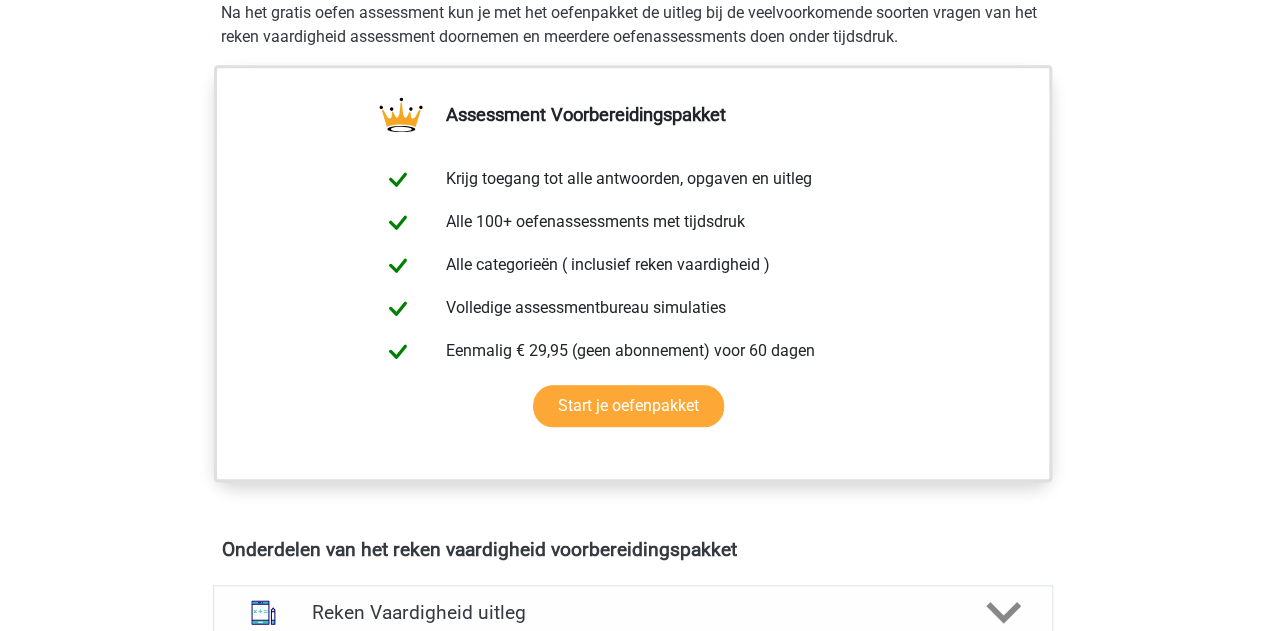 scroll, scrollTop: 661, scrollLeft: 0, axis: vertical 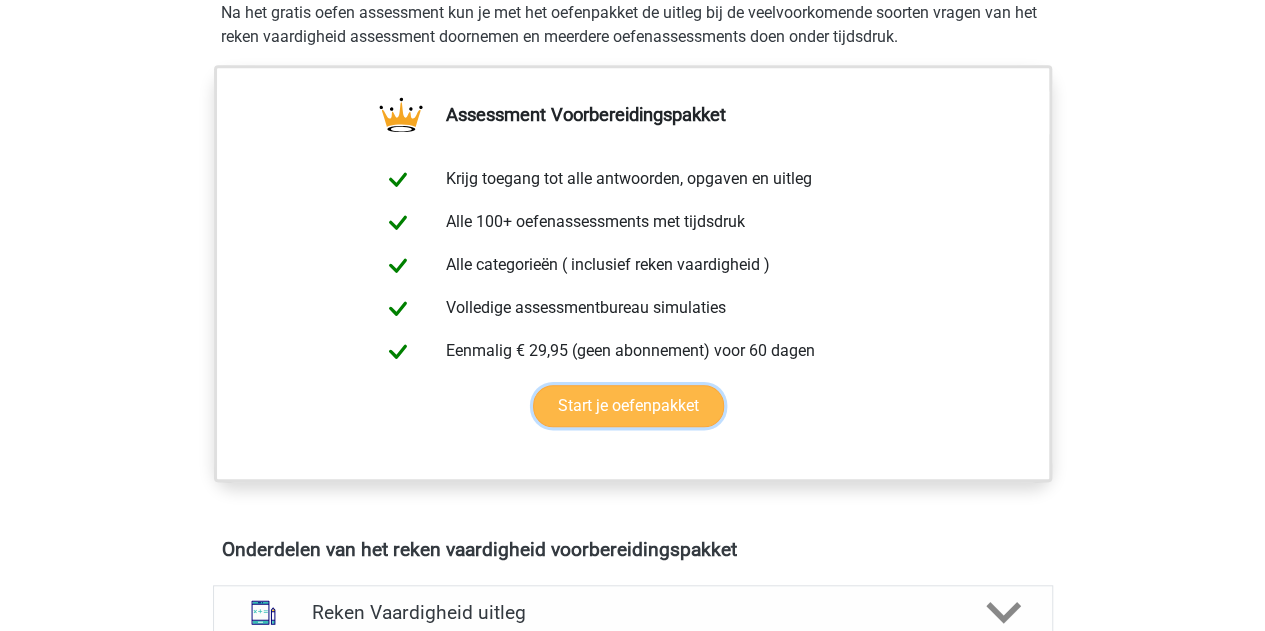 click on "Start je oefenpakket" at bounding box center [628, 406] 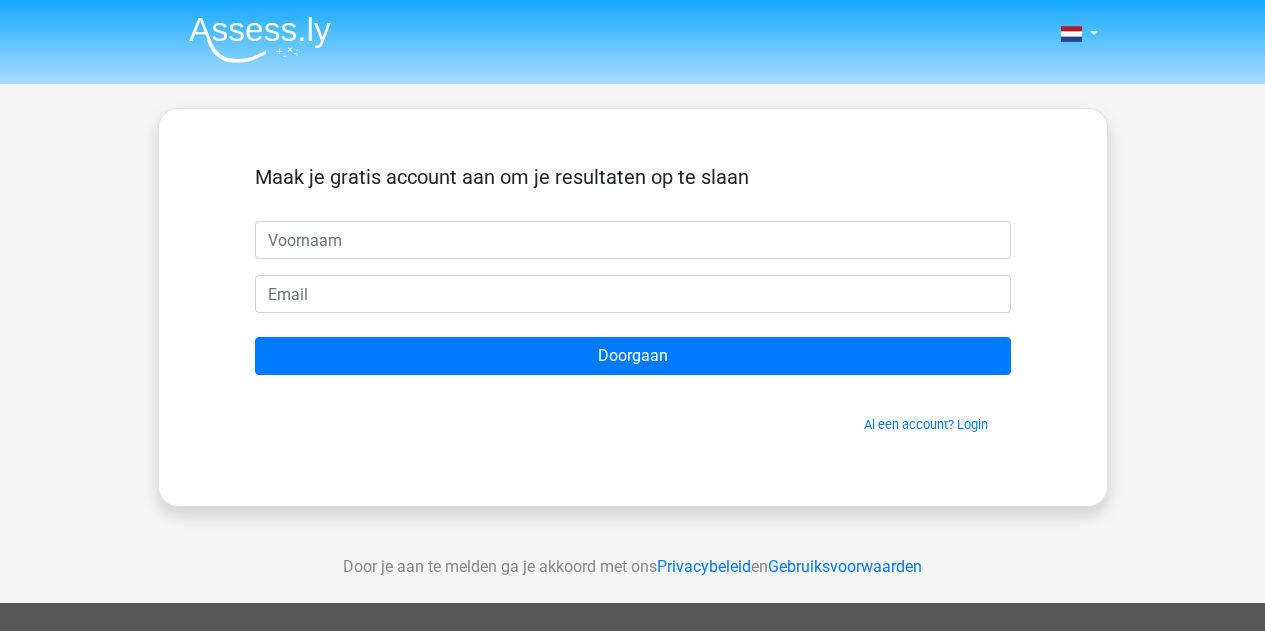 scroll, scrollTop: 0, scrollLeft: 0, axis: both 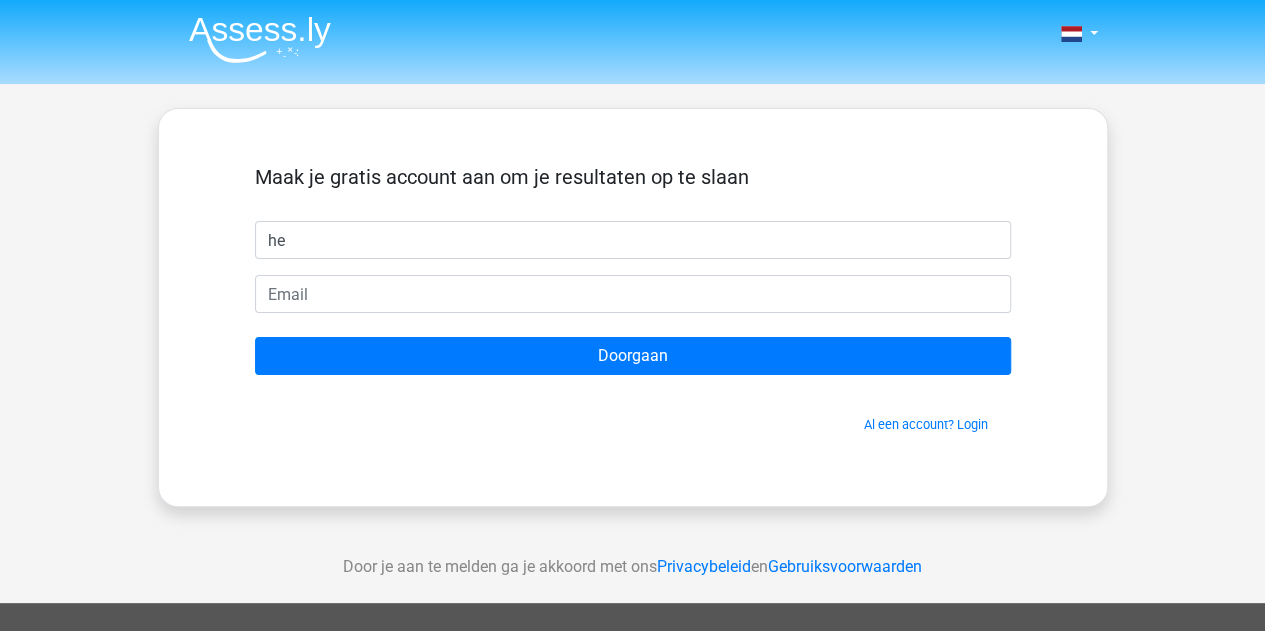 type on "h" 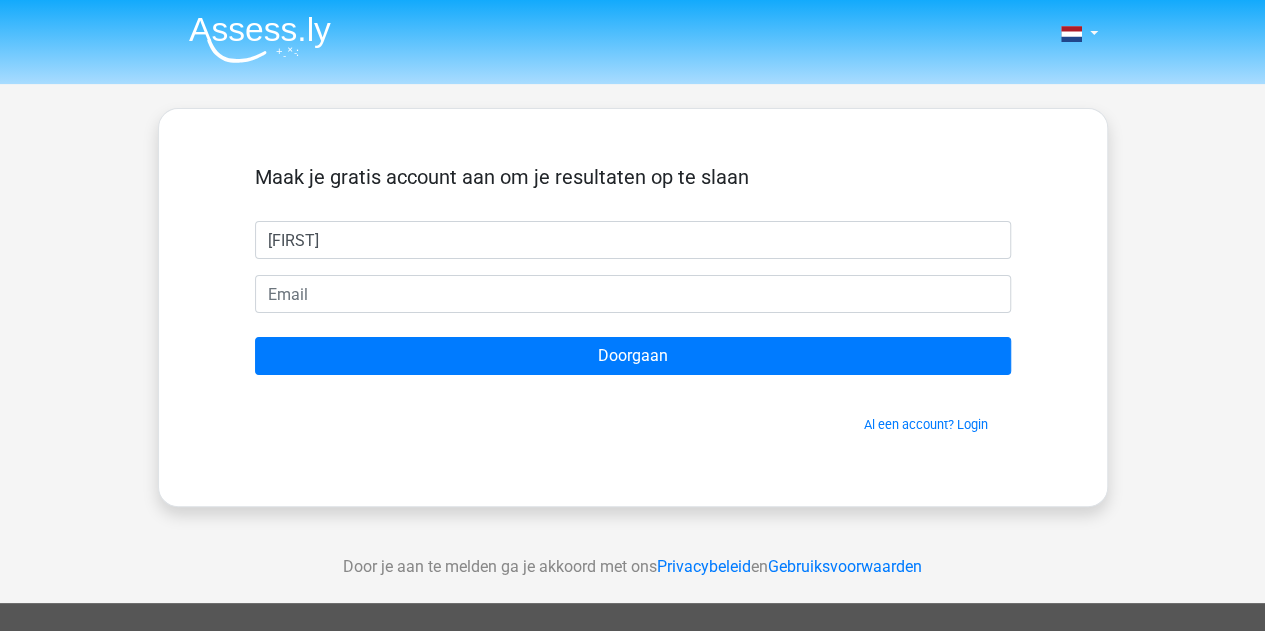type on "Hester" 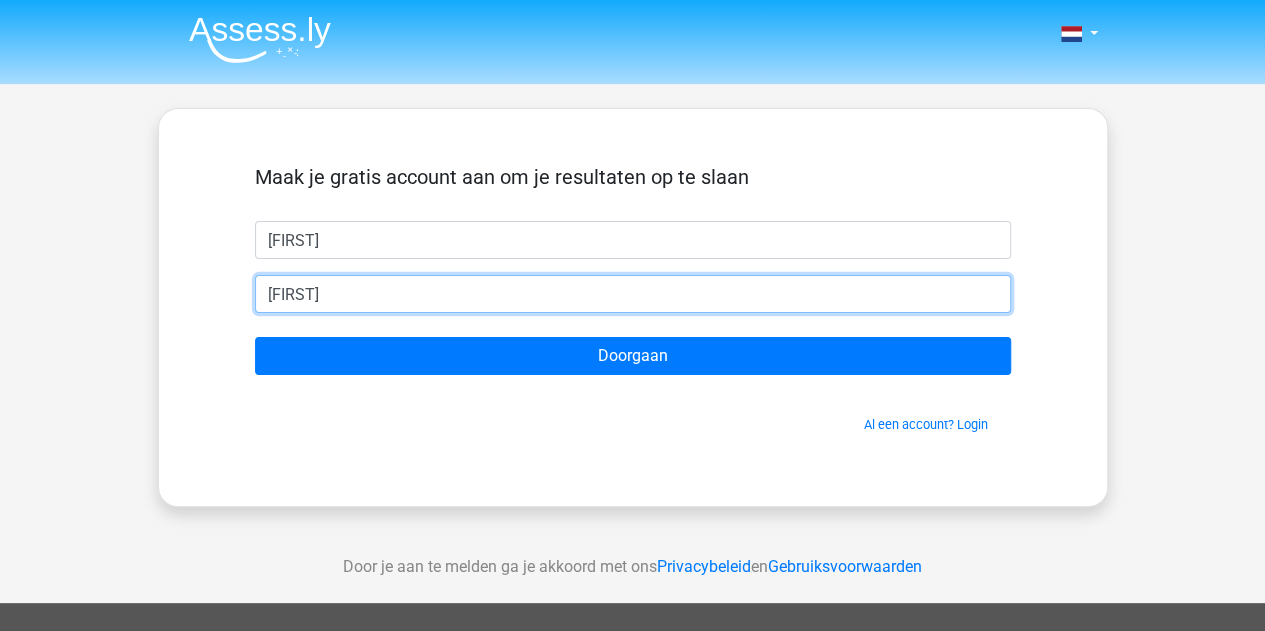 type on "hesterholland@live.nl" 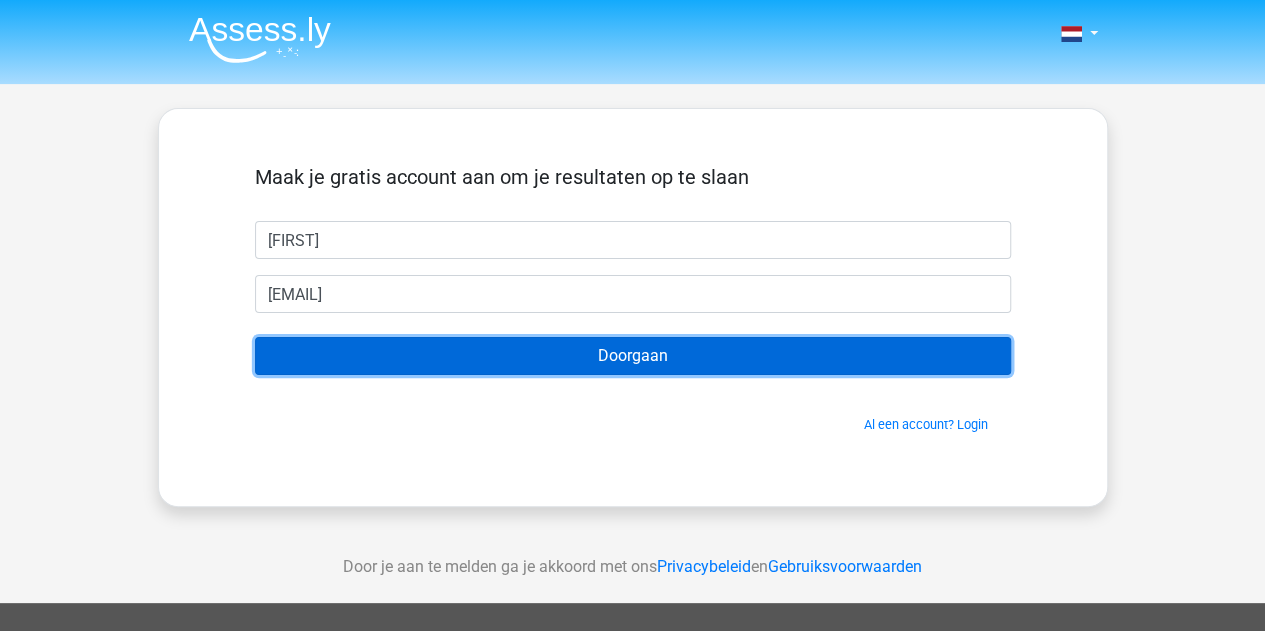 click on "Doorgaan" at bounding box center (633, 356) 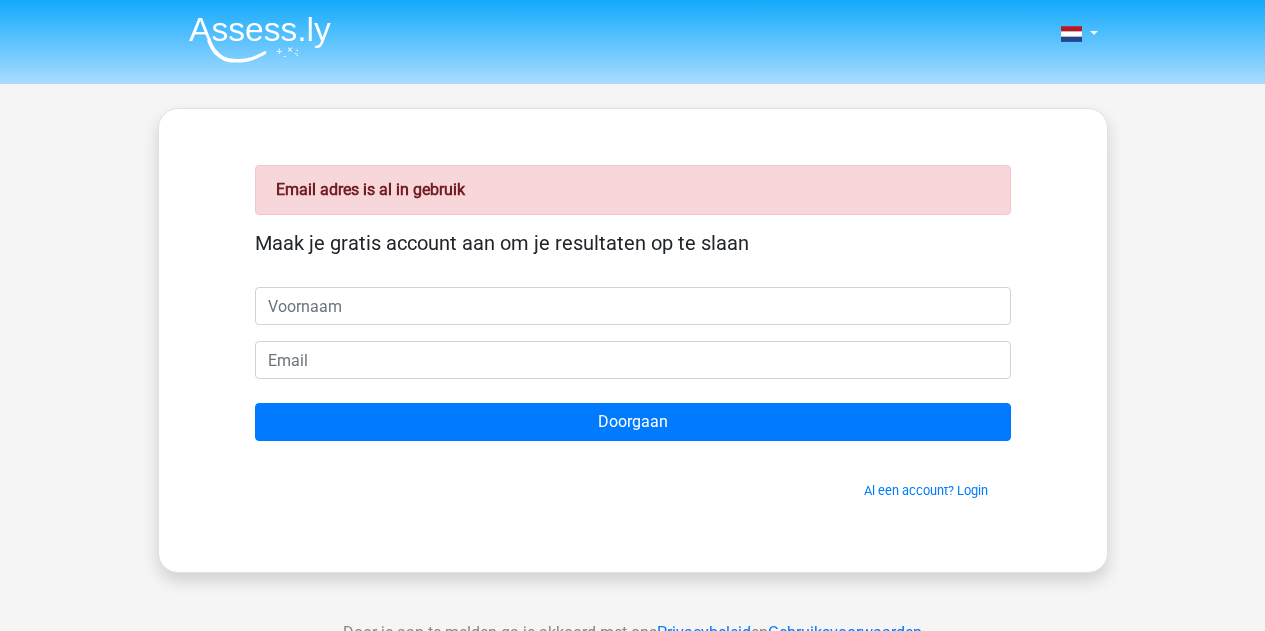 scroll, scrollTop: 0, scrollLeft: 0, axis: both 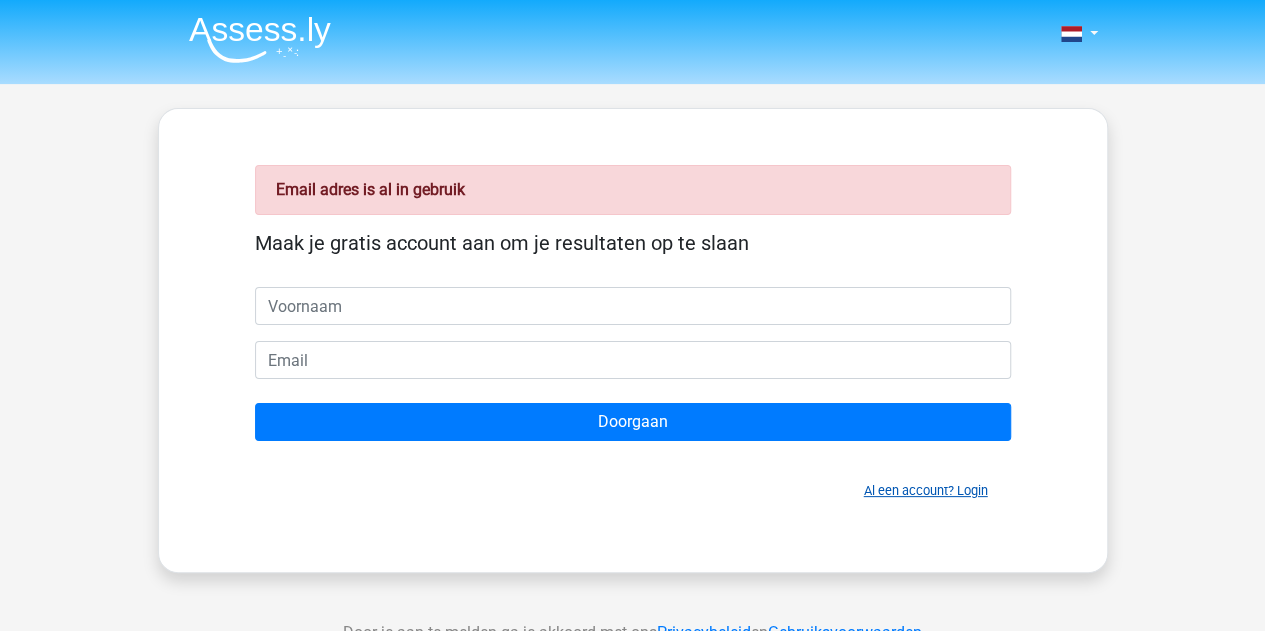 click on "Al een account? Login" at bounding box center [926, 490] 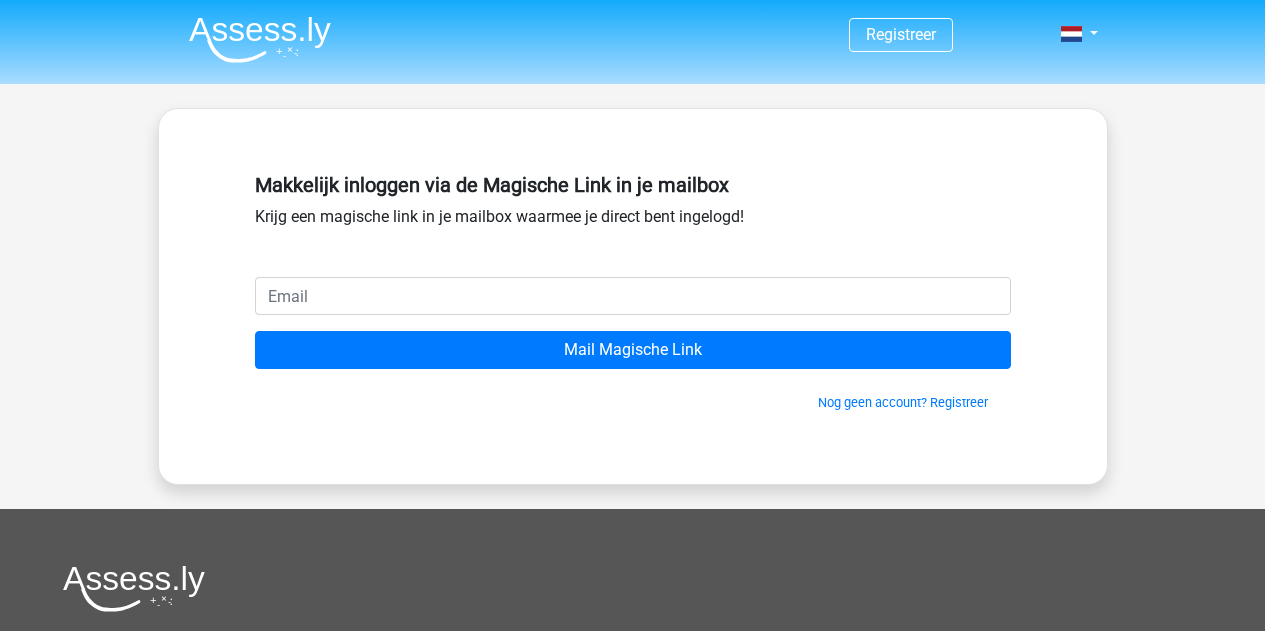 scroll, scrollTop: 0, scrollLeft: 0, axis: both 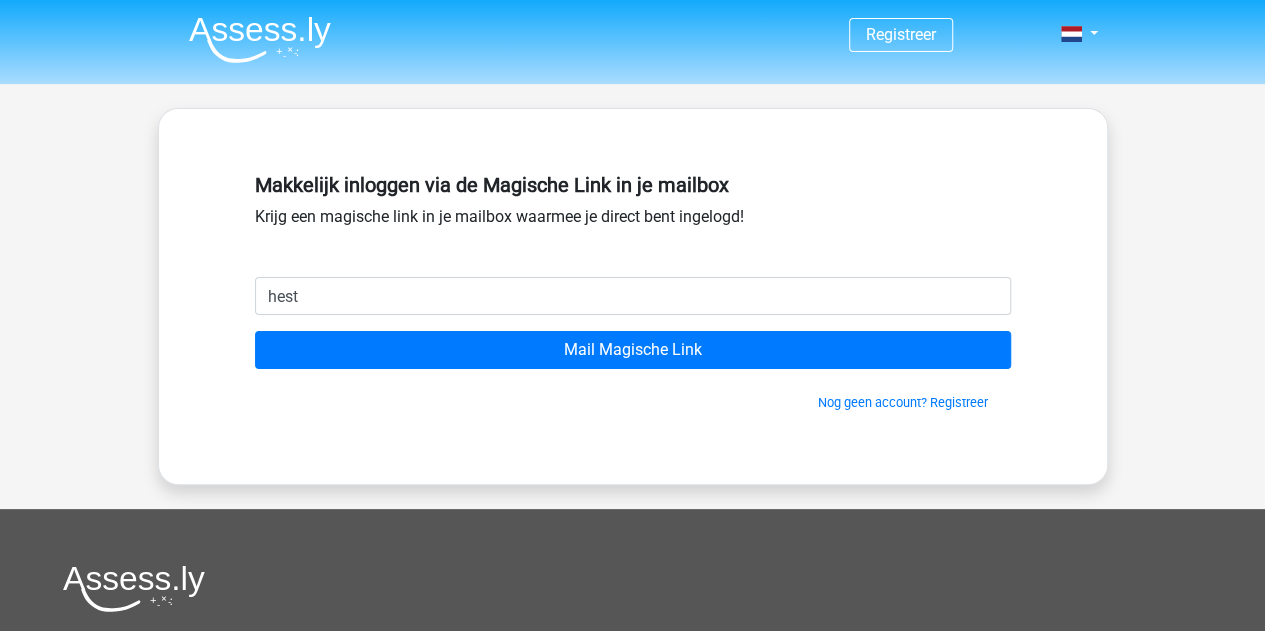 type on "[EMAIL]" 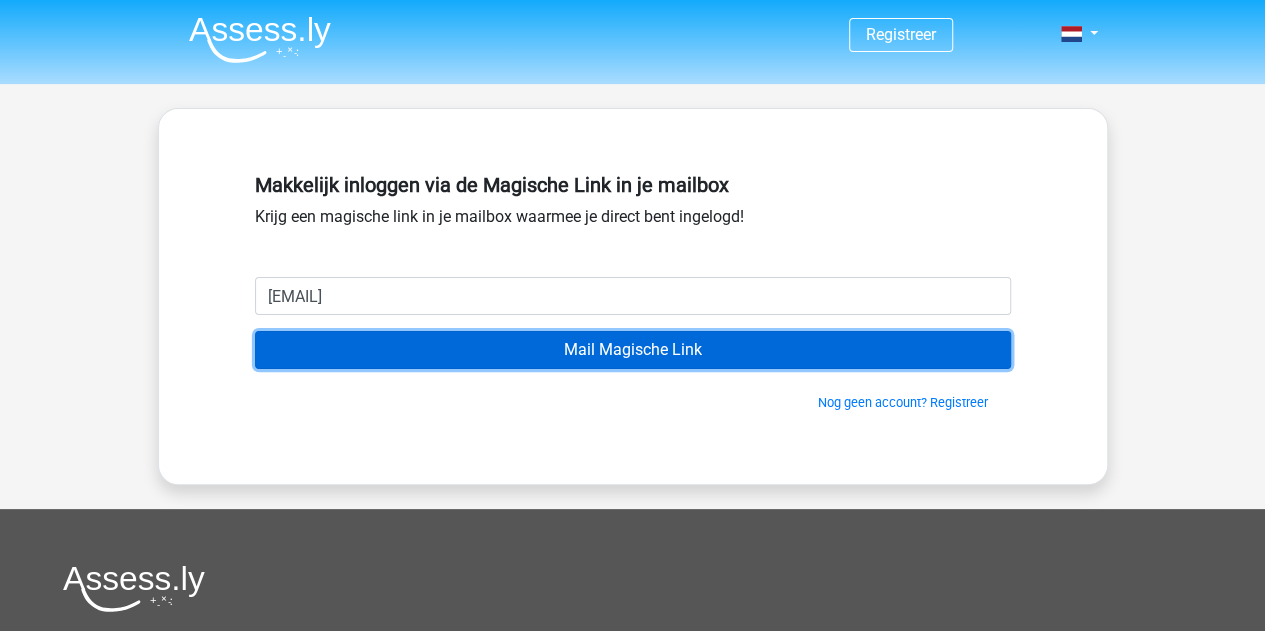 click on "Mail Magische Link" at bounding box center (633, 350) 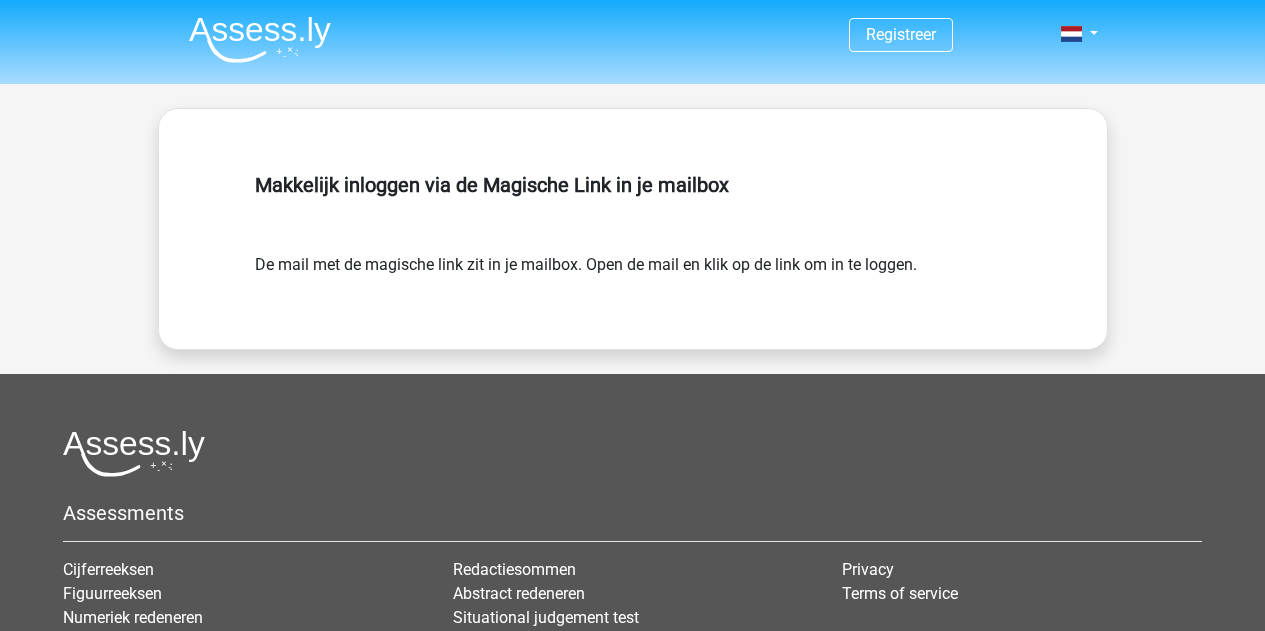 scroll, scrollTop: 0, scrollLeft: 0, axis: both 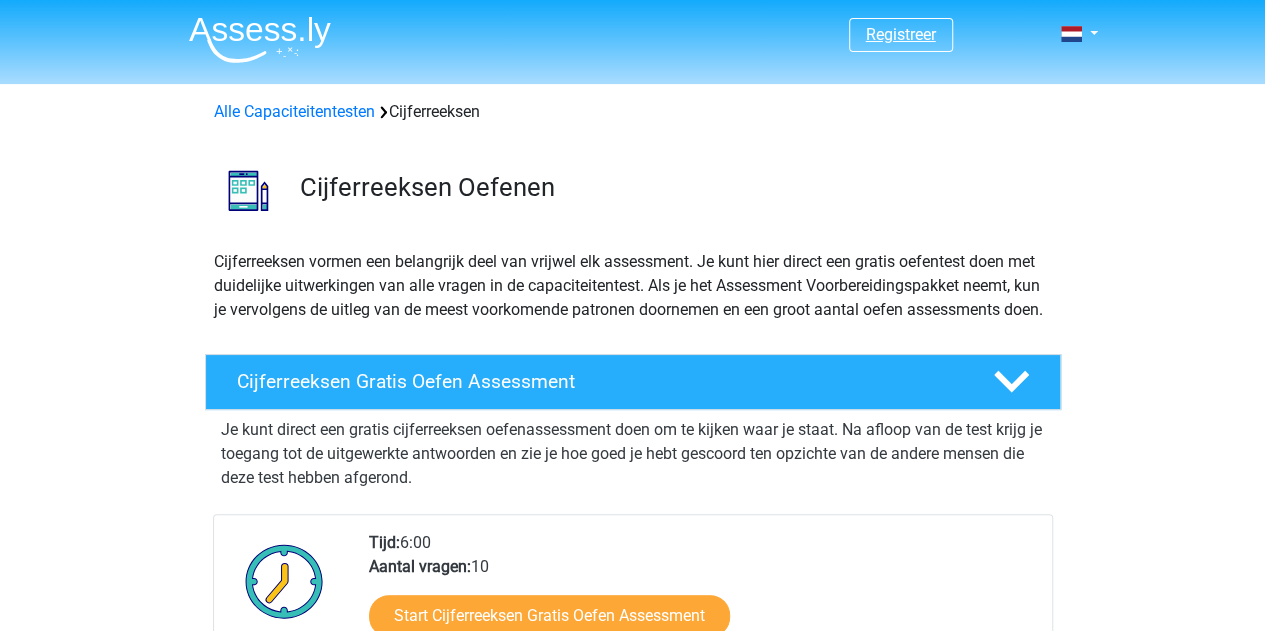 click on "Registreer" at bounding box center (901, 34) 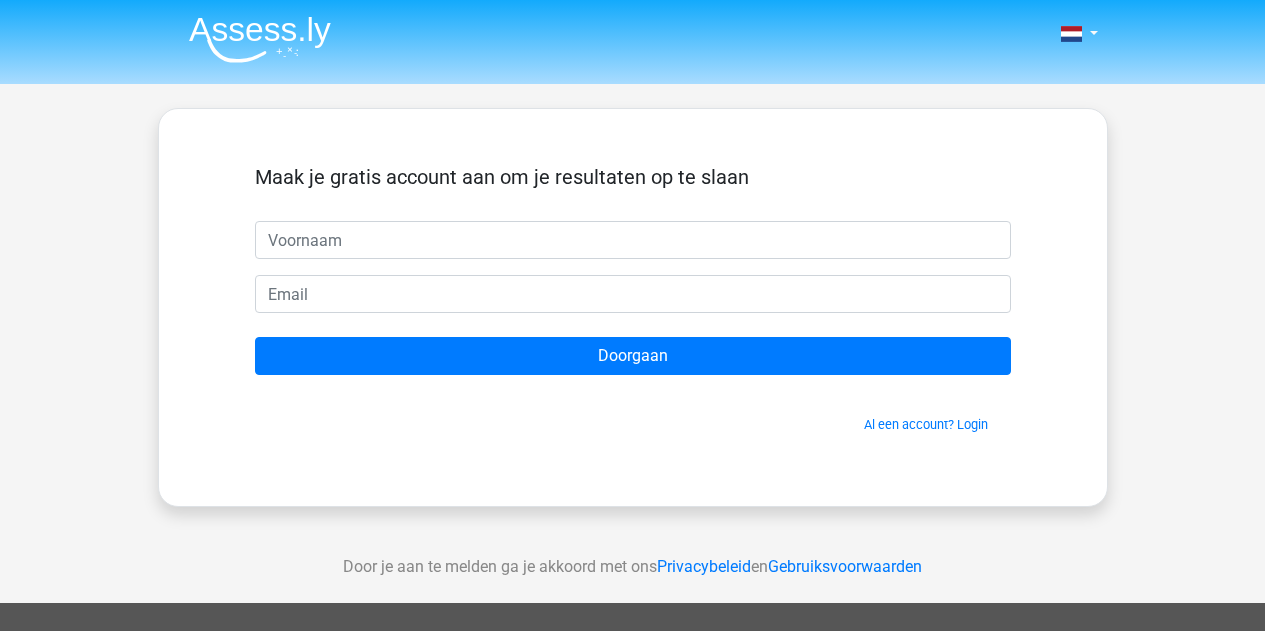 scroll, scrollTop: 0, scrollLeft: 0, axis: both 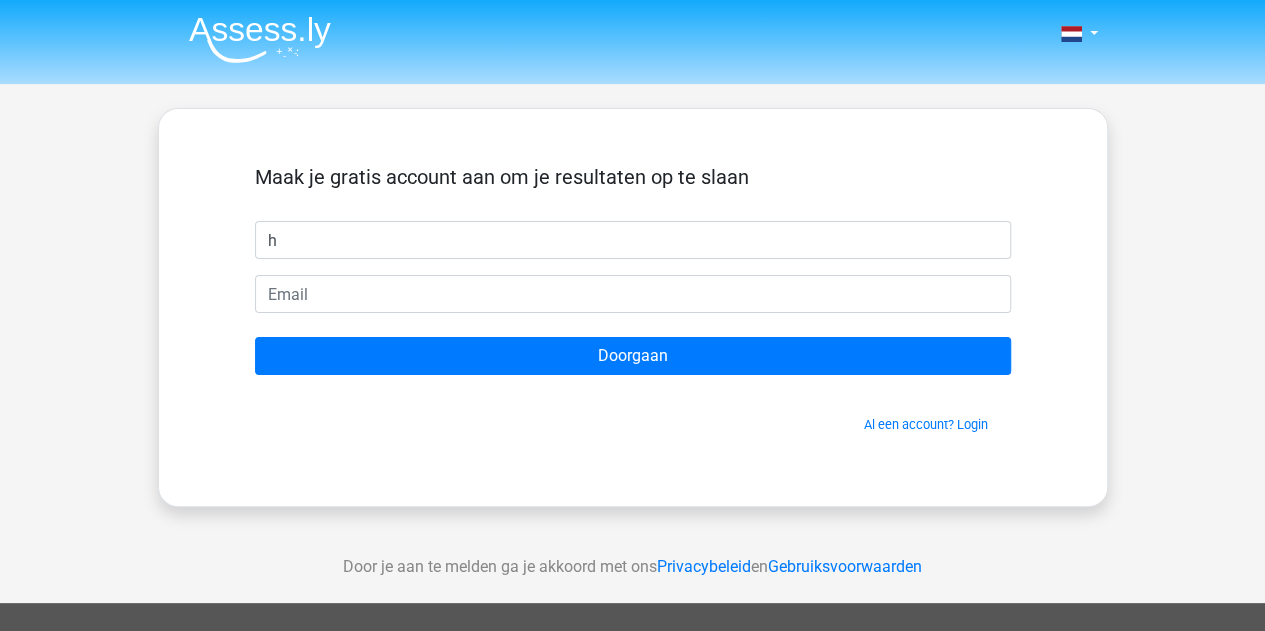 type on "[LAST]" 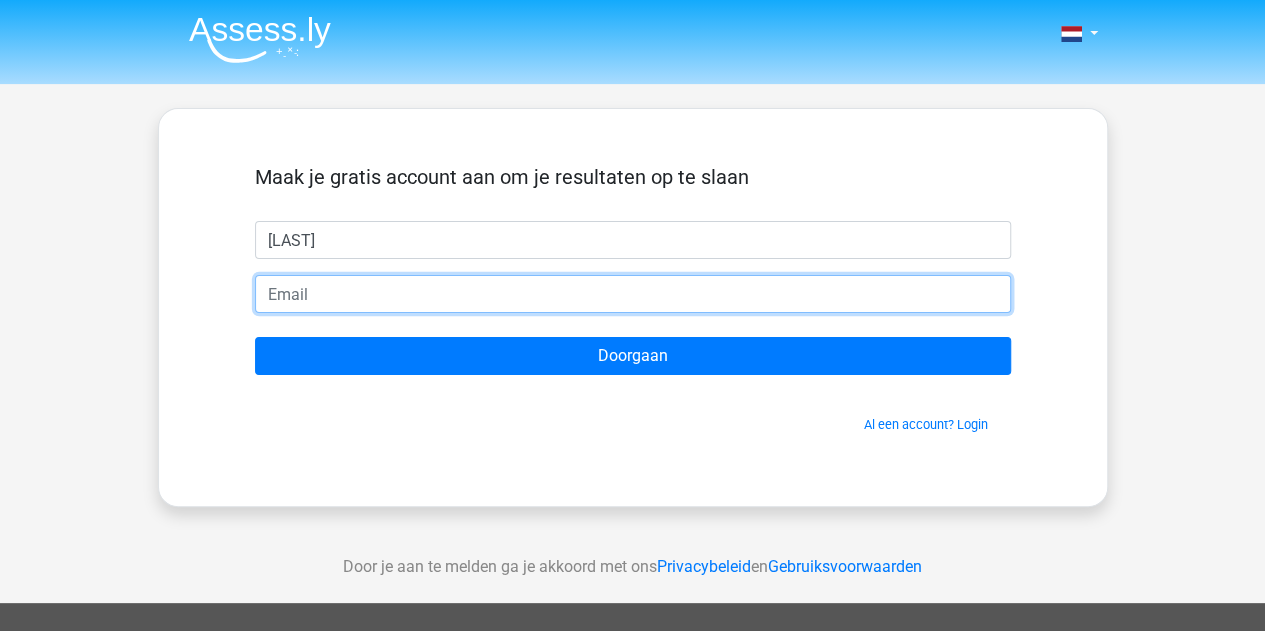 click at bounding box center [633, 294] 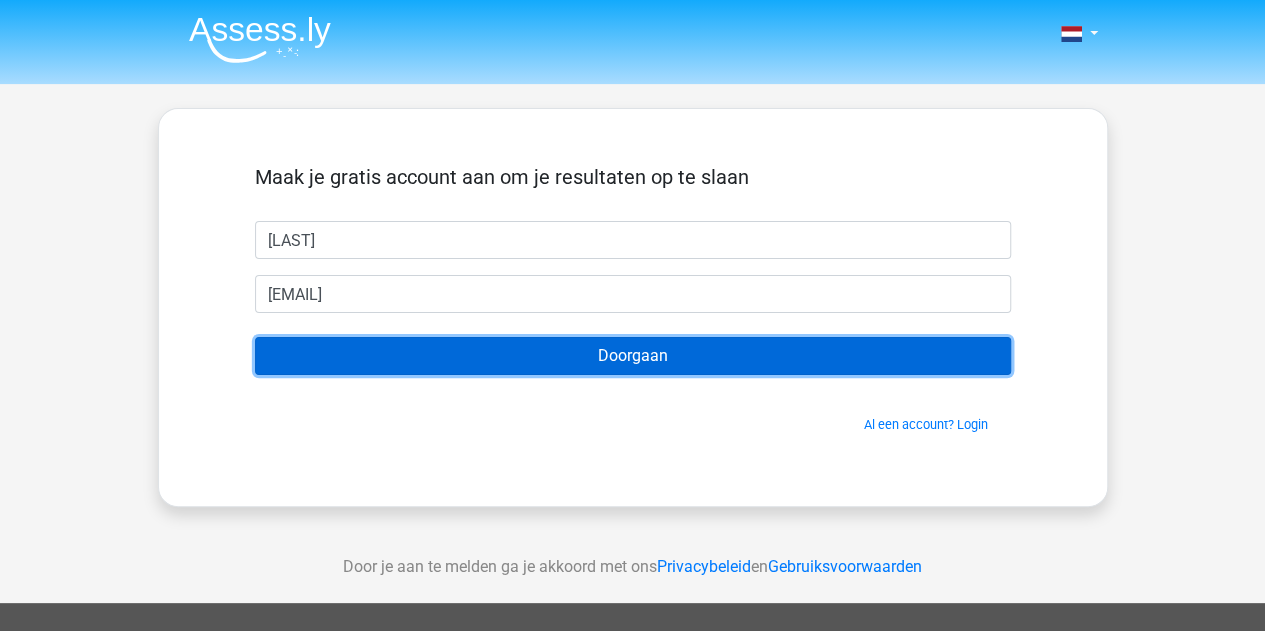 click on "Doorgaan" at bounding box center [633, 356] 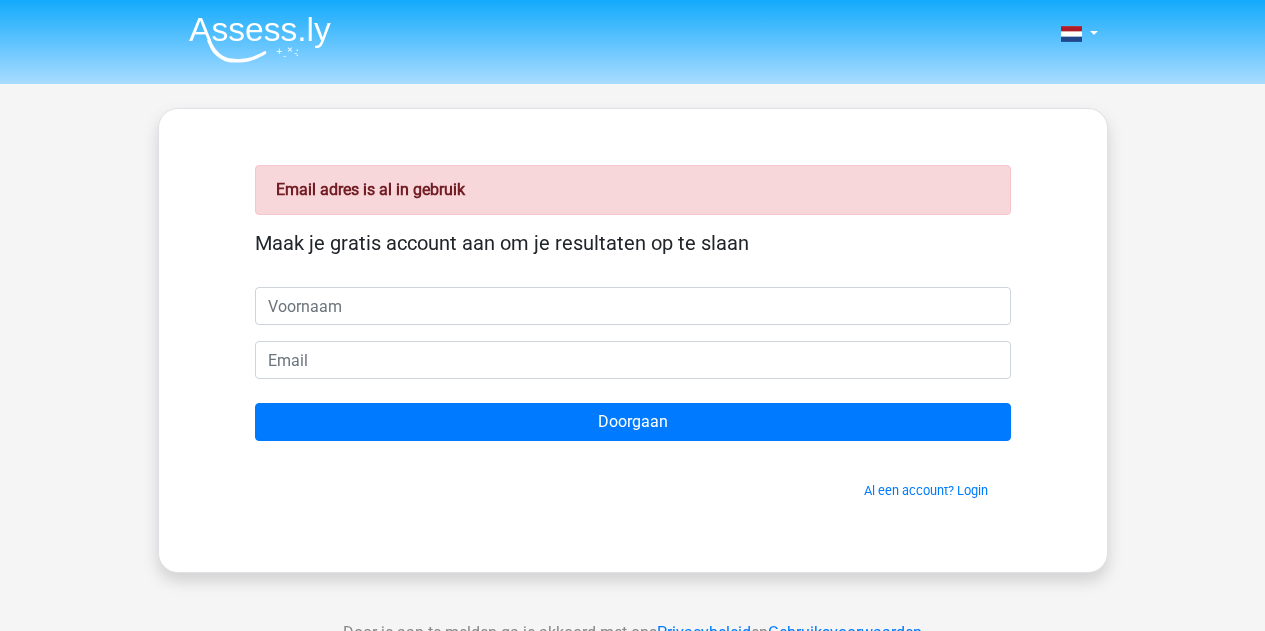 scroll, scrollTop: 0, scrollLeft: 0, axis: both 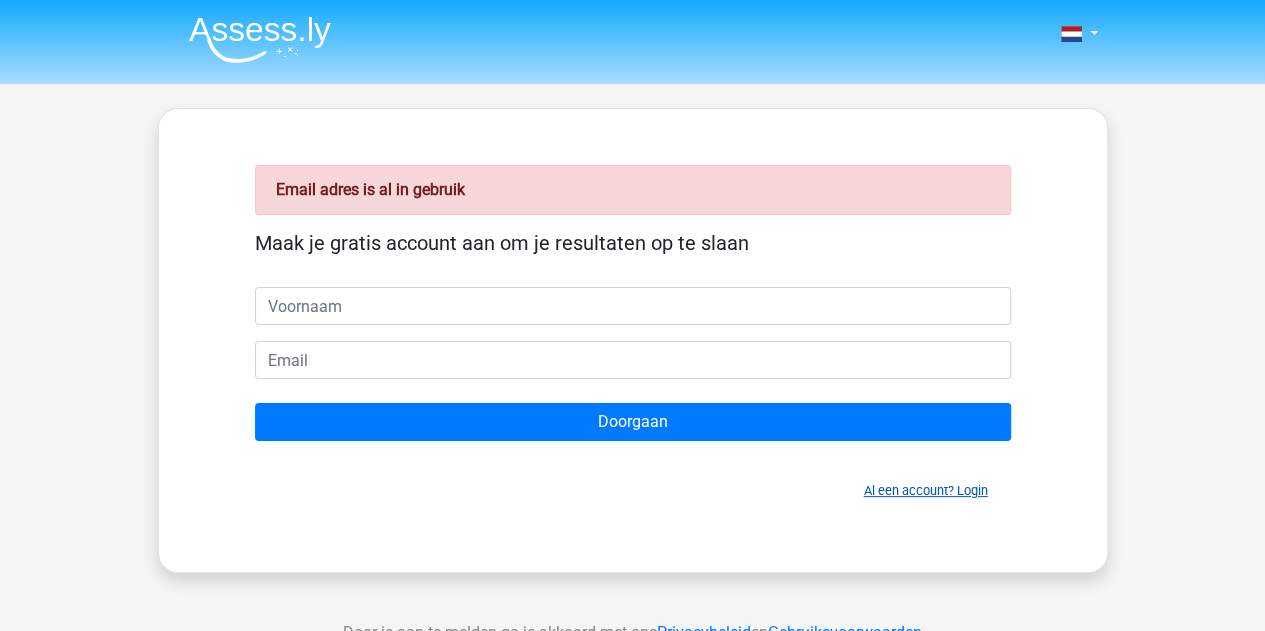 click on "Al een account? Login" at bounding box center [926, 490] 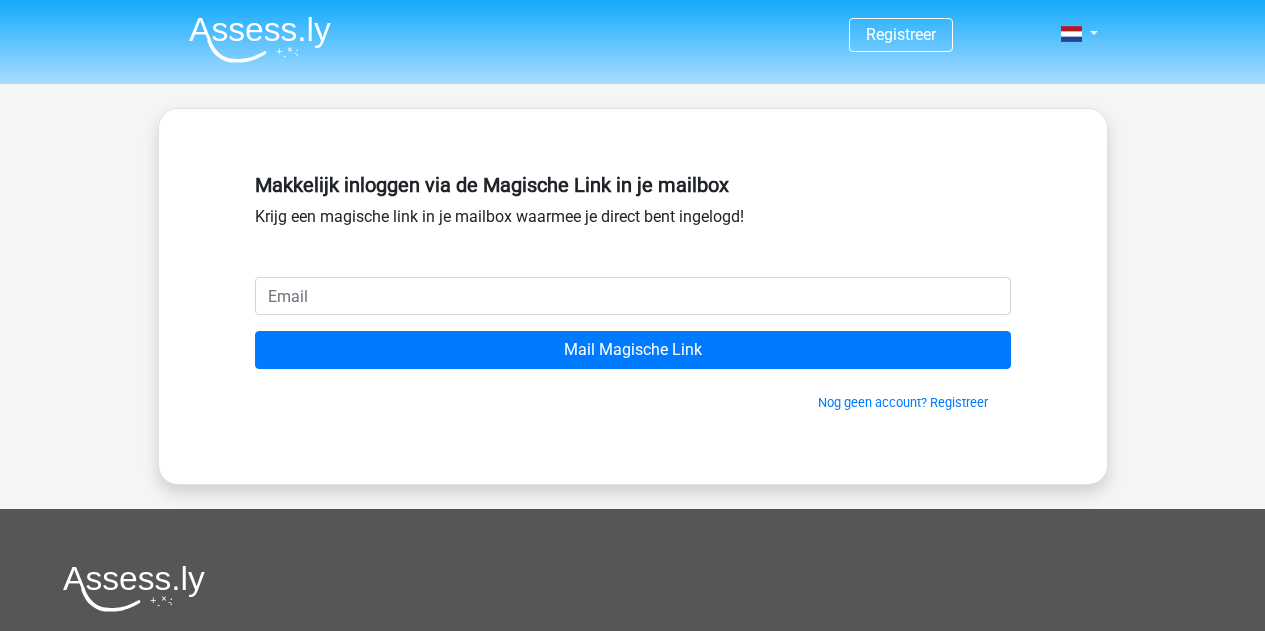 scroll, scrollTop: 0, scrollLeft: 0, axis: both 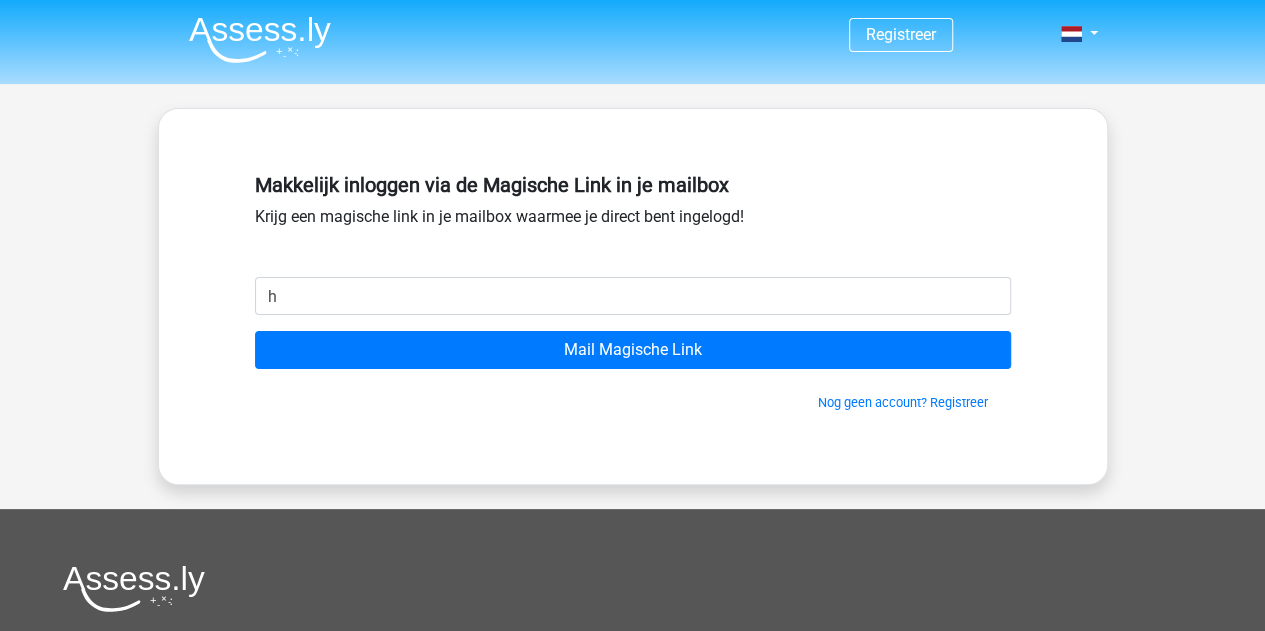 click on "h" at bounding box center (633, 296) 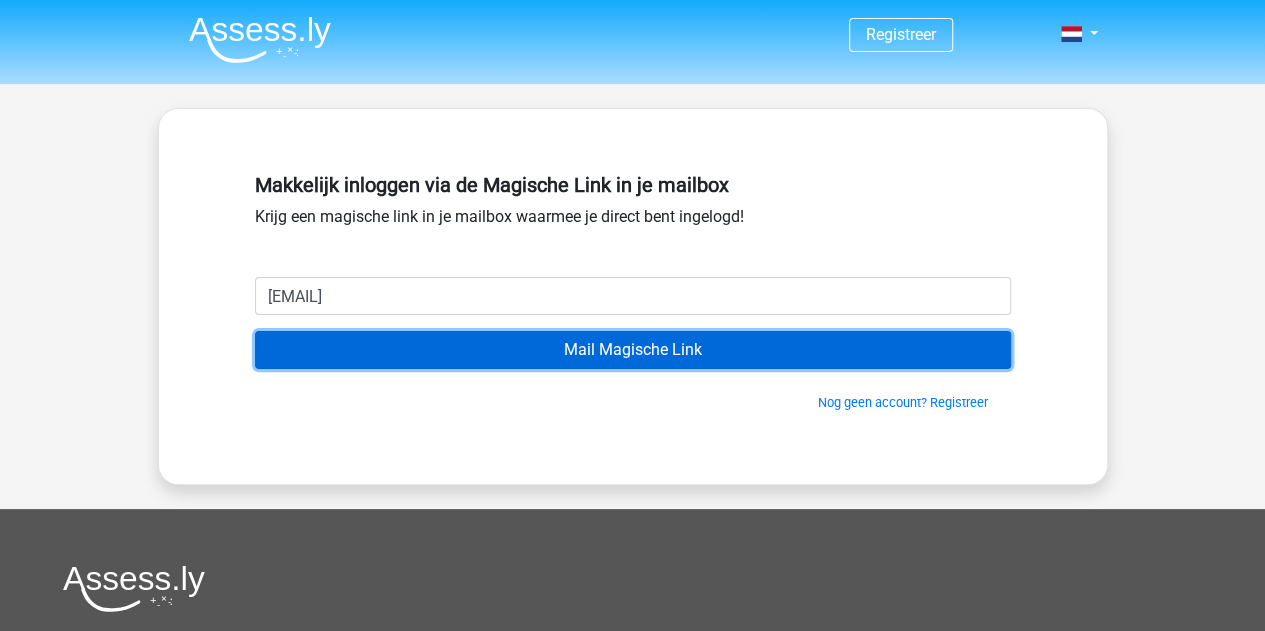 click on "Mail Magische Link" at bounding box center (633, 350) 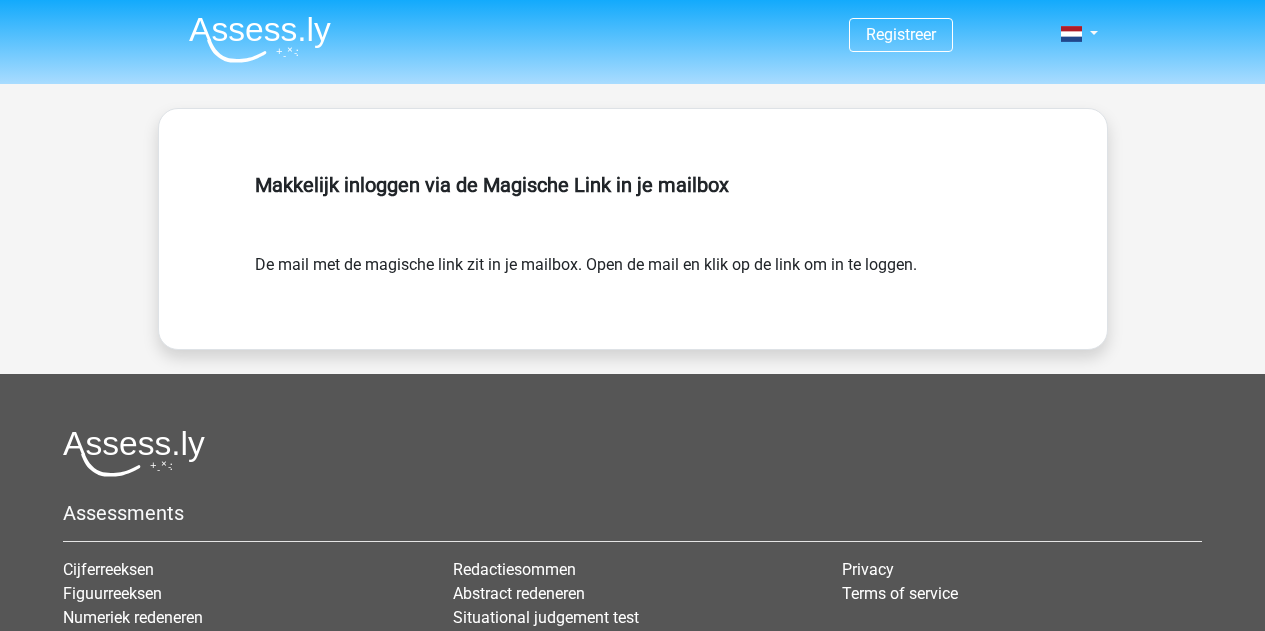 scroll, scrollTop: 0, scrollLeft: 0, axis: both 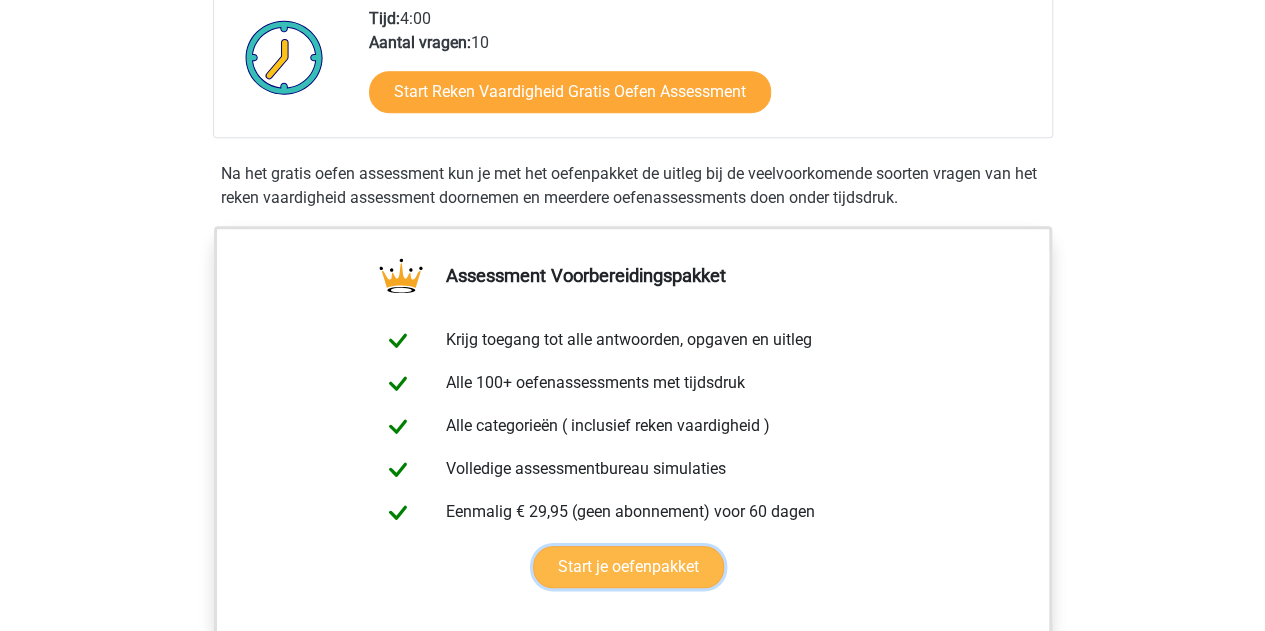 click on "Start je oefenpakket" at bounding box center [628, 567] 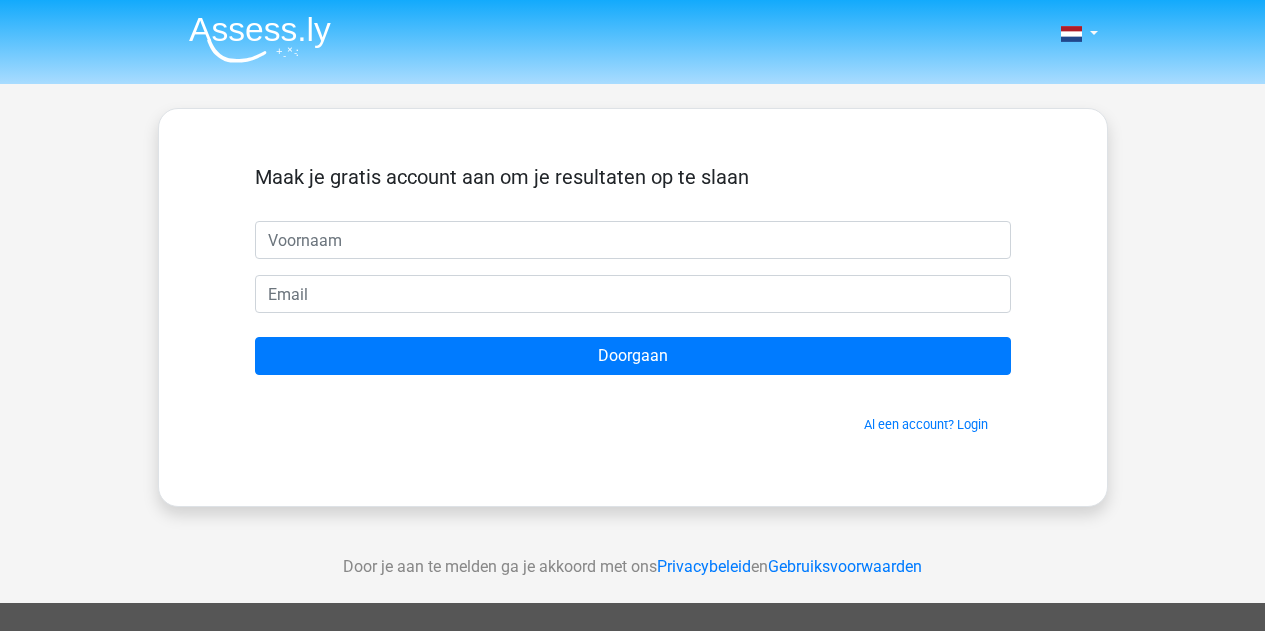 scroll, scrollTop: 0, scrollLeft: 0, axis: both 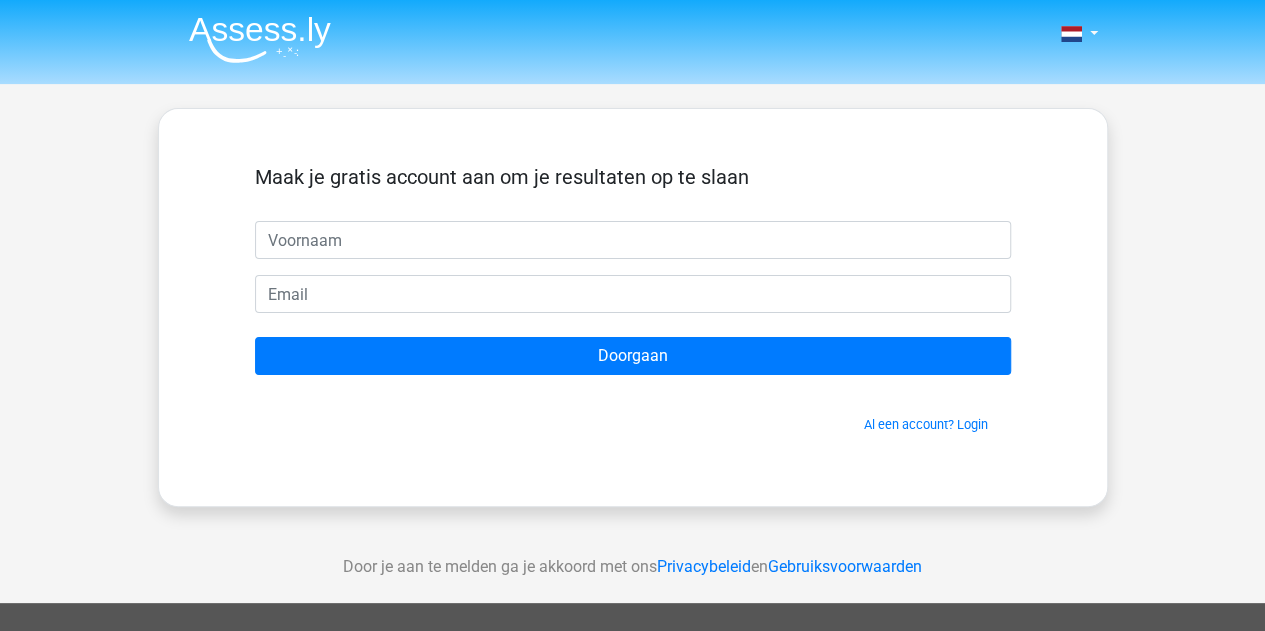 click on "Maak je gratis account aan om je resultaten op te slaan
Doorgaan
Al een account? Login" at bounding box center [633, 299] 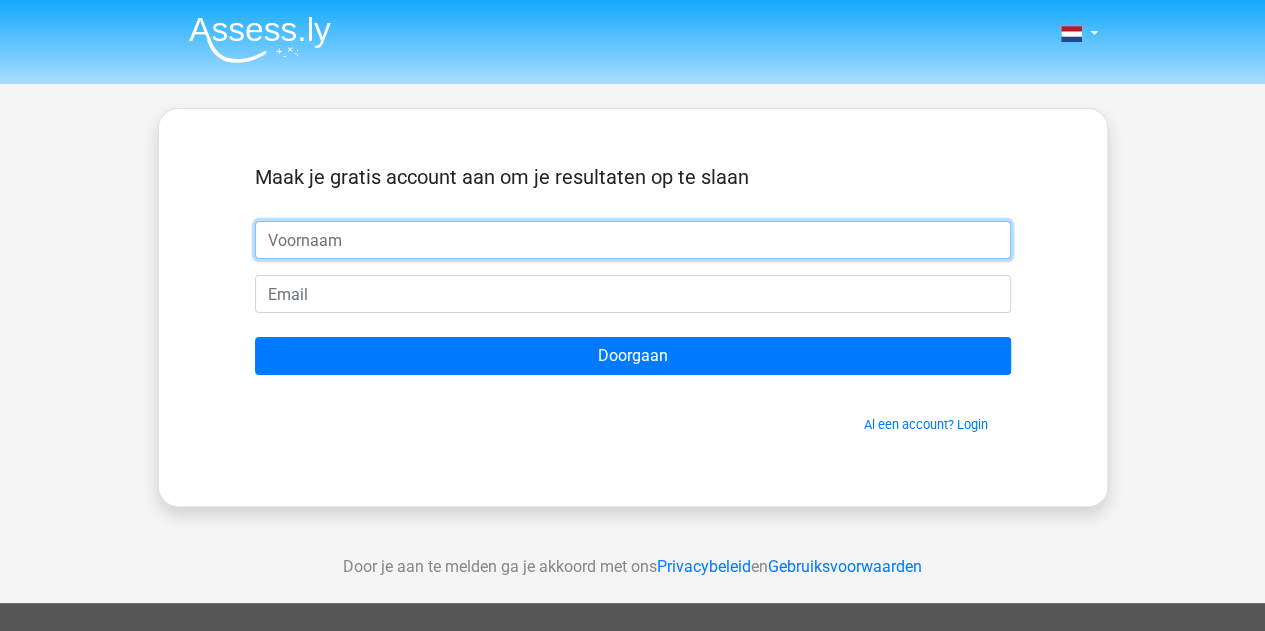 click at bounding box center (633, 240) 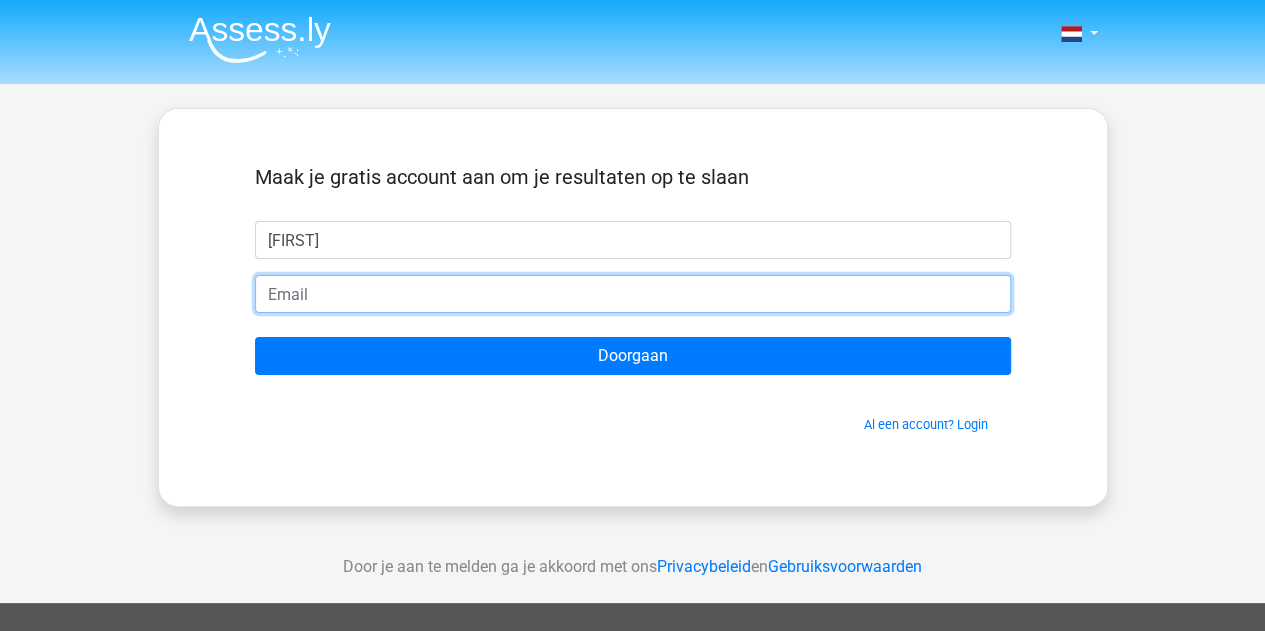 click at bounding box center (633, 294) 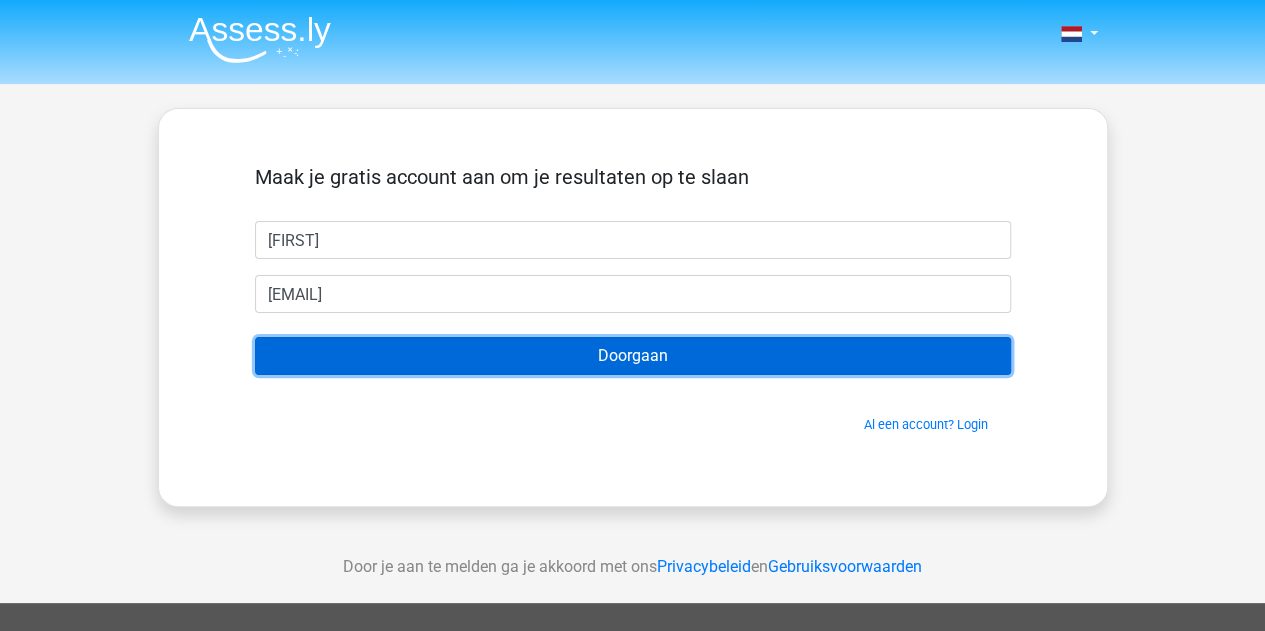 click on "Doorgaan" at bounding box center [633, 356] 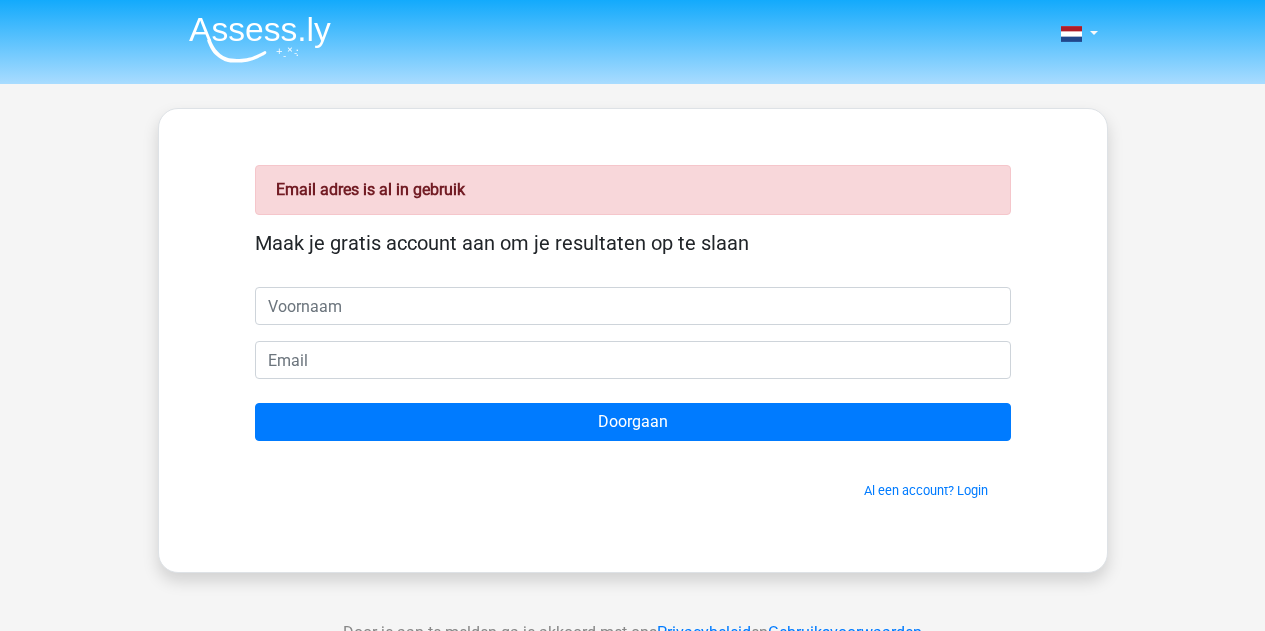 scroll, scrollTop: 0, scrollLeft: 0, axis: both 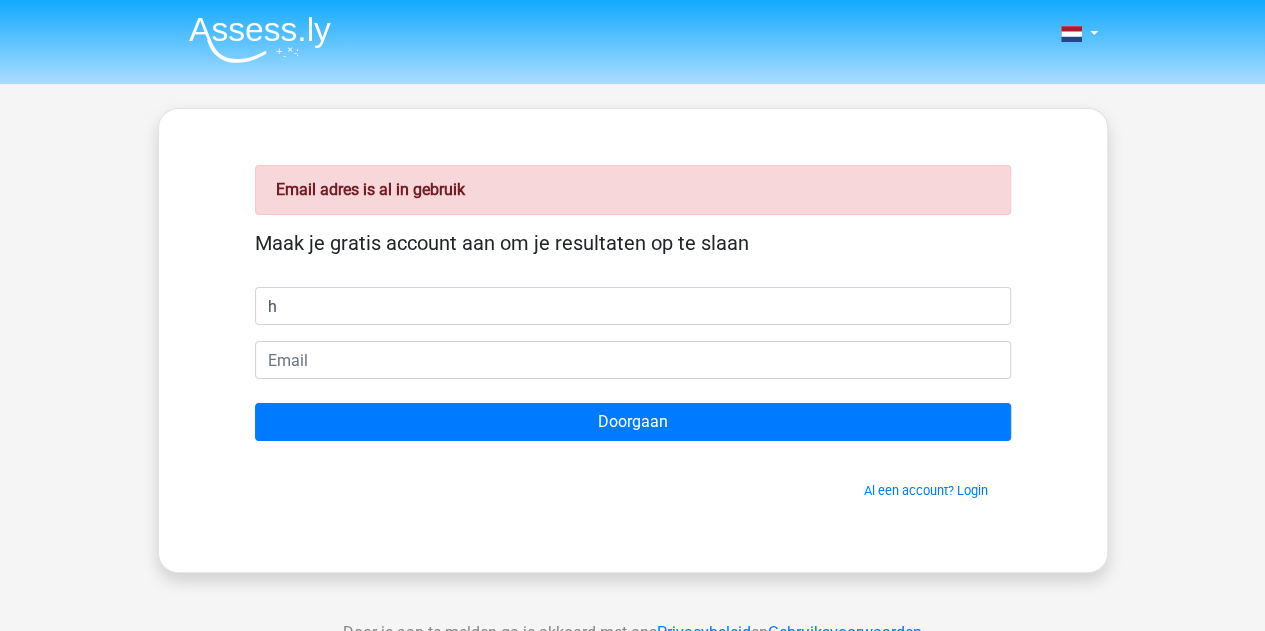 type on "[FIRST]" 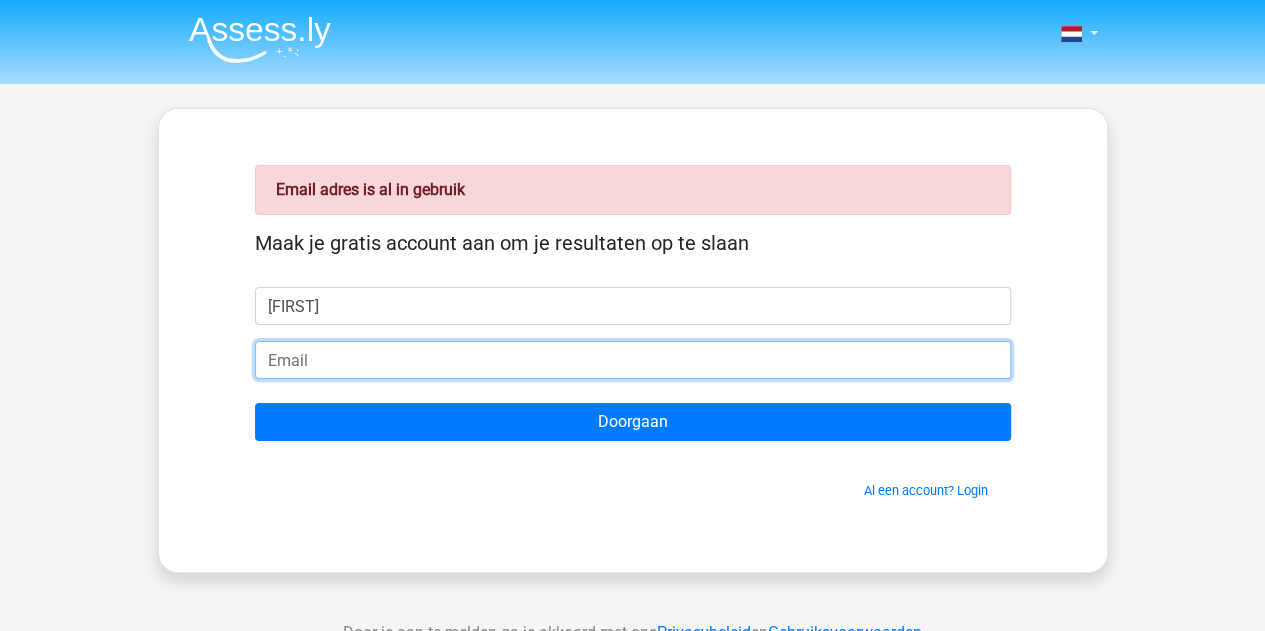 click at bounding box center [633, 360] 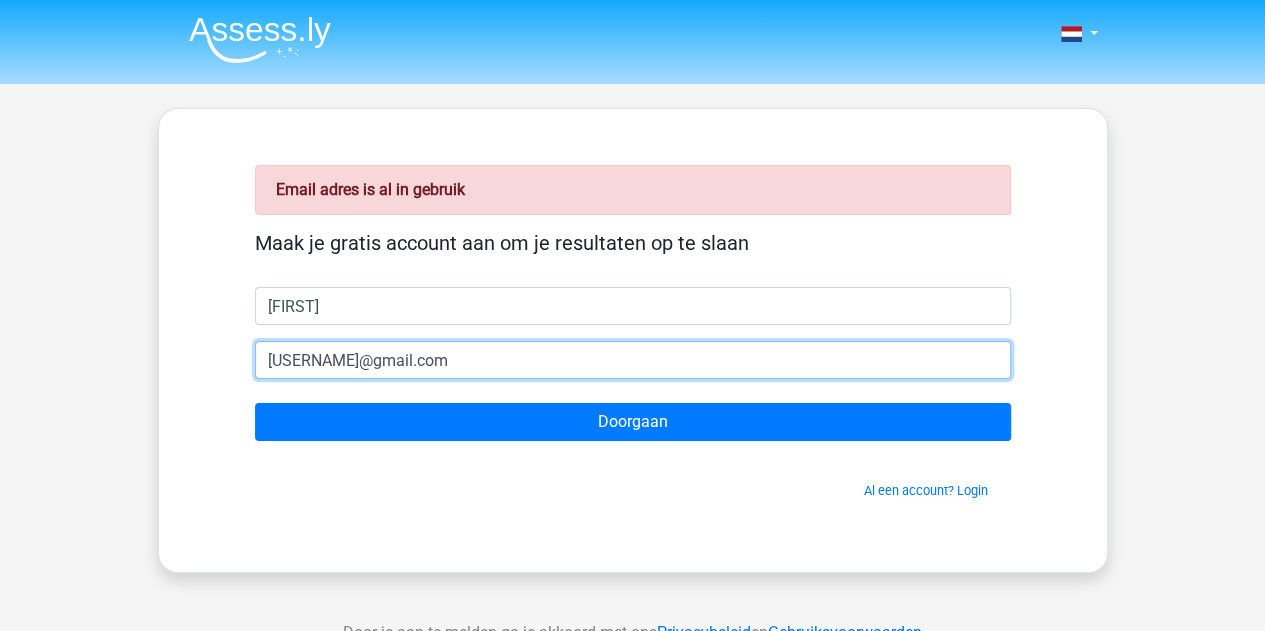 type on "[USERNAME]@example.com" 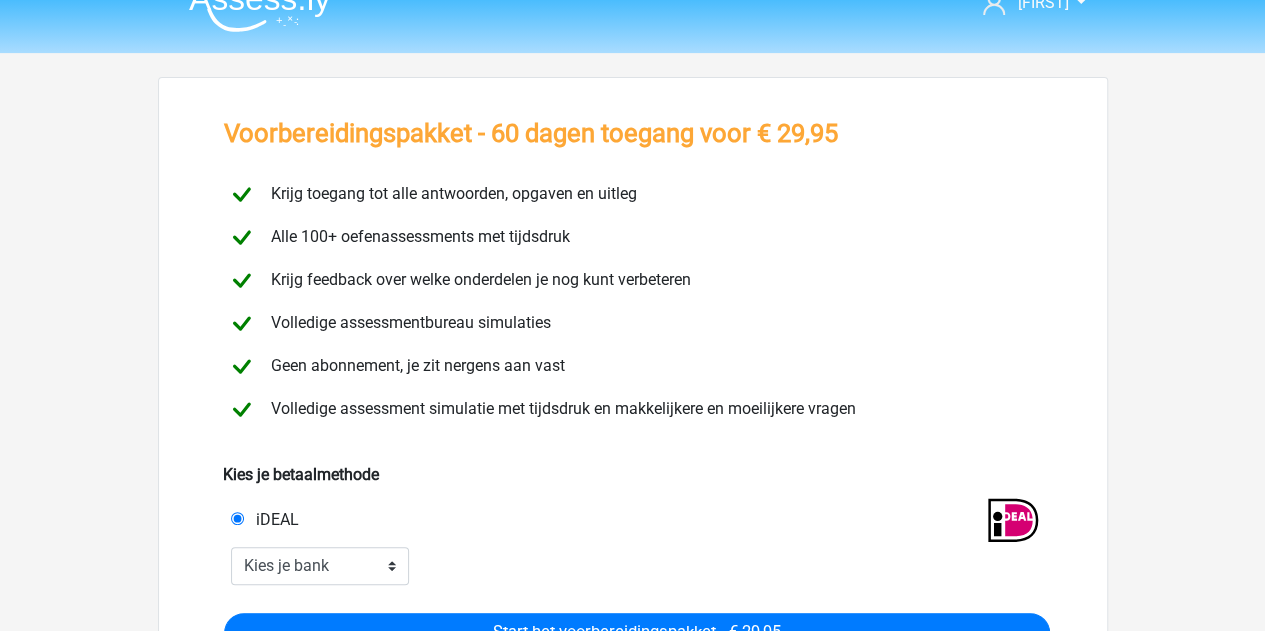 scroll, scrollTop: 0, scrollLeft: 0, axis: both 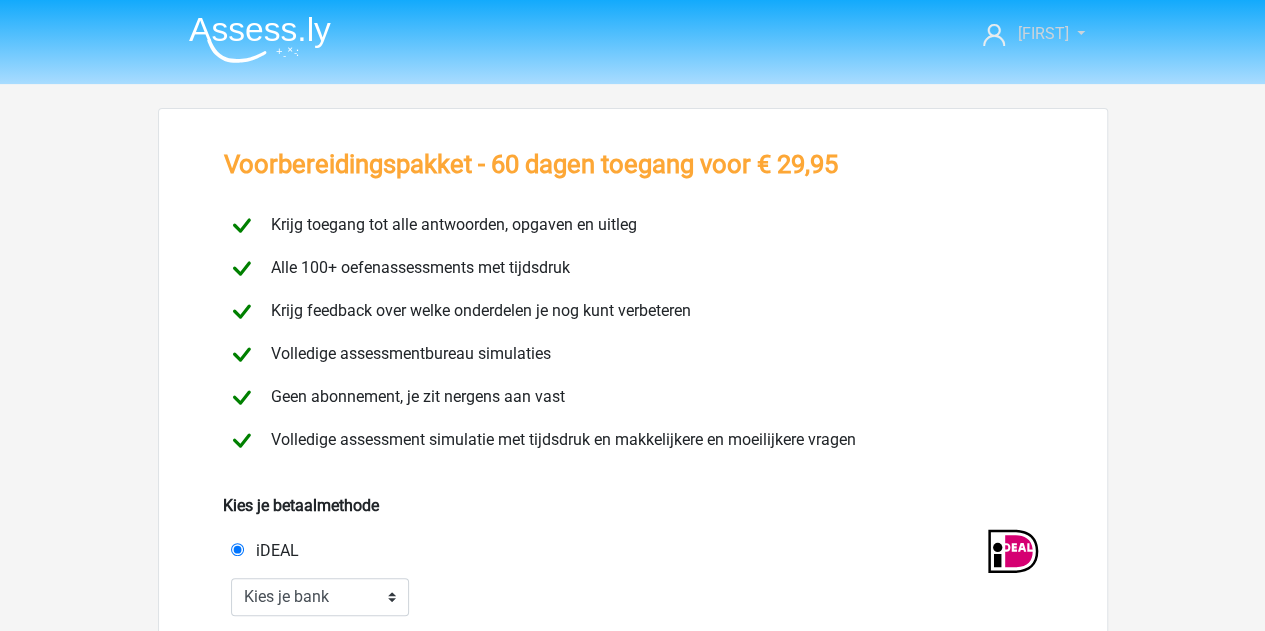 click on "[FIRST]" at bounding box center [1033, 34] 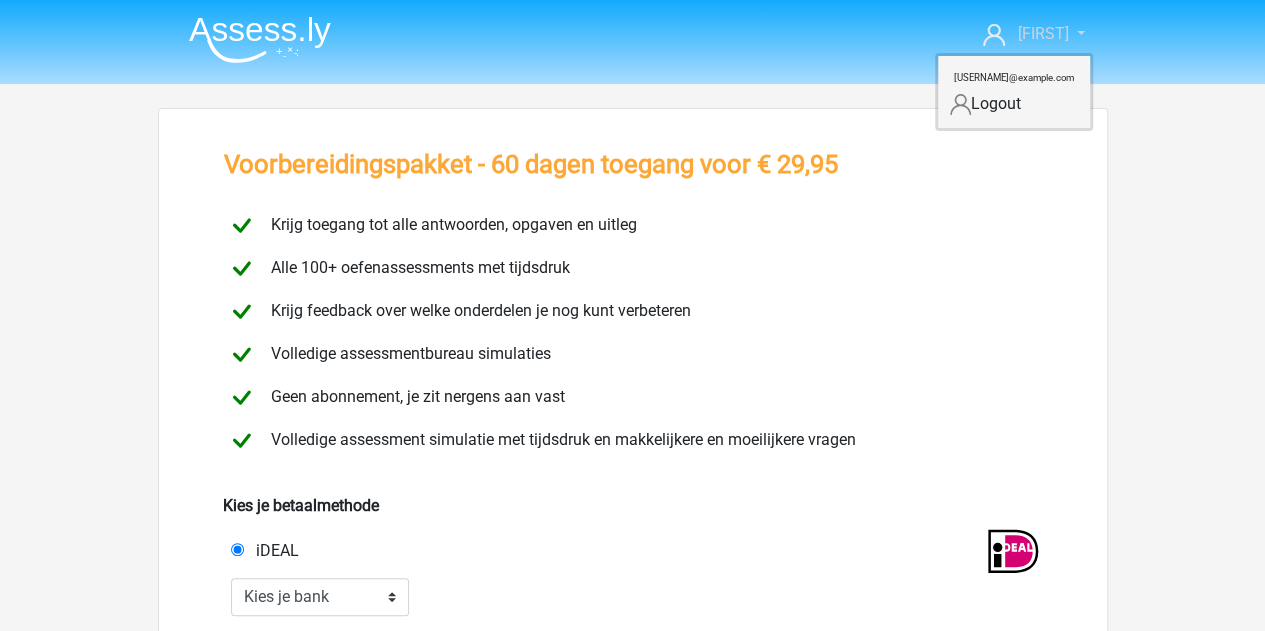 click on "[FIRST]" at bounding box center (1033, 34) 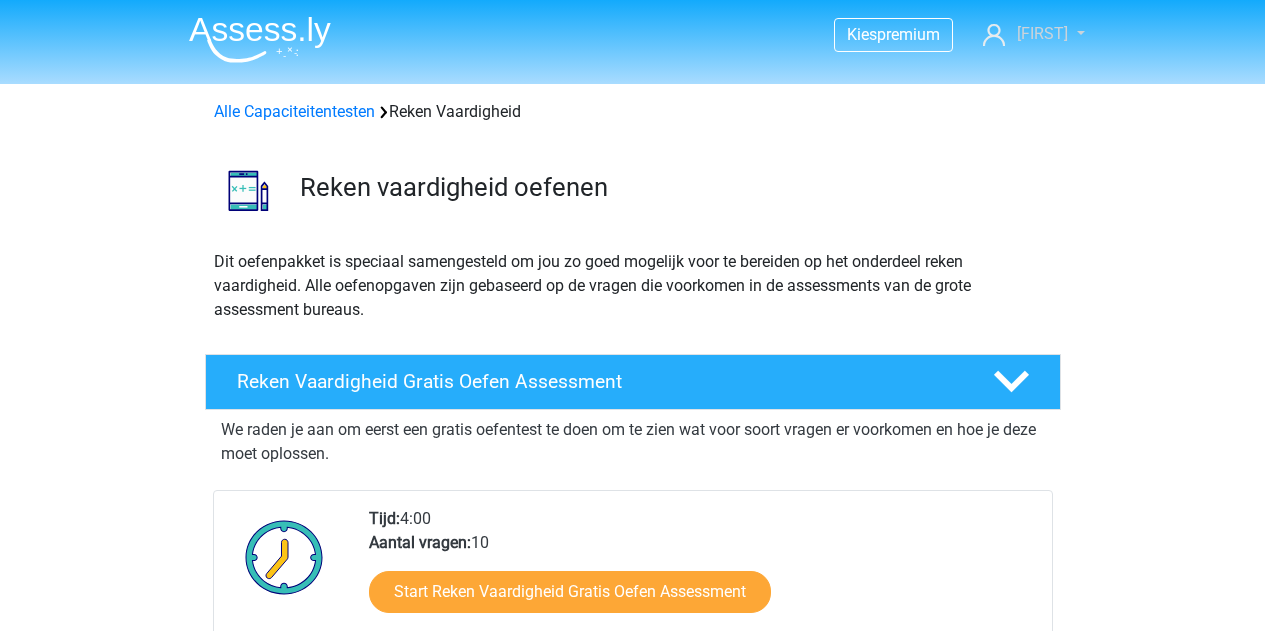scroll, scrollTop: 0, scrollLeft: 0, axis: both 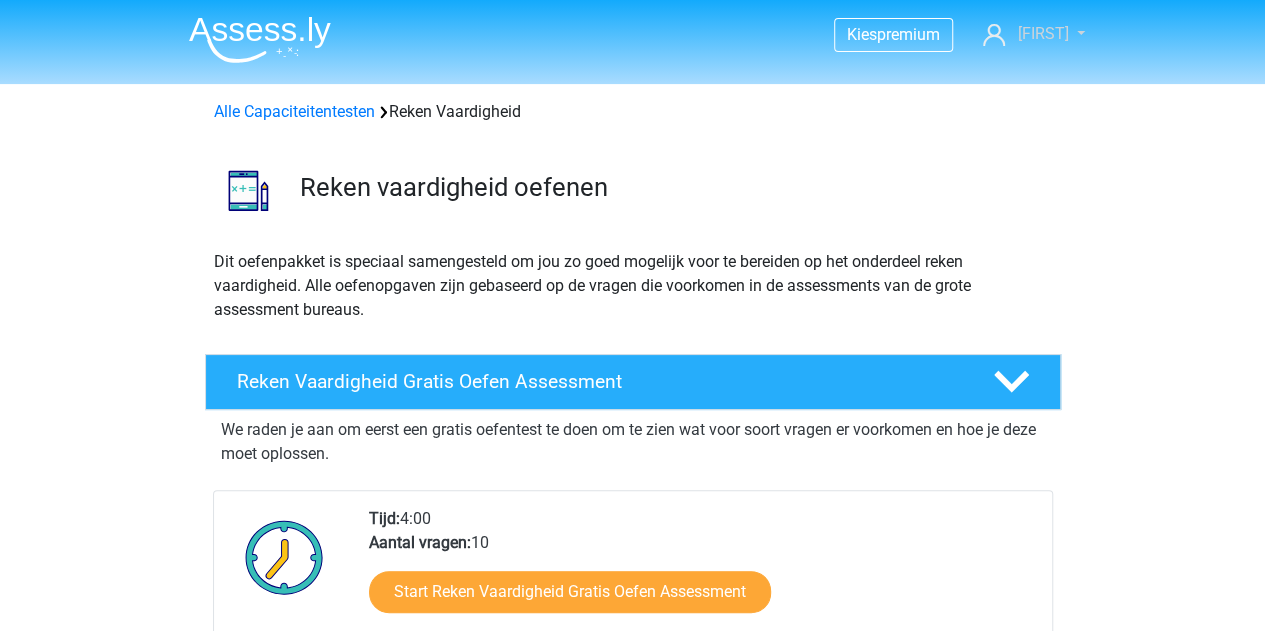 click on "[FIRST]" at bounding box center (1042, 33) 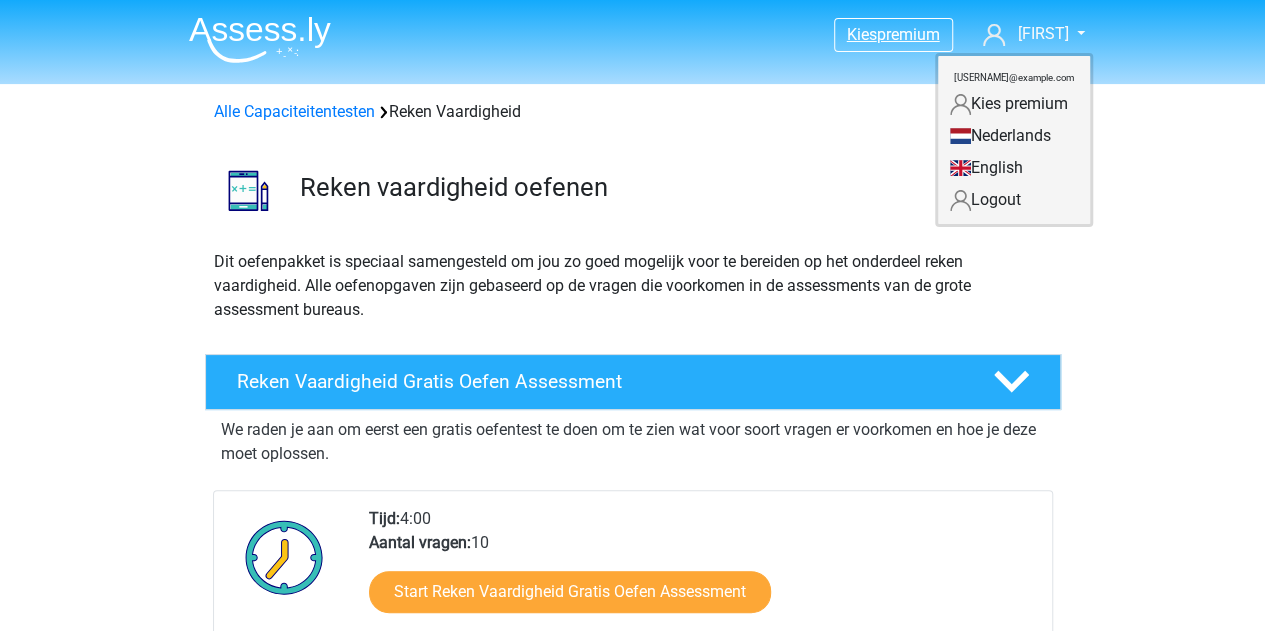 click on "premium" at bounding box center (908, 34) 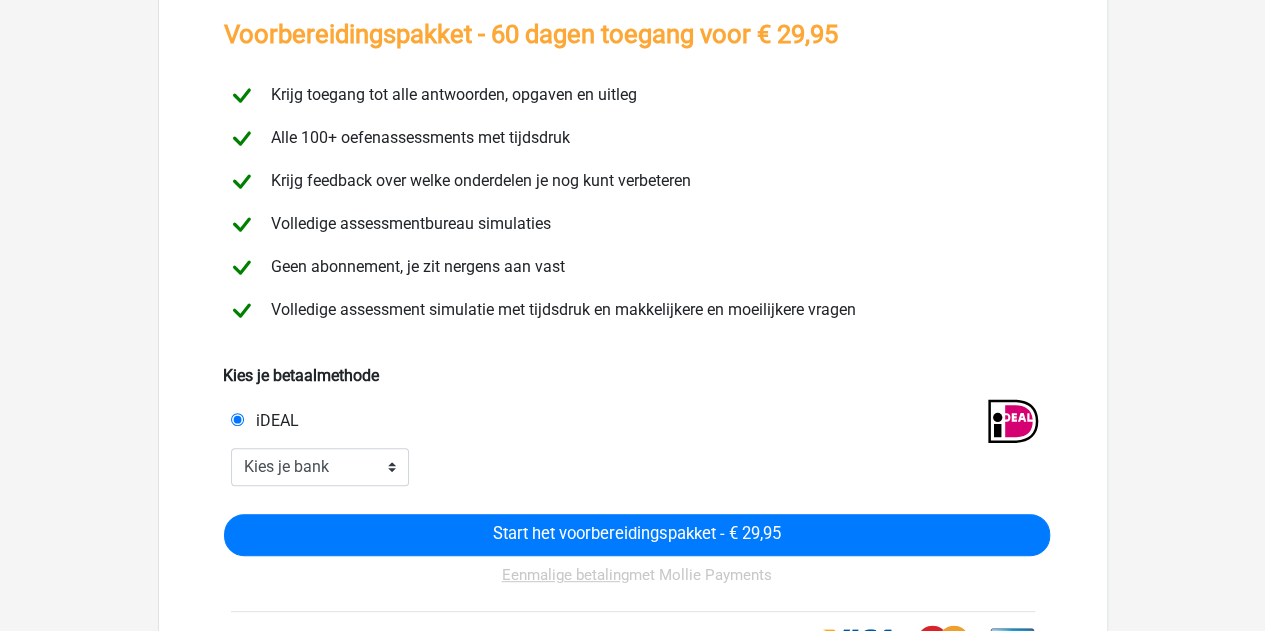 scroll, scrollTop: 200, scrollLeft: 0, axis: vertical 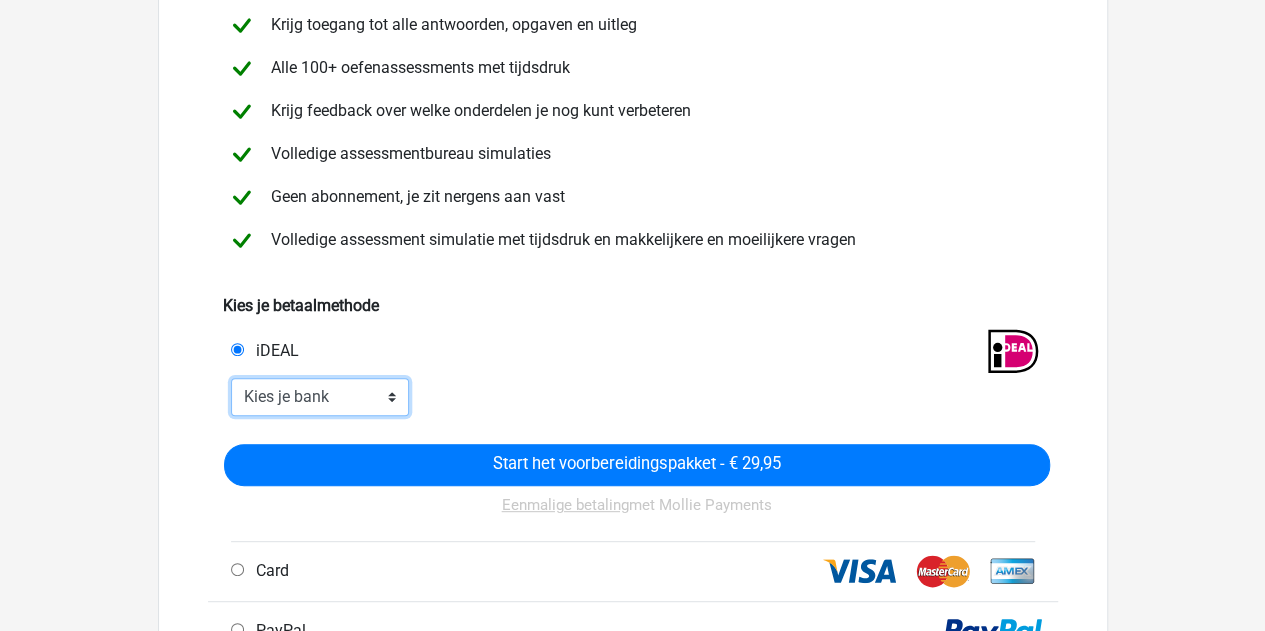 click on "Kies je bank
ABN AMRO
ING
Rabobank
ASN Bank
bunq
Knab
N26
NN
Regiobank
Revolut
SNS Bank
Triodos
Van Lanschot Kempen" at bounding box center (320, 397) 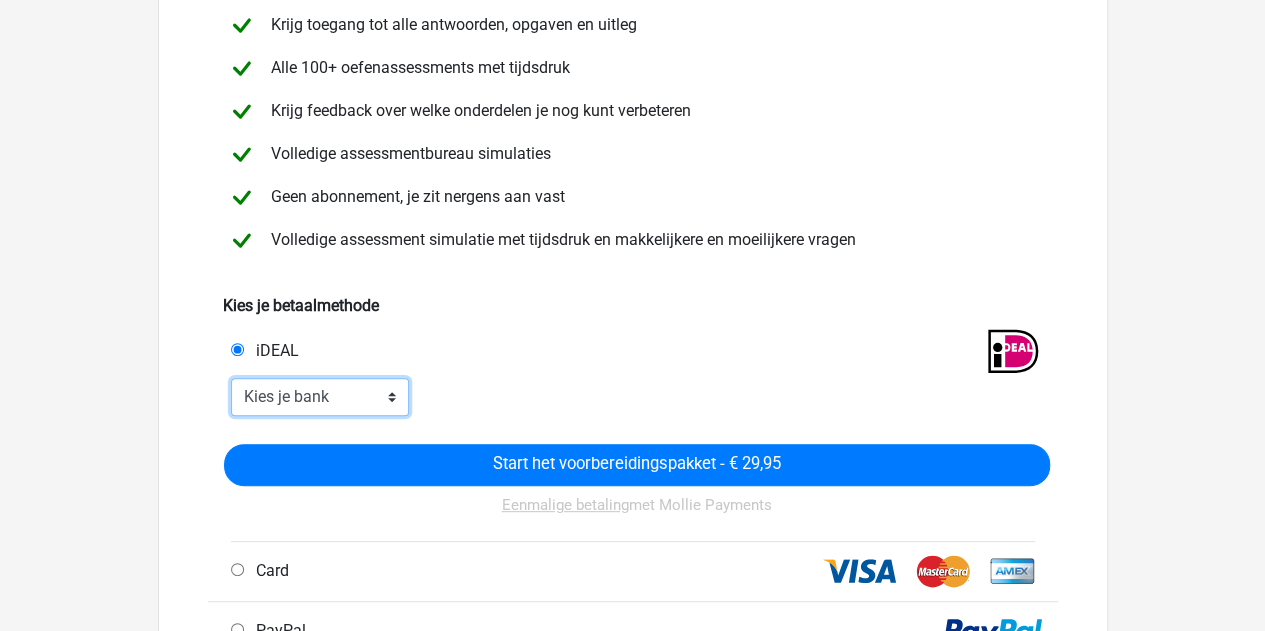 select on "ideal_INGBNL2A" 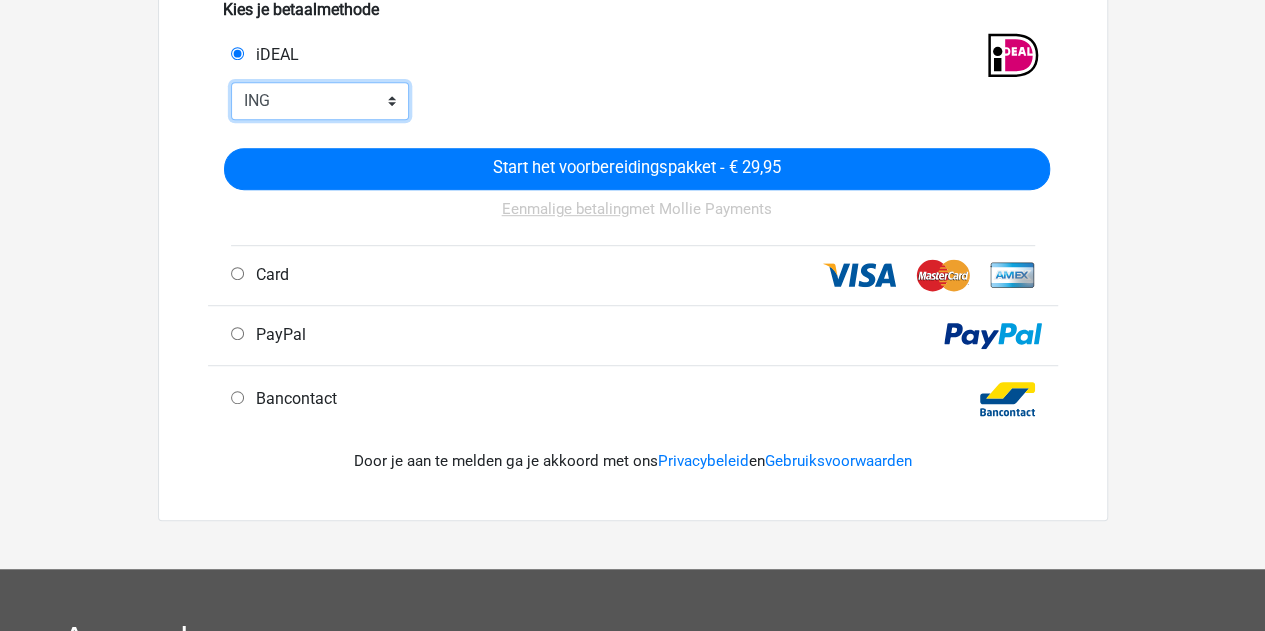 scroll, scrollTop: 500, scrollLeft: 0, axis: vertical 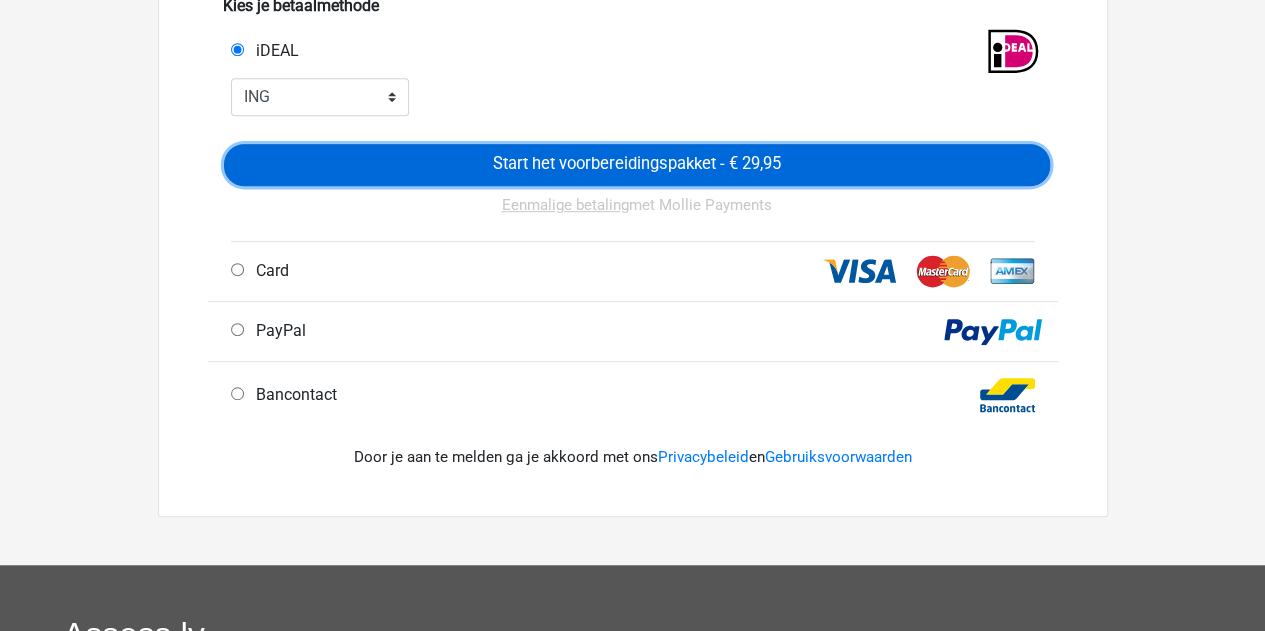 click on "Start het voorbereidingspakket - € 29,95" at bounding box center (637, 165) 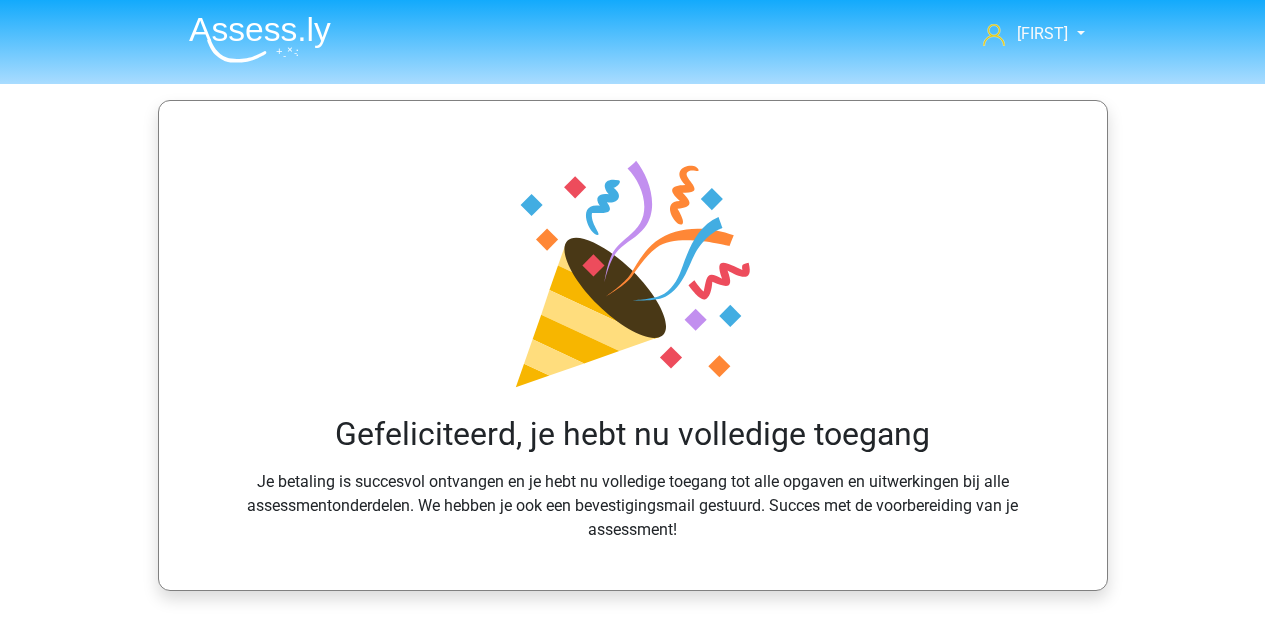 scroll, scrollTop: 0, scrollLeft: 0, axis: both 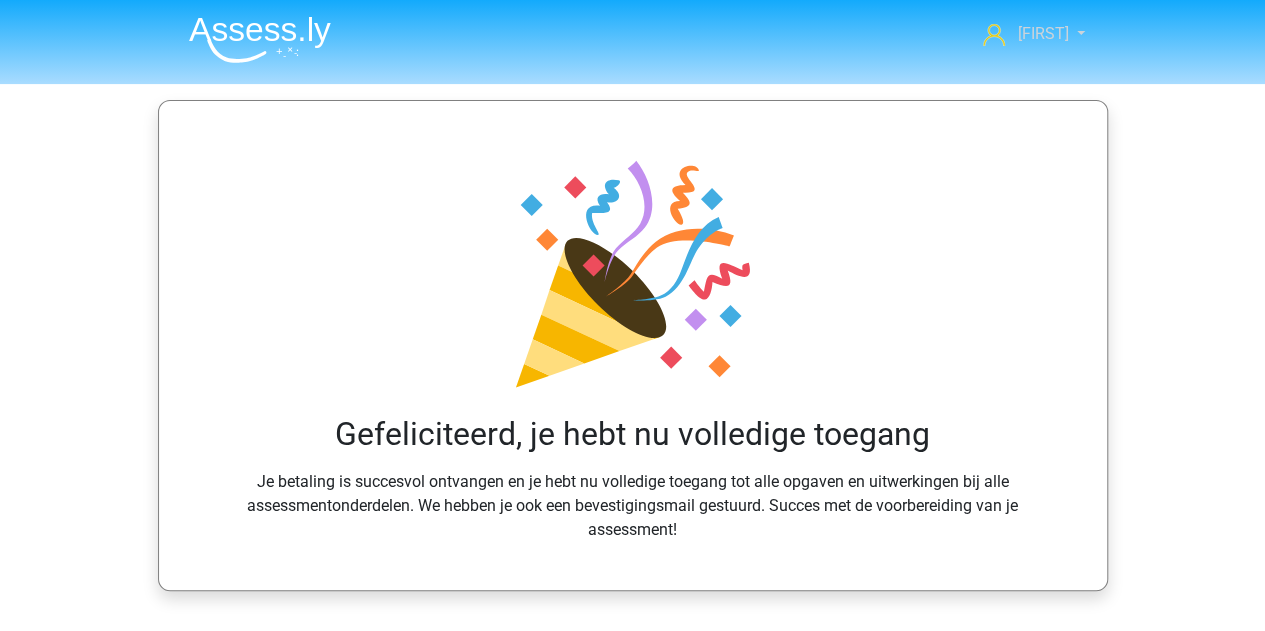 click on "[FIRST]" at bounding box center [1033, 34] 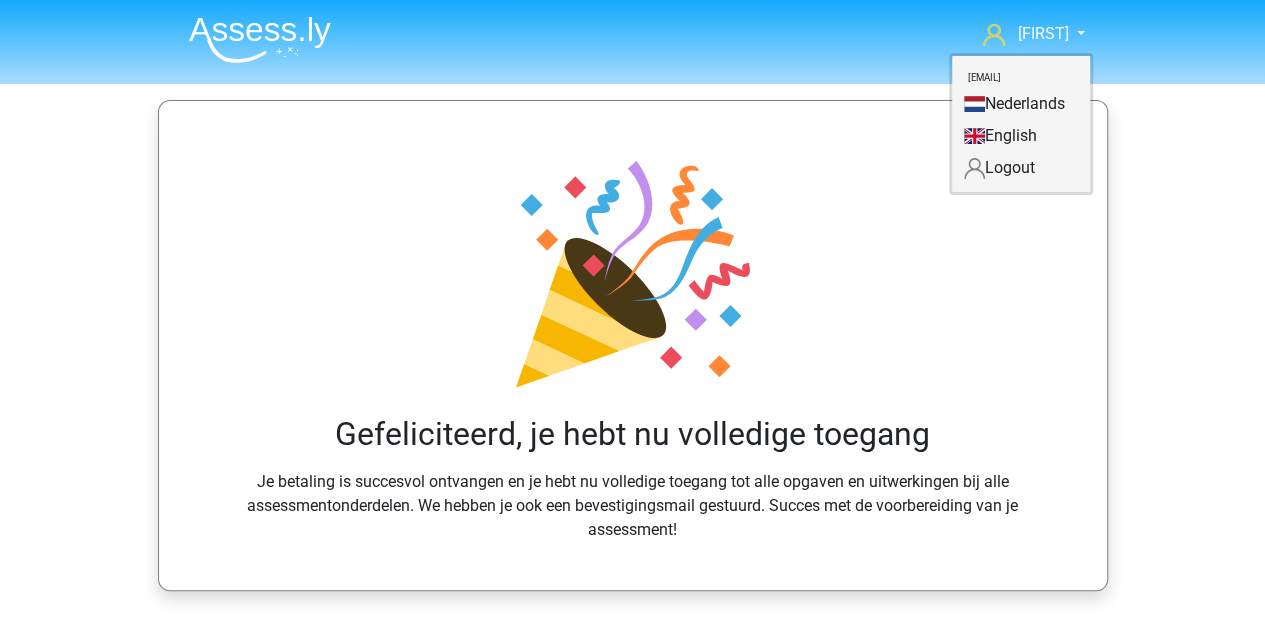 click on "Hester
hesterdenhollander22@gmail.com
Nederlands
English" at bounding box center [633, 35] 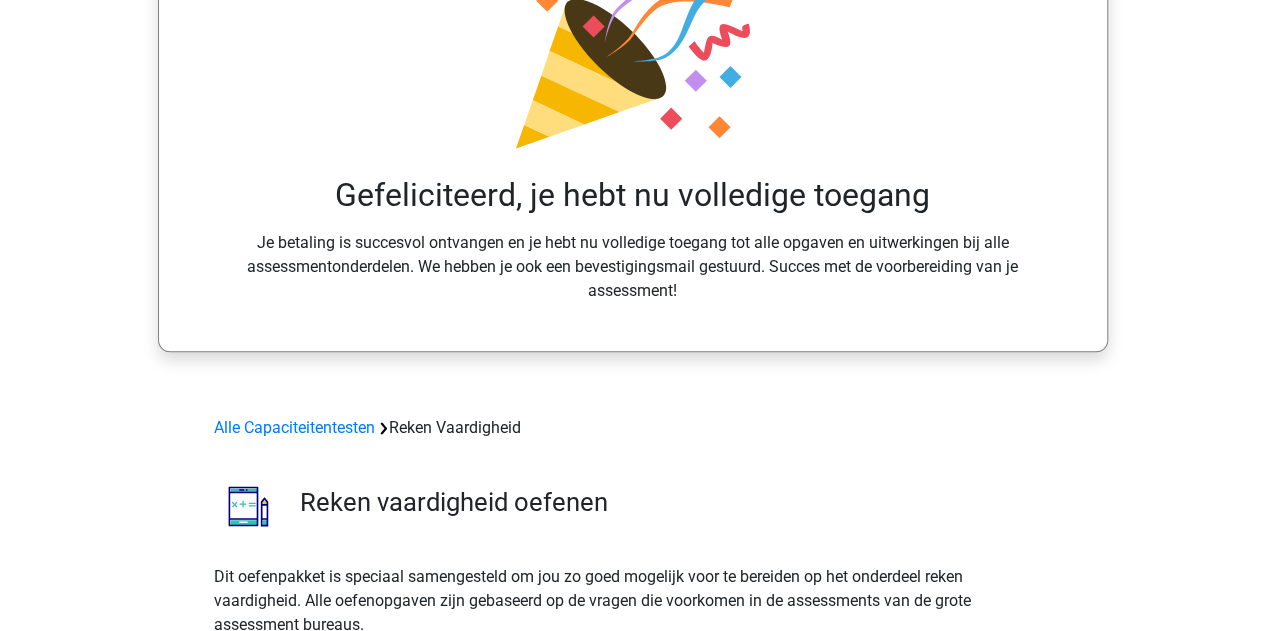 scroll, scrollTop: 100, scrollLeft: 0, axis: vertical 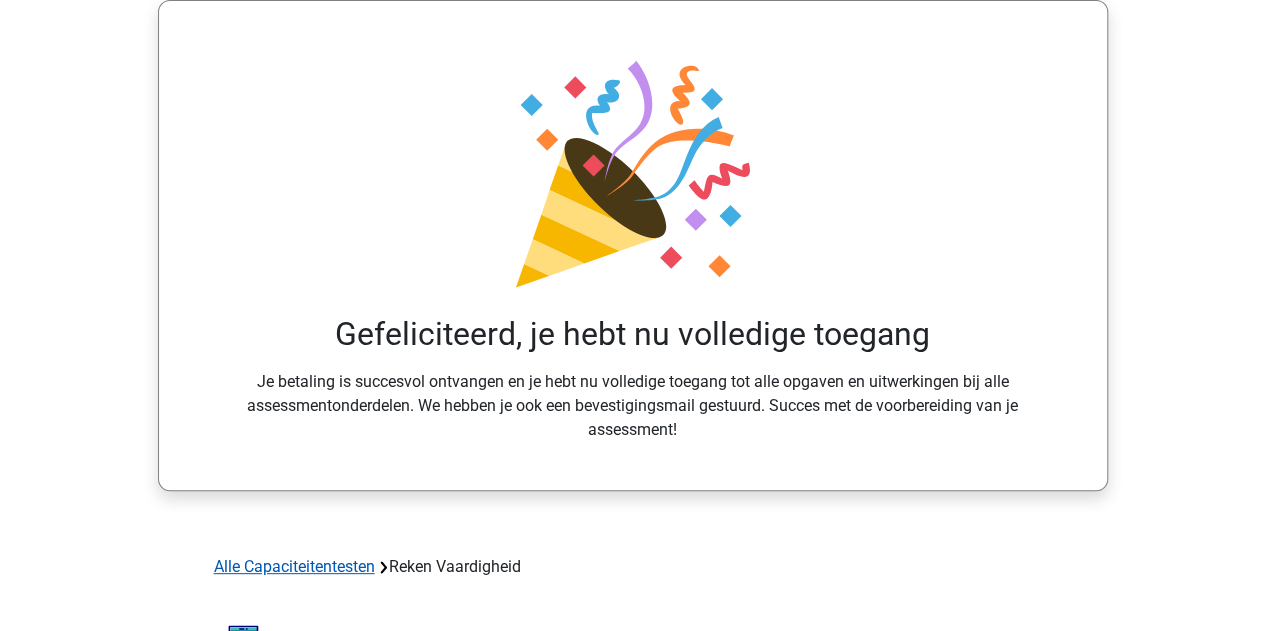 click on "Alle Capaciteitentesten" at bounding box center (294, 566) 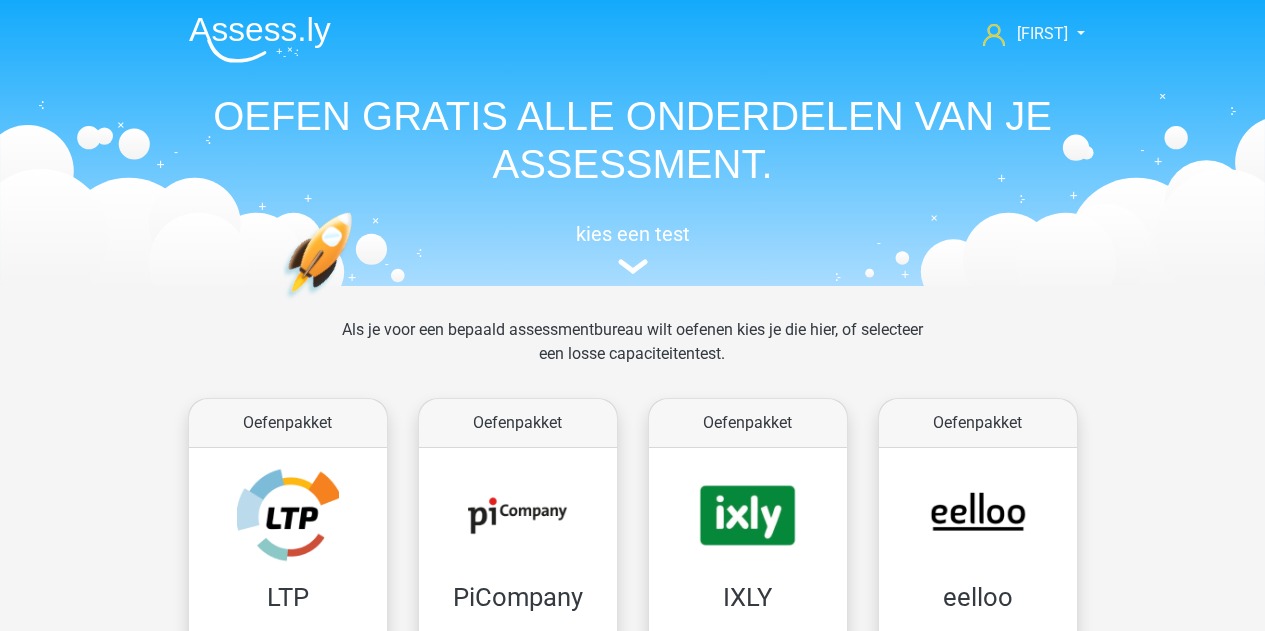 scroll, scrollTop: 848, scrollLeft: 0, axis: vertical 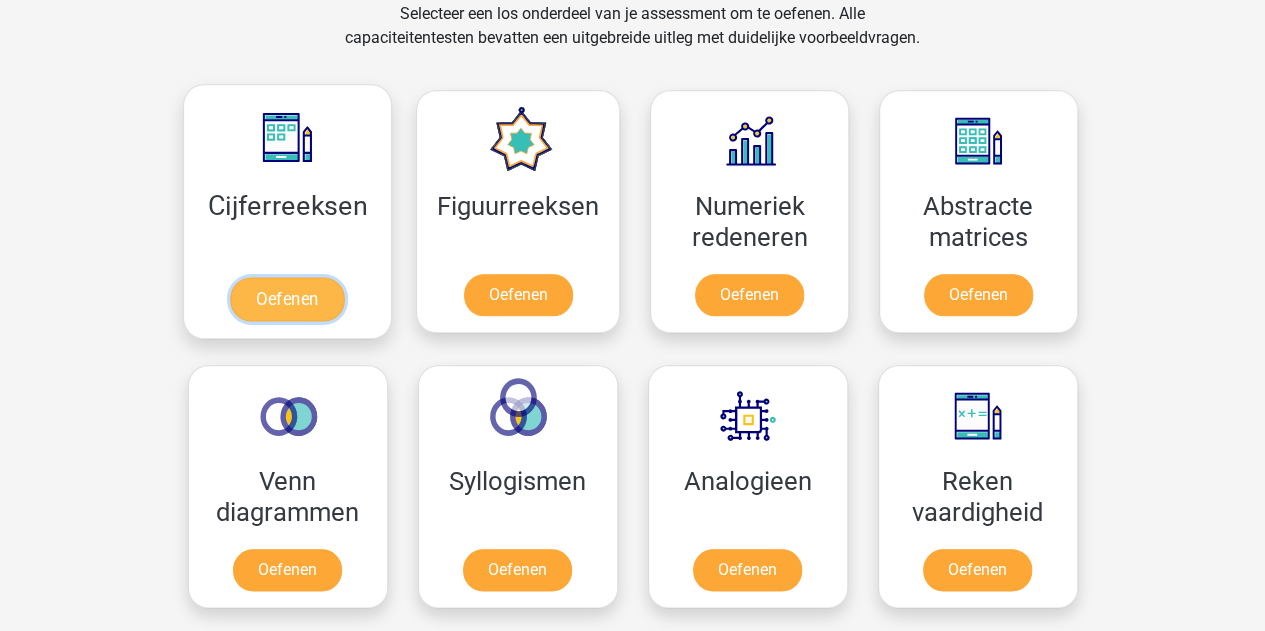 click on "Oefenen" at bounding box center (287, 299) 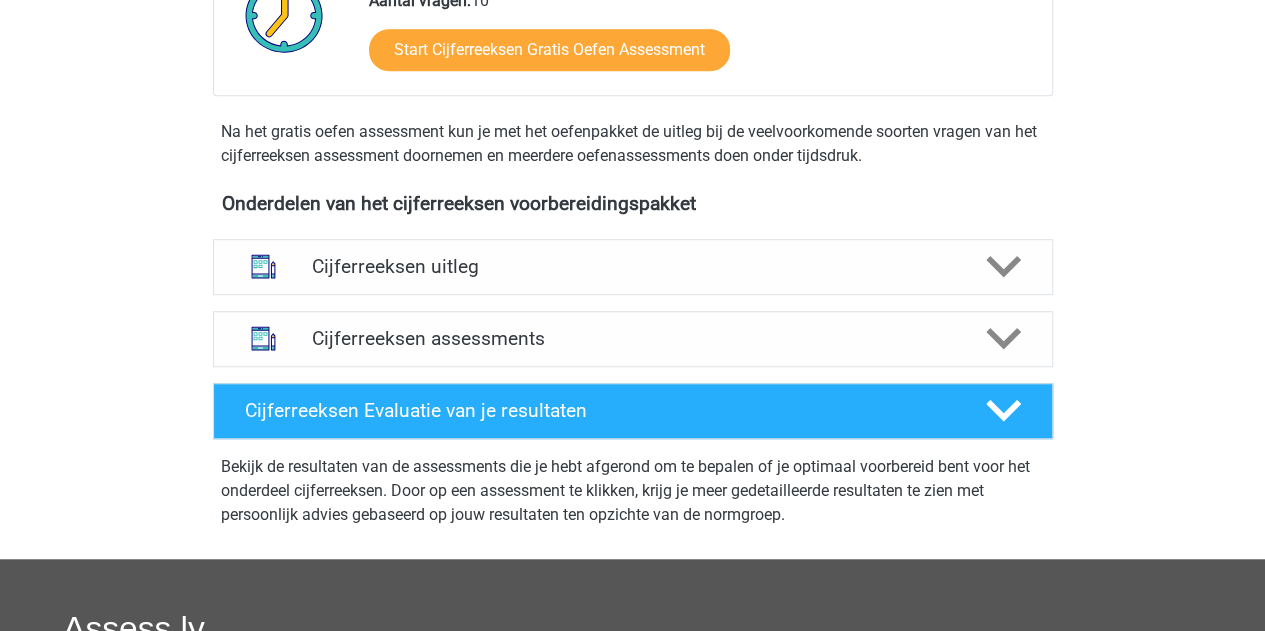 scroll, scrollTop: 700, scrollLeft: 0, axis: vertical 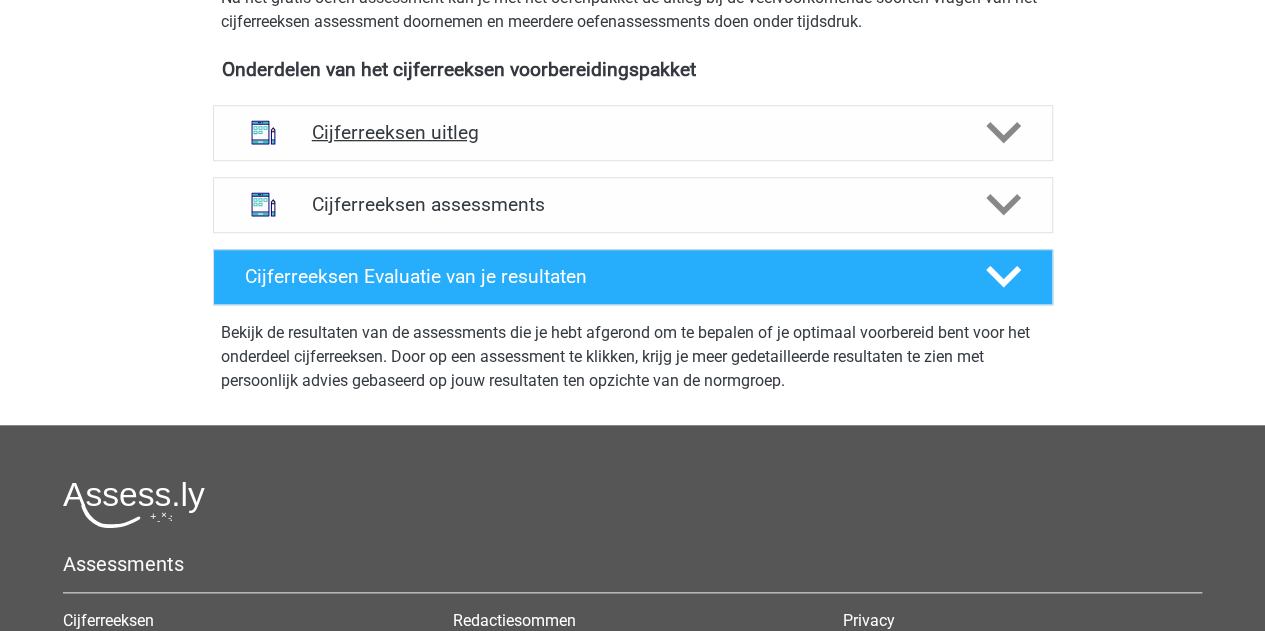 click on "Cijferreeksen uitleg" at bounding box center (633, 132) 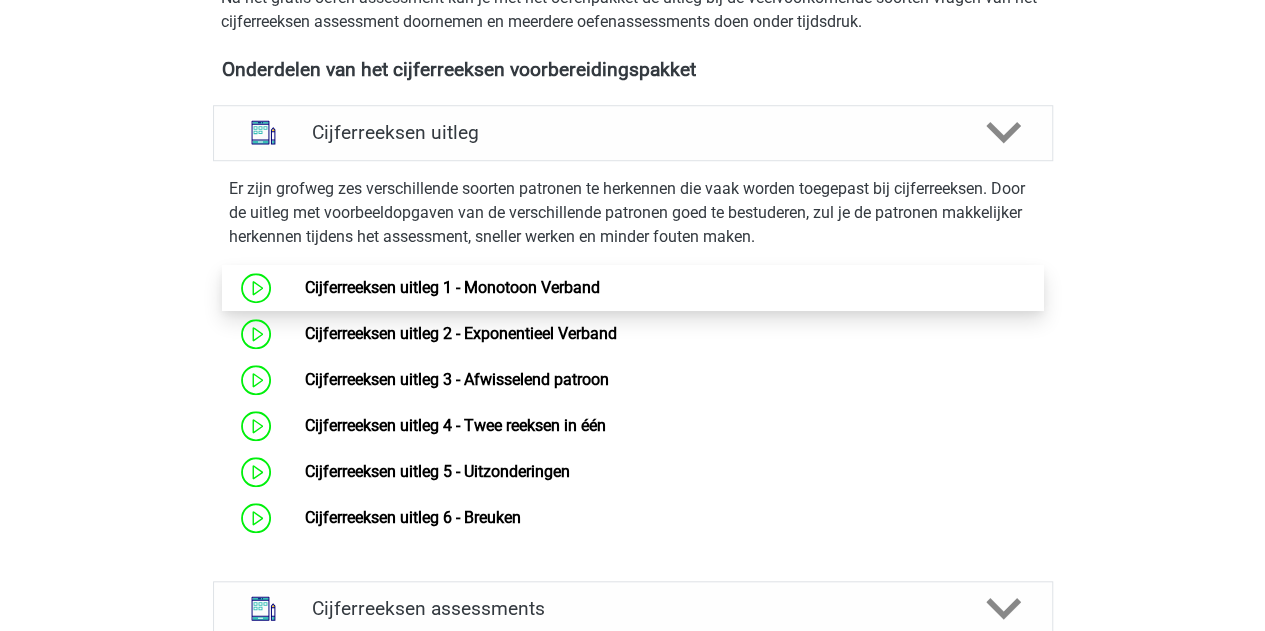 click on "Cijferreeksen uitleg 1 - Monotoon Verband" at bounding box center [452, 287] 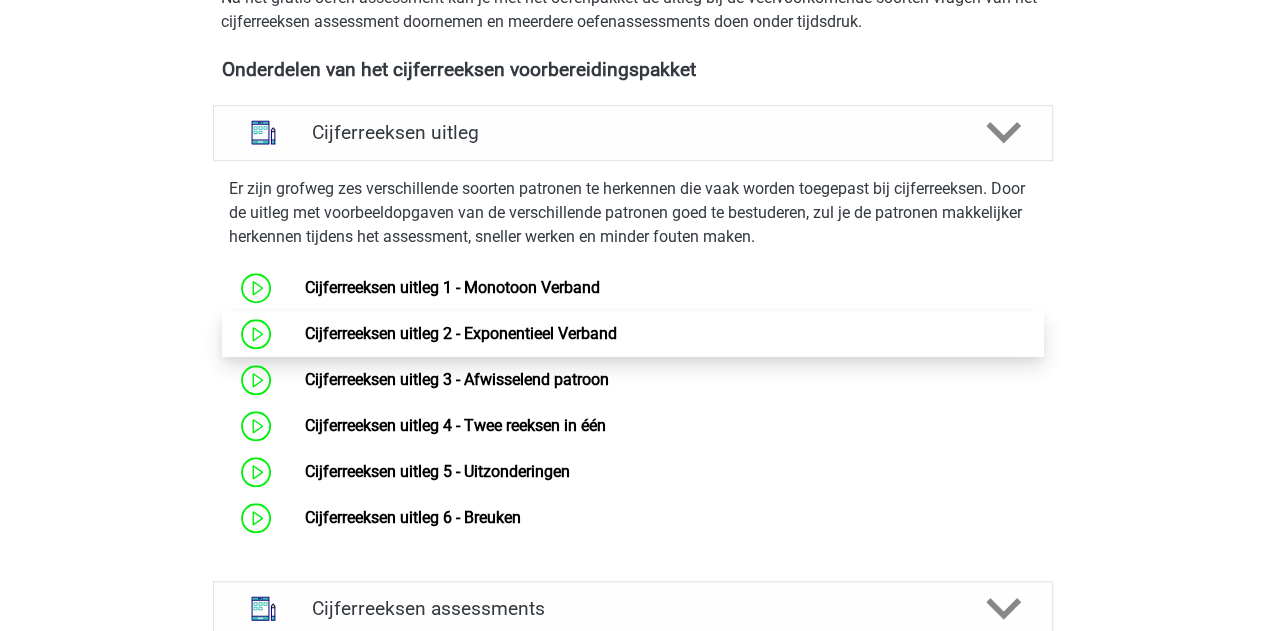 click on "Cijferreeksen uitleg 2 - Exponentieel Verband" at bounding box center [461, 333] 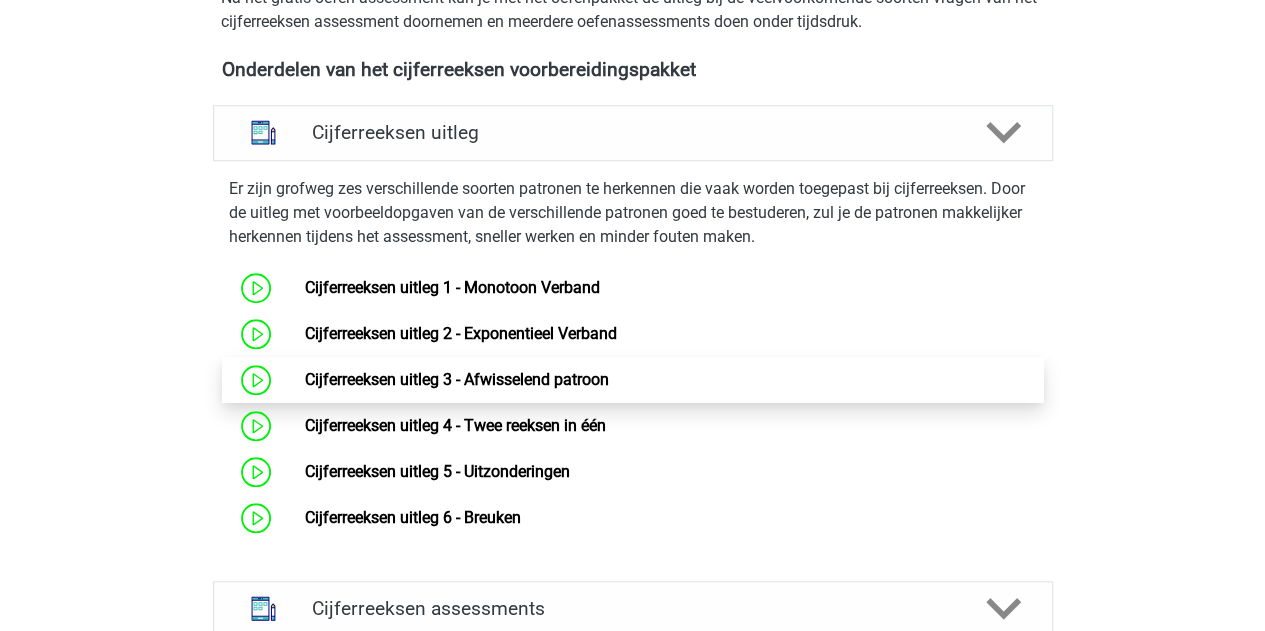 click on "Cijferreeksen uitleg 3 - Afwisselend patroon" at bounding box center [457, 379] 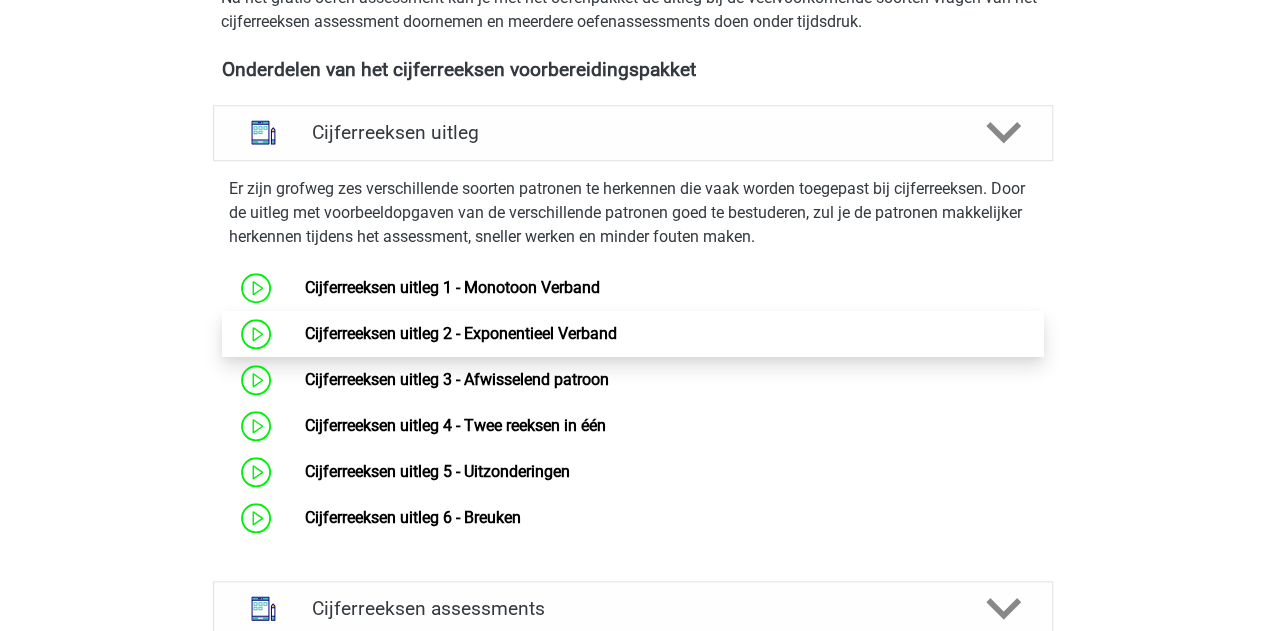 click on "Cijferreeksen uitleg 2 - Exponentieel Verband" at bounding box center (461, 333) 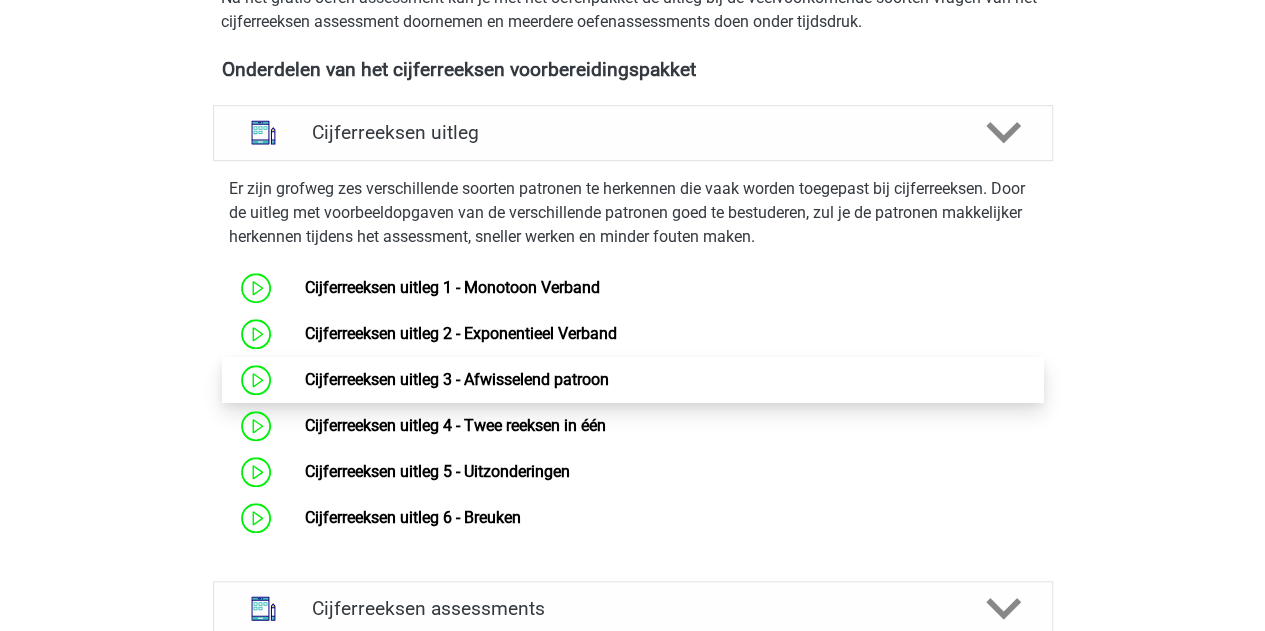 click on "Cijferreeksen uitleg 3 - Afwisselend patroon" at bounding box center (457, 379) 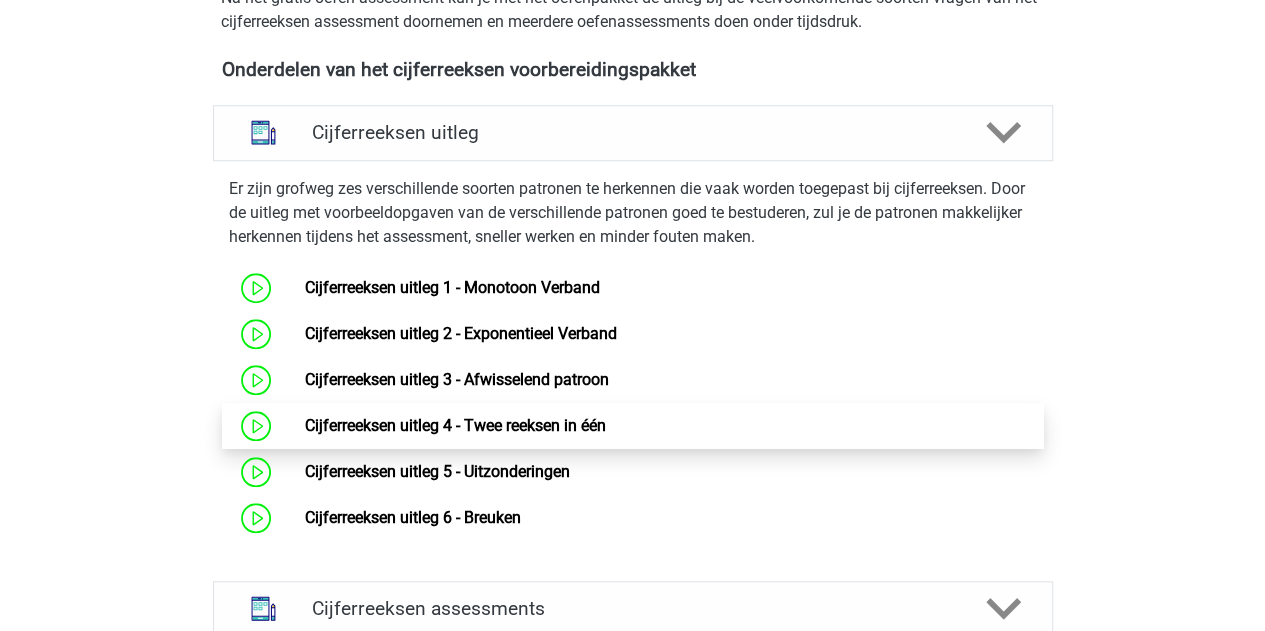 click on "Cijferreeksen uitleg 4 - Twee reeksen in één" at bounding box center (455, 425) 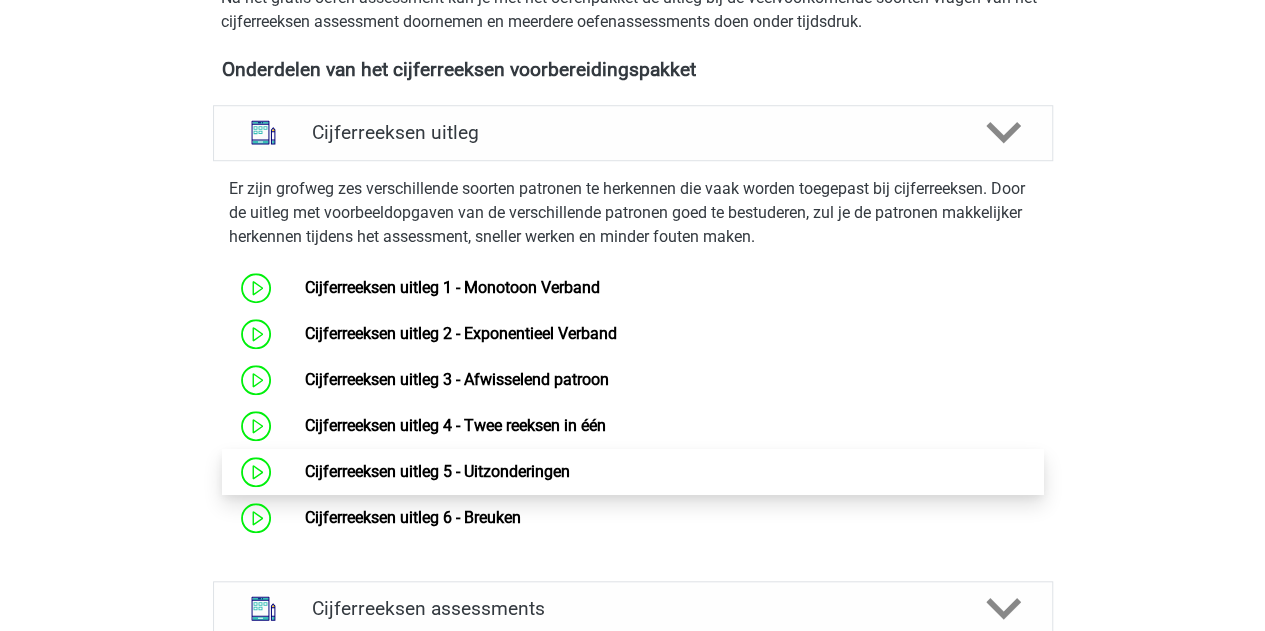 click on "Cijferreeksen uitleg 5 - Uitzonderingen" at bounding box center [437, 471] 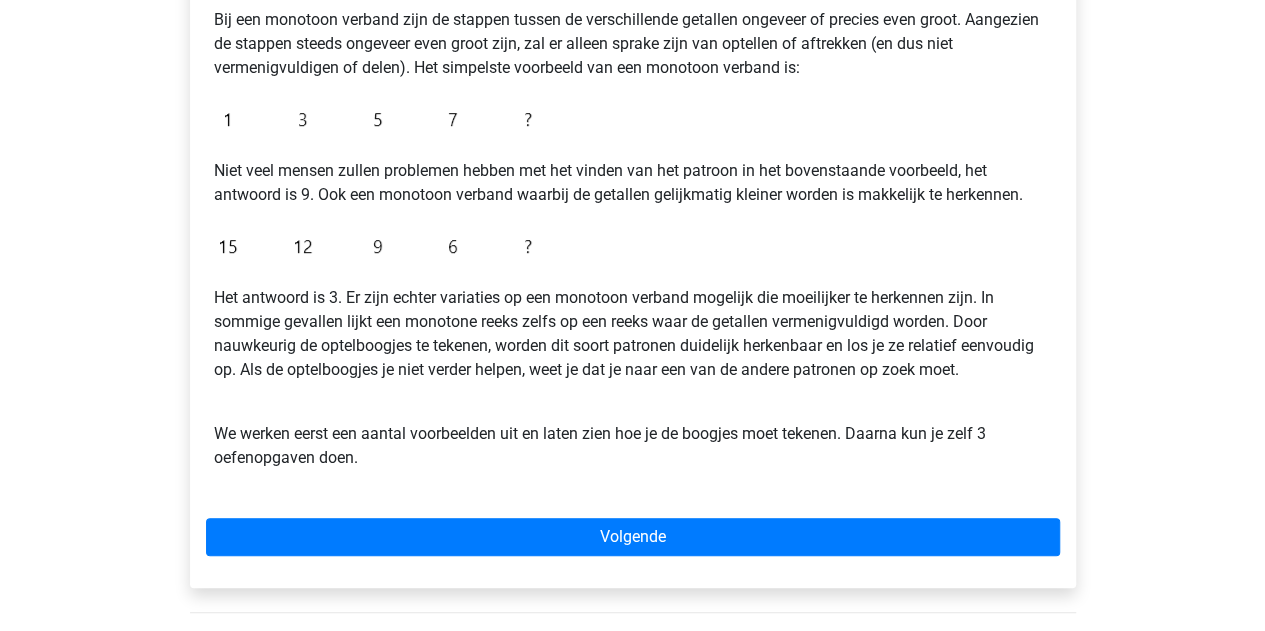 scroll, scrollTop: 300, scrollLeft: 0, axis: vertical 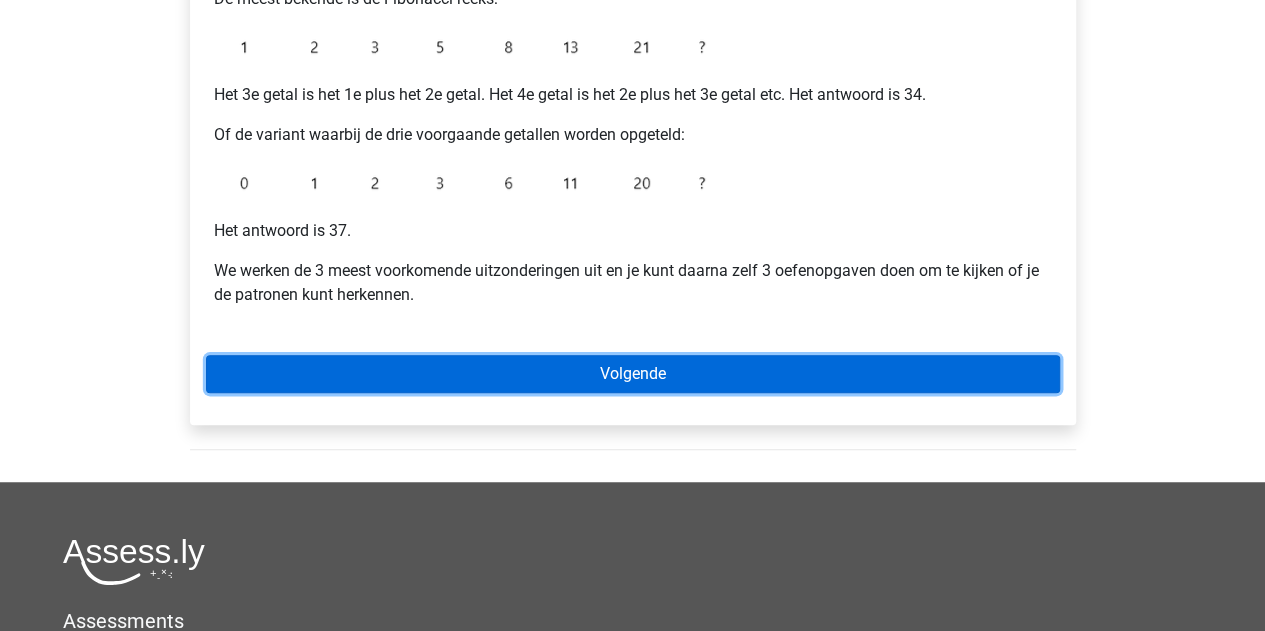click on "Volgende" at bounding box center [633, 374] 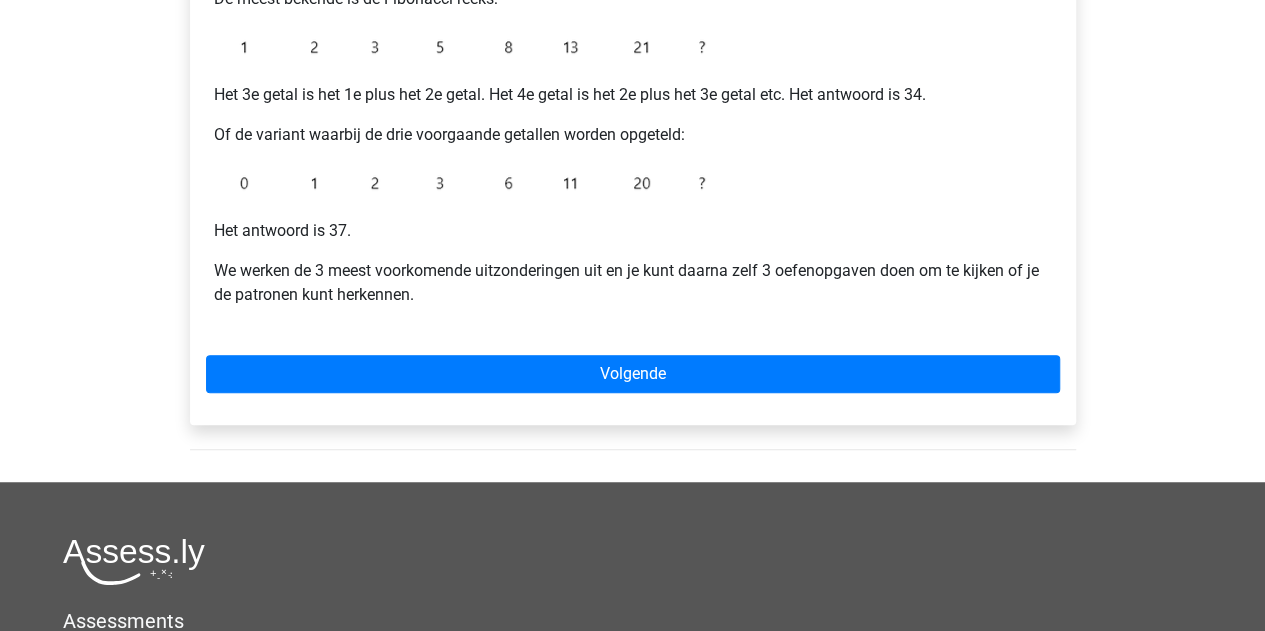 scroll, scrollTop: 300, scrollLeft: 0, axis: vertical 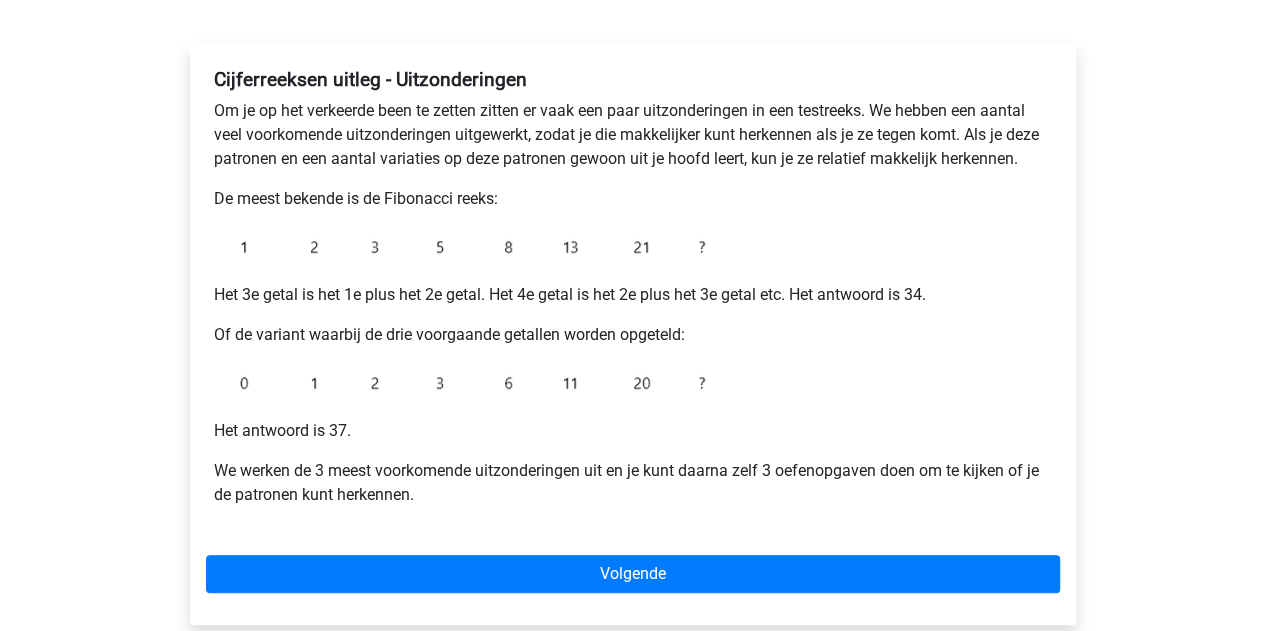 drag, startPoint x: 409, startPoint y: 191, endPoint x: 618, endPoint y: 169, distance: 210.15471 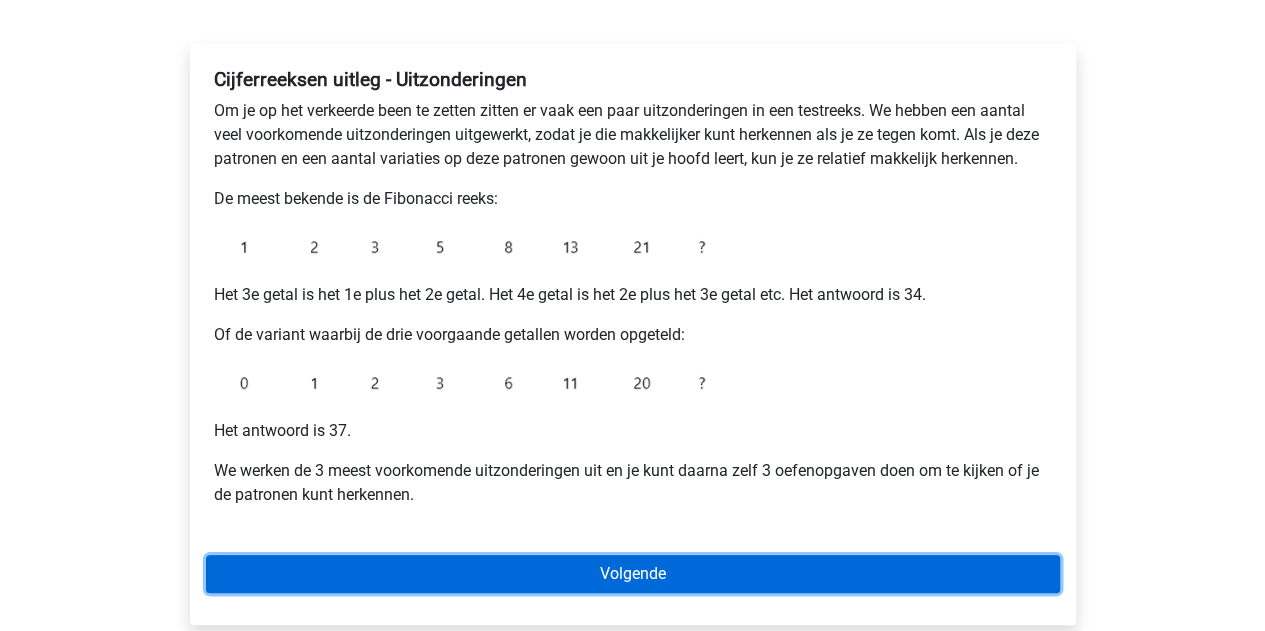 click on "Volgende" at bounding box center (633, 574) 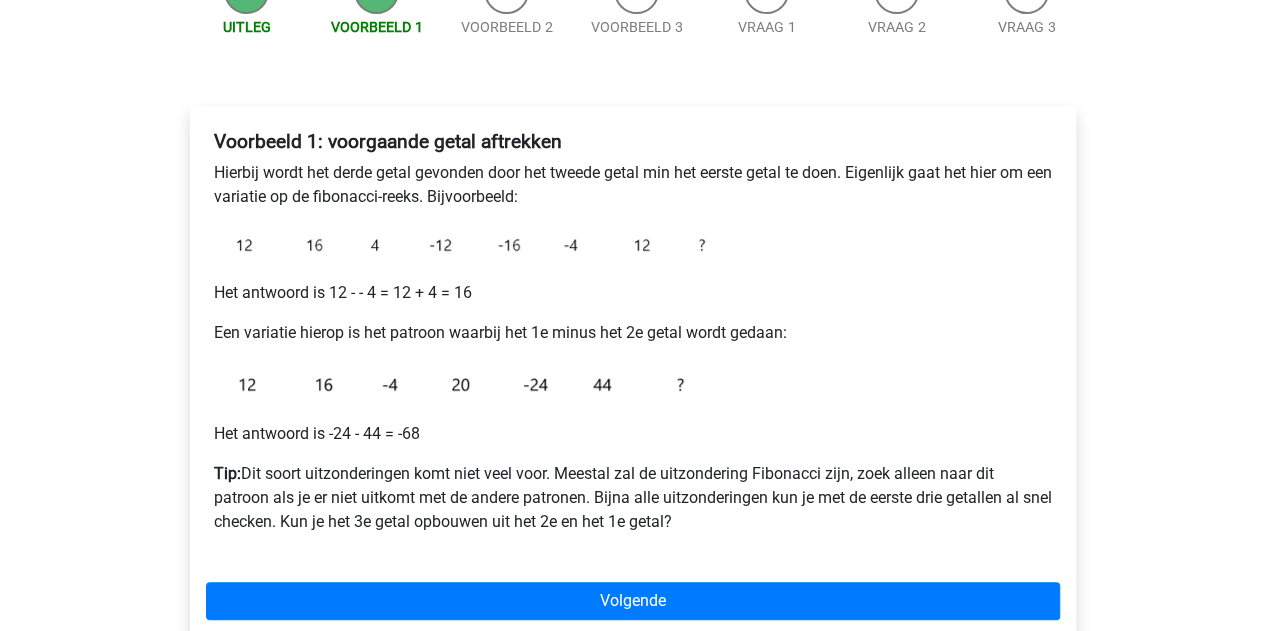 scroll, scrollTop: 300, scrollLeft: 0, axis: vertical 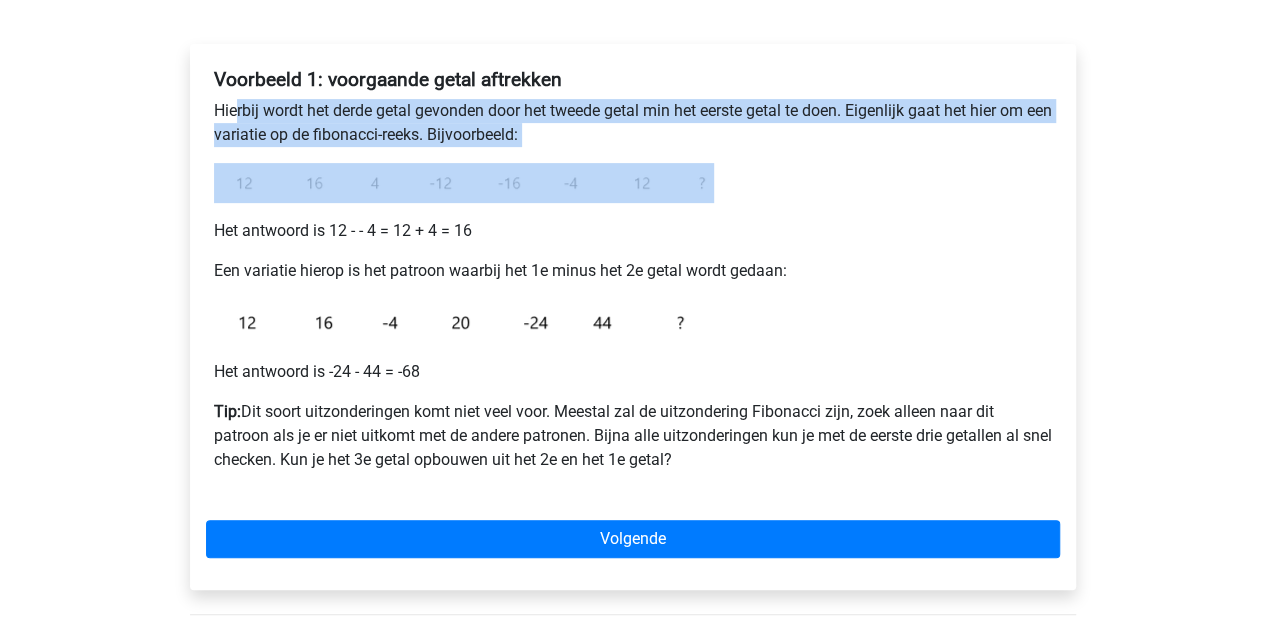 drag, startPoint x: 234, startPoint y: 107, endPoint x: 744, endPoint y: 171, distance: 514 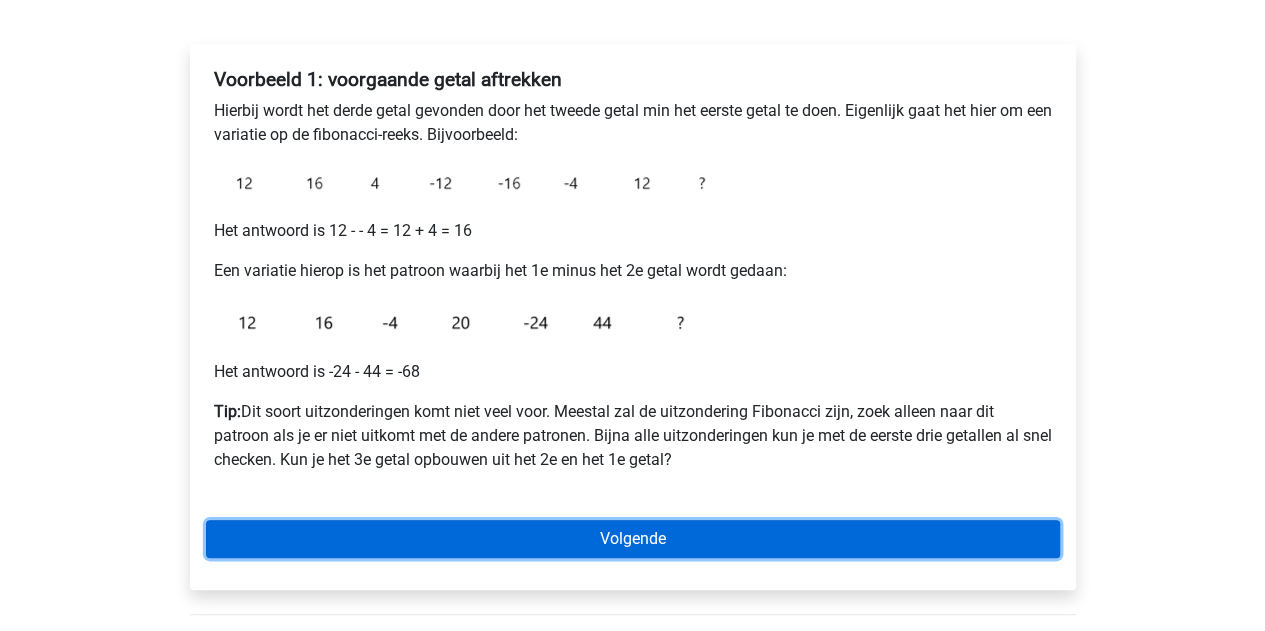 click on "Volgende" at bounding box center (633, 539) 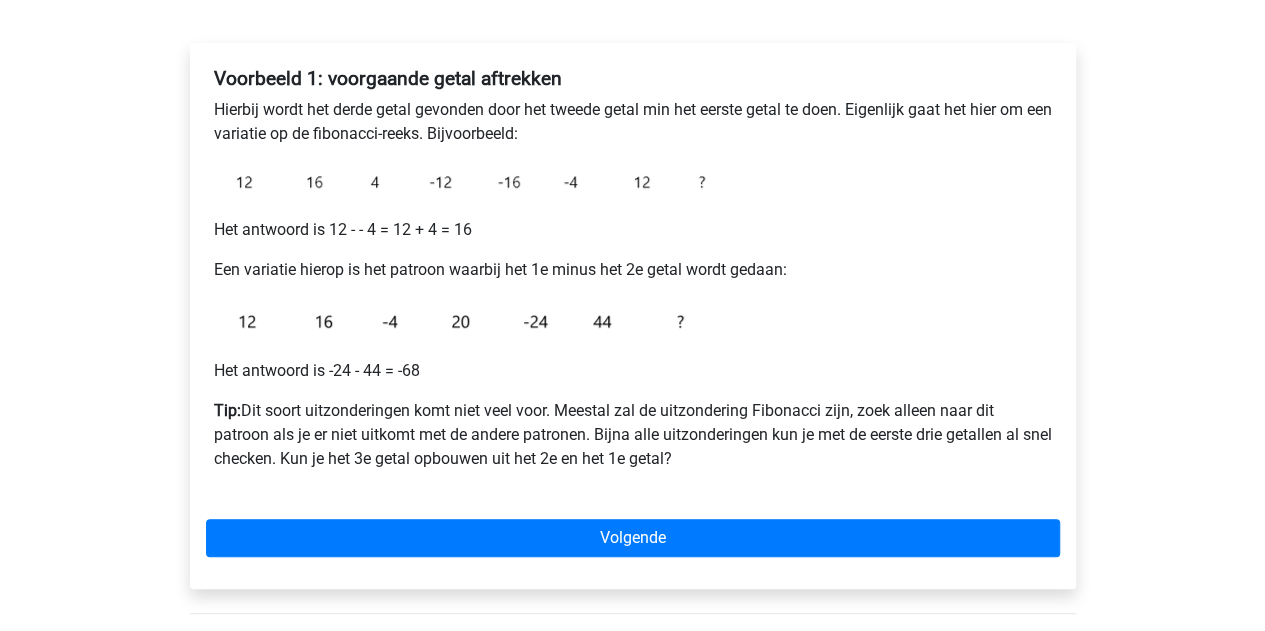 scroll, scrollTop: 300, scrollLeft: 0, axis: vertical 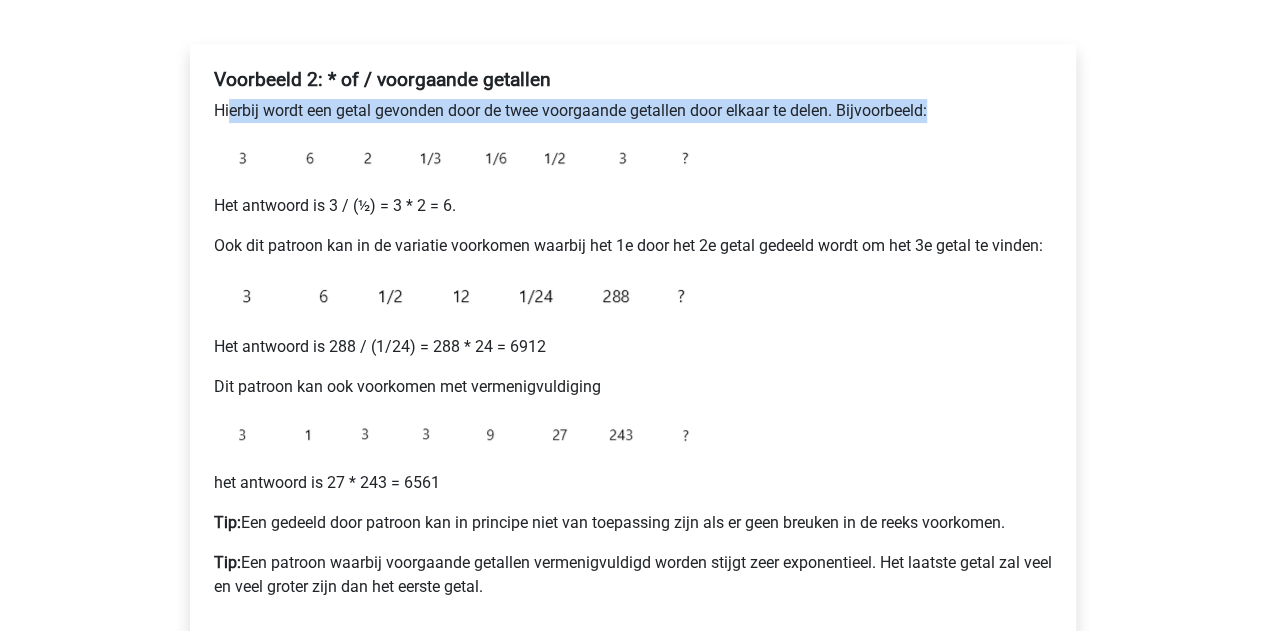 drag, startPoint x: 229, startPoint y: 111, endPoint x: 970, endPoint y: 138, distance: 741.49176 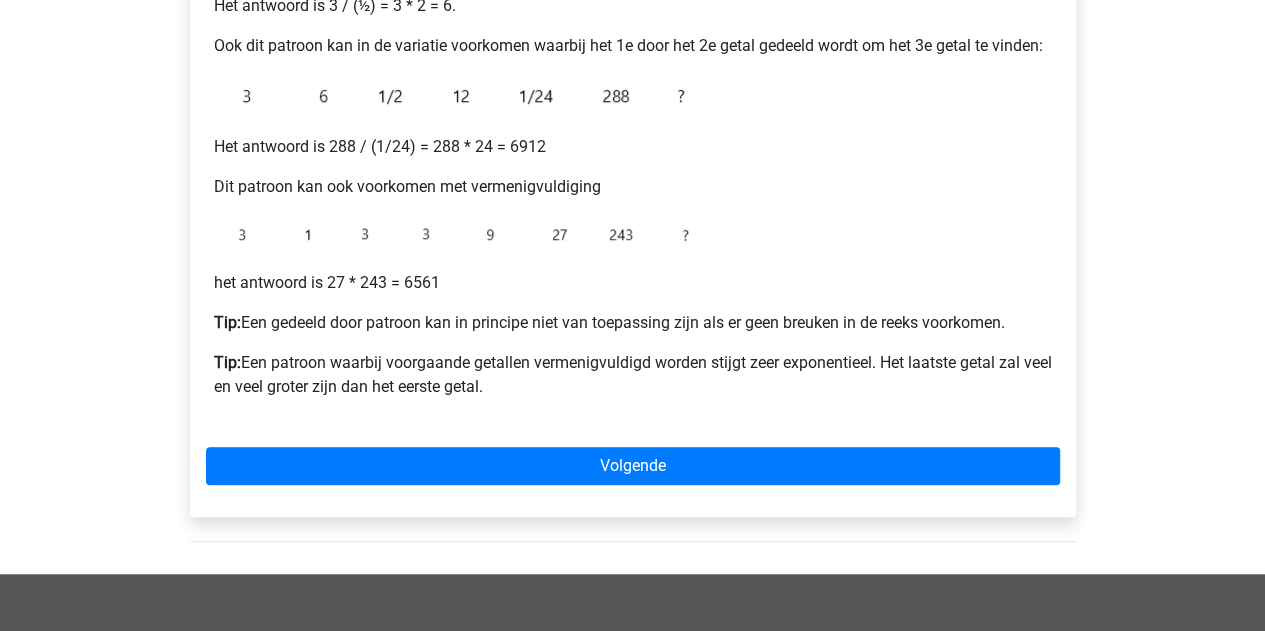 scroll, scrollTop: 500, scrollLeft: 0, axis: vertical 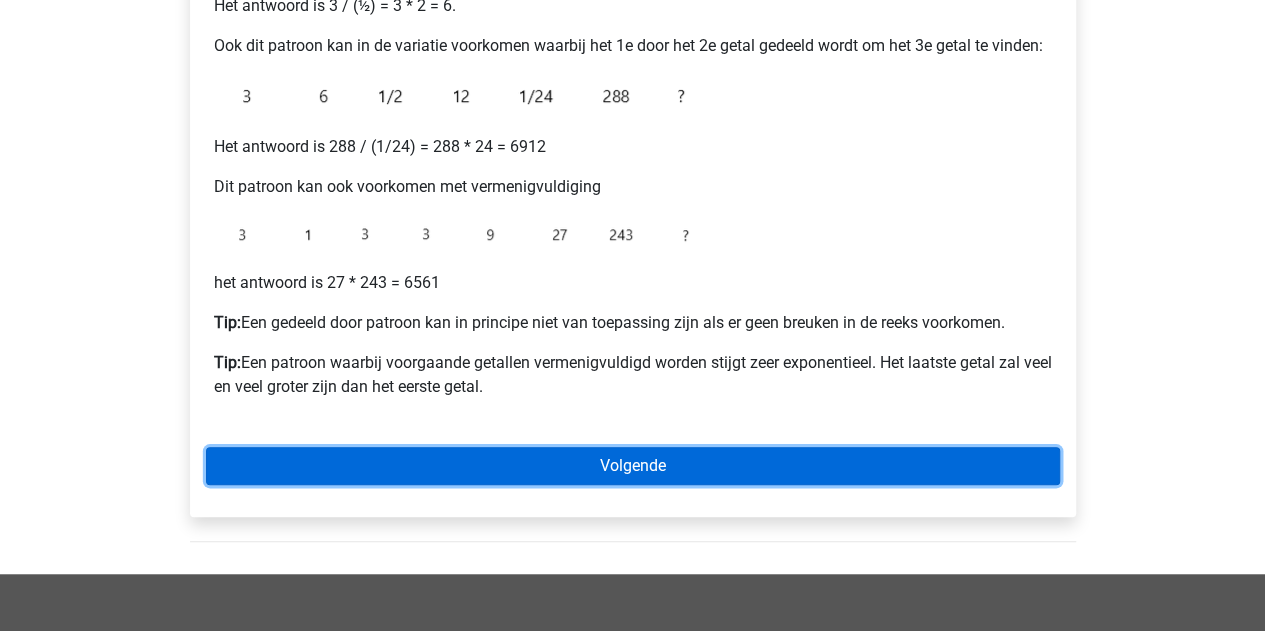 click on "Volgende" at bounding box center [633, 466] 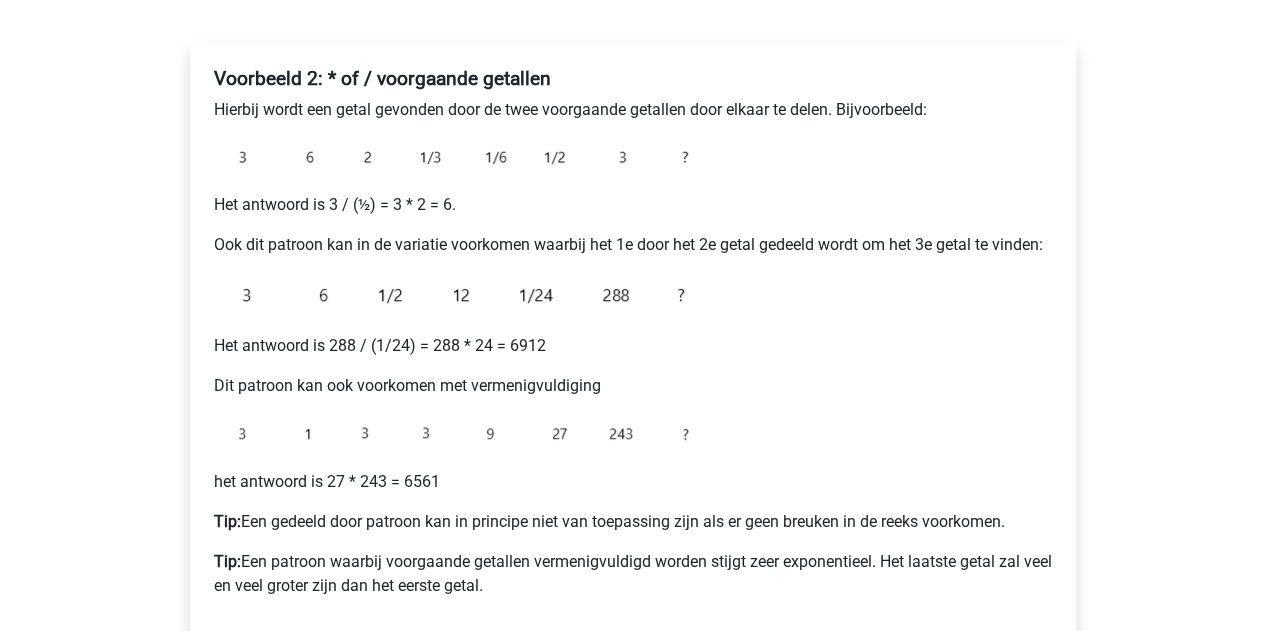 scroll, scrollTop: 300, scrollLeft: 0, axis: vertical 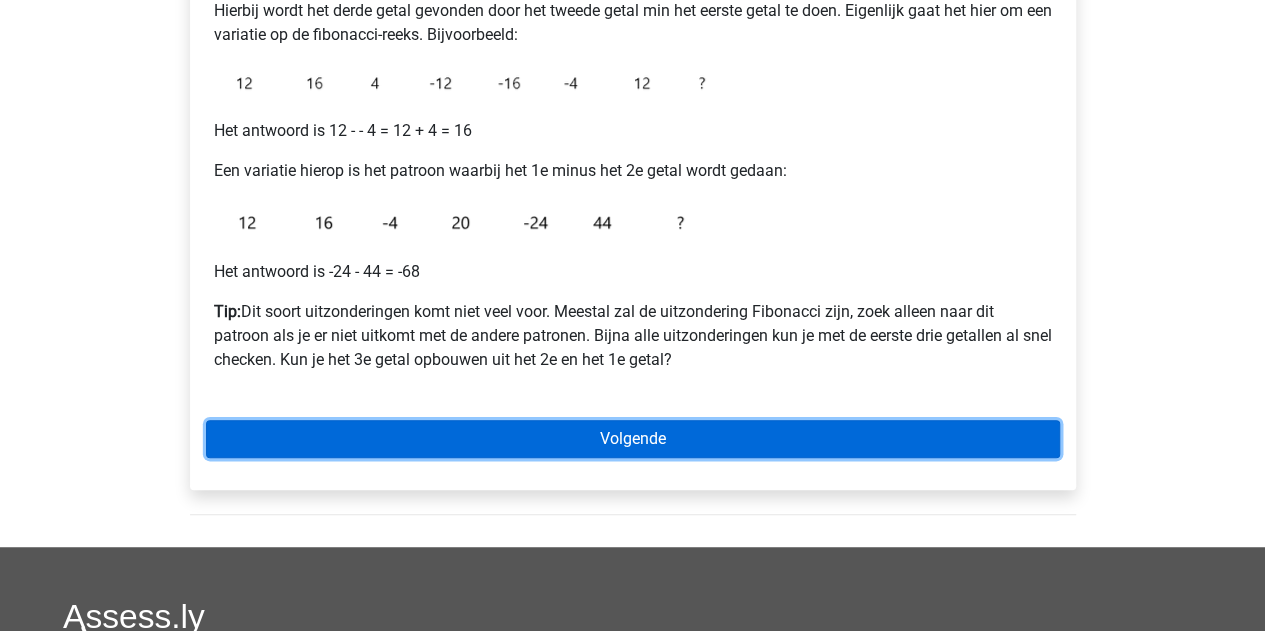 click on "Volgende" at bounding box center [633, 439] 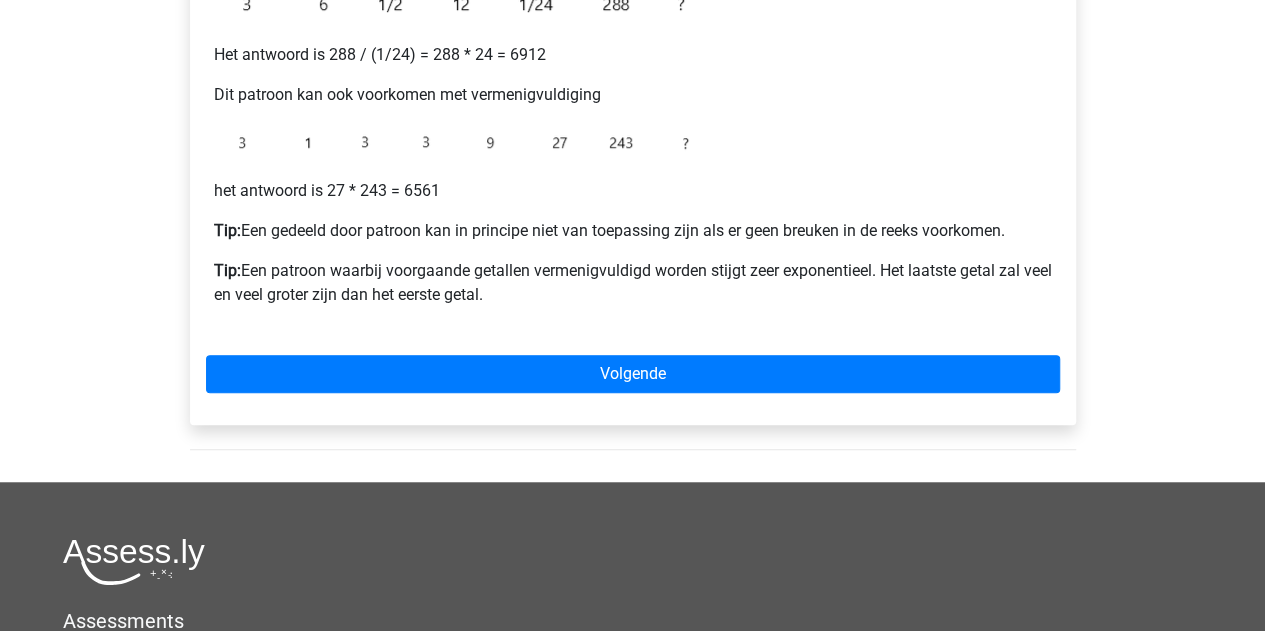 scroll, scrollTop: 600, scrollLeft: 0, axis: vertical 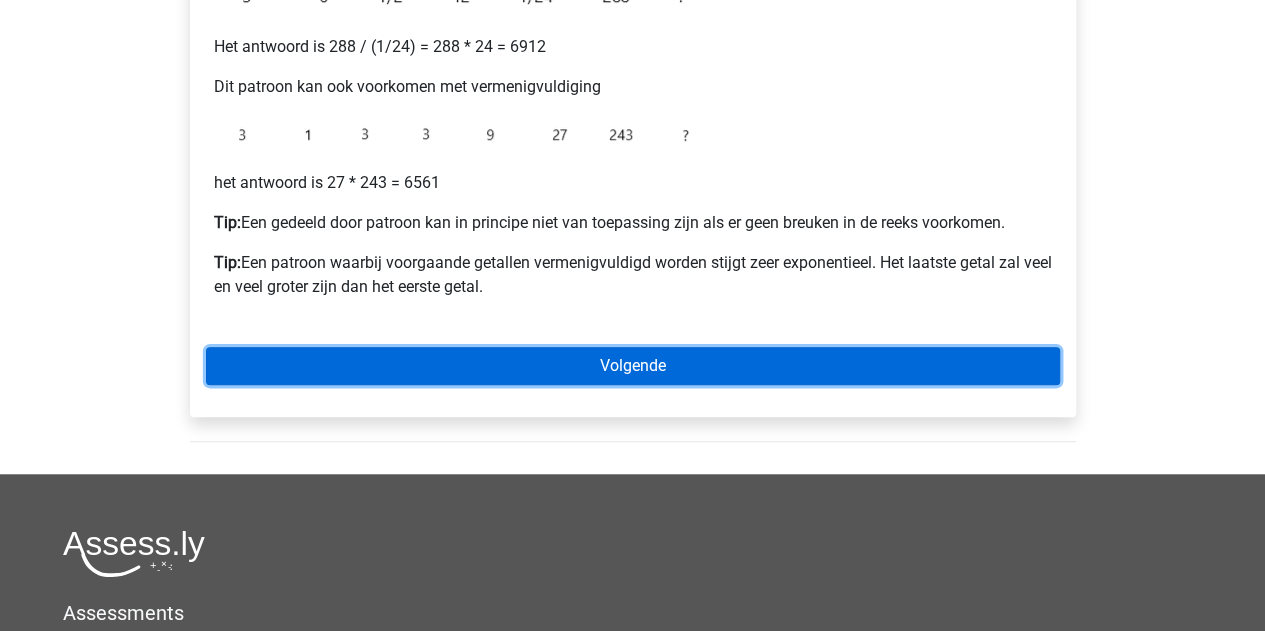 click on "Volgende" at bounding box center (633, 366) 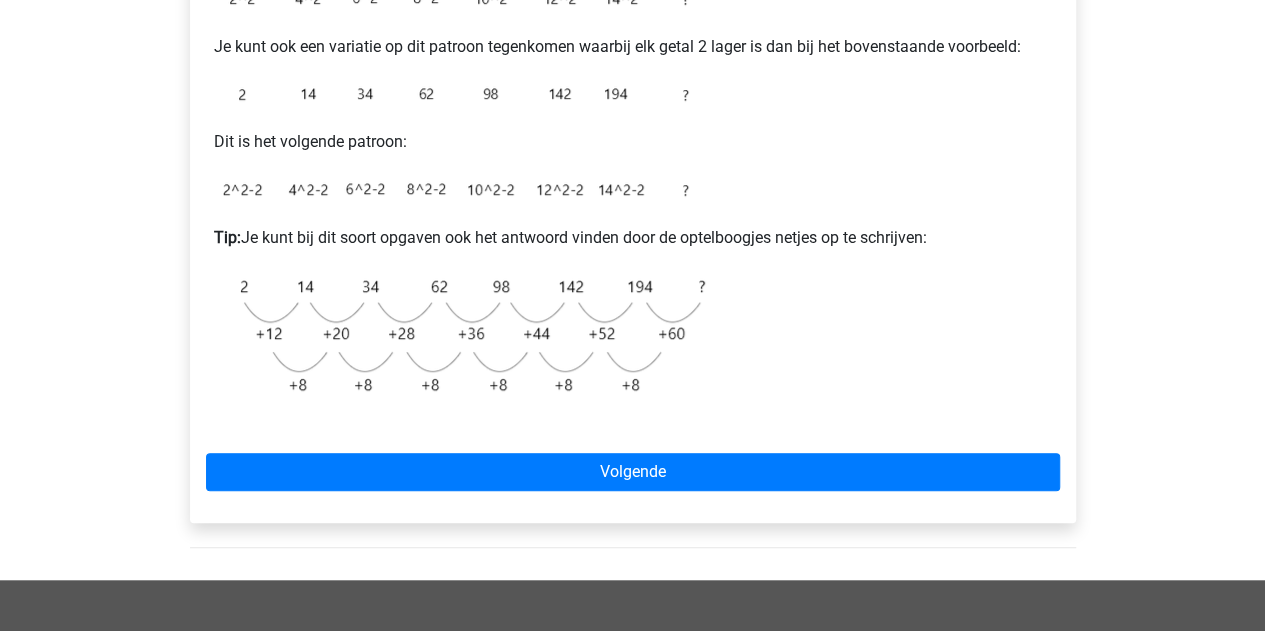 scroll, scrollTop: 700, scrollLeft: 0, axis: vertical 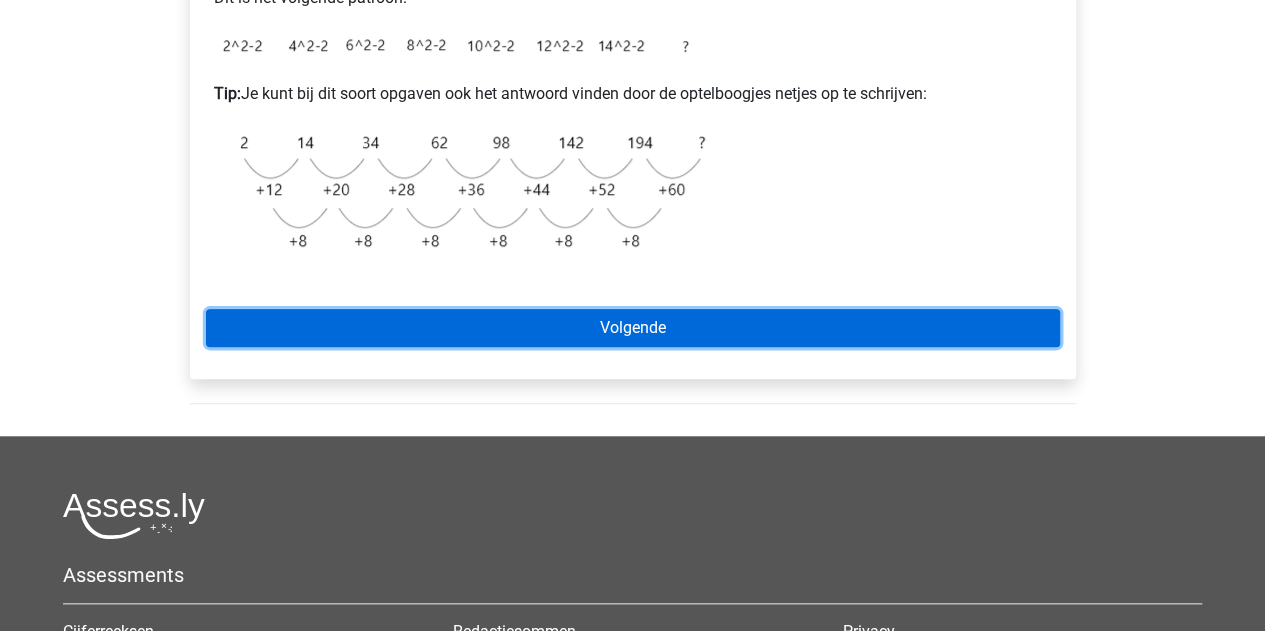 click on "Volgende" at bounding box center [633, 328] 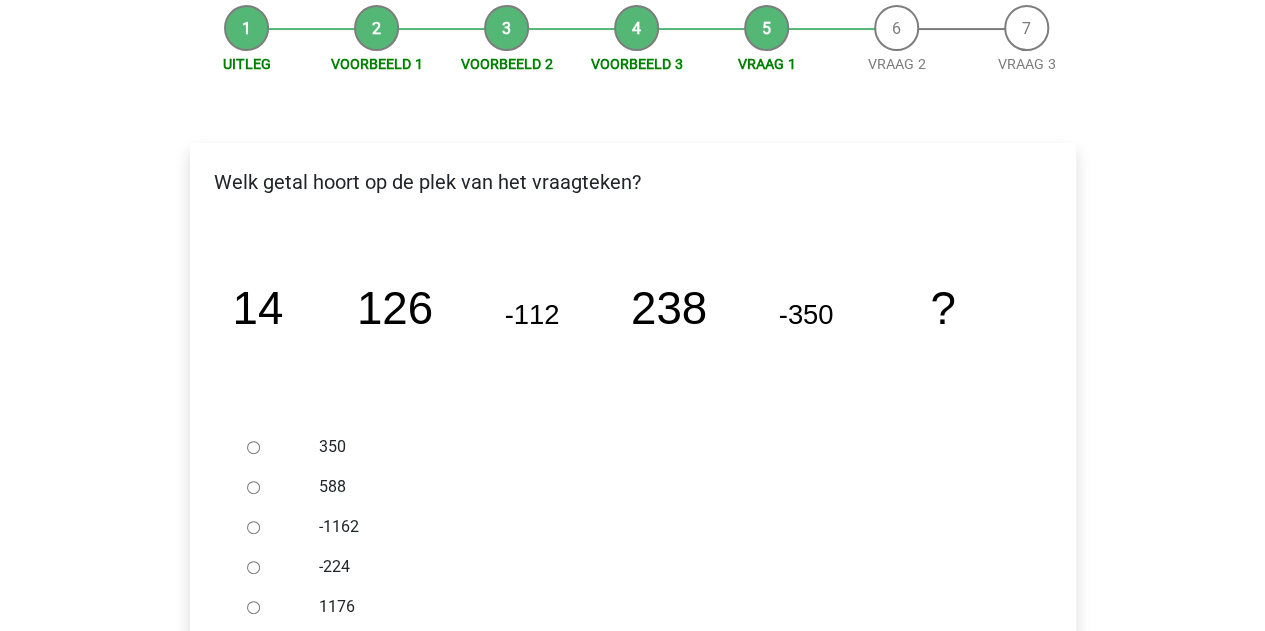 scroll, scrollTop: 400, scrollLeft: 0, axis: vertical 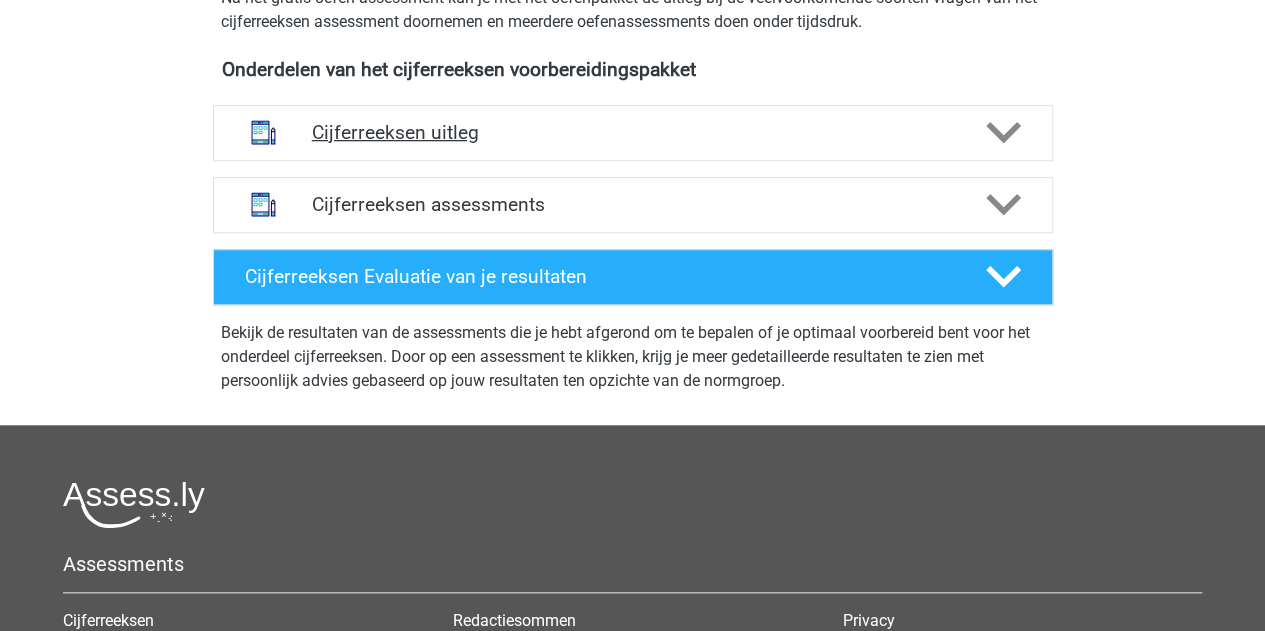 click on "Cijferreeksen uitleg" at bounding box center [633, 133] 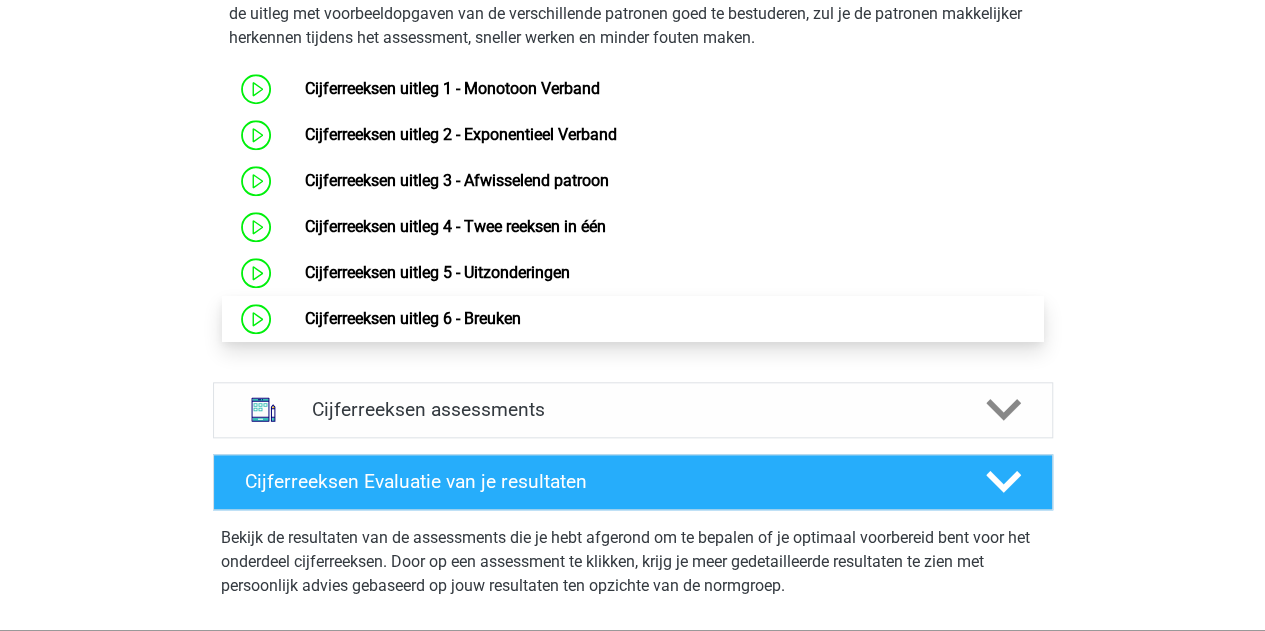 scroll, scrollTop: 900, scrollLeft: 0, axis: vertical 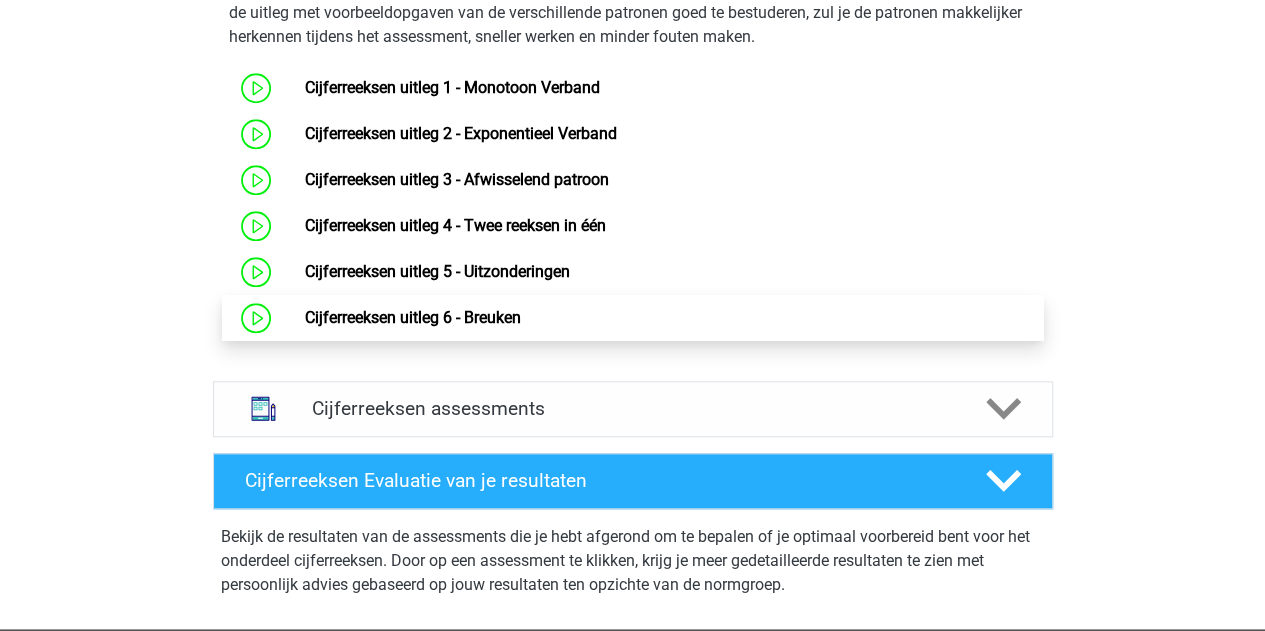 click on "Cijferreeksen uitleg 6 - Breuken" at bounding box center (413, 317) 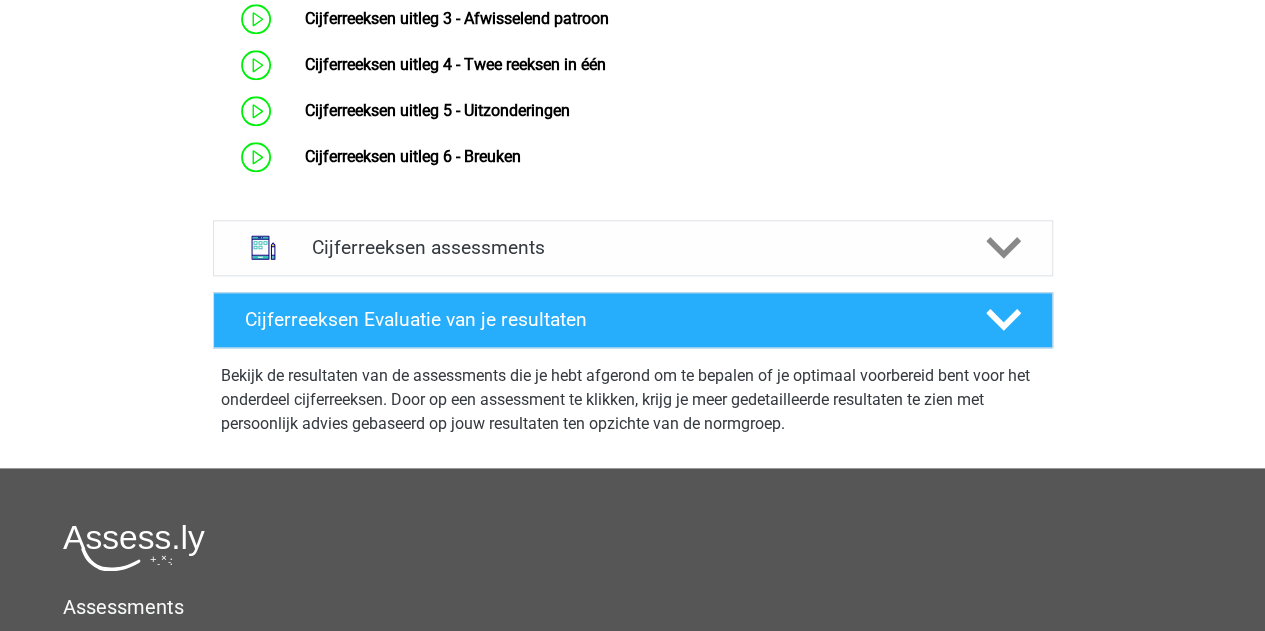 scroll, scrollTop: 1100, scrollLeft: 0, axis: vertical 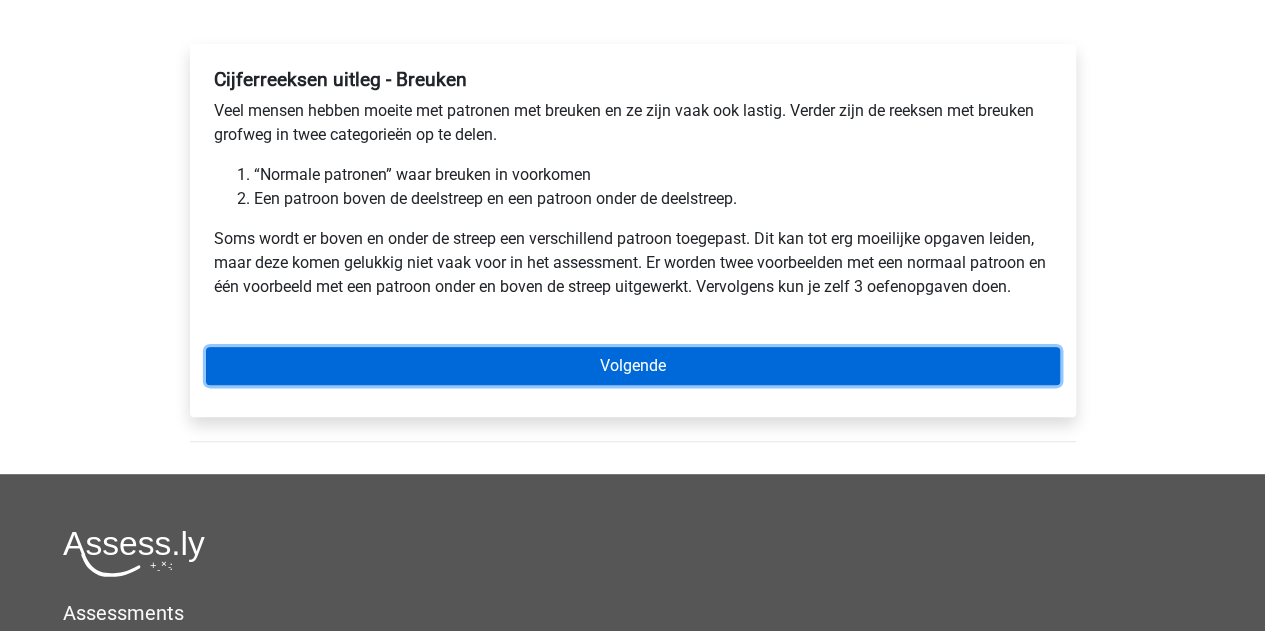 click on "Volgende" at bounding box center [633, 366] 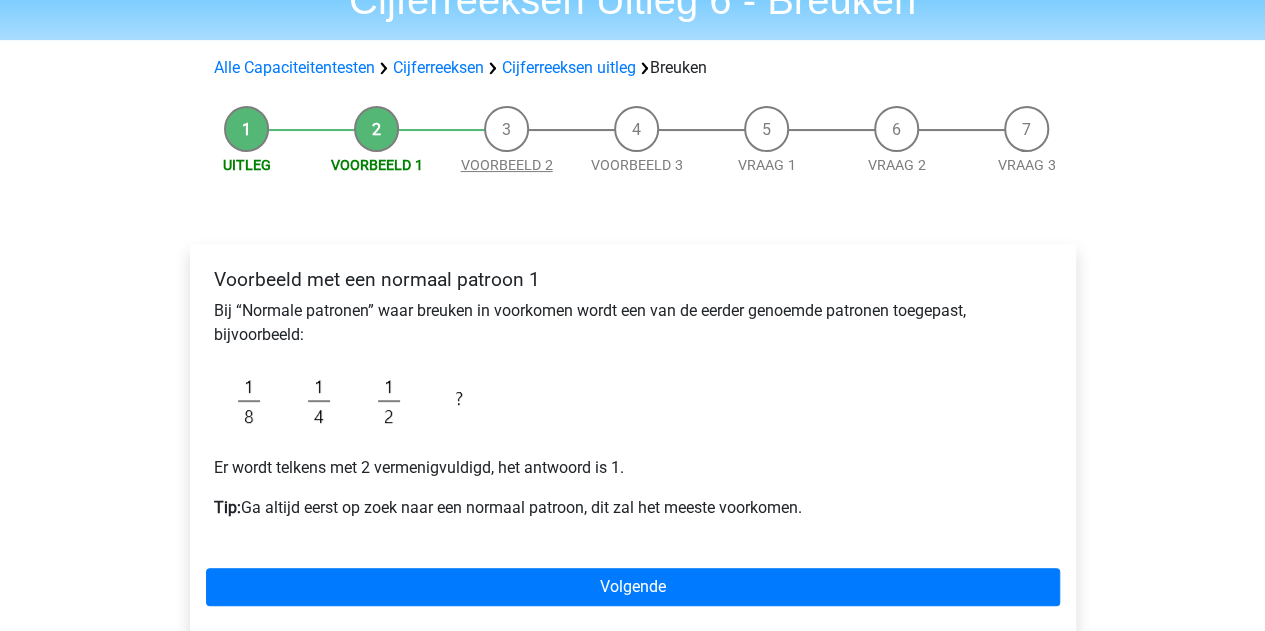 scroll, scrollTop: 200, scrollLeft: 0, axis: vertical 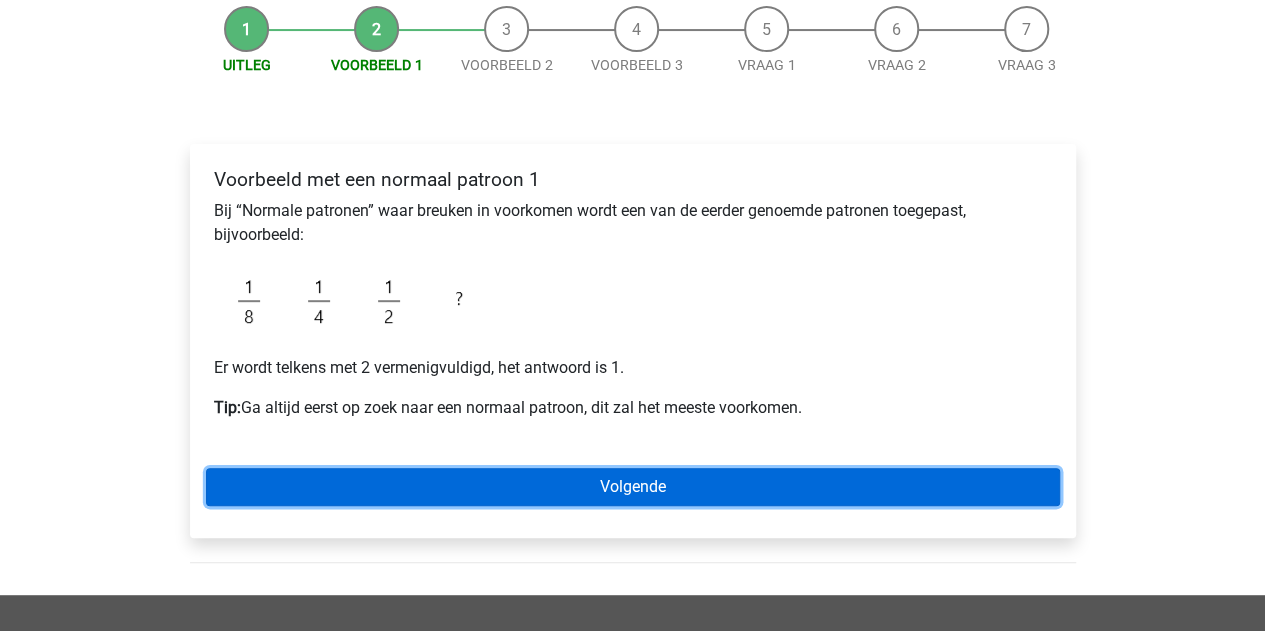 click on "Volgende" at bounding box center [633, 487] 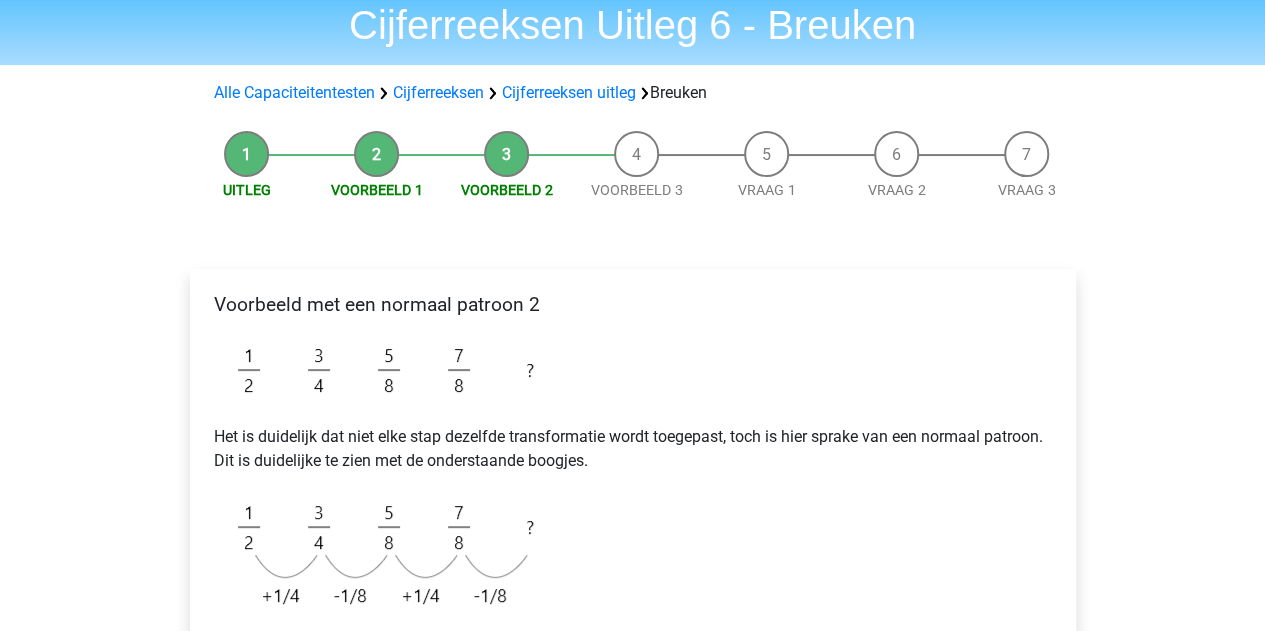 scroll, scrollTop: 300, scrollLeft: 0, axis: vertical 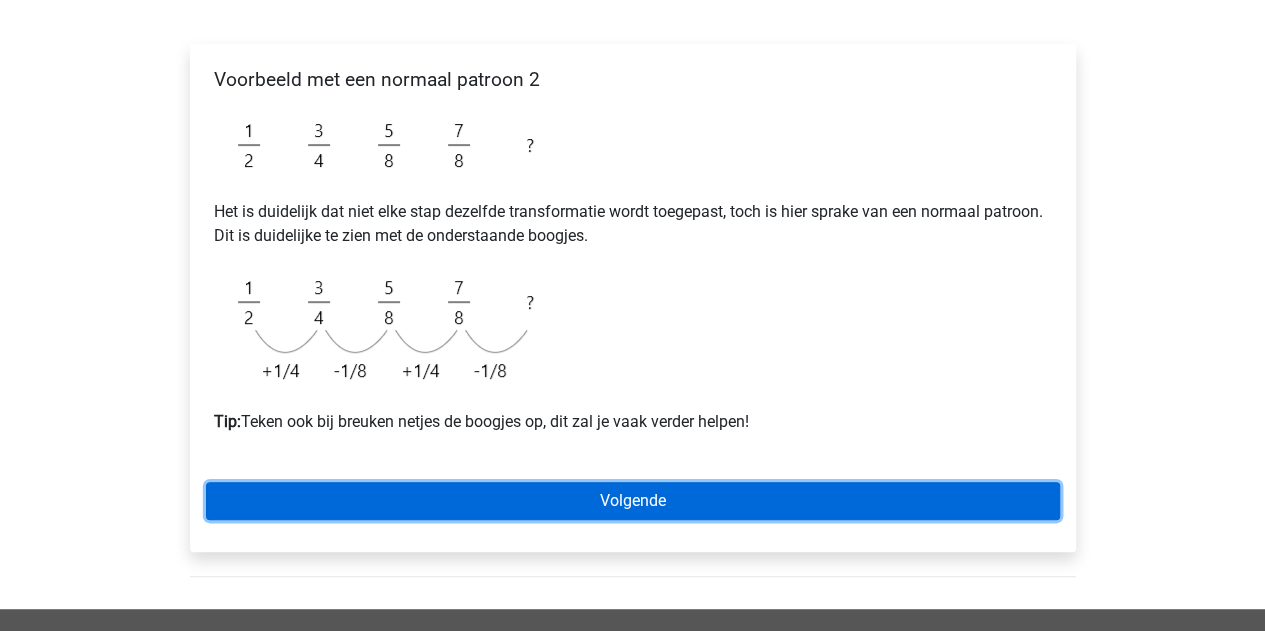 click on "Volgende" at bounding box center [633, 501] 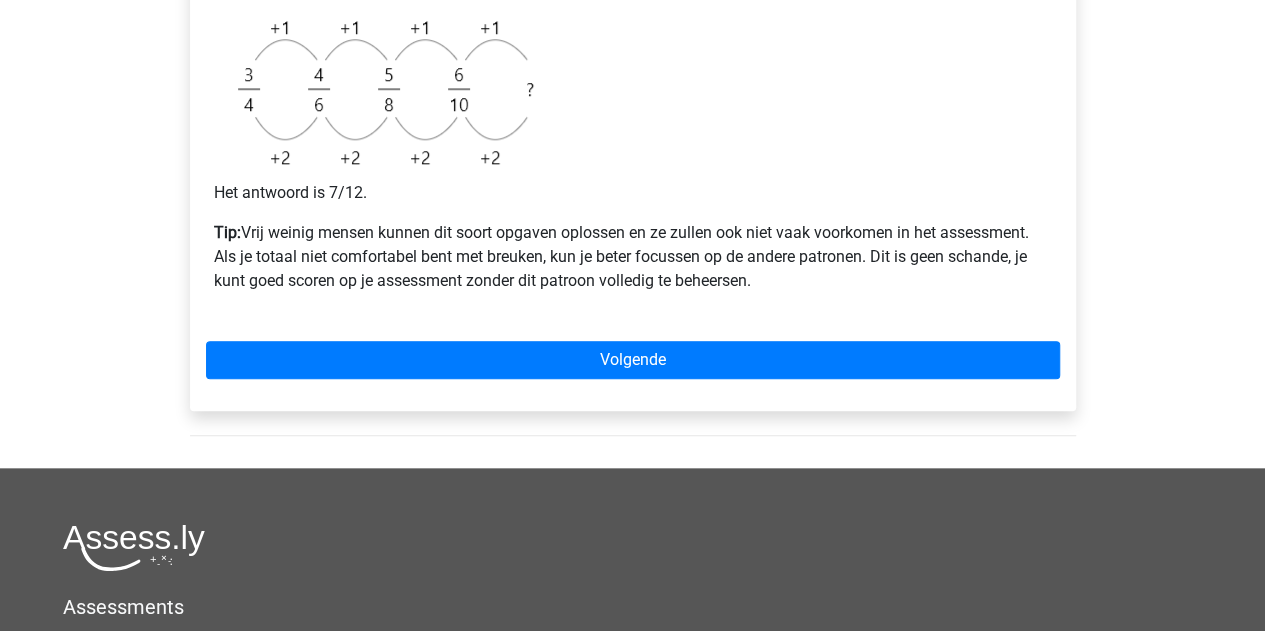 scroll, scrollTop: 800, scrollLeft: 0, axis: vertical 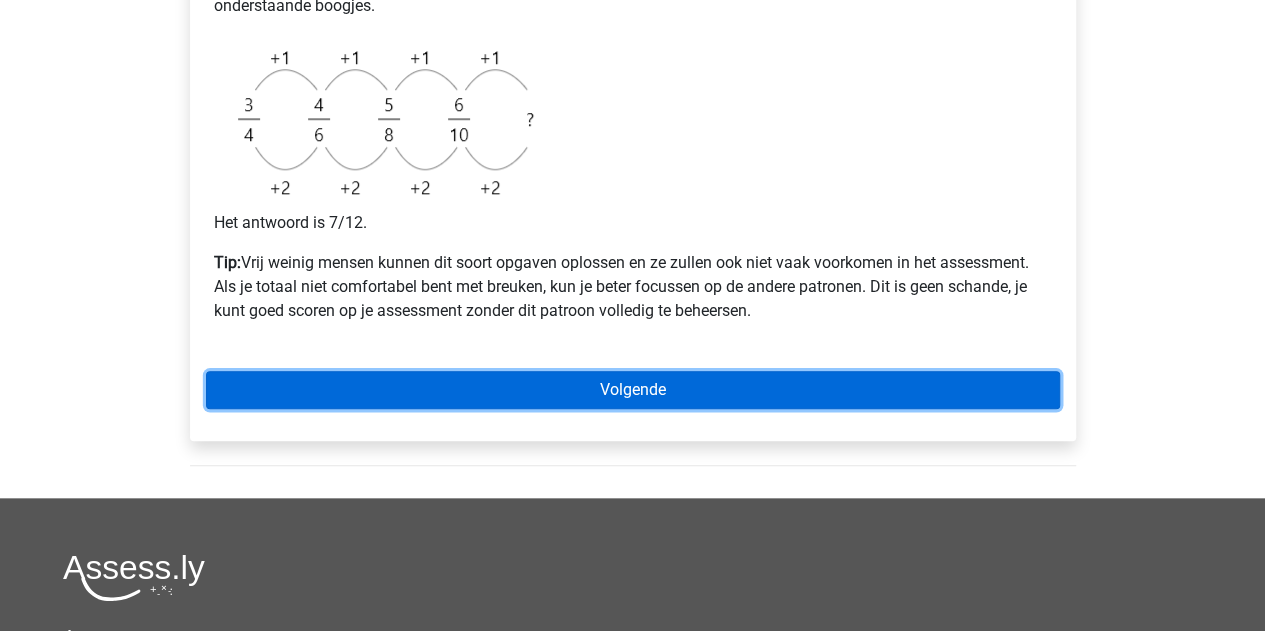 click on "Volgende" at bounding box center (633, 390) 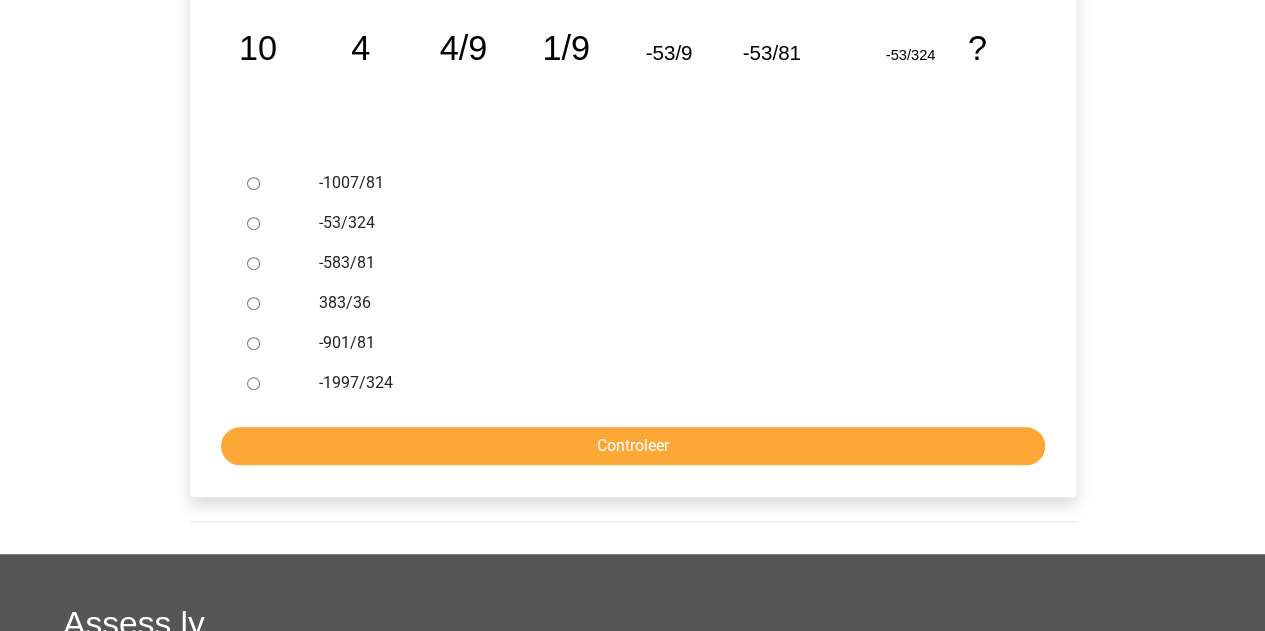 scroll, scrollTop: 500, scrollLeft: 0, axis: vertical 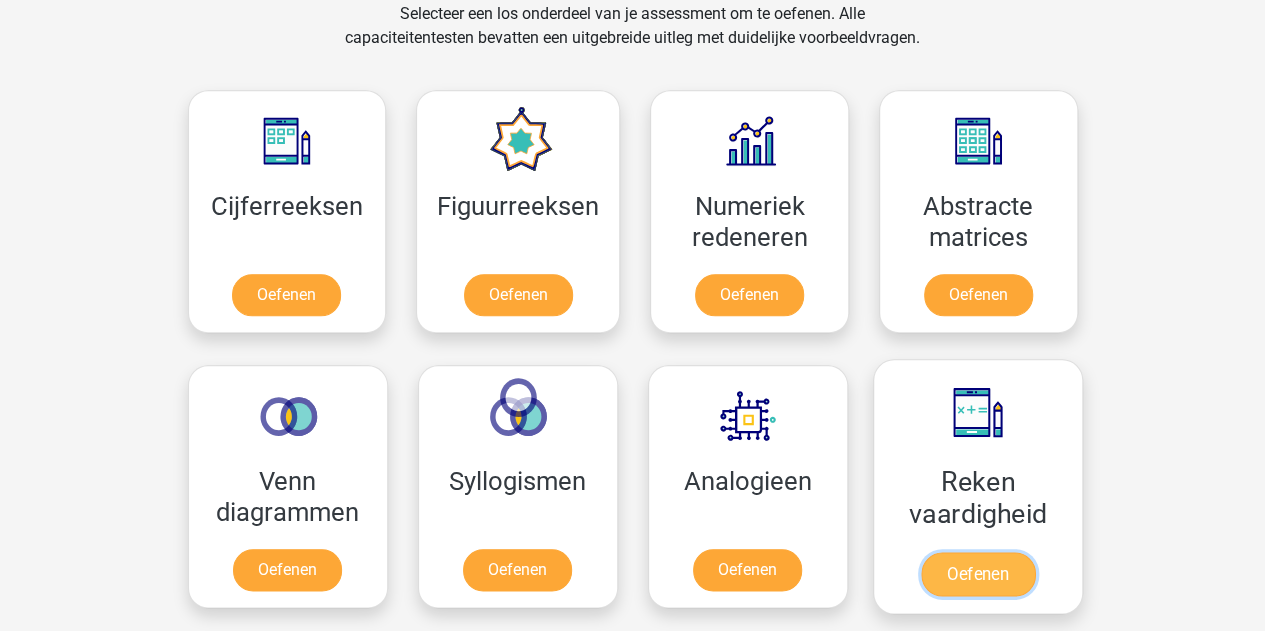 click on "Oefenen" at bounding box center [977, 574] 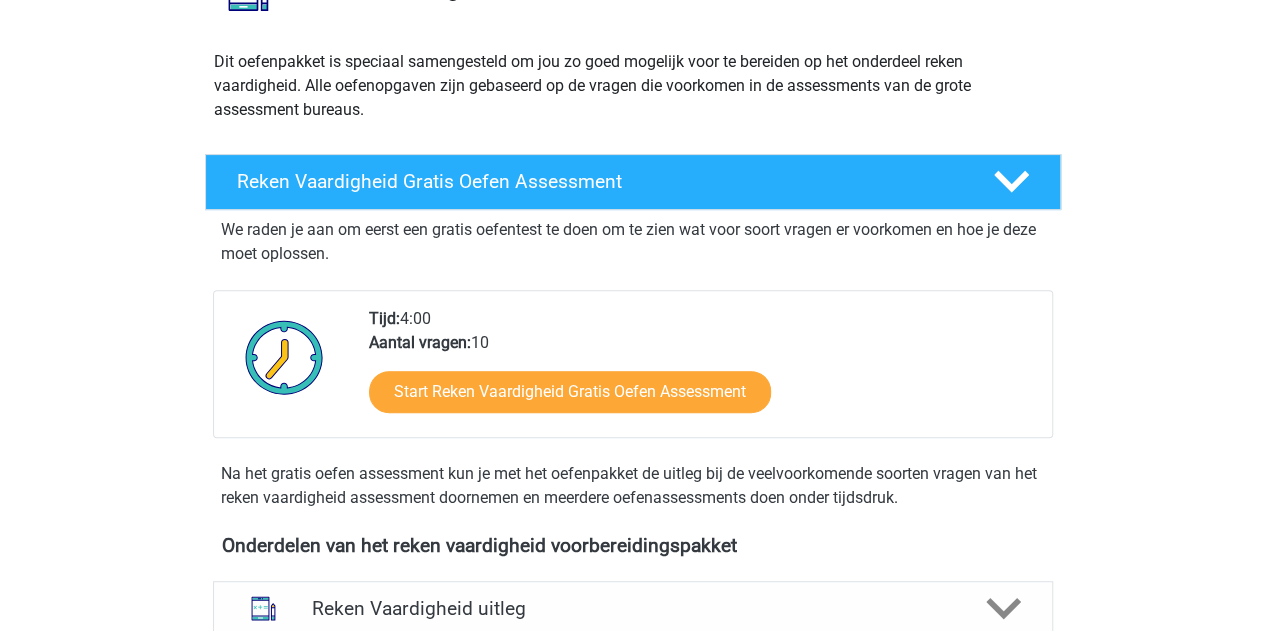 scroll, scrollTop: 100, scrollLeft: 0, axis: vertical 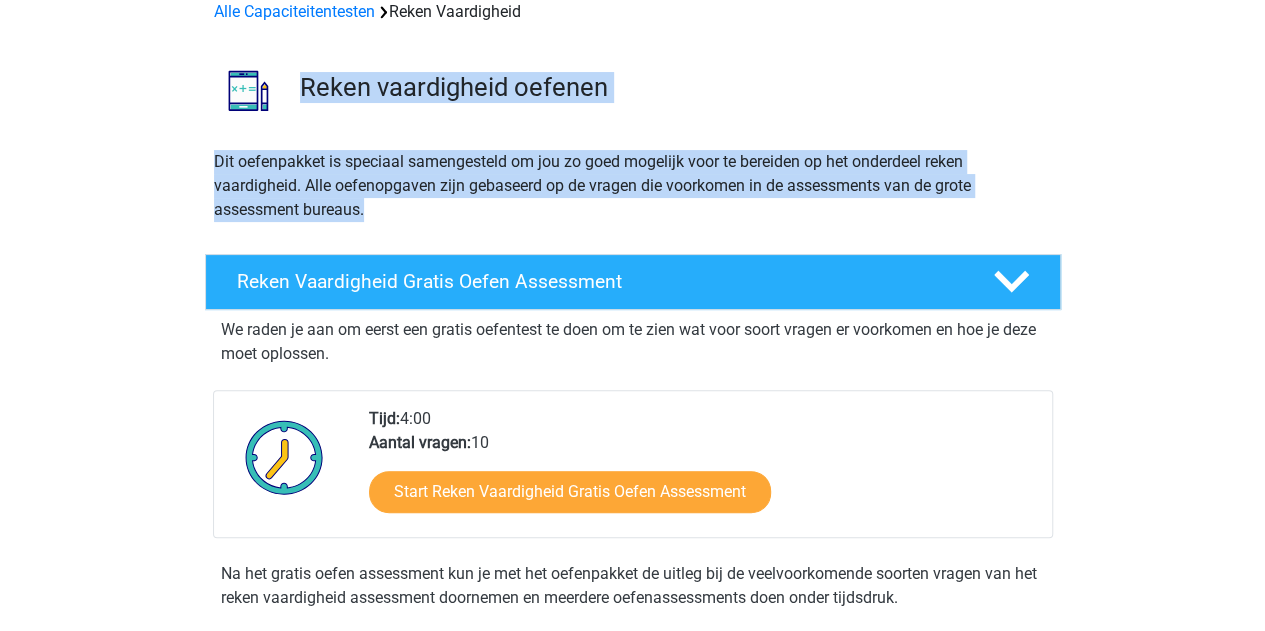 drag, startPoint x: 306, startPoint y: 139, endPoint x: 737, endPoint y: 204, distance: 435.87384 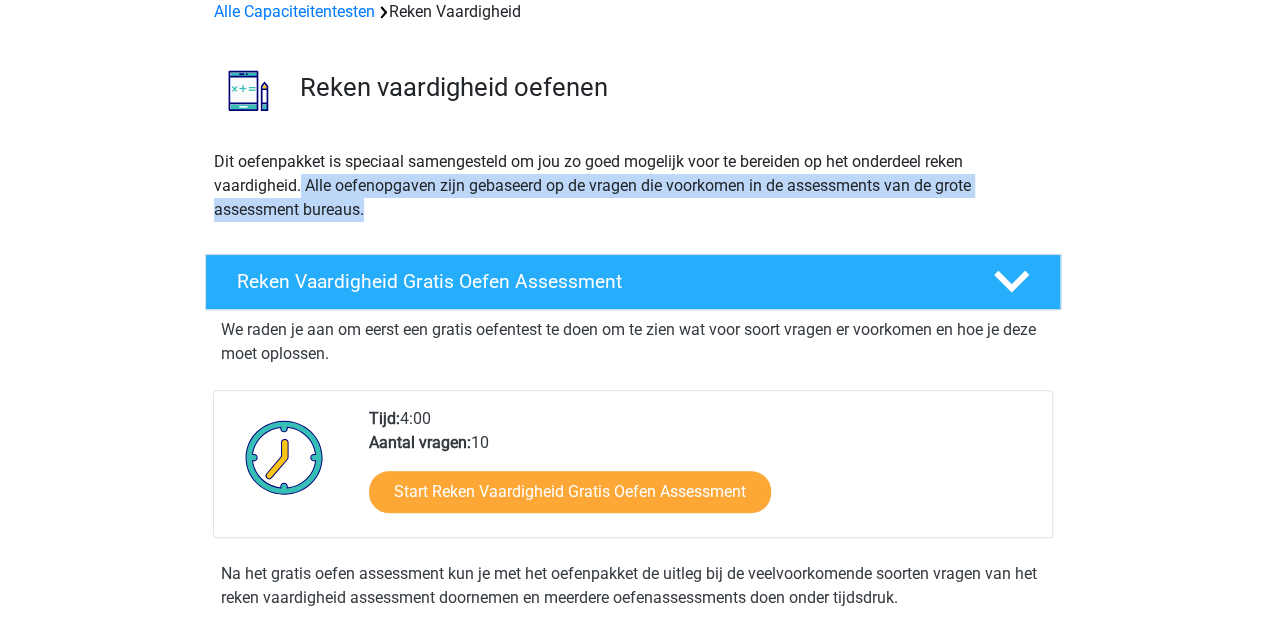 drag, startPoint x: 300, startPoint y: 183, endPoint x: 516, endPoint y: 203, distance: 216.92395 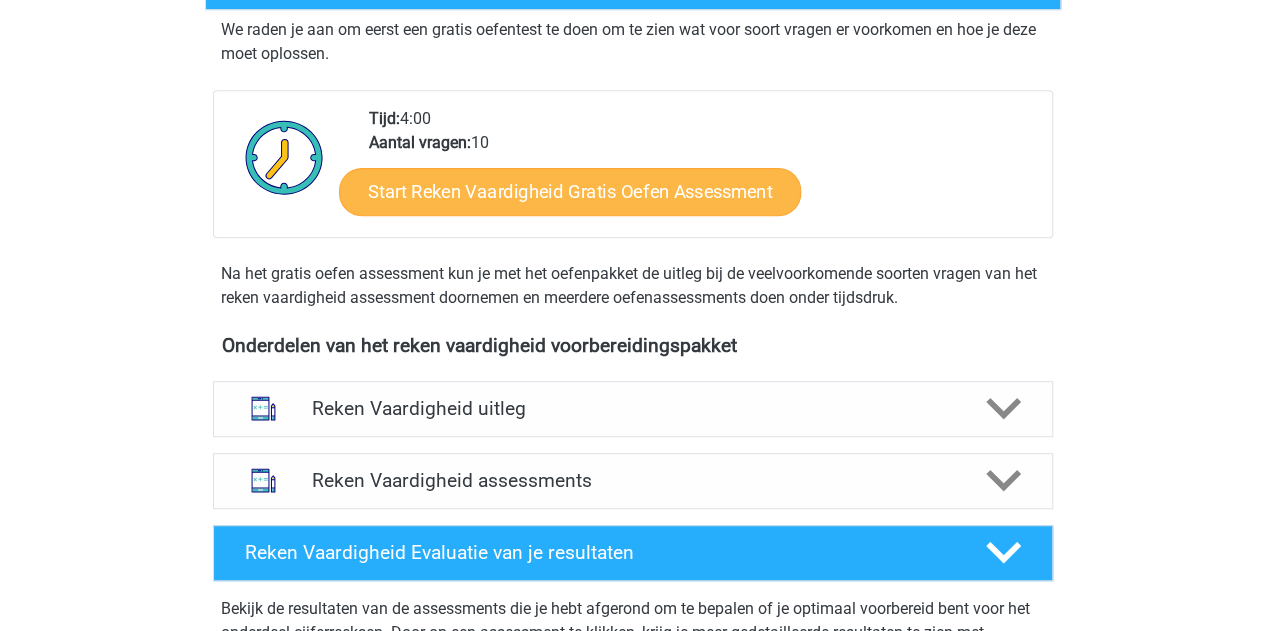 scroll, scrollTop: 300, scrollLeft: 0, axis: vertical 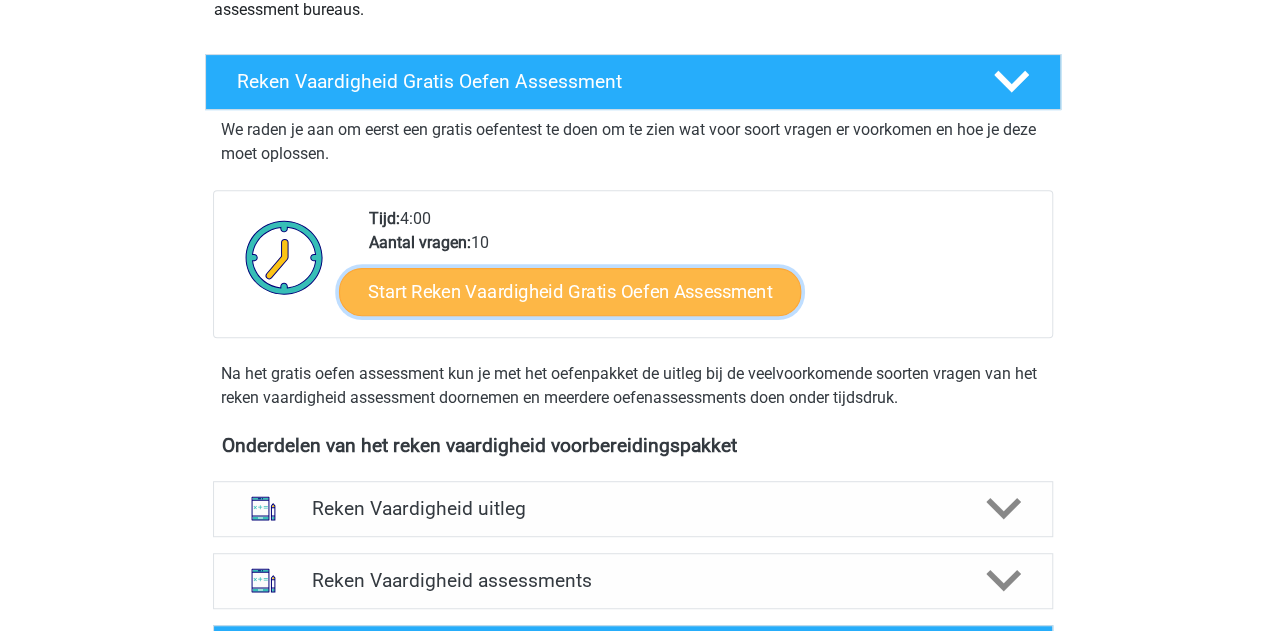 click on "Start Reken Vaardigheid
Gratis Oefen Assessment" at bounding box center [570, 291] 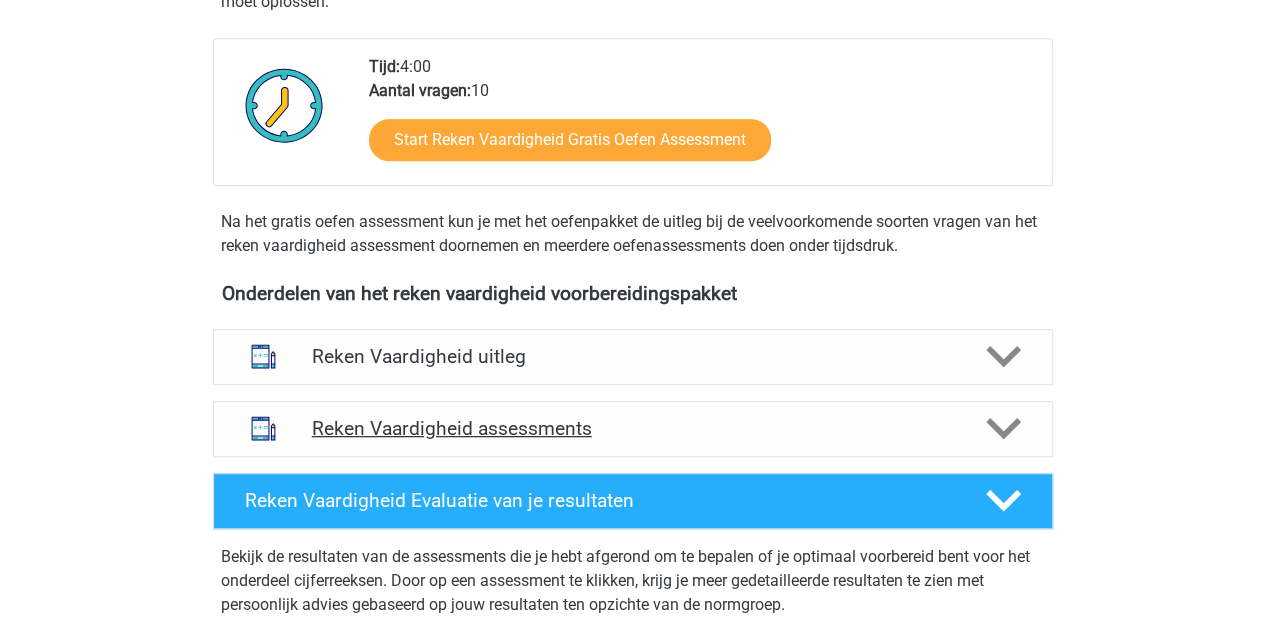 scroll, scrollTop: 500, scrollLeft: 0, axis: vertical 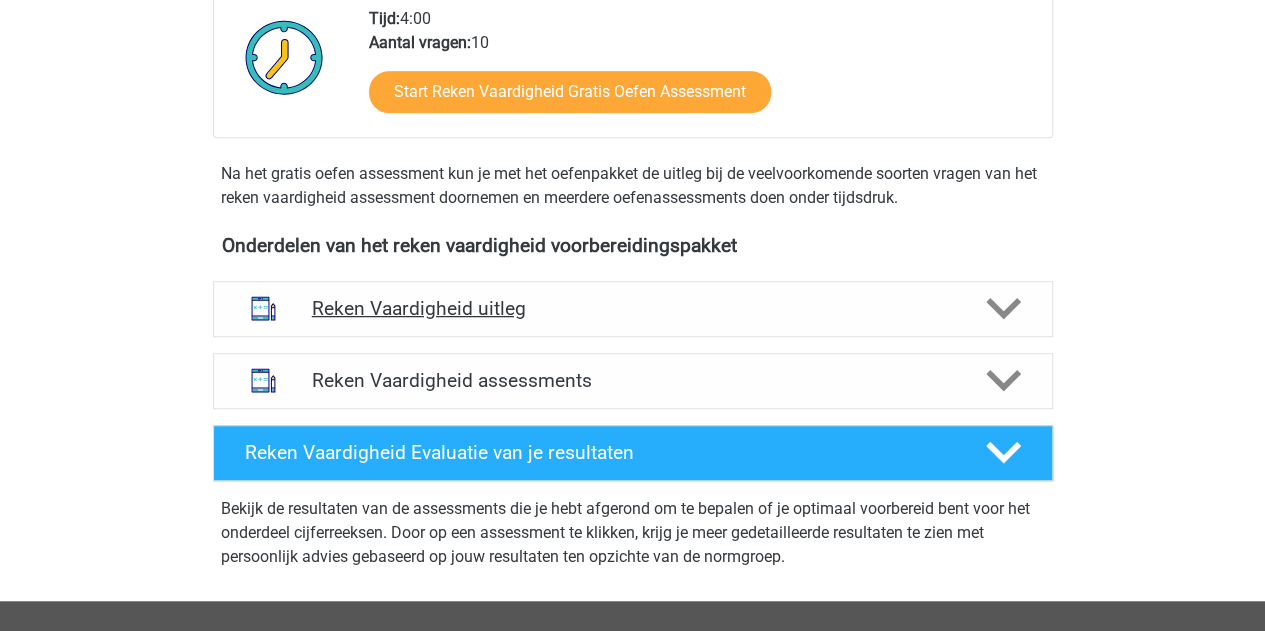 click on "Reken Vaardigheid uitleg" at bounding box center [633, 308] 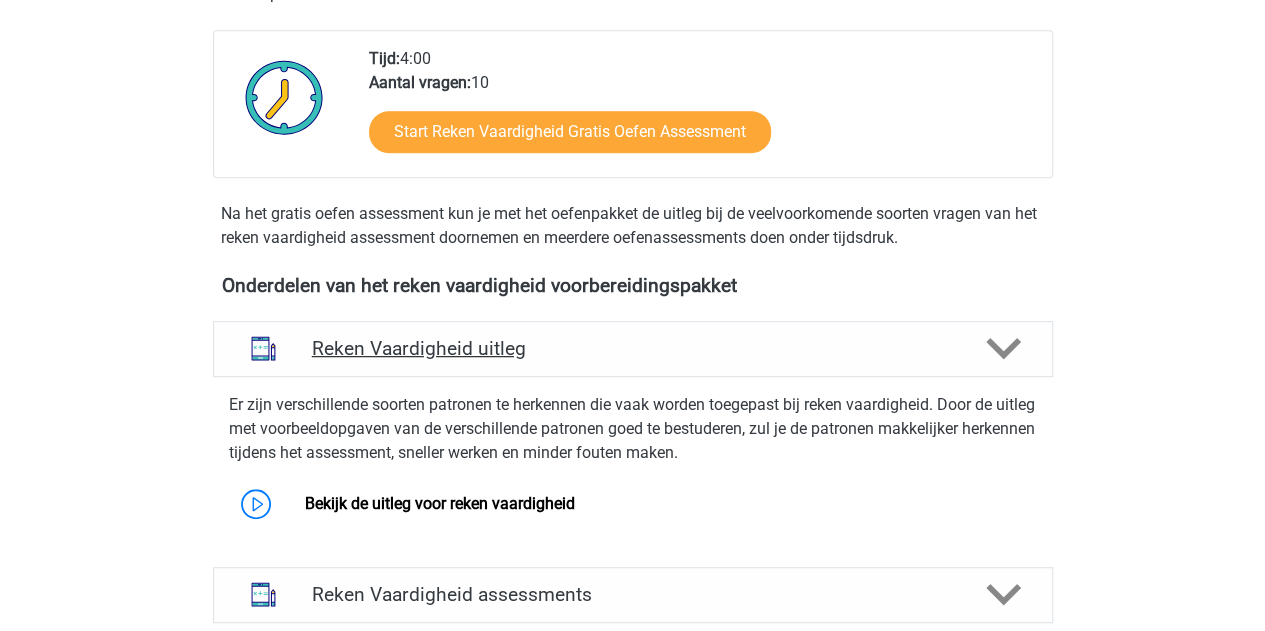 scroll, scrollTop: 500, scrollLeft: 0, axis: vertical 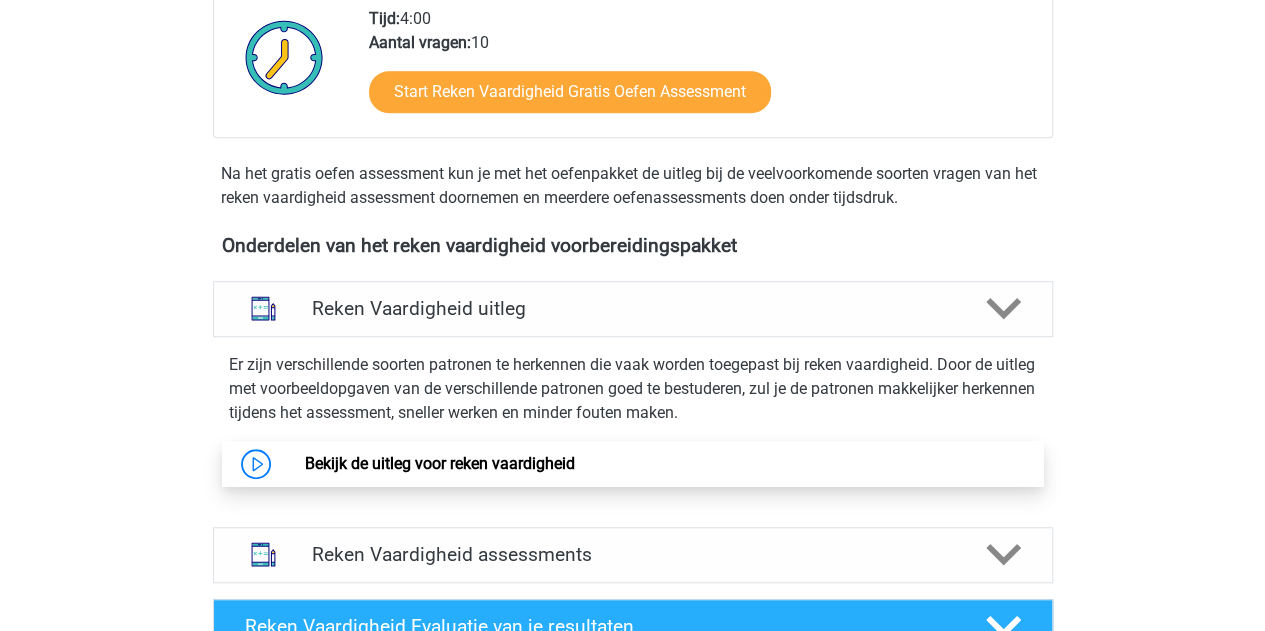 click on "Bekijk de uitleg voor
reken vaardigheid" at bounding box center (440, 463) 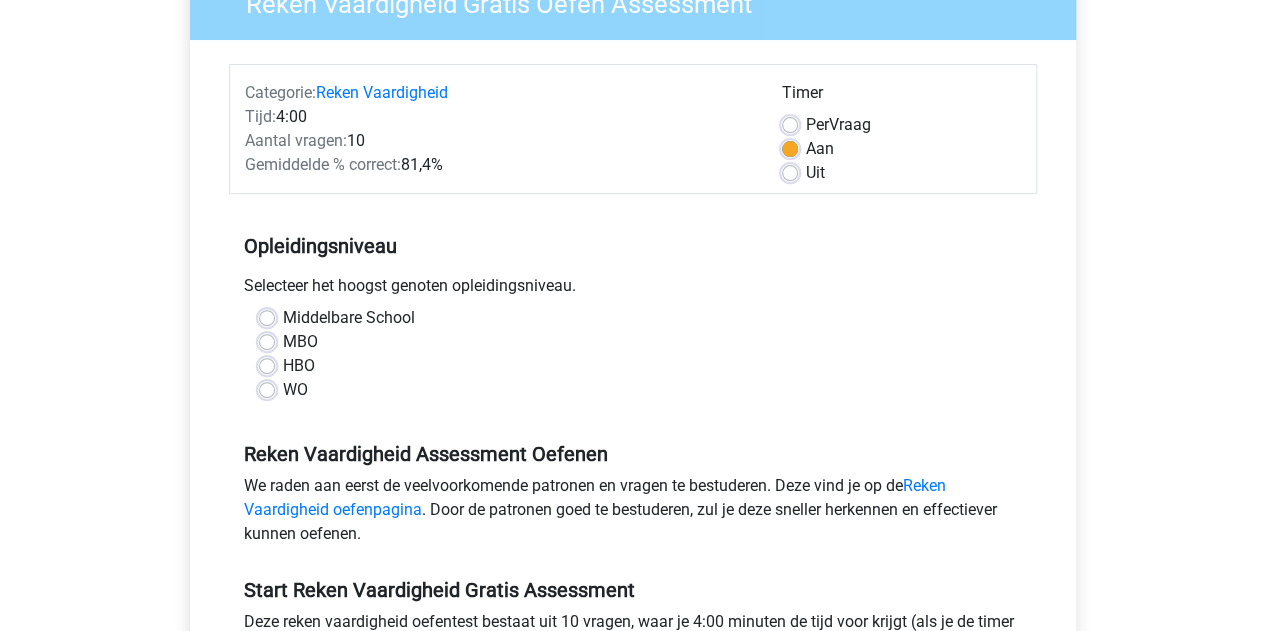 scroll, scrollTop: 200, scrollLeft: 0, axis: vertical 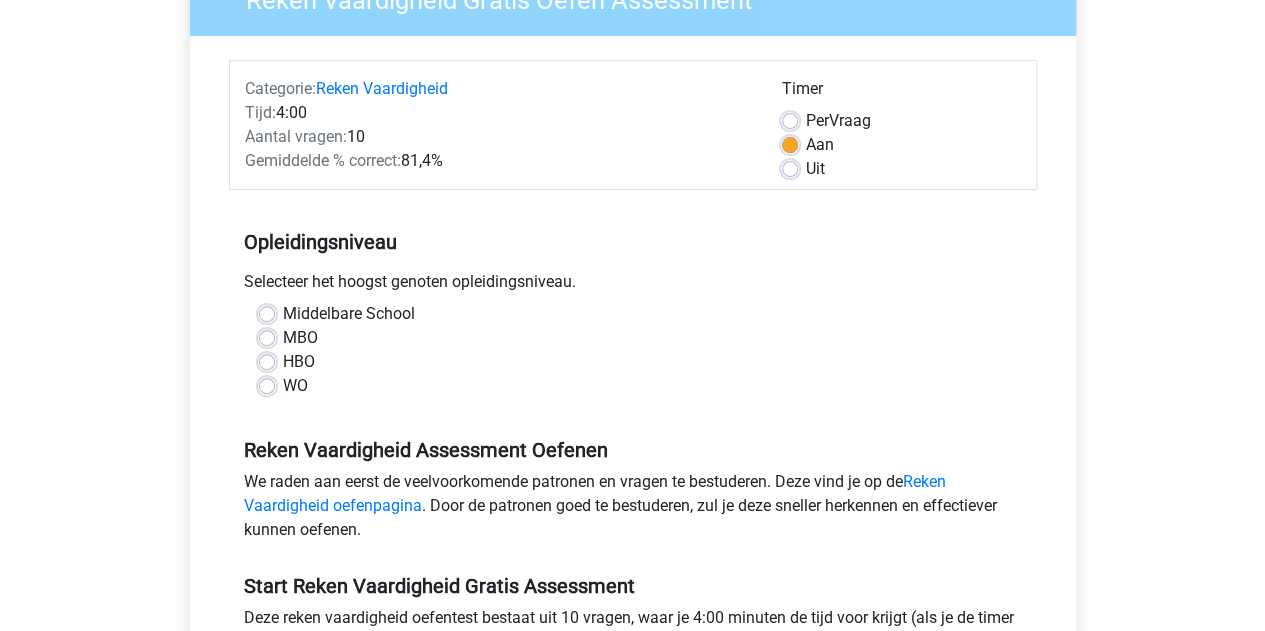 click on "Middelbare School" at bounding box center [349, 314] 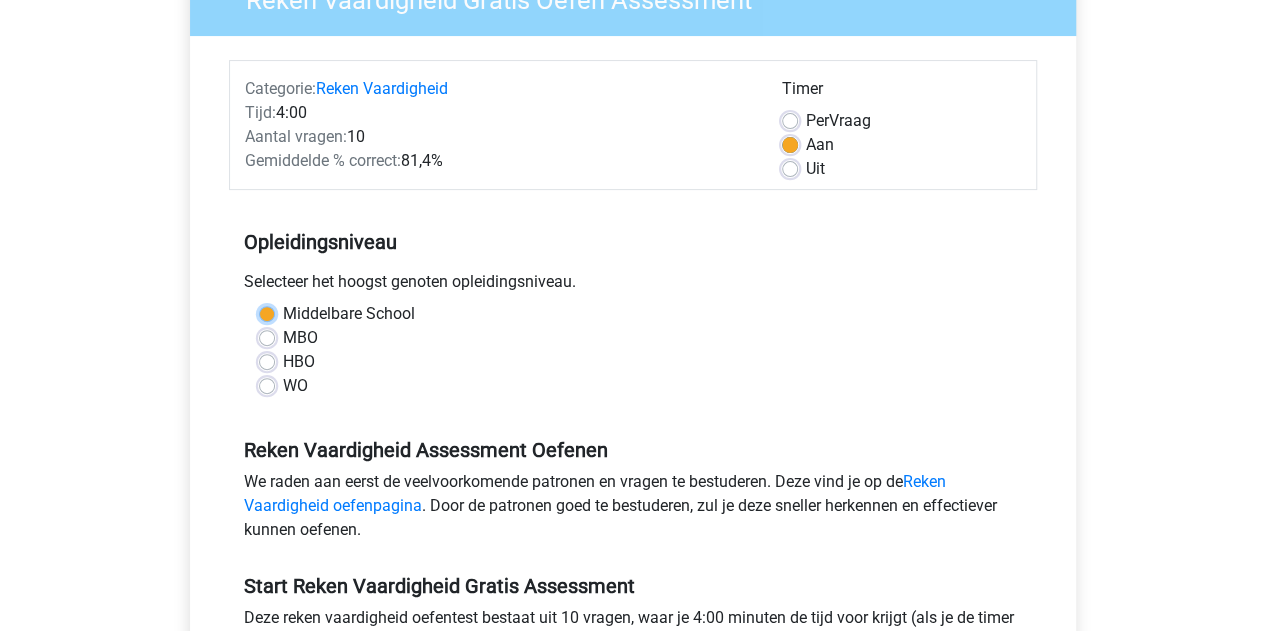 click on "Middelbare School" at bounding box center (267, 312) 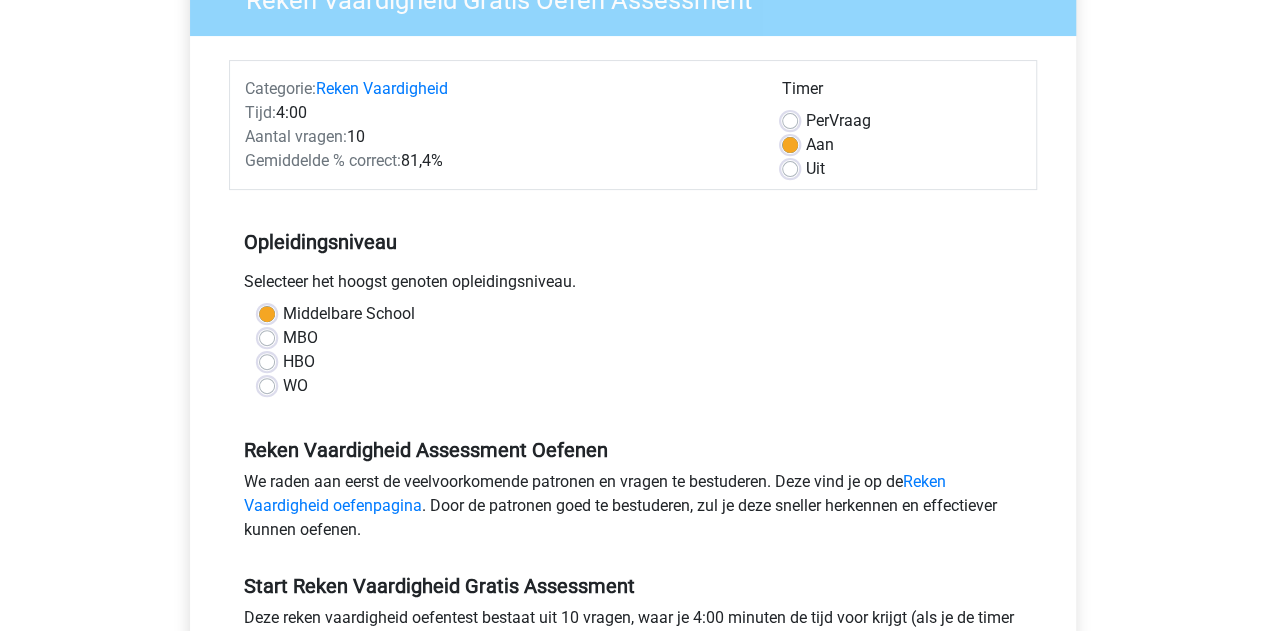 click on "WO" at bounding box center (633, 386) 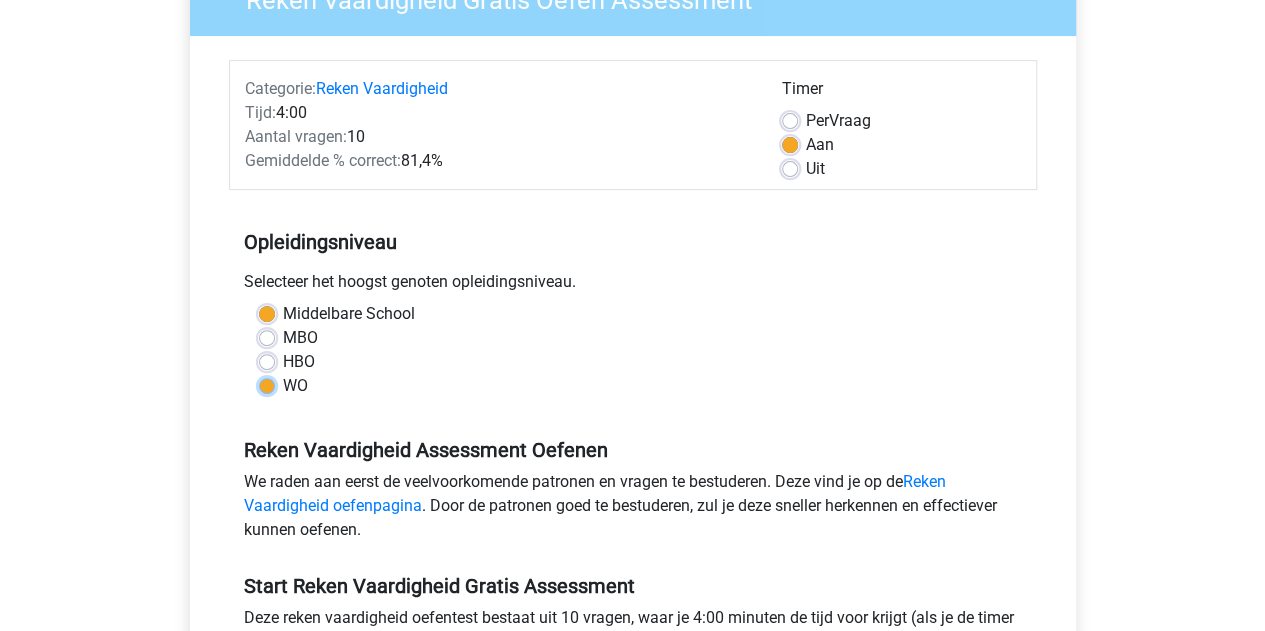 click on "WO" at bounding box center (267, 384) 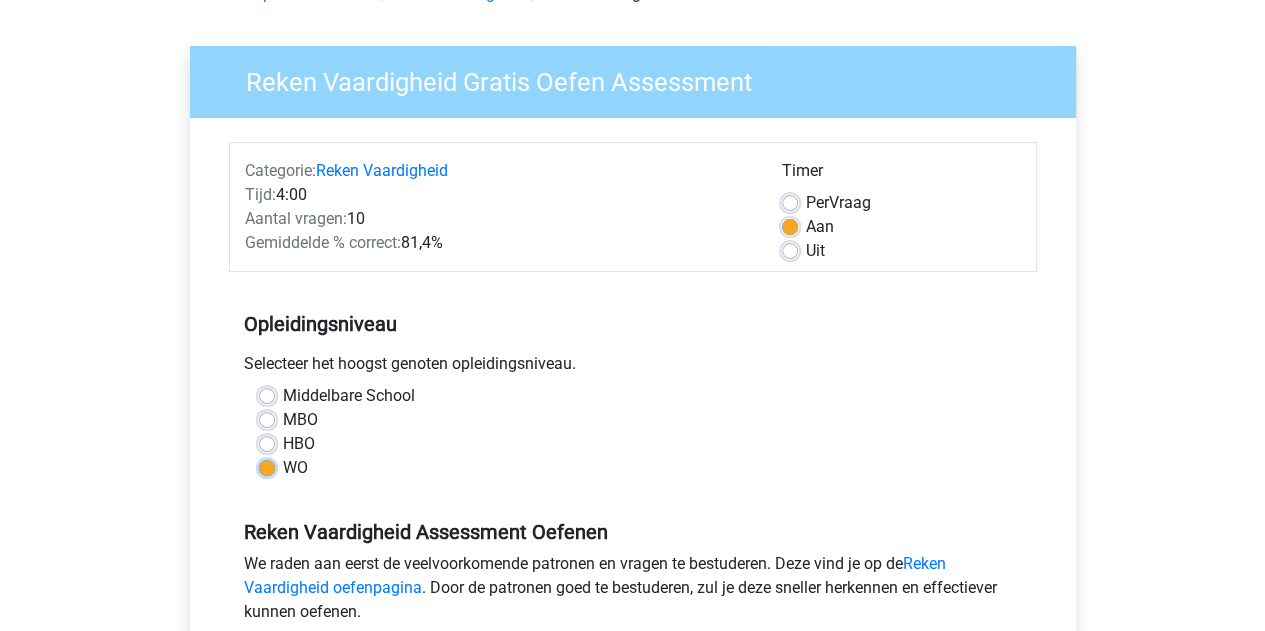 scroll, scrollTop: 100, scrollLeft: 0, axis: vertical 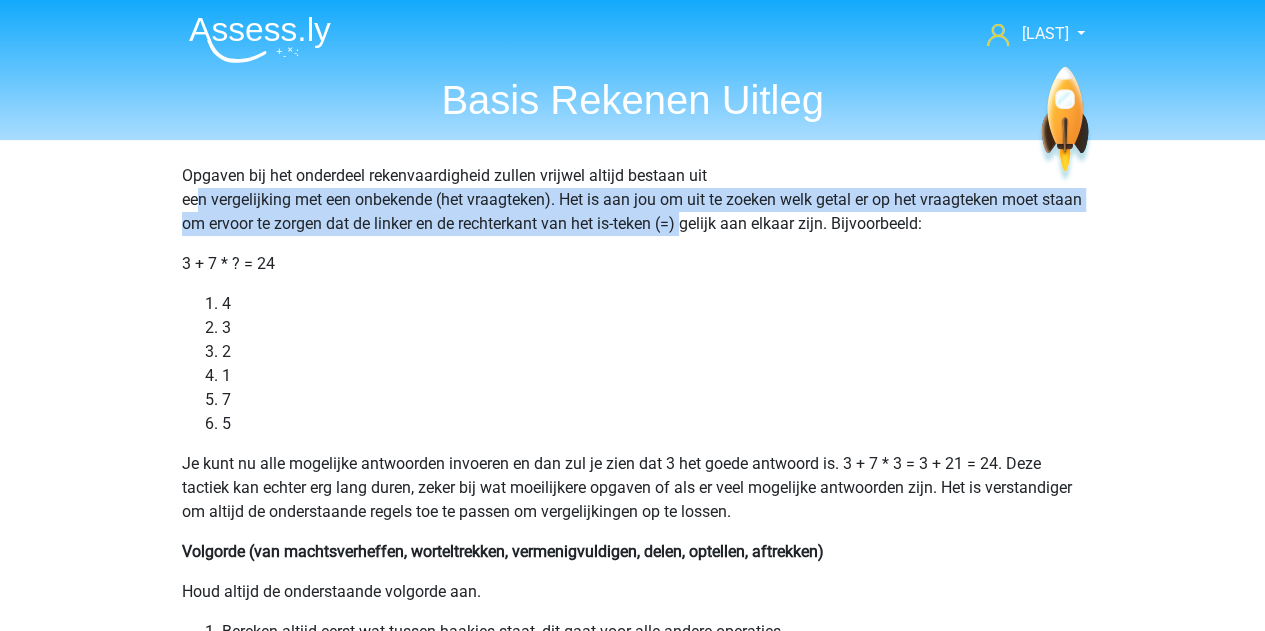 drag, startPoint x: 197, startPoint y: 203, endPoint x: 737, endPoint y: 217, distance: 540.18146 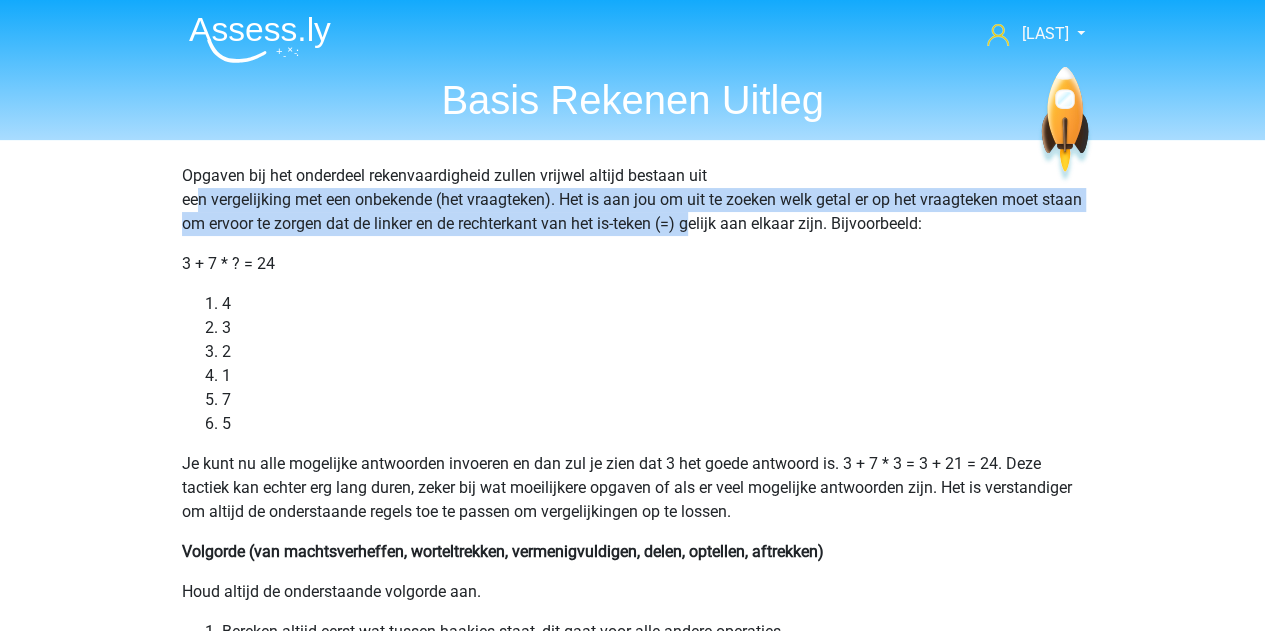 click on "Opgaven bij het onderdeel rekenvaardigheid zullen vrijwel altijd bestaan uit een vergelijking met een onbekende (het vraagteken). Het is aan jou om uit te zoeken welk getal er op het vraagteken moet staan om ervoor te zorgen dat de linker en de rechterkant van het is-teken (=) gelijk aan elkaar zijn. Bijvoorbeeld:" at bounding box center (633, 200) 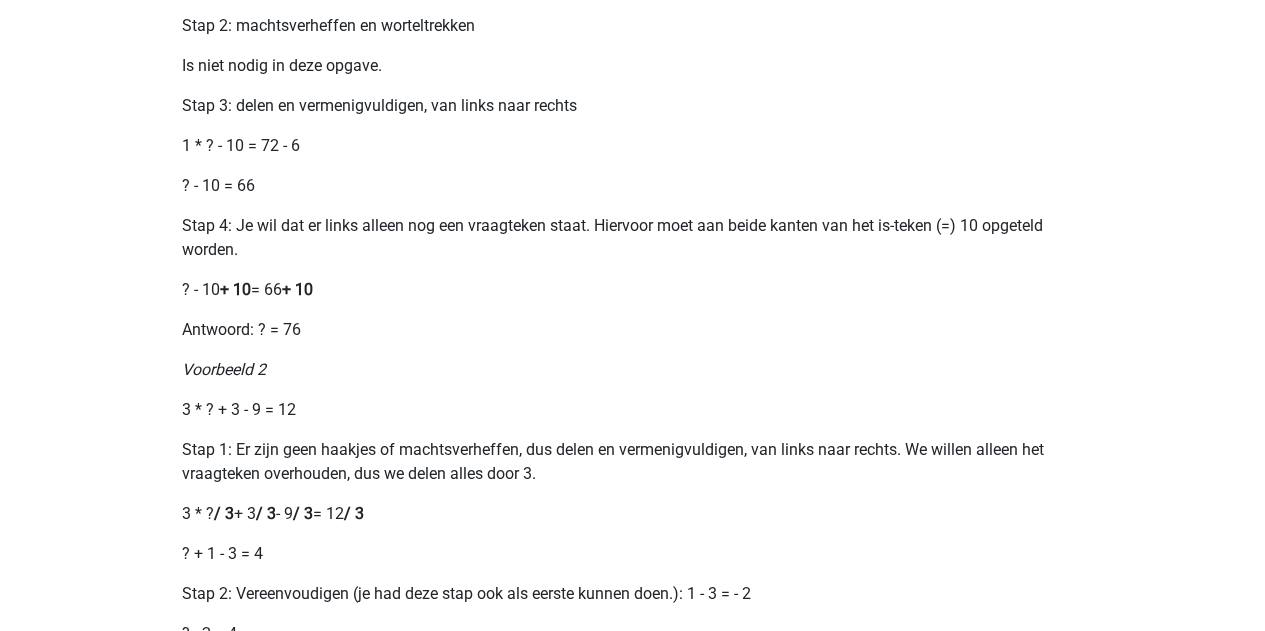 scroll, scrollTop: 1400, scrollLeft: 0, axis: vertical 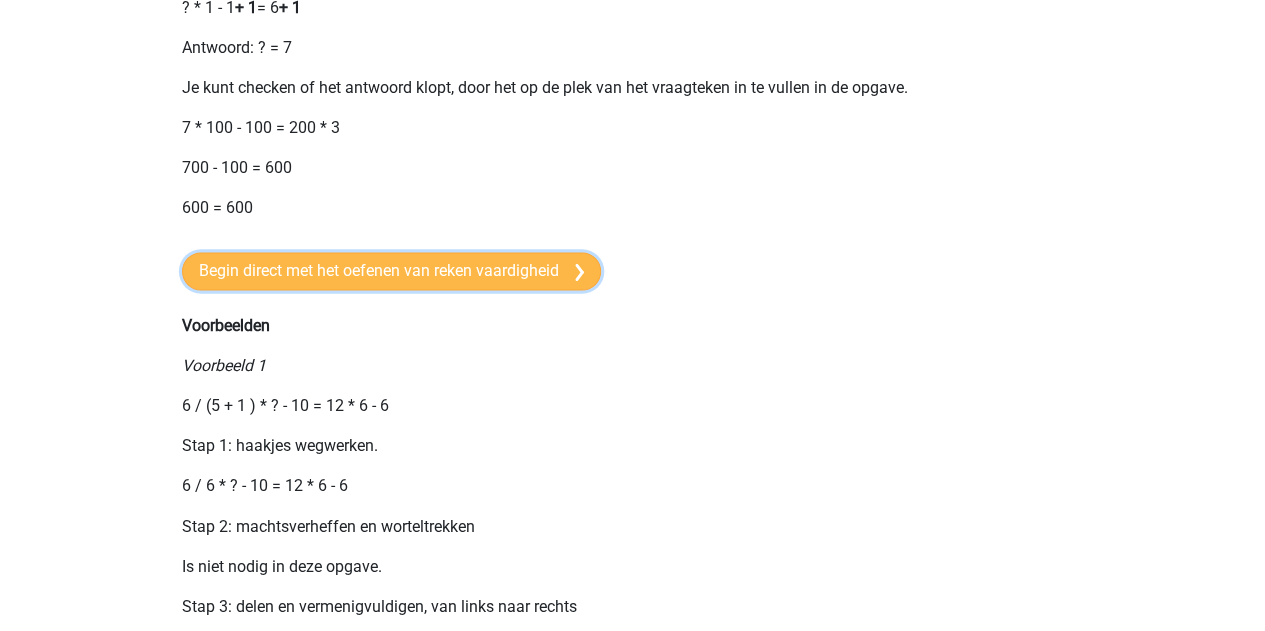 click on "Begin direct met het oefenen van reken vaardigheid" at bounding box center [391, 271] 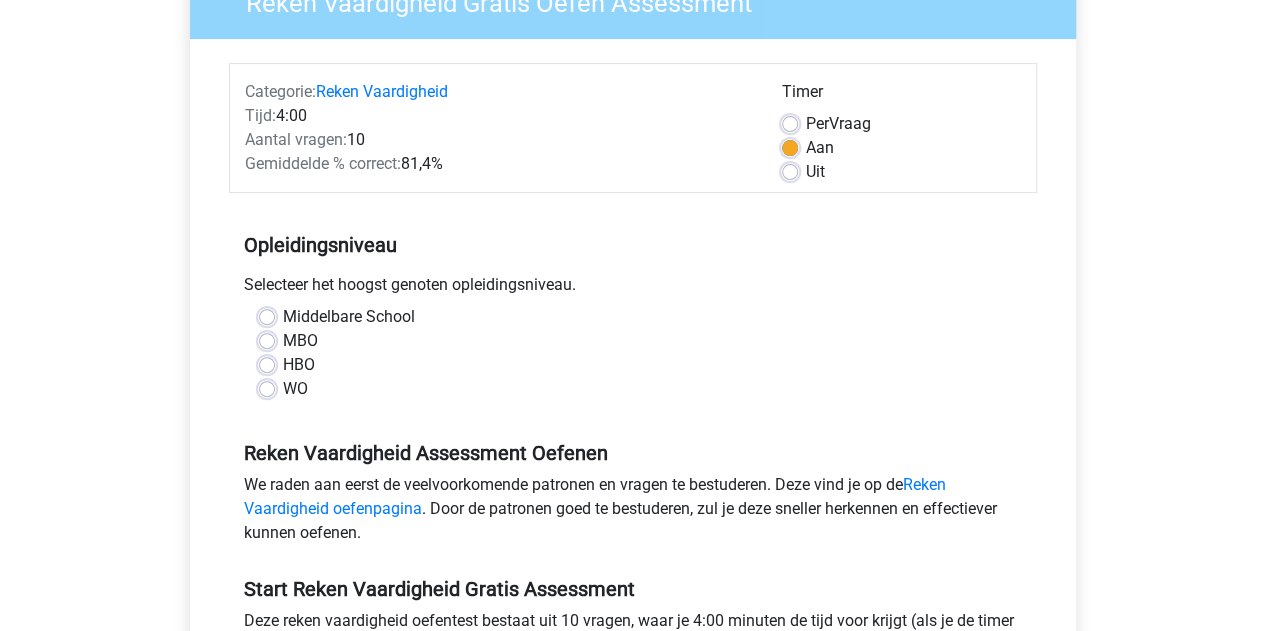 scroll, scrollTop: 200, scrollLeft: 0, axis: vertical 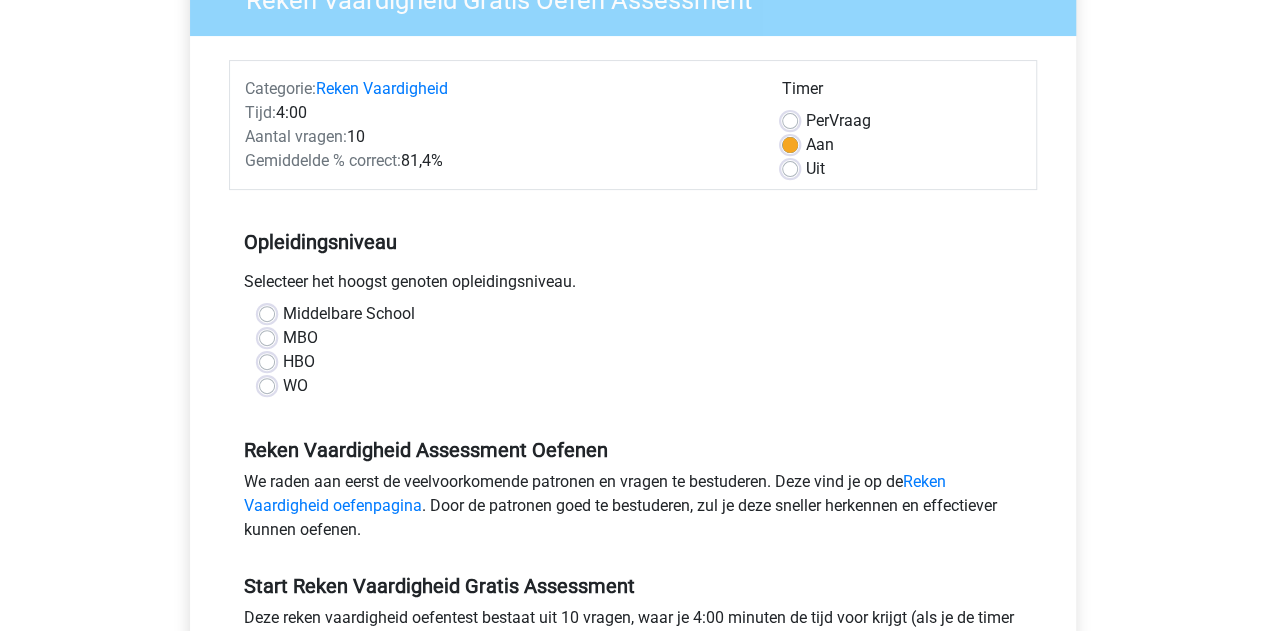 click on "WO" at bounding box center (295, 386) 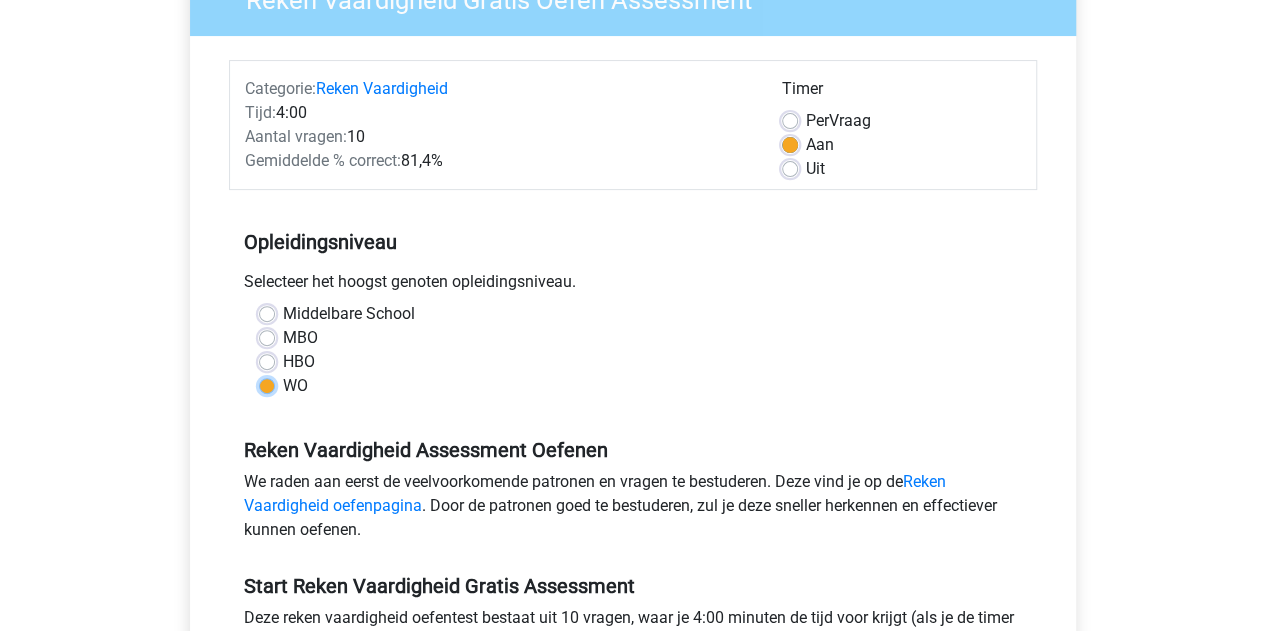 click on "WO" at bounding box center (267, 384) 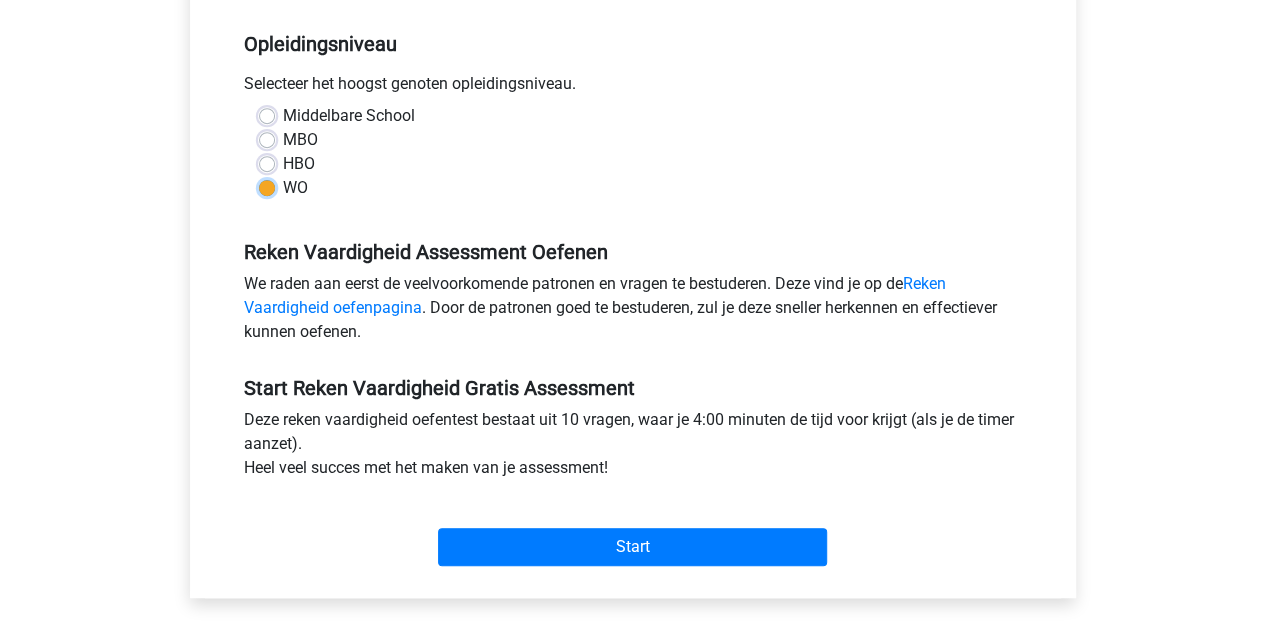 scroll, scrollTop: 400, scrollLeft: 0, axis: vertical 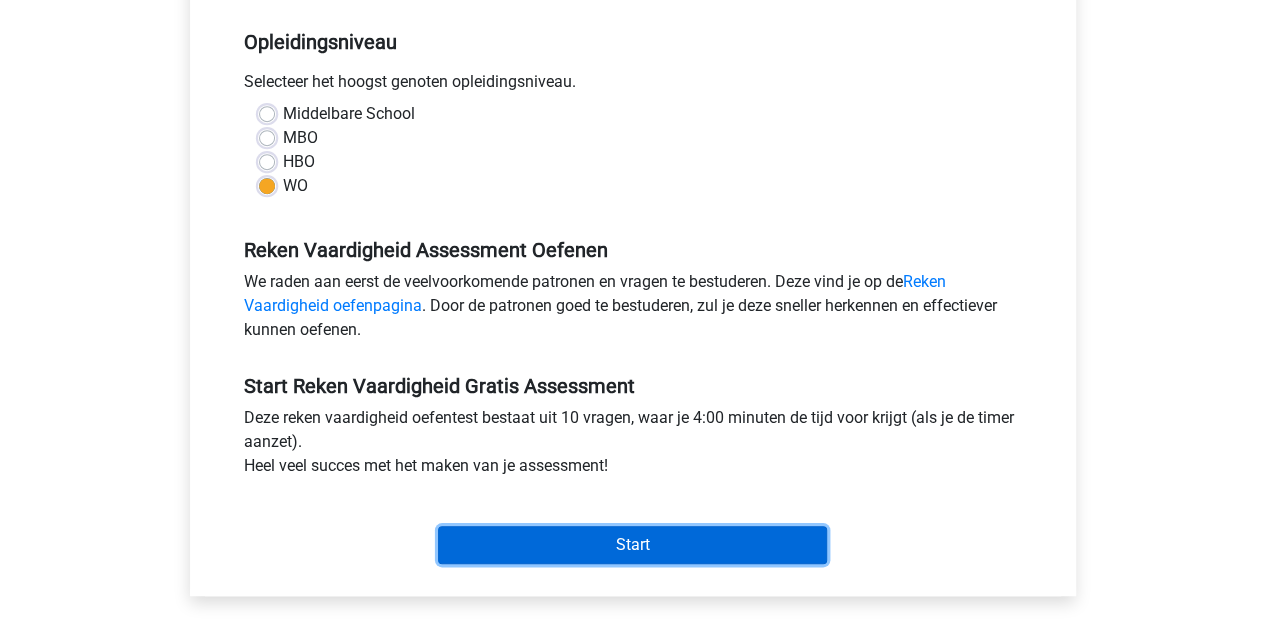 click on "Start" at bounding box center (632, 545) 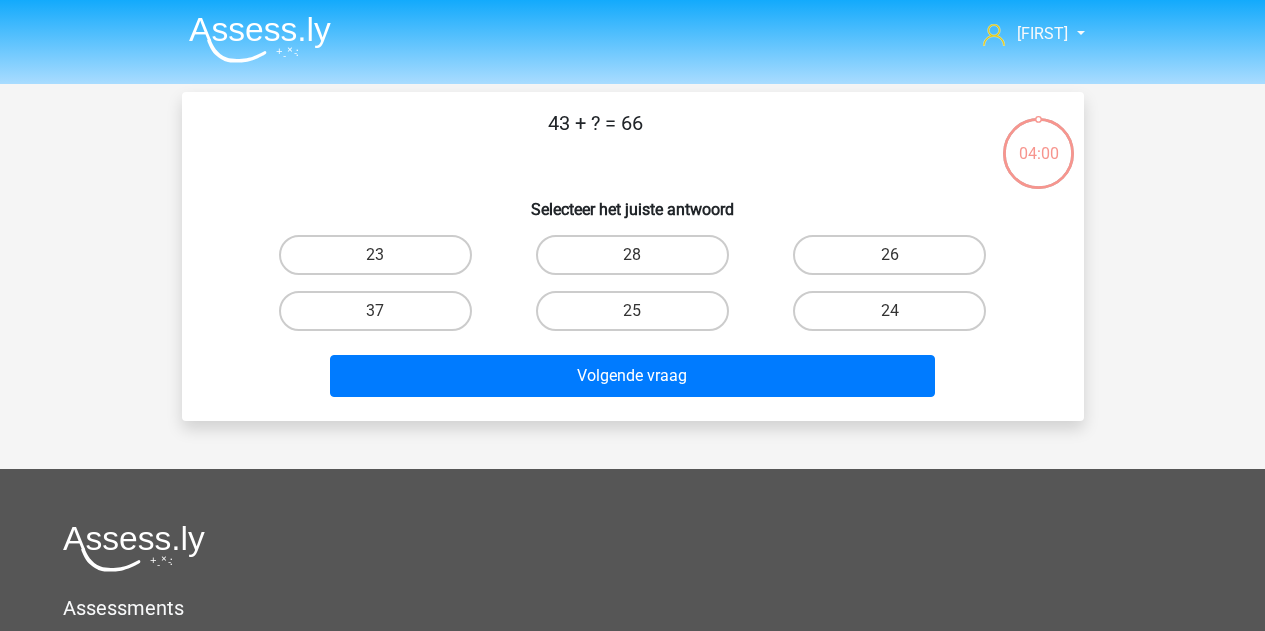 scroll, scrollTop: 0, scrollLeft: 0, axis: both 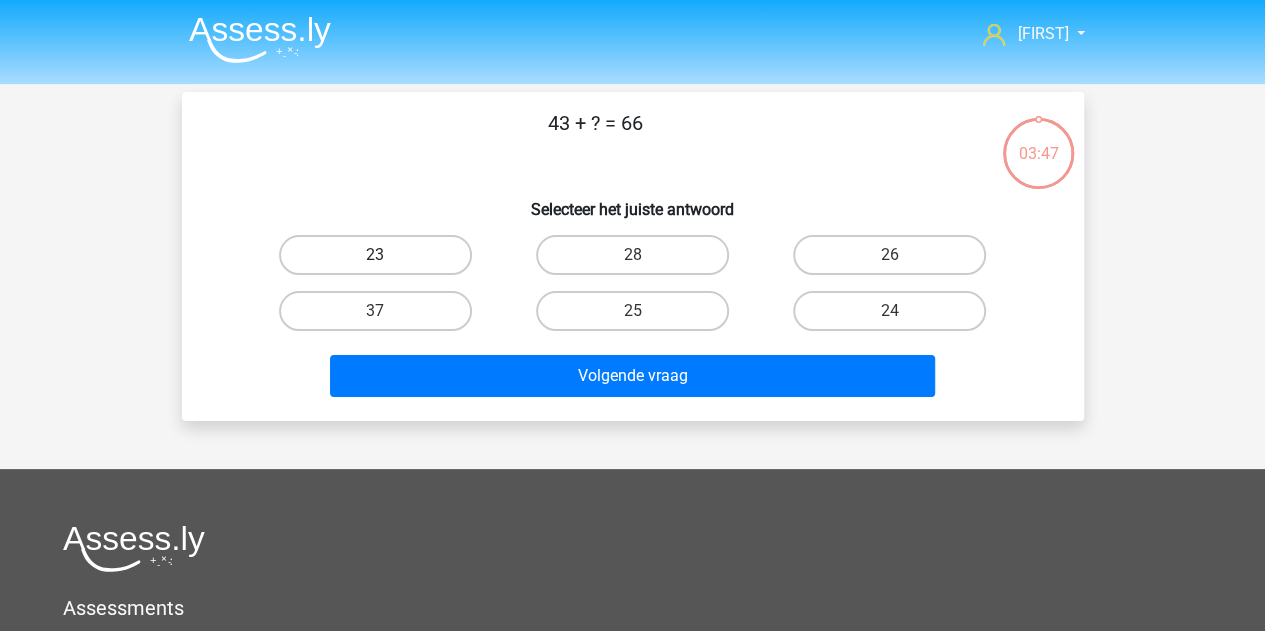 click on "23" at bounding box center (375, 255) 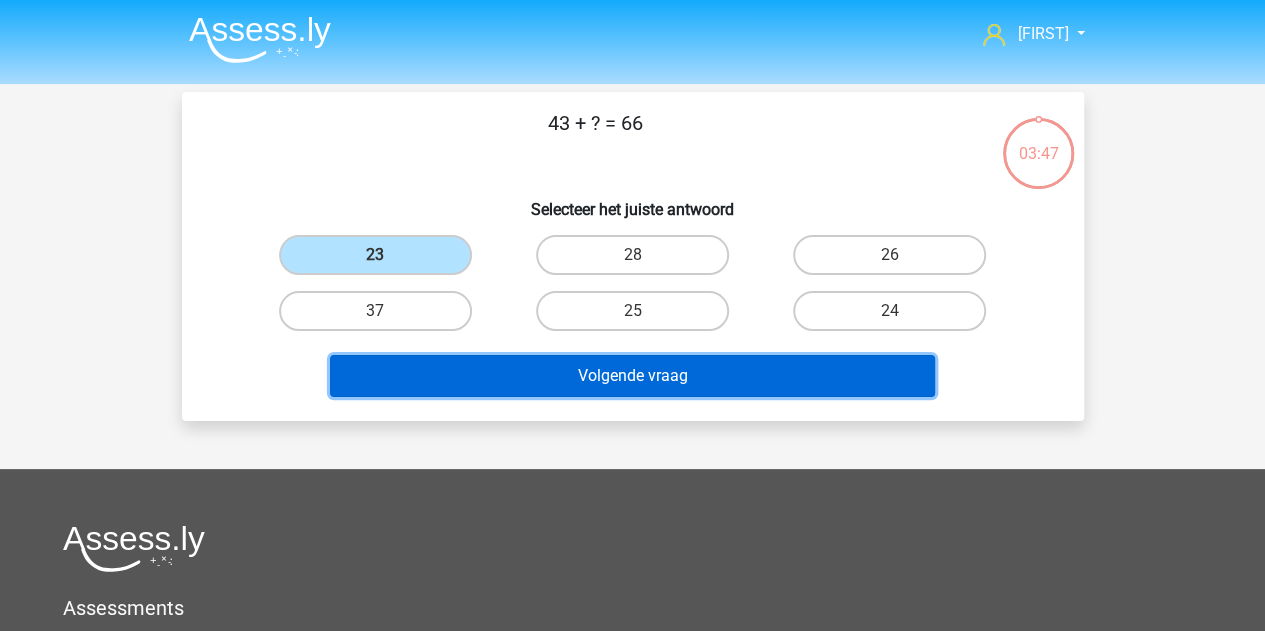 click on "Volgende vraag" at bounding box center (632, 376) 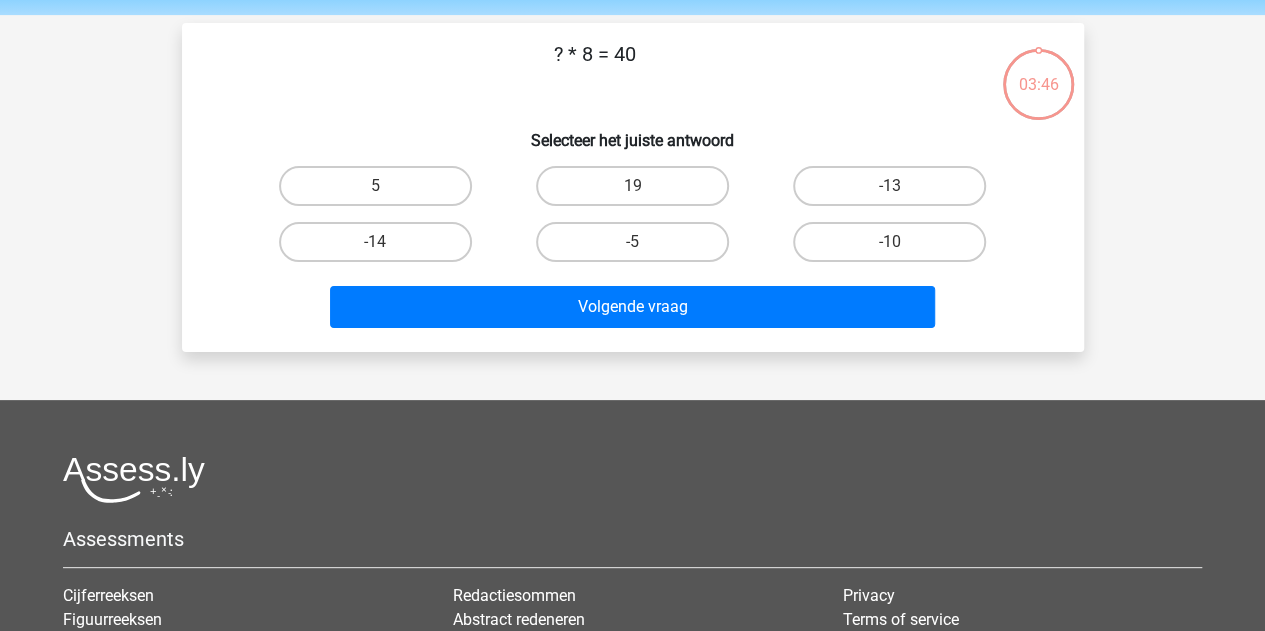 scroll, scrollTop: 0, scrollLeft: 0, axis: both 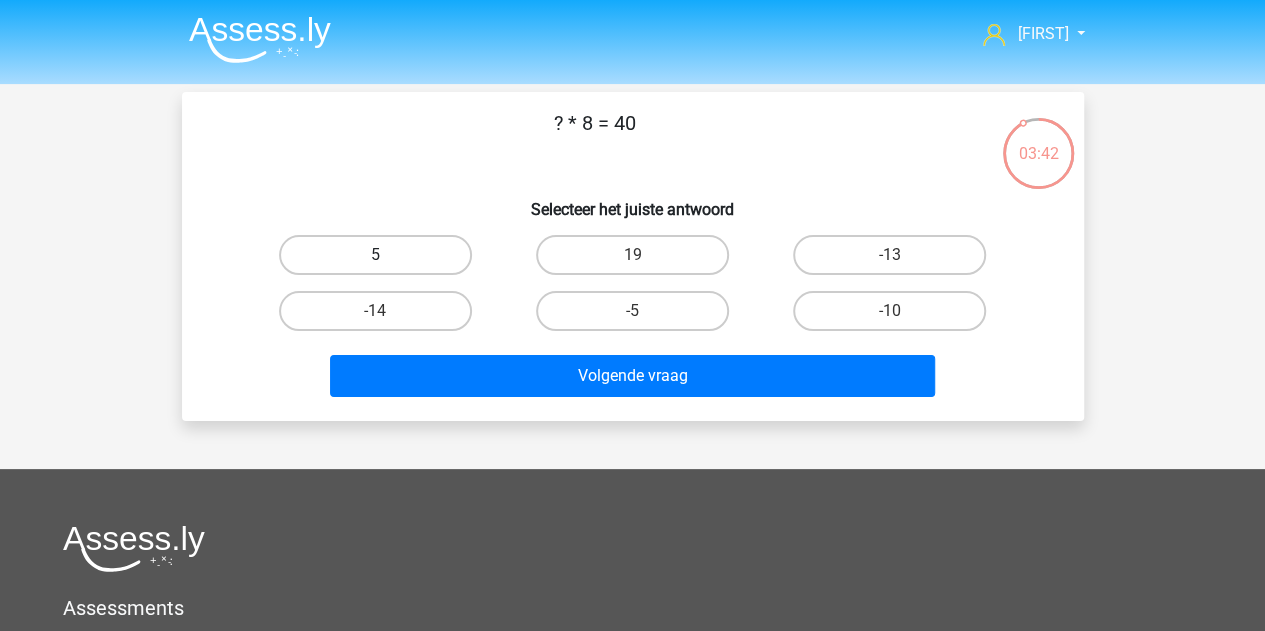 click on "5" at bounding box center (375, 255) 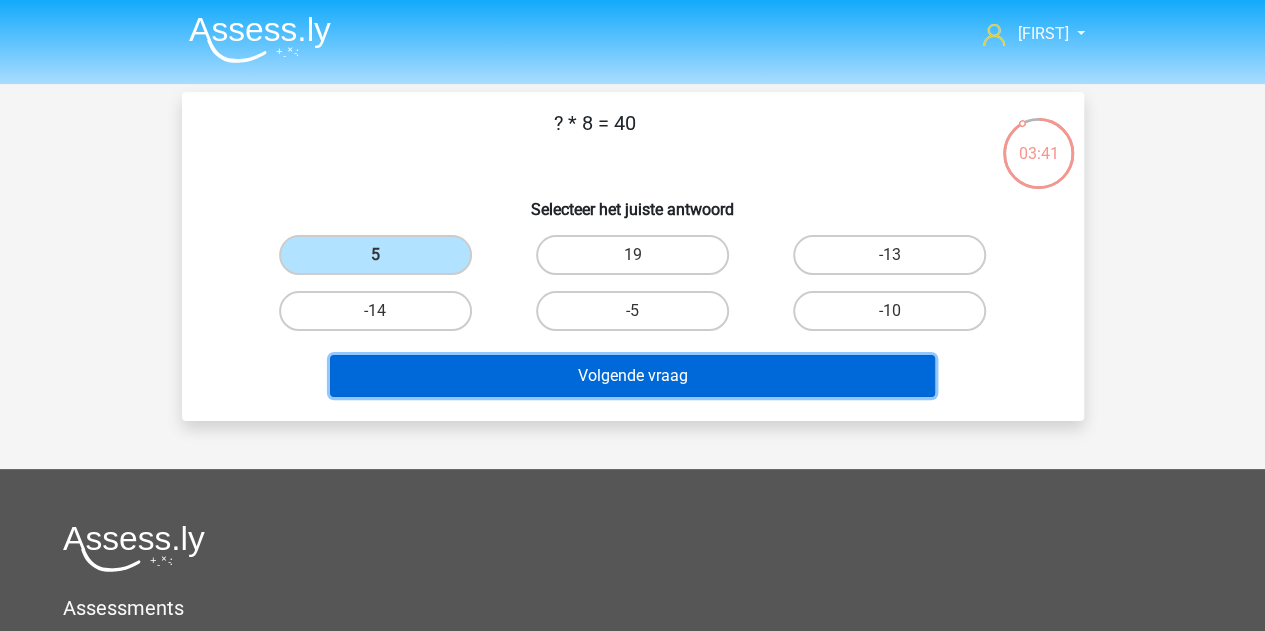 click on "Volgende vraag" at bounding box center (632, 376) 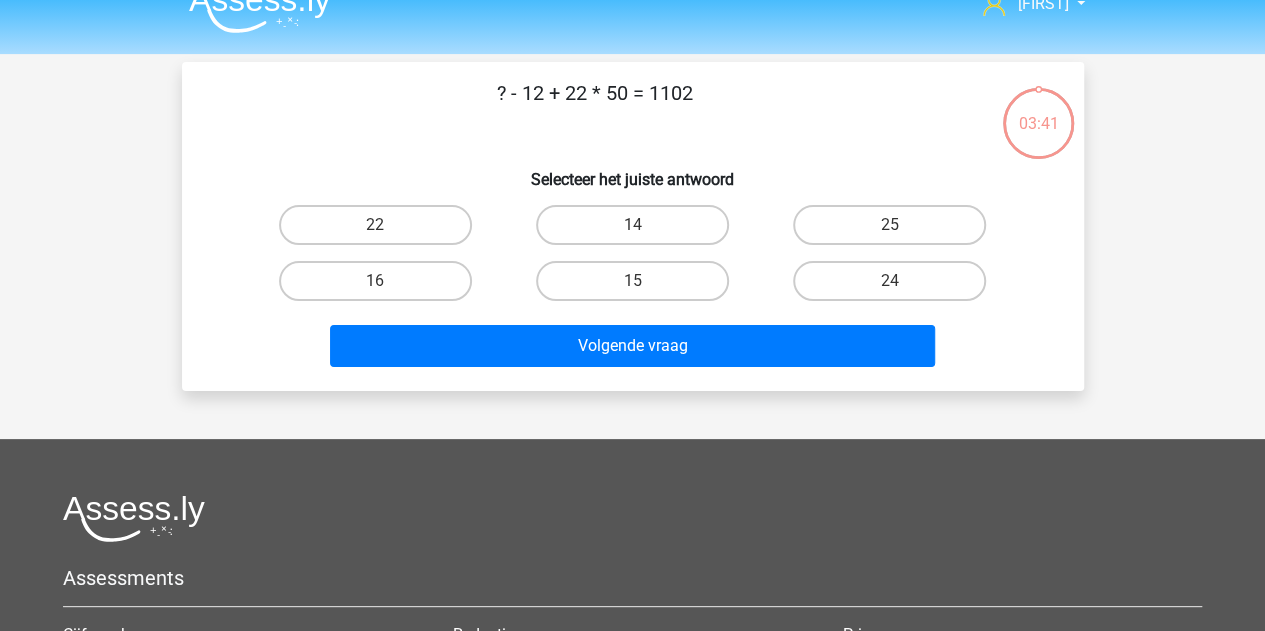 scroll, scrollTop: 0, scrollLeft: 0, axis: both 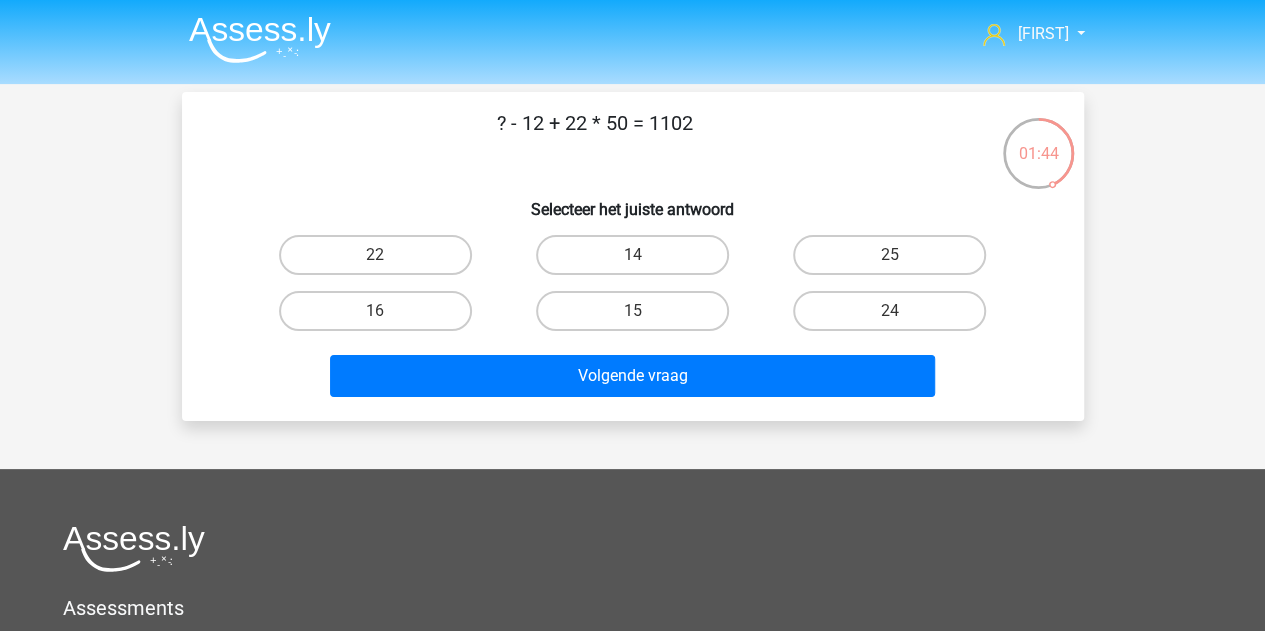 click on "24" at bounding box center (896, 317) 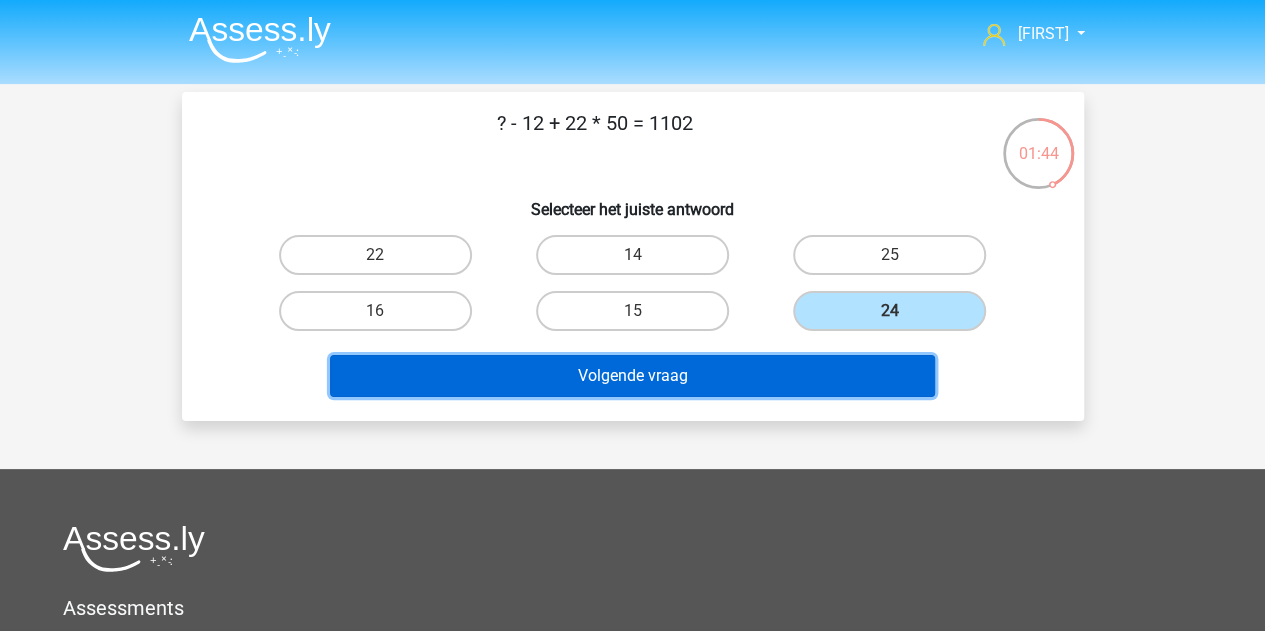 click on "Volgende vraag" at bounding box center [632, 376] 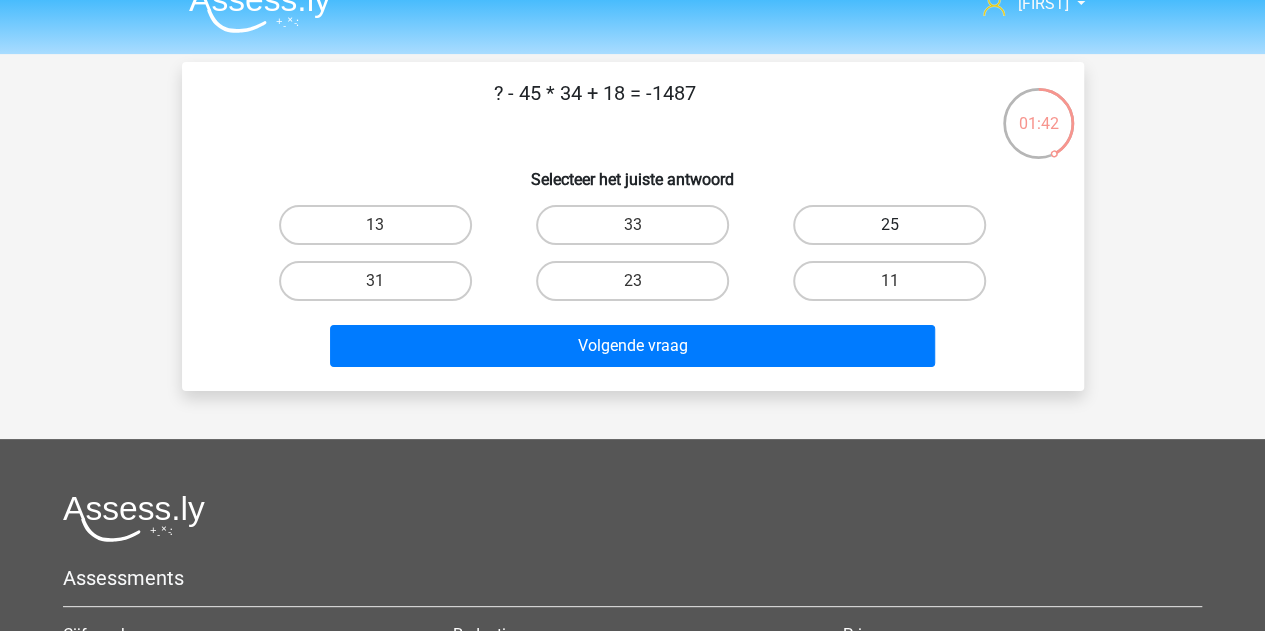 scroll, scrollTop: 0, scrollLeft: 0, axis: both 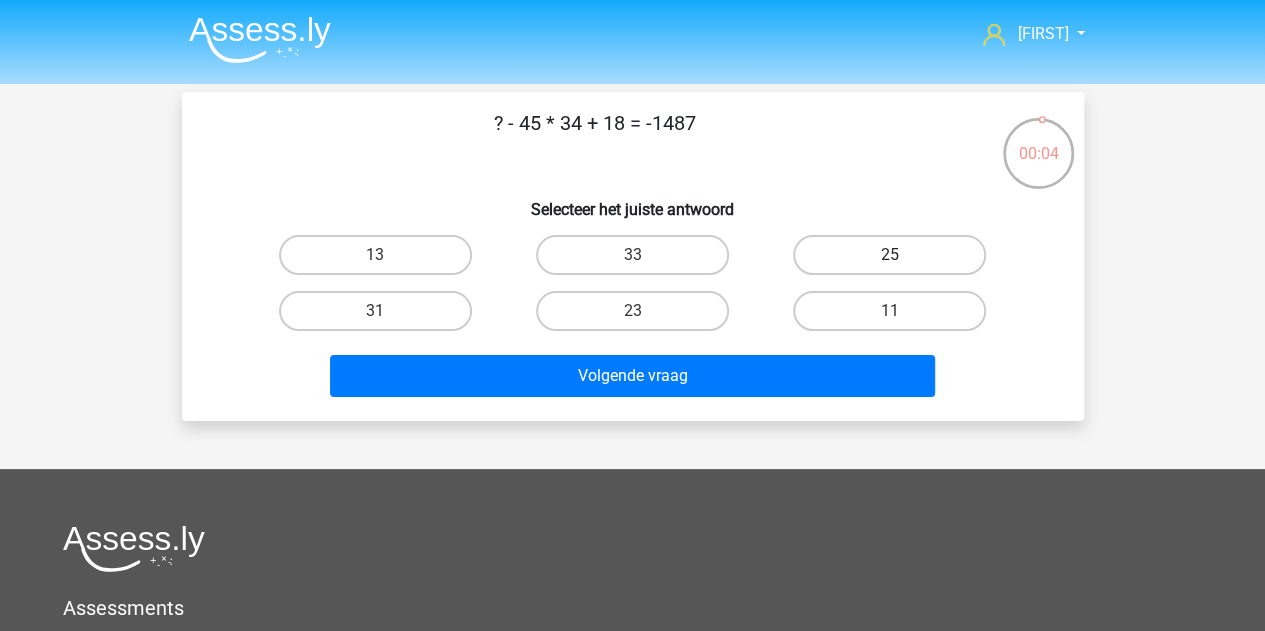 click on "25" at bounding box center [889, 255] 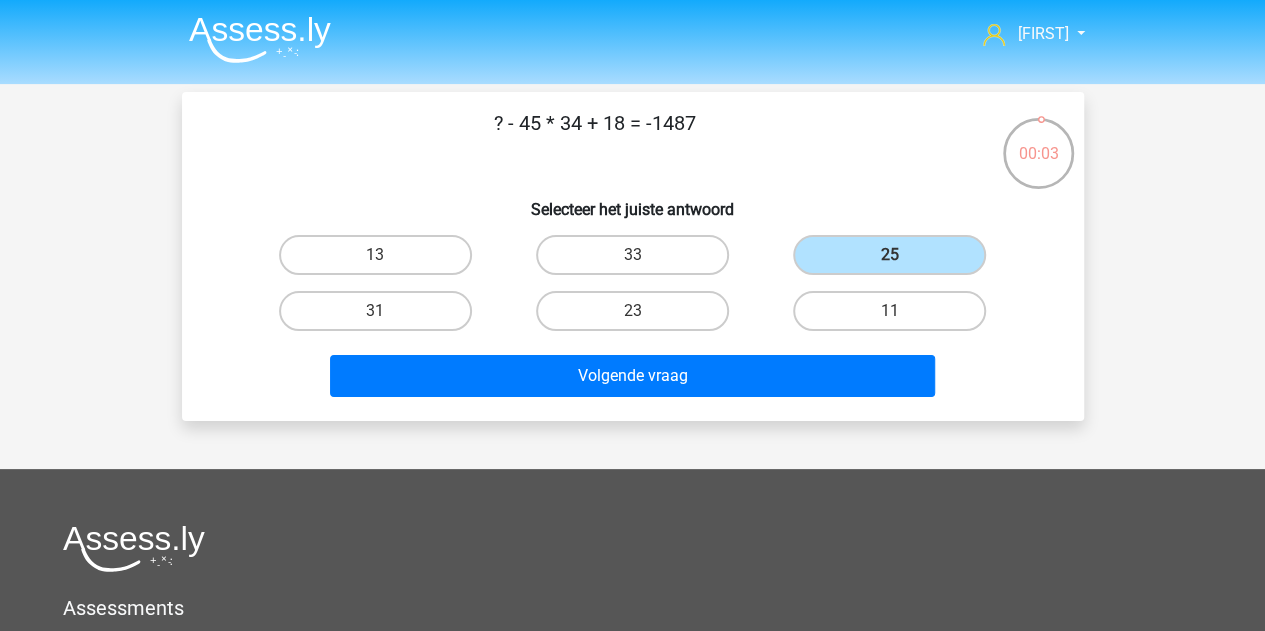 click on "Volgende vraag" at bounding box center [633, 372] 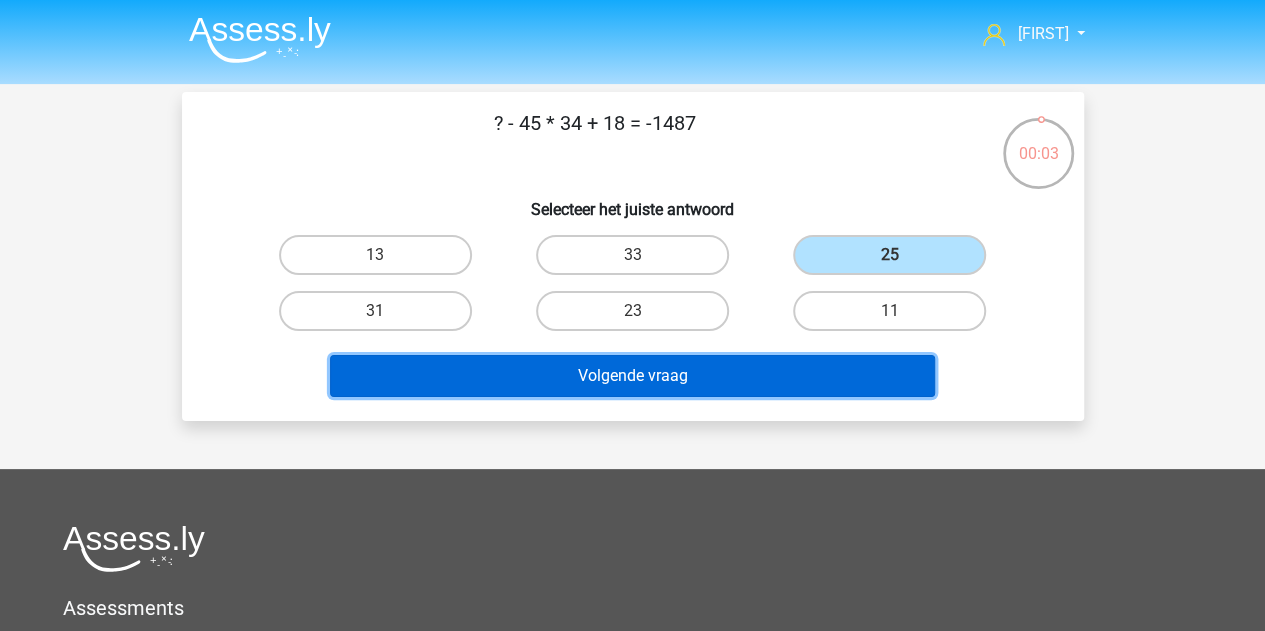 click on "Volgende vraag" at bounding box center [632, 376] 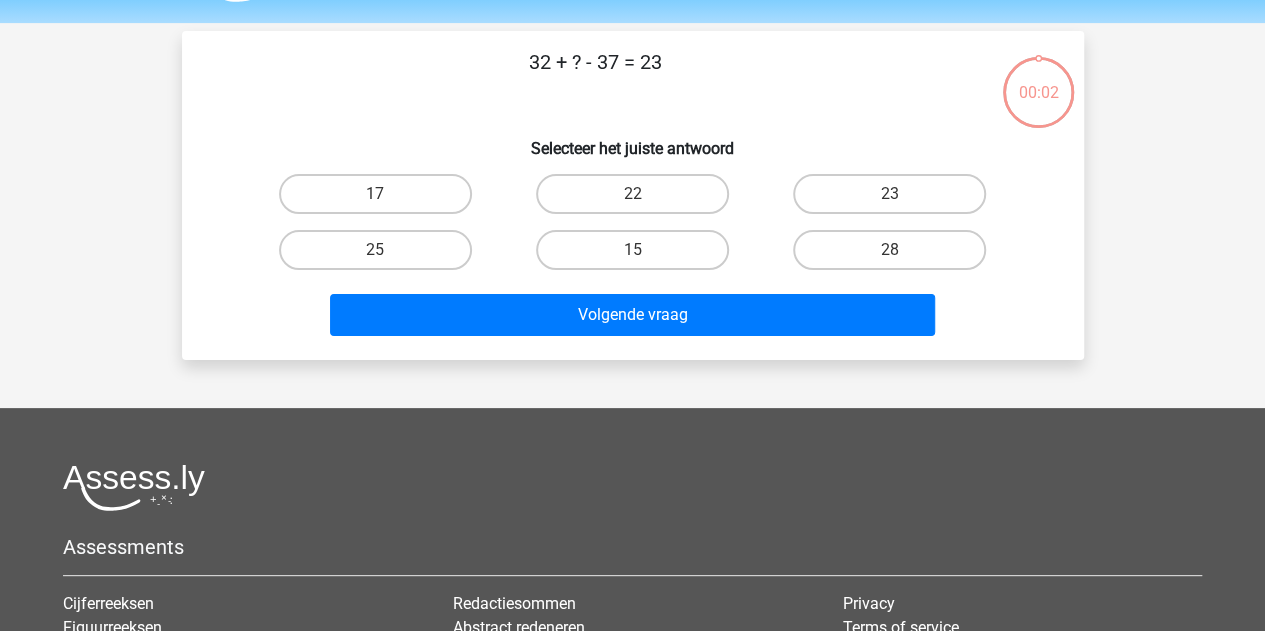 scroll, scrollTop: 92, scrollLeft: 0, axis: vertical 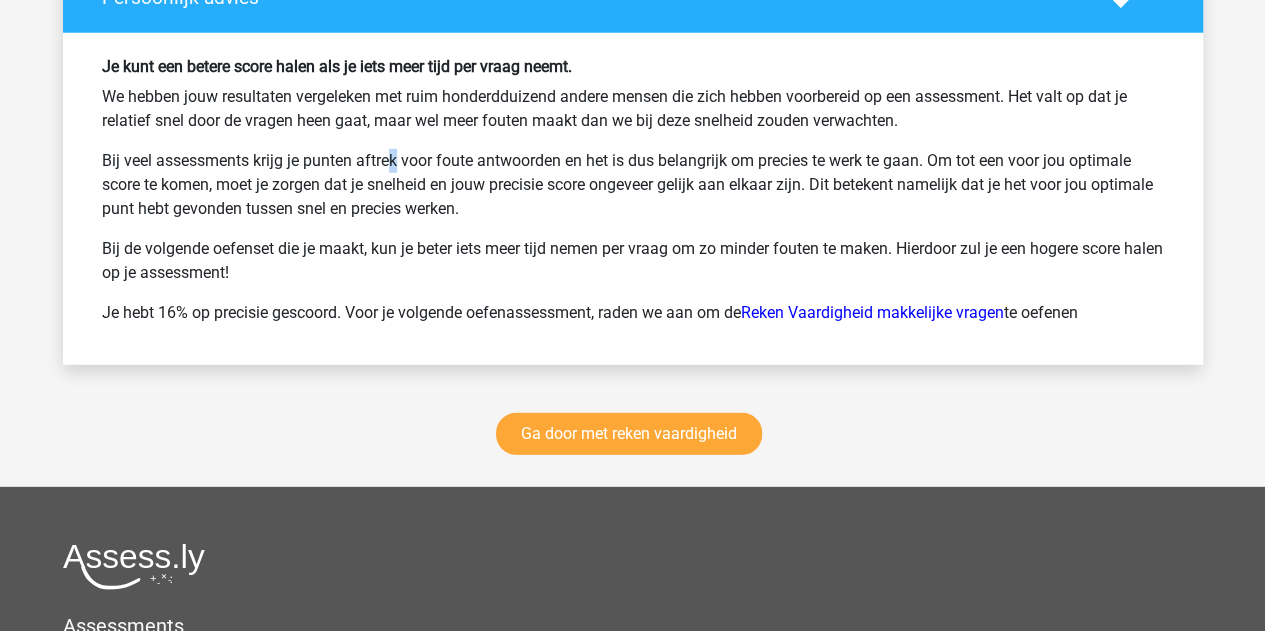 drag, startPoint x: 402, startPoint y: 216, endPoint x: 319, endPoint y: 134, distance: 116.67476 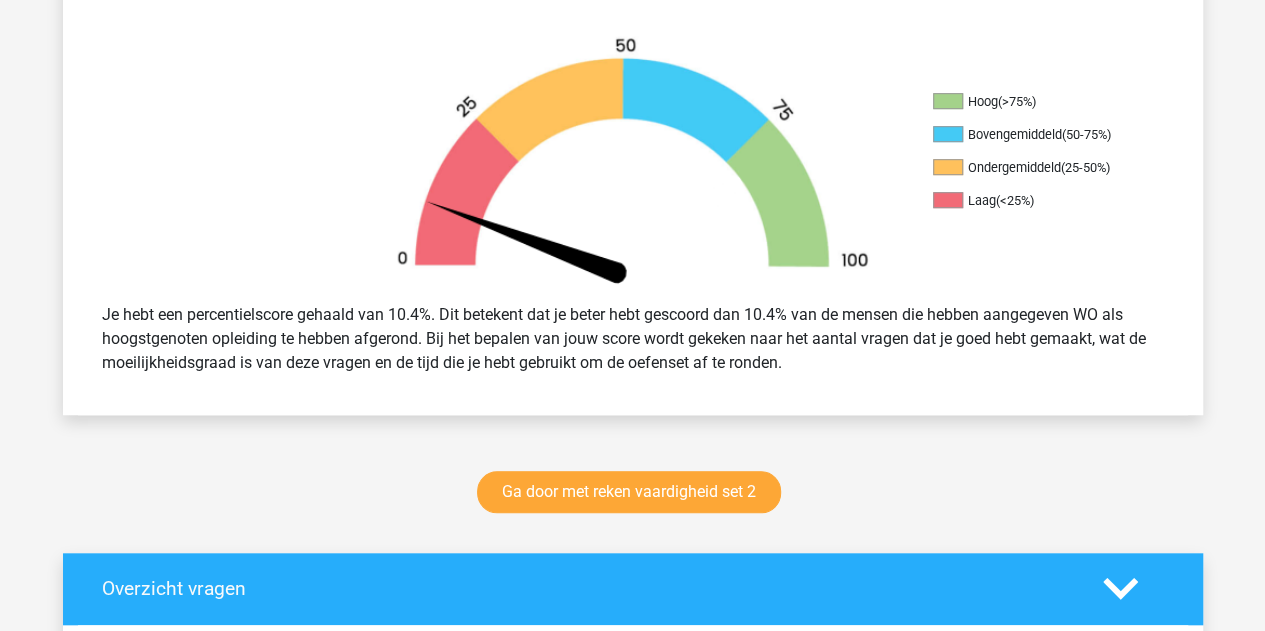 scroll, scrollTop: 1200, scrollLeft: 0, axis: vertical 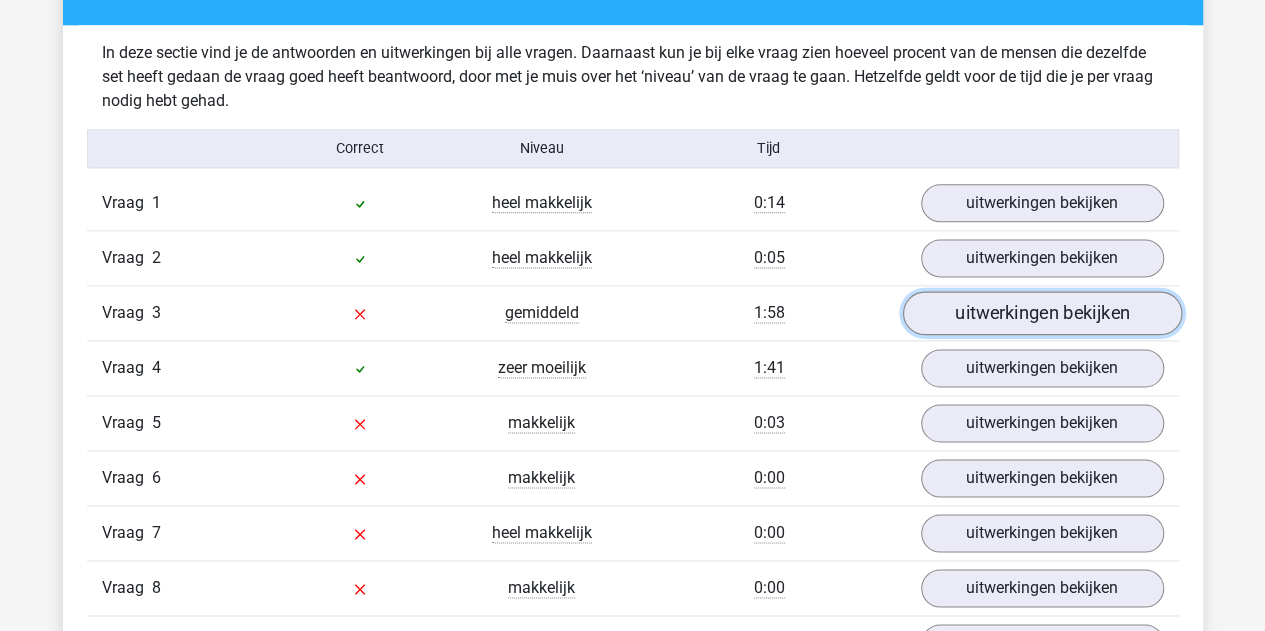 click on "uitwerkingen bekijken" at bounding box center [1041, 313] 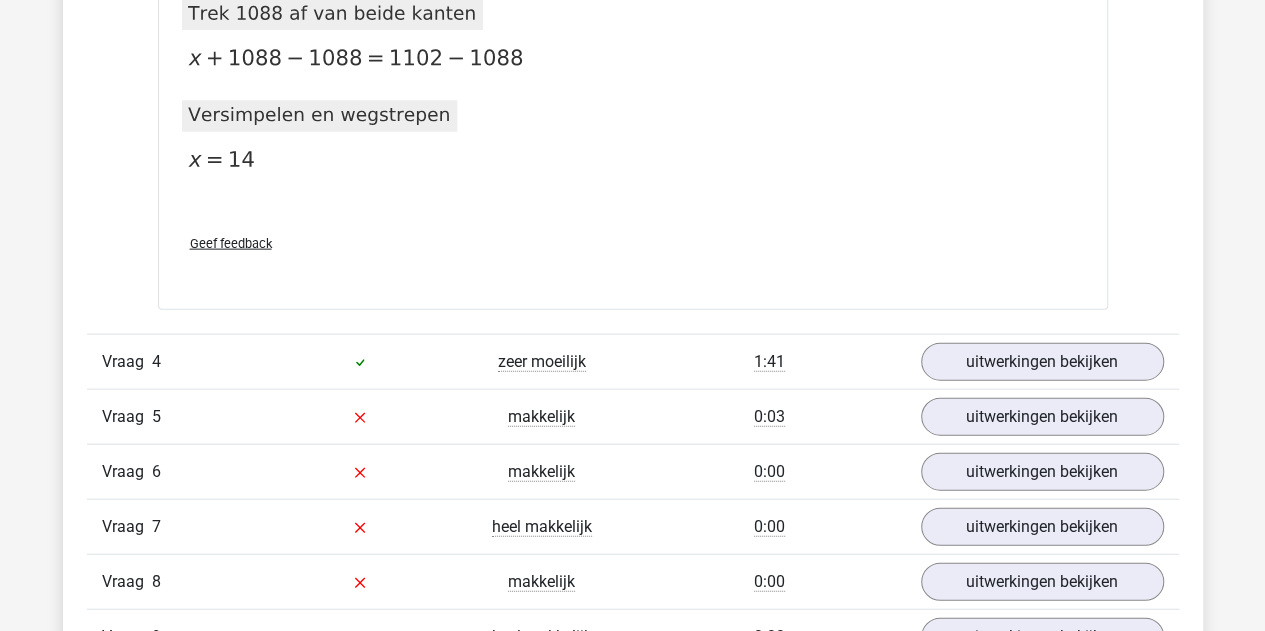 scroll, scrollTop: 2200, scrollLeft: 0, axis: vertical 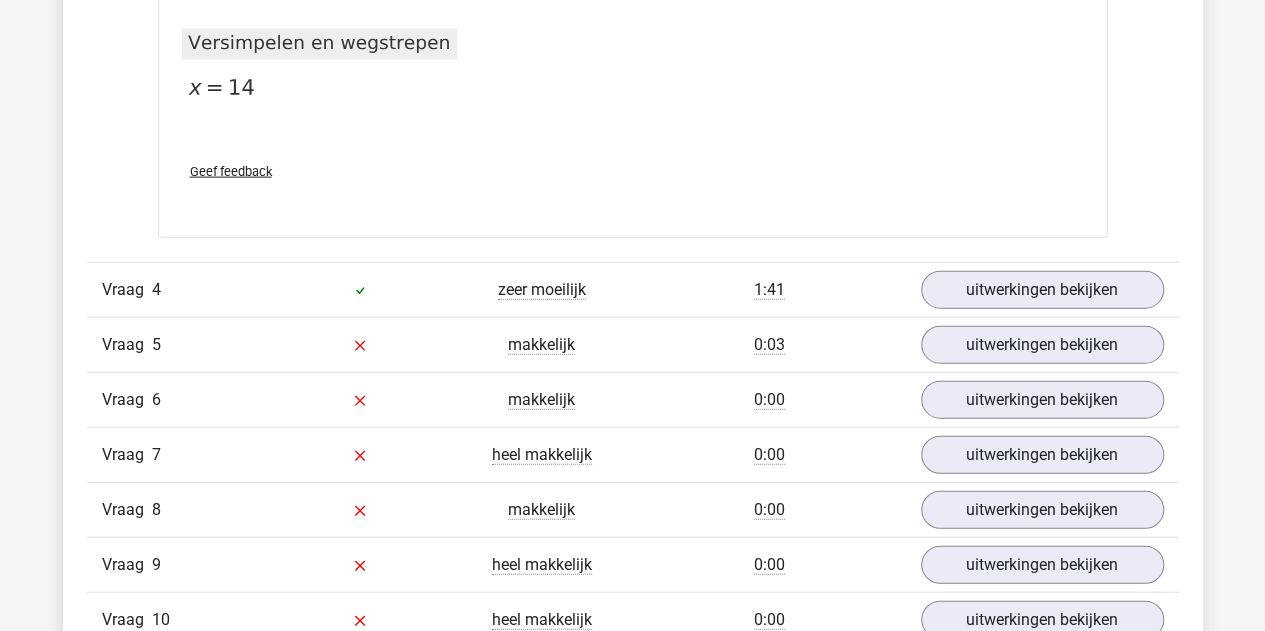 click on "zeer moeilijk" at bounding box center [542, 290] 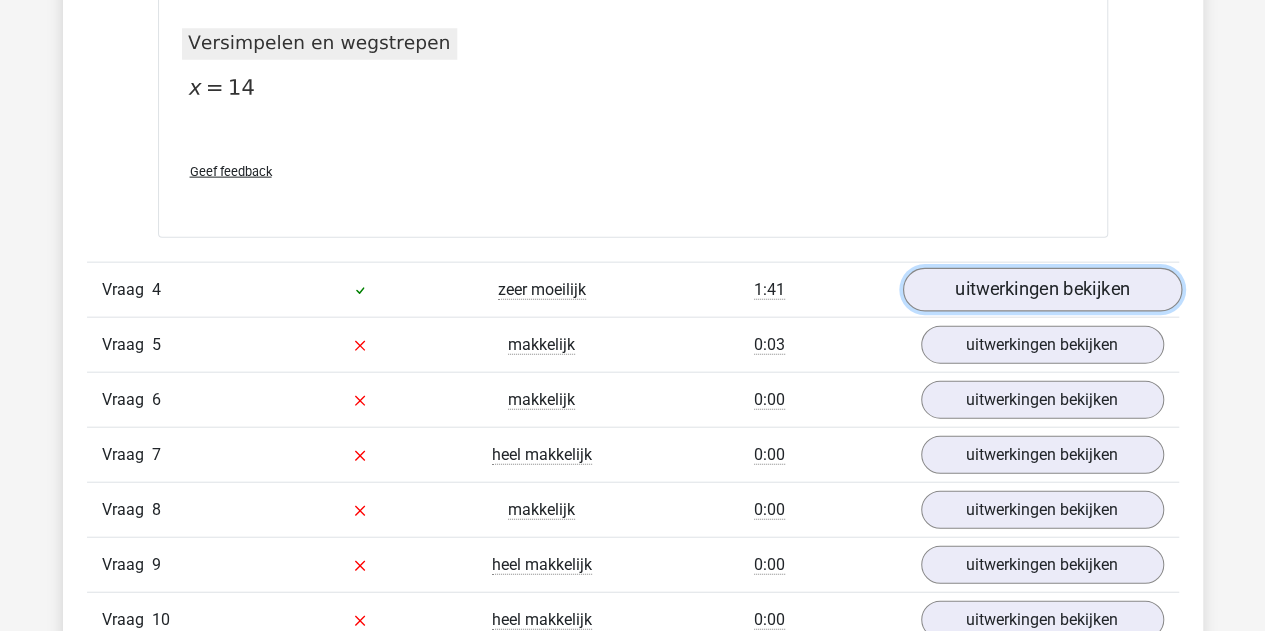 click on "uitwerkingen bekijken" at bounding box center [1041, 290] 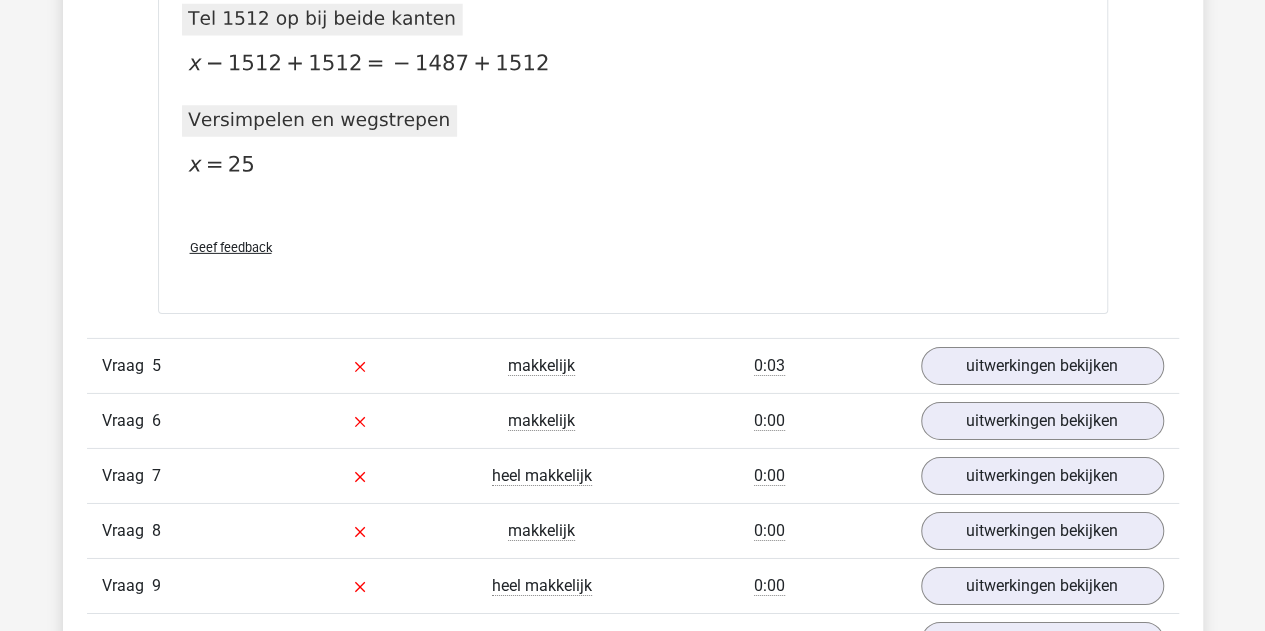 scroll, scrollTop: 3200, scrollLeft: 0, axis: vertical 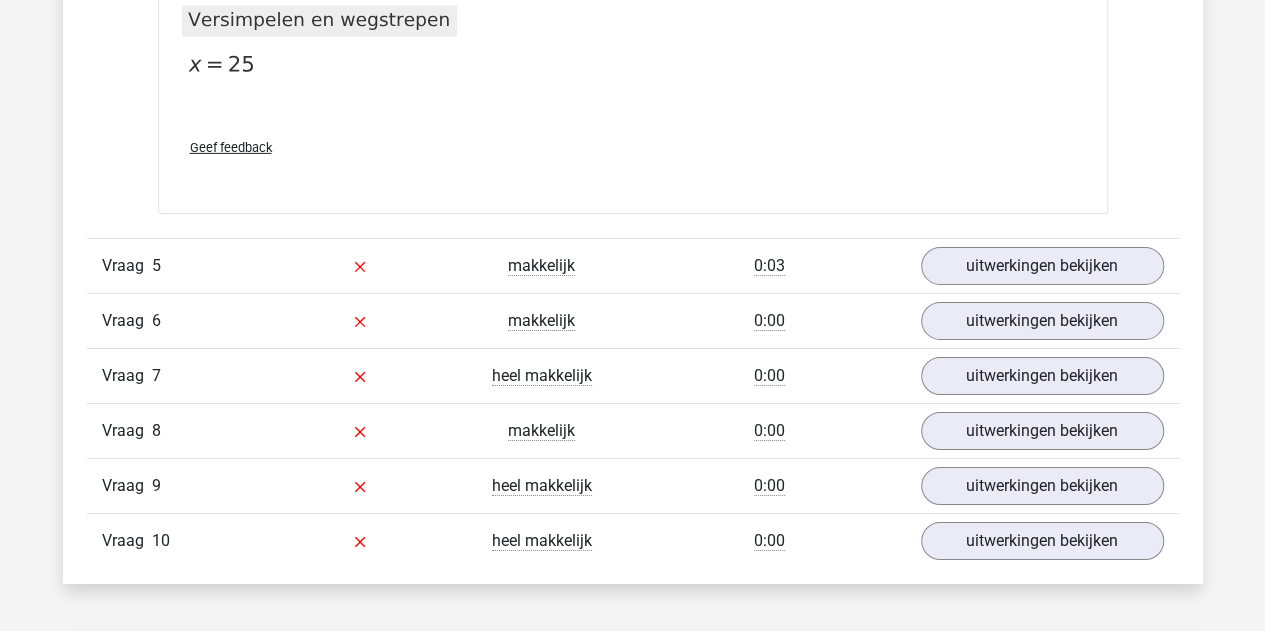 click at bounding box center [360, 266] 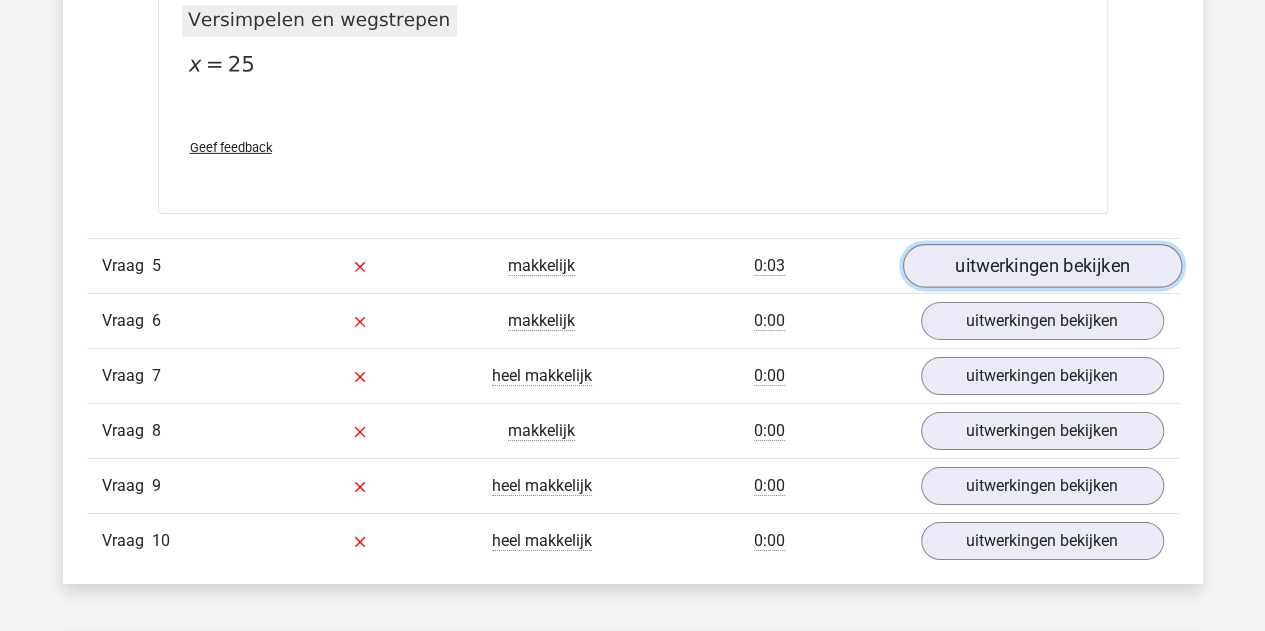 click on "uitwerkingen bekijken" at bounding box center (1041, 266) 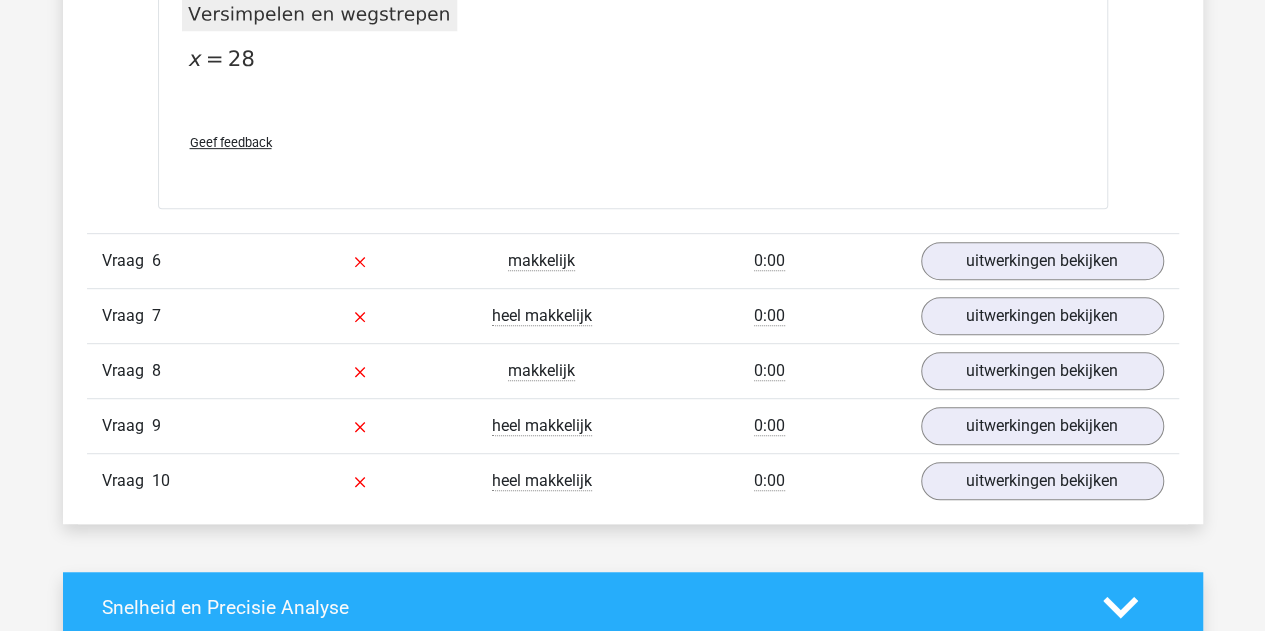 scroll, scrollTop: 4200, scrollLeft: 0, axis: vertical 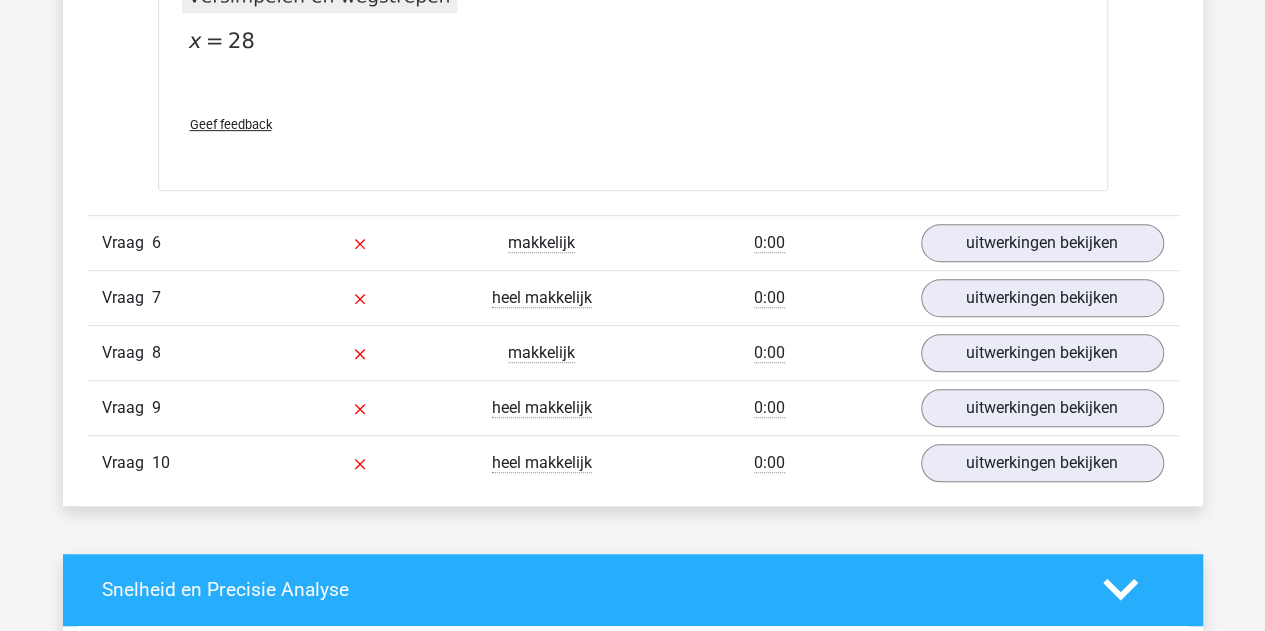 click on "makkelijk" at bounding box center [542, 243] 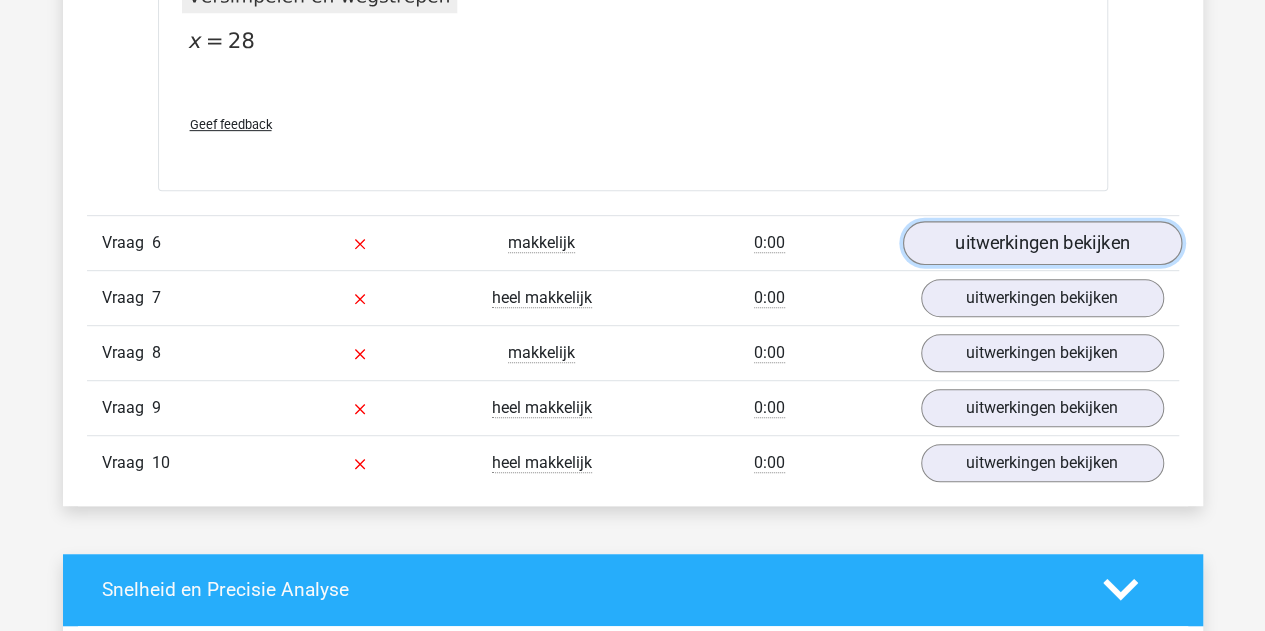 click on "uitwerkingen bekijken" at bounding box center (1041, 243) 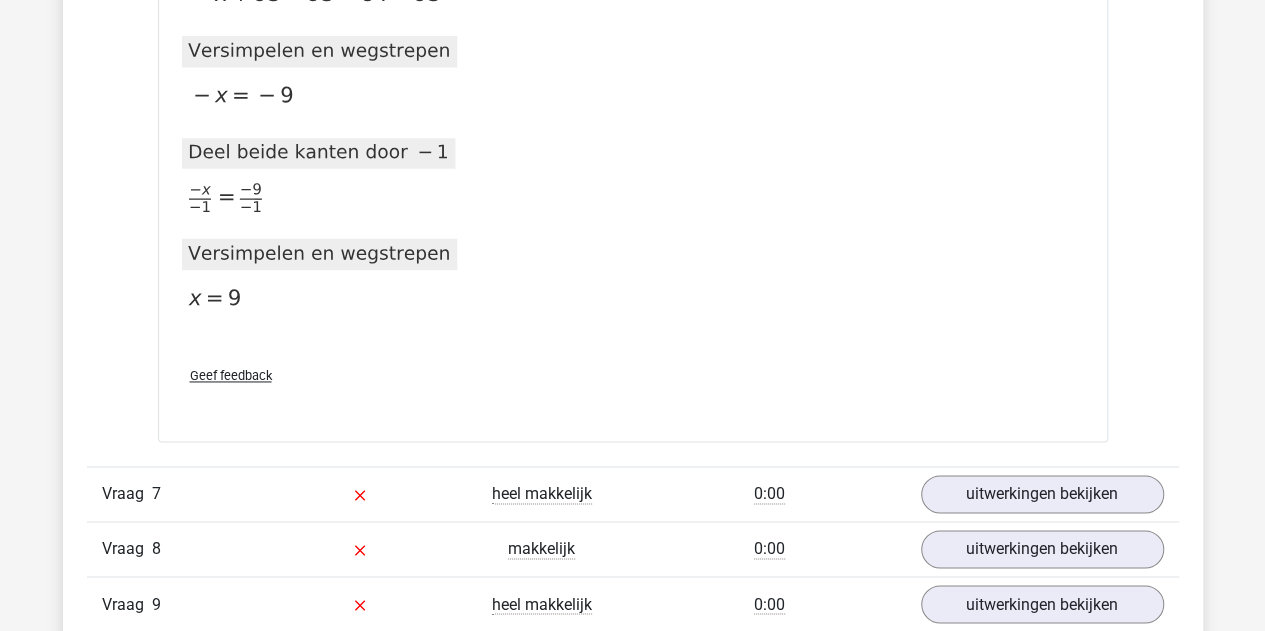 scroll, scrollTop: 5400, scrollLeft: 0, axis: vertical 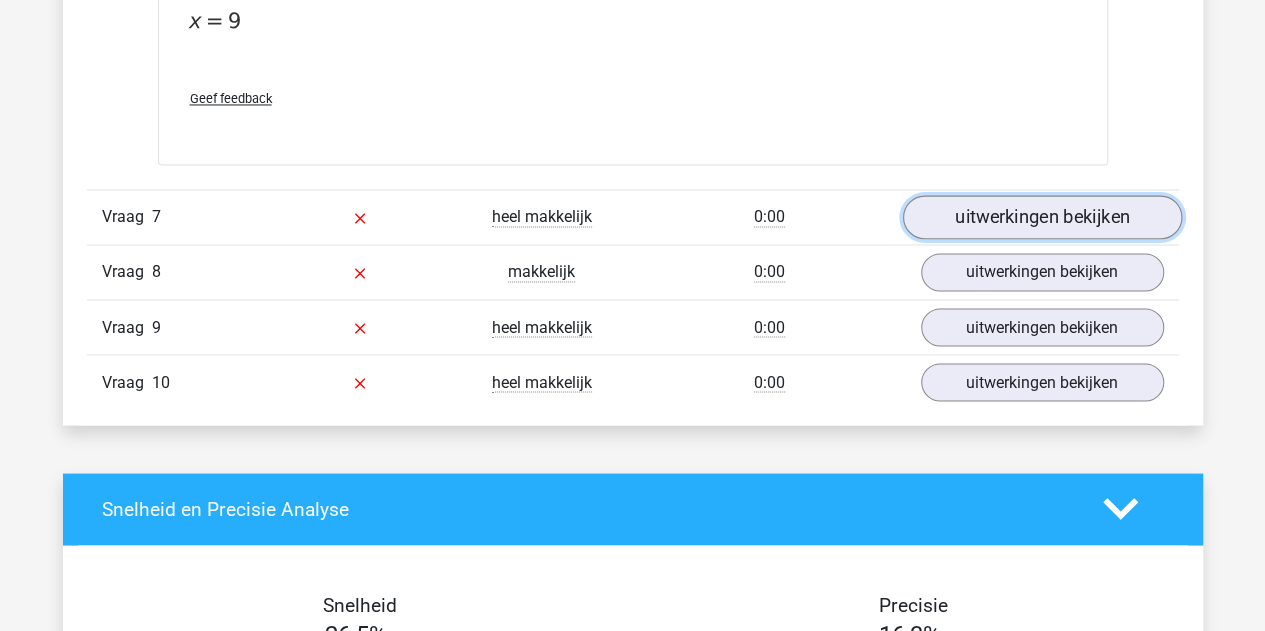 click on "uitwerkingen bekijken" at bounding box center (1041, 217) 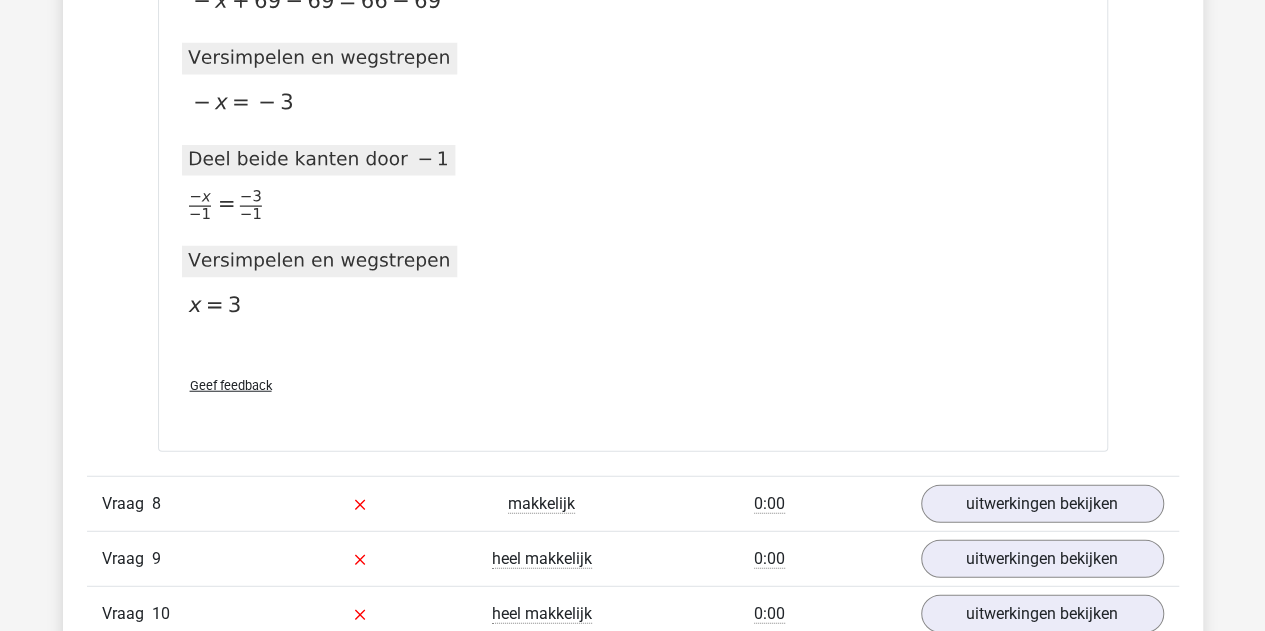 scroll, scrollTop: 6300, scrollLeft: 0, axis: vertical 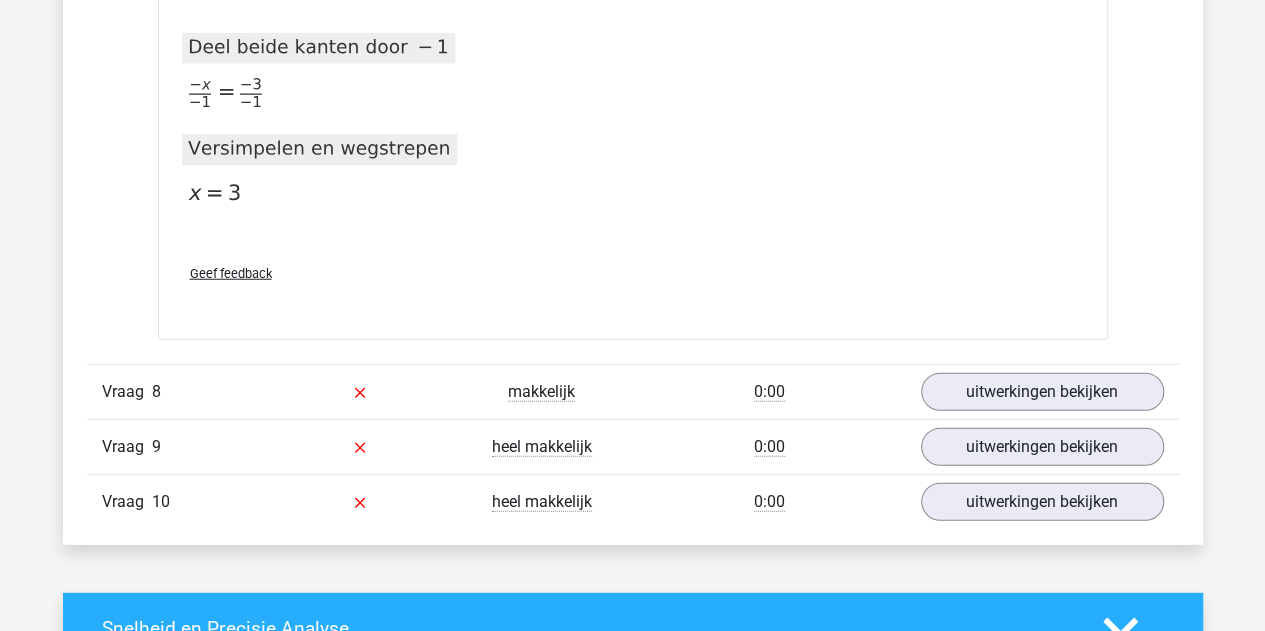 click on "0:00" at bounding box center (769, 392) 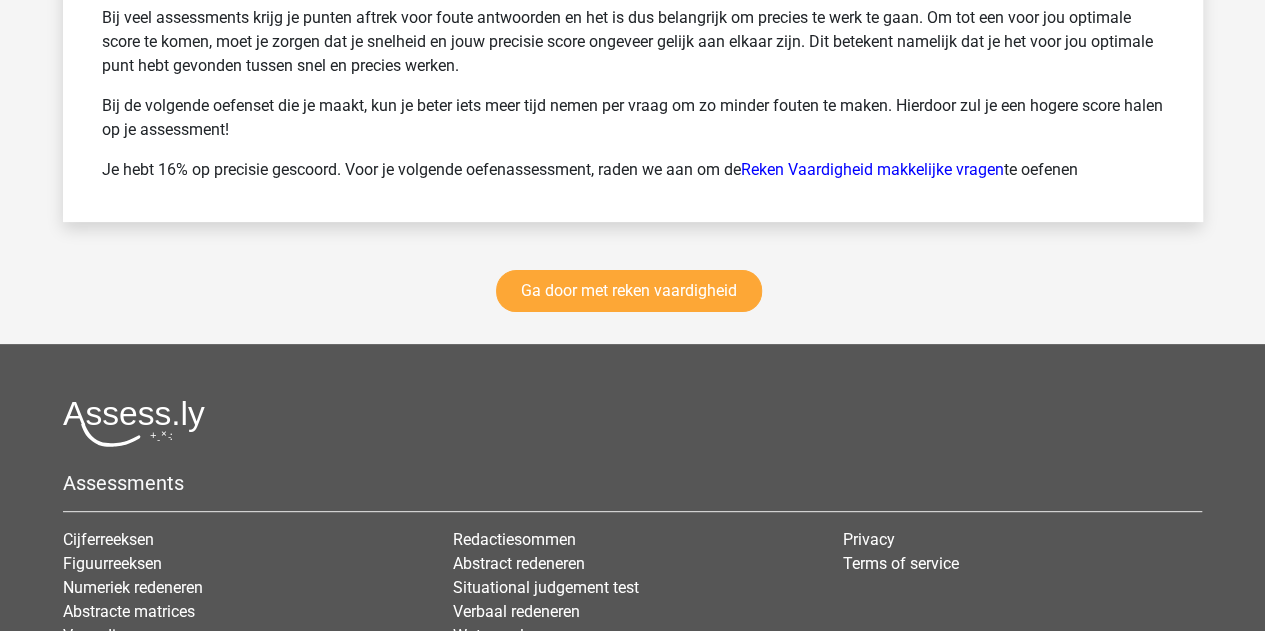 scroll, scrollTop: 7600, scrollLeft: 0, axis: vertical 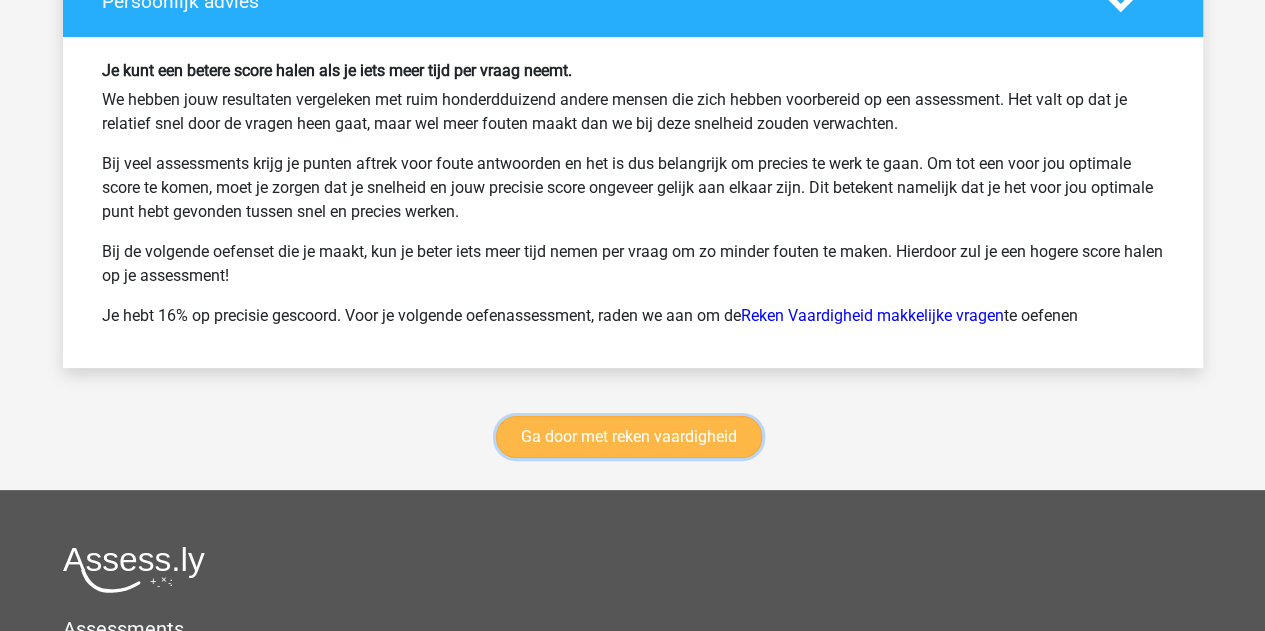 click on "Ga door met reken vaardigheid" at bounding box center (629, 437) 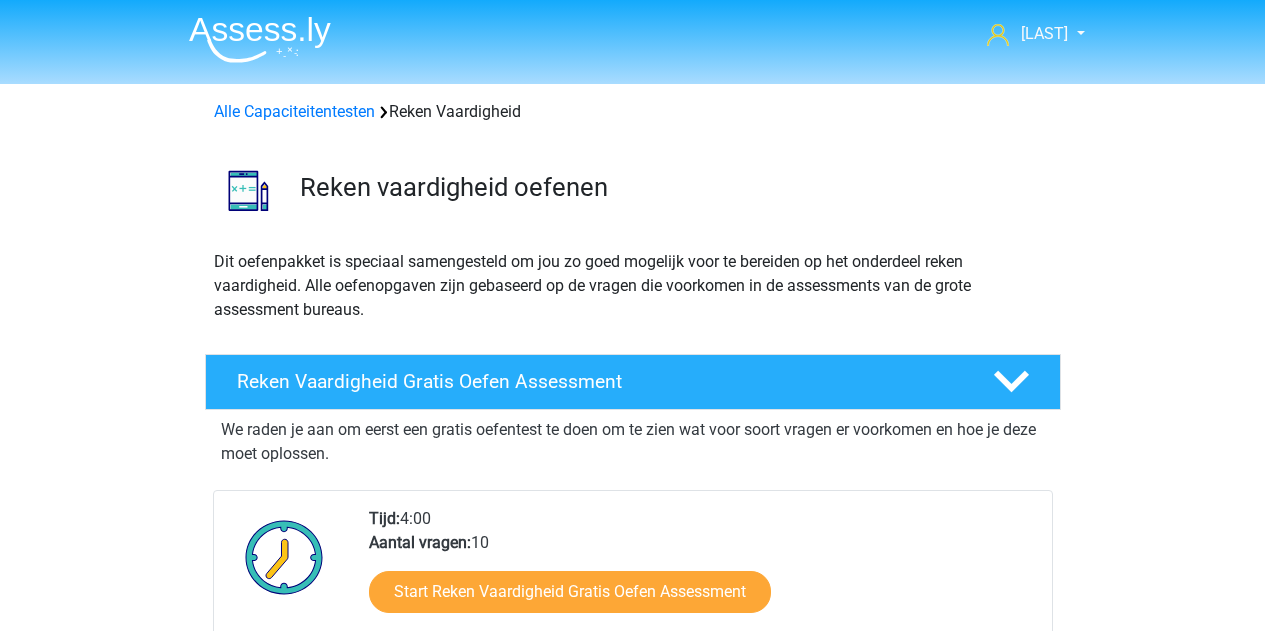 scroll, scrollTop: 843, scrollLeft: 0, axis: vertical 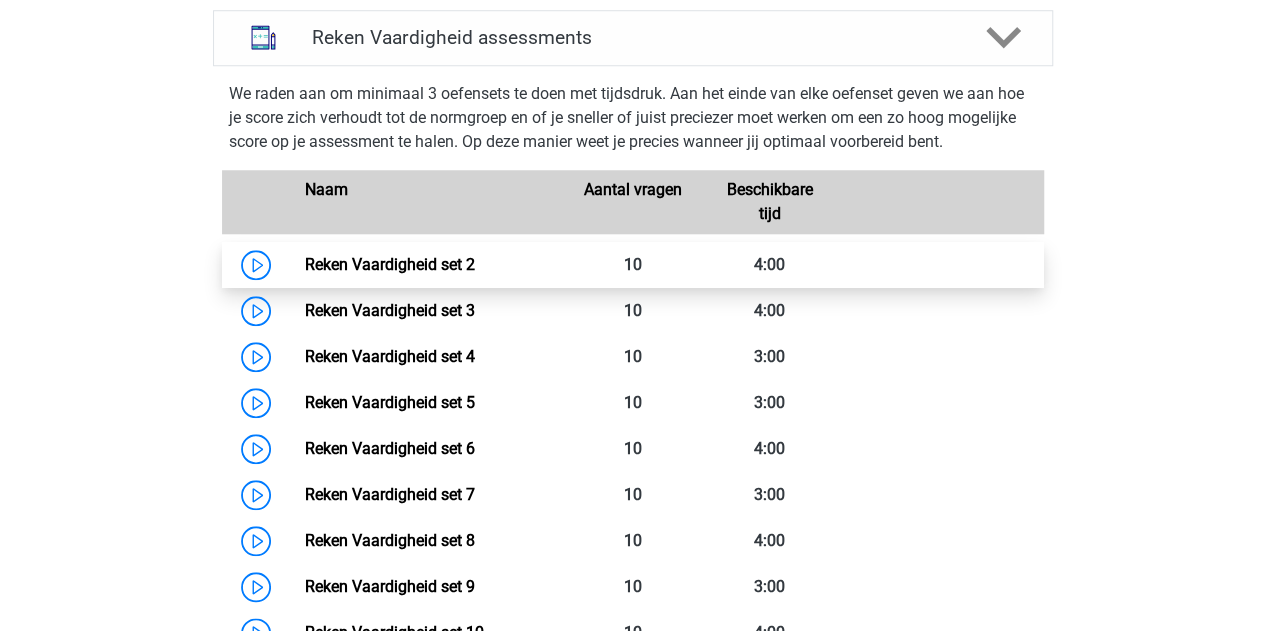 click on "Reken Vaardigheid
set 2" at bounding box center [390, 264] 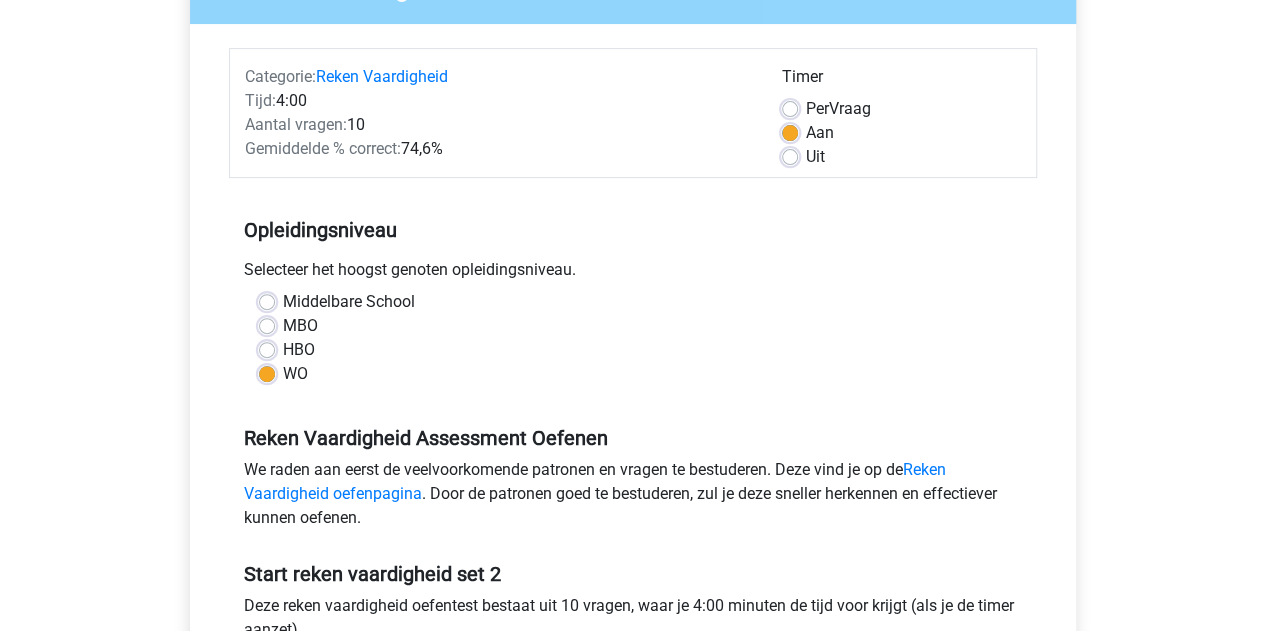 scroll, scrollTop: 100, scrollLeft: 0, axis: vertical 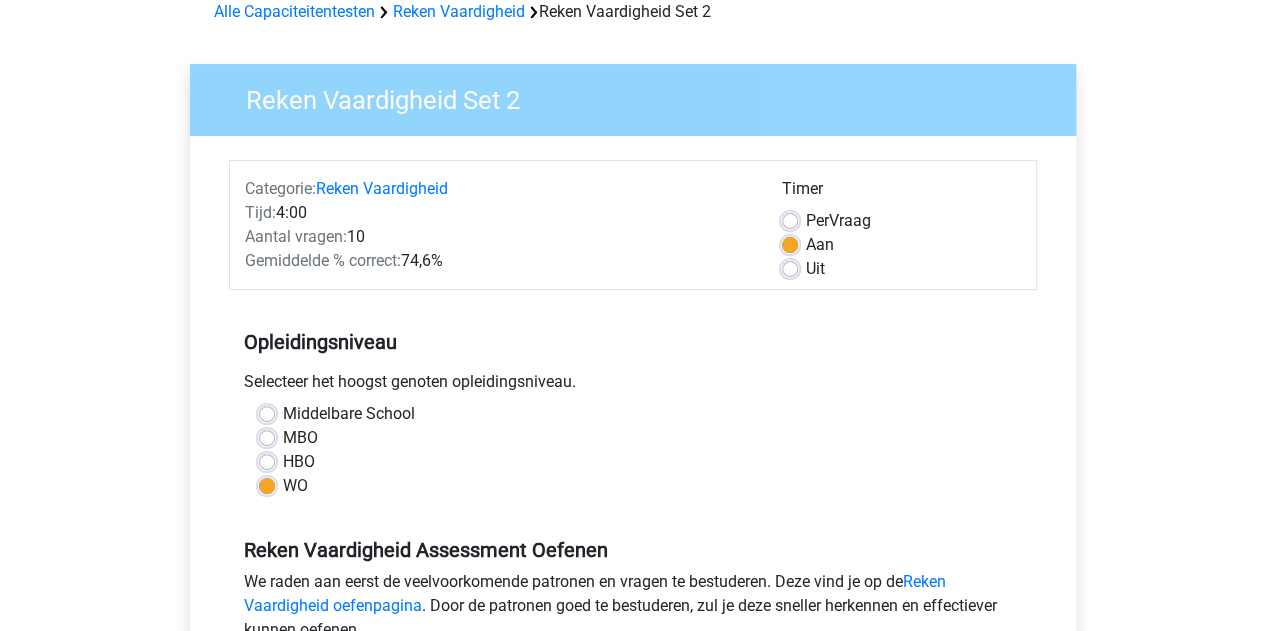 click on "Uit" at bounding box center [815, 269] 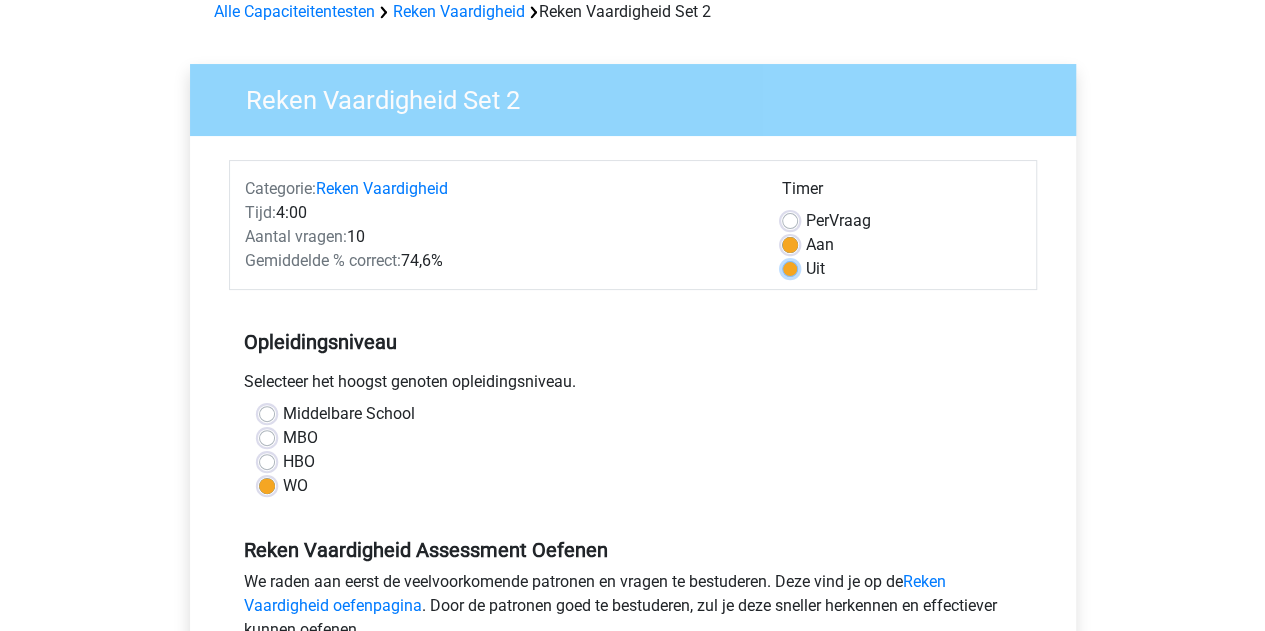 click on "Uit" at bounding box center [790, 267] 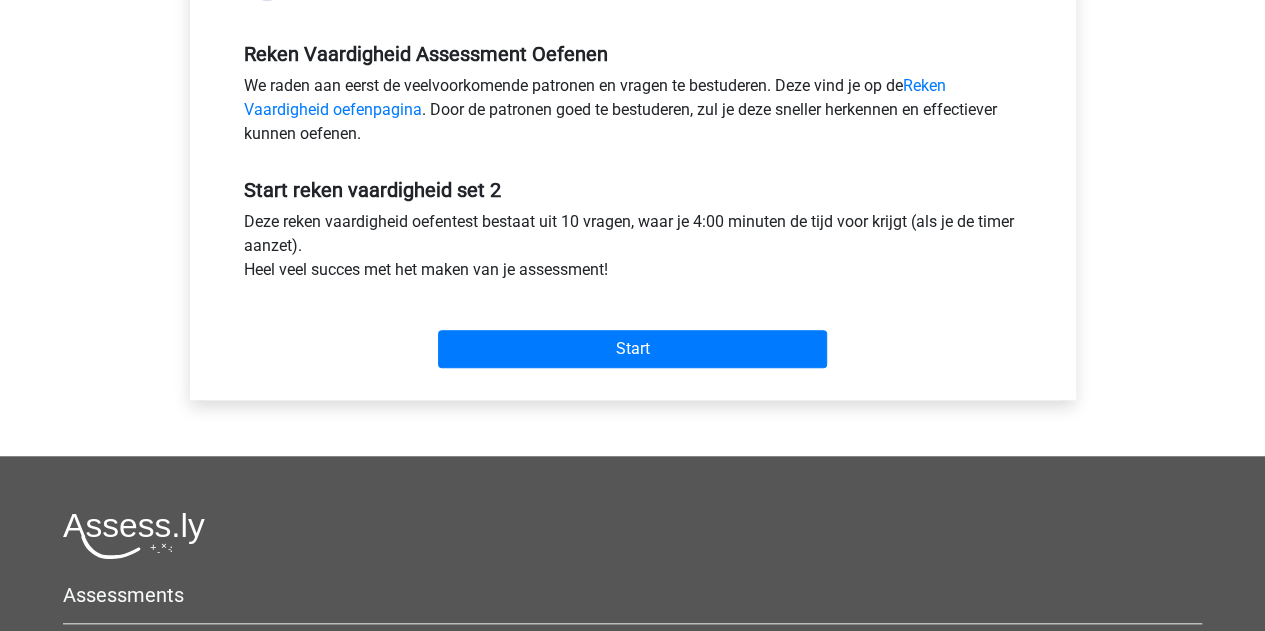 scroll, scrollTop: 600, scrollLeft: 0, axis: vertical 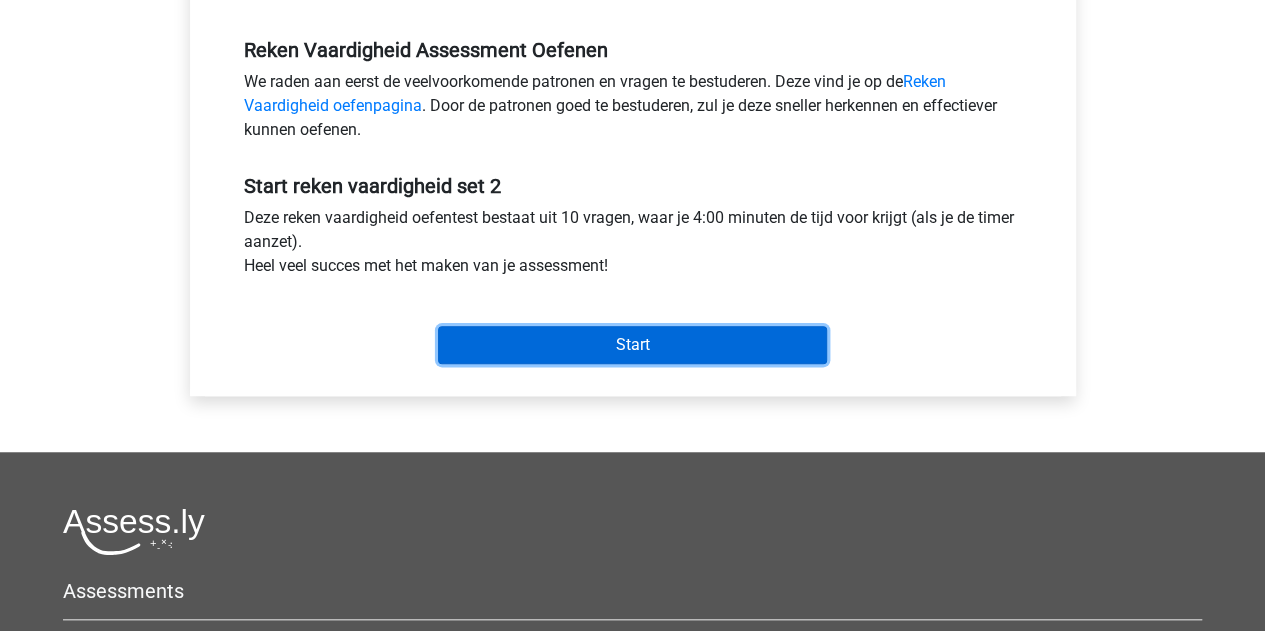 click on "Start" at bounding box center (632, 345) 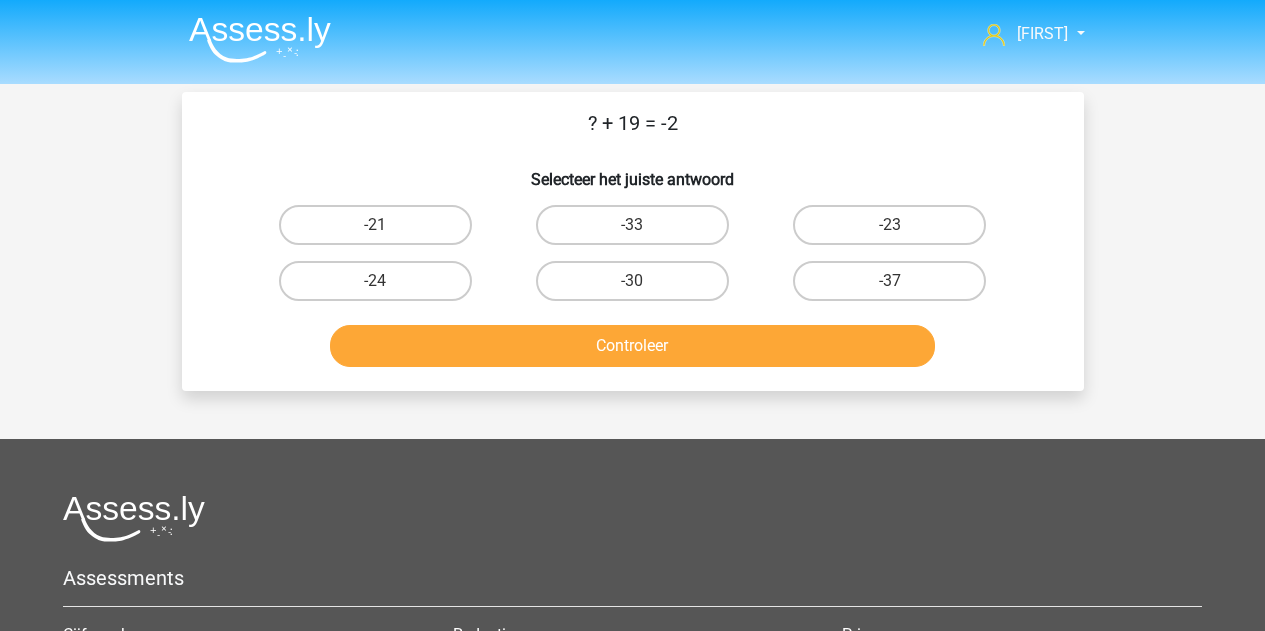 scroll, scrollTop: 0, scrollLeft: 0, axis: both 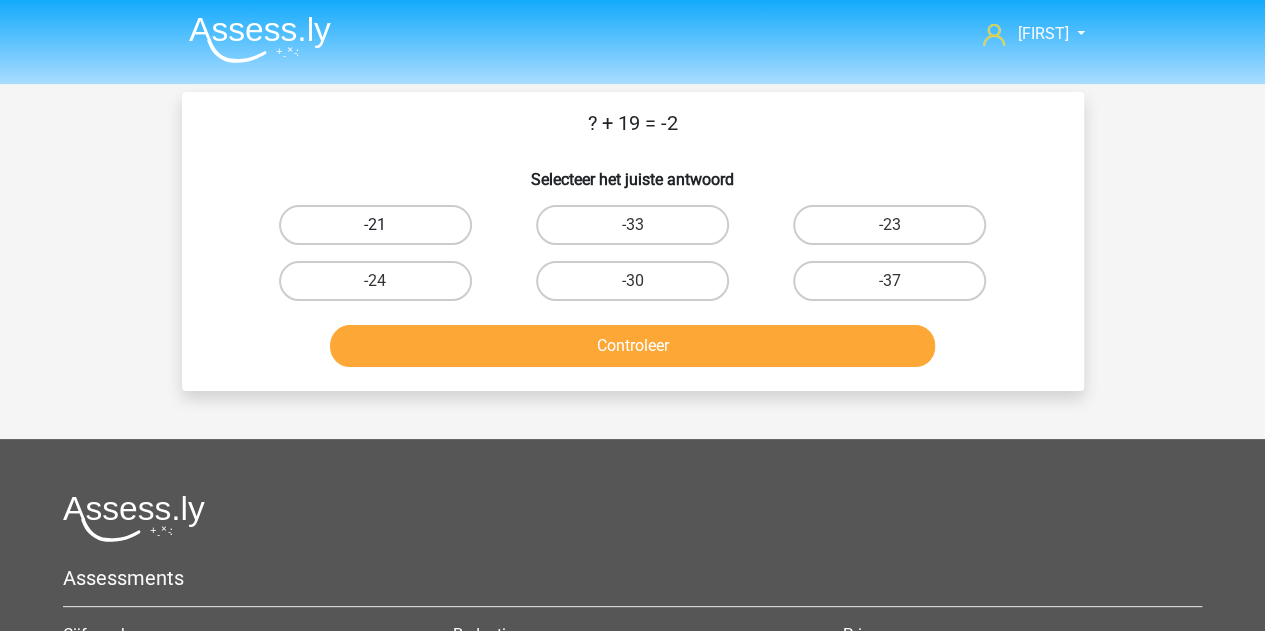 click on "-21" at bounding box center [375, 225] 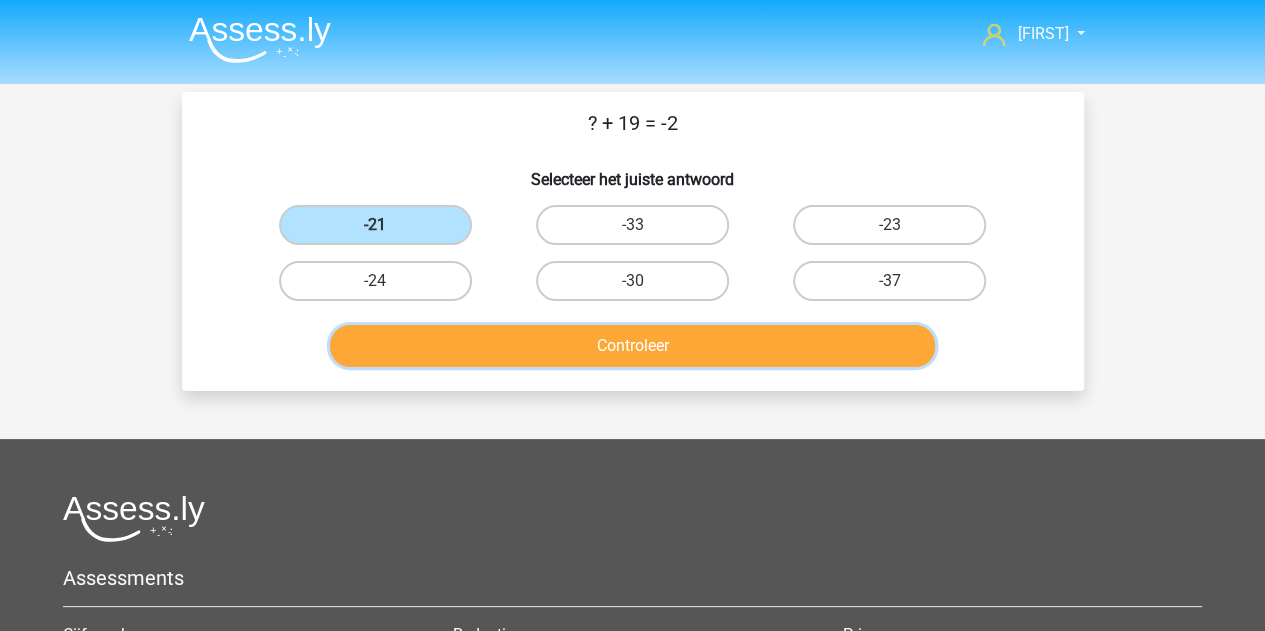 click on "Controleer" at bounding box center [632, 346] 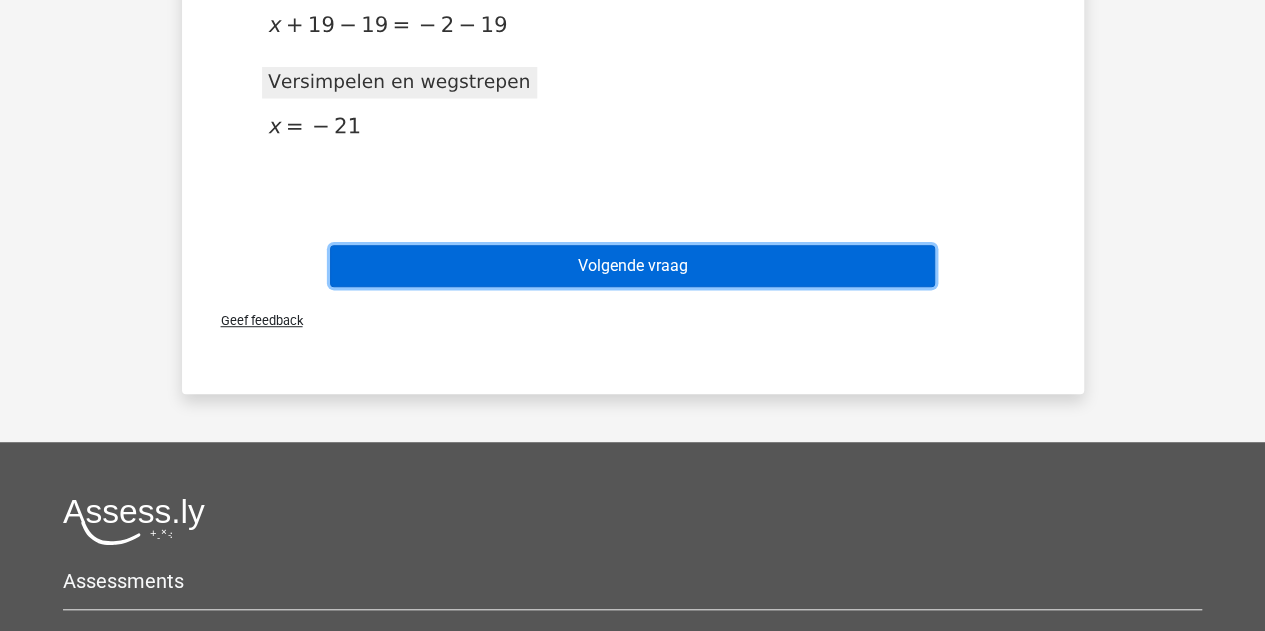 click on "Volgende vraag" at bounding box center (632, 266) 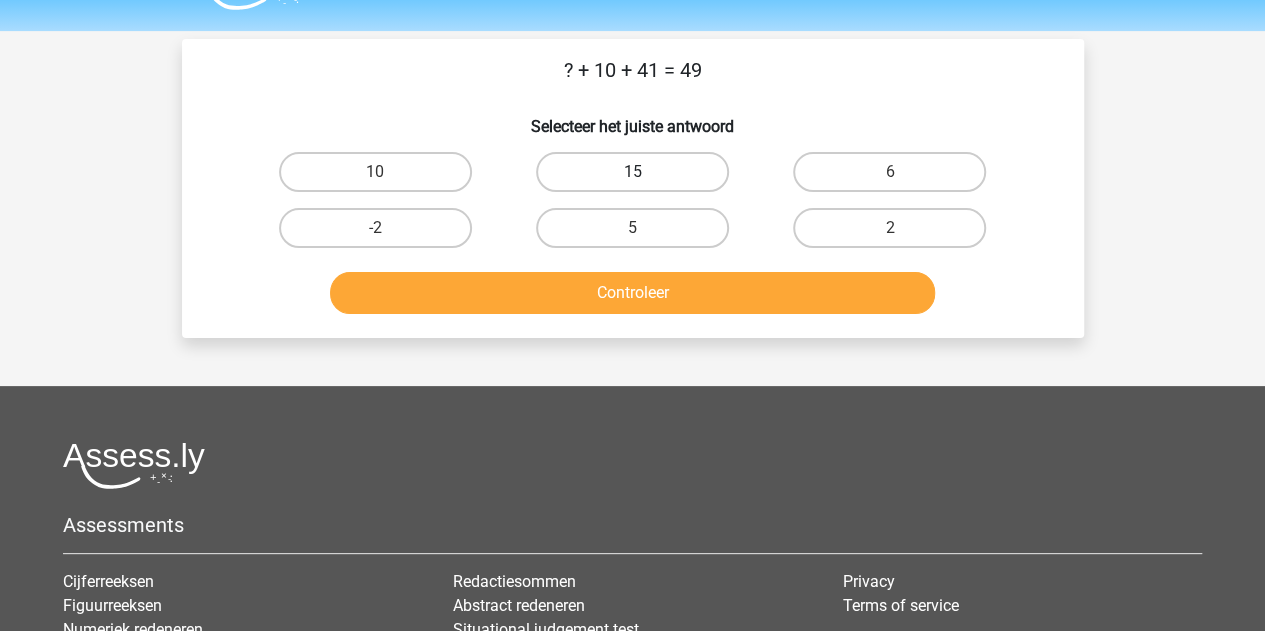 scroll, scrollTop: 0, scrollLeft: 0, axis: both 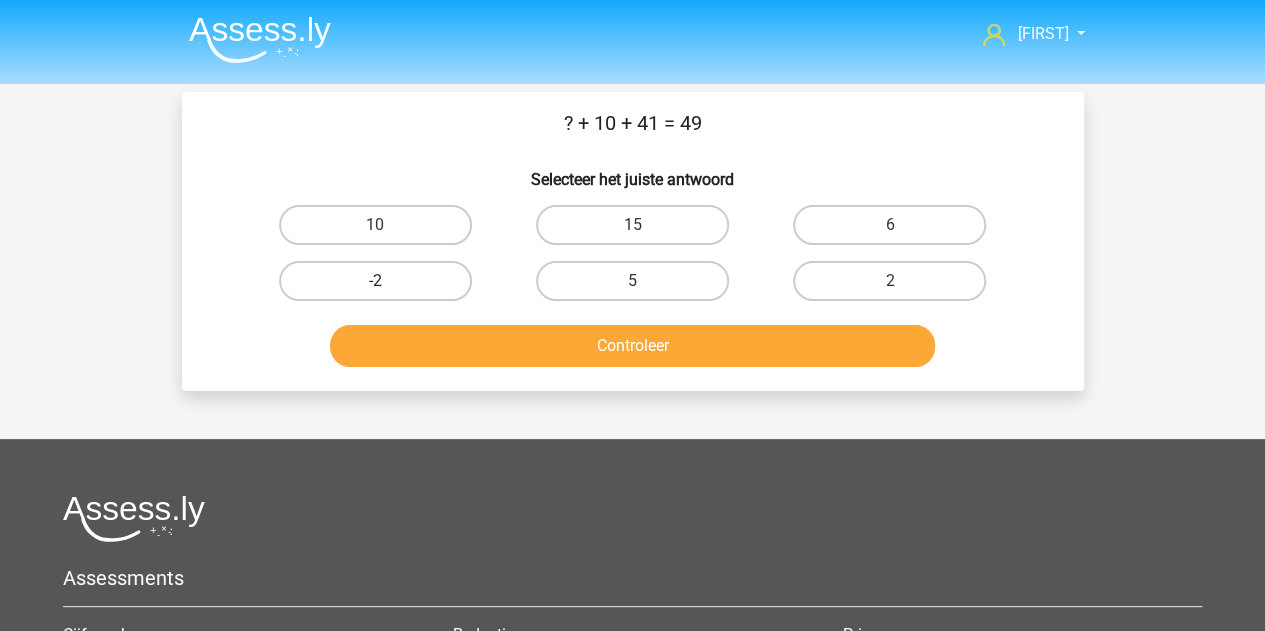 click on "-2" at bounding box center [375, 281] 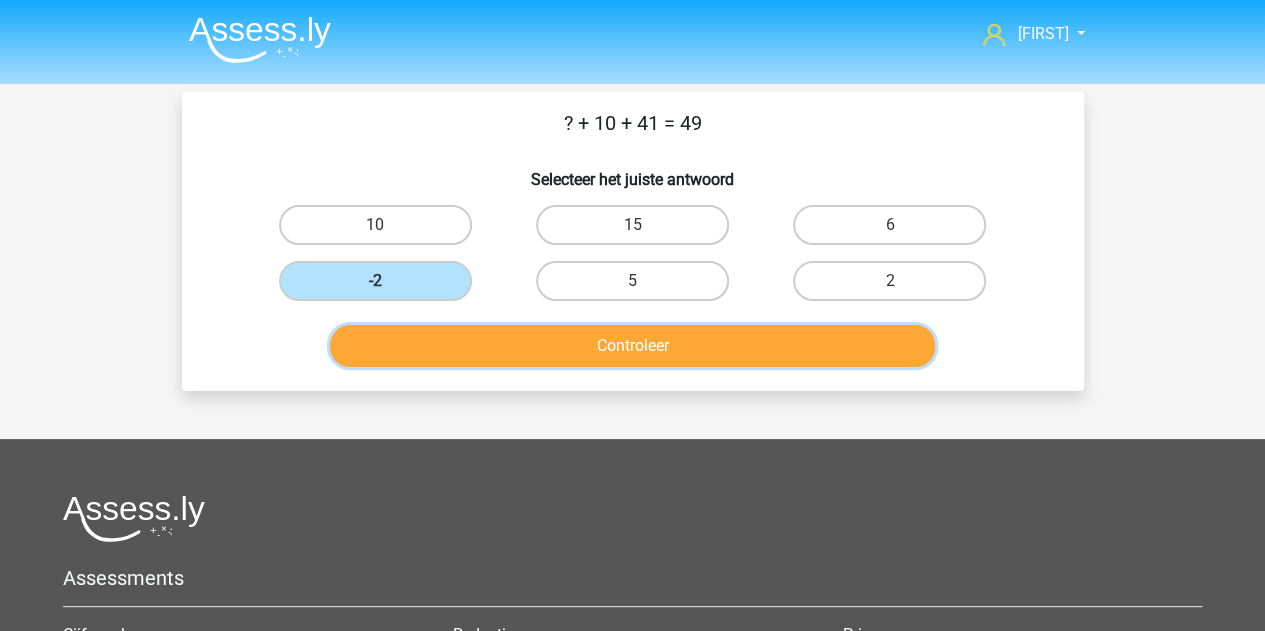 click on "Controleer" at bounding box center [632, 346] 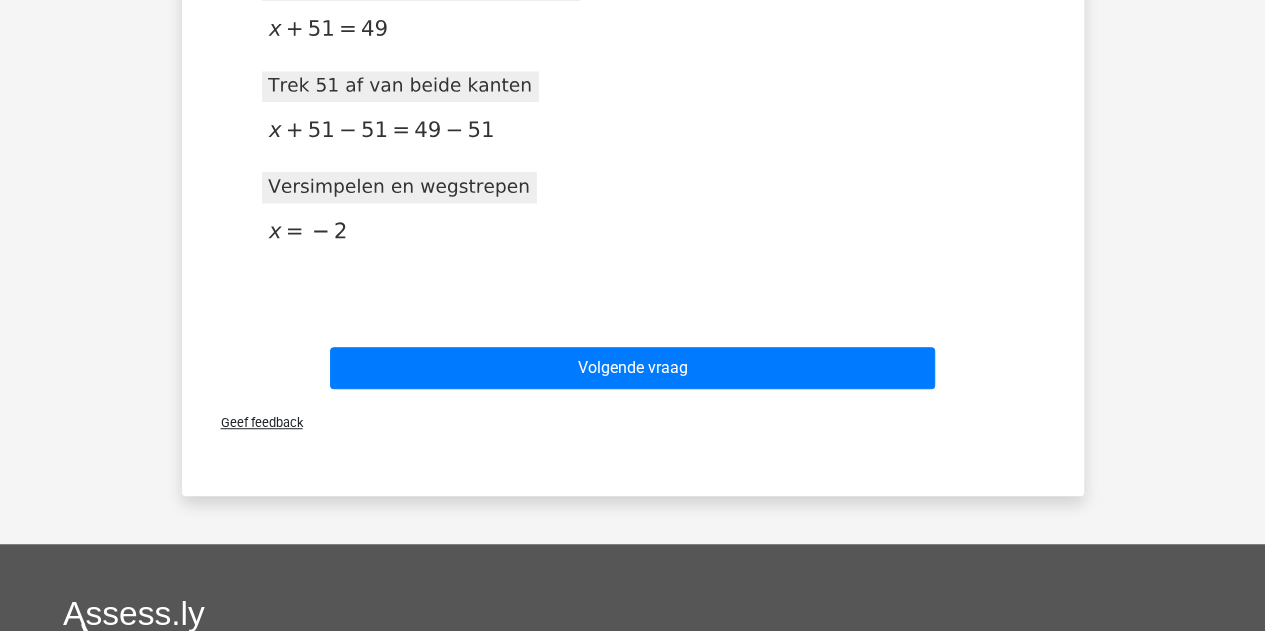 scroll, scrollTop: 600, scrollLeft: 0, axis: vertical 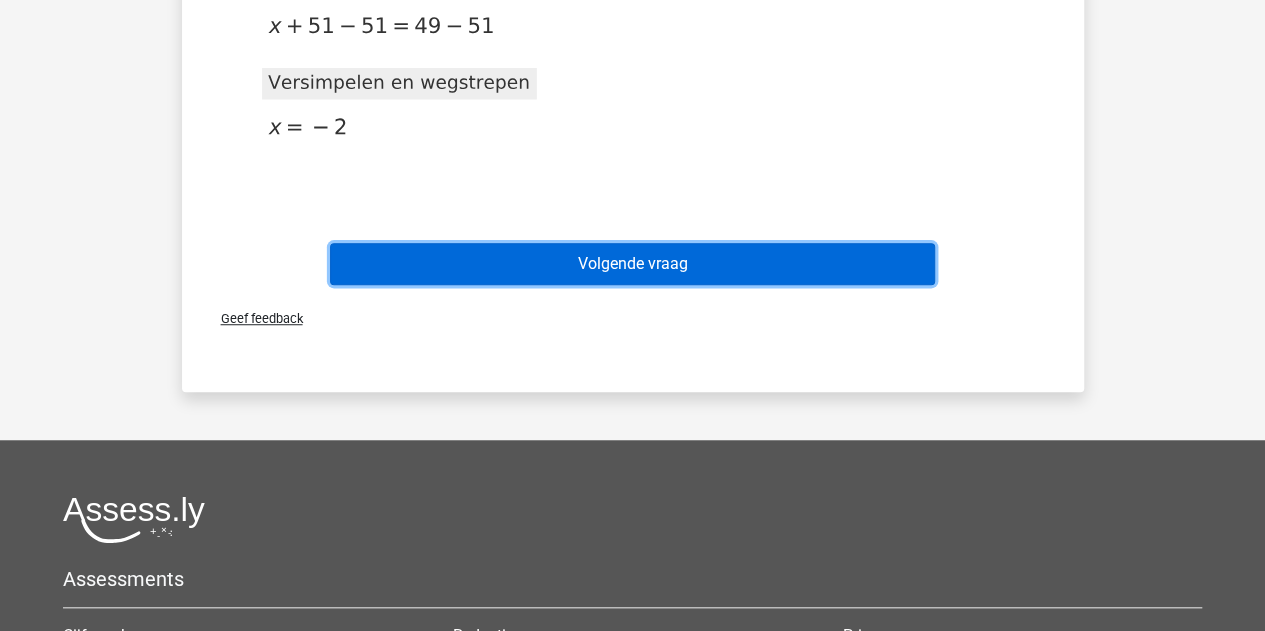 click on "Volgende vraag" at bounding box center (632, 264) 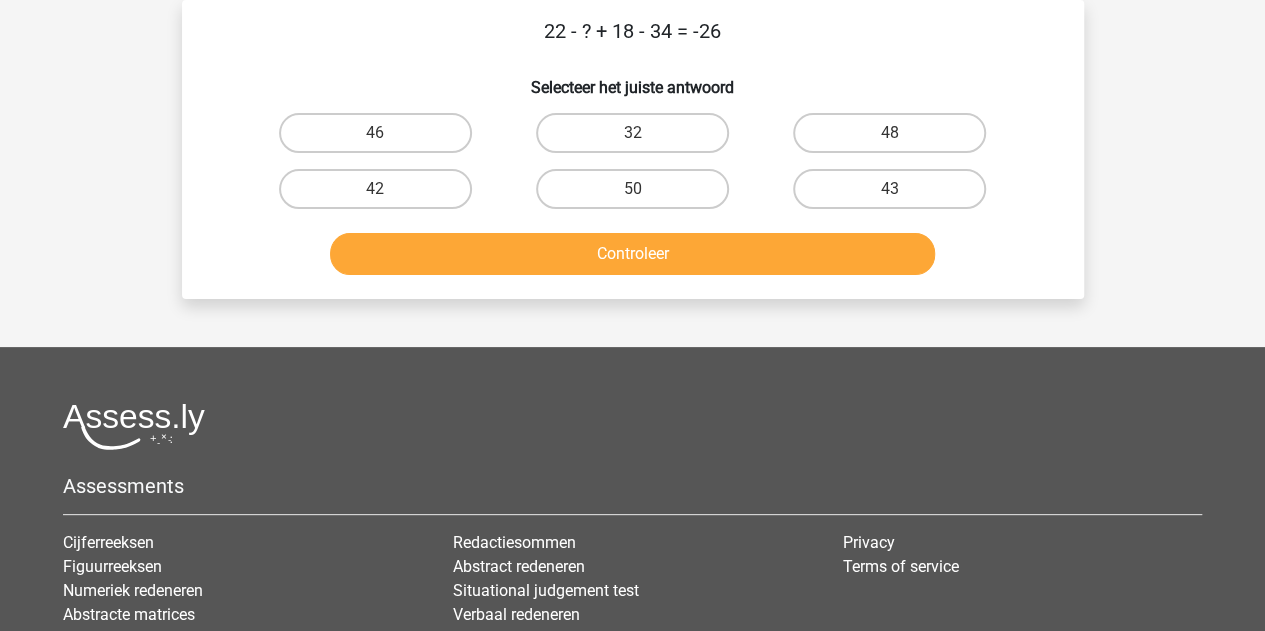 scroll, scrollTop: 0, scrollLeft: 0, axis: both 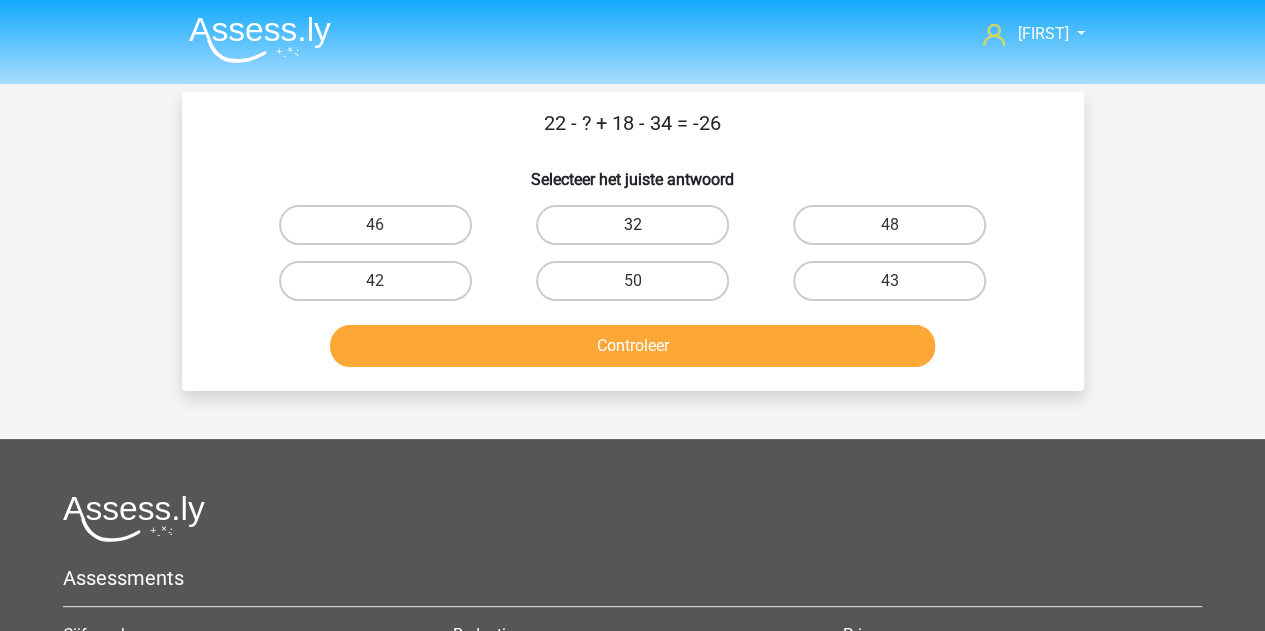 click on "32" at bounding box center [632, 225] 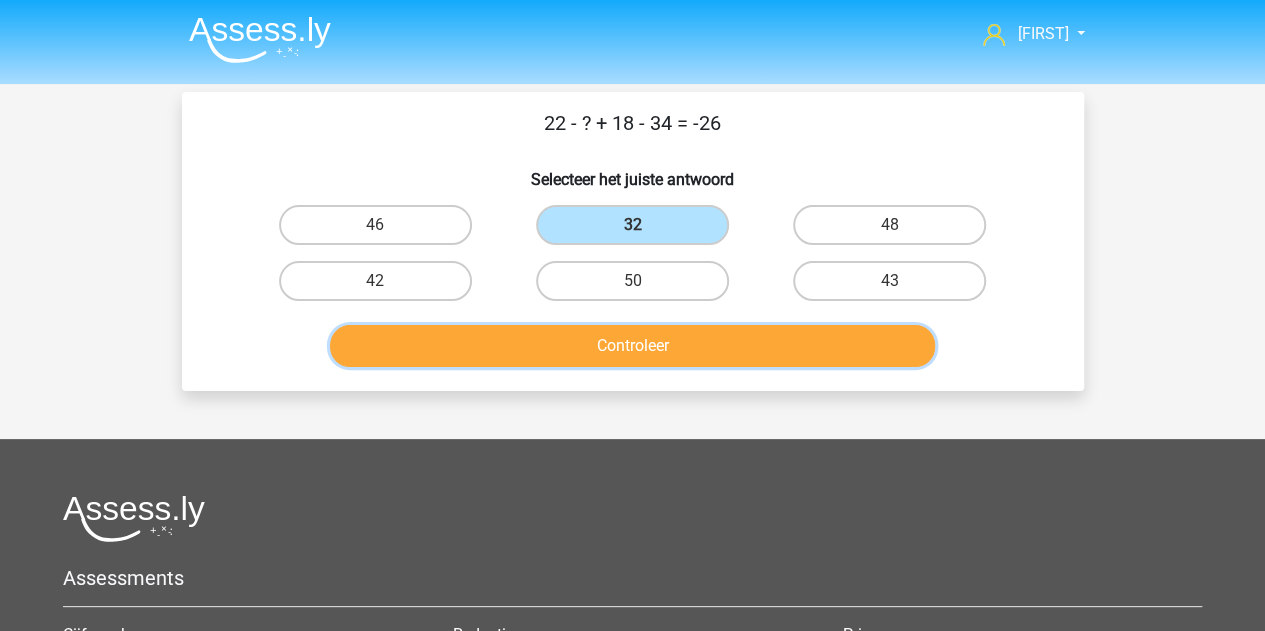 click on "Controleer" at bounding box center (632, 346) 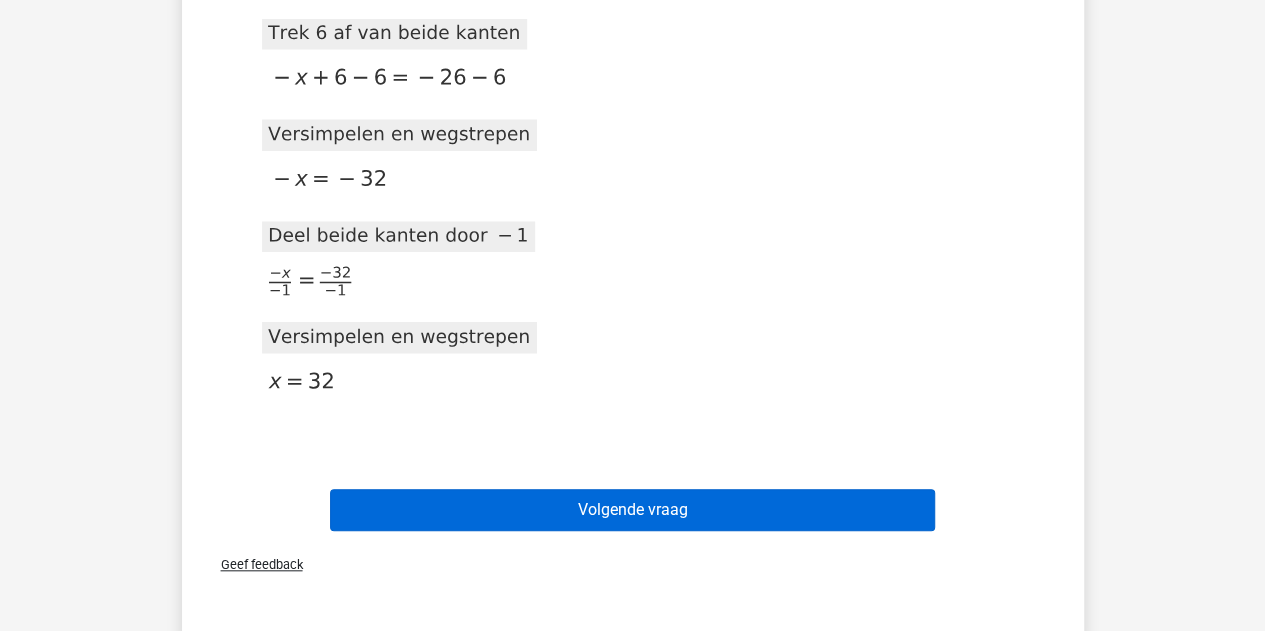 scroll, scrollTop: 400, scrollLeft: 0, axis: vertical 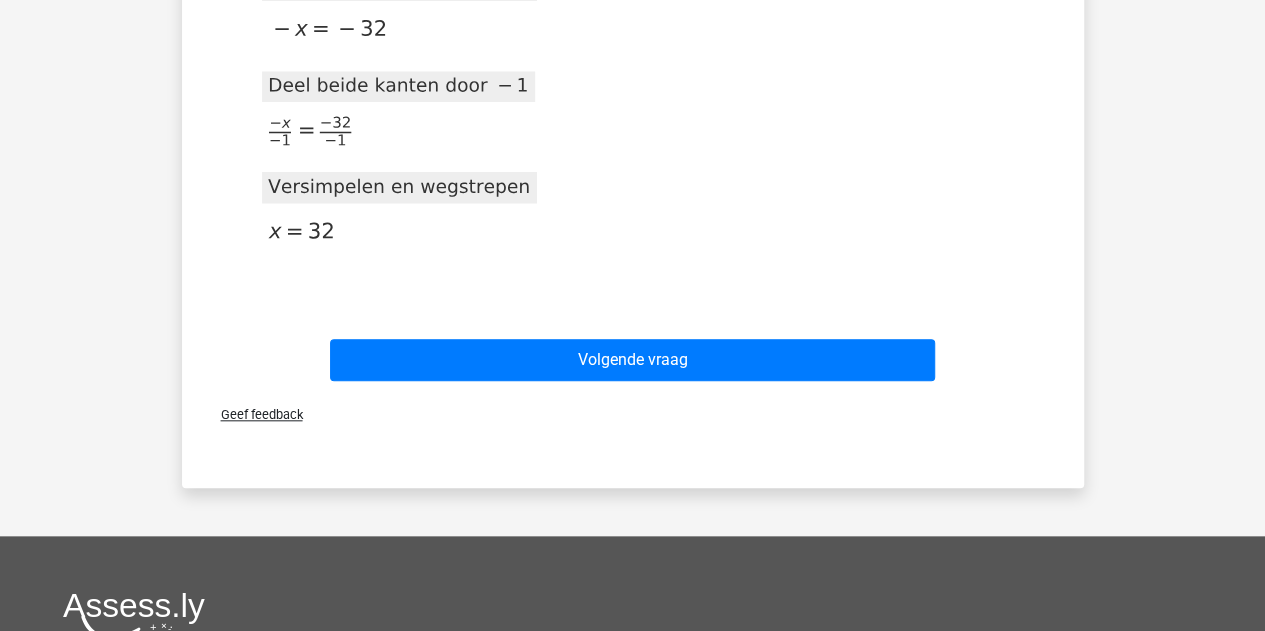 drag, startPoint x: 789, startPoint y: 263, endPoint x: 786, endPoint y: 276, distance: 13.341664 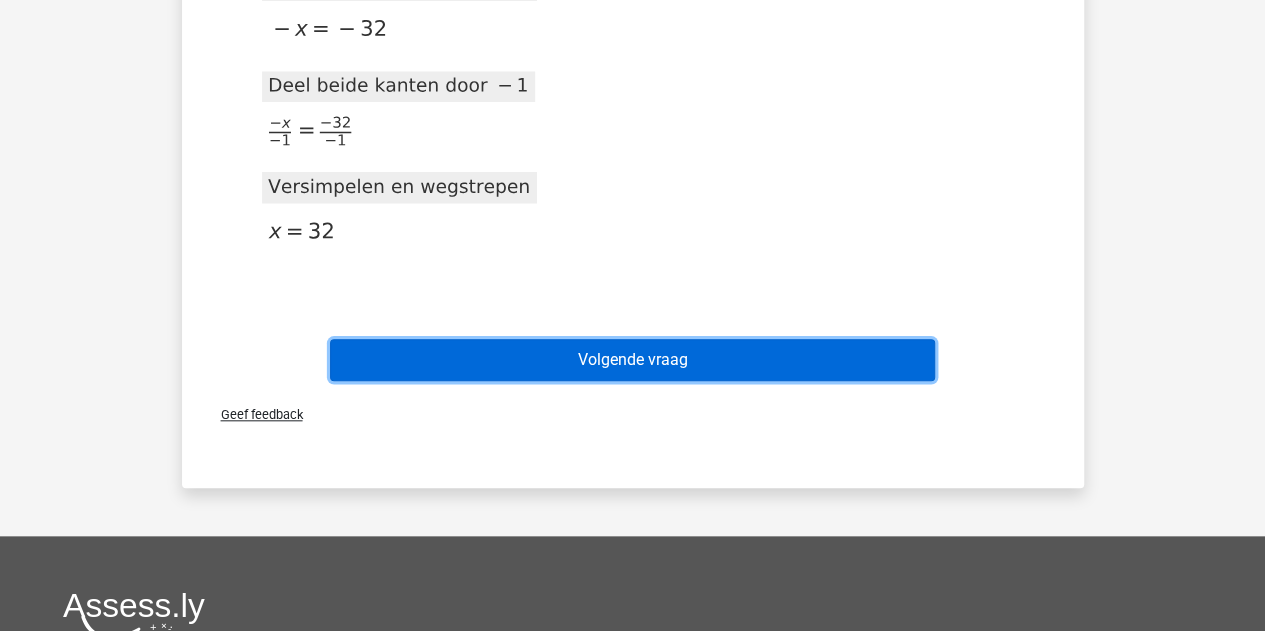click on "Volgende vraag" at bounding box center (632, 360) 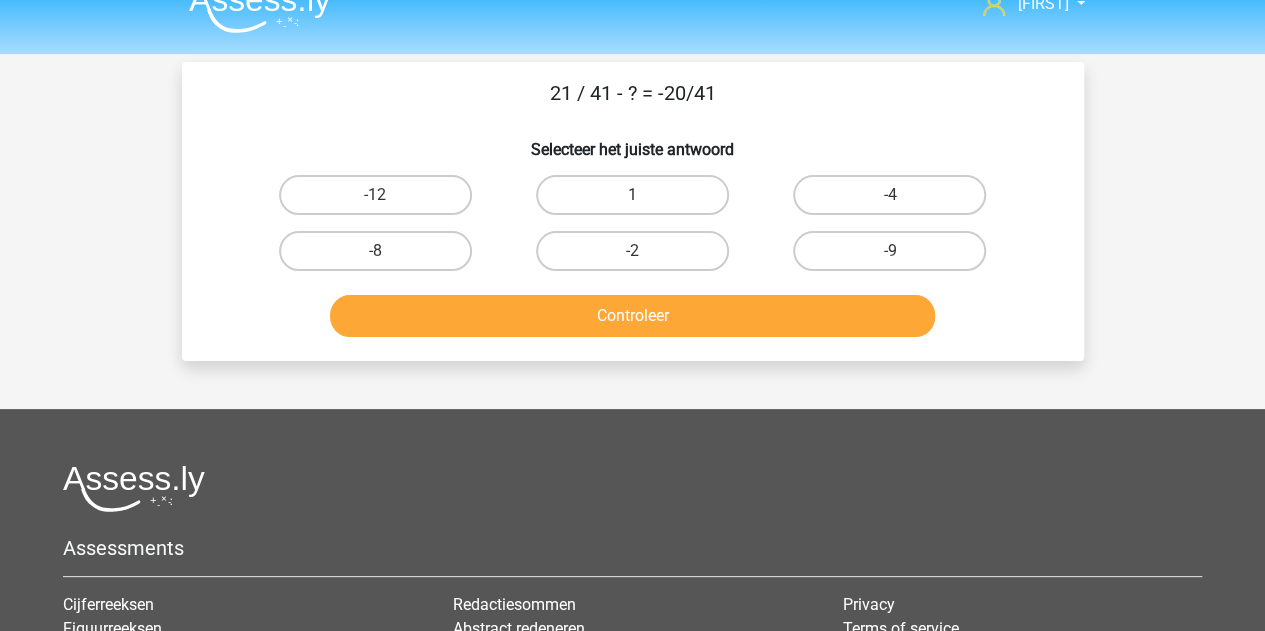 scroll, scrollTop: 0, scrollLeft: 0, axis: both 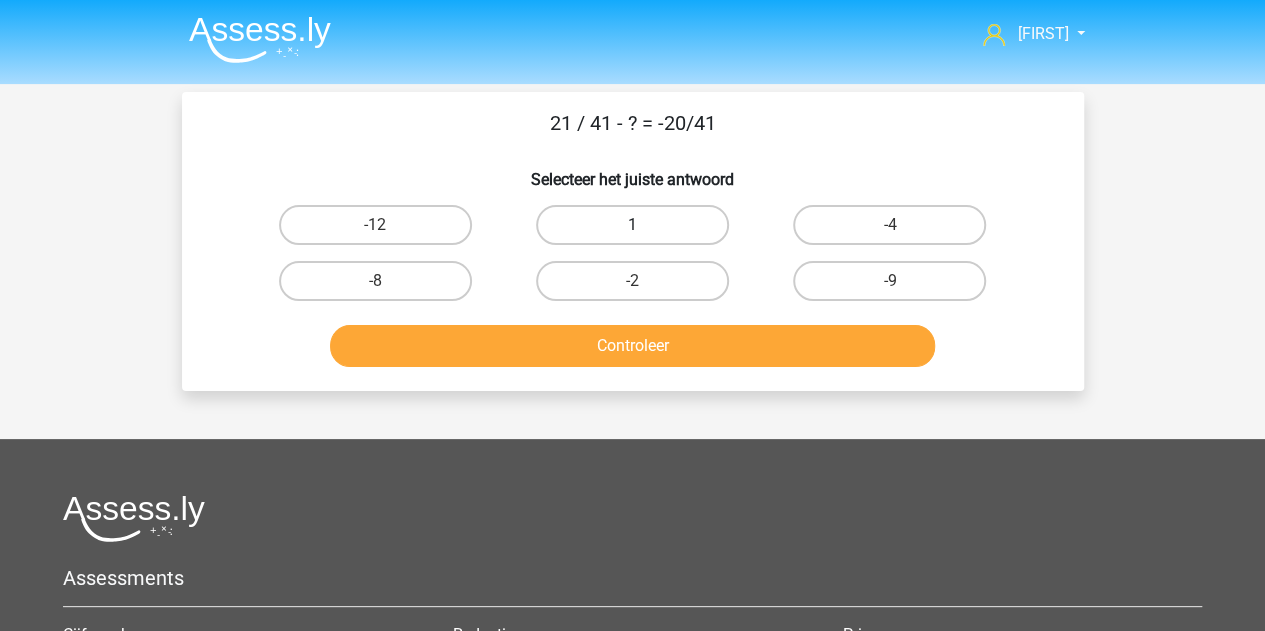 click on "1" at bounding box center (632, 225) 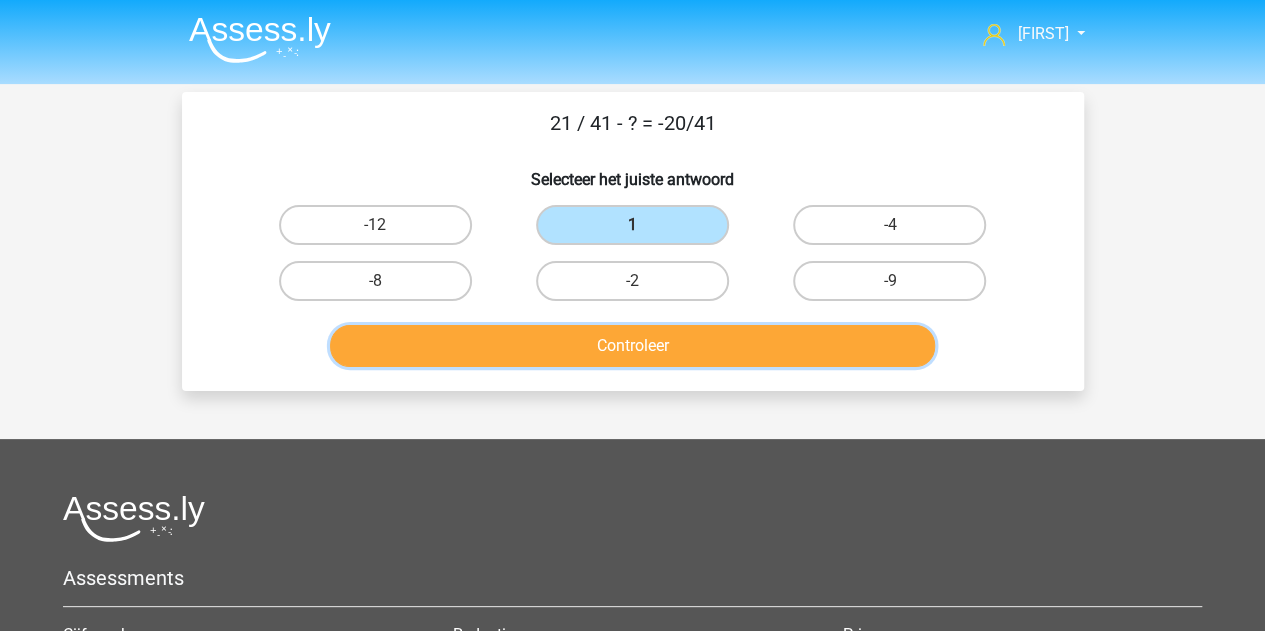 click on "Controleer" at bounding box center [632, 346] 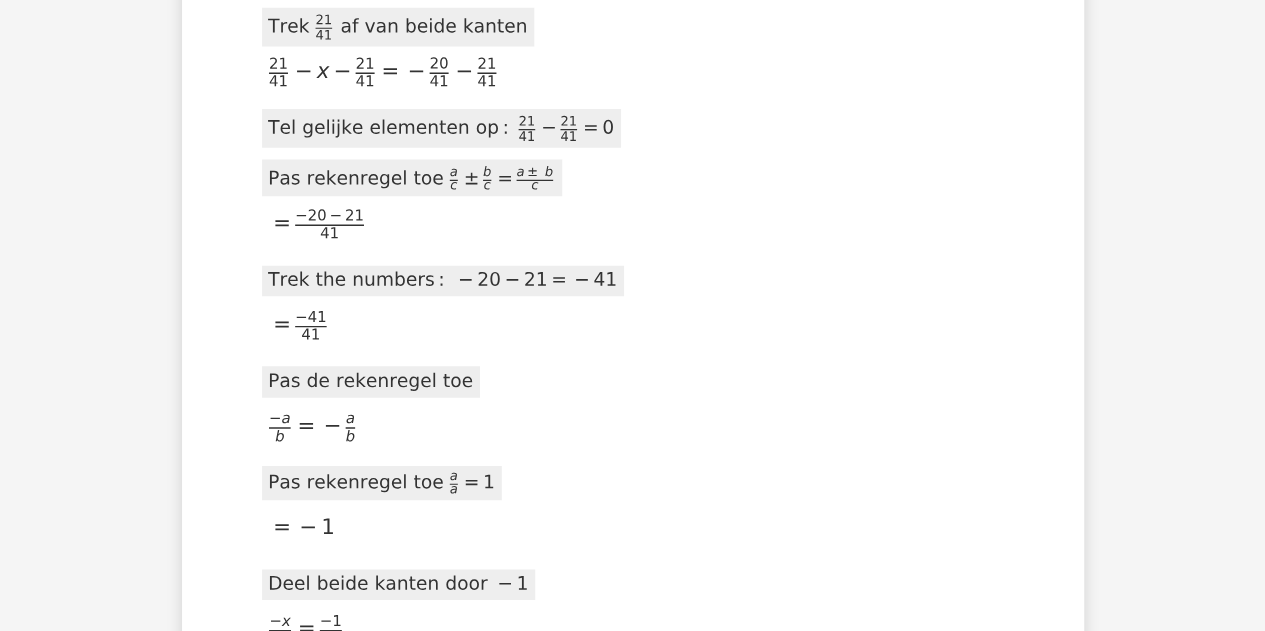 scroll, scrollTop: 500, scrollLeft: 0, axis: vertical 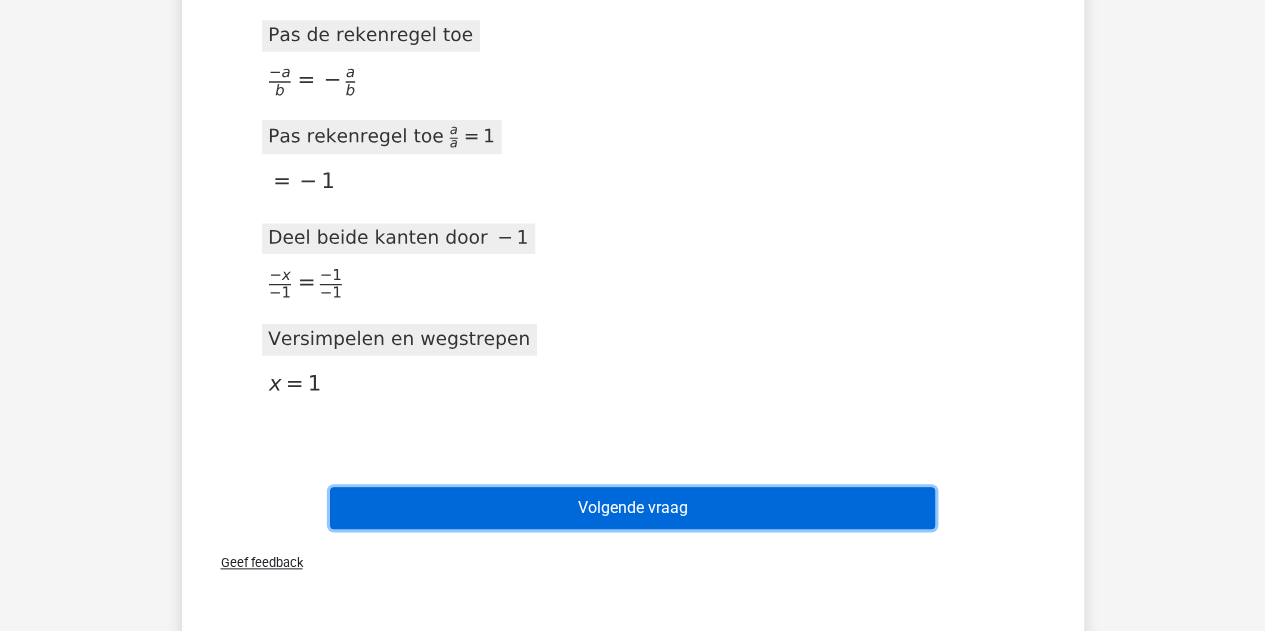 click on "Volgende vraag" at bounding box center (632, 508) 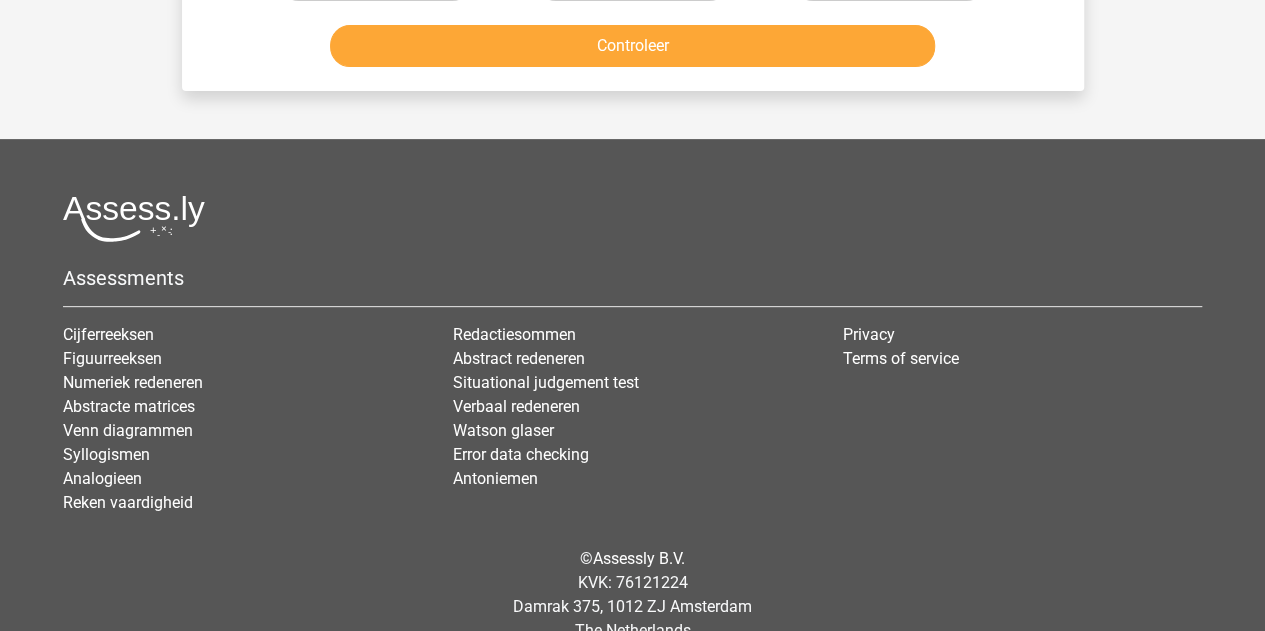 scroll, scrollTop: 92, scrollLeft: 0, axis: vertical 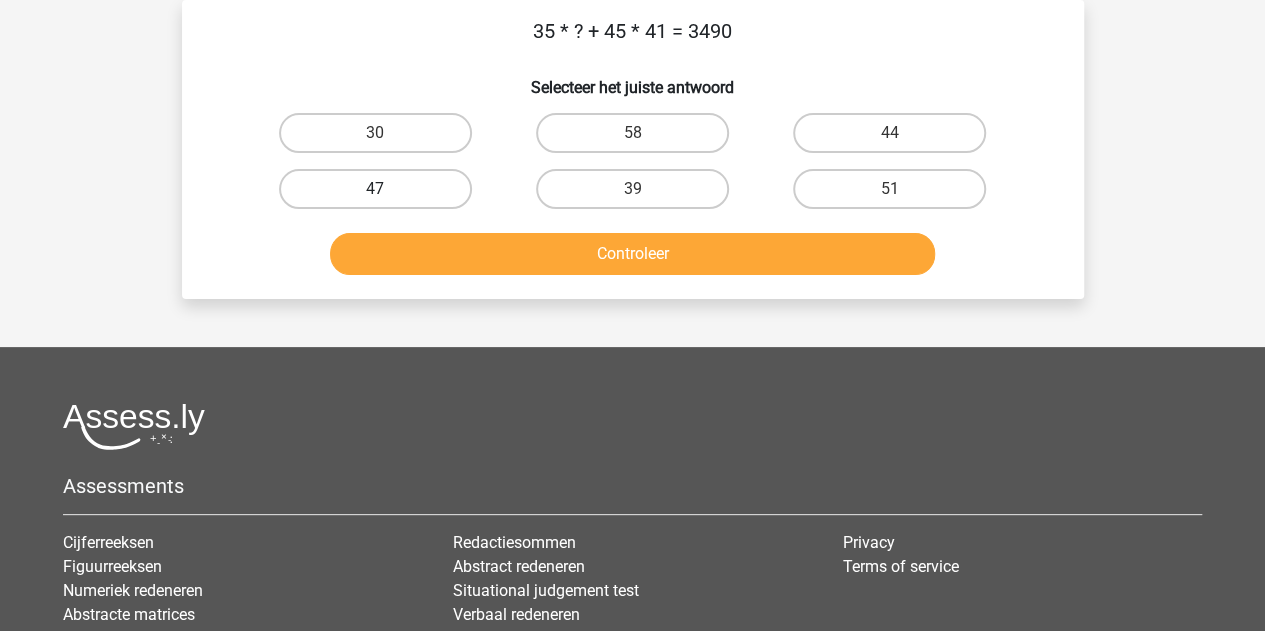 click on "47" at bounding box center [375, 189] 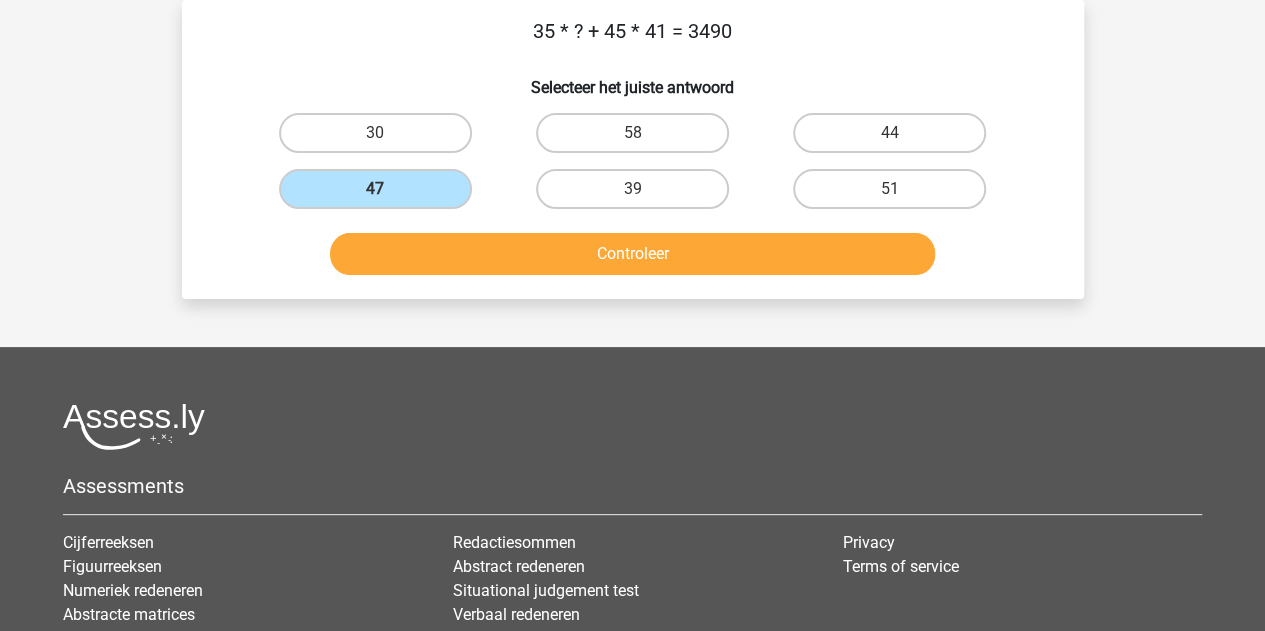 click on "Controleer" at bounding box center [633, 258] 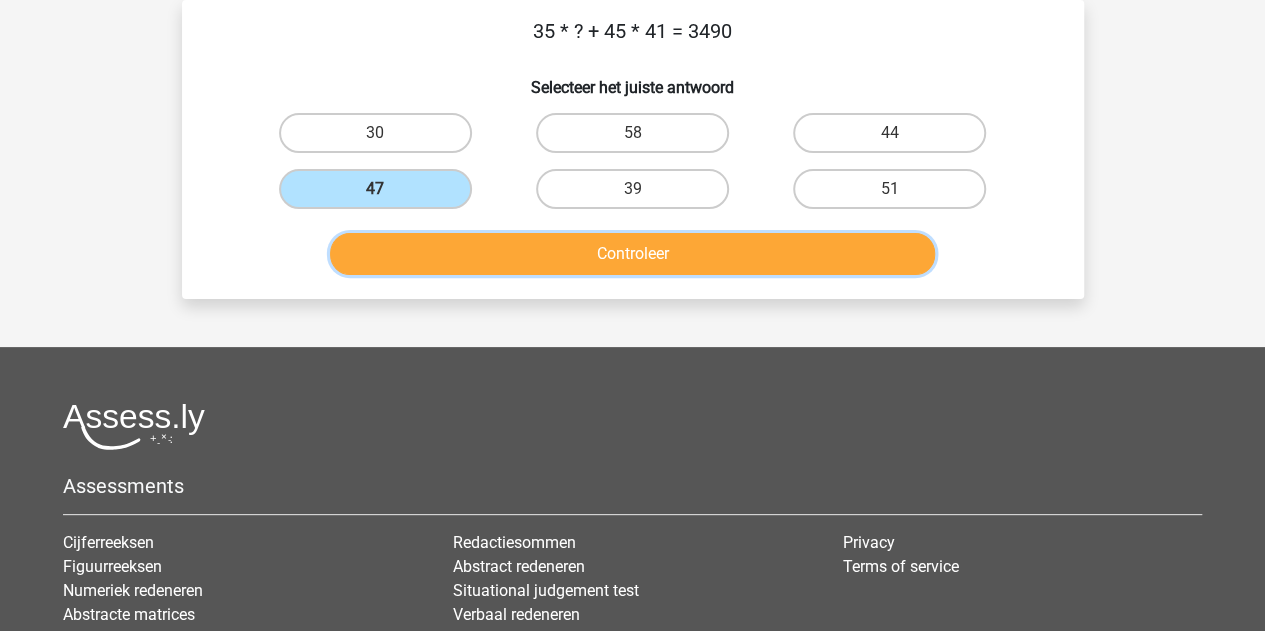 click on "Controleer" at bounding box center (632, 254) 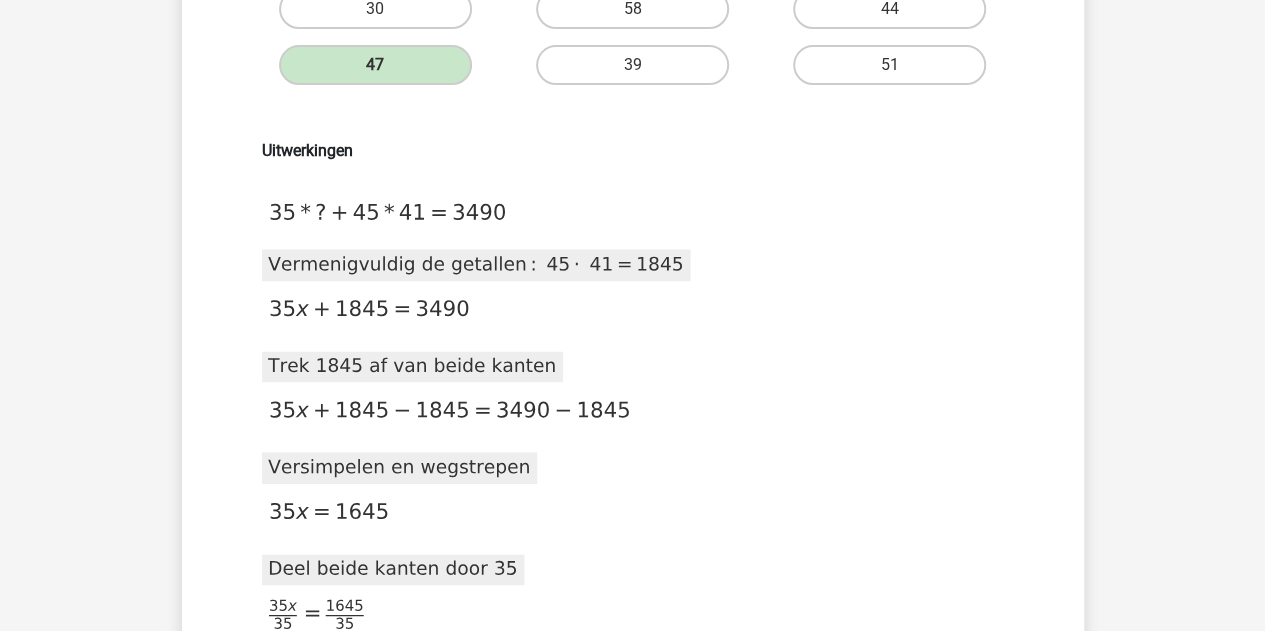 scroll, scrollTop: 492, scrollLeft: 0, axis: vertical 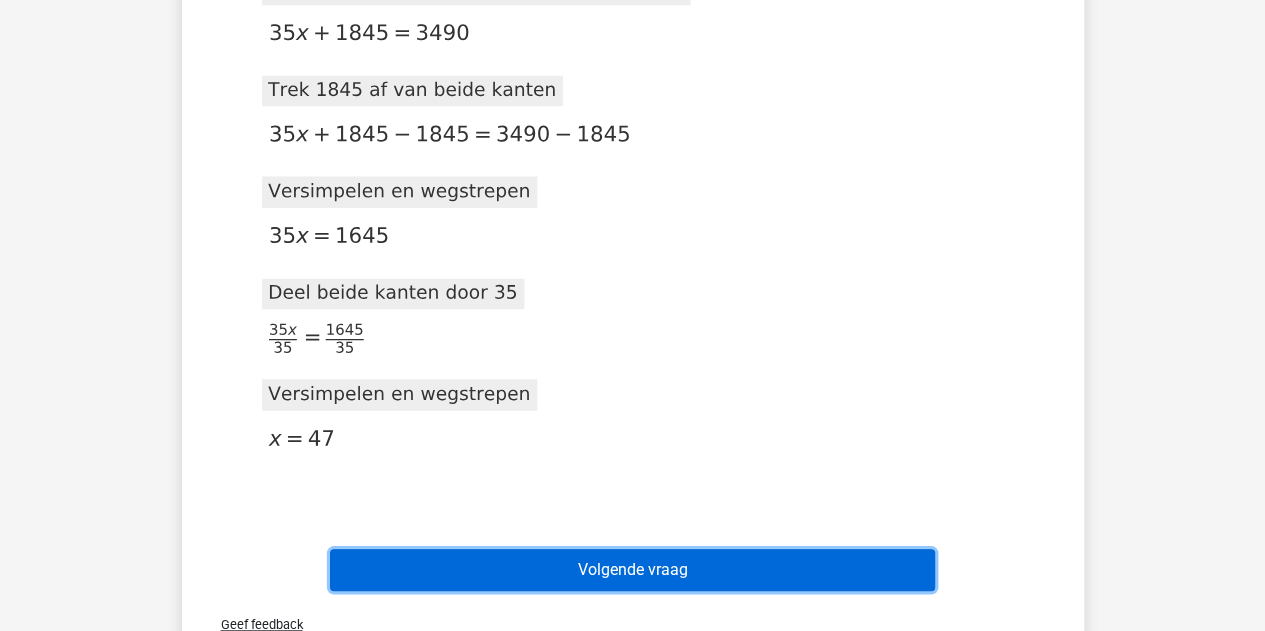 click on "Volgende vraag" at bounding box center [632, 570] 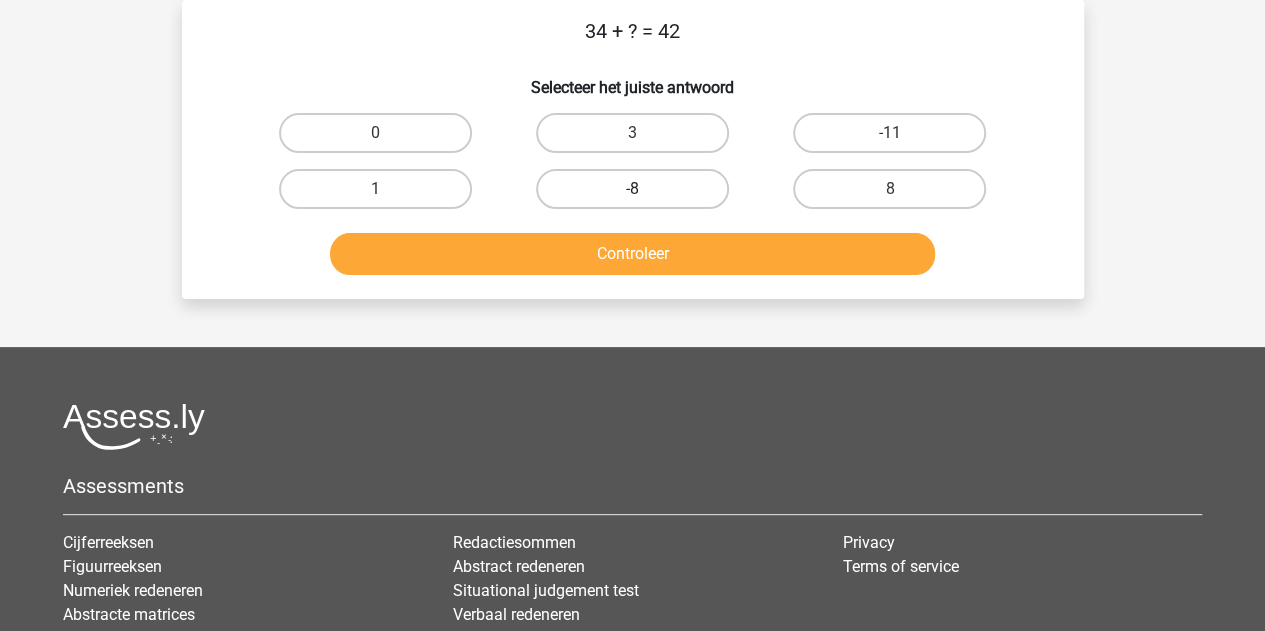 scroll, scrollTop: 0, scrollLeft: 0, axis: both 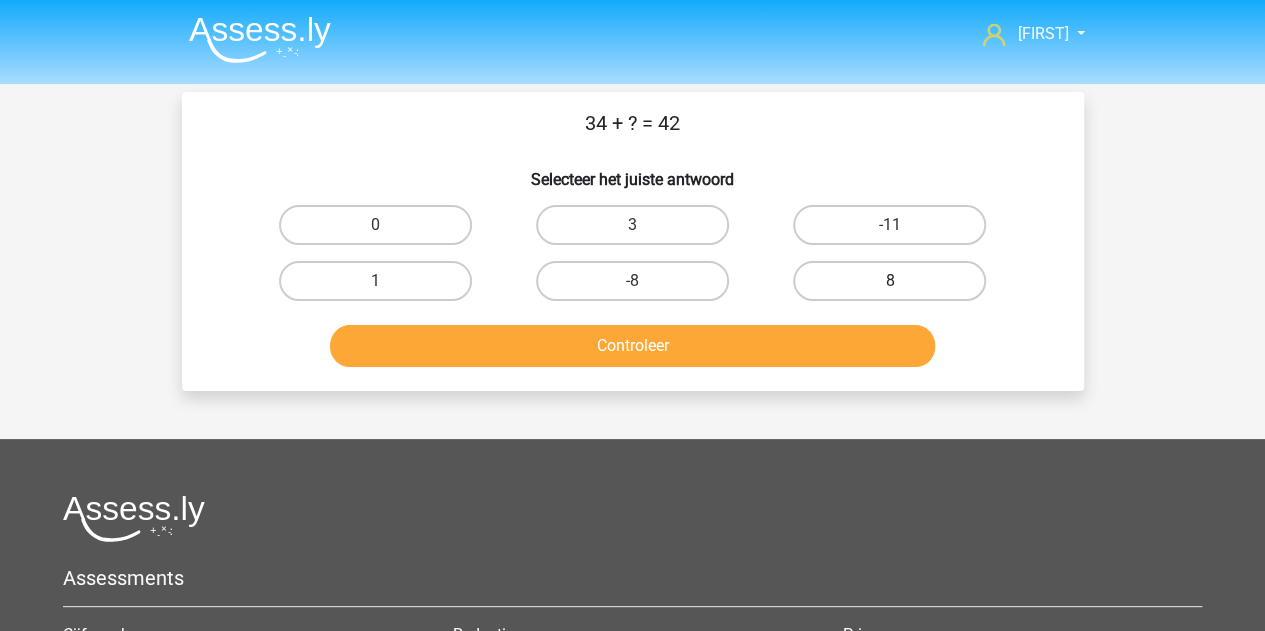 click on "8" at bounding box center [889, 281] 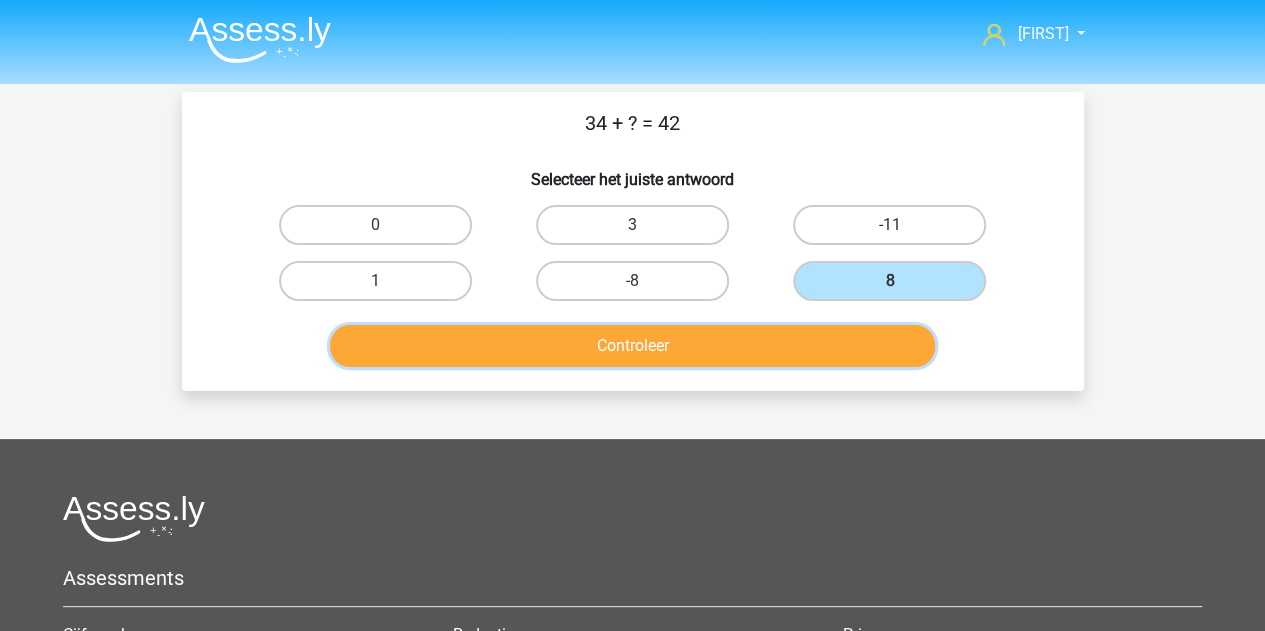 click on "Controleer" at bounding box center [632, 346] 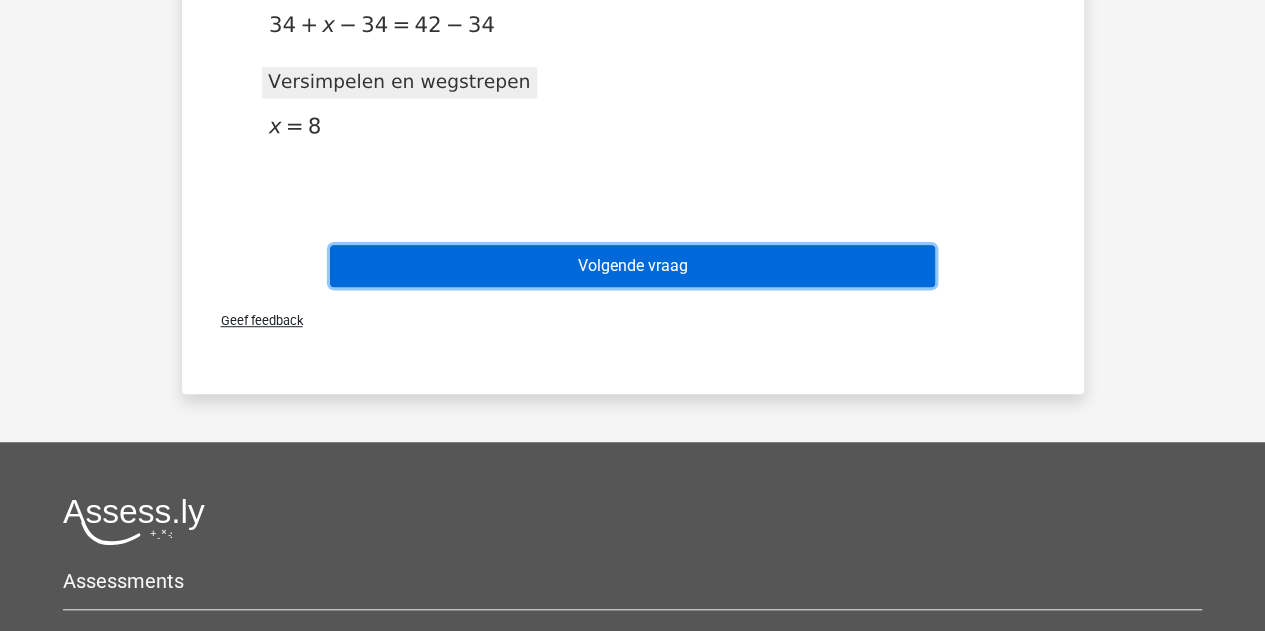 click on "Volgende vraag" at bounding box center (632, 266) 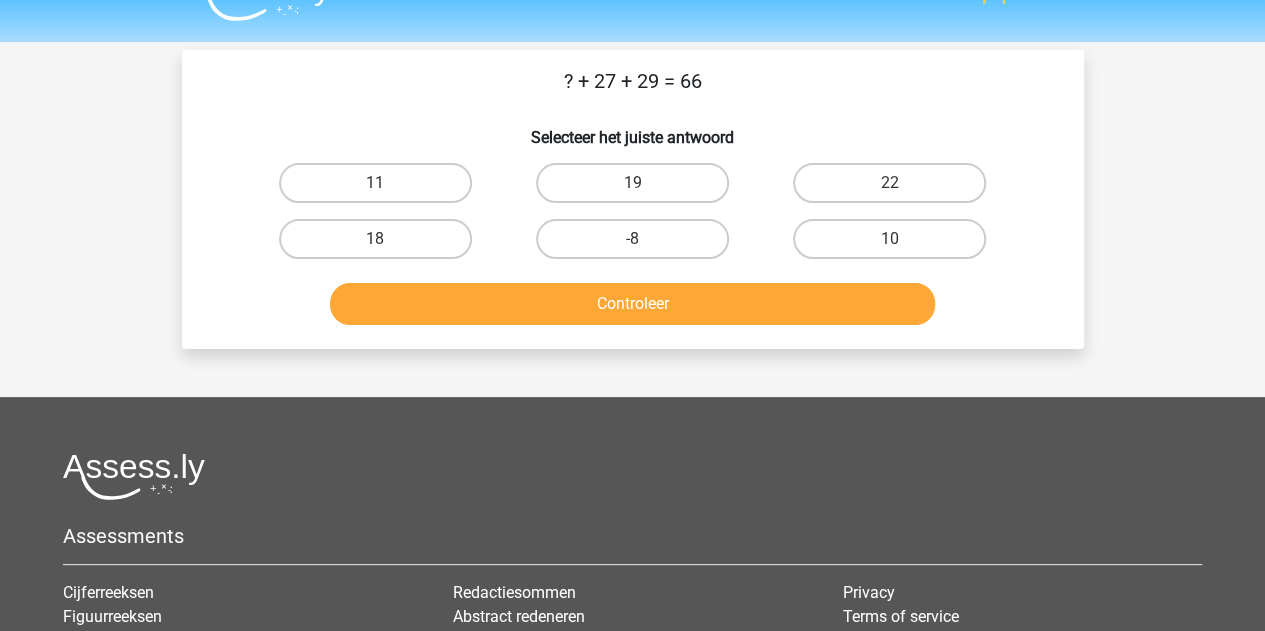 scroll, scrollTop: 0, scrollLeft: 0, axis: both 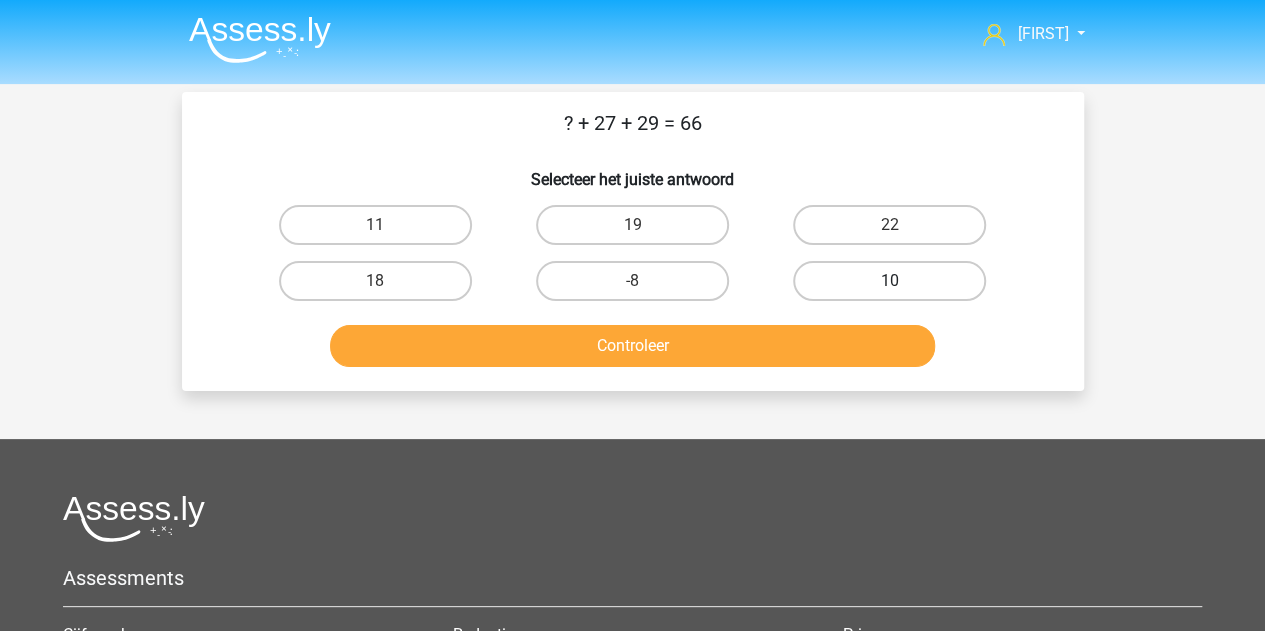 click on "10" at bounding box center [889, 281] 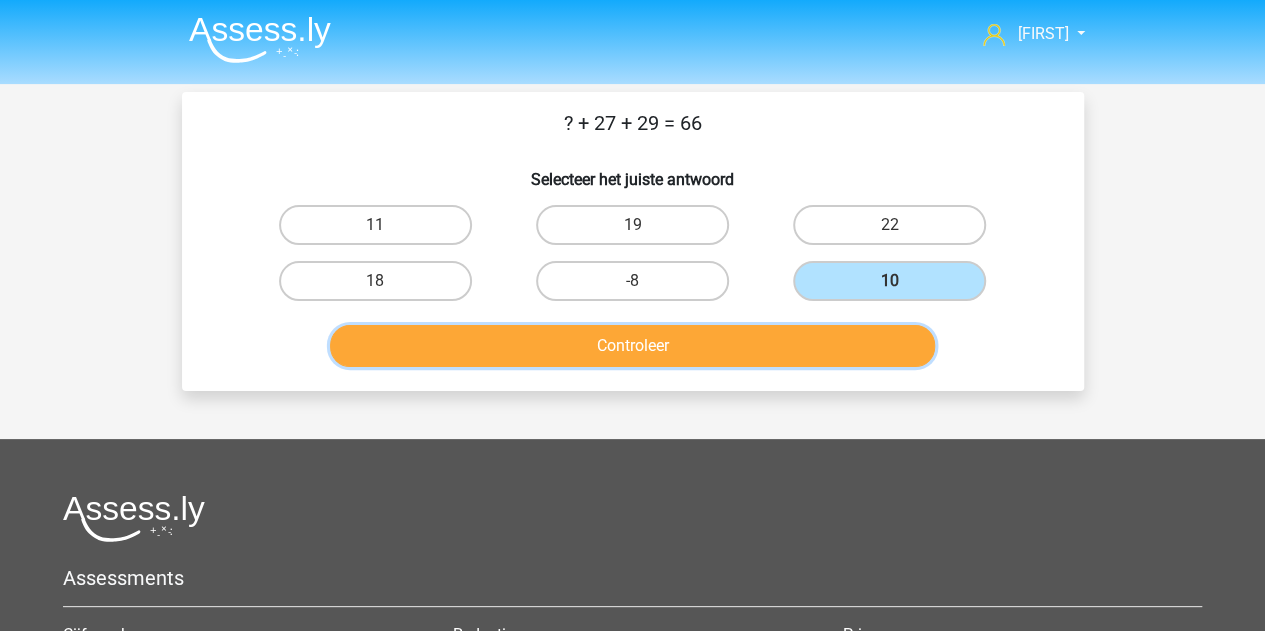 click on "Controleer" at bounding box center [632, 346] 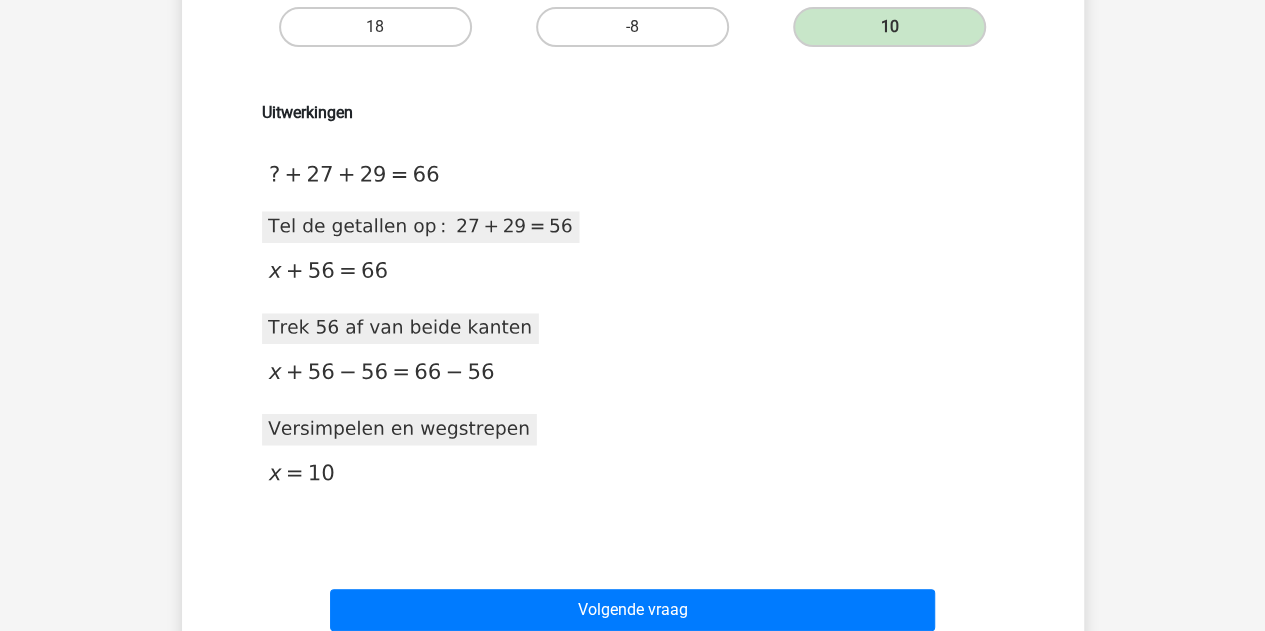 scroll, scrollTop: 300, scrollLeft: 0, axis: vertical 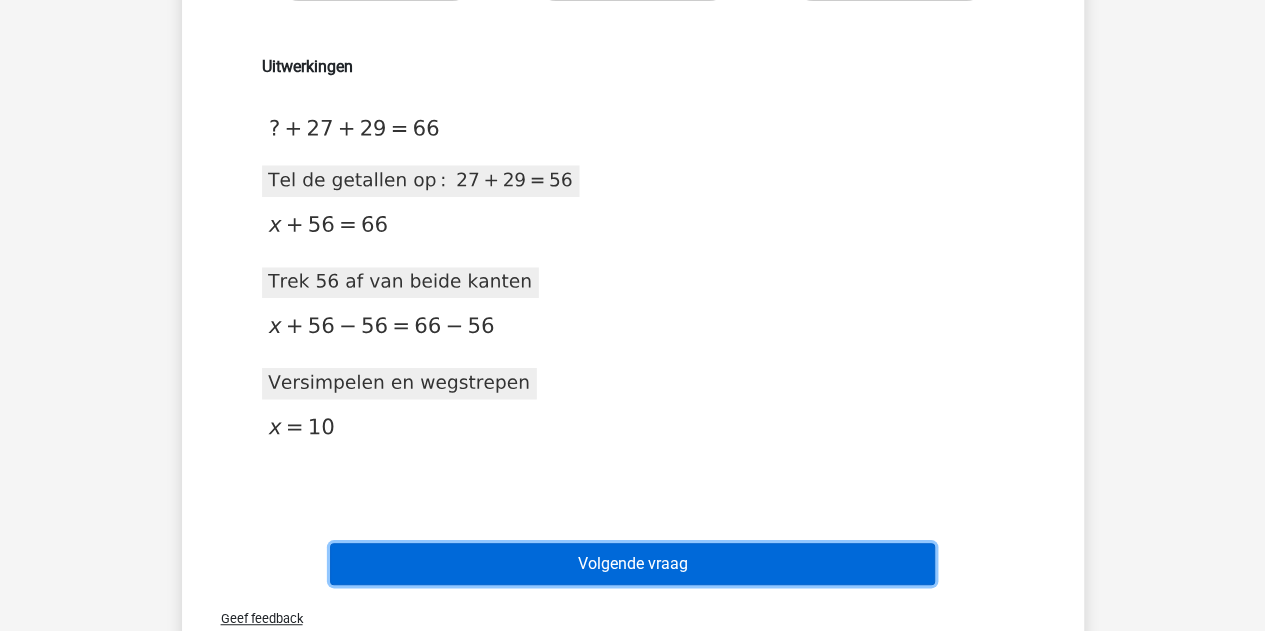click on "Volgende vraag" at bounding box center (632, 564) 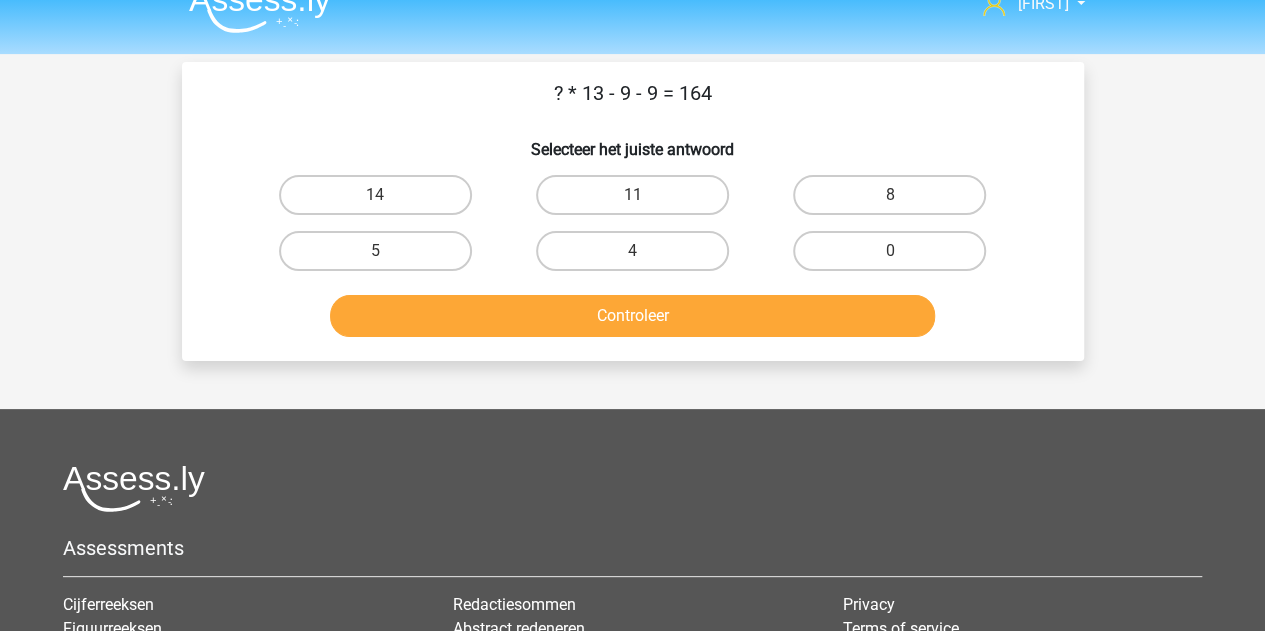 scroll, scrollTop: 0, scrollLeft: 0, axis: both 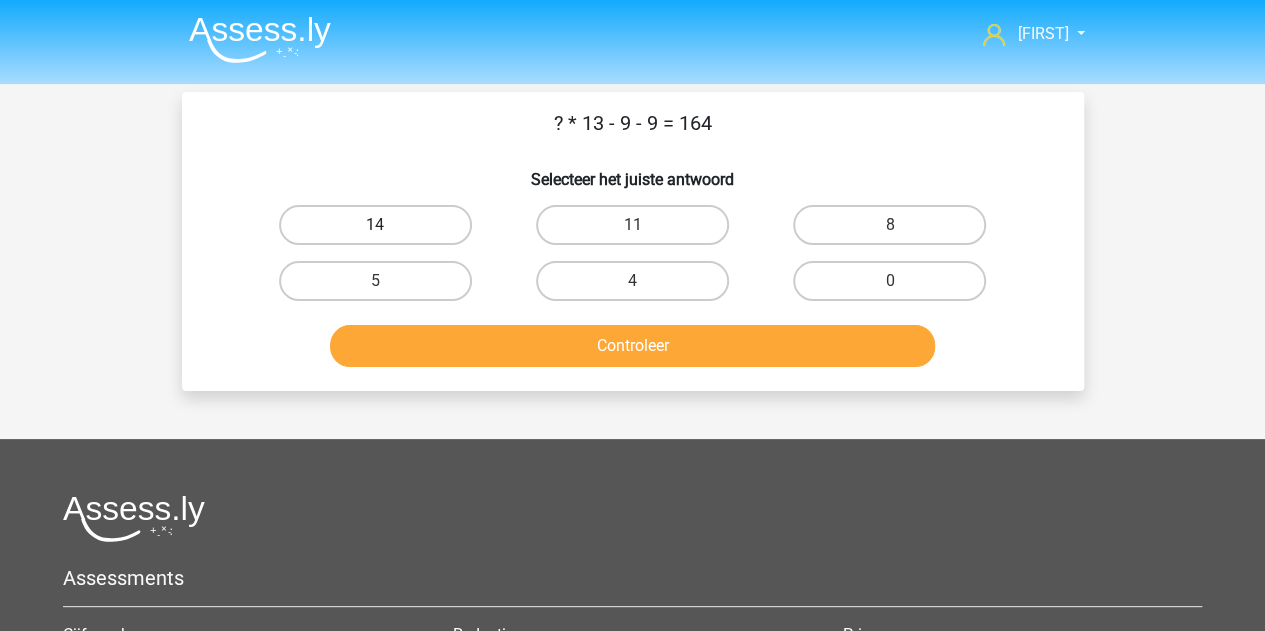 click on "14" at bounding box center [375, 225] 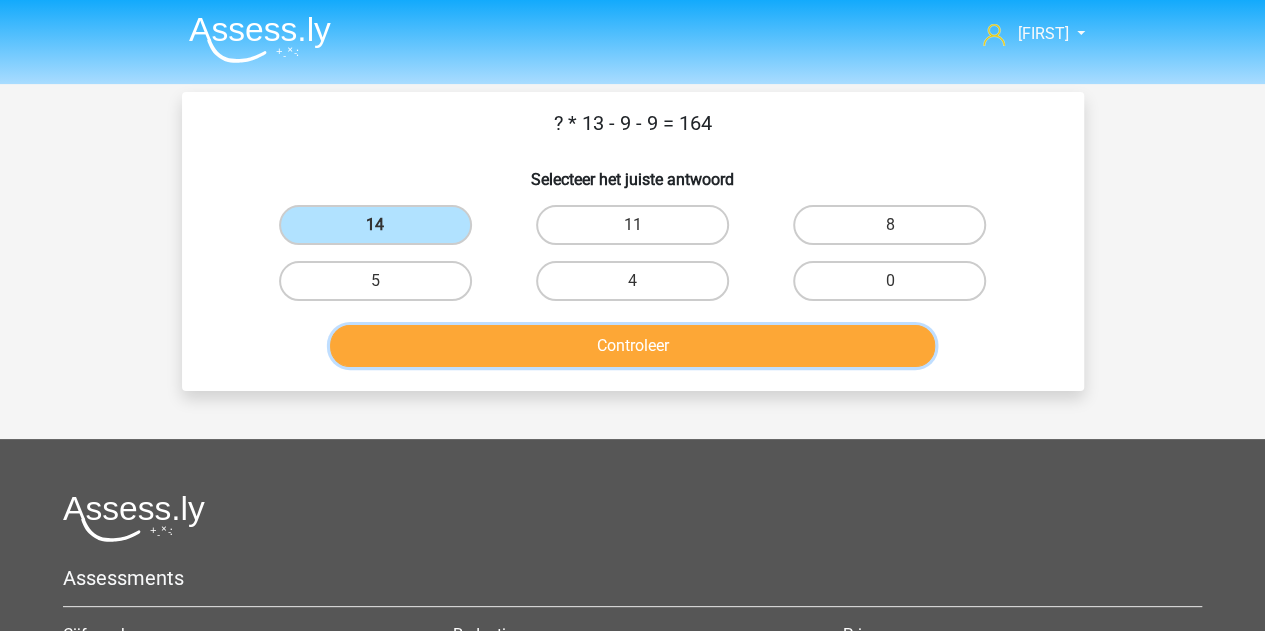 click on "Controleer" at bounding box center (632, 346) 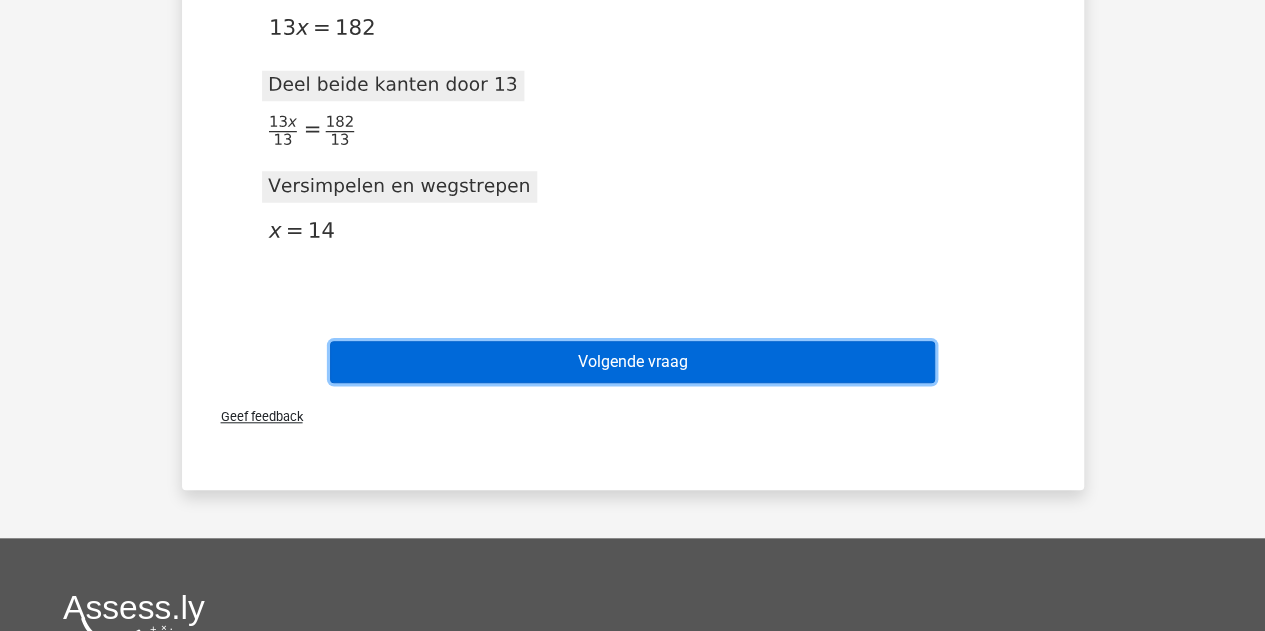 click on "Volgende vraag" at bounding box center [632, 362] 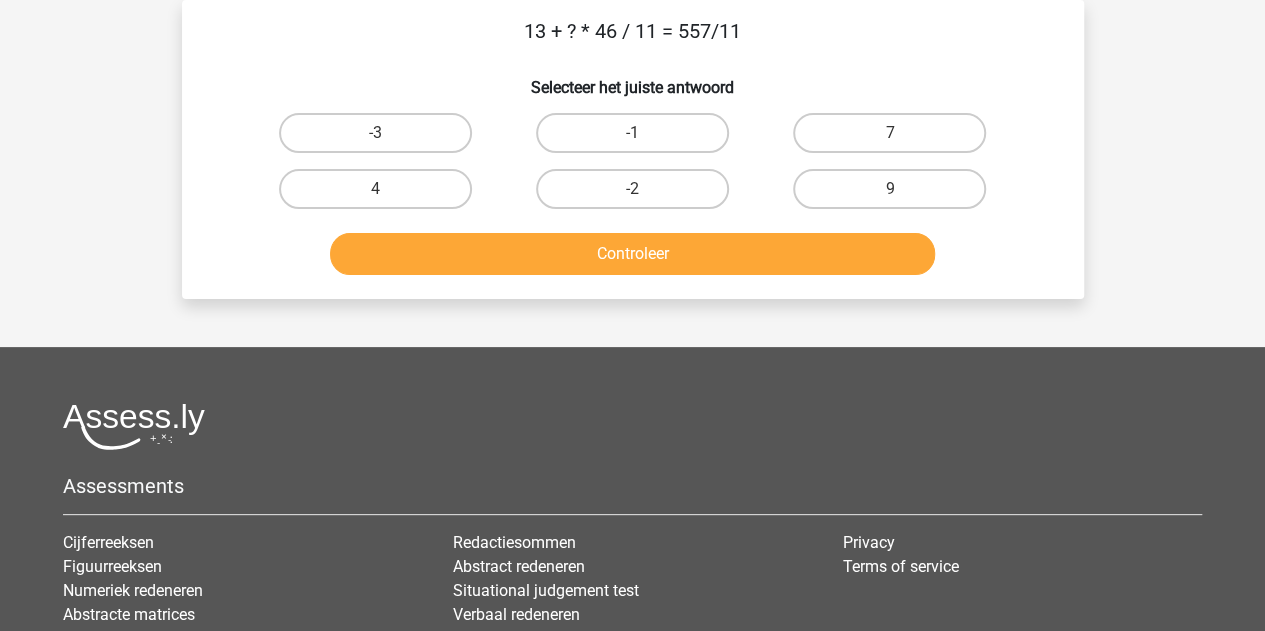 scroll, scrollTop: 0, scrollLeft: 0, axis: both 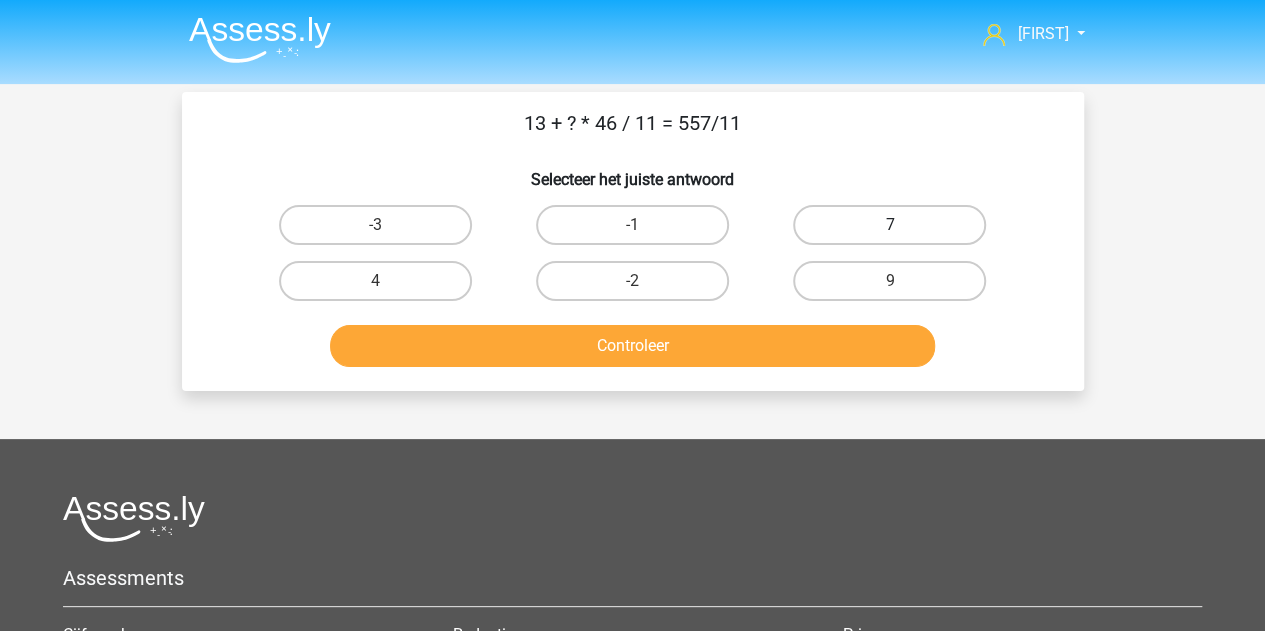 click on "7" at bounding box center [889, 225] 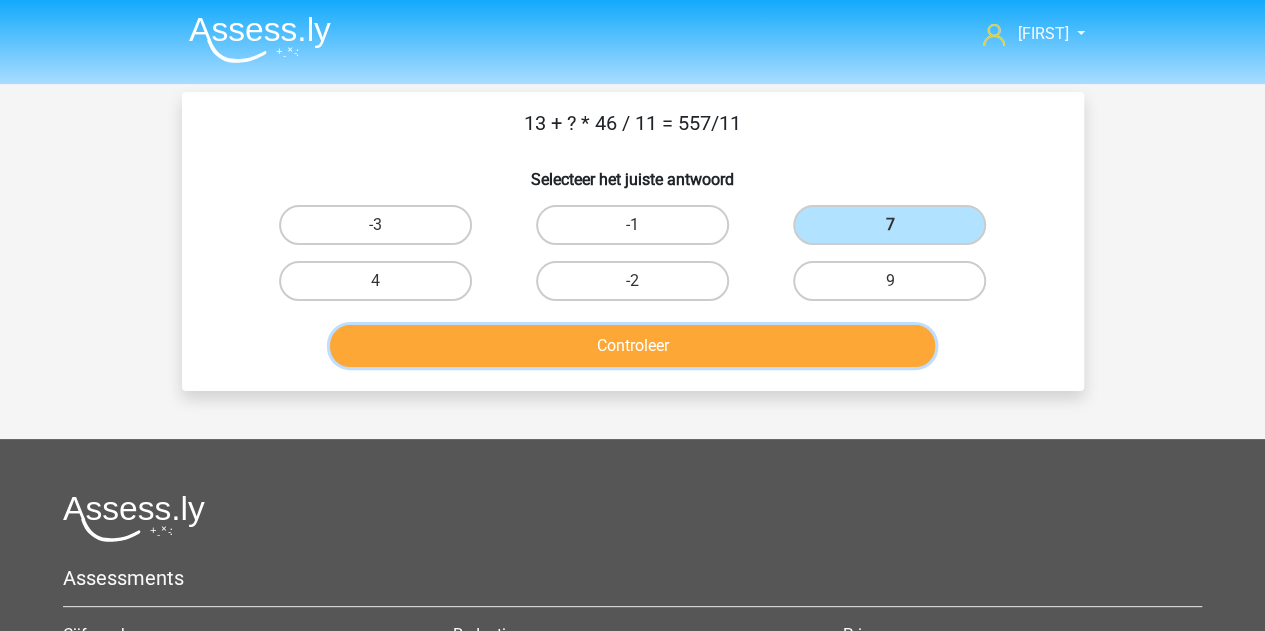 click on "Controleer" at bounding box center (632, 346) 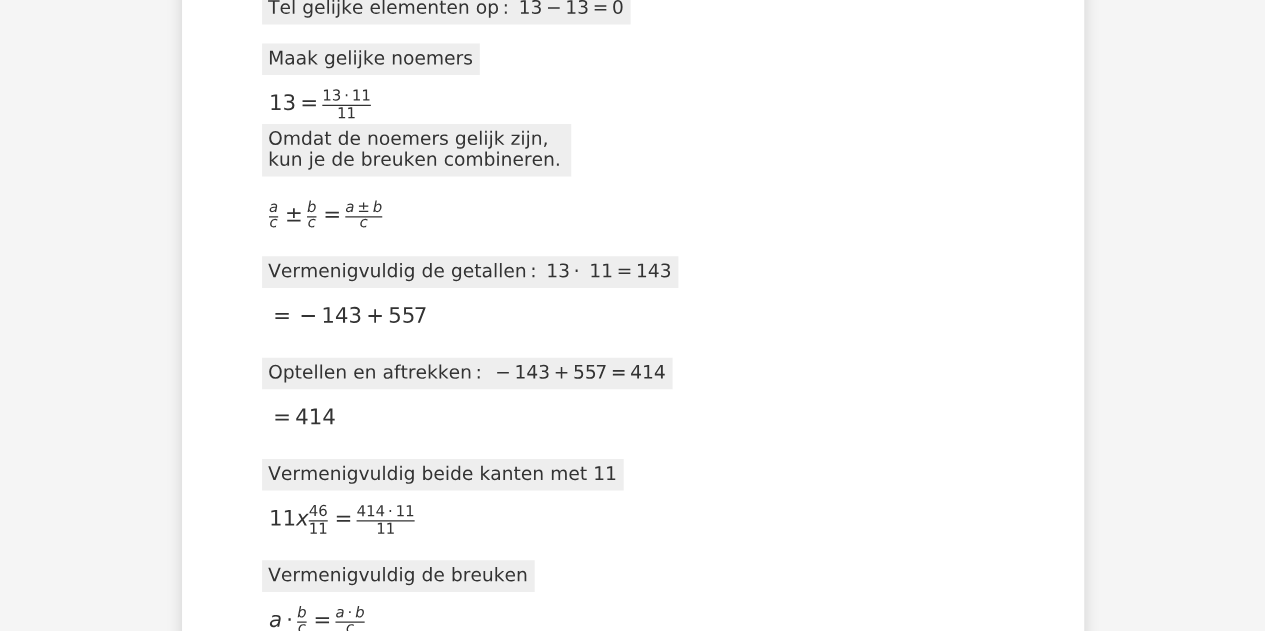 scroll, scrollTop: 800, scrollLeft: 0, axis: vertical 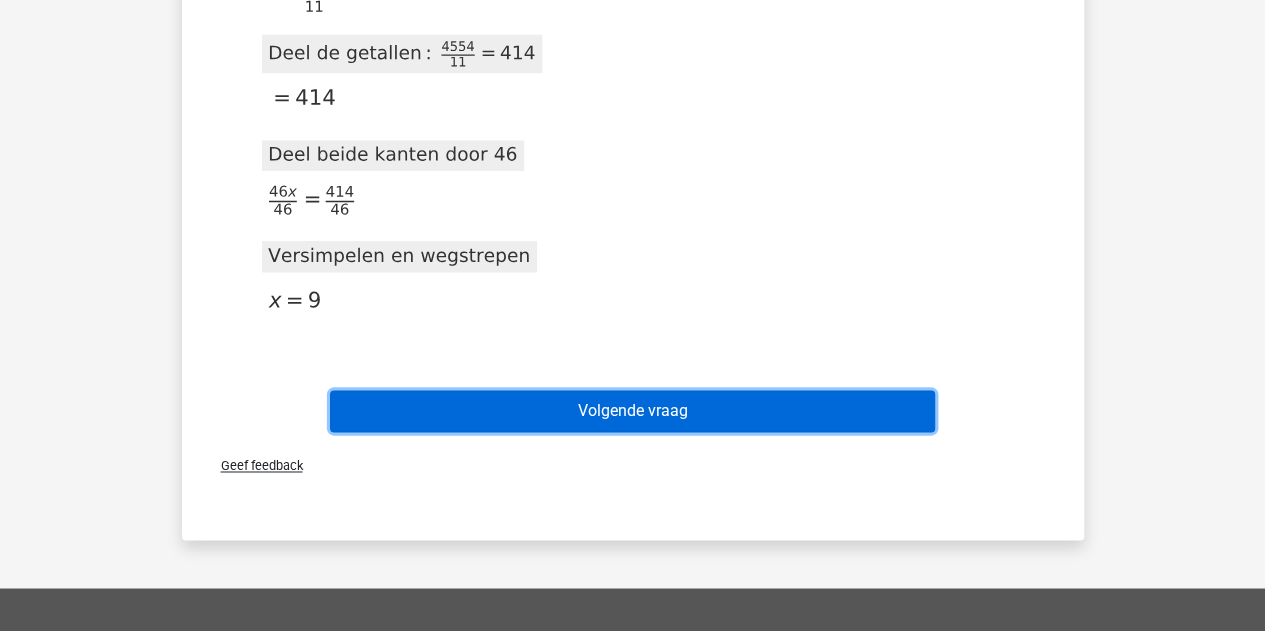 click on "Volgende vraag" at bounding box center [632, 411] 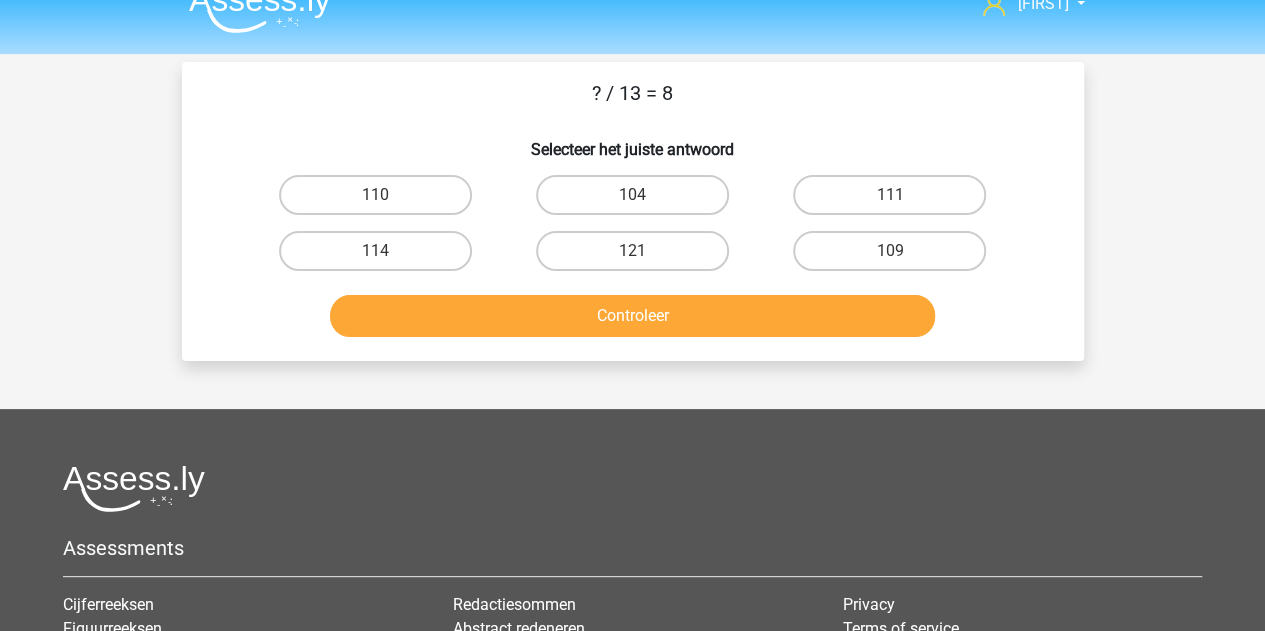 scroll, scrollTop: 0, scrollLeft: 0, axis: both 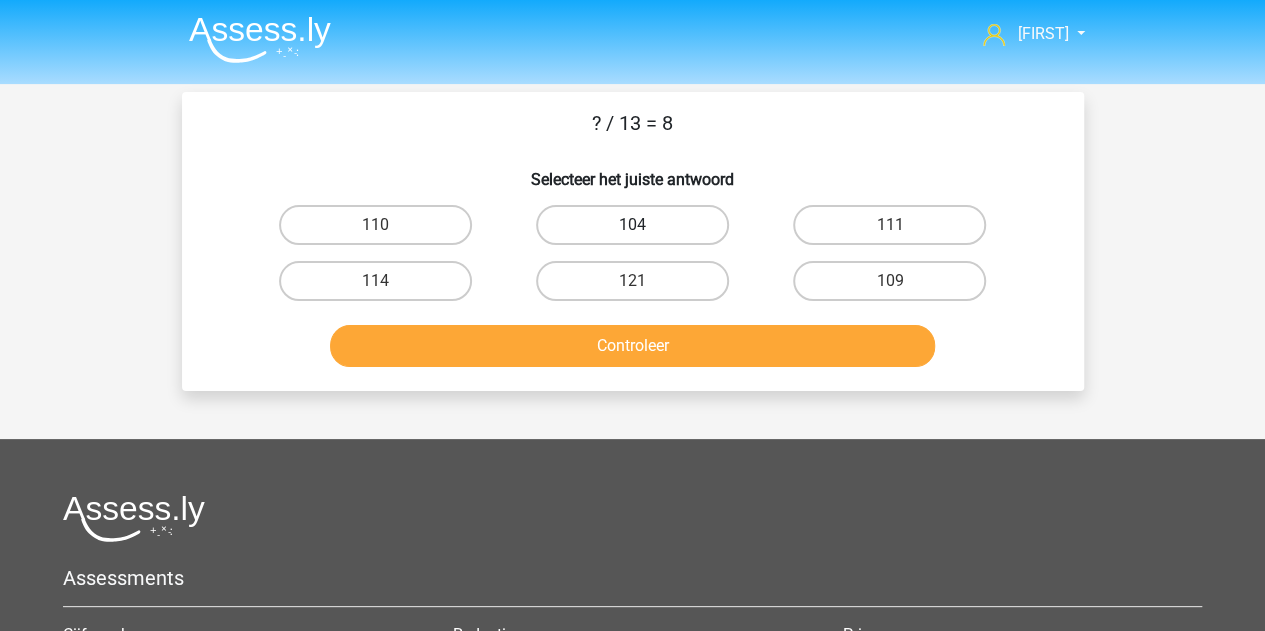click on "104" at bounding box center (632, 225) 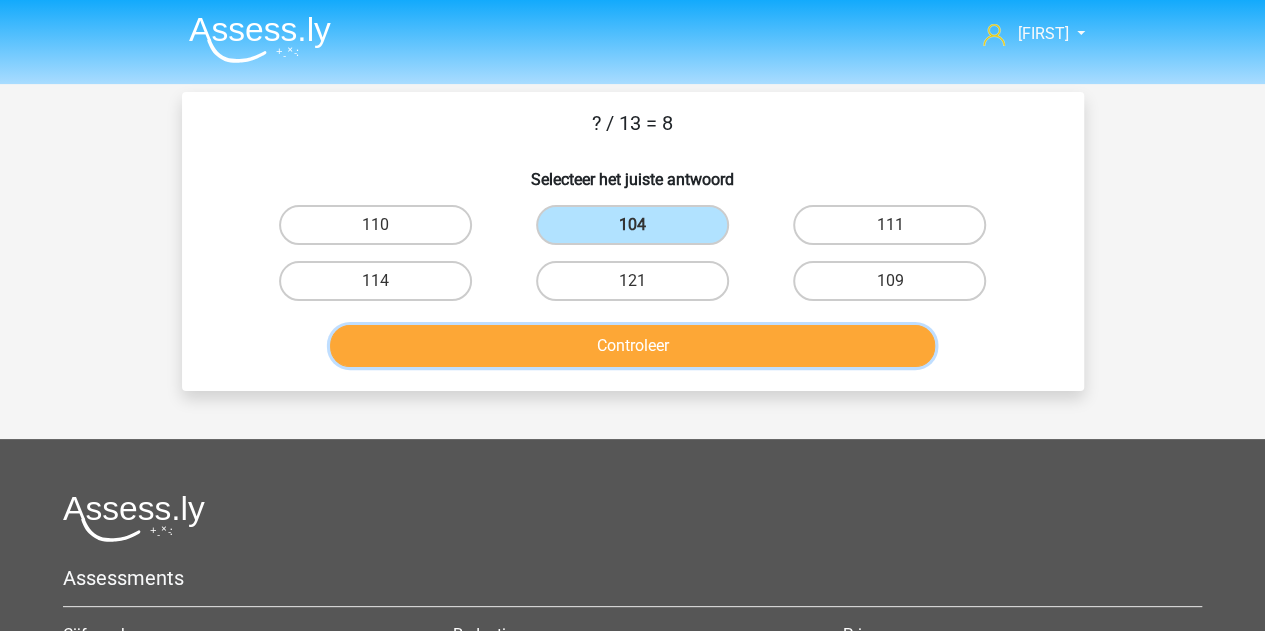 click on "Controleer" at bounding box center [632, 346] 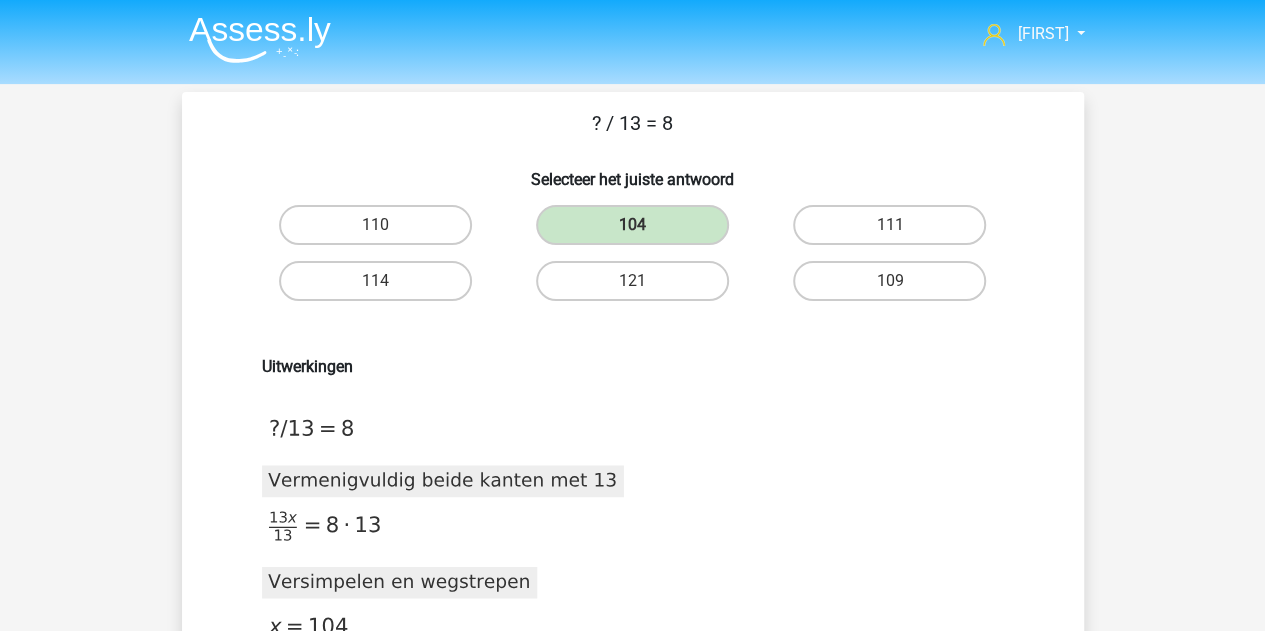 scroll, scrollTop: 400, scrollLeft: 0, axis: vertical 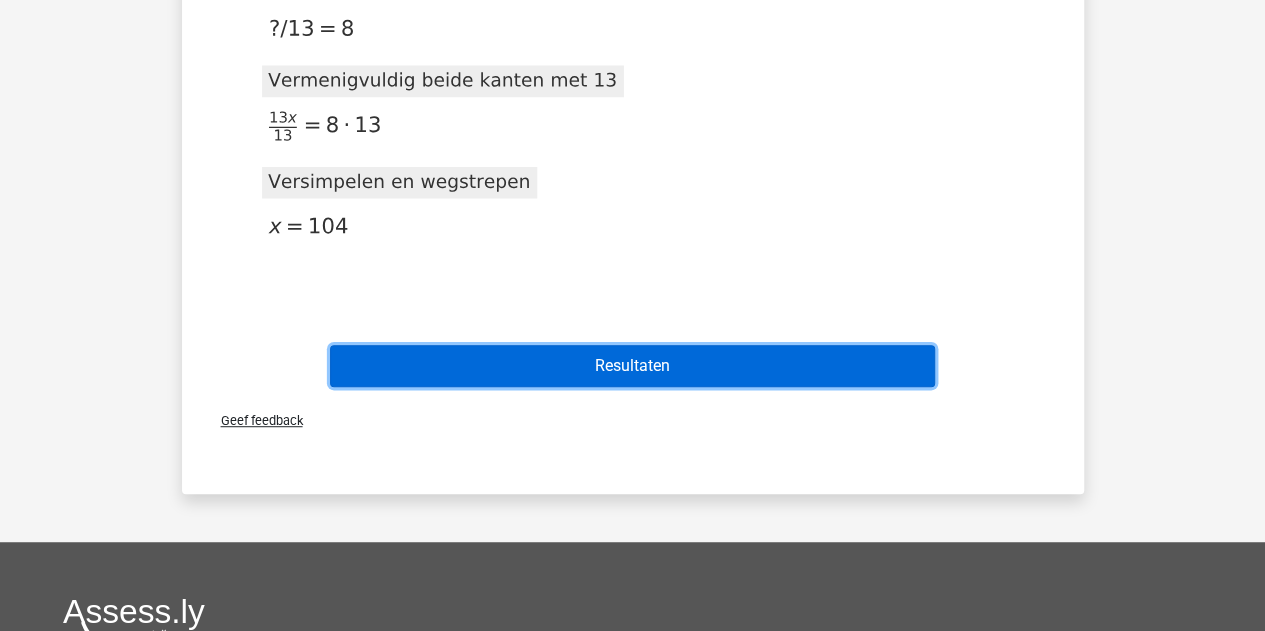 click on "Resultaten" at bounding box center (632, 366) 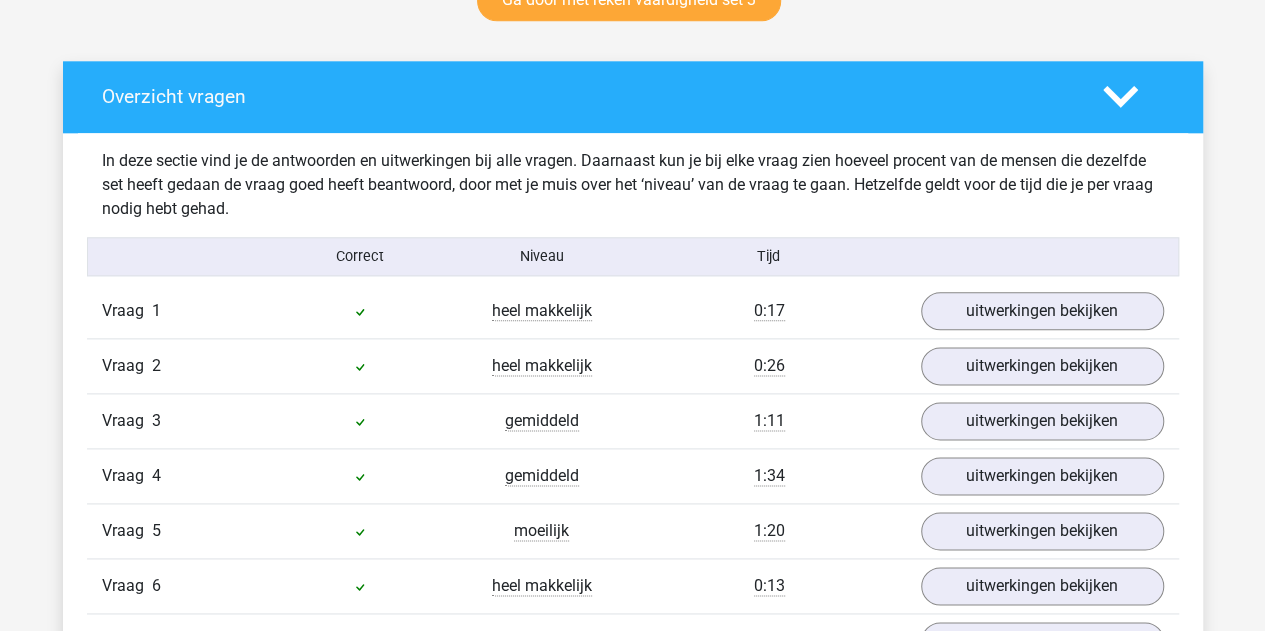 scroll, scrollTop: 1200, scrollLeft: 0, axis: vertical 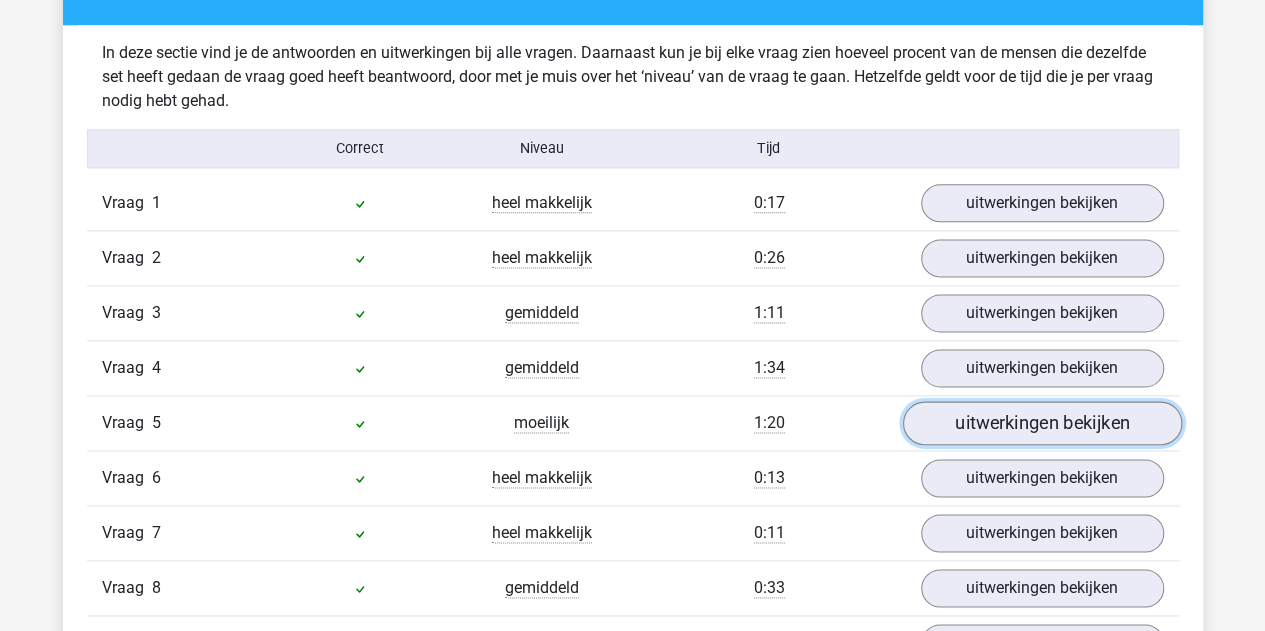 click on "uitwerkingen bekijken" at bounding box center (1041, 423) 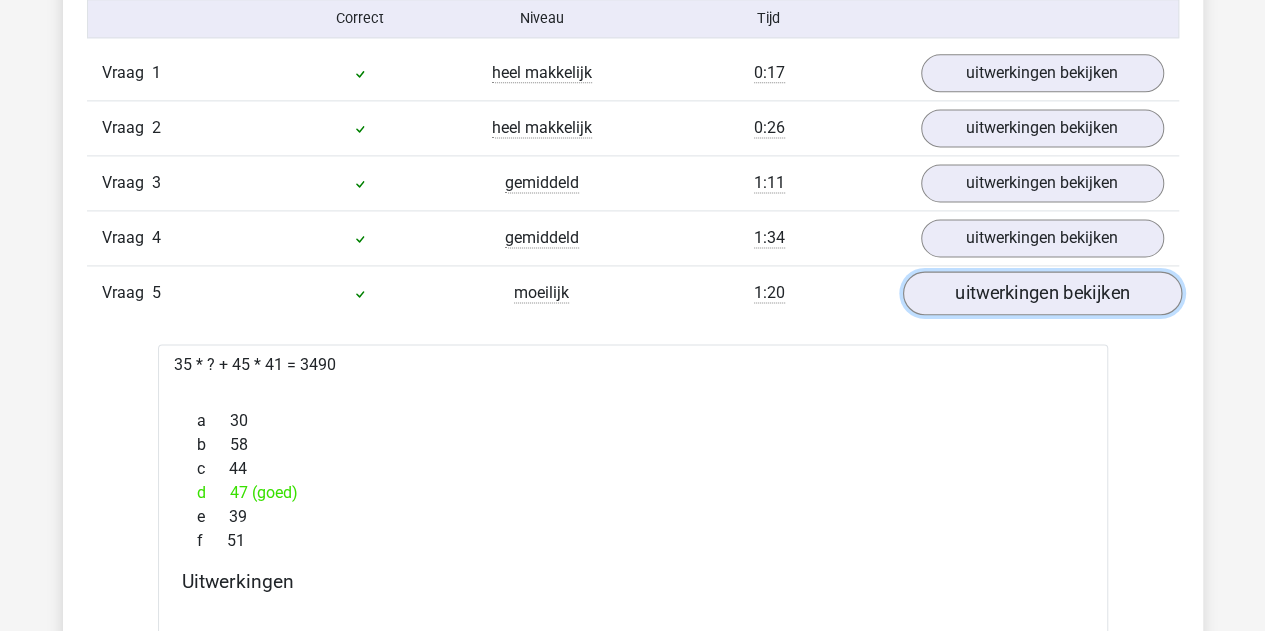 scroll, scrollTop: 1400, scrollLeft: 0, axis: vertical 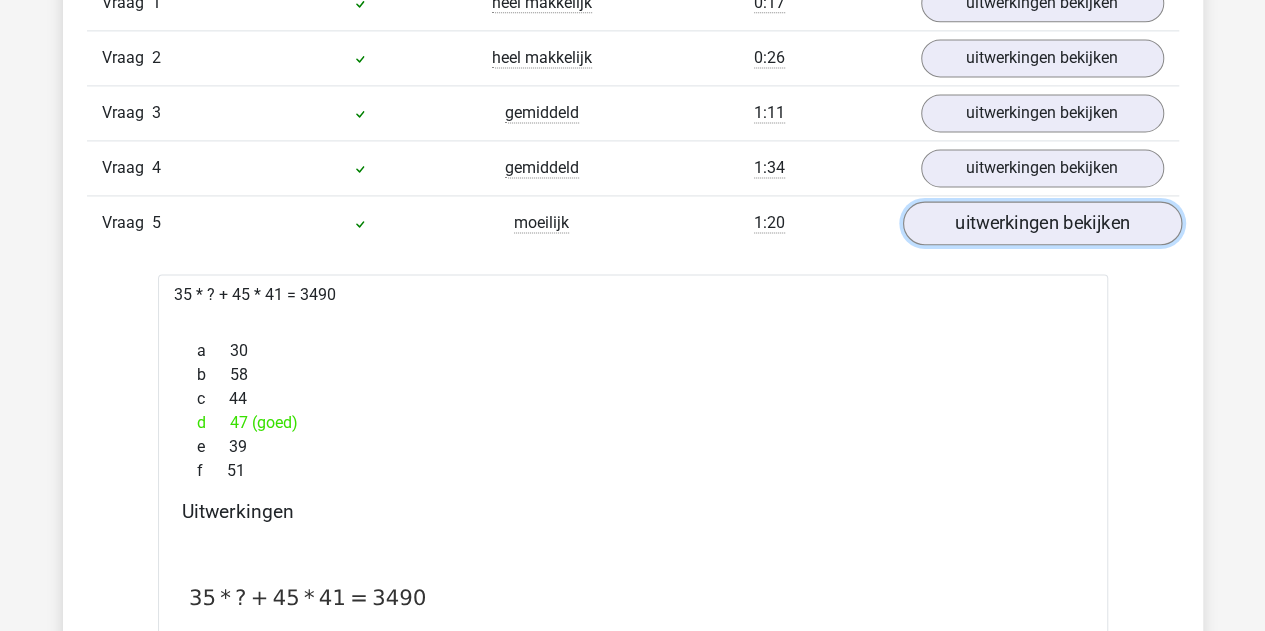 click on "uitwerkingen bekijken" at bounding box center (1041, 223) 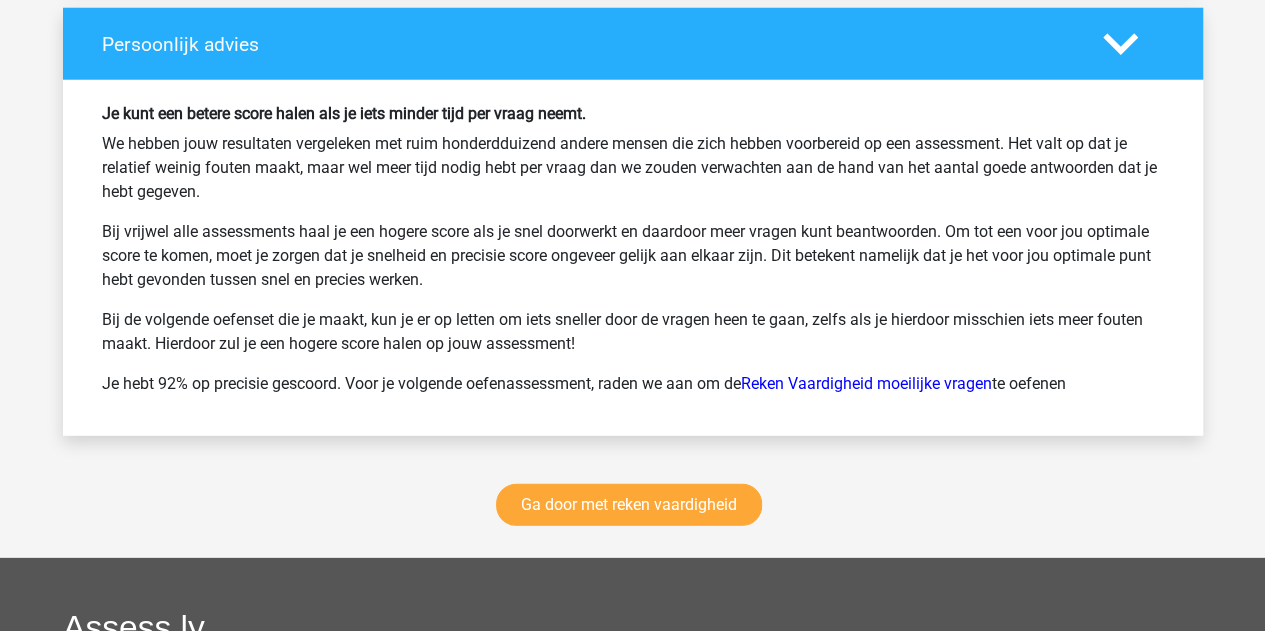 scroll, scrollTop: 2700, scrollLeft: 0, axis: vertical 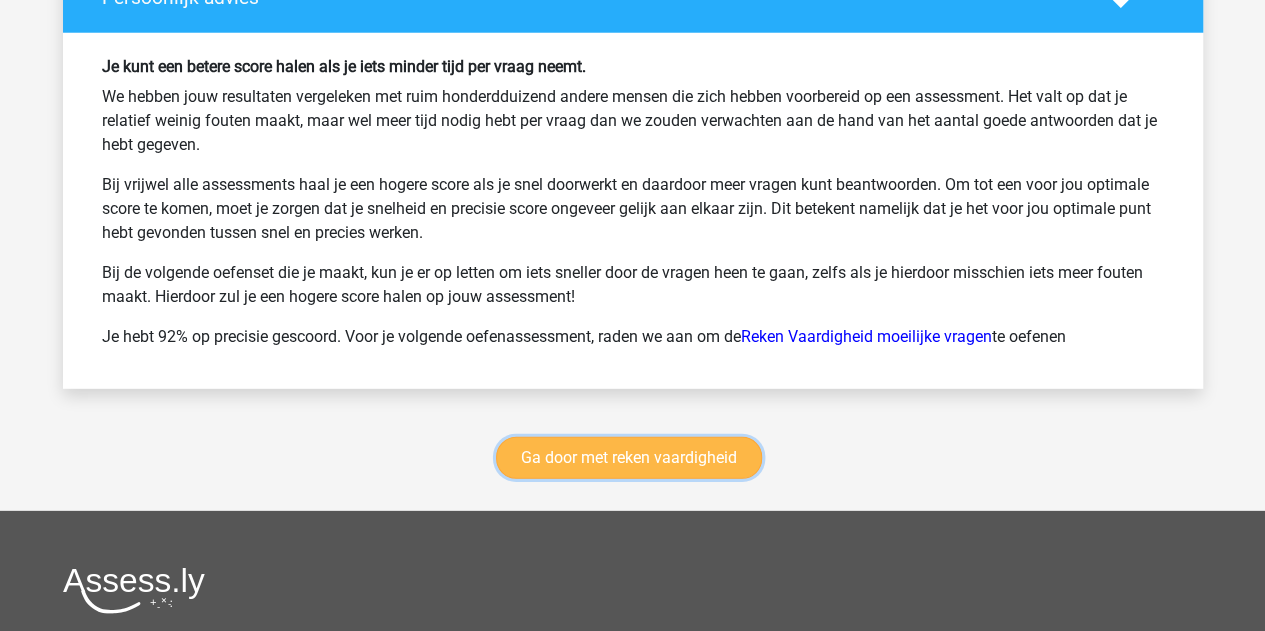 click on "Ga door met reken vaardigheid" at bounding box center [629, 458] 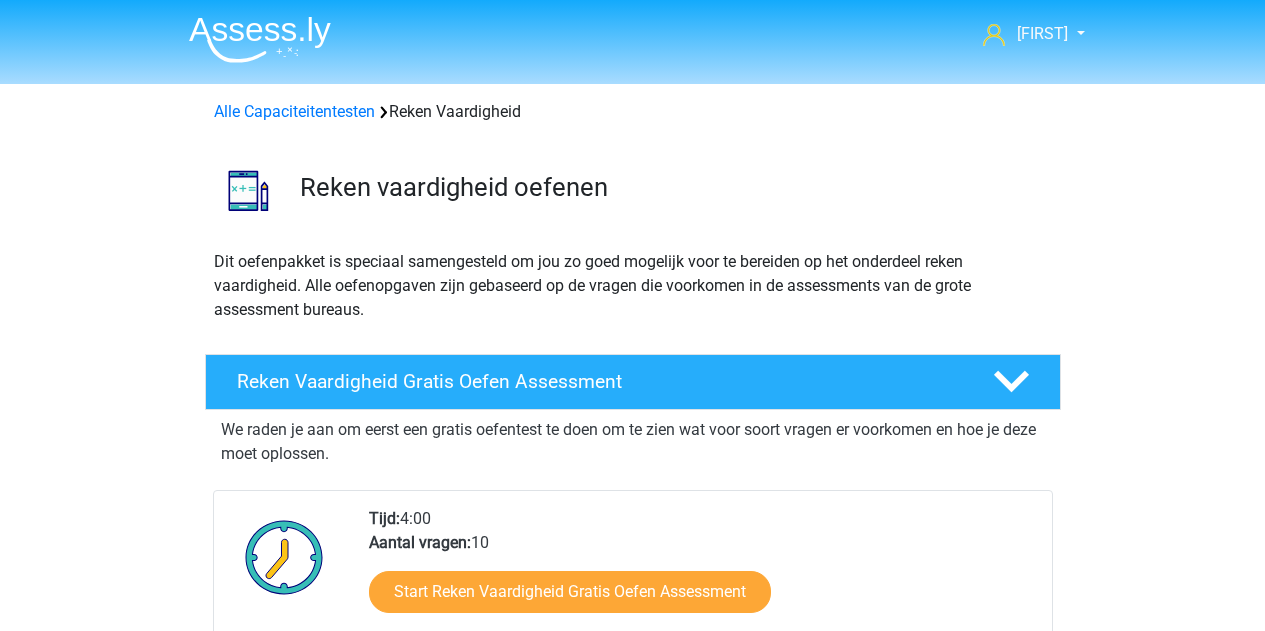 scroll, scrollTop: 843, scrollLeft: 0, axis: vertical 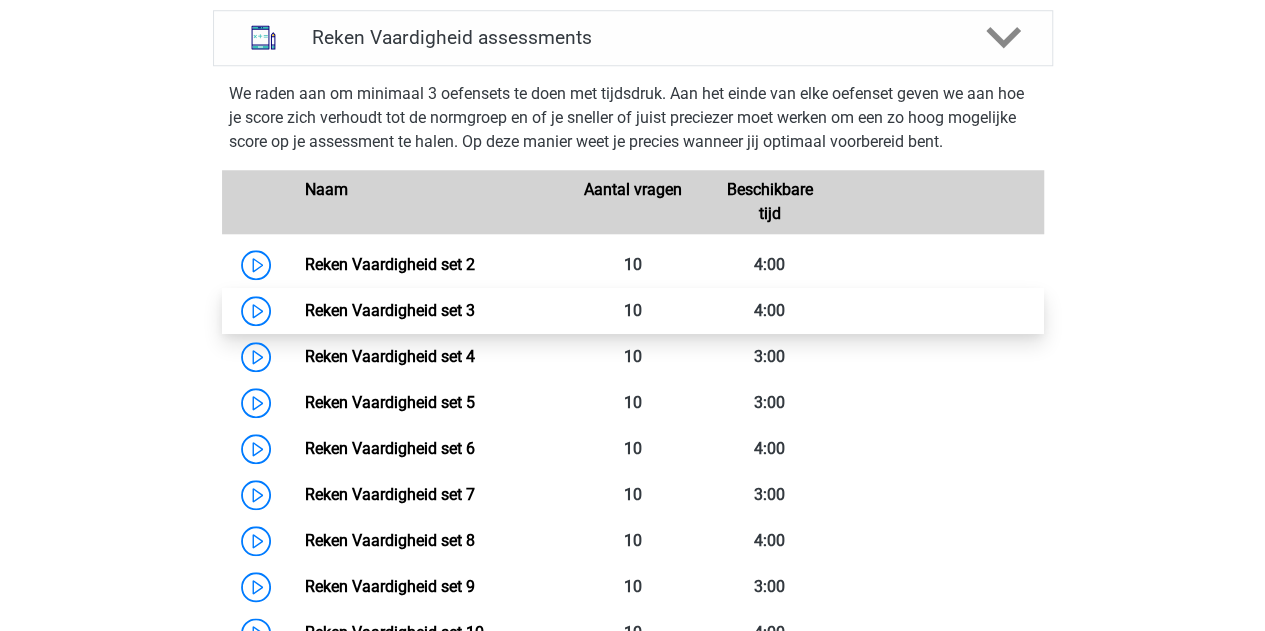 click on "Reken Vaardigheid
set 3" at bounding box center (390, 310) 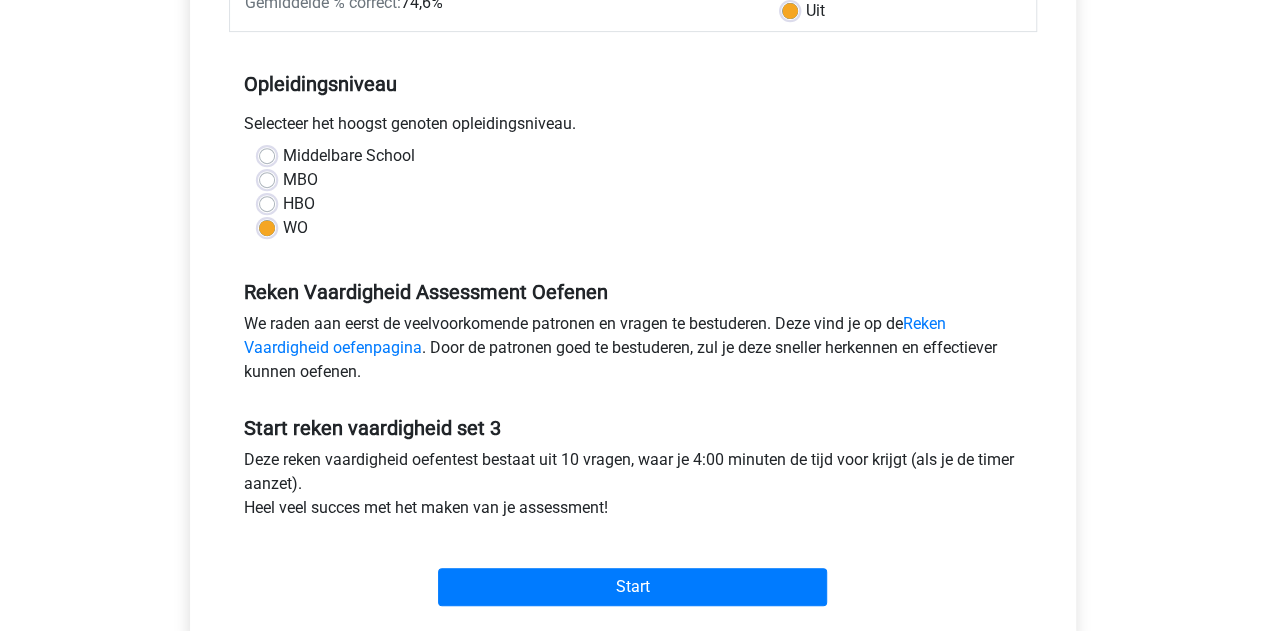 scroll, scrollTop: 400, scrollLeft: 0, axis: vertical 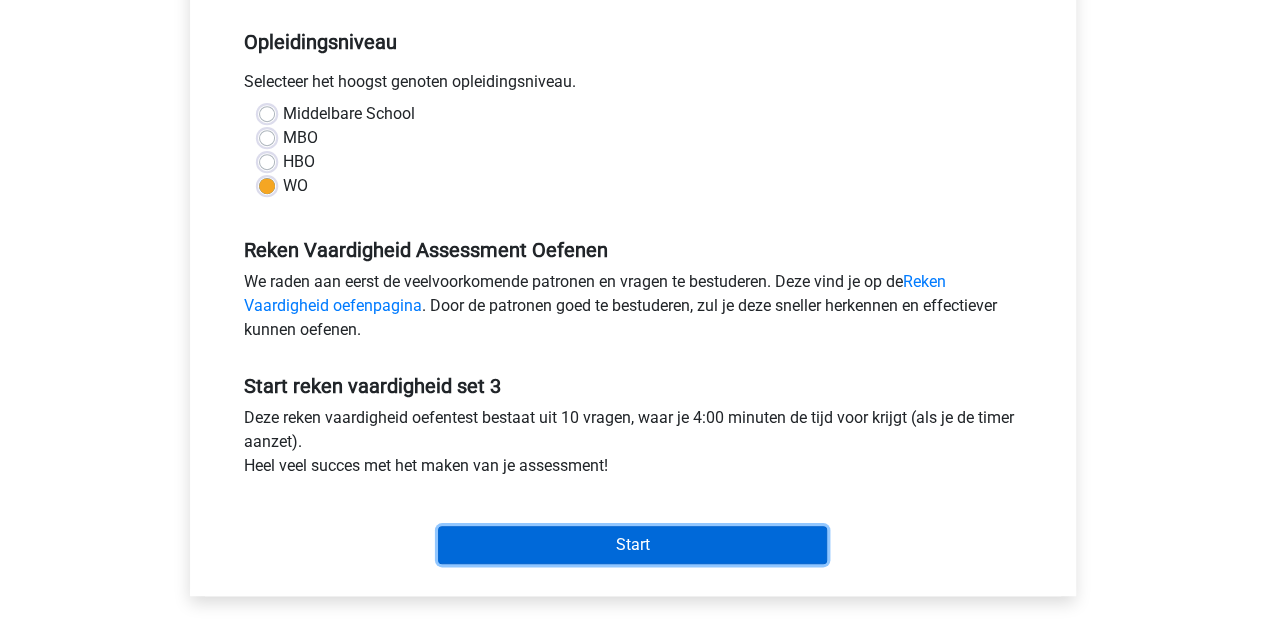 click on "Start" at bounding box center (632, 545) 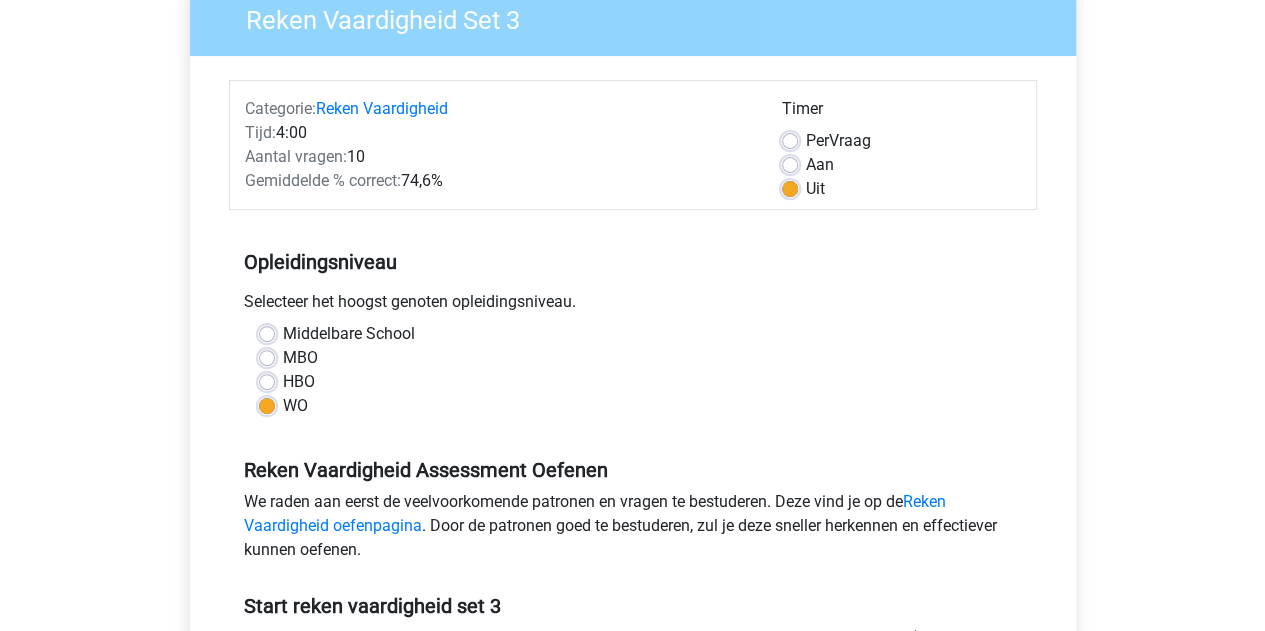 scroll, scrollTop: 0, scrollLeft: 0, axis: both 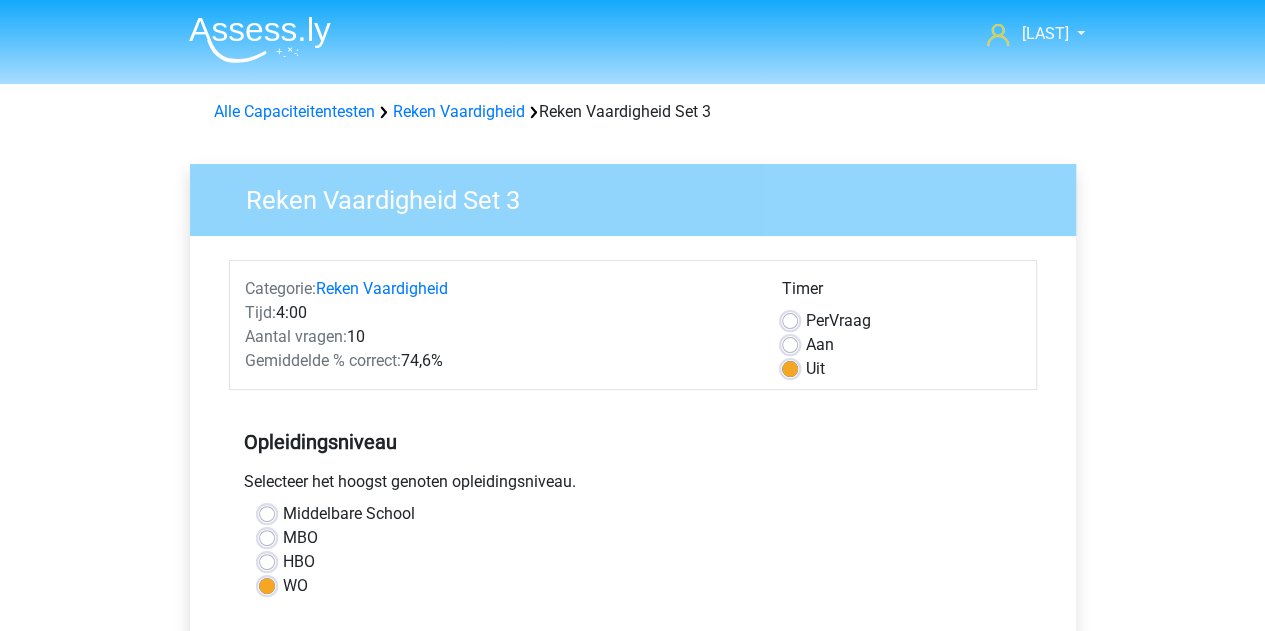 click on "Aan" at bounding box center [820, 345] 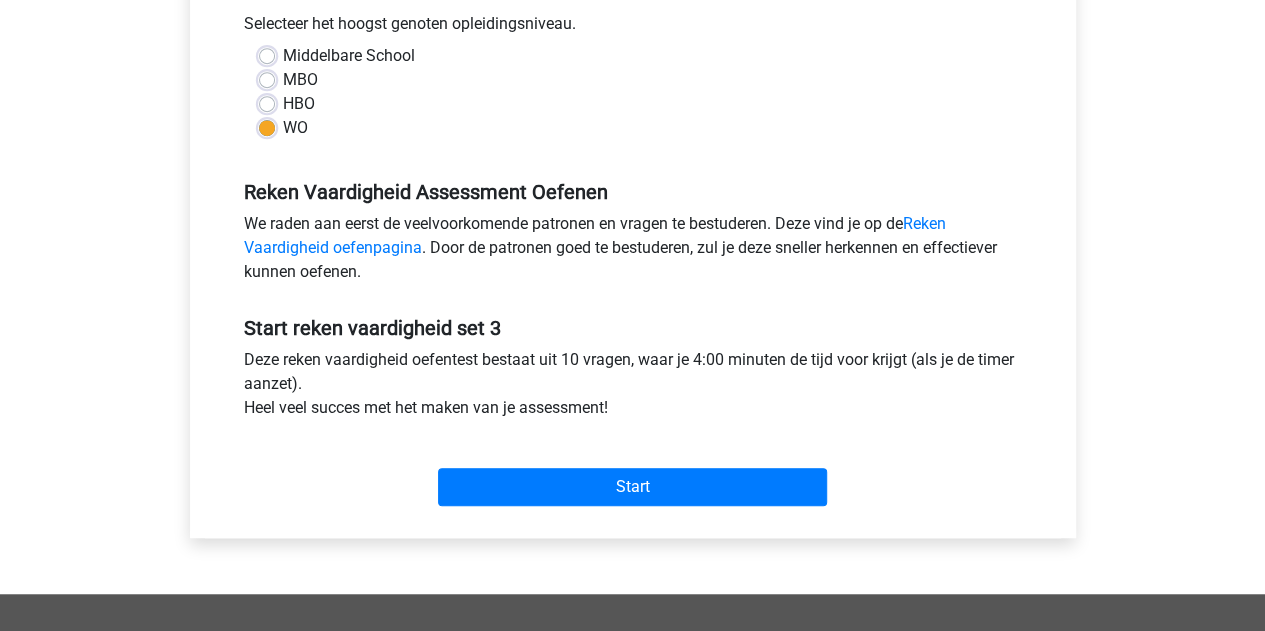 scroll, scrollTop: 600, scrollLeft: 0, axis: vertical 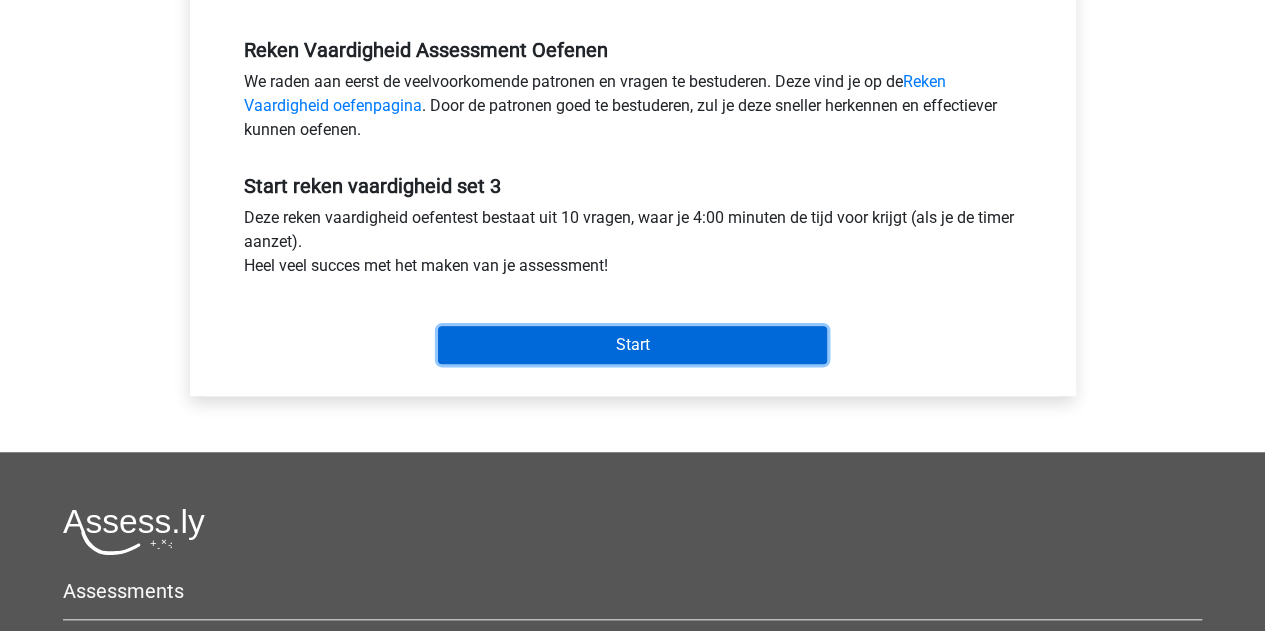 click on "Start" at bounding box center (632, 345) 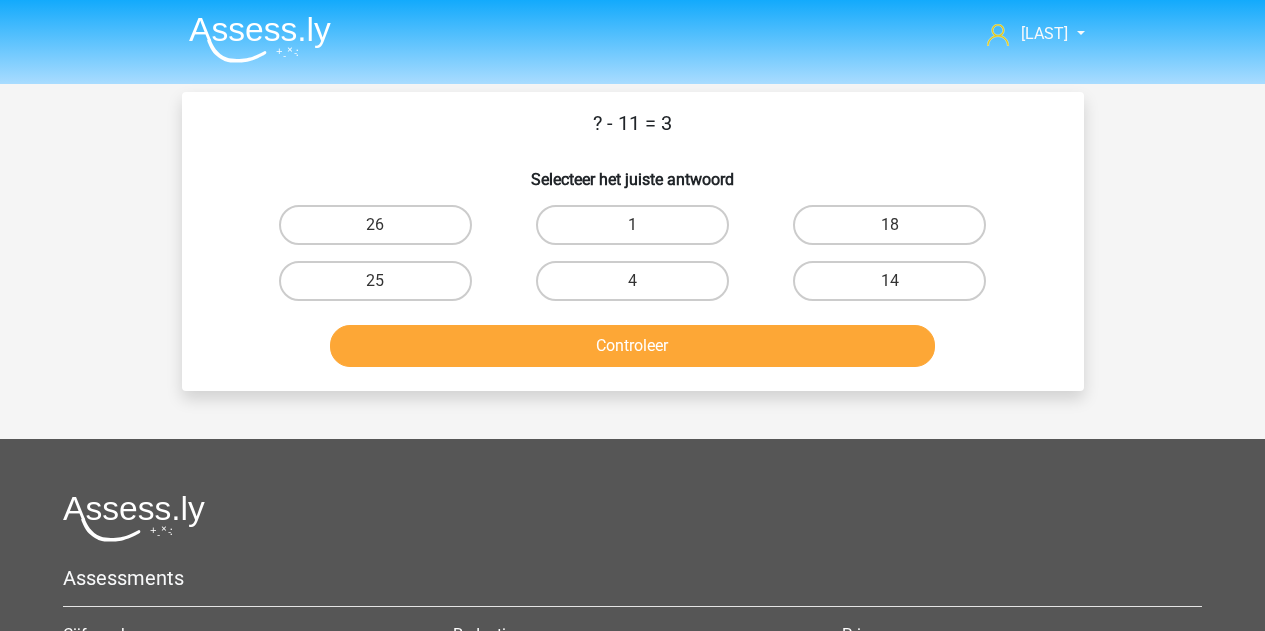 scroll, scrollTop: 0, scrollLeft: 0, axis: both 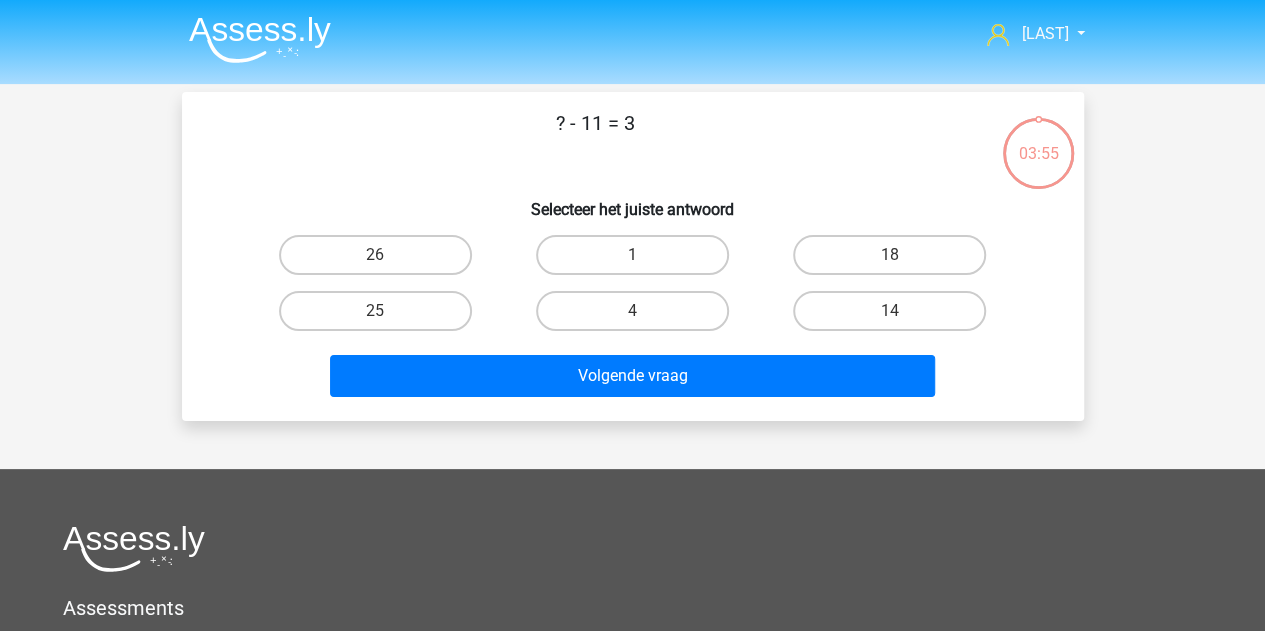 click on "14" at bounding box center [889, 311] 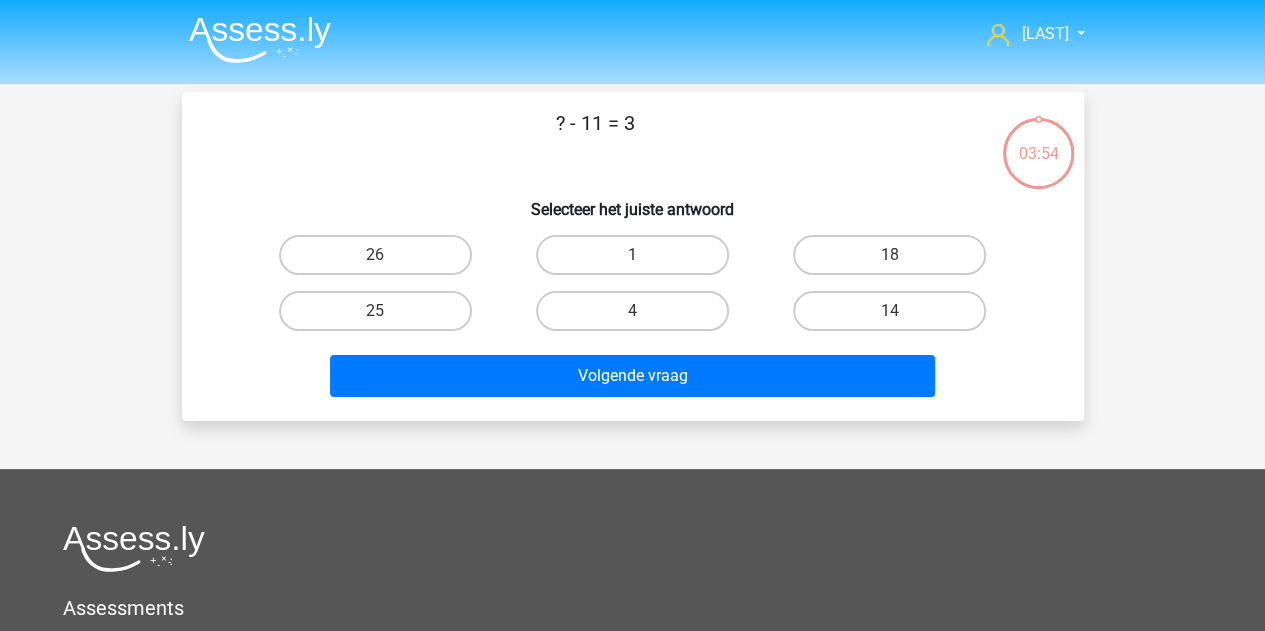 click on "14" at bounding box center [896, 317] 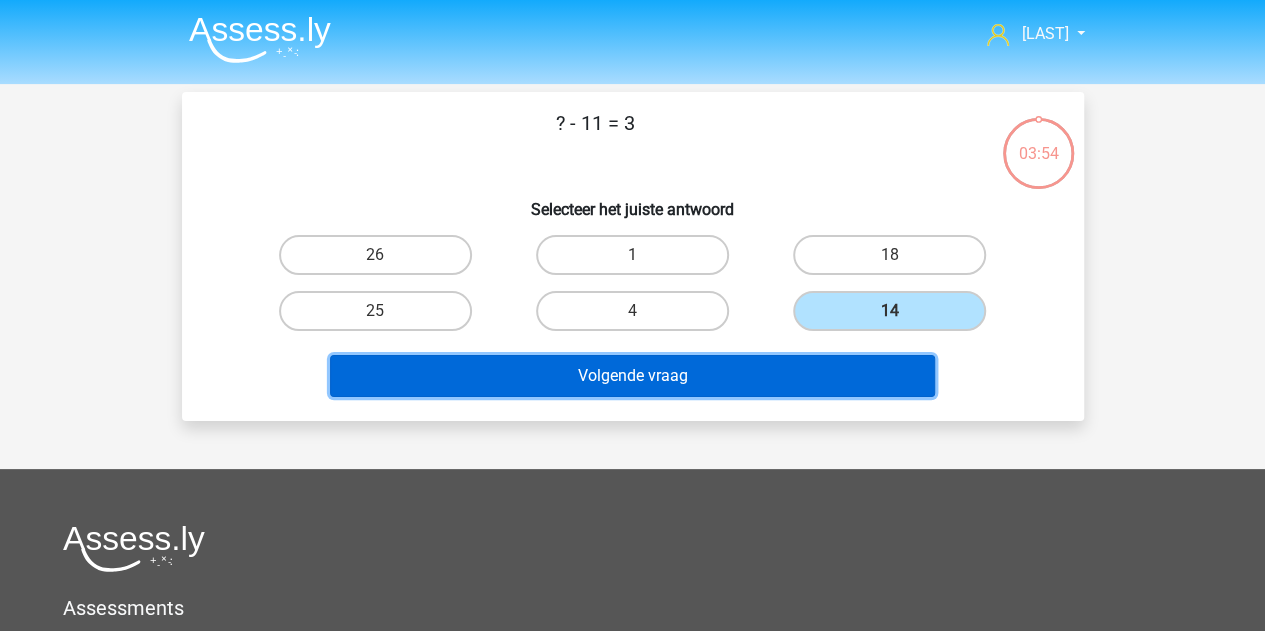 click on "Volgende vraag" at bounding box center (632, 376) 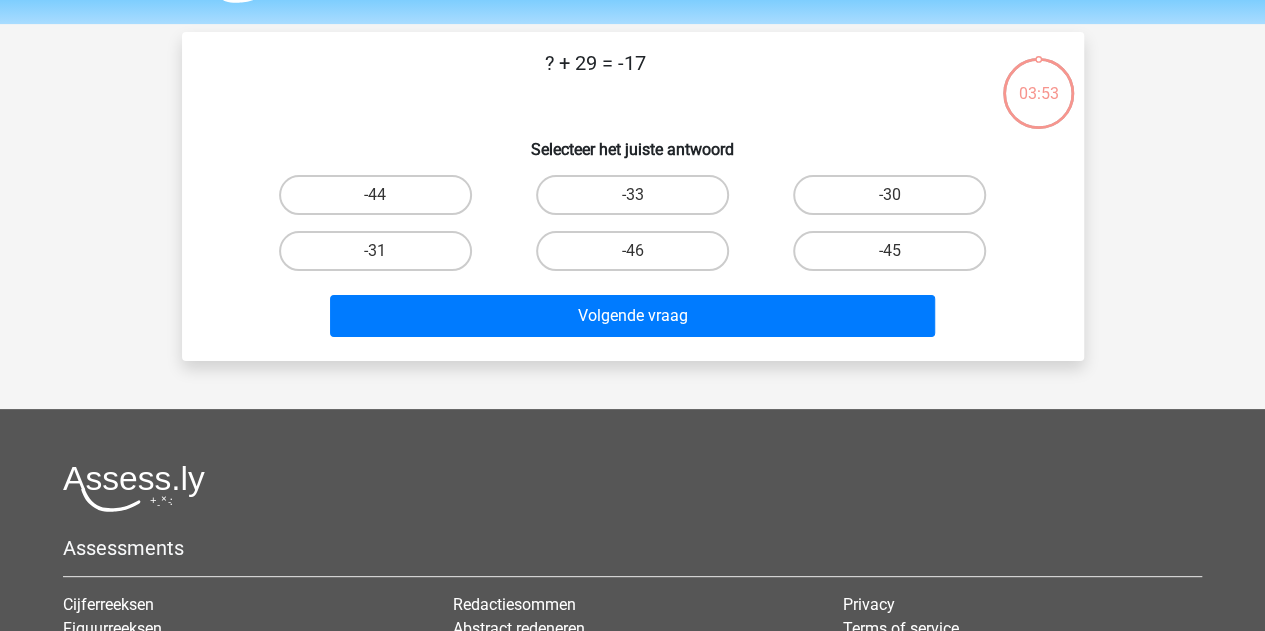 scroll, scrollTop: 92, scrollLeft: 0, axis: vertical 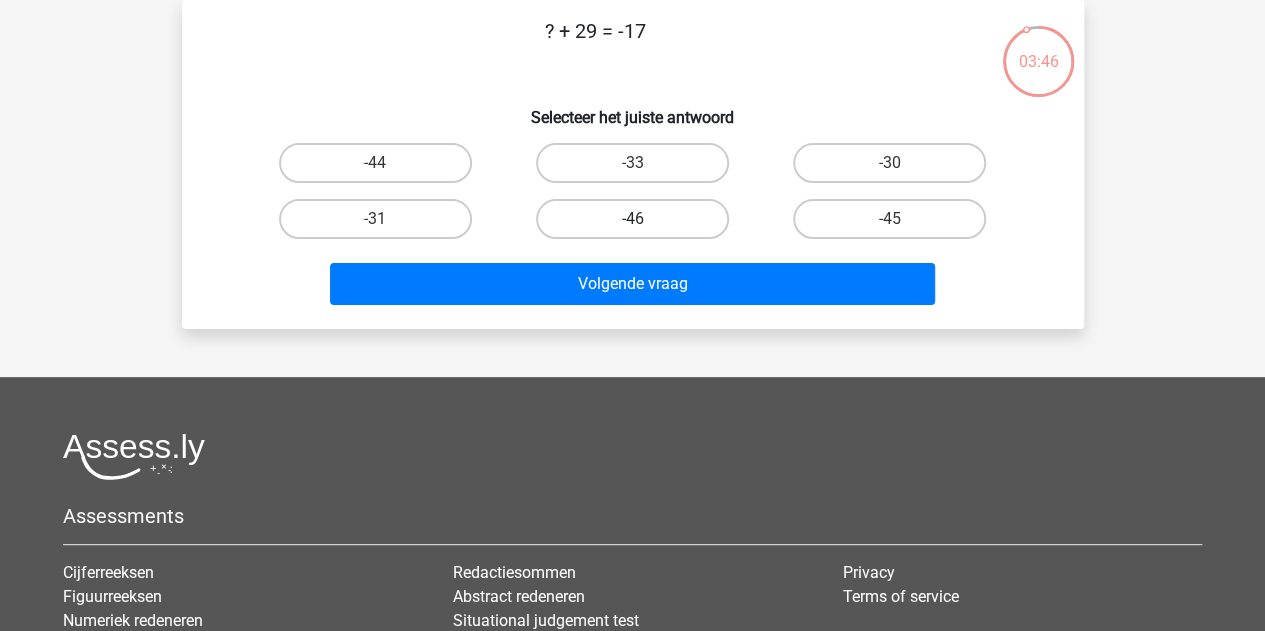 click on "-46" at bounding box center (632, 219) 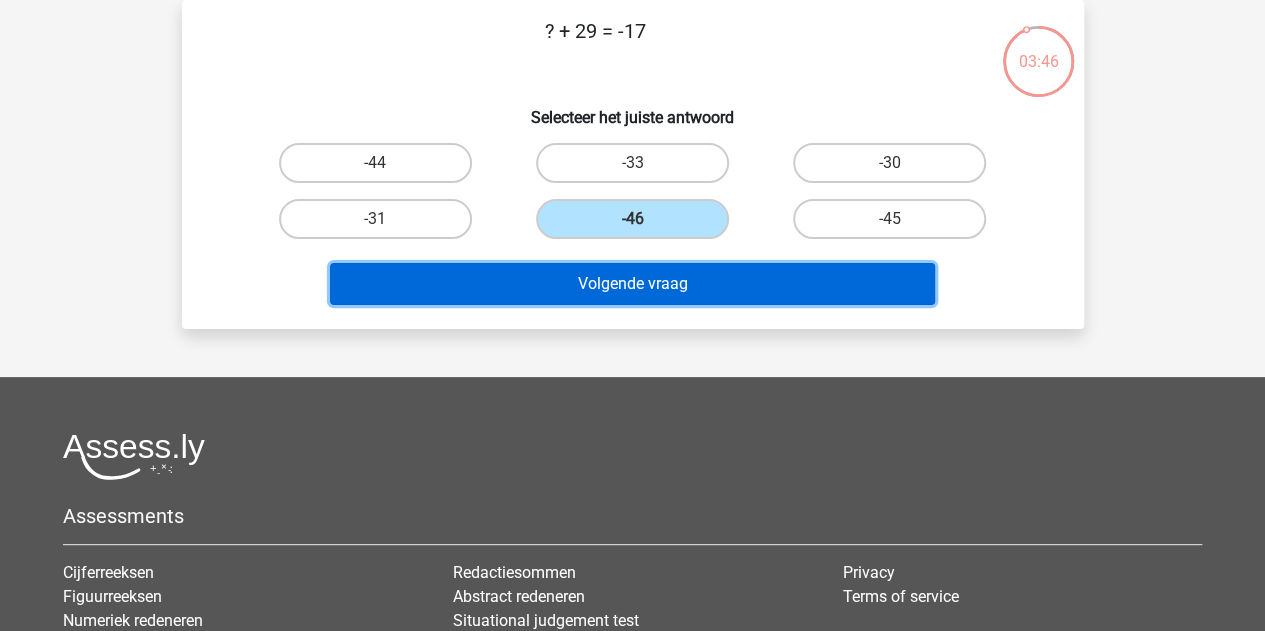 click on "Volgende vraag" at bounding box center [632, 284] 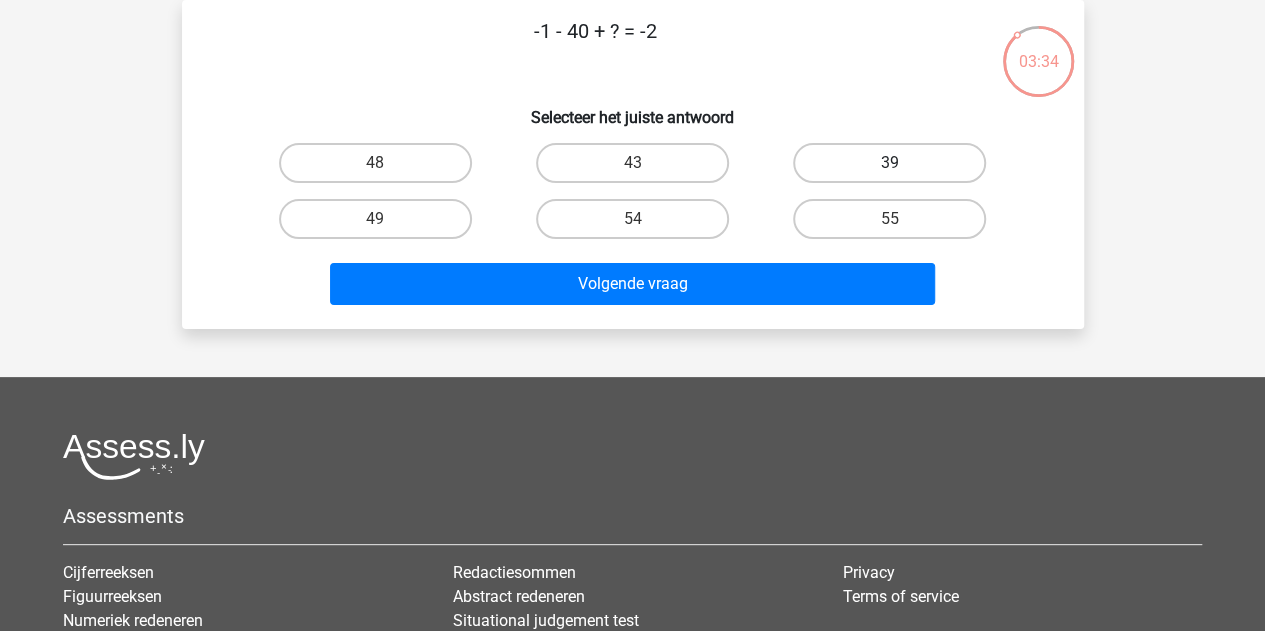 click on "39" at bounding box center [889, 163] 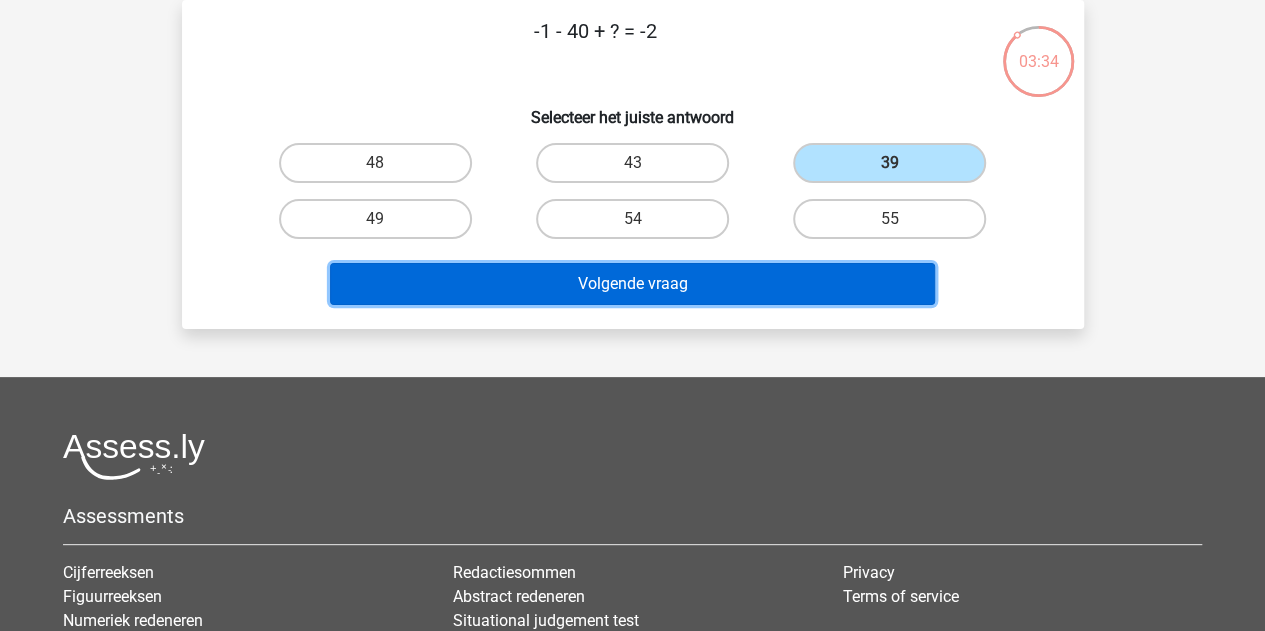 click on "Volgende vraag" at bounding box center (632, 284) 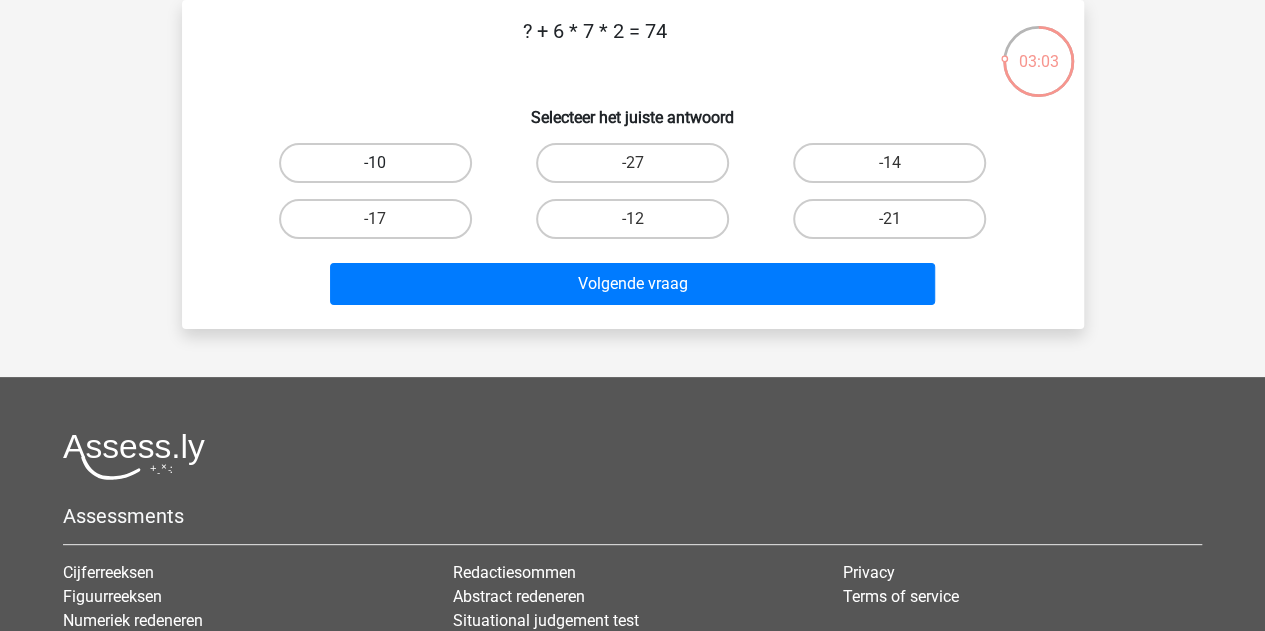 click on "-10" at bounding box center [375, 163] 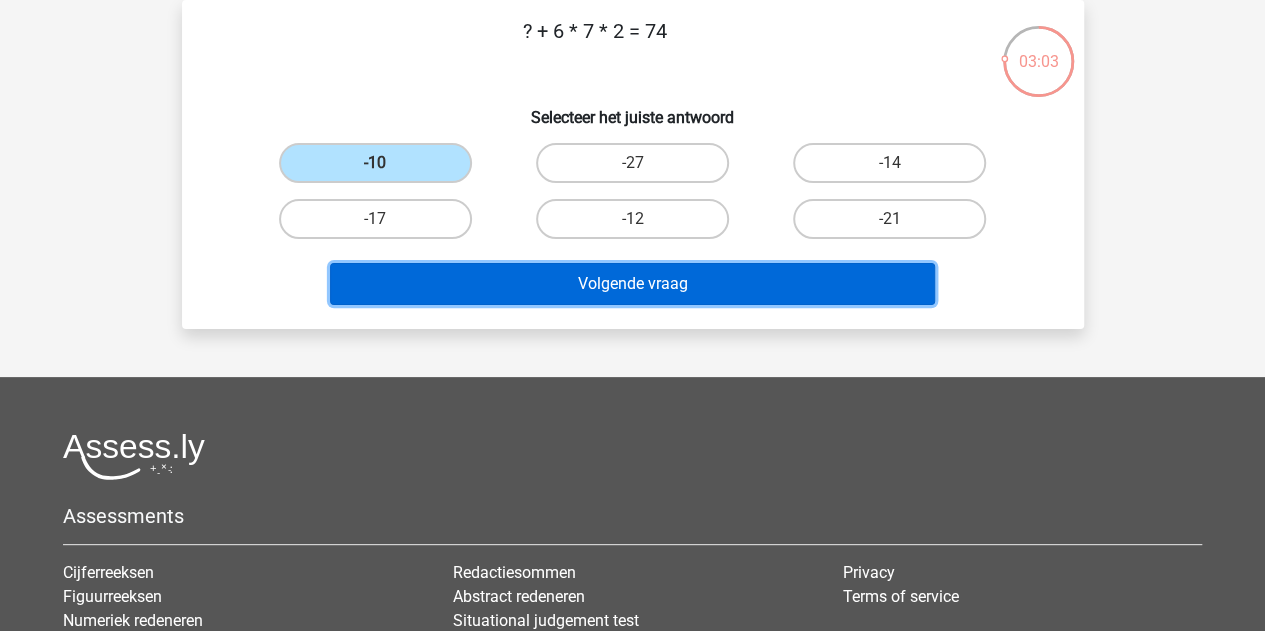 click on "Volgende vraag" at bounding box center [632, 284] 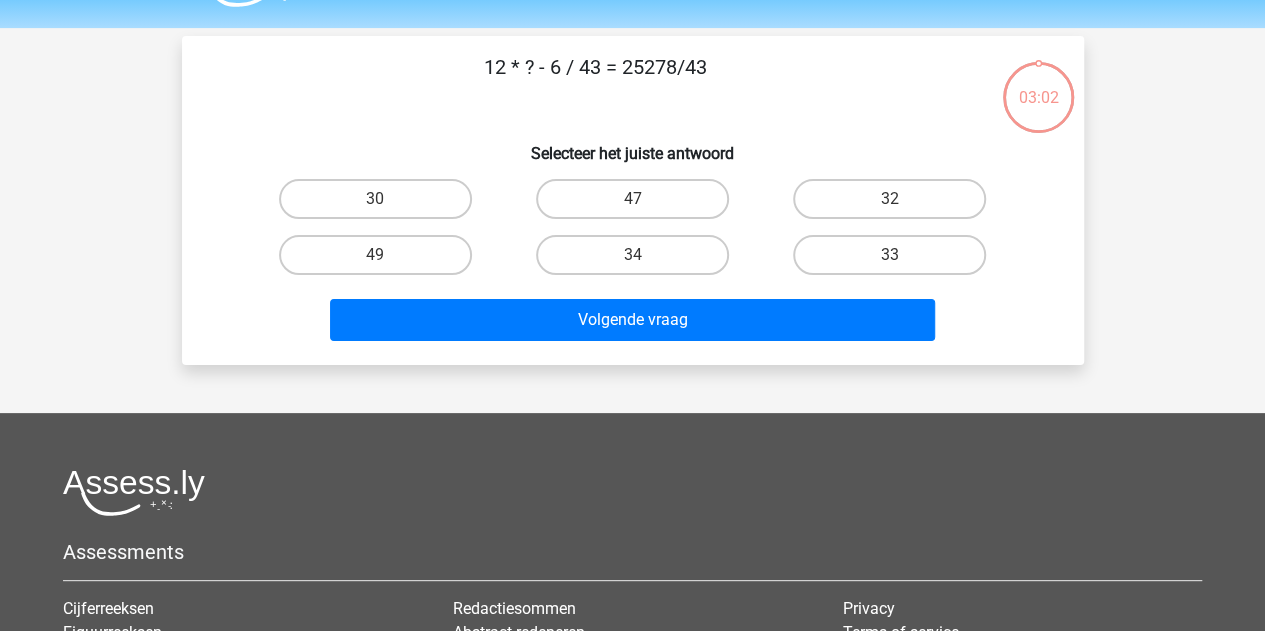 scroll, scrollTop: 0, scrollLeft: 0, axis: both 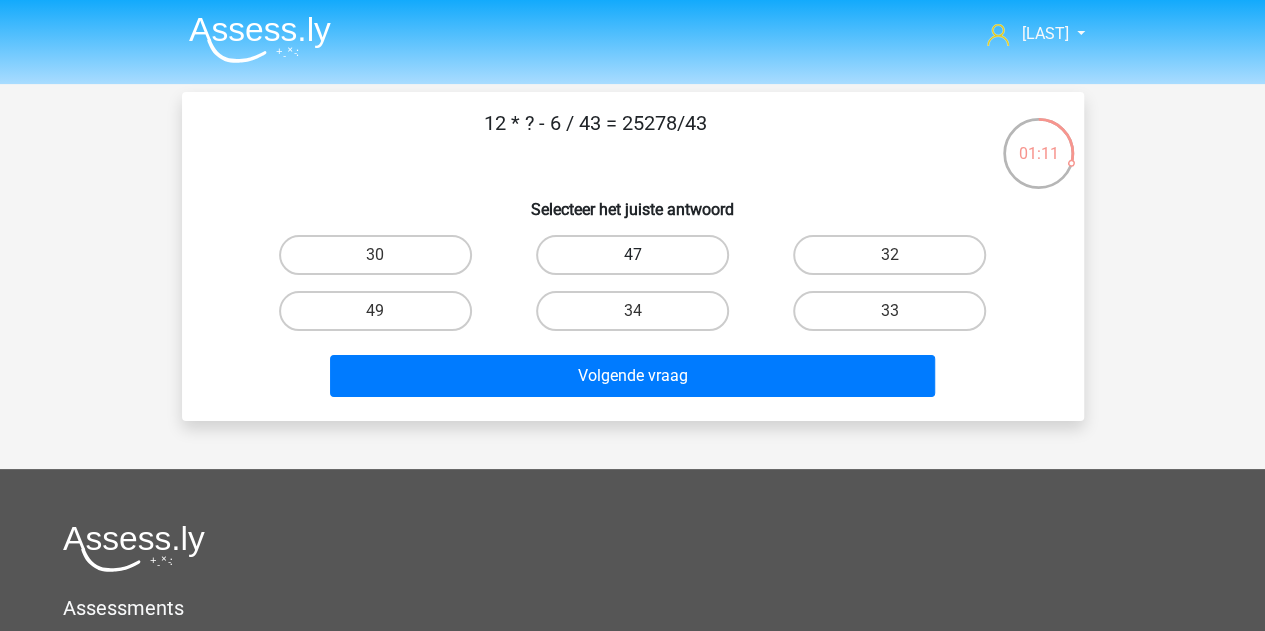 click on "47" at bounding box center [632, 255] 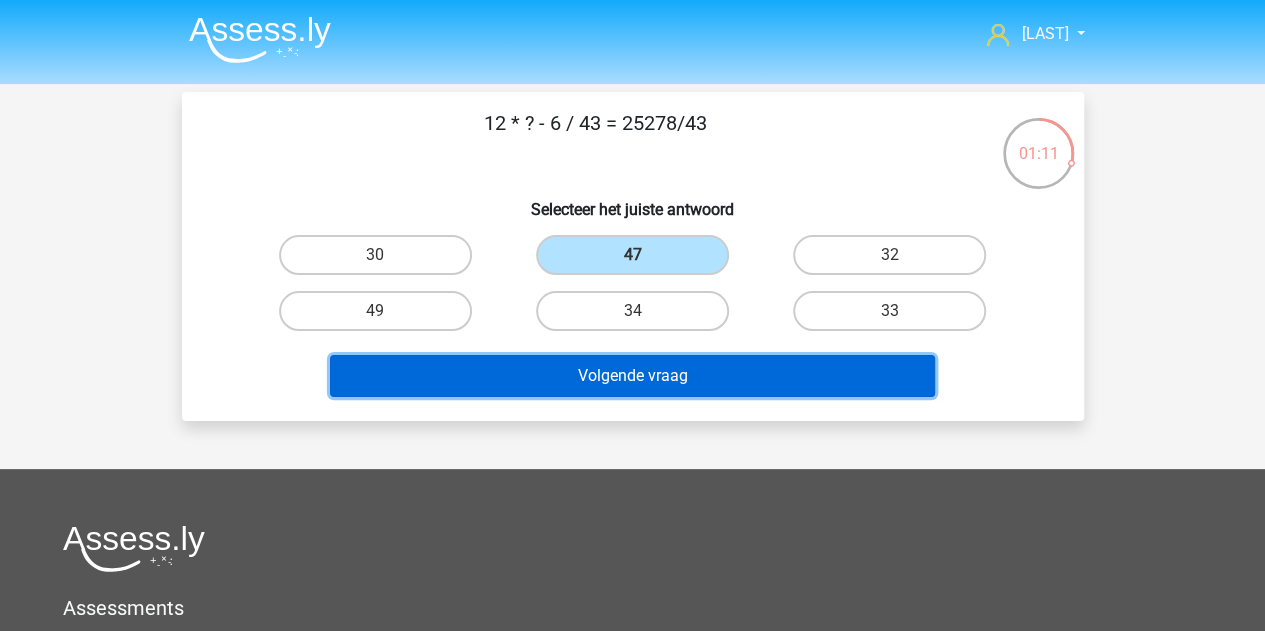 click on "Volgende vraag" at bounding box center [632, 376] 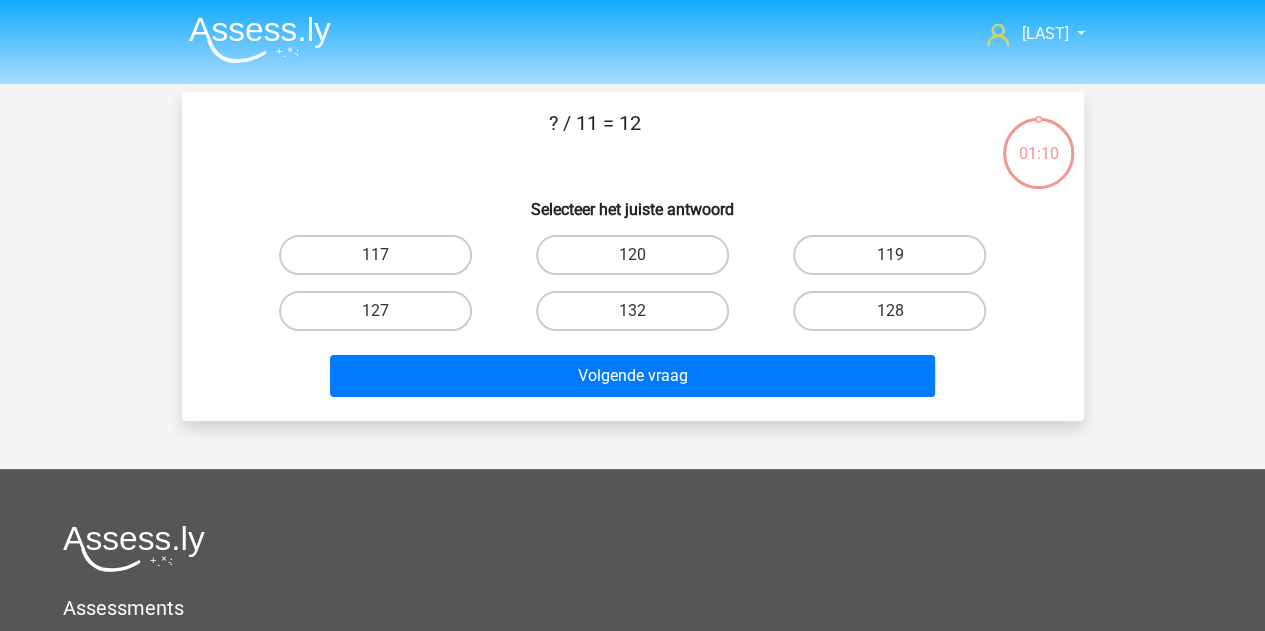 scroll, scrollTop: 92, scrollLeft: 0, axis: vertical 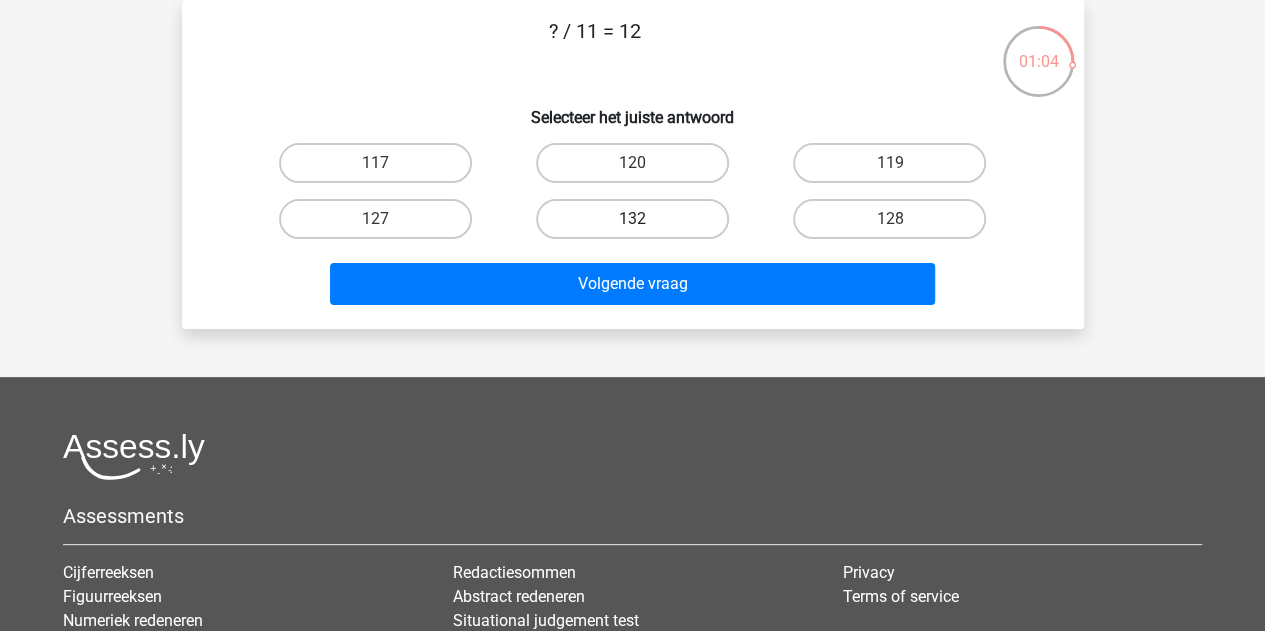 click on "132" at bounding box center [632, 219] 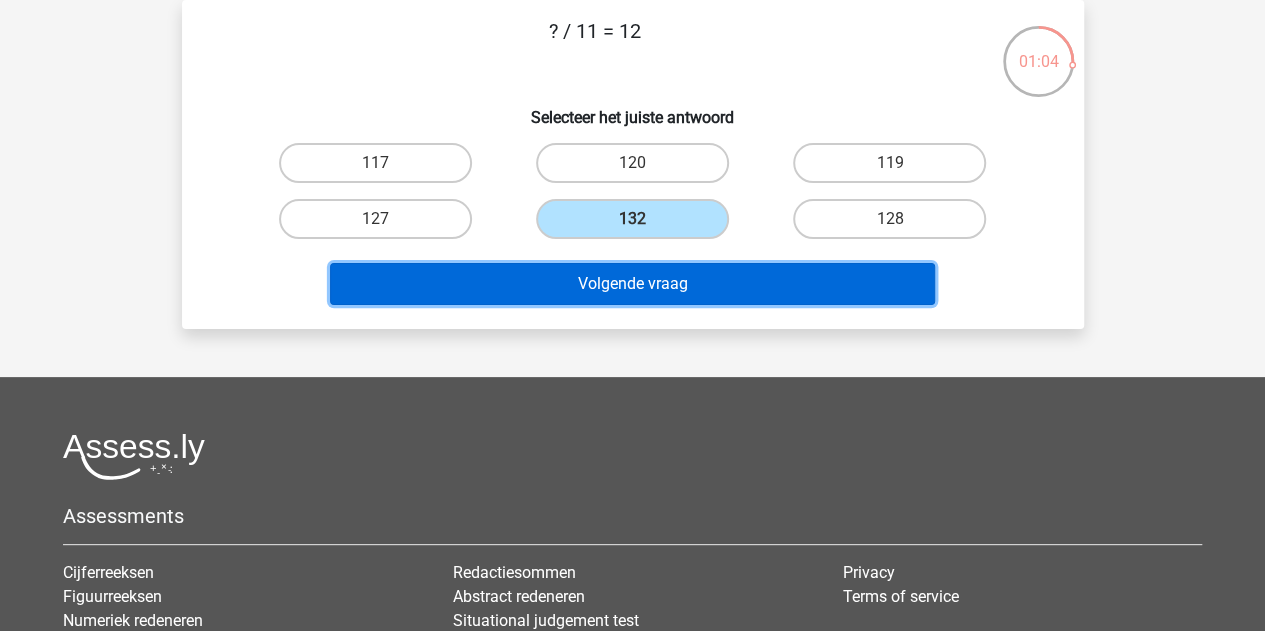 drag, startPoint x: 678, startPoint y: 272, endPoint x: 734, endPoint y: 329, distance: 79.9062 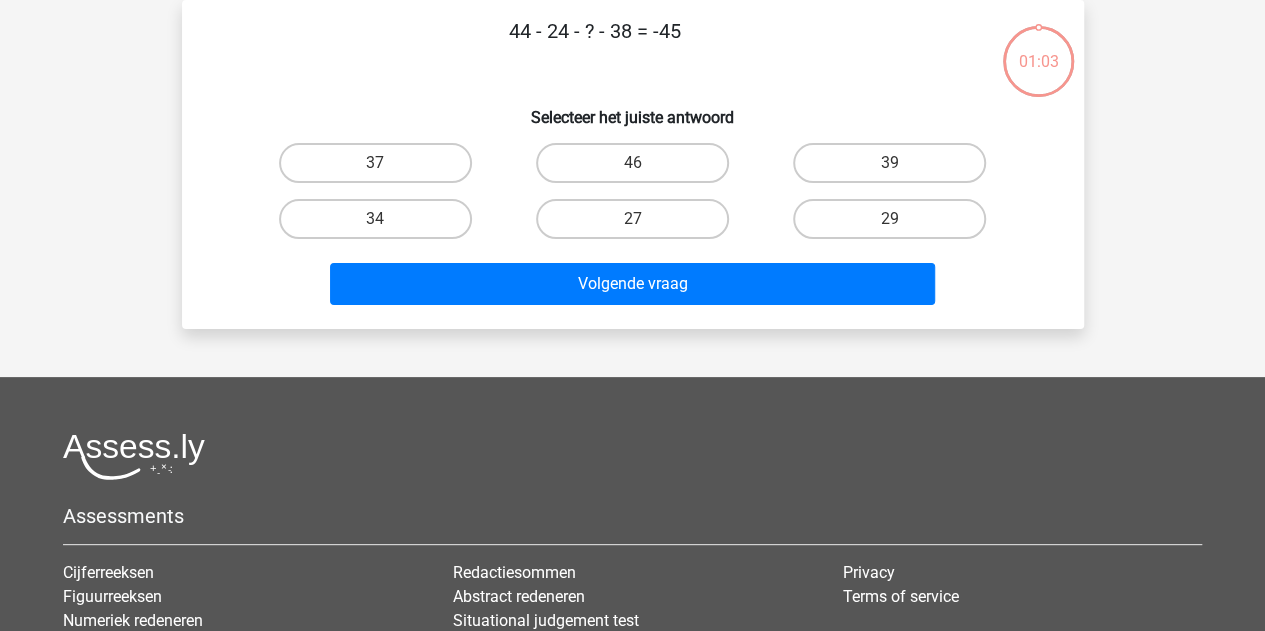 scroll, scrollTop: 0, scrollLeft: 0, axis: both 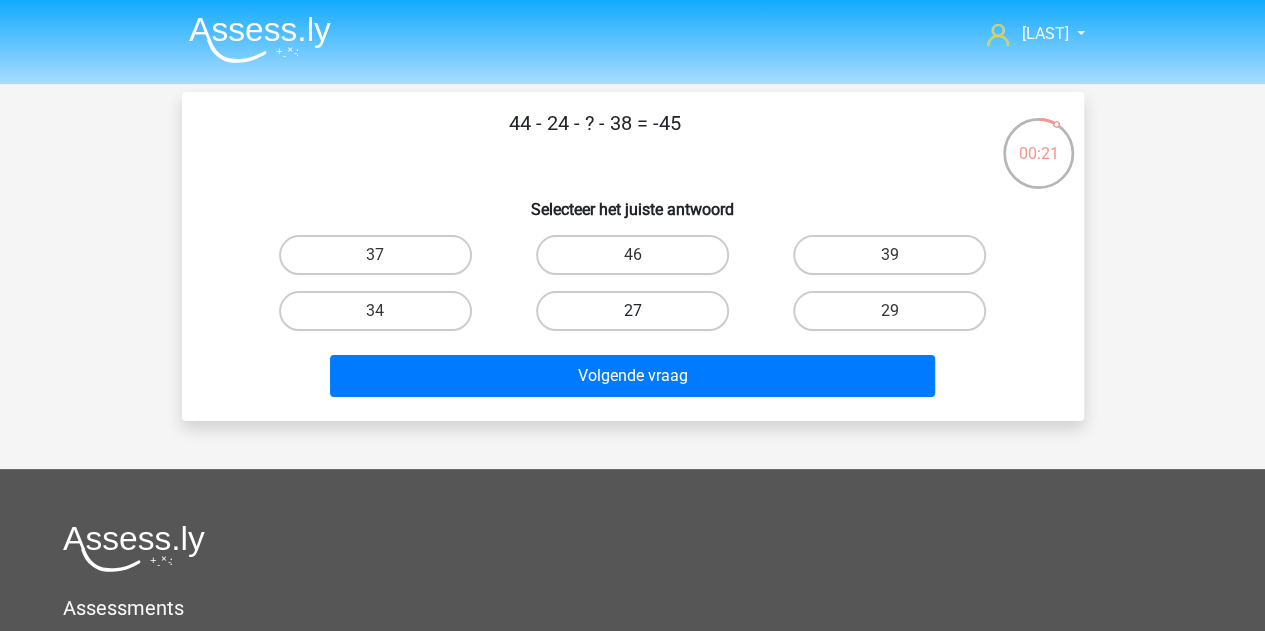 click on "27" at bounding box center (632, 311) 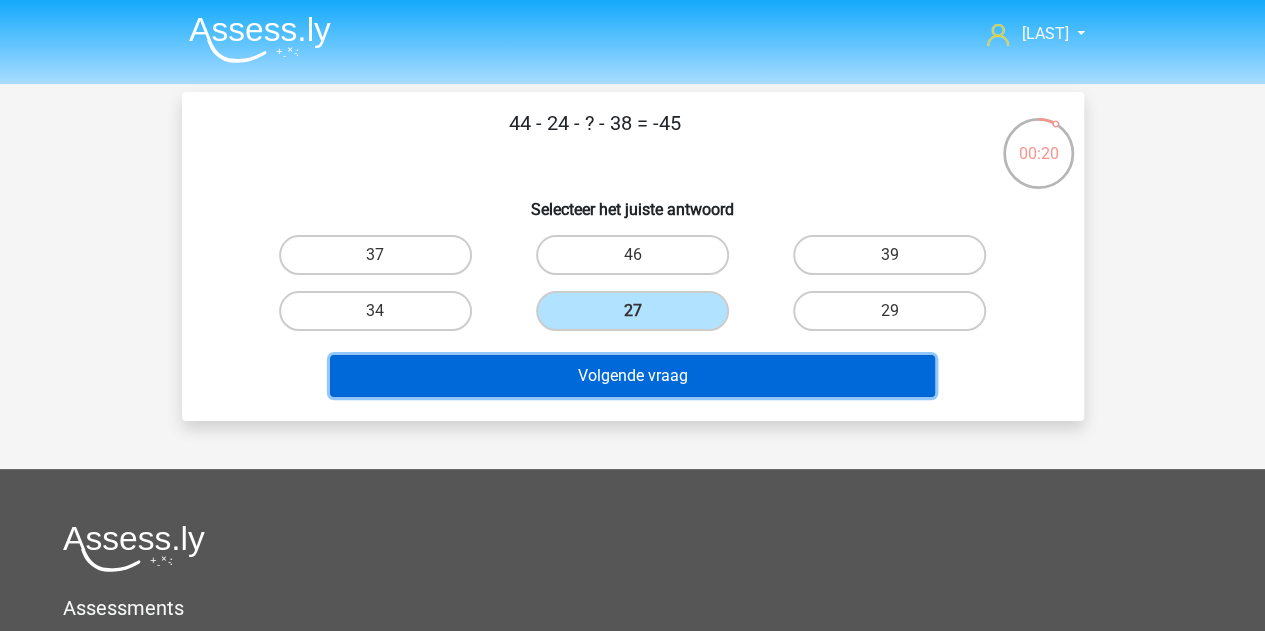 click on "Volgende vraag" at bounding box center (632, 376) 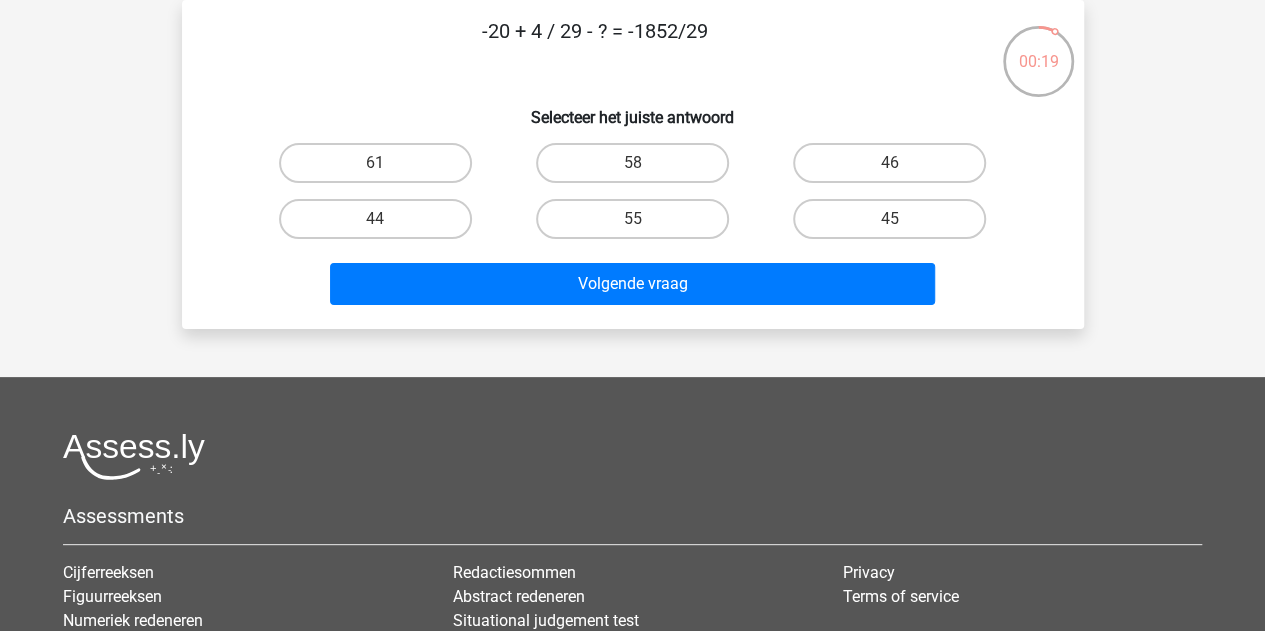 scroll, scrollTop: 0, scrollLeft: 0, axis: both 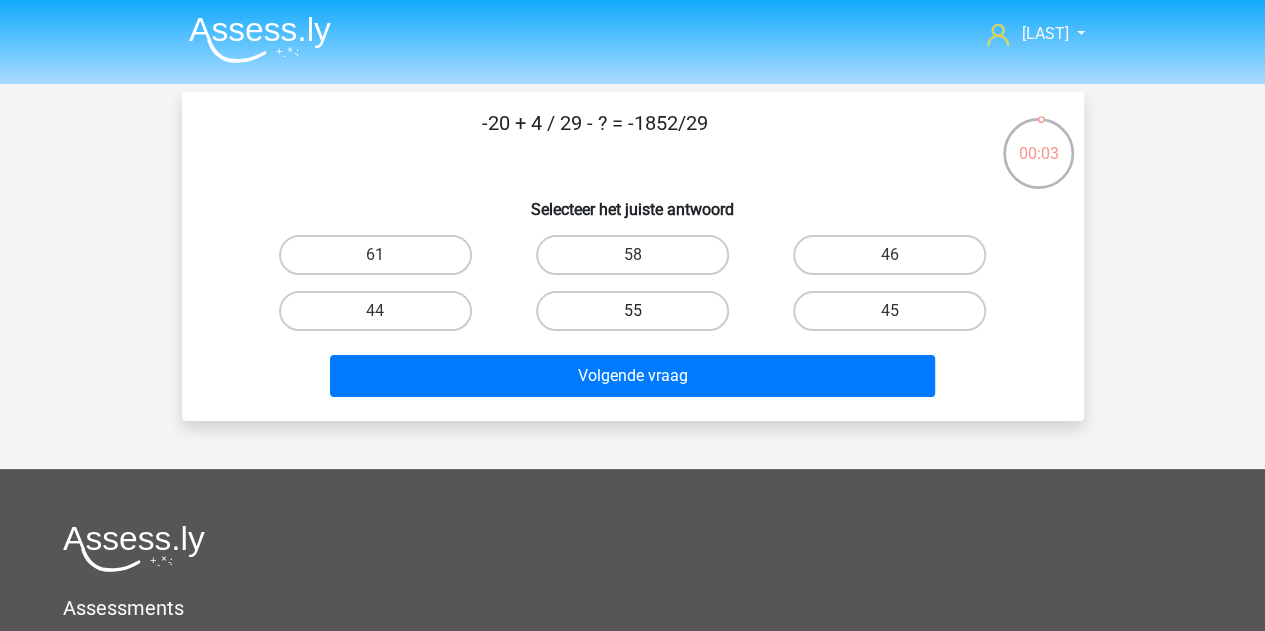click on "55" at bounding box center (632, 311) 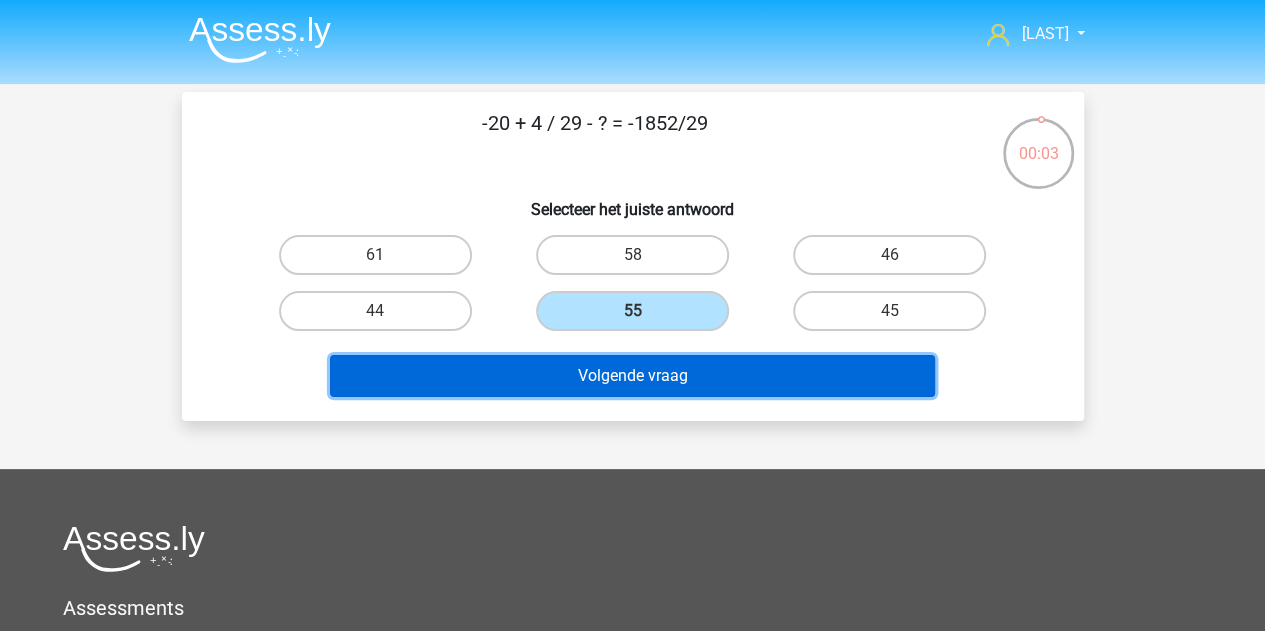 click on "Volgende vraag" at bounding box center [632, 376] 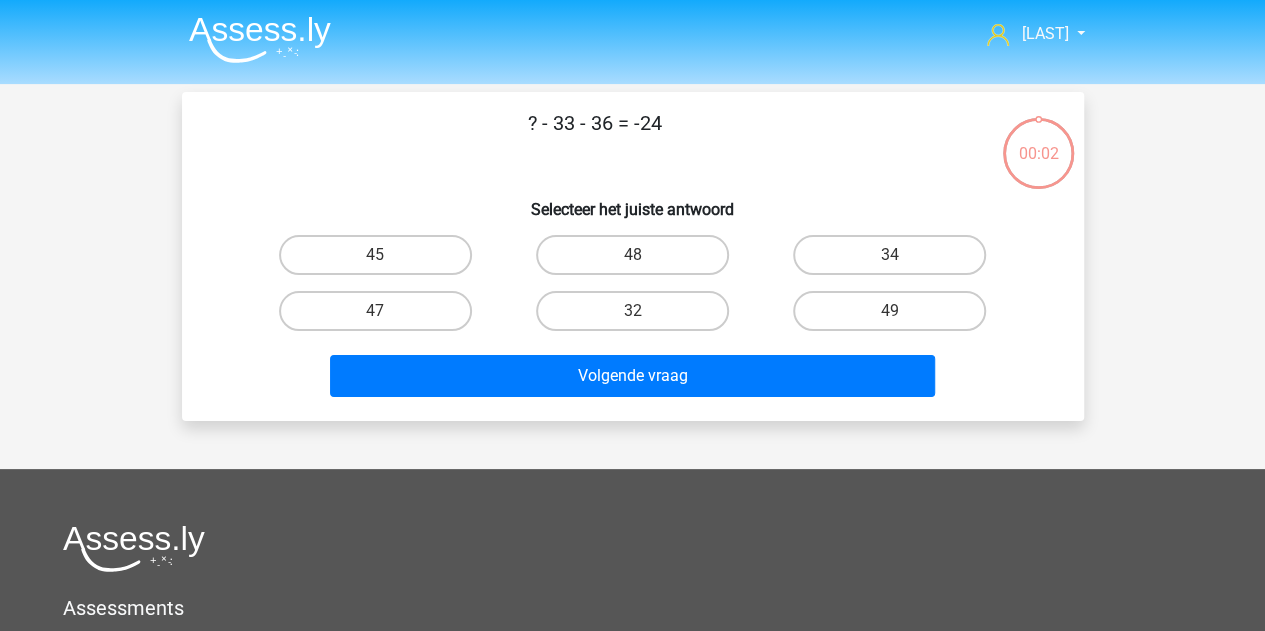scroll, scrollTop: 92, scrollLeft: 0, axis: vertical 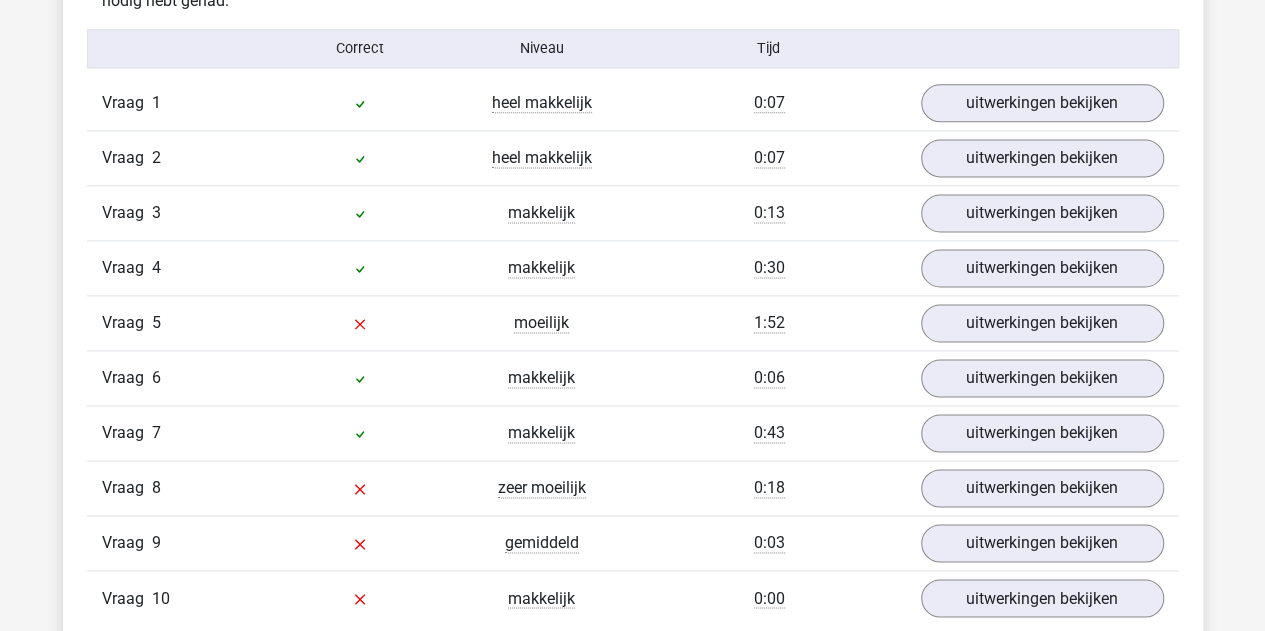 click on "Vraag
5
moeilijk
1:52
uitwerkingen bekijken" at bounding box center [633, 322] 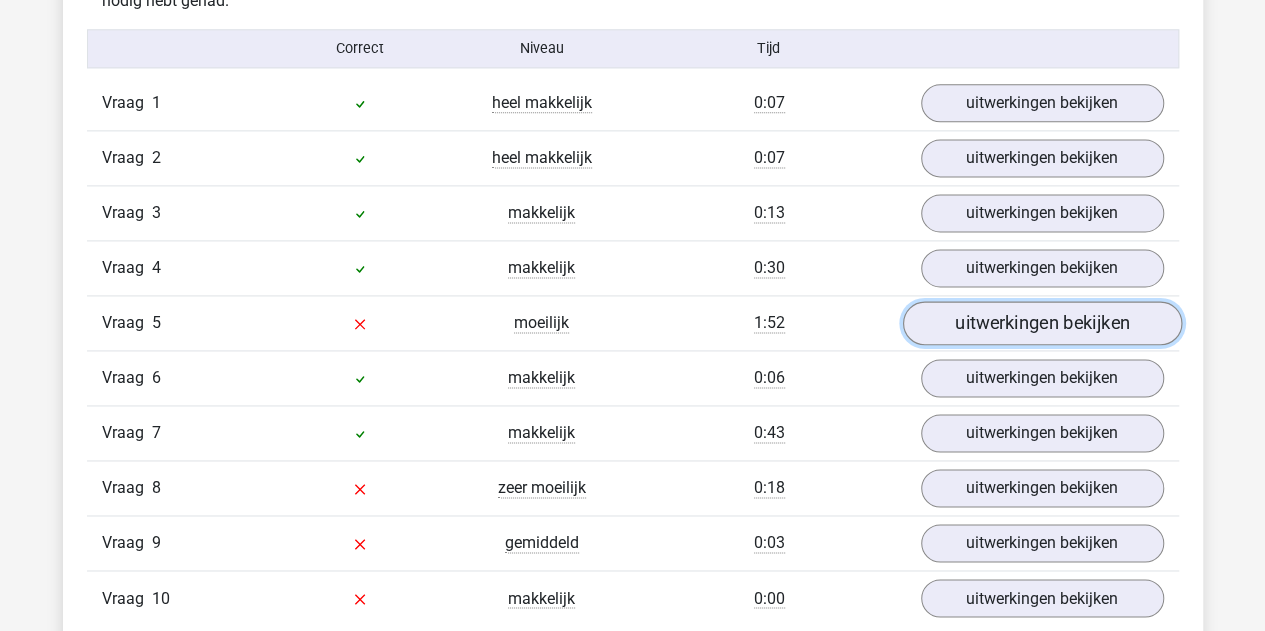 click on "uitwerkingen bekijken" at bounding box center (1041, 323) 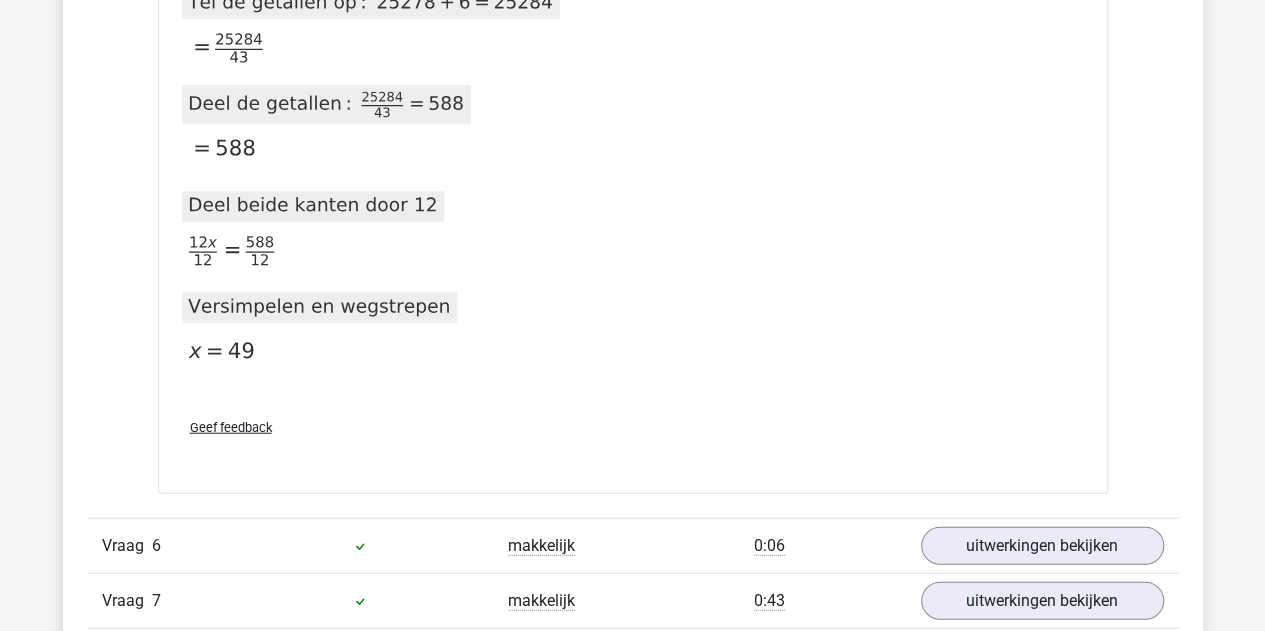 scroll, scrollTop: 2600, scrollLeft: 0, axis: vertical 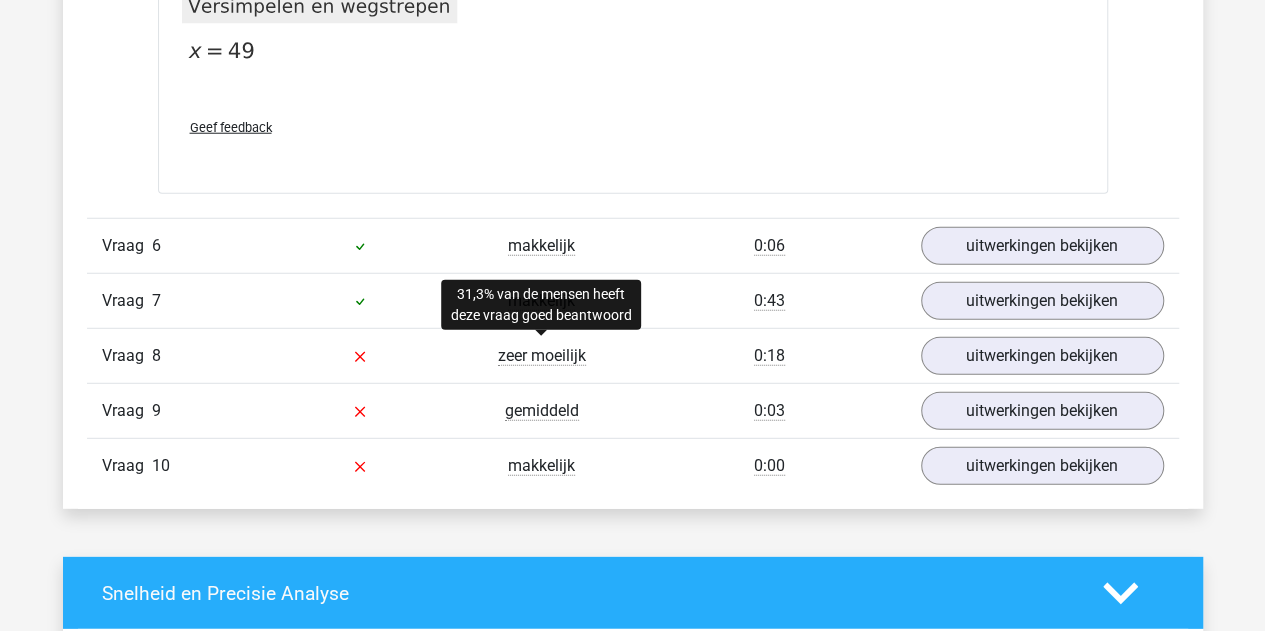 click on "zeer moeilijk" at bounding box center [542, 356] 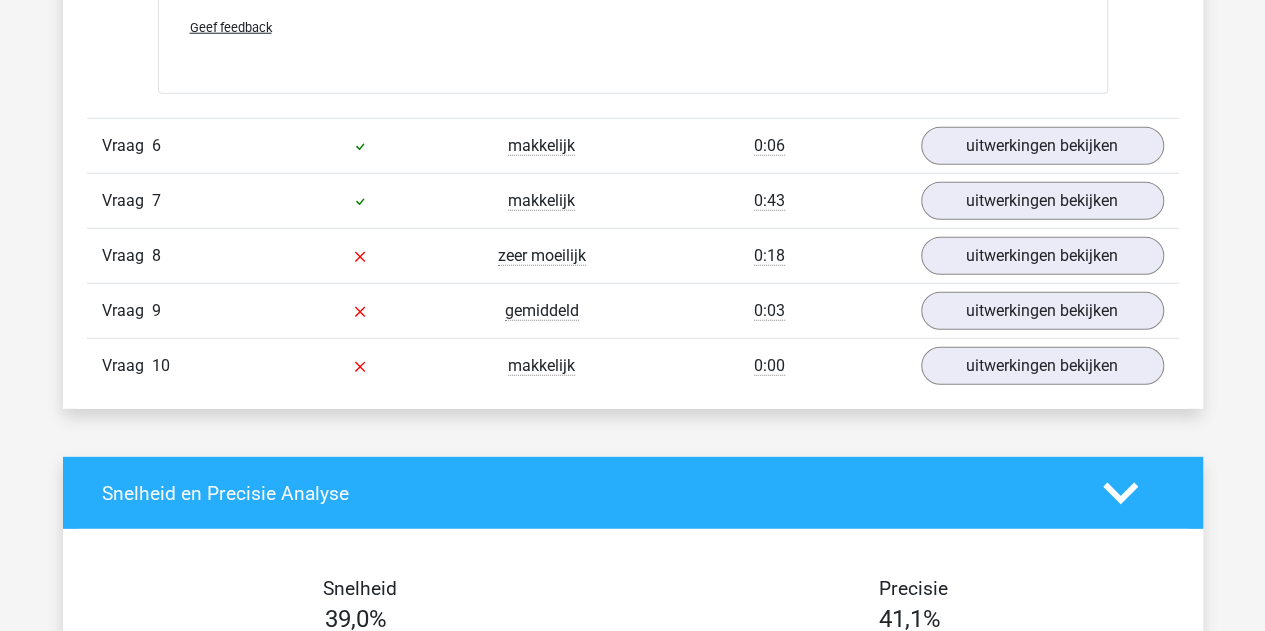 scroll, scrollTop: 2600, scrollLeft: 0, axis: vertical 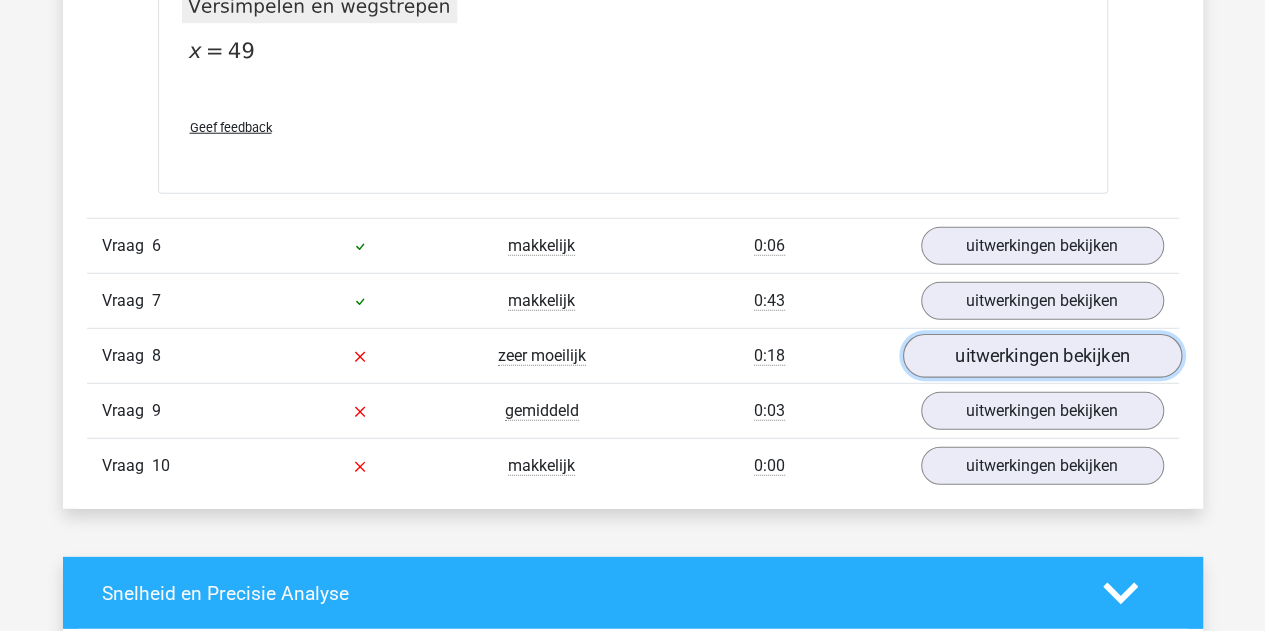 click on "uitwerkingen bekijken" at bounding box center (1041, 357) 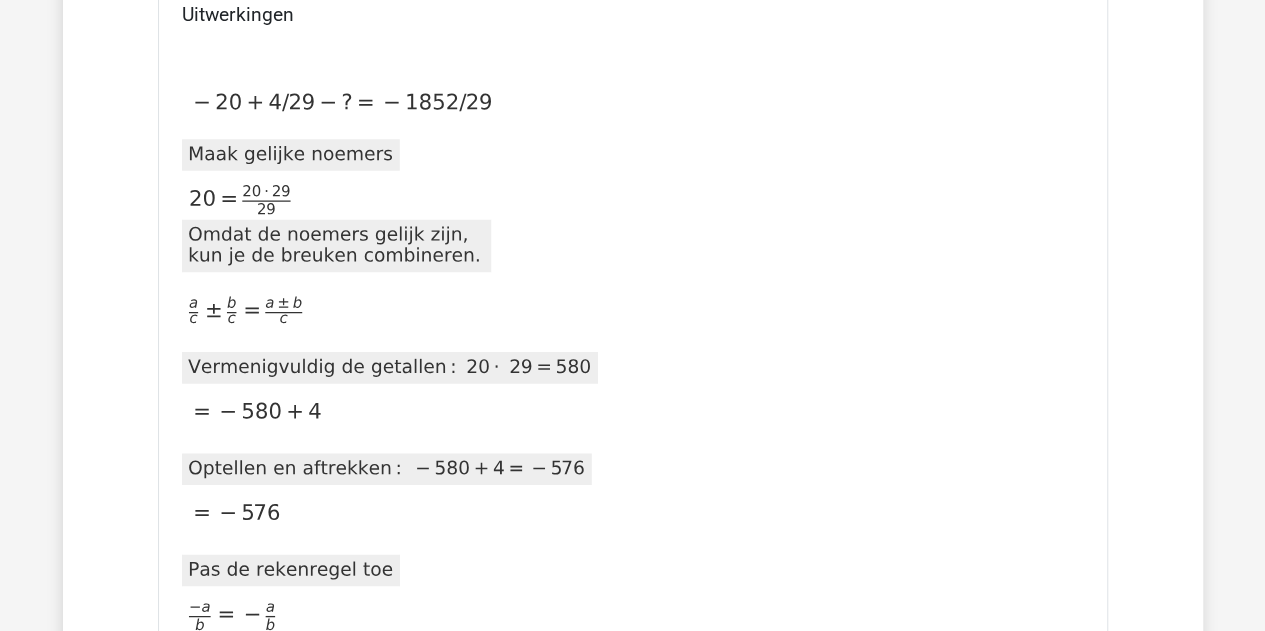 scroll, scrollTop: 3200, scrollLeft: 0, axis: vertical 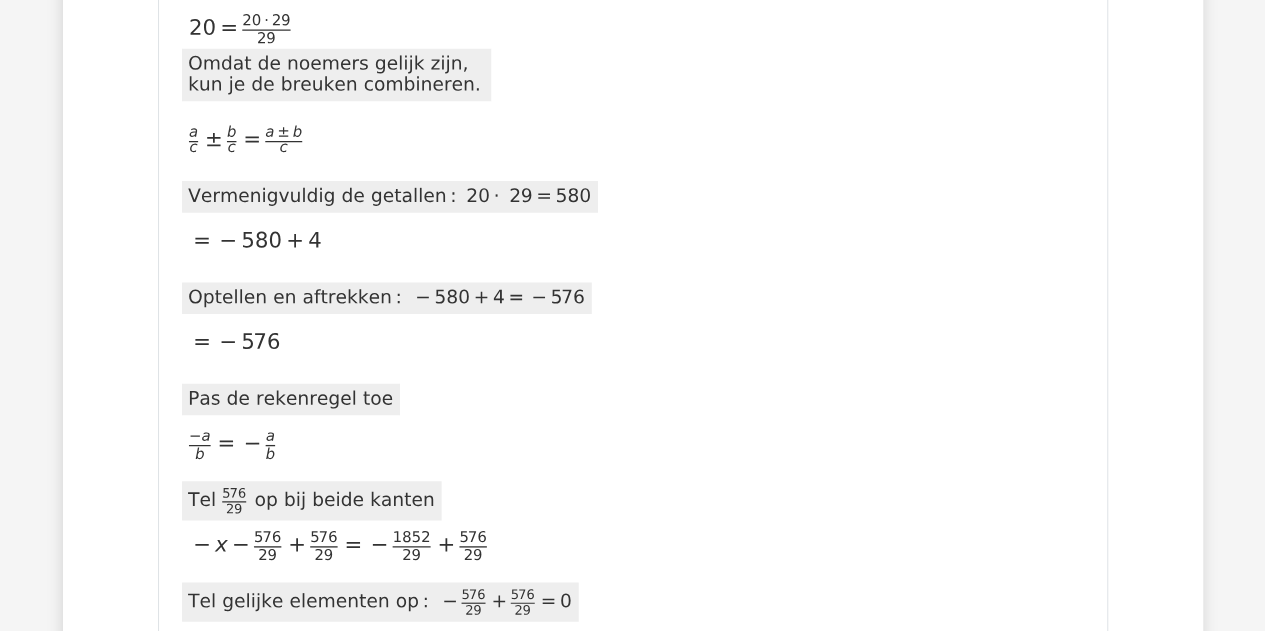 click 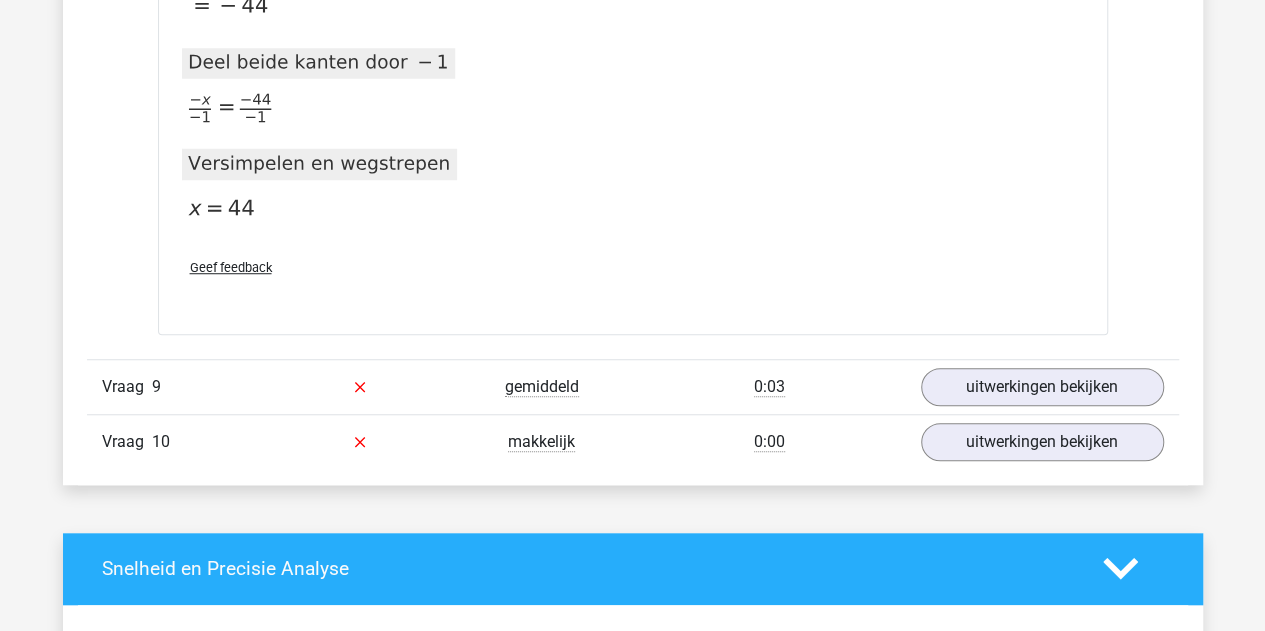 scroll, scrollTop: 4400, scrollLeft: 0, axis: vertical 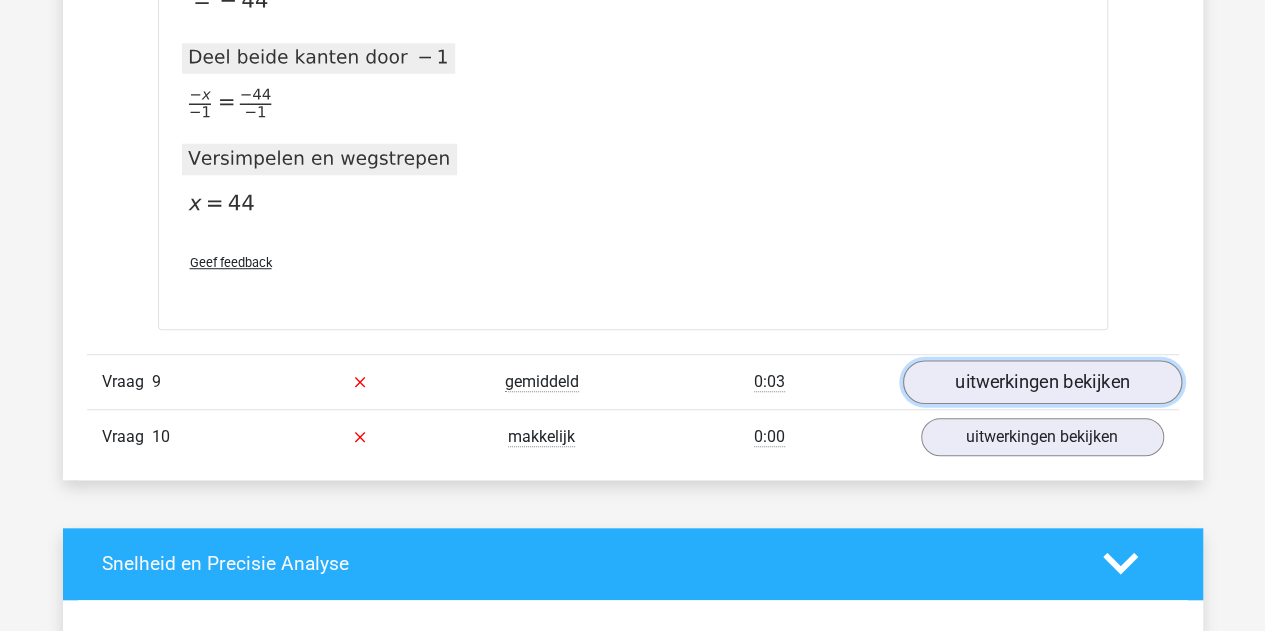click on "uitwerkingen bekijken" at bounding box center [1041, 382] 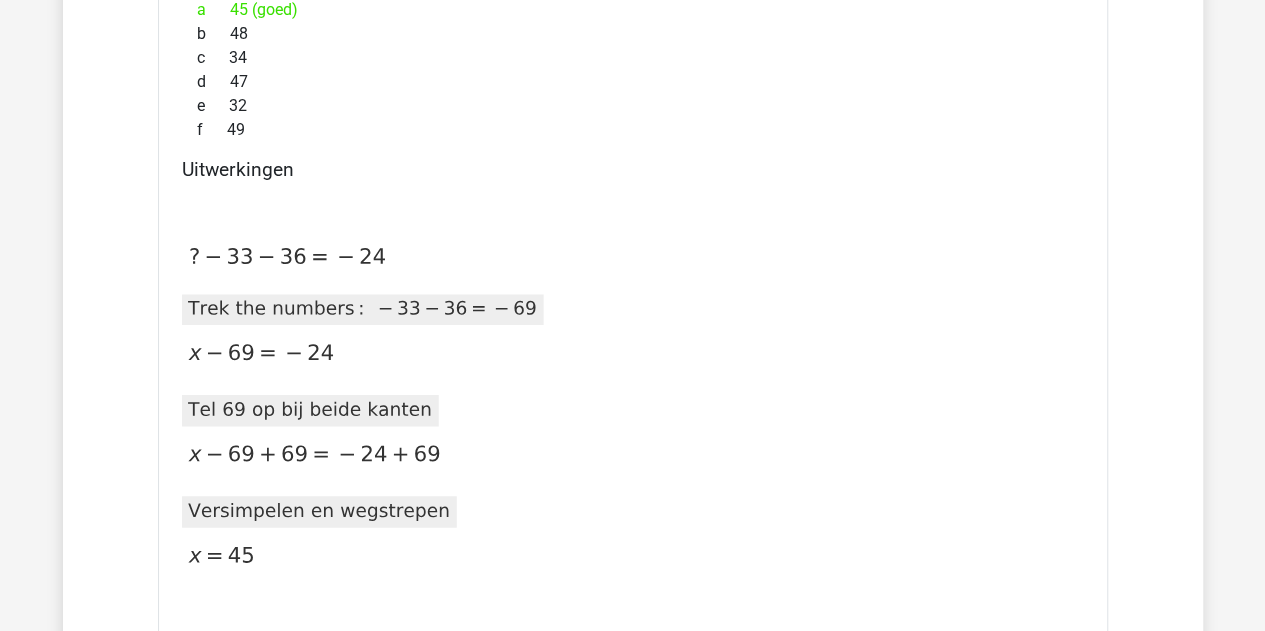 scroll, scrollTop: 5200, scrollLeft: 0, axis: vertical 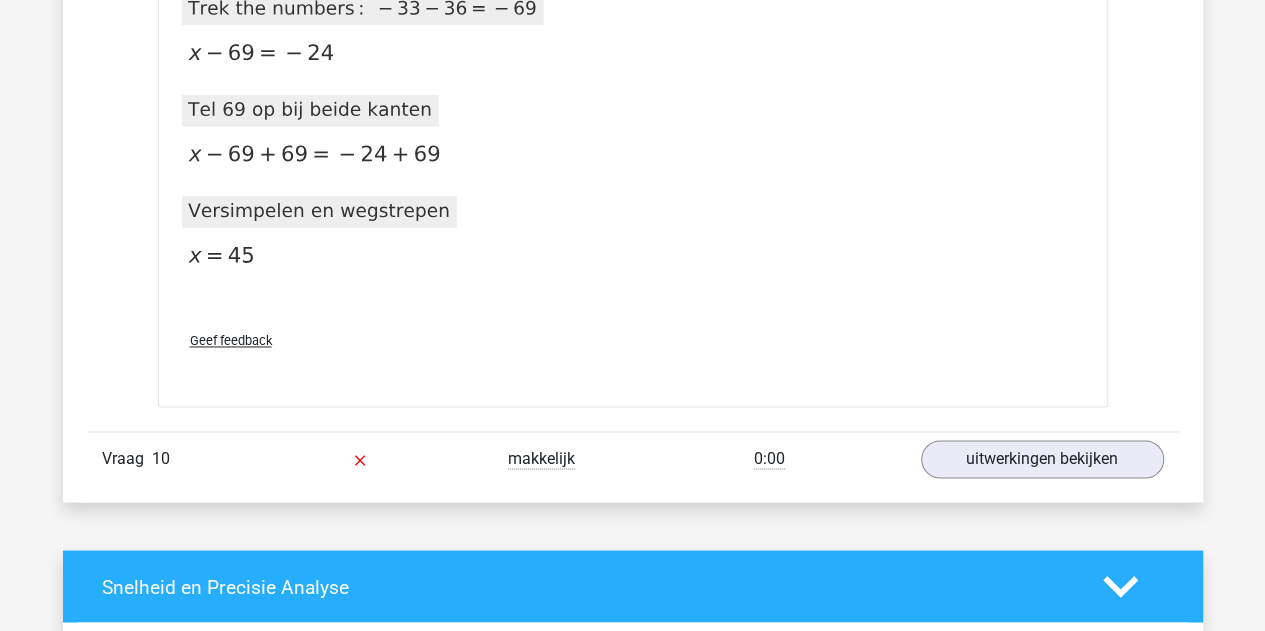 click on "Vraag
10
makkelijk
0:00
uitwerkingen bekijken" at bounding box center [633, 458] 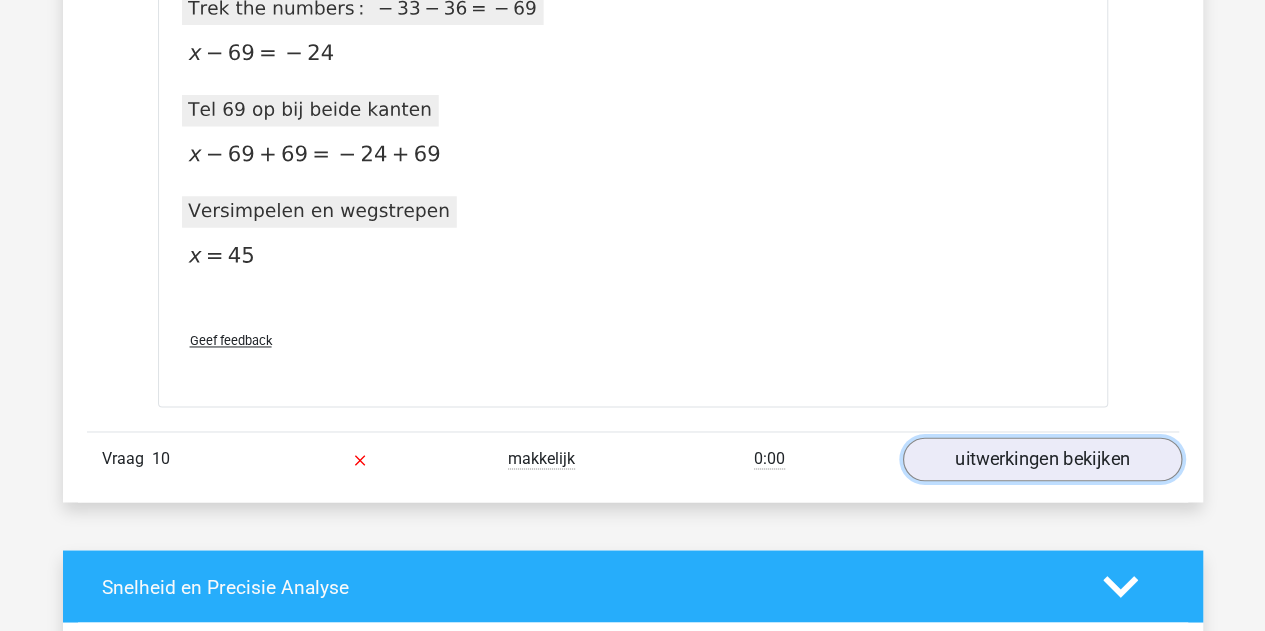 click on "uitwerkingen bekijken" at bounding box center [1041, 460] 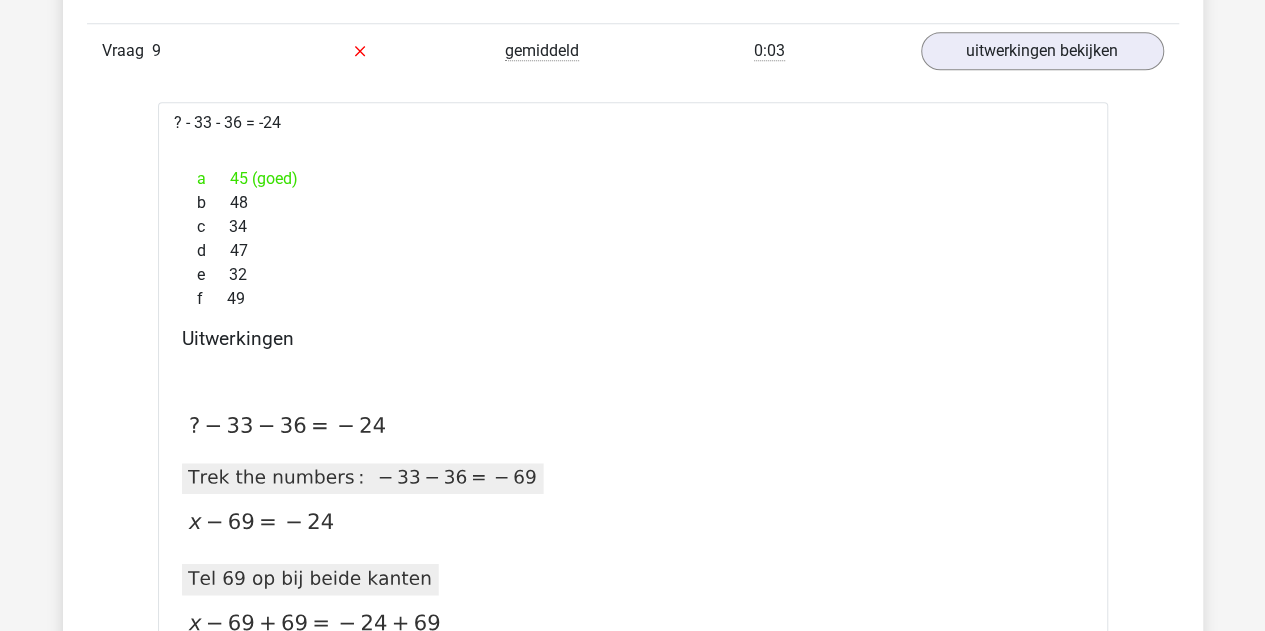 scroll, scrollTop: 4600, scrollLeft: 0, axis: vertical 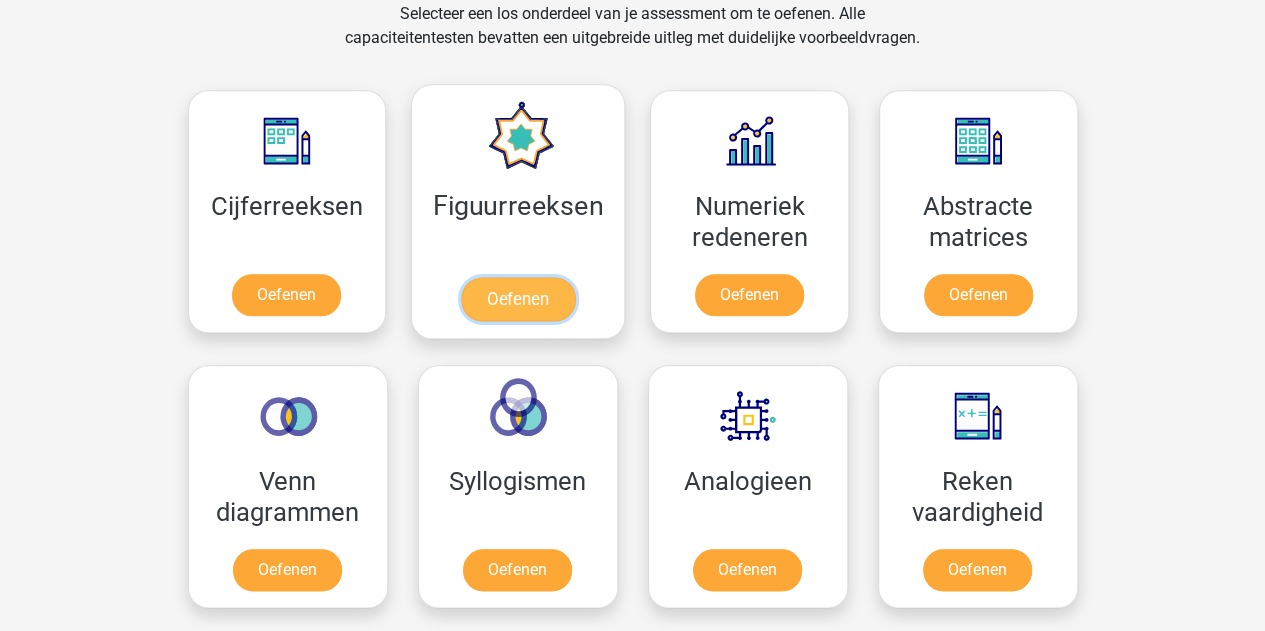 click on "Oefenen" at bounding box center (518, 299) 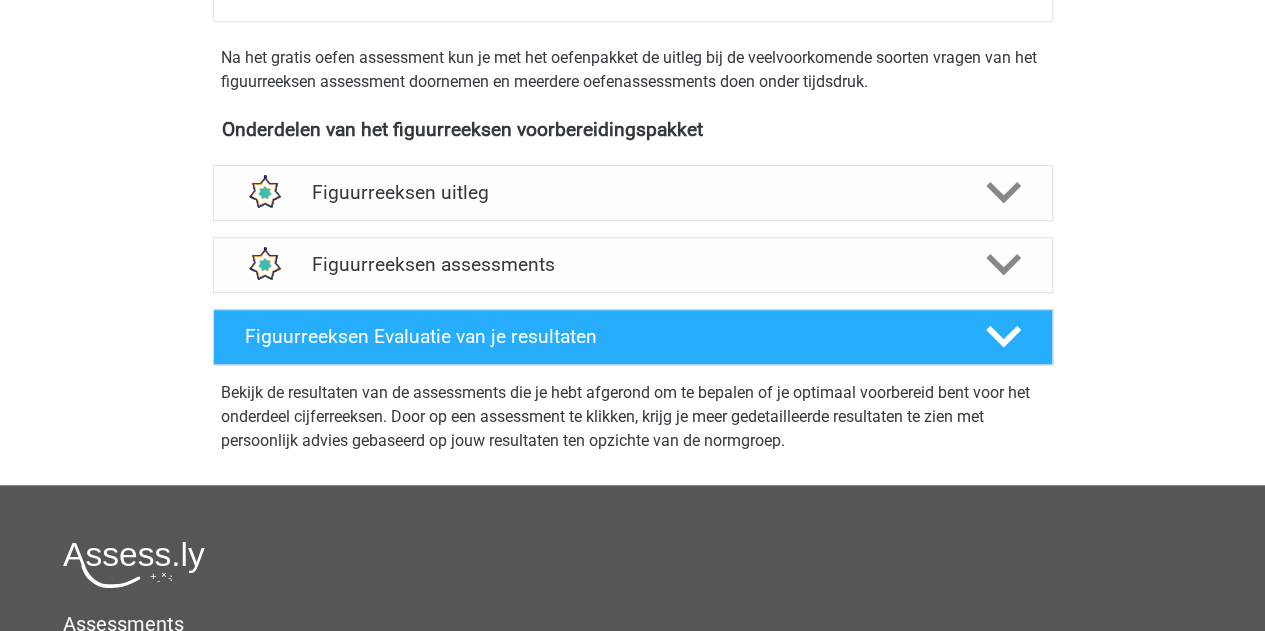 scroll, scrollTop: 600, scrollLeft: 0, axis: vertical 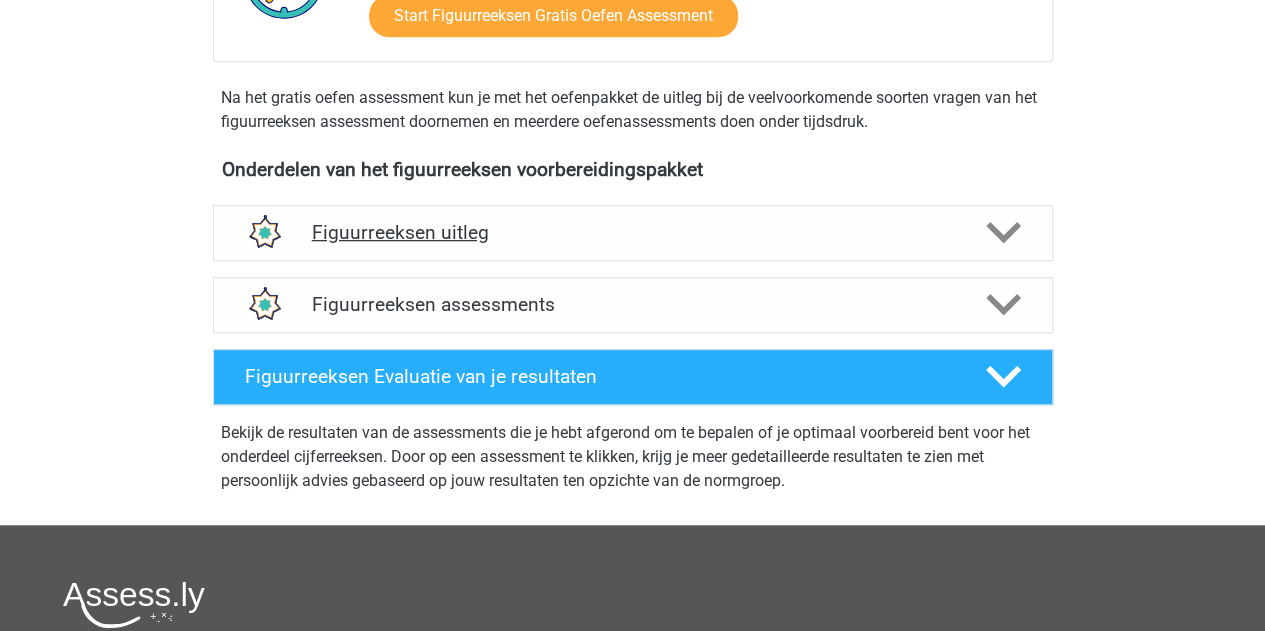 click on "Figuurreeksen uitleg" at bounding box center (633, 232) 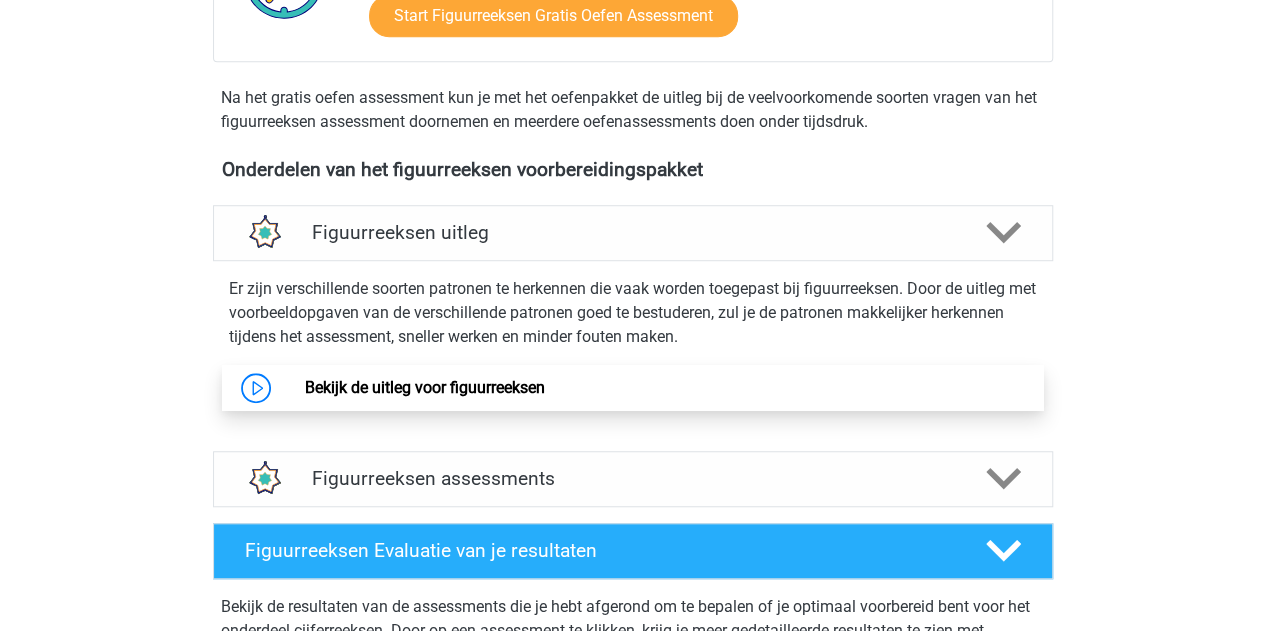 click on "Bekijk de uitleg voor
figuurreeksen" at bounding box center (425, 387) 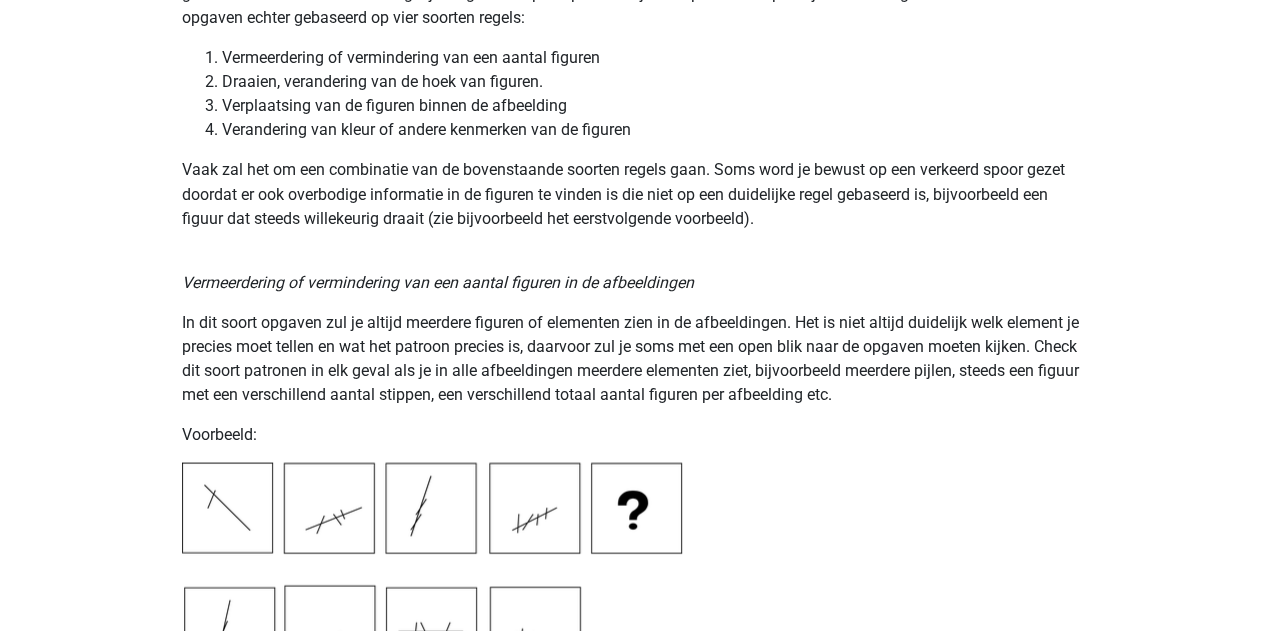 scroll, scrollTop: 1700, scrollLeft: 0, axis: vertical 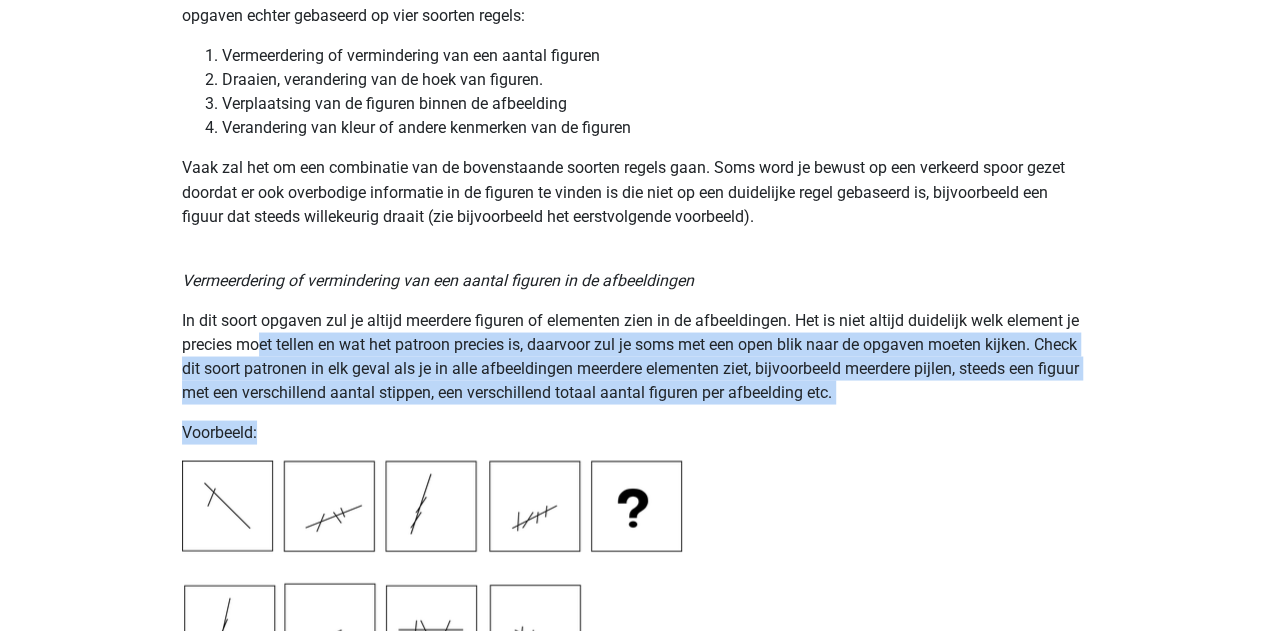drag, startPoint x: 276, startPoint y: 341, endPoint x: 908, endPoint y: 423, distance: 637.2974 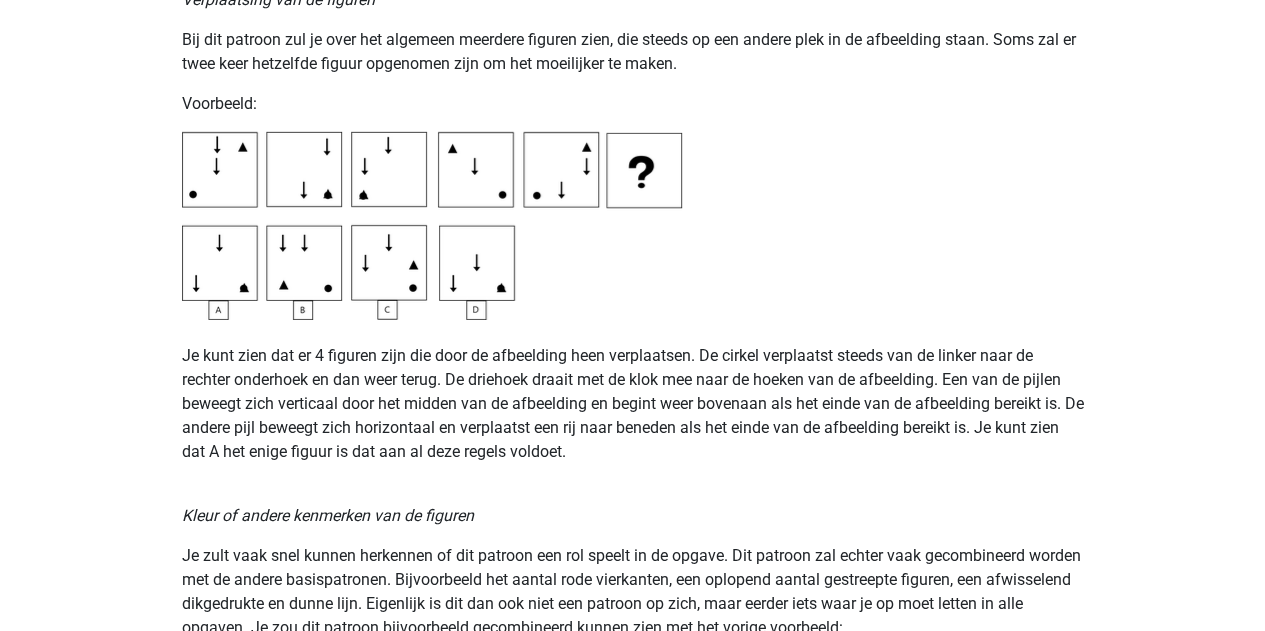 scroll, scrollTop: 3100, scrollLeft: 0, axis: vertical 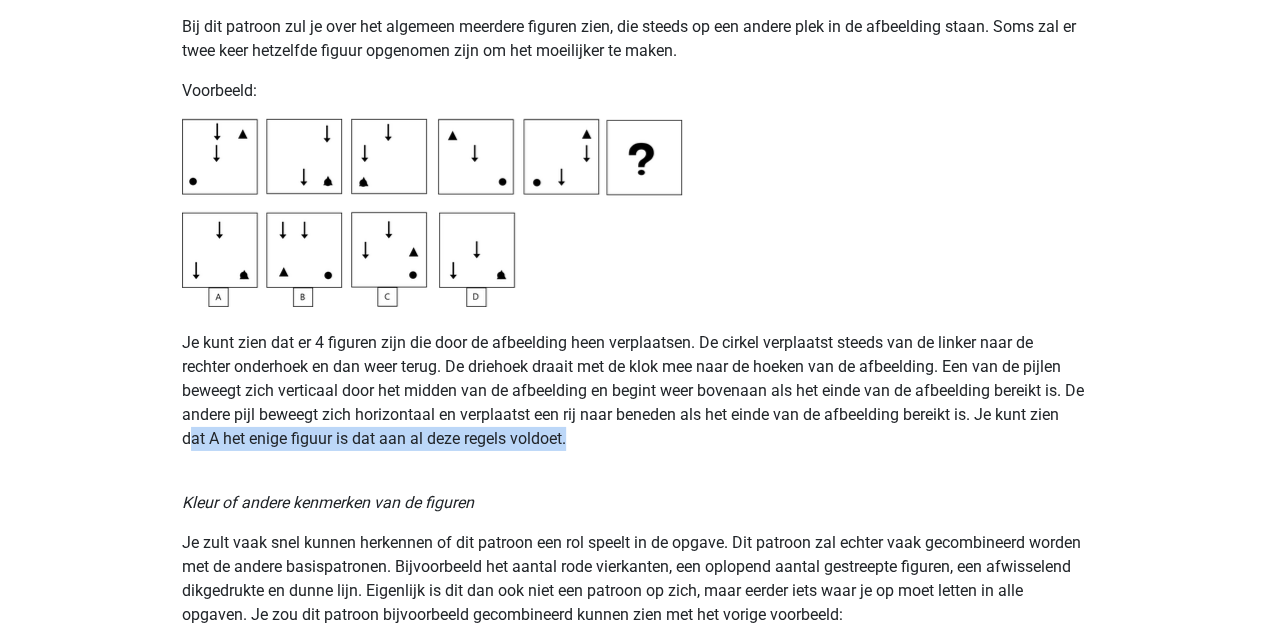 drag, startPoint x: 224, startPoint y: 431, endPoint x: 726, endPoint y: 489, distance: 505.33948 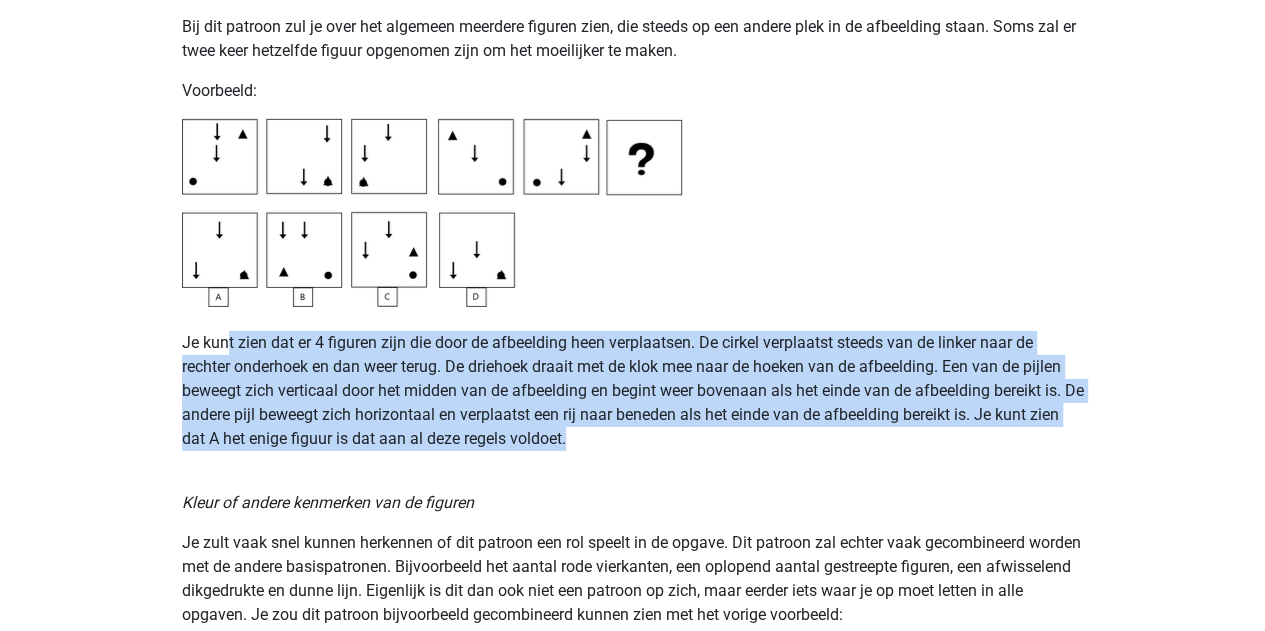 drag, startPoint x: 228, startPoint y: 348, endPoint x: 838, endPoint y: 450, distance: 618.46906 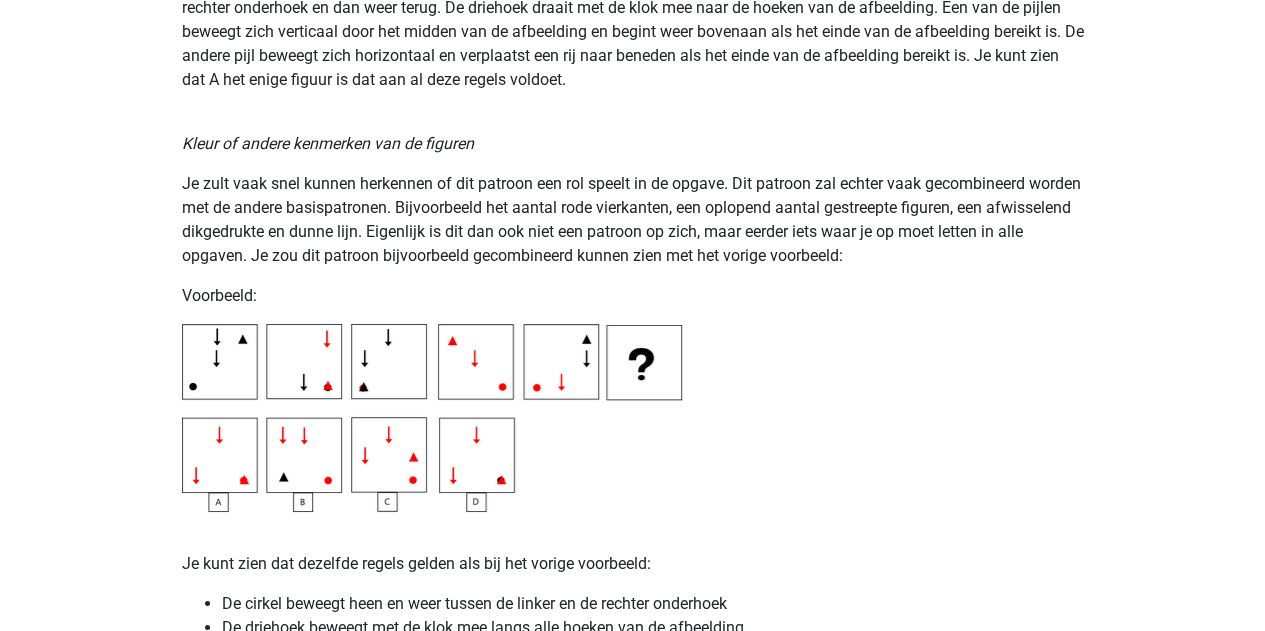 scroll, scrollTop: 3400, scrollLeft: 0, axis: vertical 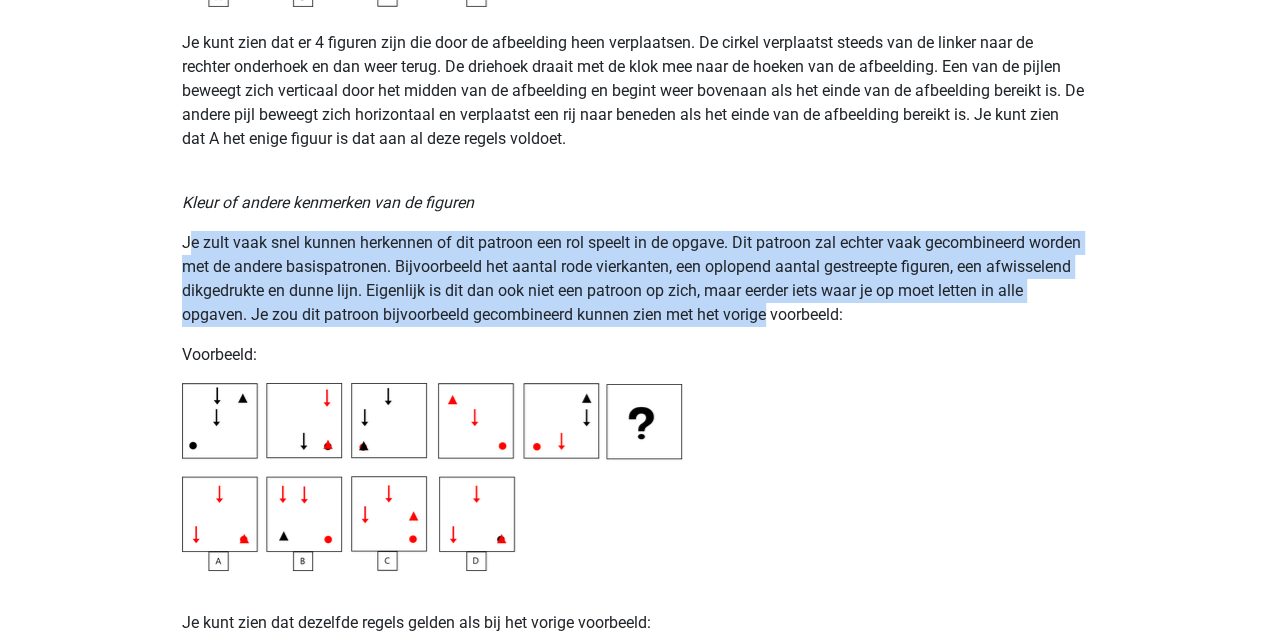 drag, startPoint x: 192, startPoint y: 232, endPoint x: 815, endPoint y: 317, distance: 628.7718 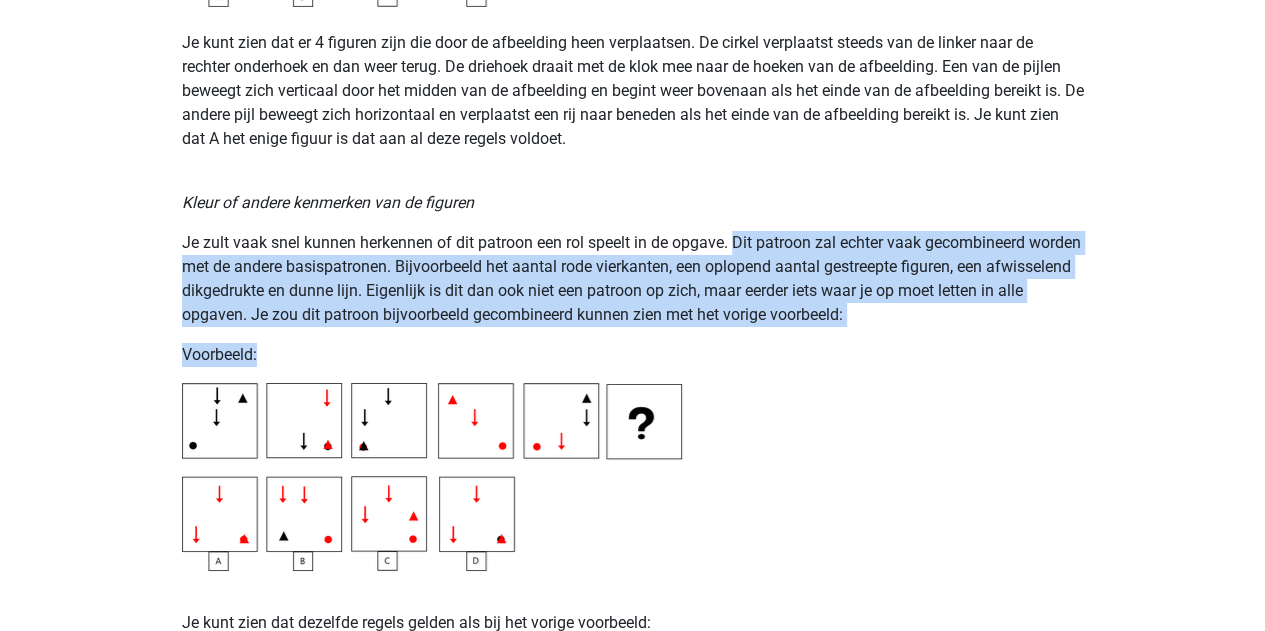 drag, startPoint x: 736, startPoint y: 251, endPoint x: 1063, endPoint y: 349, distance: 341.3693 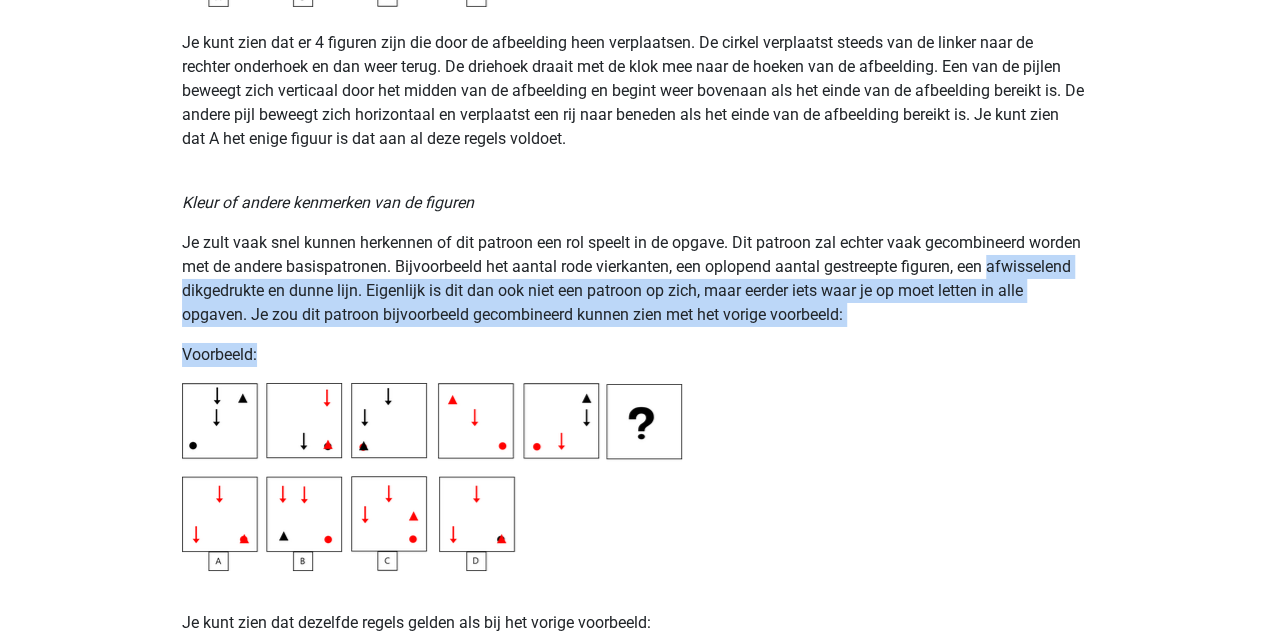 drag, startPoint x: 186, startPoint y: 283, endPoint x: 1006, endPoint y: 331, distance: 821.4037 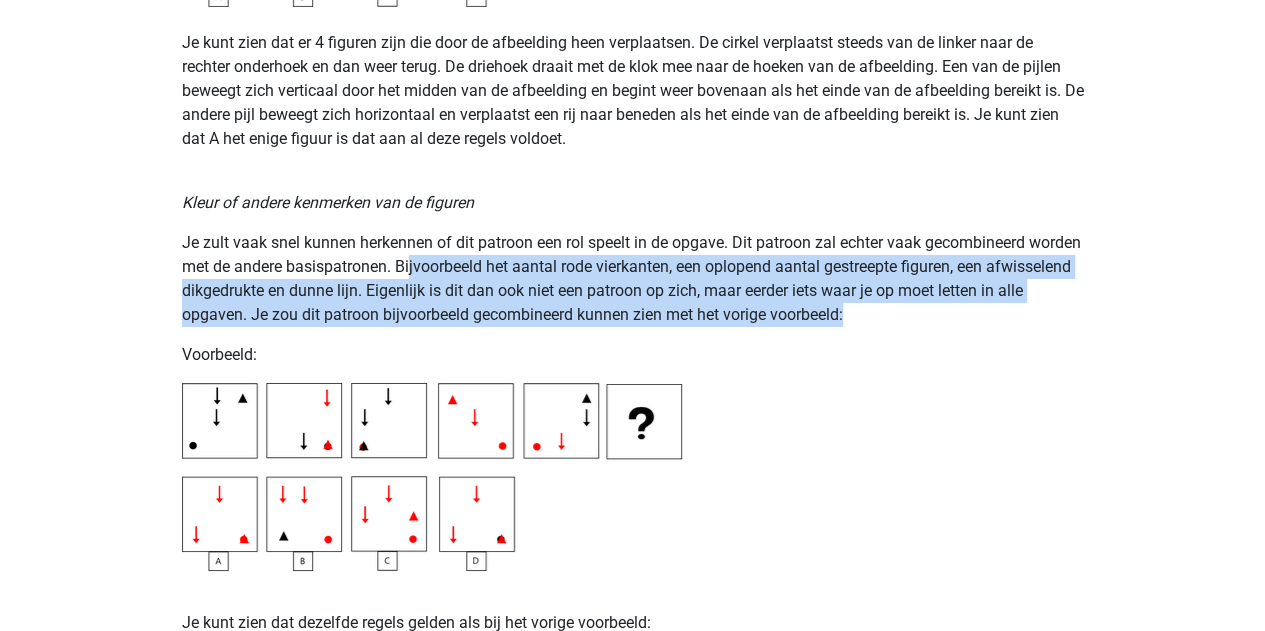 drag, startPoint x: 468, startPoint y: 264, endPoint x: 985, endPoint y: 312, distance: 519.22345 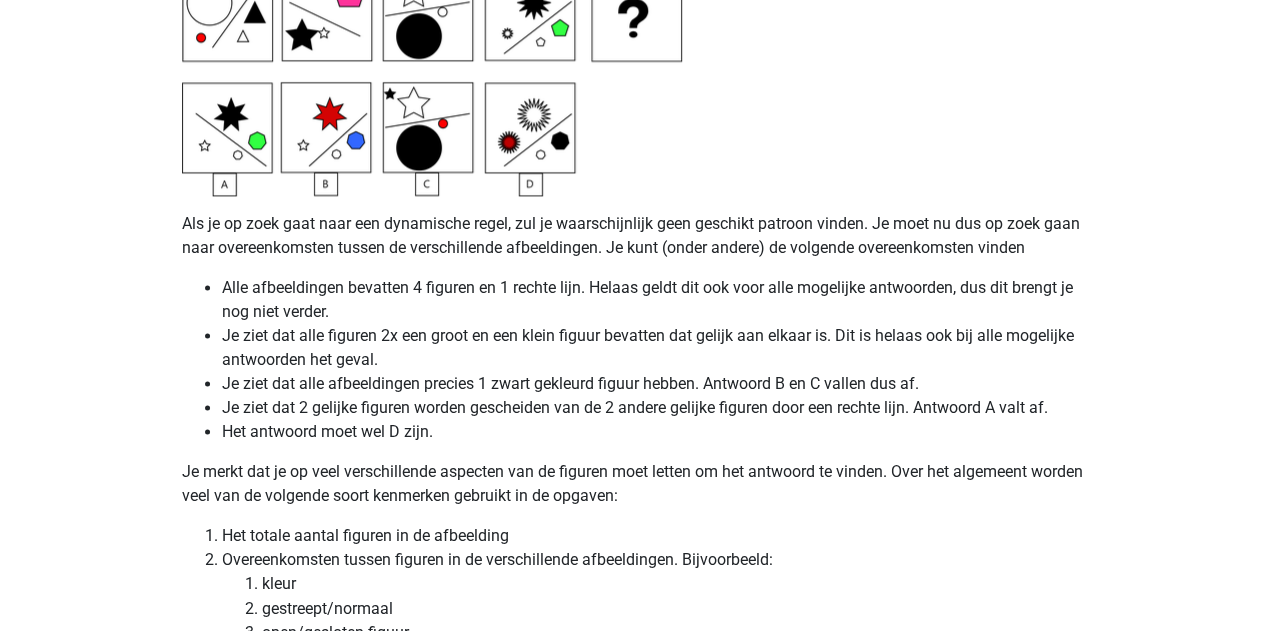 scroll, scrollTop: 5100, scrollLeft: 0, axis: vertical 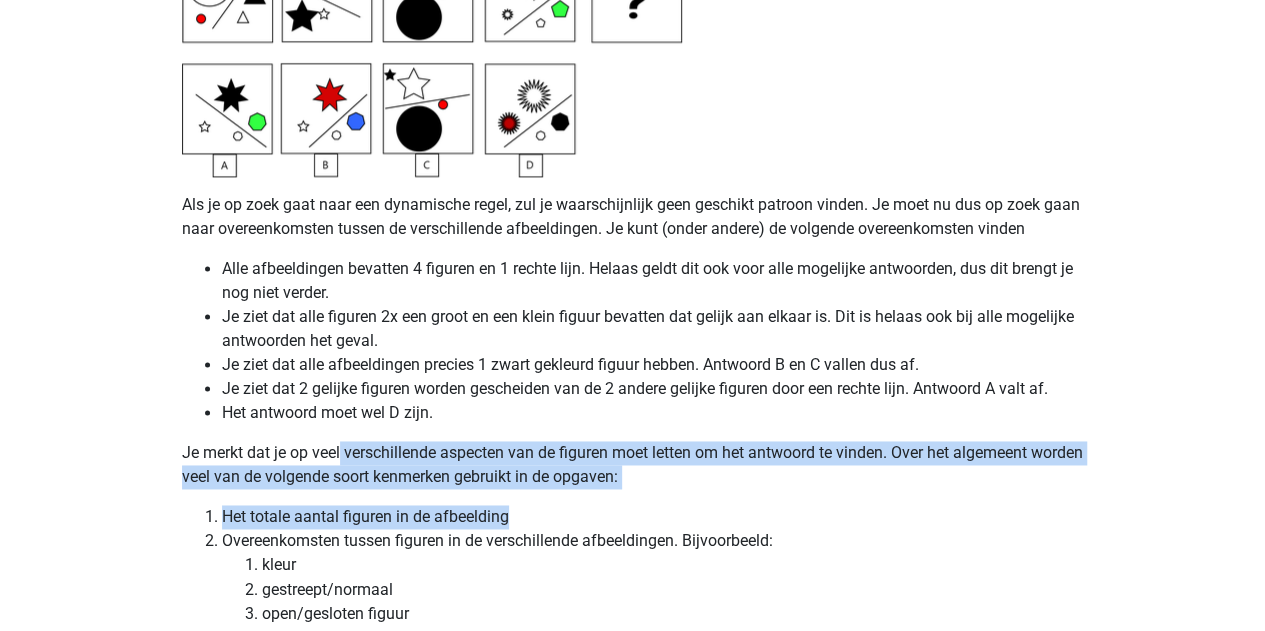 drag, startPoint x: 342, startPoint y: 457, endPoint x: 702, endPoint y: 491, distance: 361.602 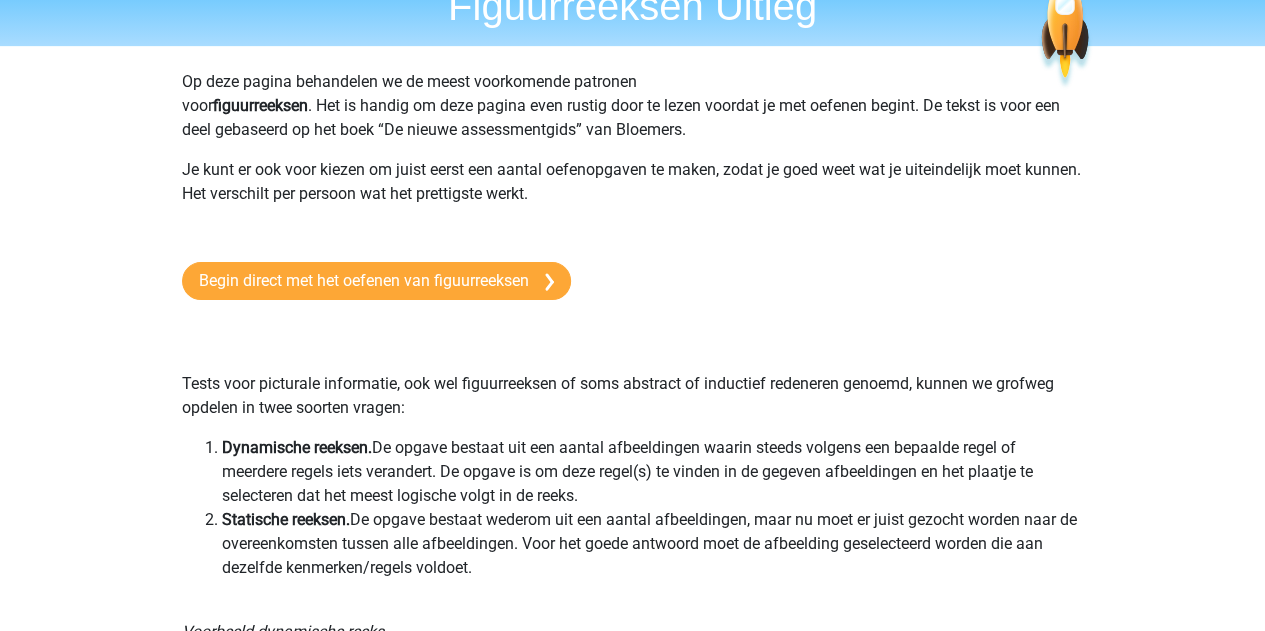 scroll, scrollTop: 0, scrollLeft: 0, axis: both 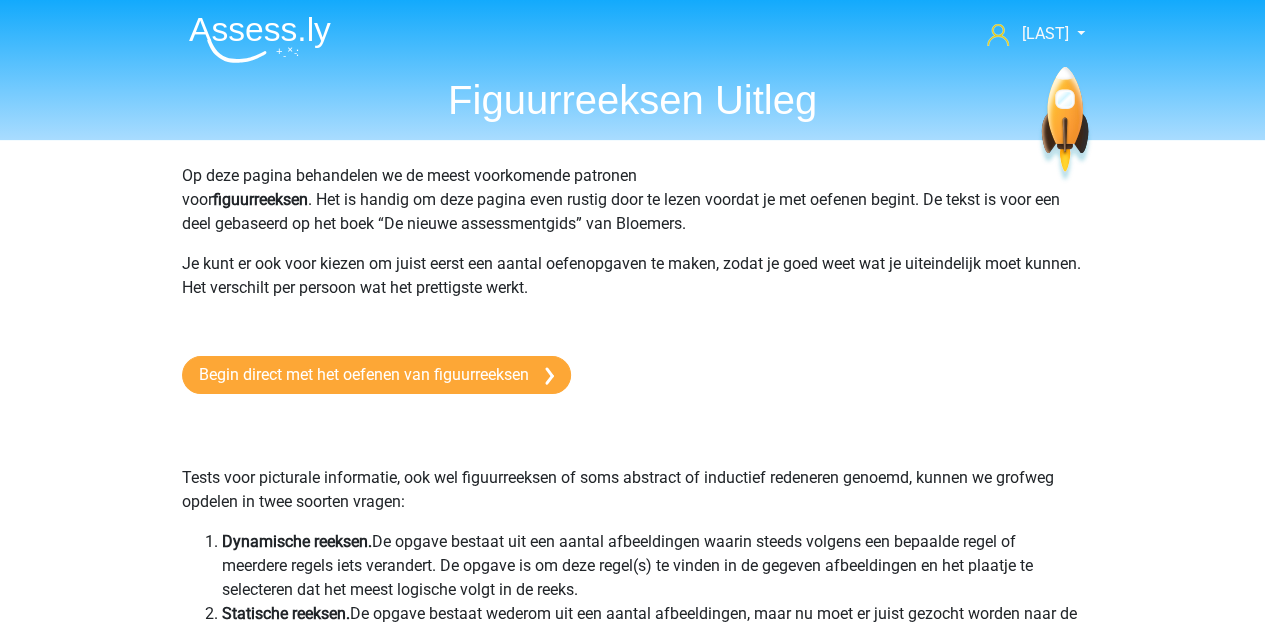 click on "Op deze pagina behandelen we de meest voorkomende patronen voor  figuurreeksen . Het is handig om deze pagina even rustig door te lezen voordat je met oefenen begint. De tekst is voor een deel gebaseerd op het boek “De nieuwe assessmentgids” van Bloemers. Je kunt er ook voor kiezen om juist eerst een aantal oefenopgaven te maken, zodat je goed weet wat je uiteindelijk moet kunnen. Het verschilt per persoon wat het prettigste werkt.
Begin direct met het oefenen van figuurreeksen
Tests voor picturale informatie, ook wel figuurreeksen of soms abstract of inductief redeneren genoemd, kunnen we grofweg opdelen in twee soorten vragen: Dynamische reeksen.  De opgave bestaat uit een aantal afbeeldingen waarin steeds volgens een bepaalde regel of meerdere regels iets verandert. De opgave is om deze regel(s) te vinden in de gegeven afbeeldingen en het plaatje te selecteren dat het meest logische volgt in de reeks. Statische reeksen. Voorbeeld dynamische reeks   Dynamische reeksen" at bounding box center (633, 3352) 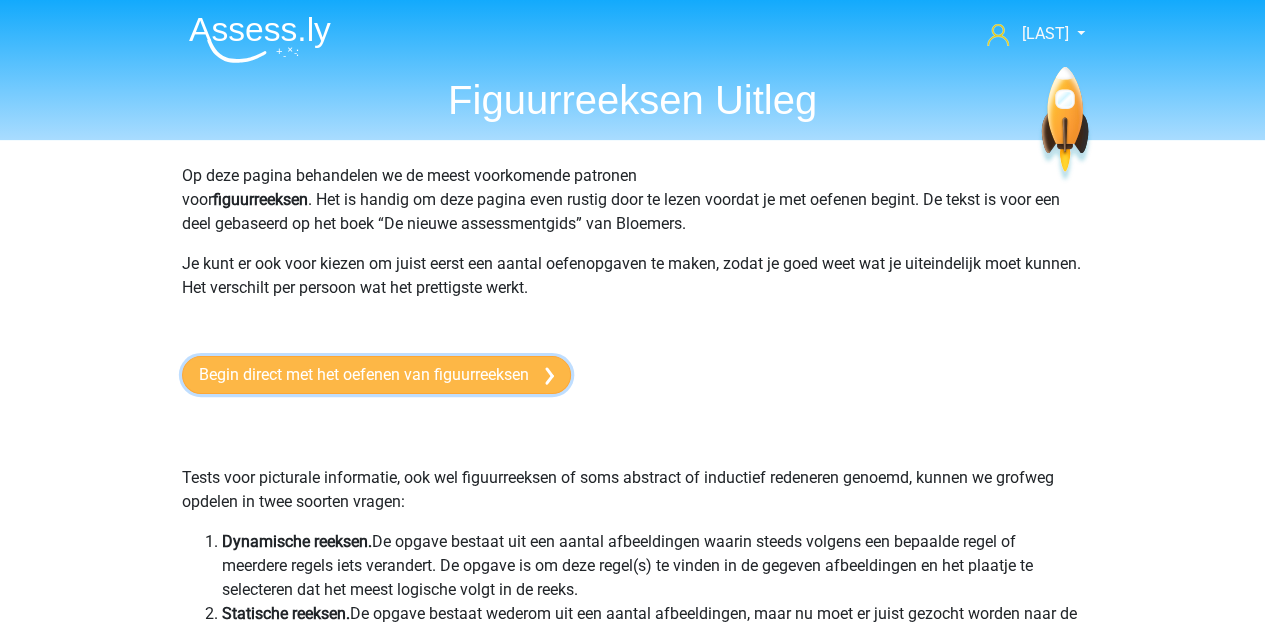 click on "Begin direct met het oefenen van figuurreeksen" at bounding box center [376, 375] 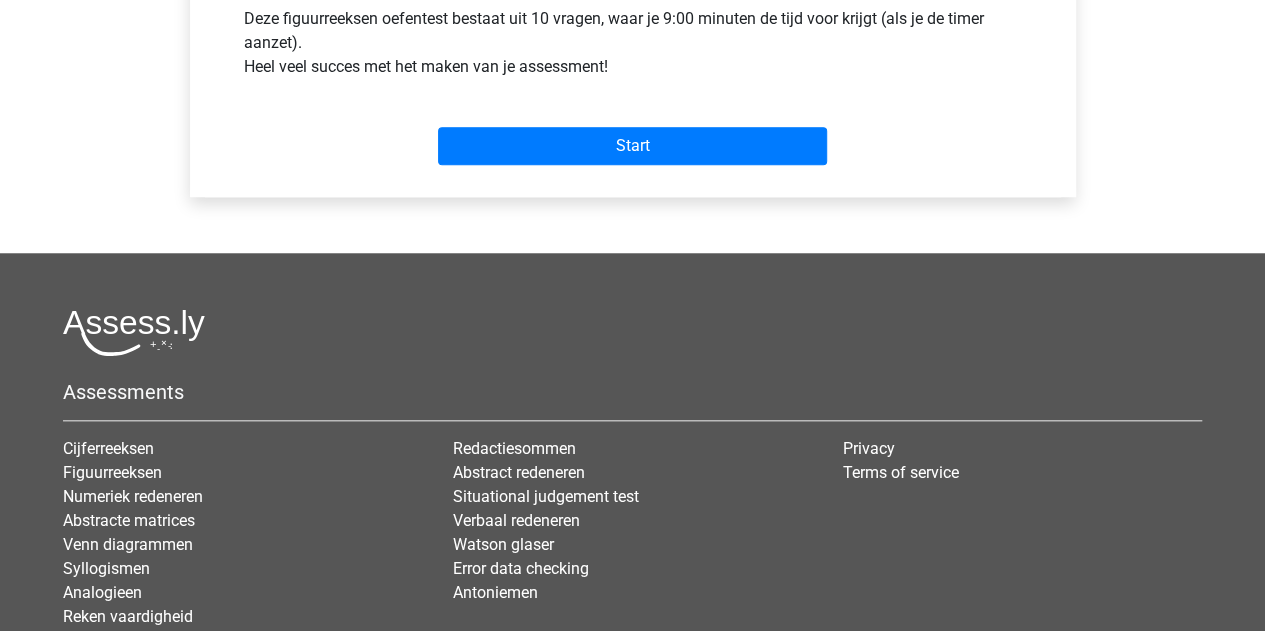 scroll, scrollTop: 800, scrollLeft: 0, axis: vertical 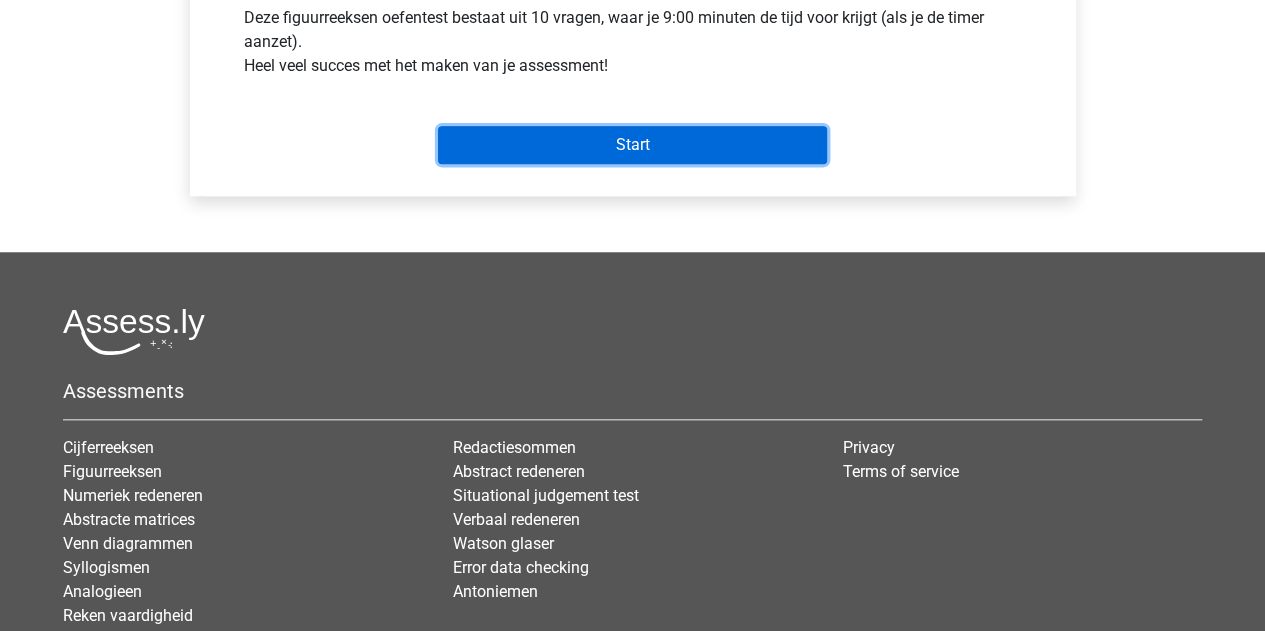 click on "Start" at bounding box center (632, 145) 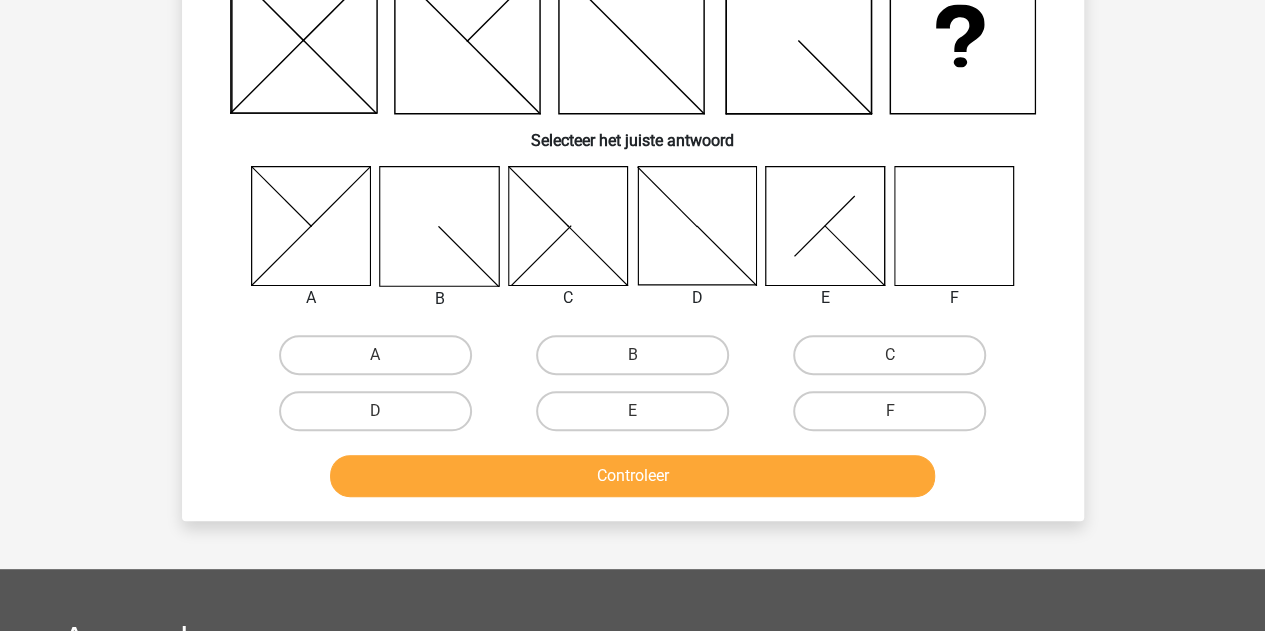 scroll, scrollTop: 200, scrollLeft: 0, axis: vertical 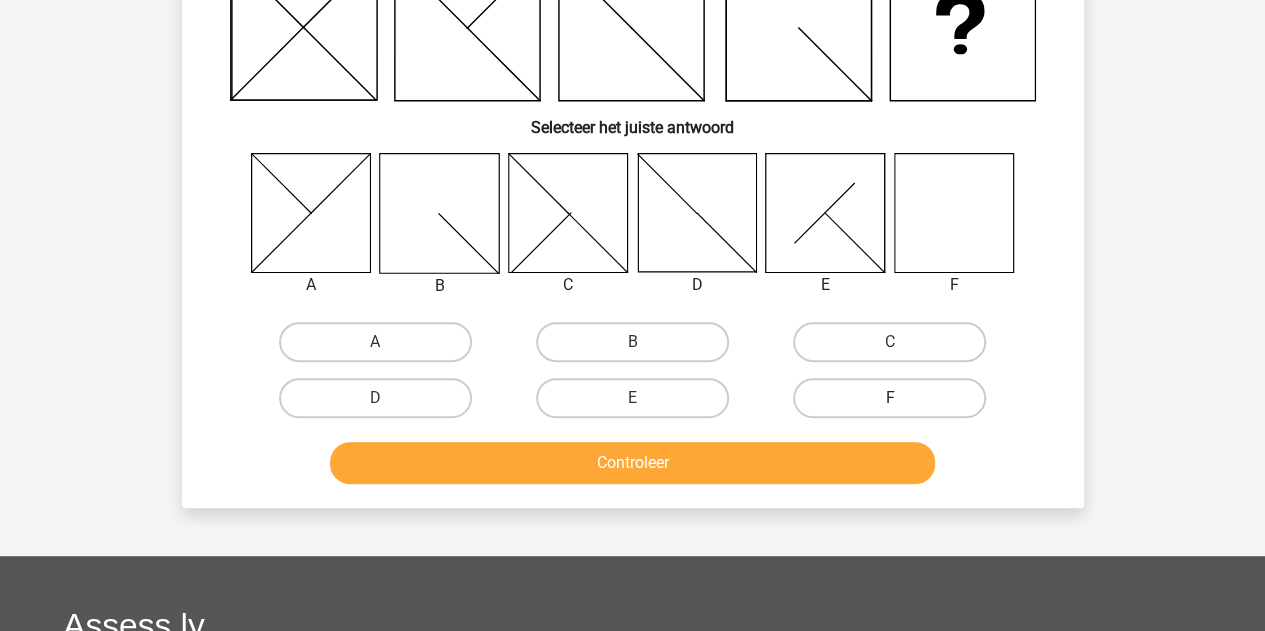 click on "F" at bounding box center (889, 398) 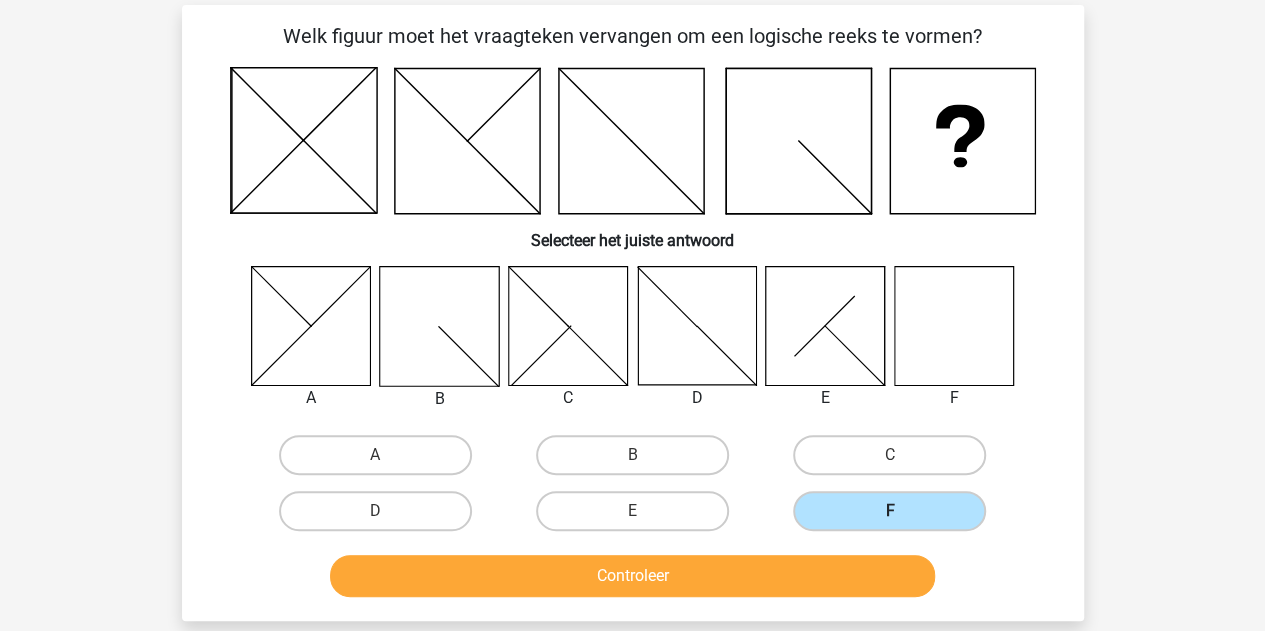 scroll, scrollTop: 0, scrollLeft: 0, axis: both 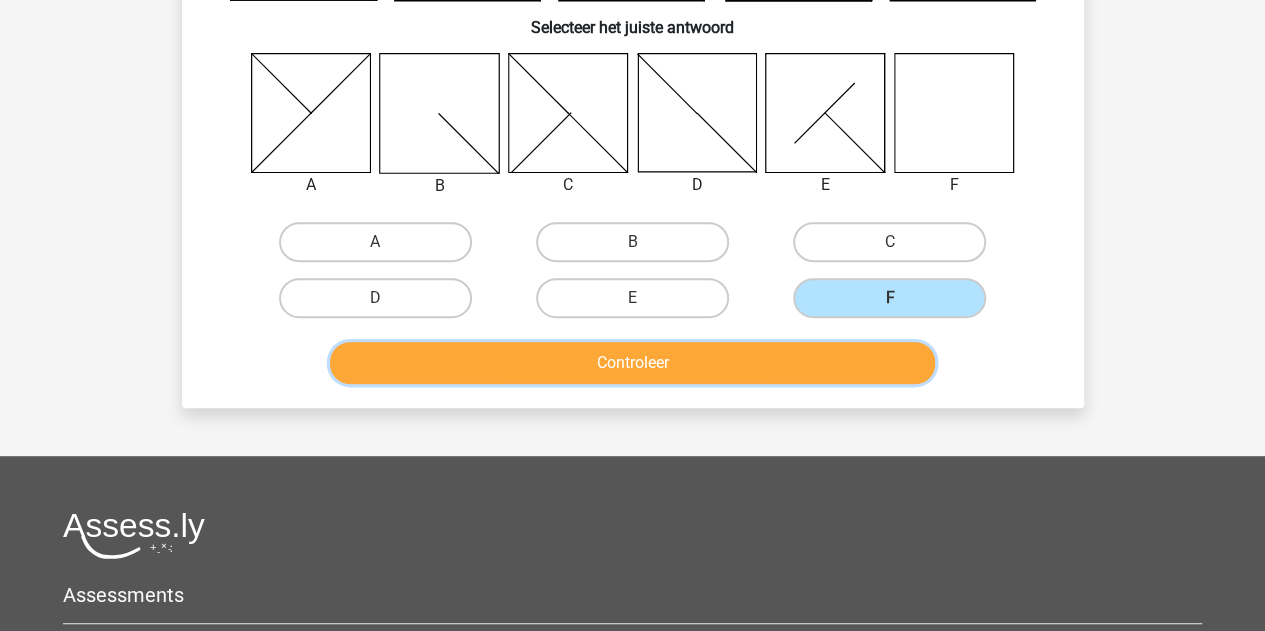 click on "Controleer" at bounding box center [632, 363] 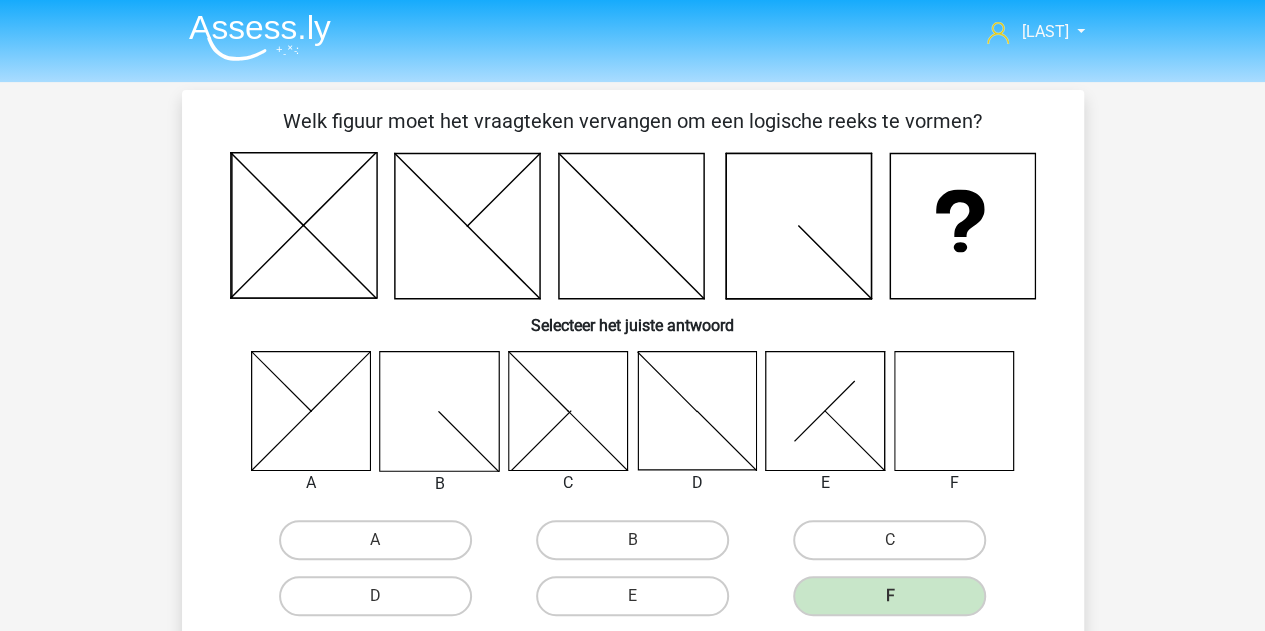 scroll, scrollTop: 0, scrollLeft: 0, axis: both 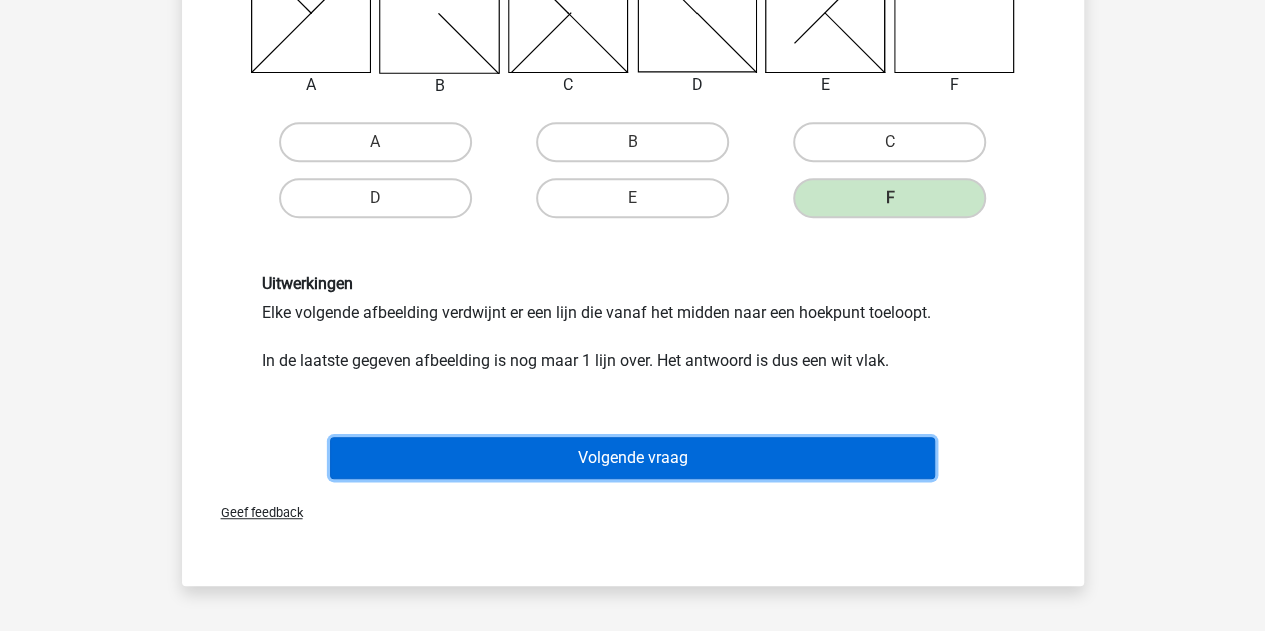 click on "Volgende vraag" at bounding box center (632, 458) 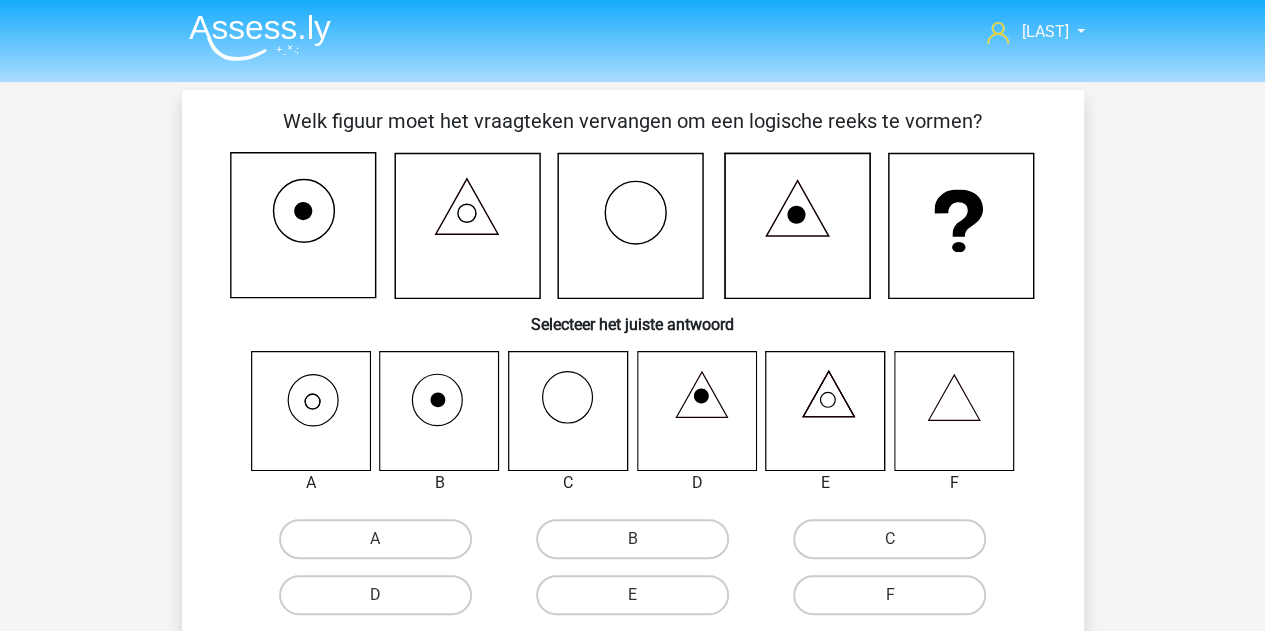 scroll, scrollTop: 0, scrollLeft: 0, axis: both 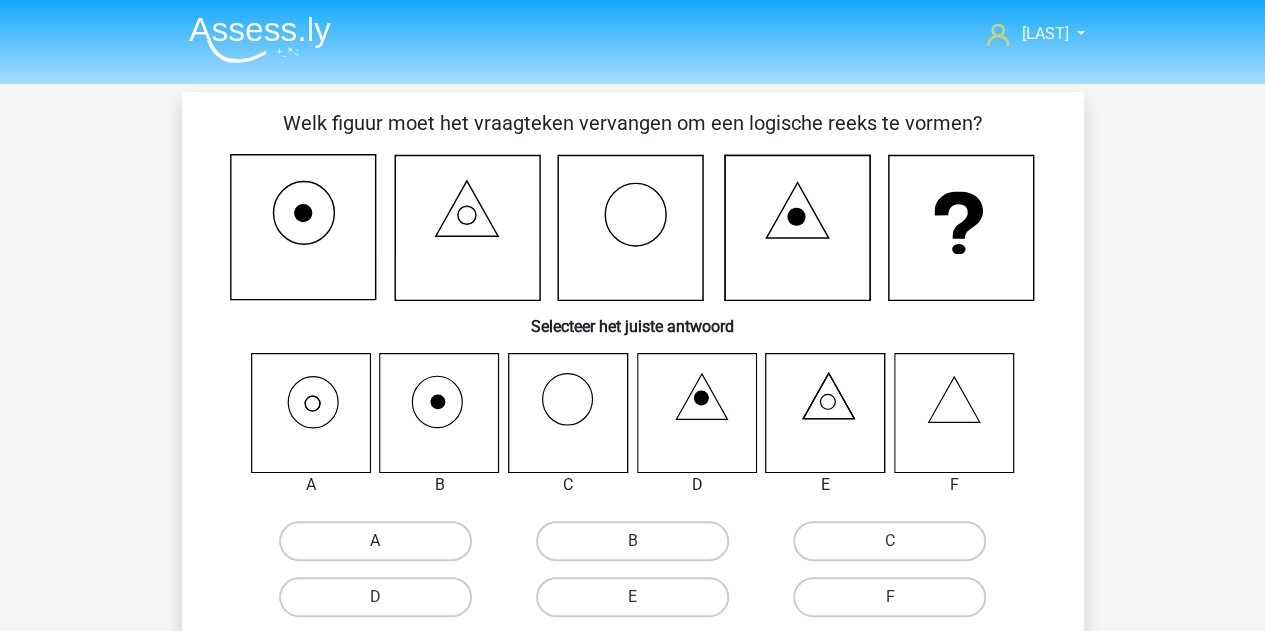 click on "A" at bounding box center [375, 541] 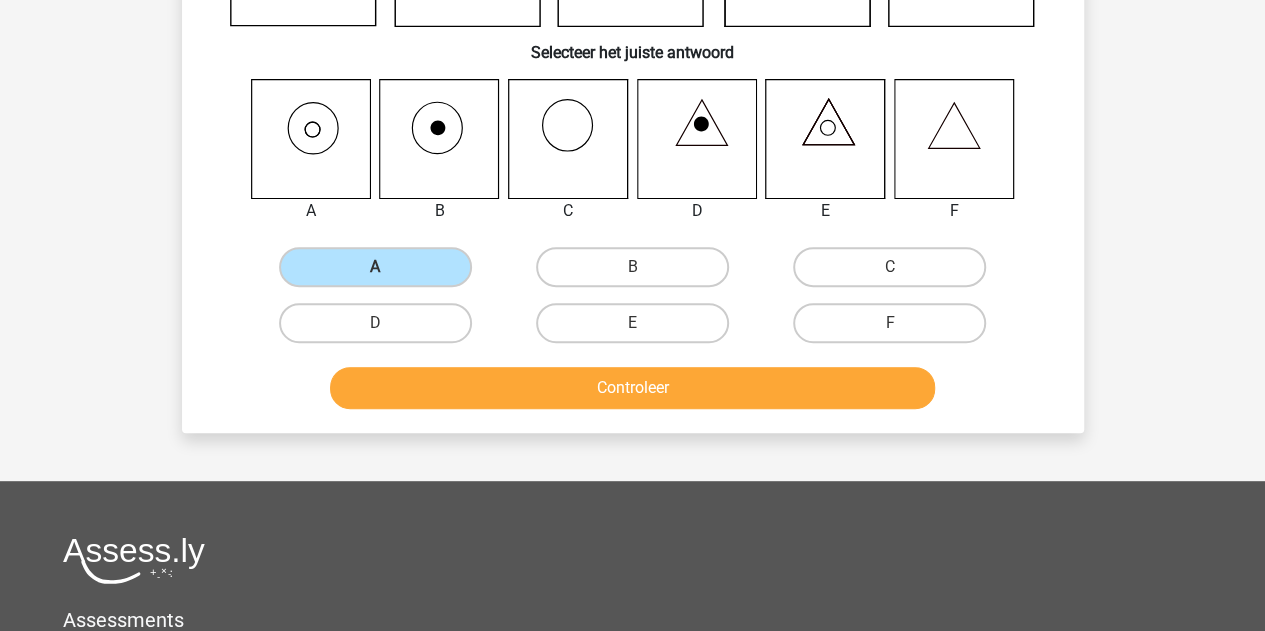 scroll, scrollTop: 400, scrollLeft: 0, axis: vertical 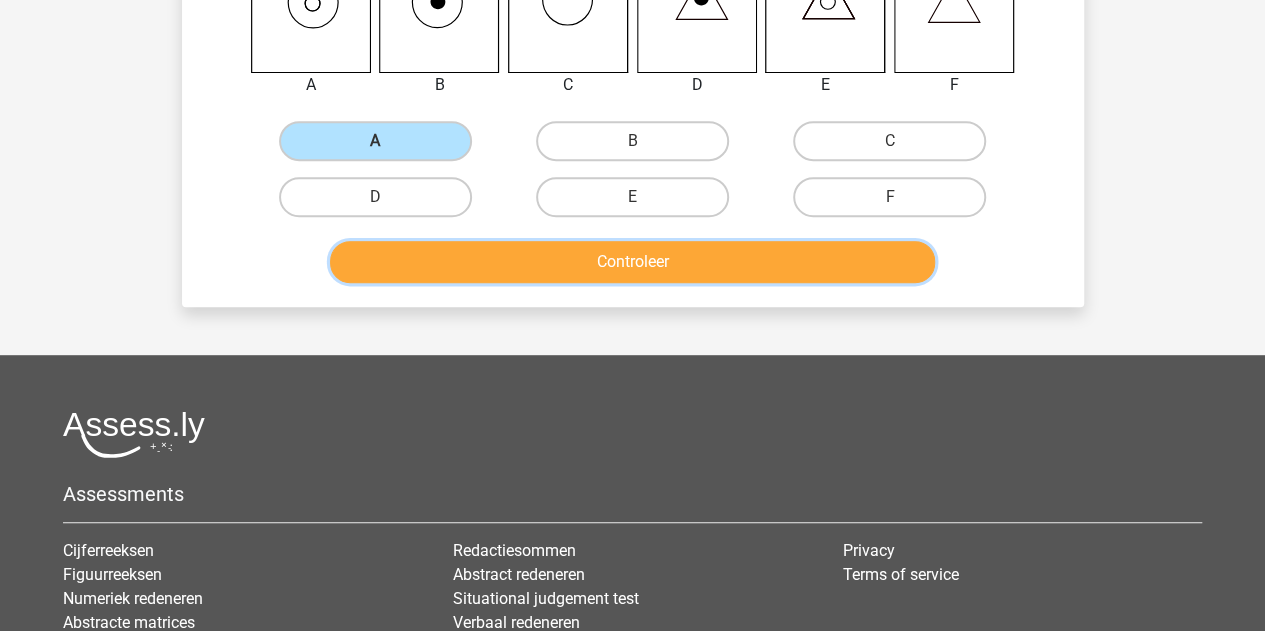 click on "Controleer" at bounding box center (632, 262) 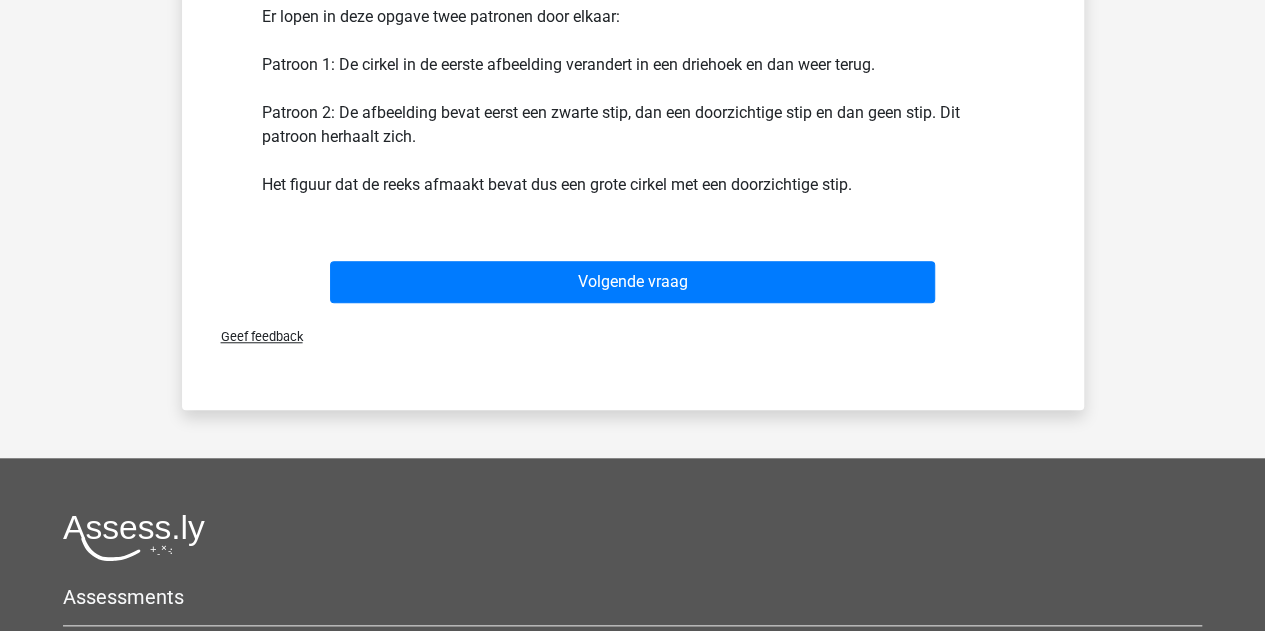 scroll, scrollTop: 700, scrollLeft: 0, axis: vertical 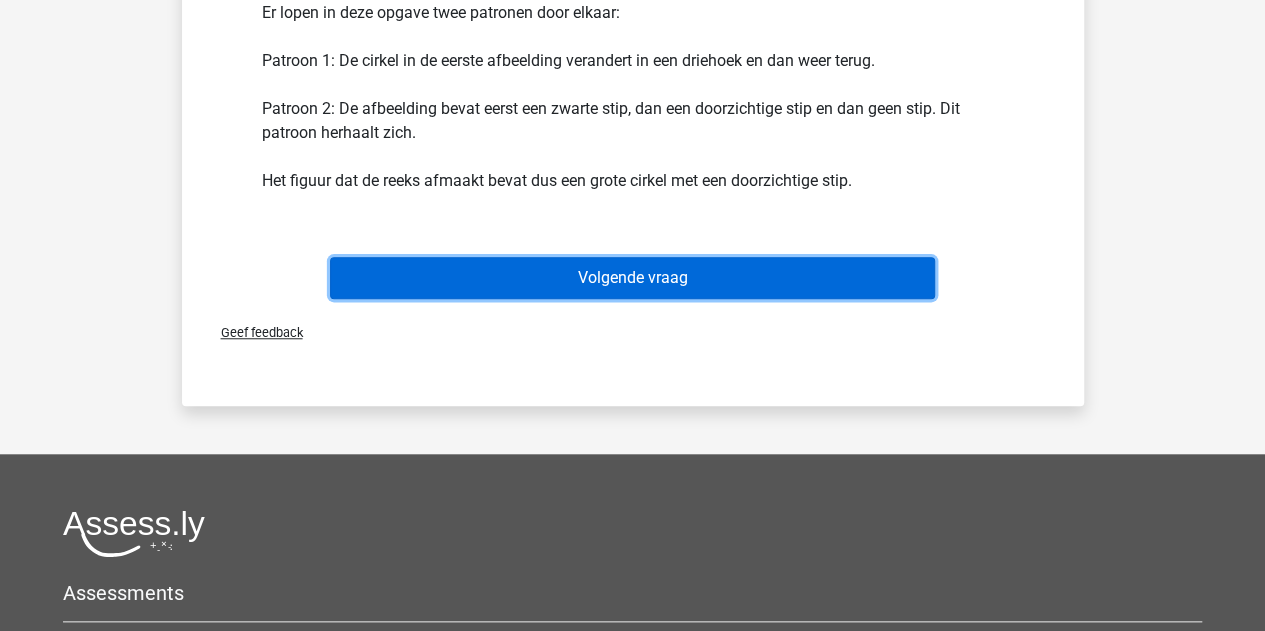 click on "Volgende vraag" at bounding box center [632, 278] 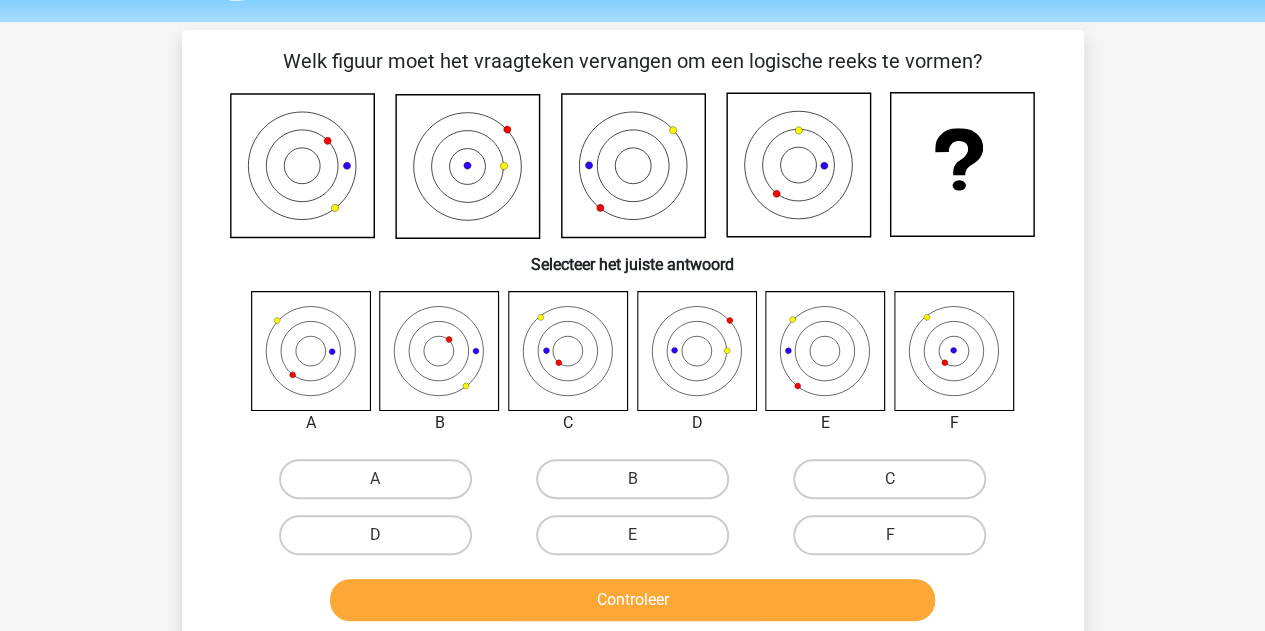 scroll, scrollTop: 0, scrollLeft: 0, axis: both 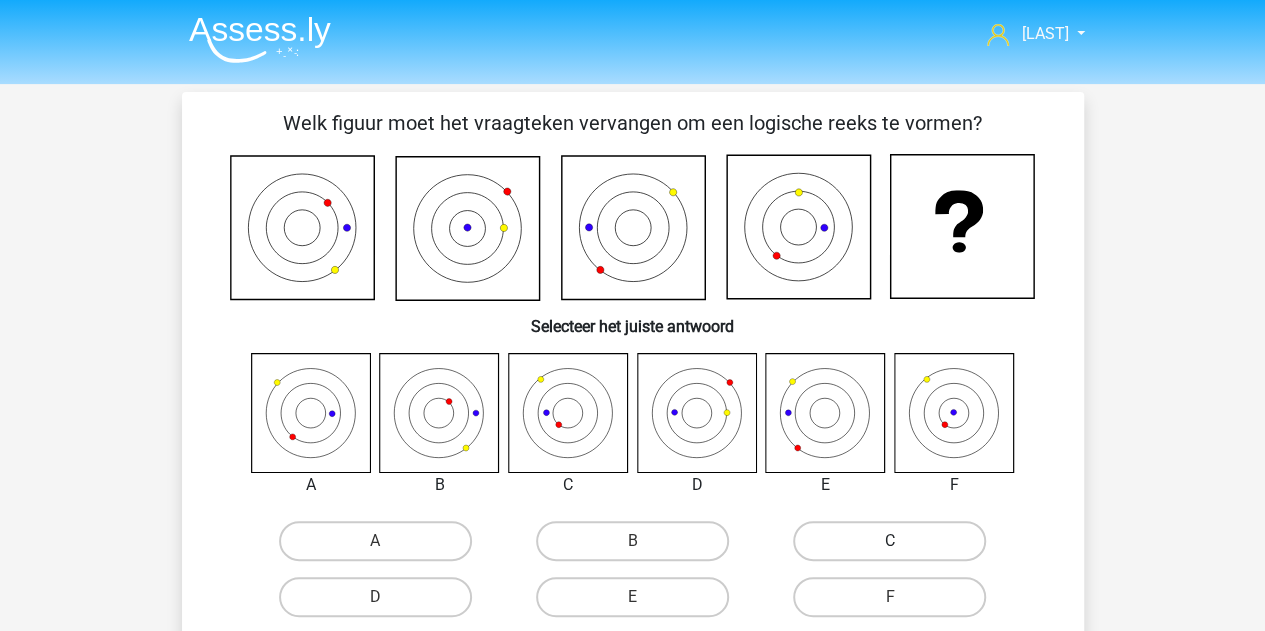 click on "C" at bounding box center [889, 541] 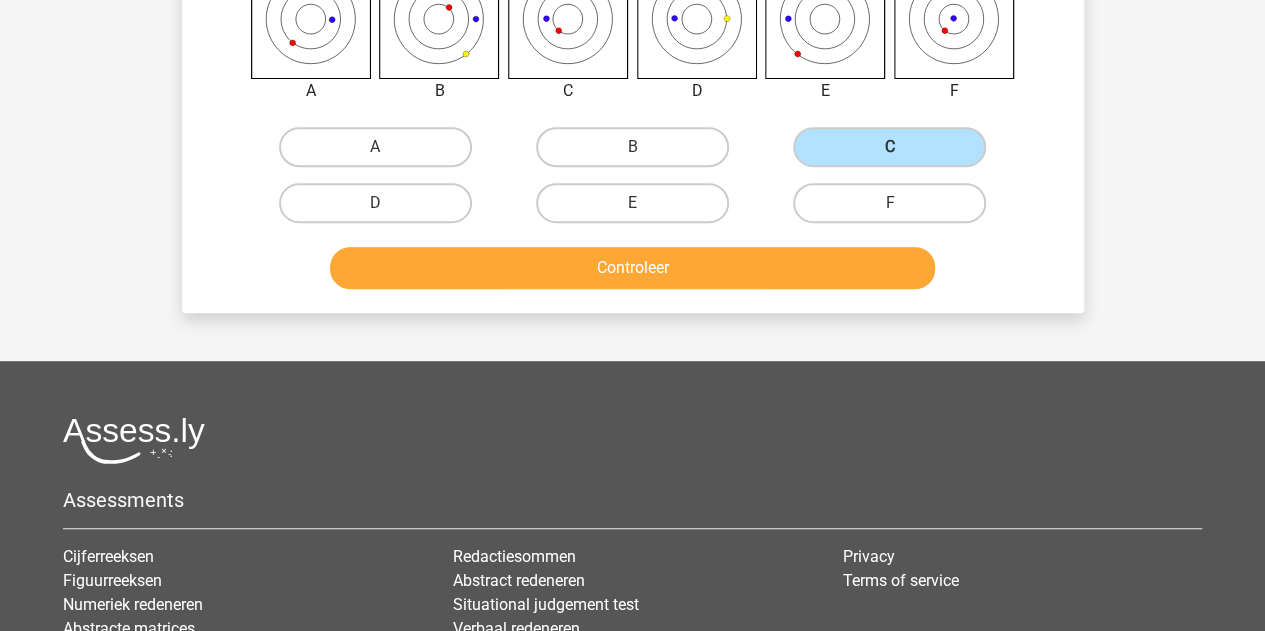 scroll, scrollTop: 400, scrollLeft: 0, axis: vertical 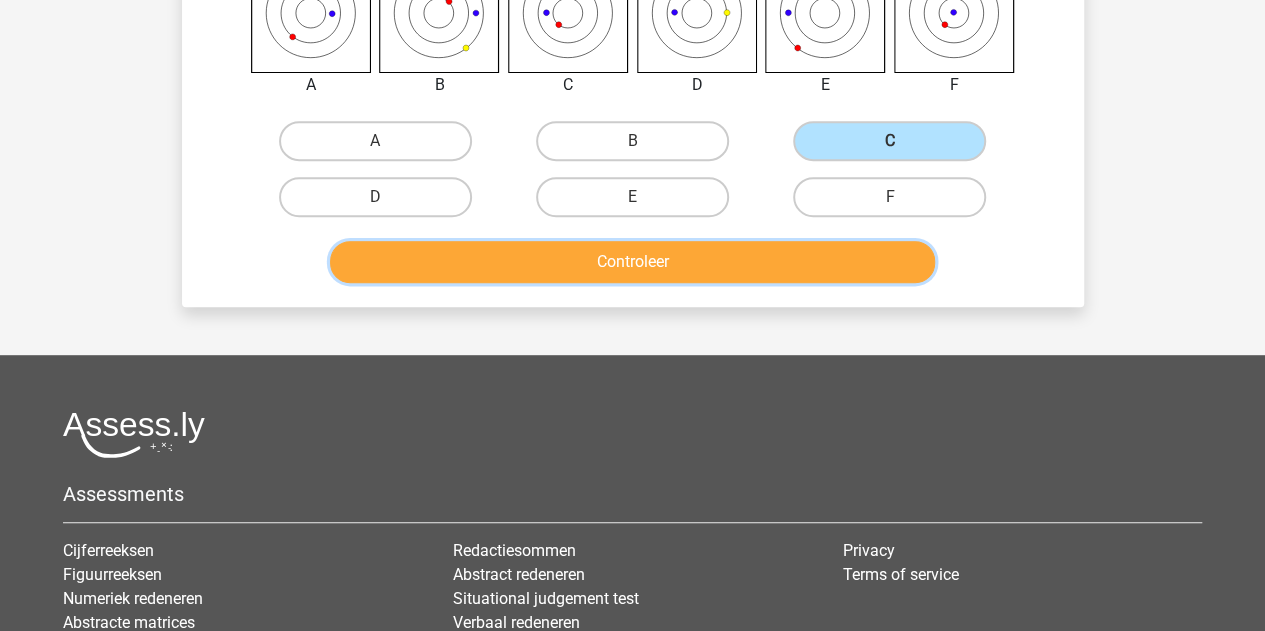 click on "Controleer" at bounding box center [632, 262] 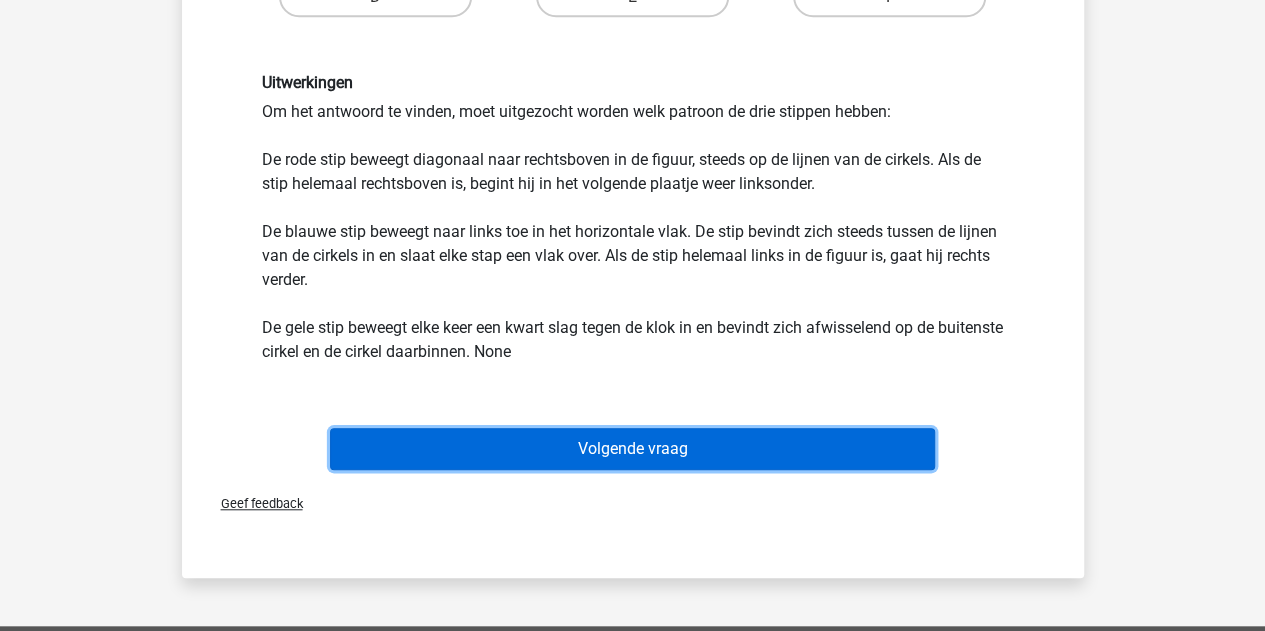 click on "Volgende vraag" at bounding box center (632, 449) 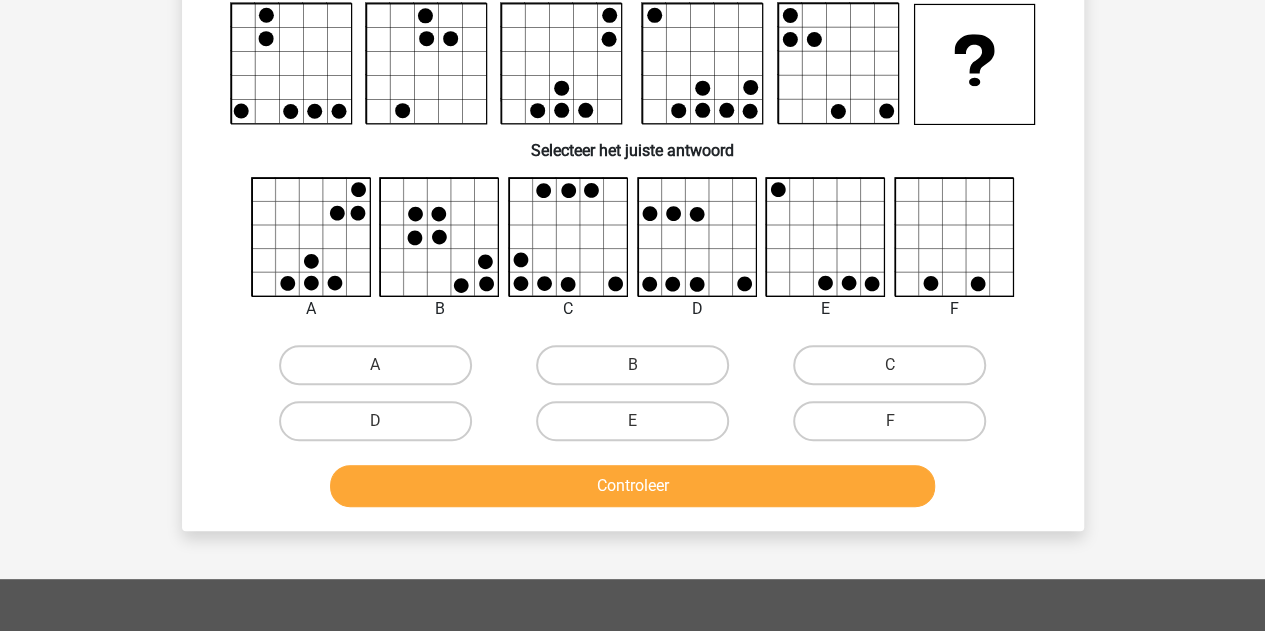 scroll, scrollTop: 92, scrollLeft: 0, axis: vertical 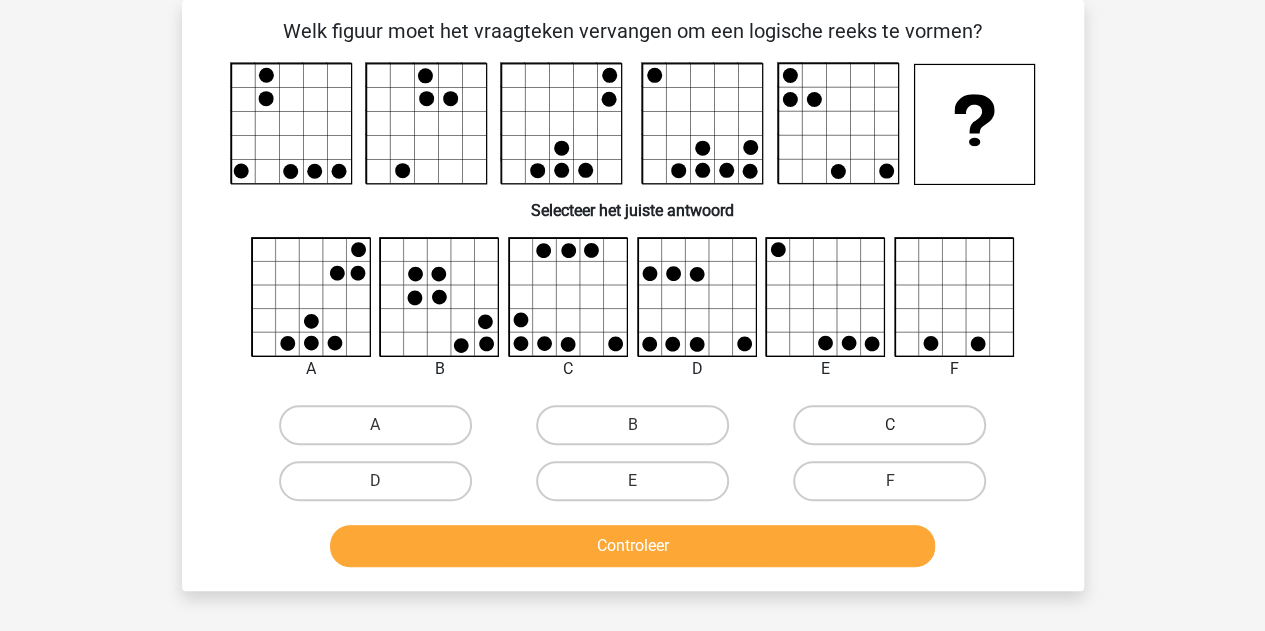 click on "C" at bounding box center (889, 425) 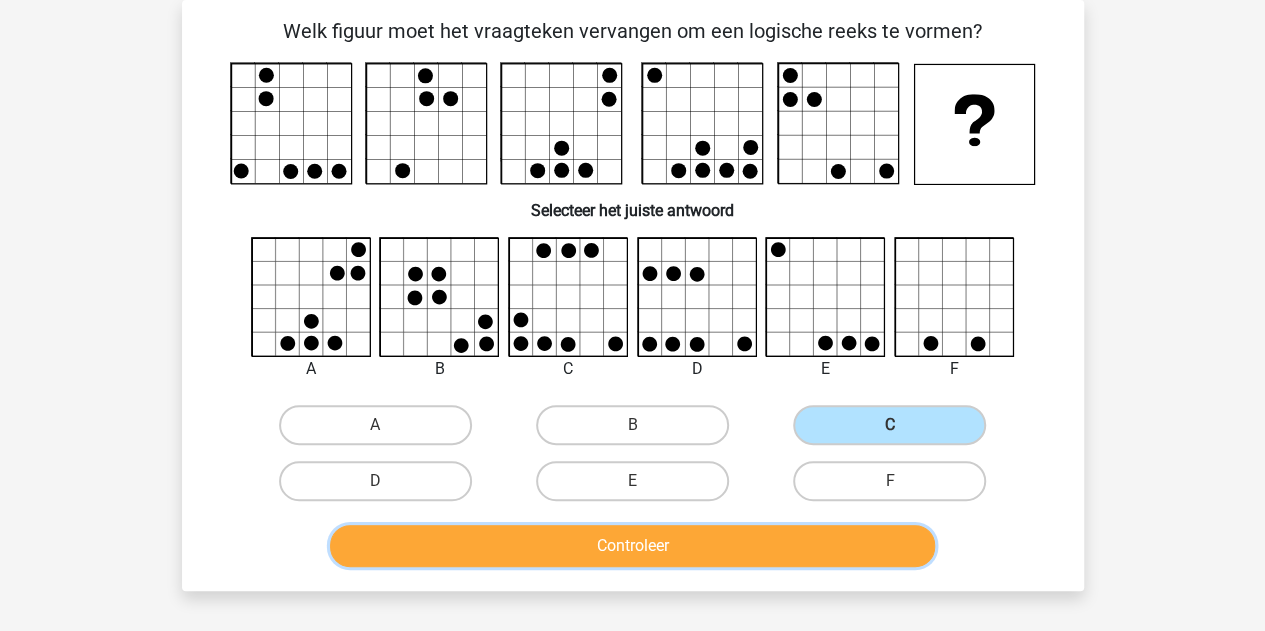click on "Controleer" at bounding box center [632, 546] 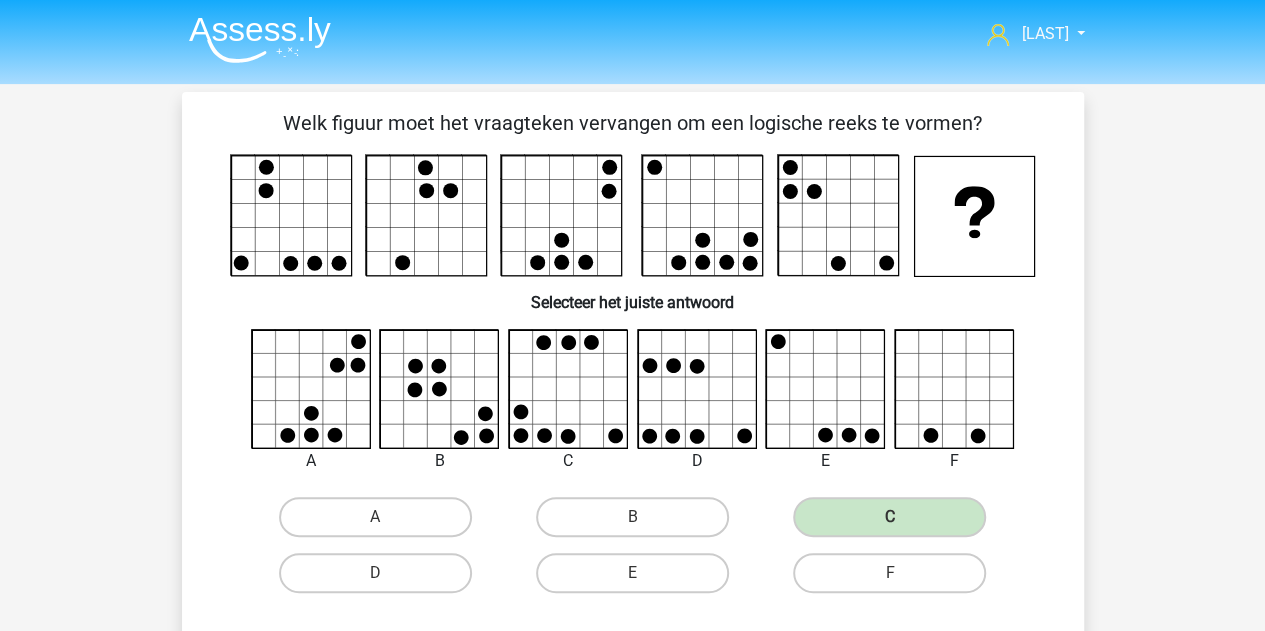 scroll, scrollTop: 100, scrollLeft: 0, axis: vertical 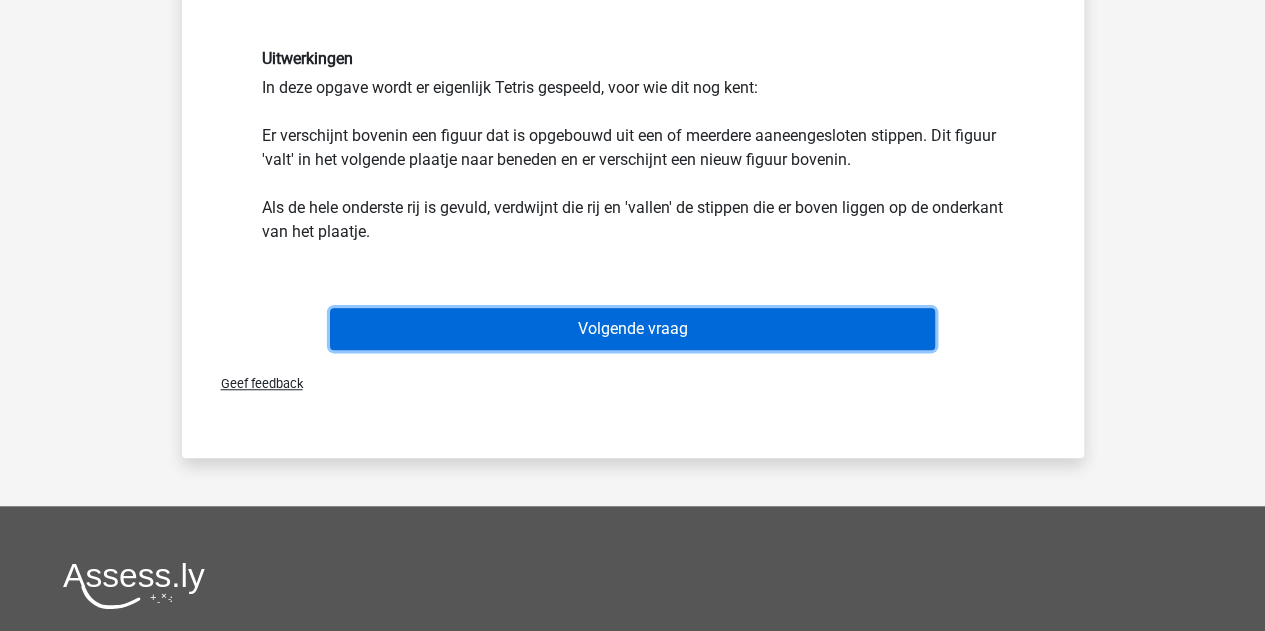 click on "Volgende vraag" at bounding box center [632, 329] 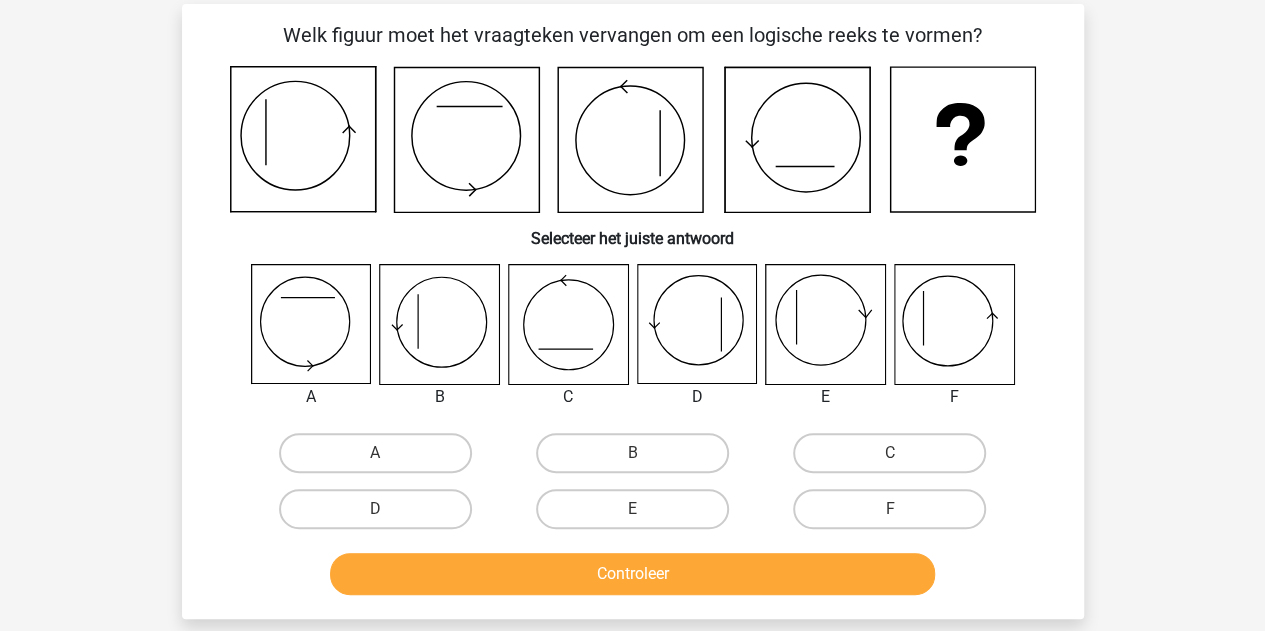 scroll, scrollTop: 120, scrollLeft: 0, axis: vertical 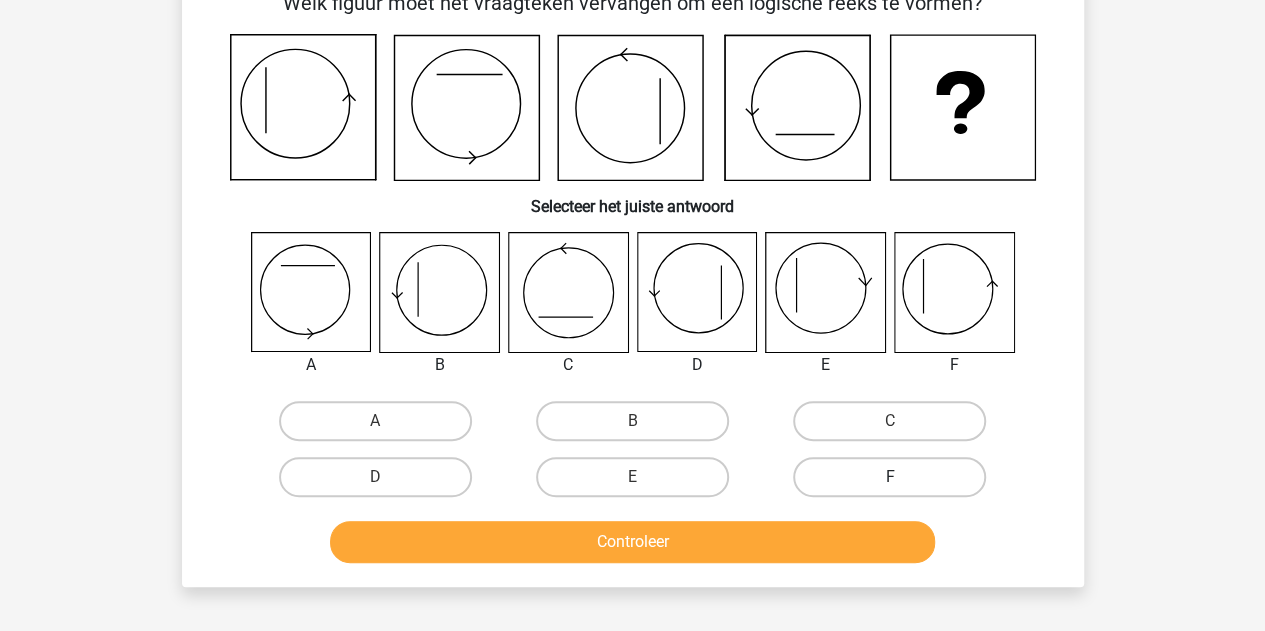 click on "F" at bounding box center [889, 477] 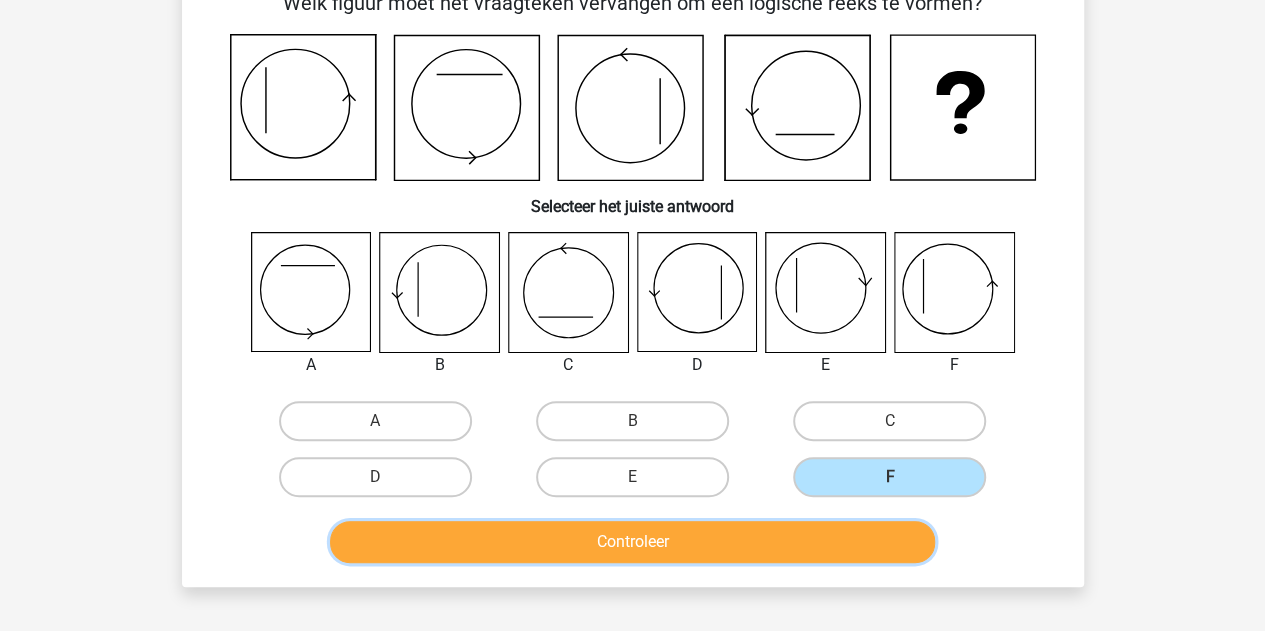 click on "Controleer" at bounding box center [632, 542] 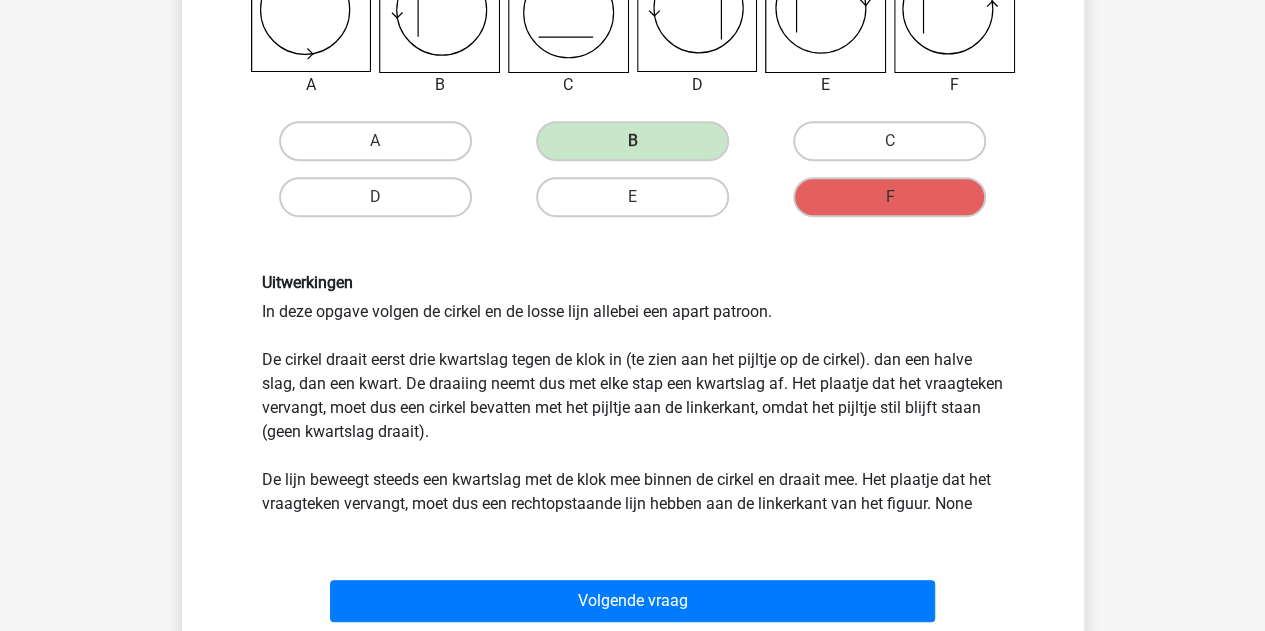 scroll, scrollTop: 420, scrollLeft: 0, axis: vertical 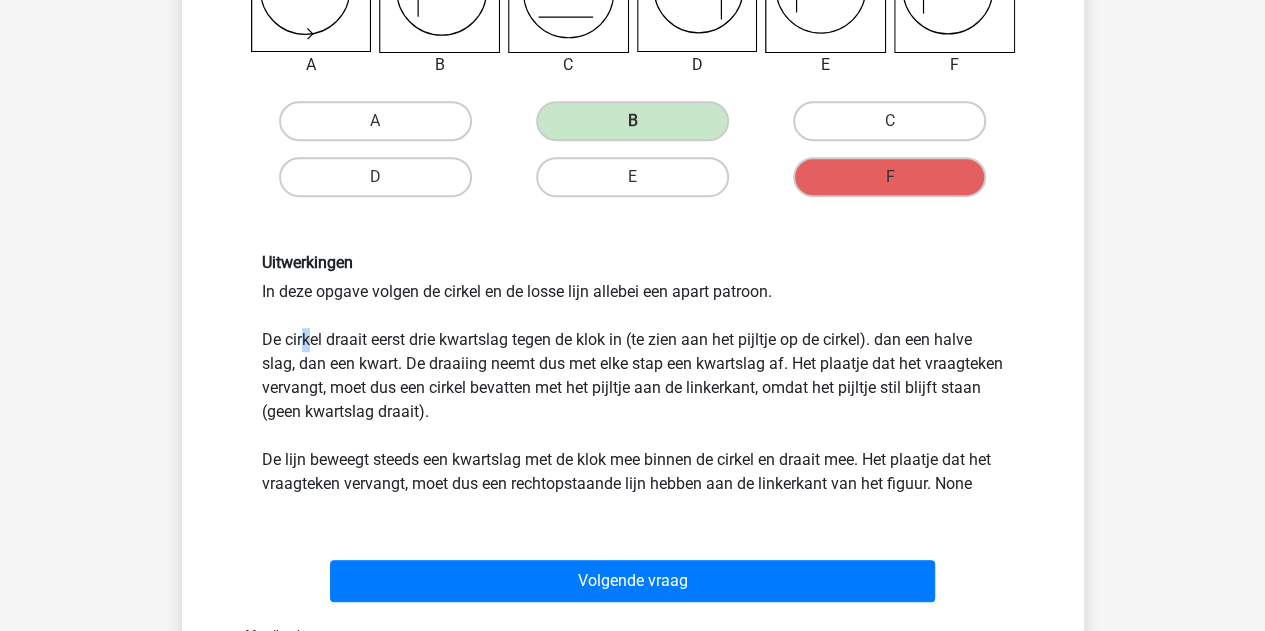 drag, startPoint x: 300, startPoint y: 345, endPoint x: 328, endPoint y: 343, distance: 28.071337 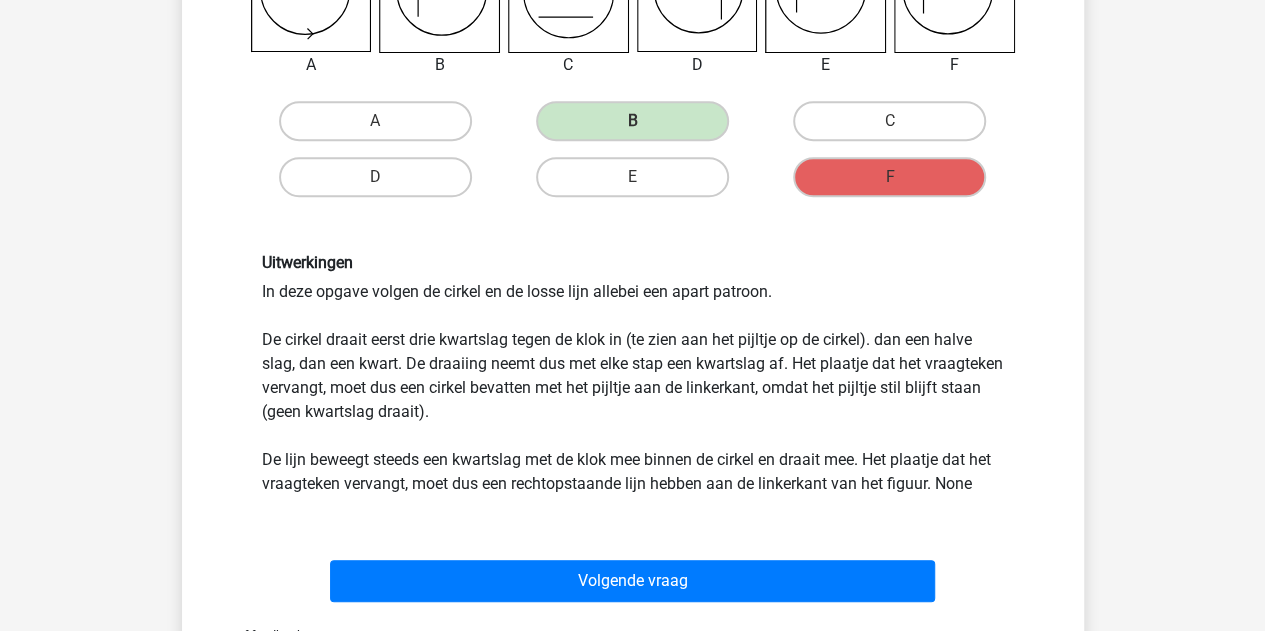 click on "Uitwerkingen
In deze opgave volgen de cirkel en de losse lijn allebei een apart patroon. De cirkel draait eerst drie kwartslag tegen de klok in (te zien aan het pijltje op de cirkel). dan een halve slag, dan een kwart. De draaiing neemt dus met elke stap een kwartslag af. Het plaatje dat het vraagteken vervangt, moet dus een cirkel bevatten met het pijltje aan de linkerkant, omdat het pijltje stil blijft staan (geen kwartslag draait). De lijn beweegt steeds een kwartslag met de klok mee binnen de cirkel en draait mee. Het plaatje dat het vraagteken vervangt, moet dus een rechtopstaande lijn hebben aan de linkerkant van het figuur.
None" at bounding box center [633, 374] 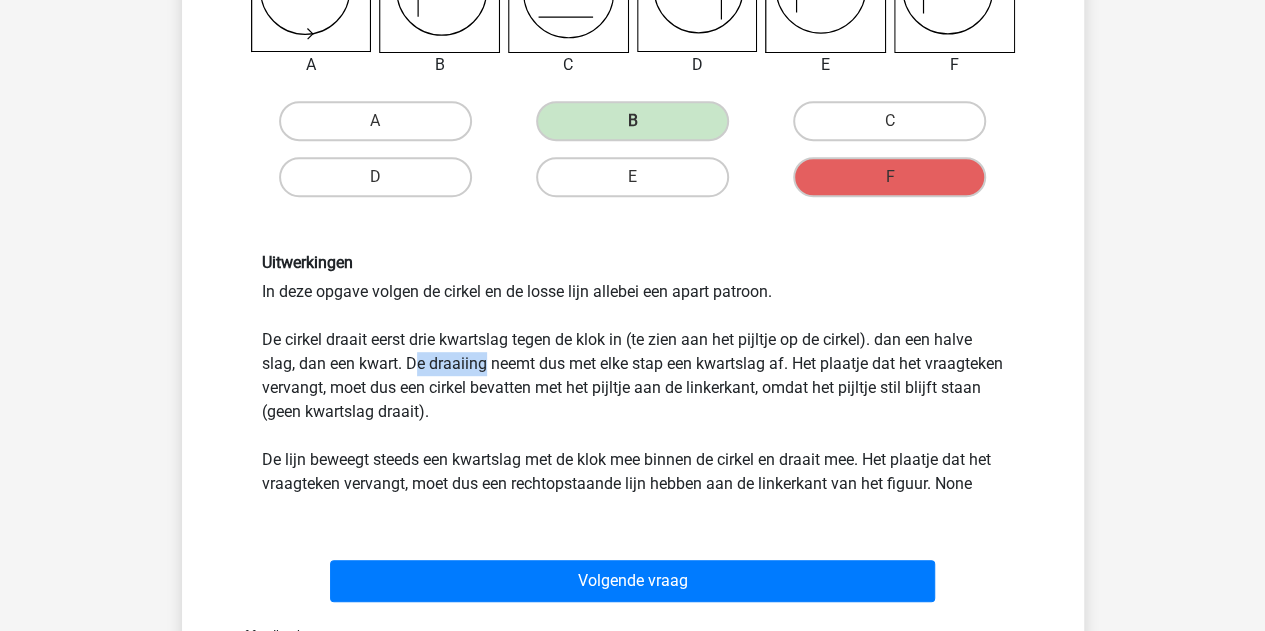 drag, startPoint x: 420, startPoint y: 361, endPoint x: 546, endPoint y: 387, distance: 128.65457 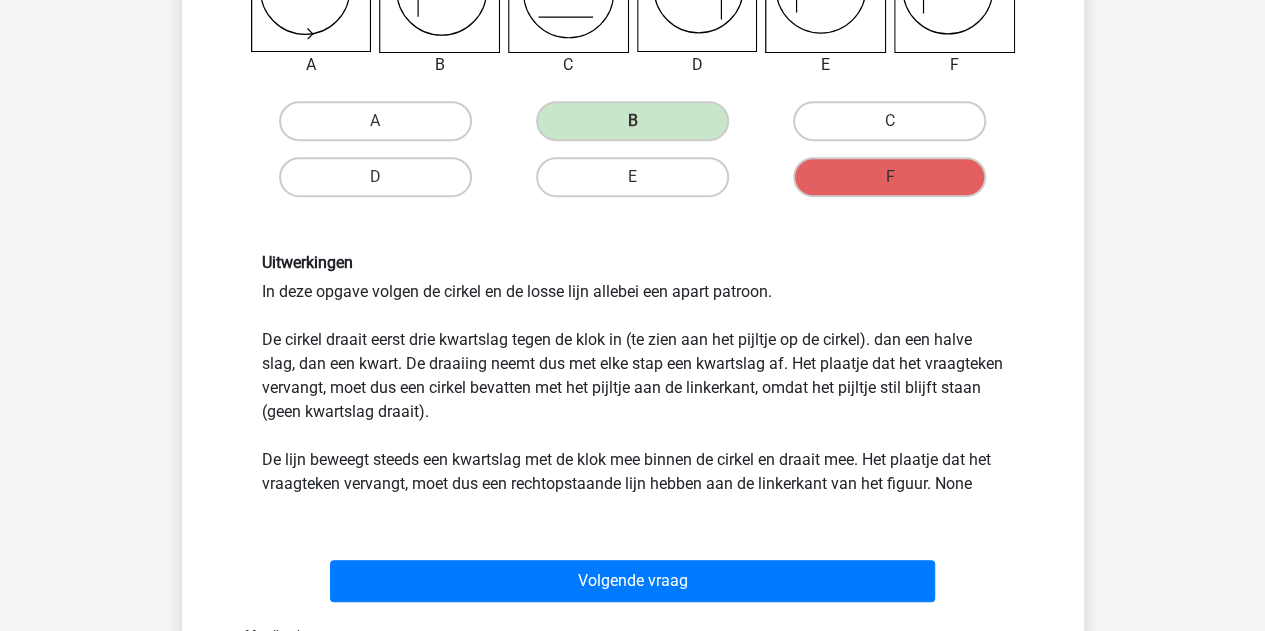 click on "Uitwerkingen
In deze opgave volgen de cirkel en de losse lijn allebei een apart patroon. De cirkel draait eerst drie kwartslag tegen de klok in (te zien aan het pijltje op de cirkel). dan een halve slag, dan een kwart. De draaiing neemt dus met elke stap een kwartslag af. Het plaatje dat het vraagteken vervangt, moet dus een cirkel bevatten met het pijltje aan de linkerkant, omdat het pijltje stil blijft staan (geen kwartslag draait). De lijn beweegt steeds een kwartslag met de klok mee binnen de cirkel en draait mee. Het plaatje dat het vraagteken vervangt, moet dus een rechtopstaande lijn hebben aan de linkerkant van het figuur.
None" at bounding box center (633, 374) 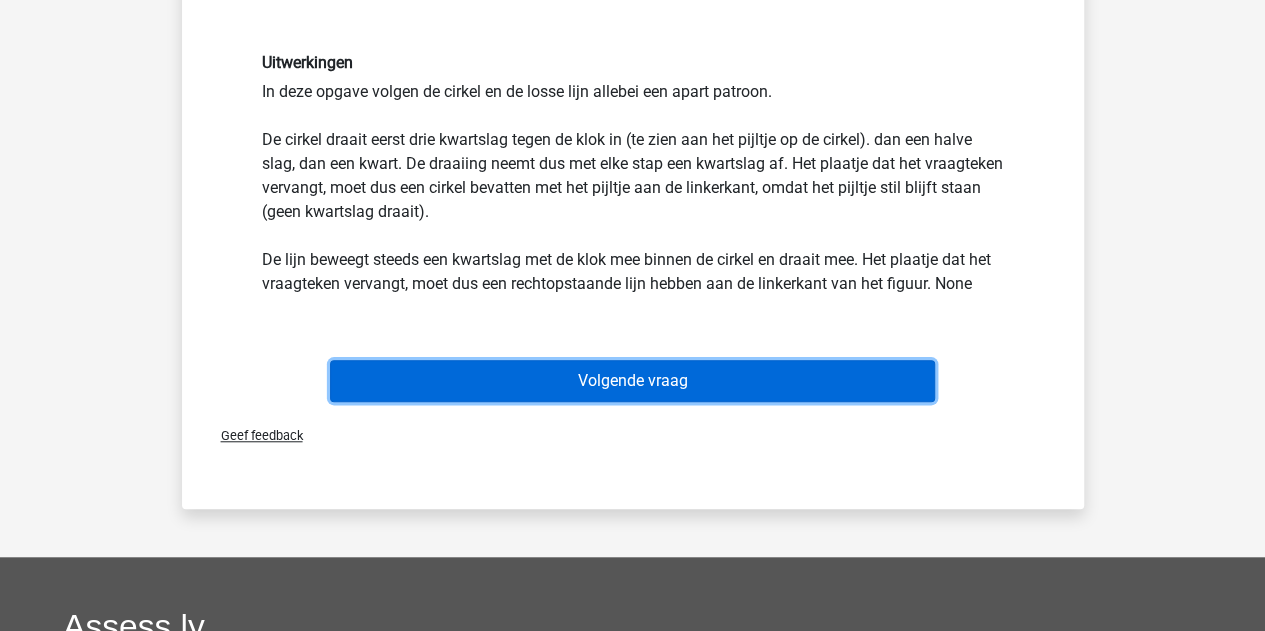 click on "Volgende vraag" at bounding box center (632, 381) 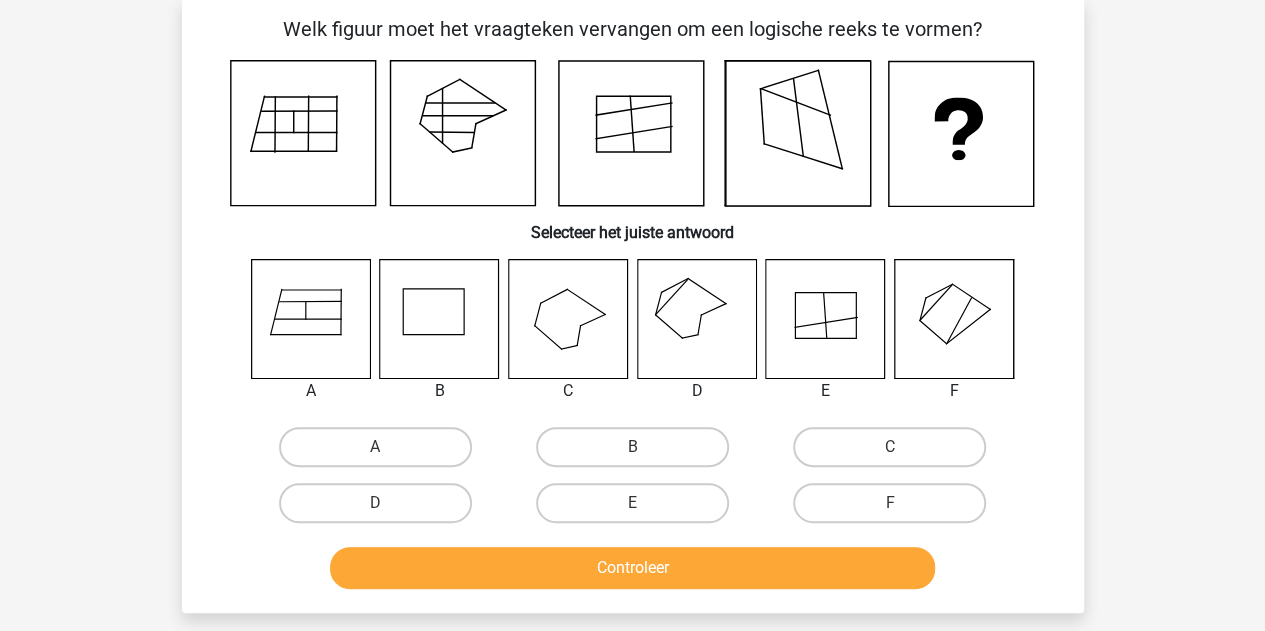 scroll, scrollTop: 92, scrollLeft: 0, axis: vertical 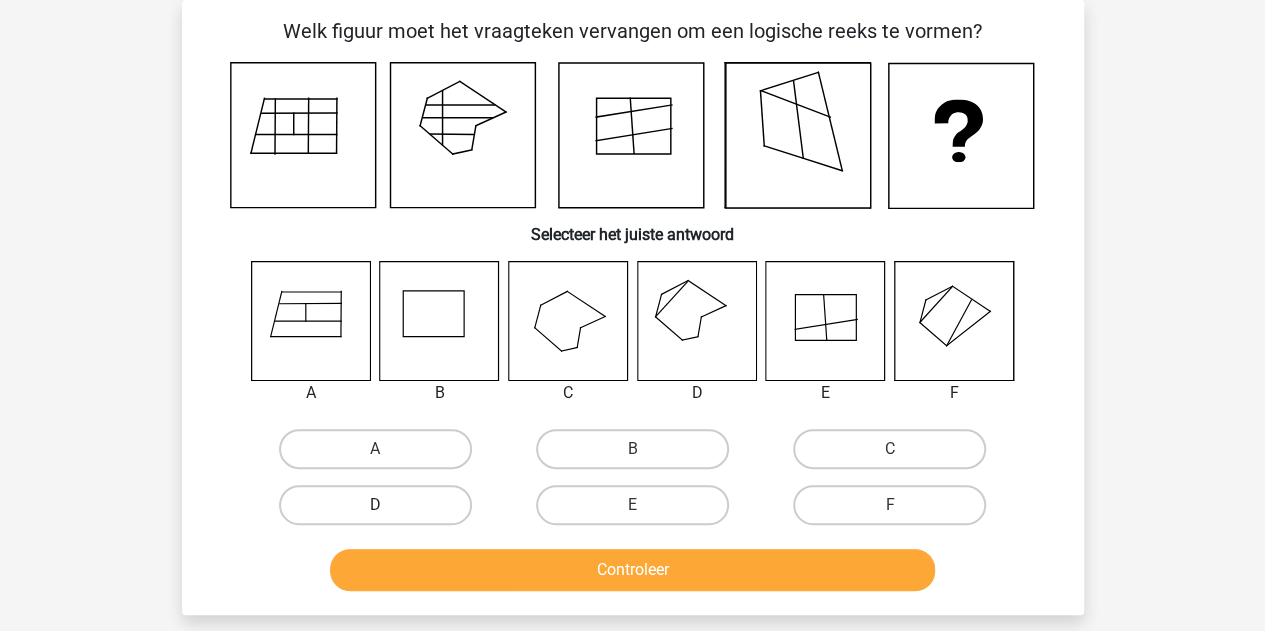 click on "D" at bounding box center (375, 505) 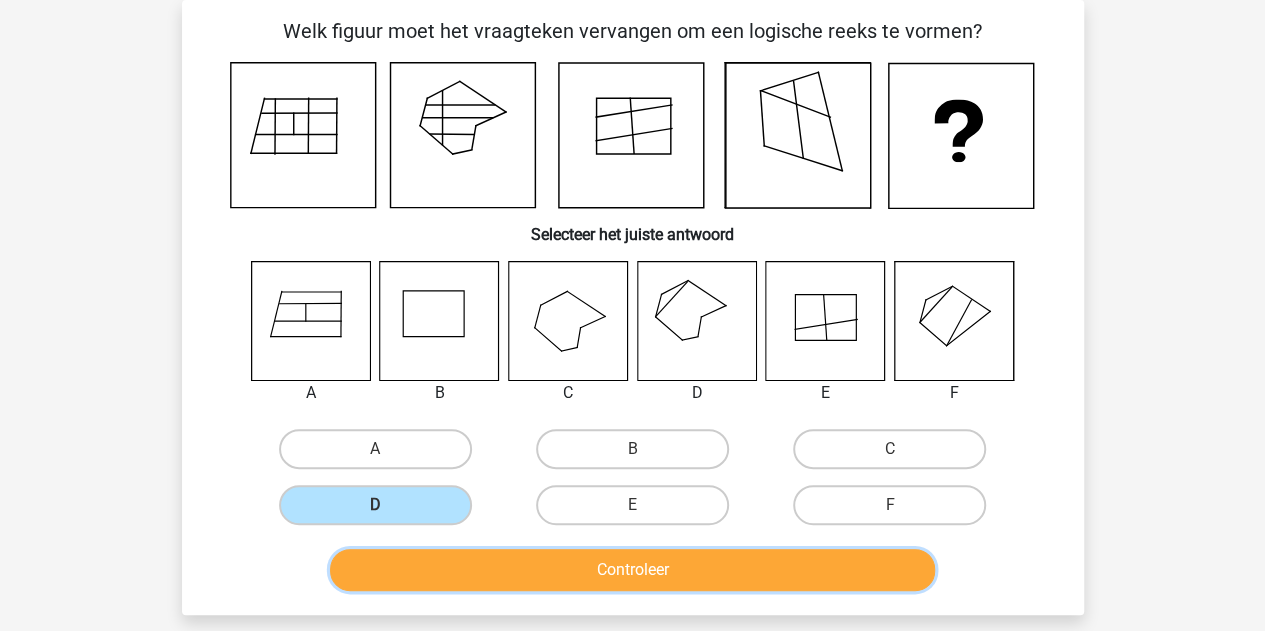 click on "Controleer" at bounding box center (632, 570) 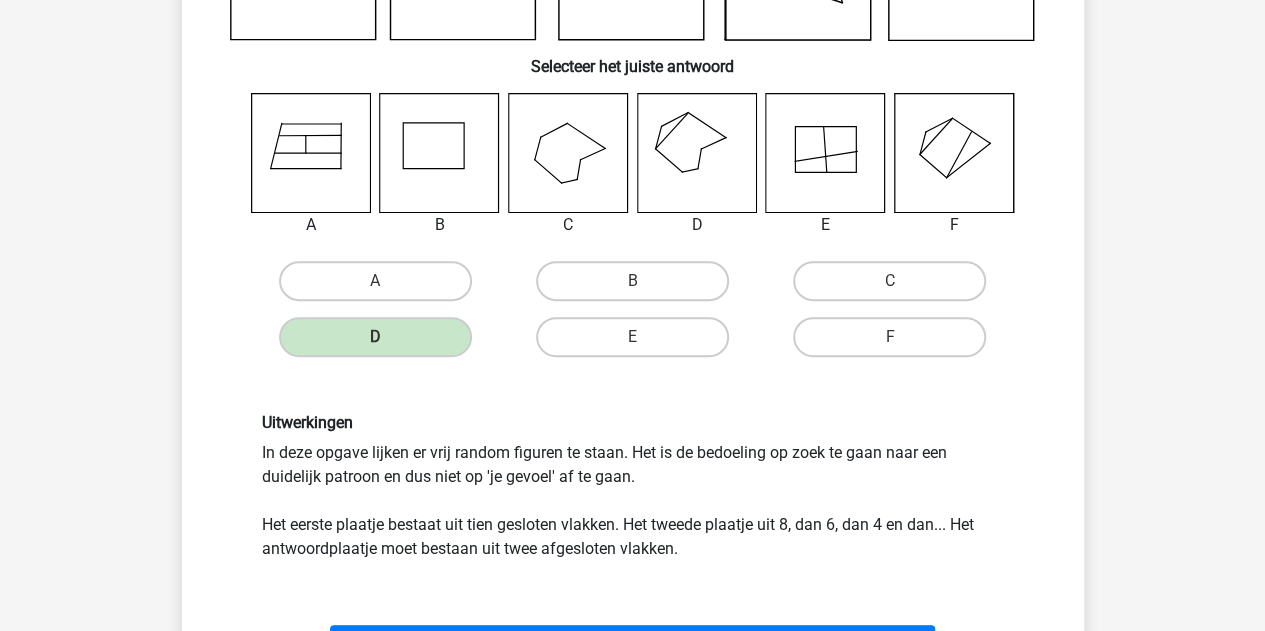 scroll, scrollTop: 492, scrollLeft: 0, axis: vertical 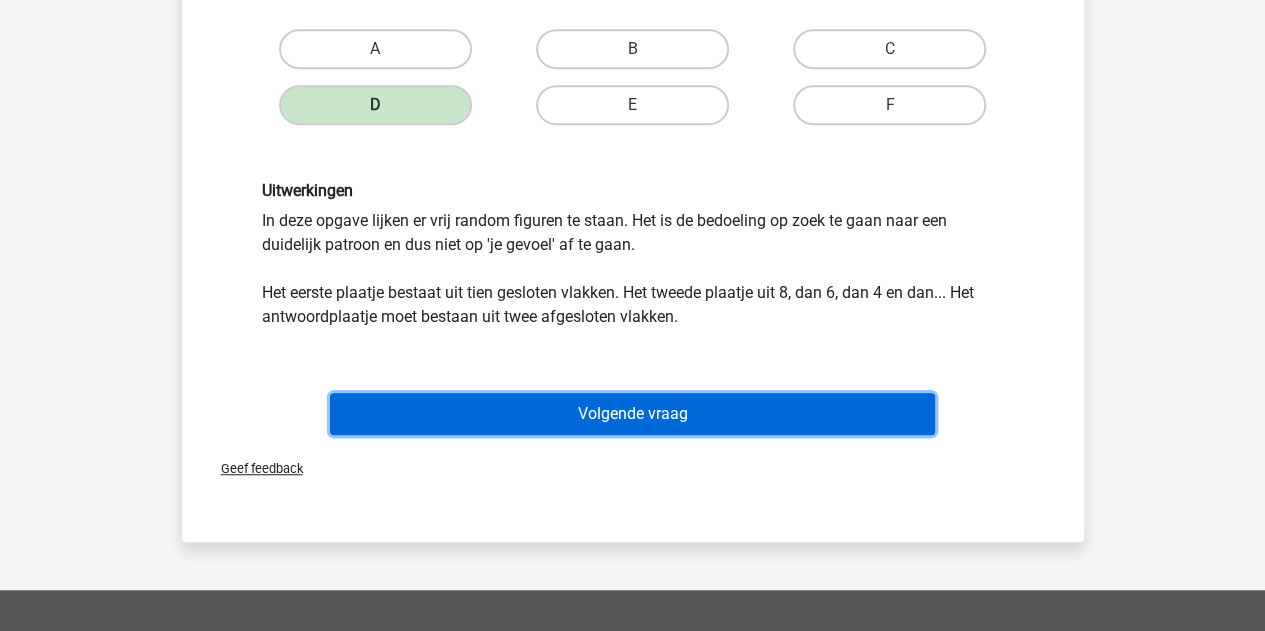 click on "Volgende vraag" at bounding box center (632, 414) 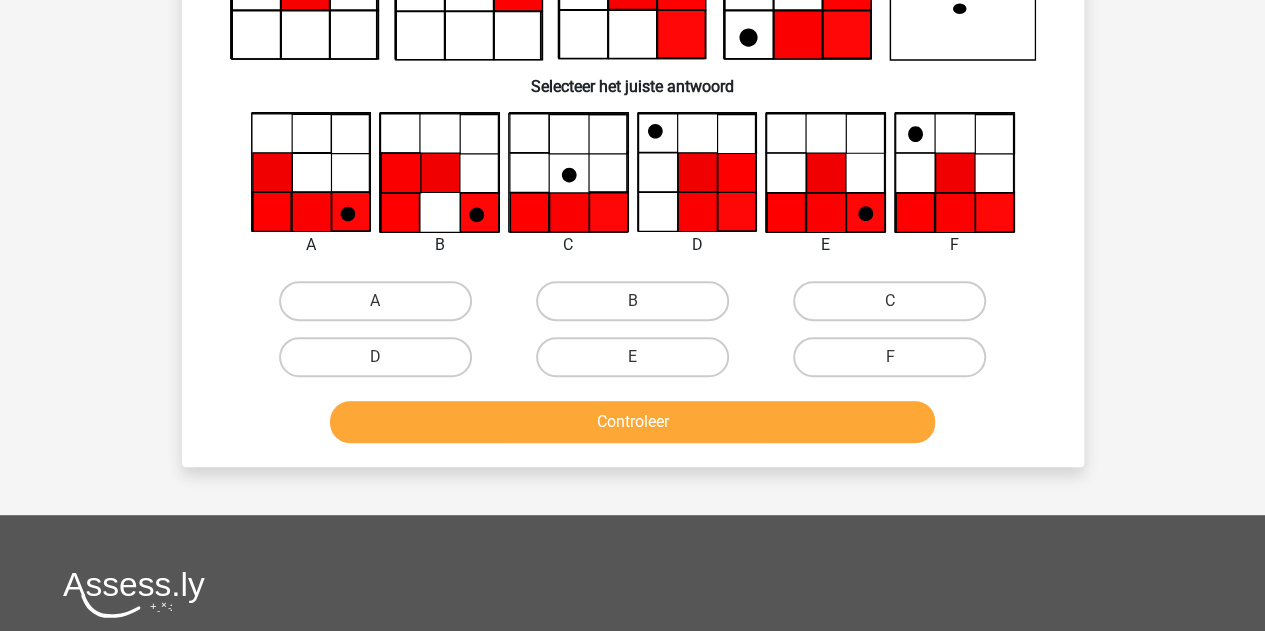 scroll, scrollTop: 92, scrollLeft: 0, axis: vertical 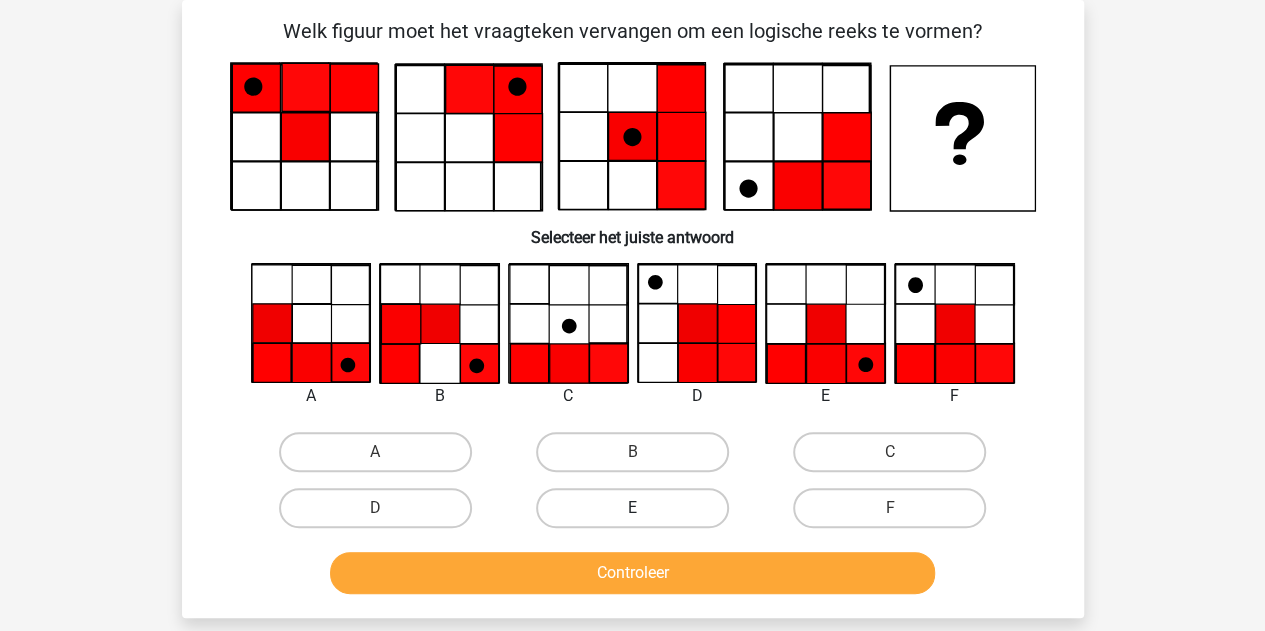 click on "E" at bounding box center [632, 508] 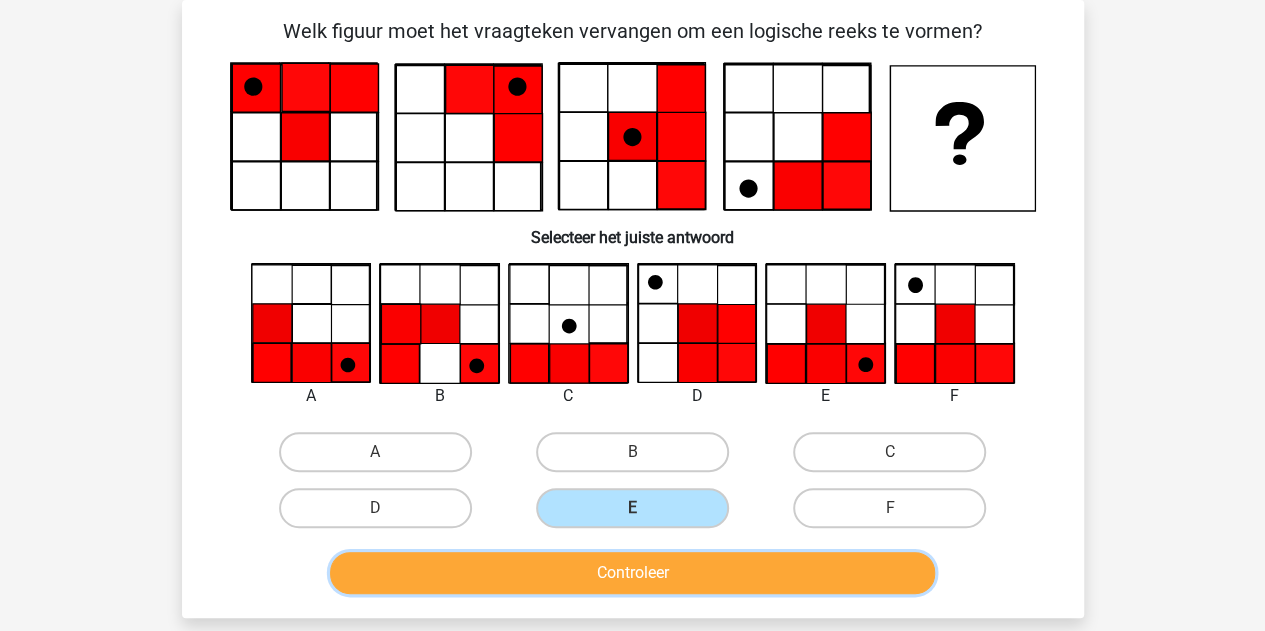 click on "Controleer" at bounding box center (632, 573) 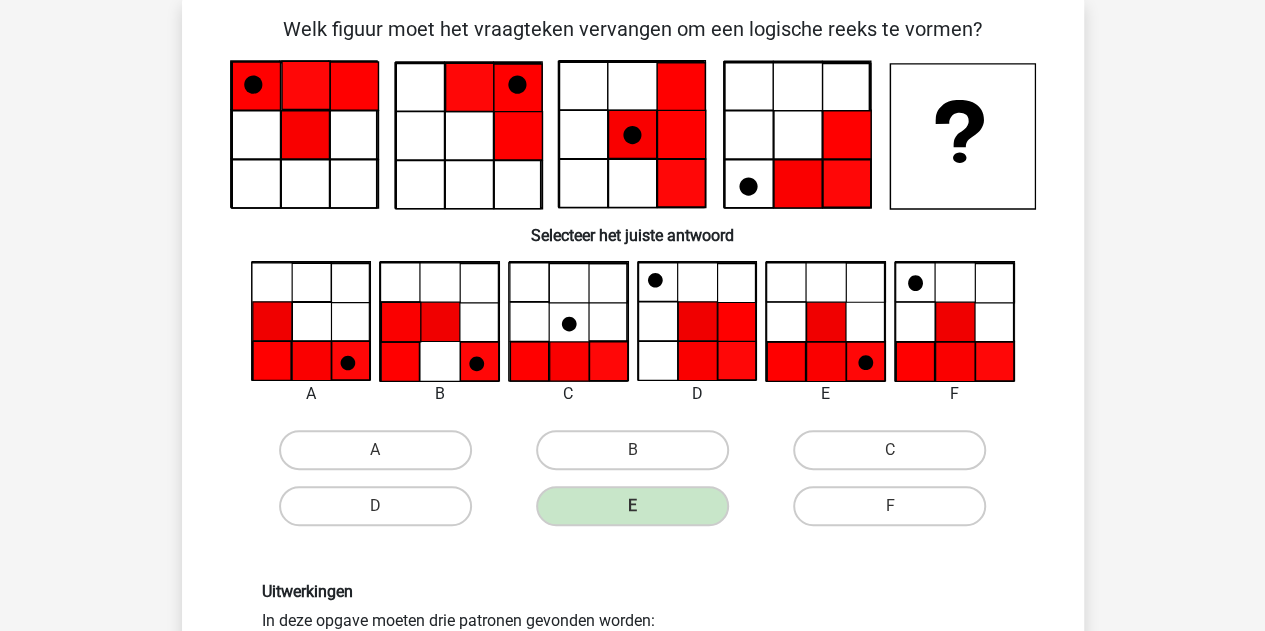 scroll, scrollTop: 492, scrollLeft: 0, axis: vertical 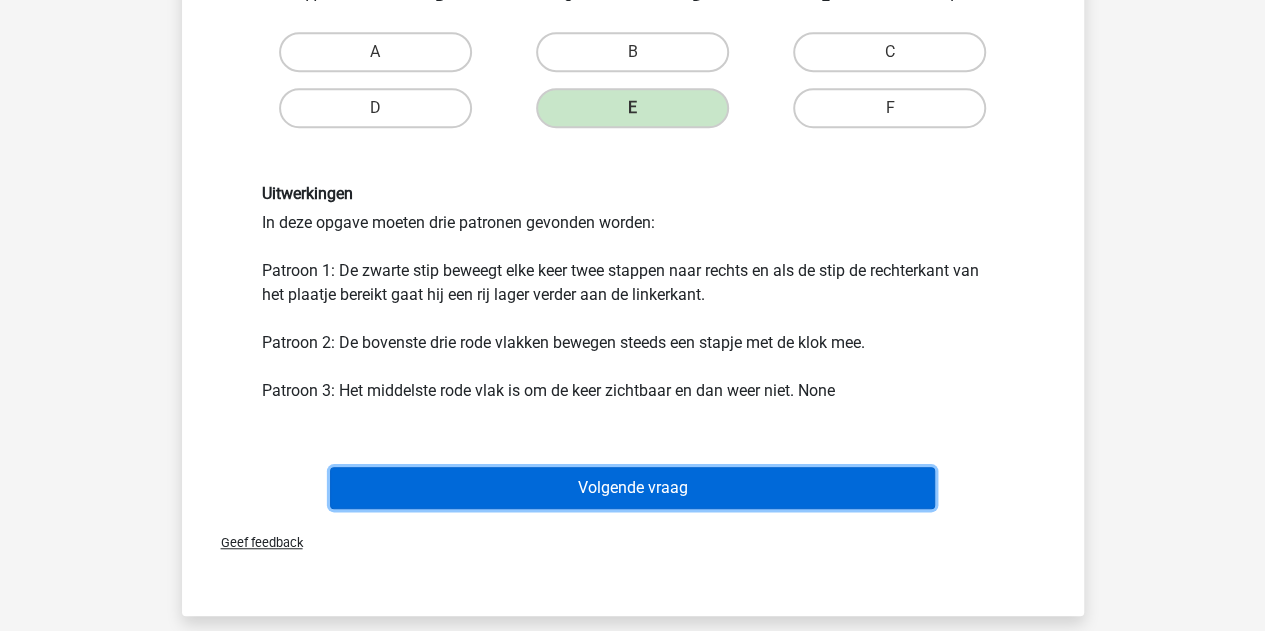 click on "Volgende vraag" at bounding box center (632, 488) 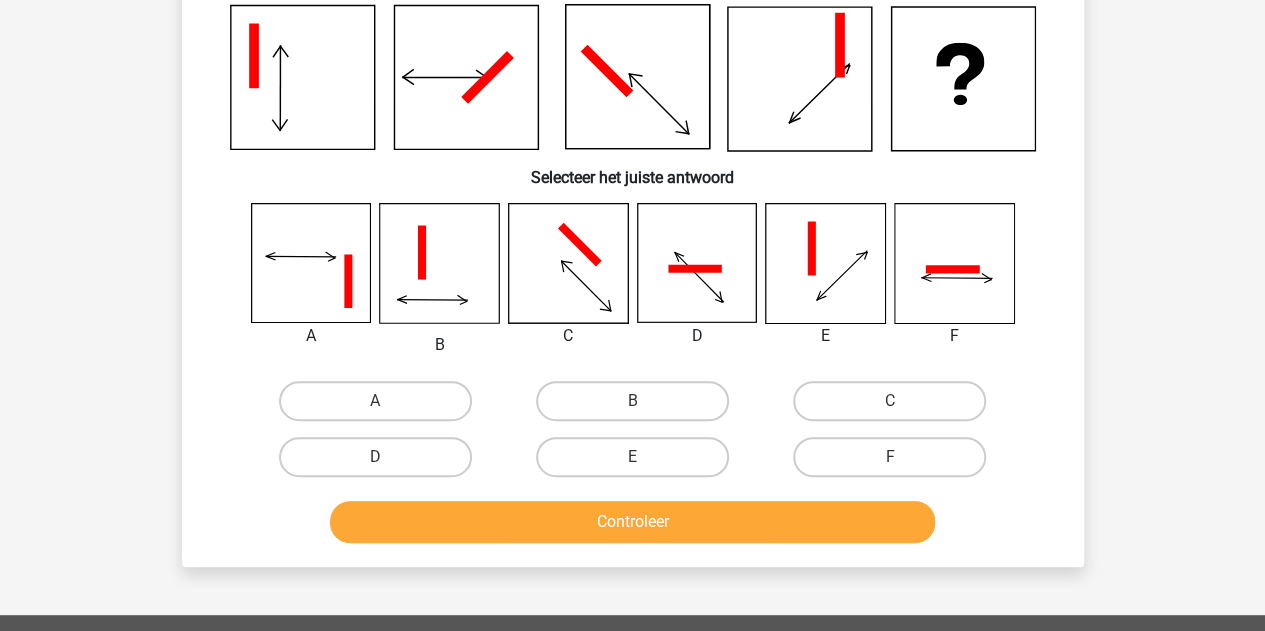 scroll, scrollTop: 92, scrollLeft: 0, axis: vertical 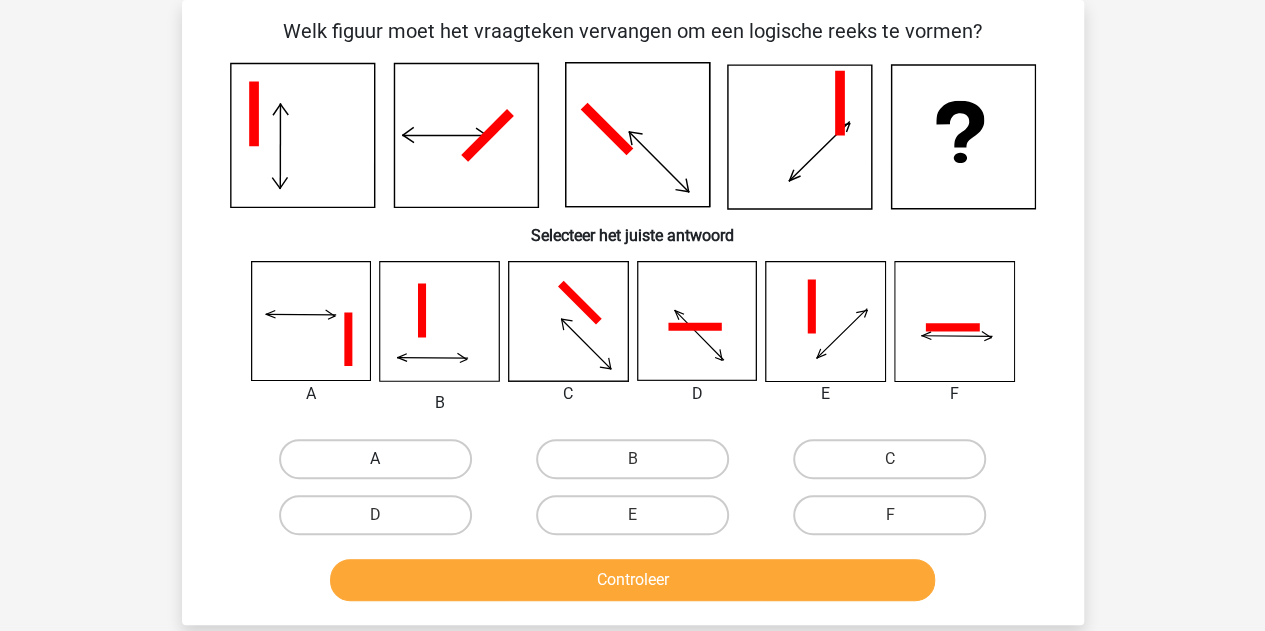 click on "A" at bounding box center [375, 459] 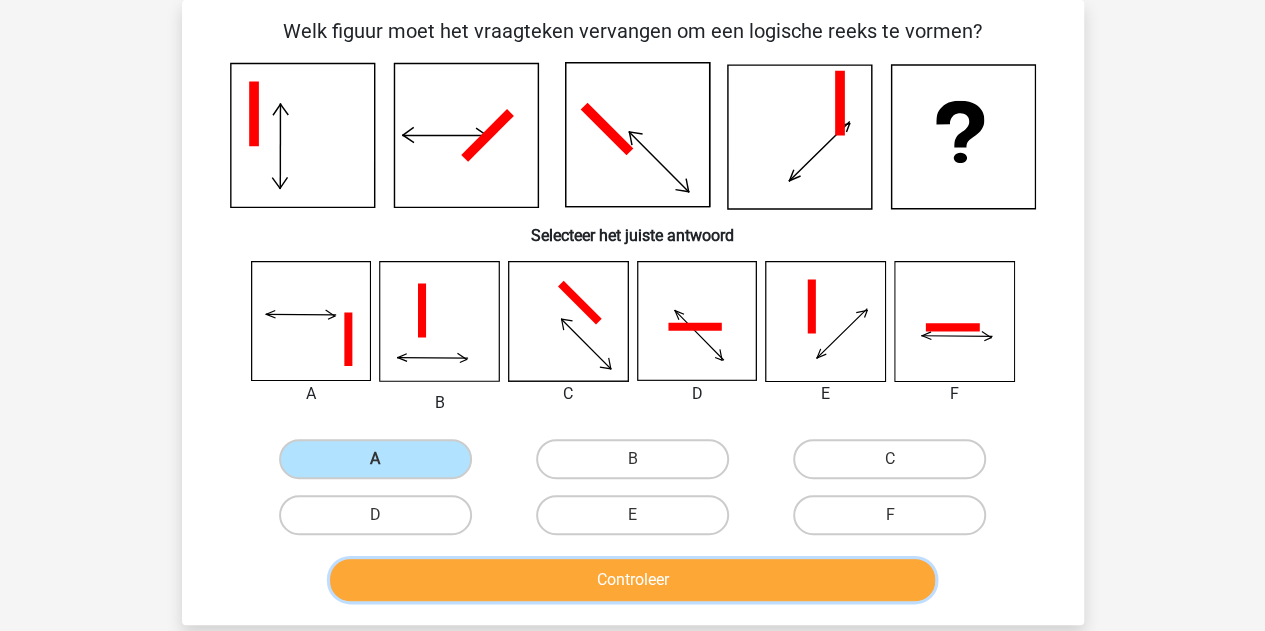 click on "Controleer" at bounding box center (632, 580) 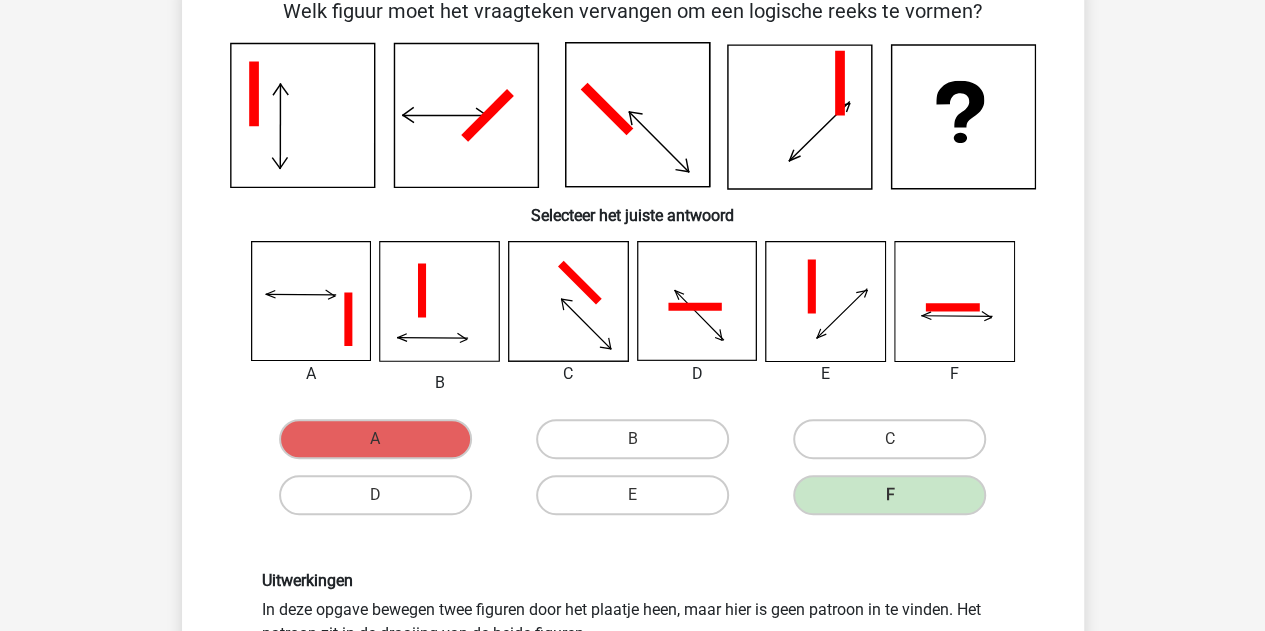 scroll, scrollTop: 500, scrollLeft: 0, axis: vertical 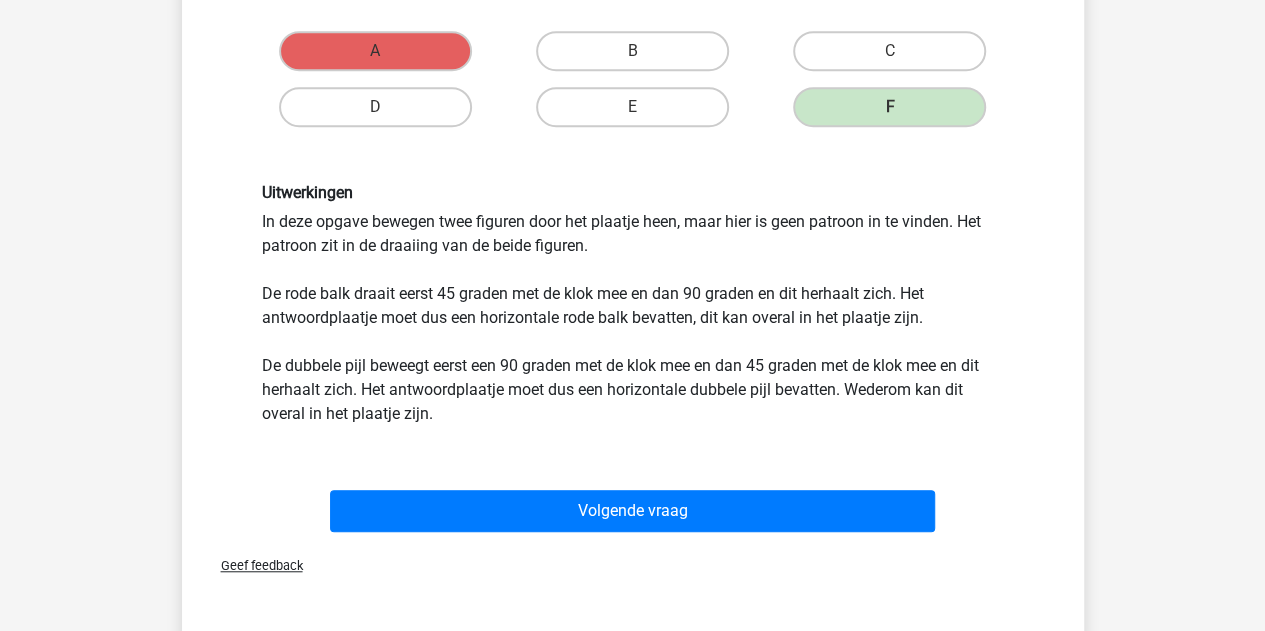 click on "Uitwerkingen
In deze opgave bewegen twee figuren door het plaatje heen, maar hier is geen patroon in te vinden. Het patroon zit in de draaiing van de beide figuren. De rode balk draait eerst 45 graden met de klok mee en dan 90 graden en dit herhaalt zich. Het antwoordplaatje moet dus een horizontale rode balk bevatten, dit kan overal in het plaatje zijn. De dubbele pijl beweegt eerst een 90 graden met de klok mee en dan 45 graden met de klok mee en dit herhaalt zich. Het antwoordplaatje moet dus een horizontale dubbele pijl bevatten. Wederom kan dit overal in het plaatje zijn." at bounding box center (633, 304) 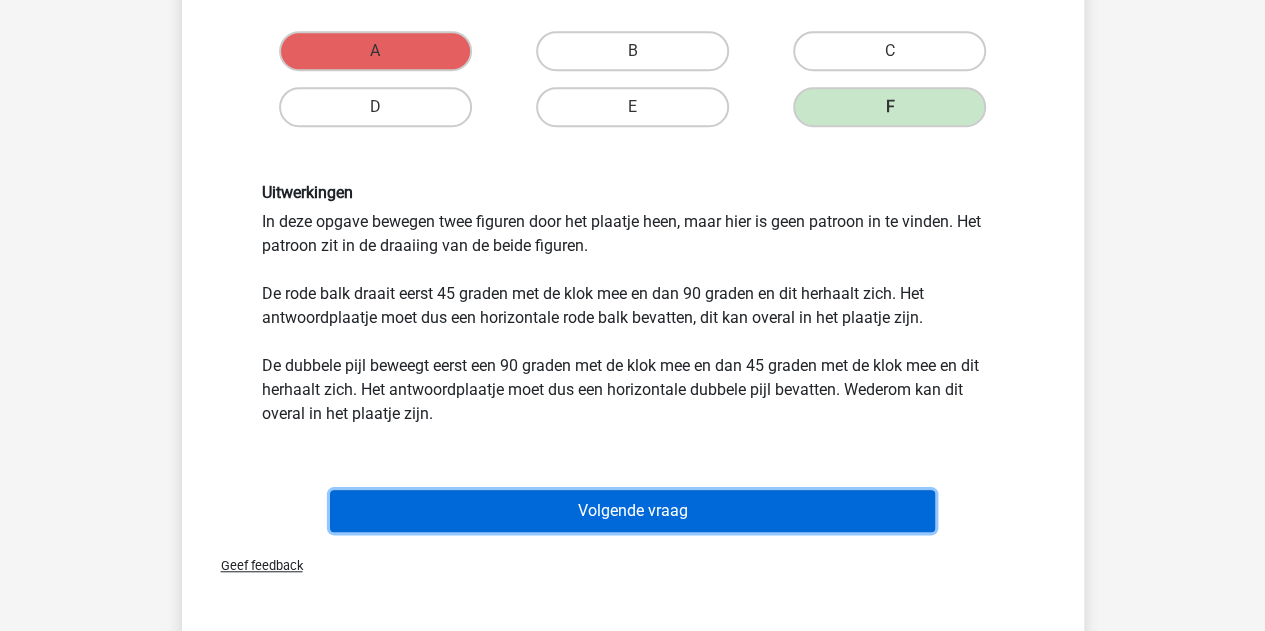 click on "Volgende vraag" at bounding box center [632, 511] 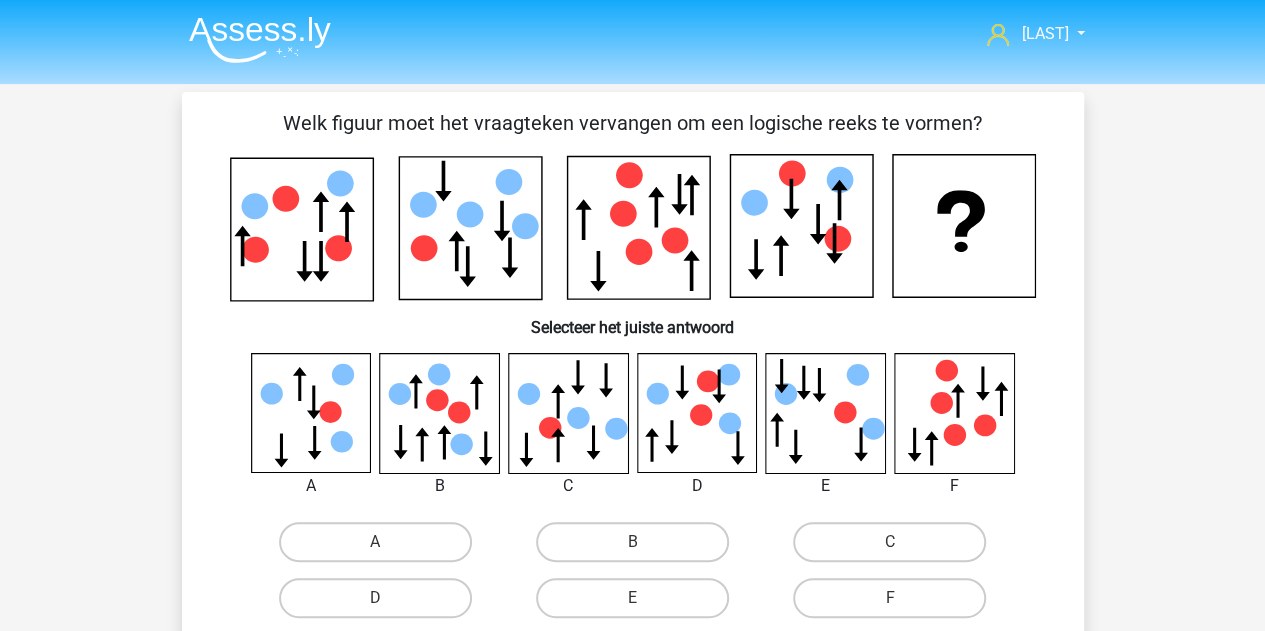 scroll, scrollTop: 100, scrollLeft: 0, axis: vertical 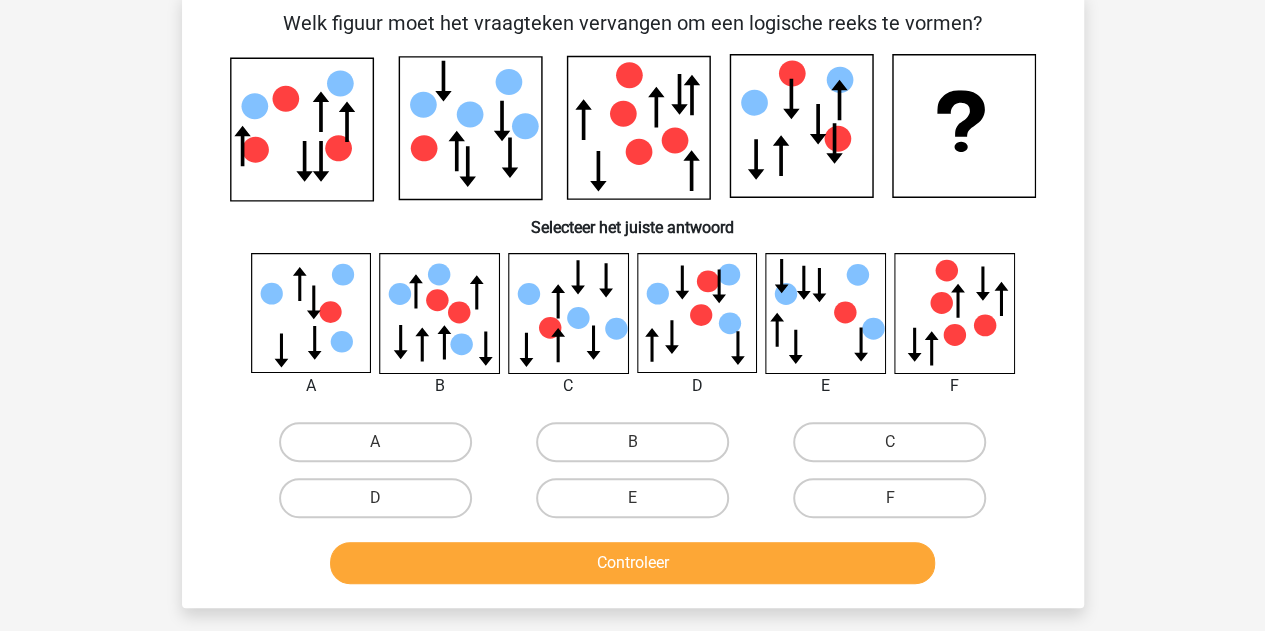 click on "Controleer" at bounding box center (632, 563) 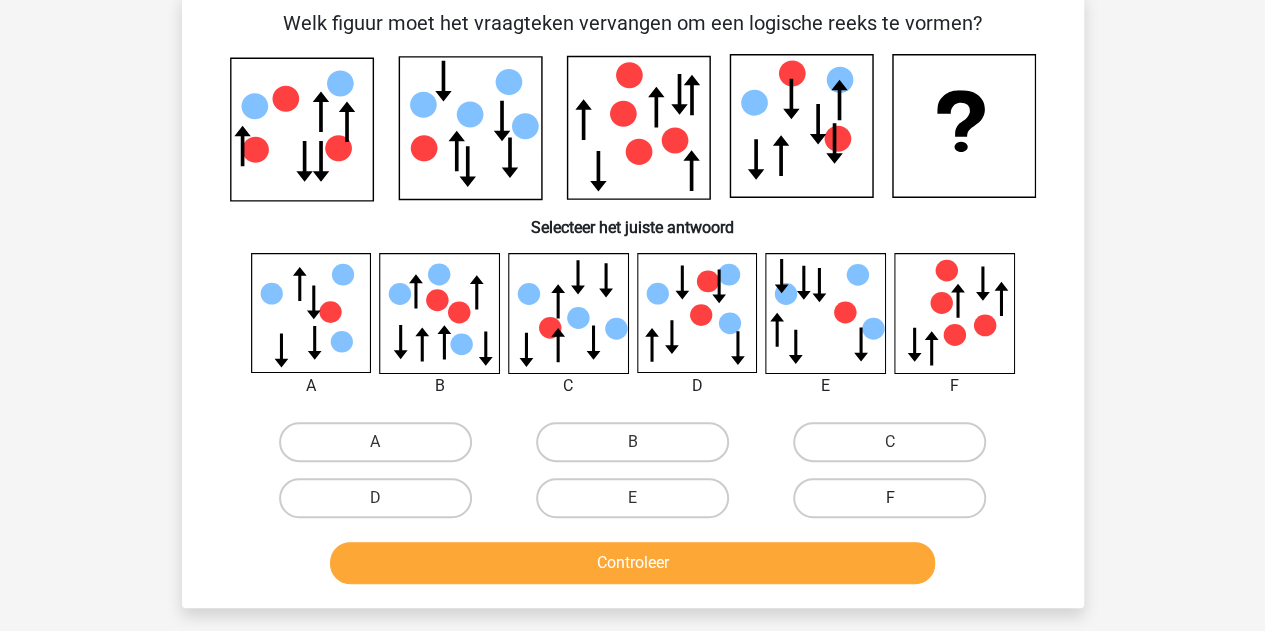 click on "F" at bounding box center (889, 498) 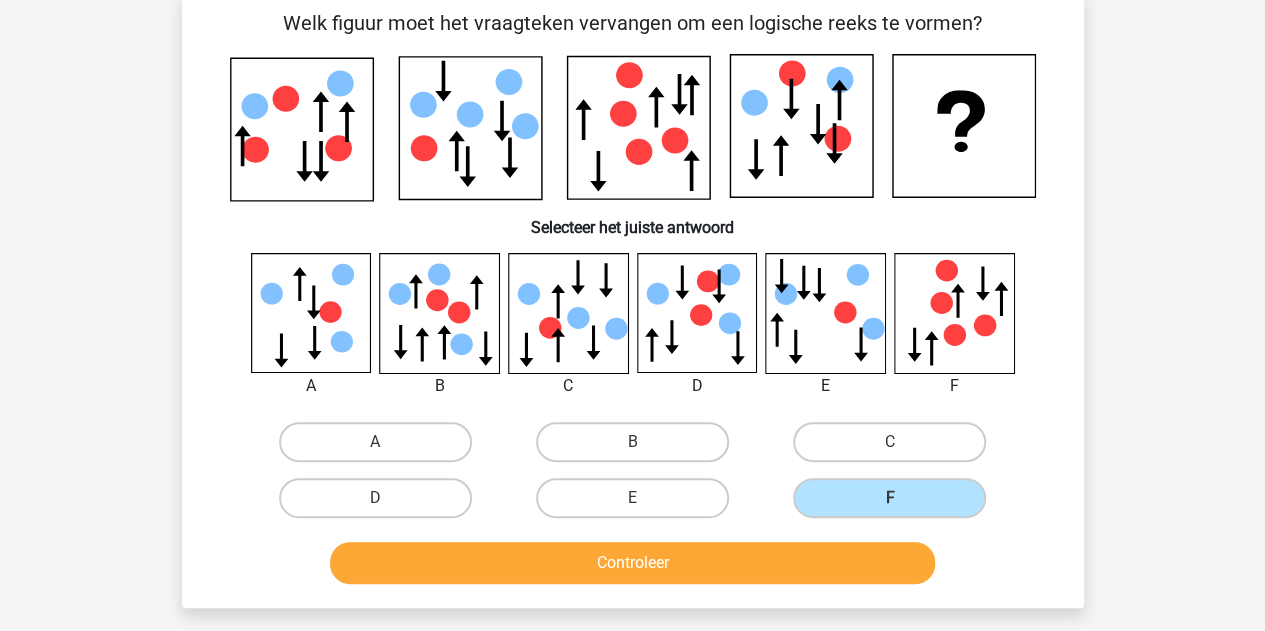 click on "Controleer" at bounding box center (633, 559) 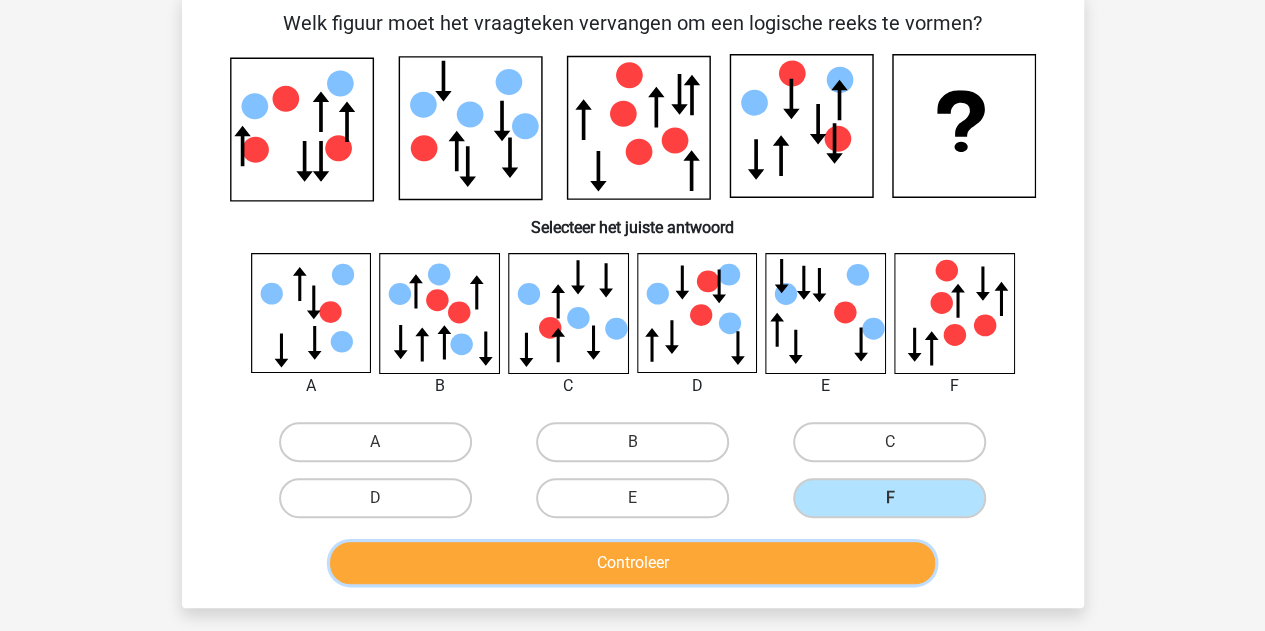 click on "Controleer" at bounding box center [632, 563] 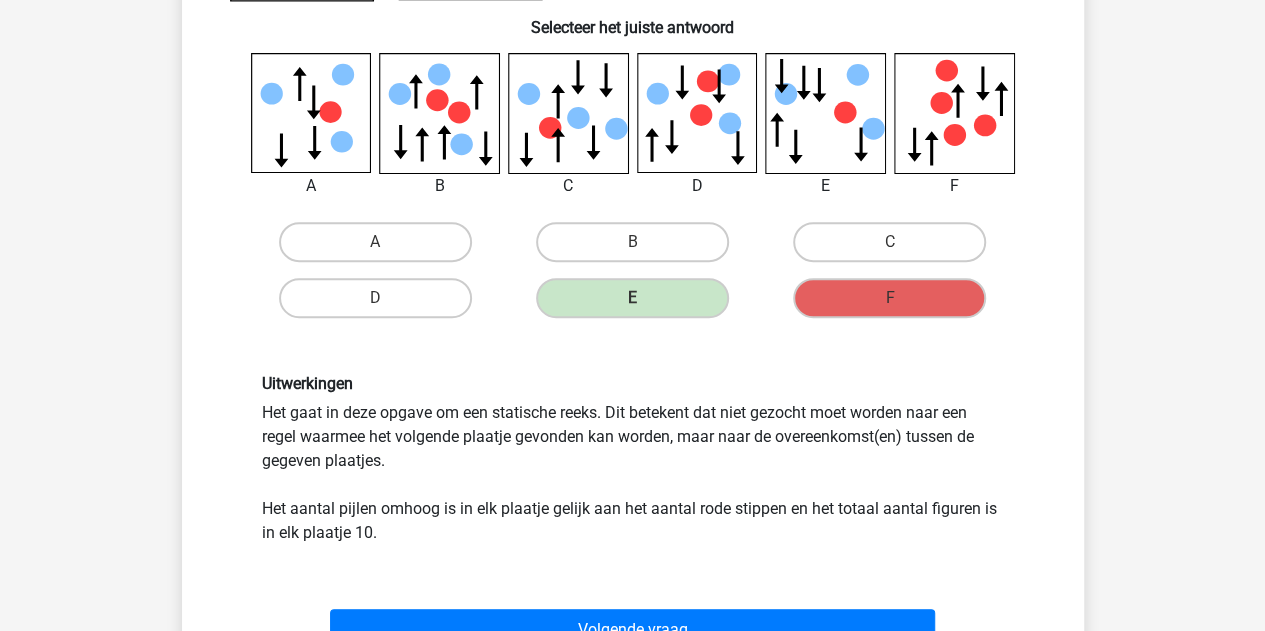 scroll, scrollTop: 100, scrollLeft: 0, axis: vertical 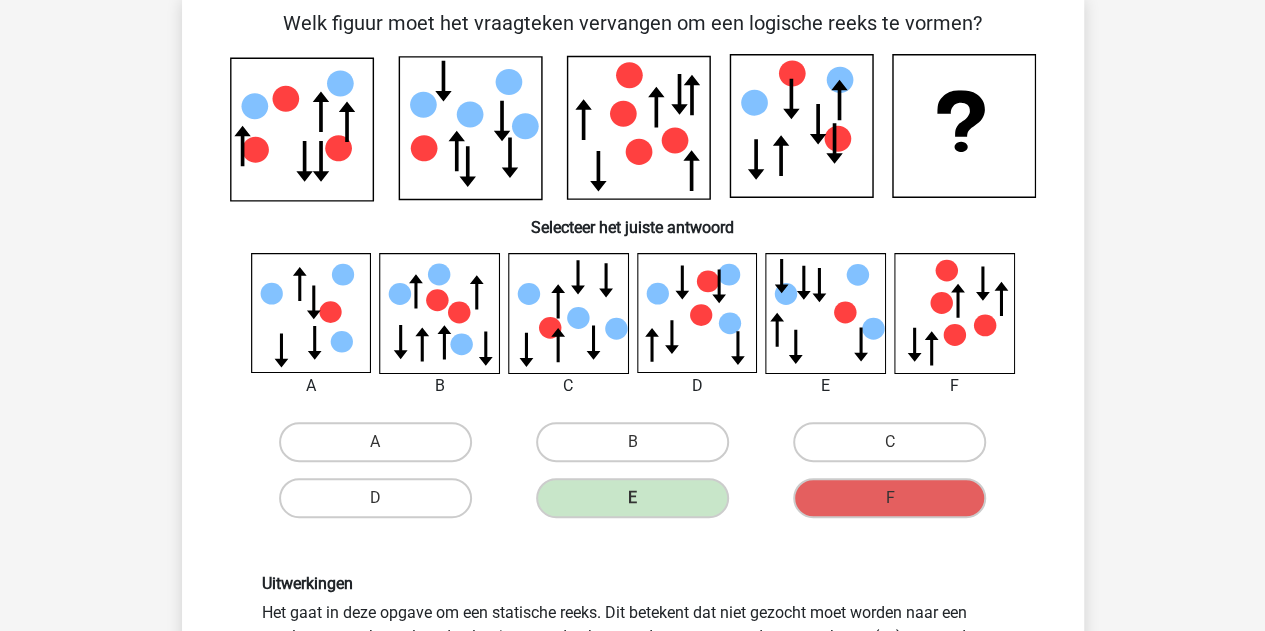 click 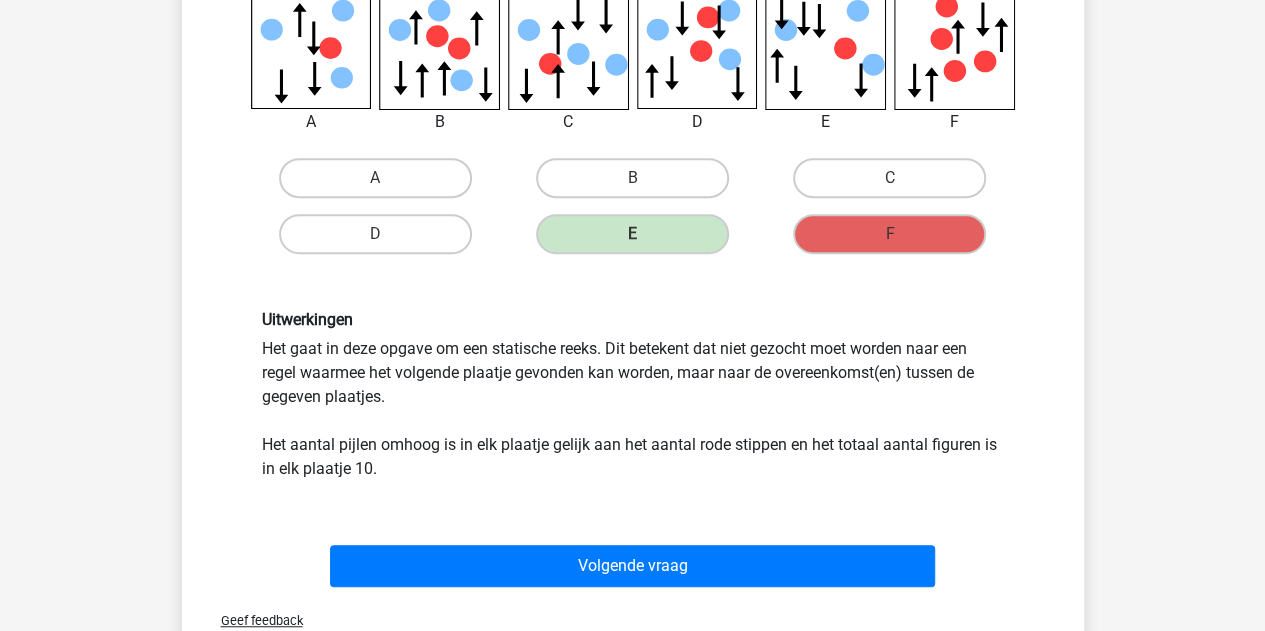 scroll, scrollTop: 600, scrollLeft: 0, axis: vertical 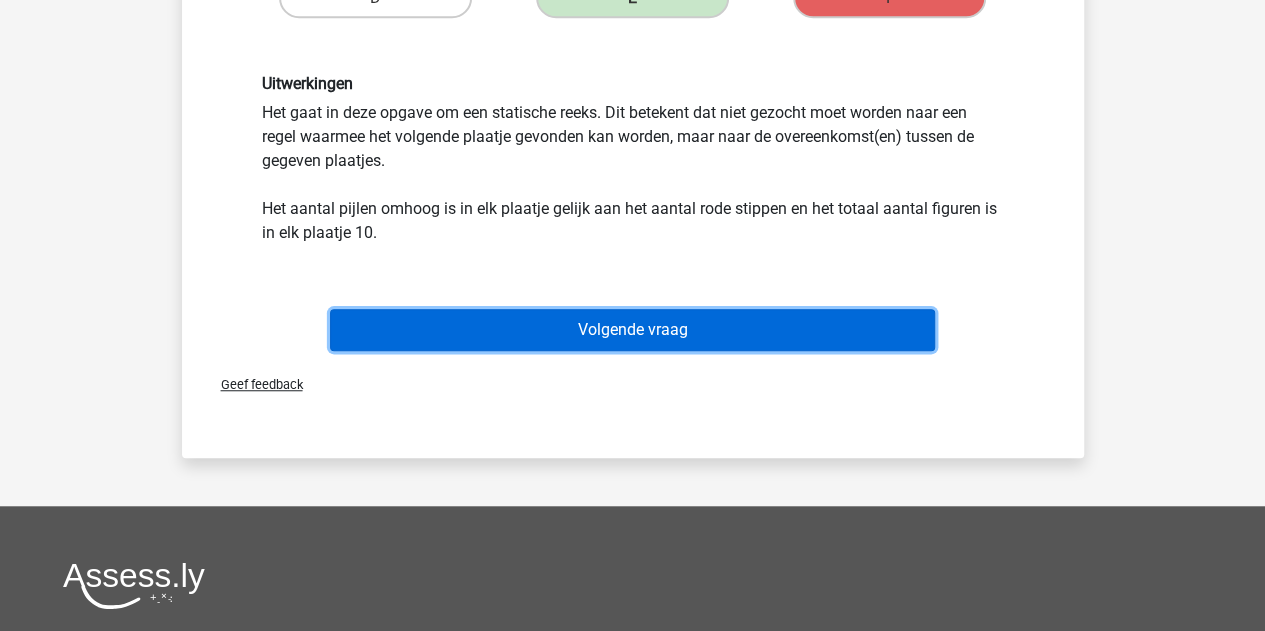 click on "Volgende vraag" at bounding box center (632, 330) 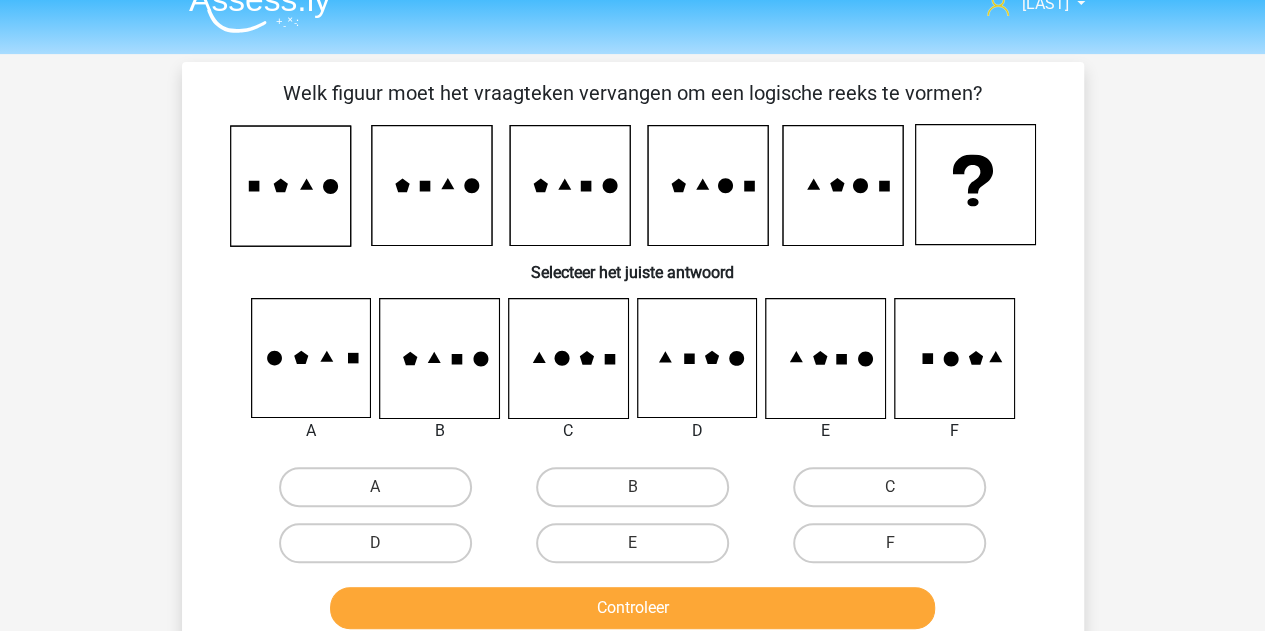 scroll, scrollTop: 0, scrollLeft: 0, axis: both 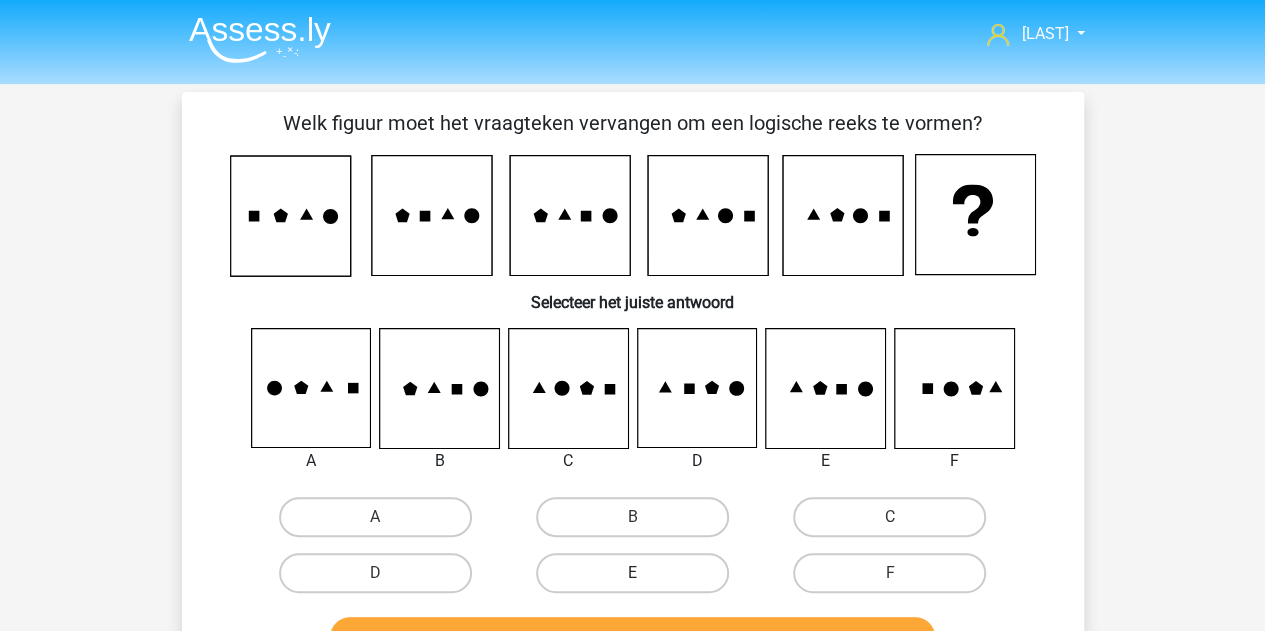 click on "E" at bounding box center [632, 573] 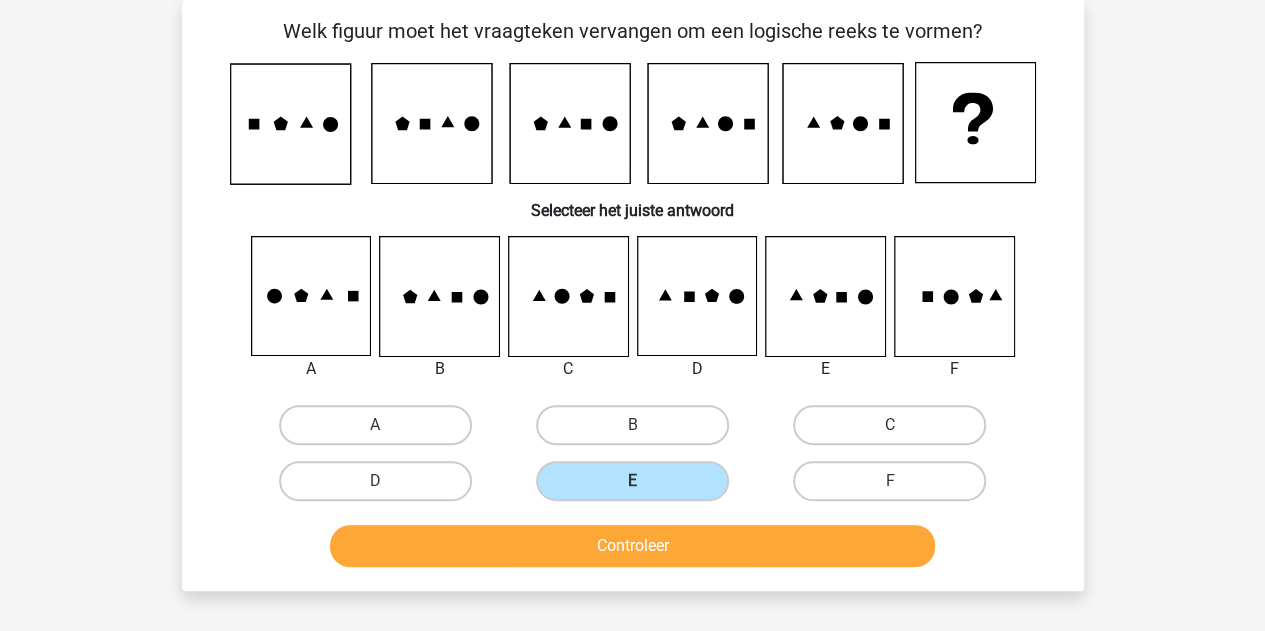 scroll, scrollTop: 200, scrollLeft: 0, axis: vertical 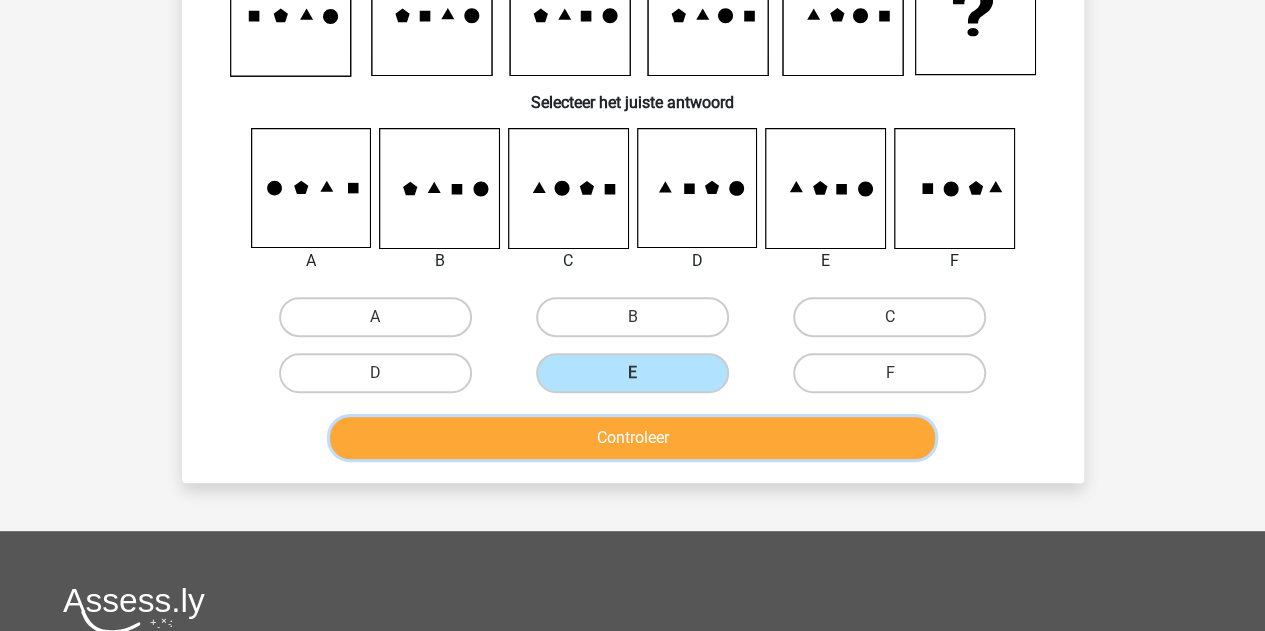 click on "Controleer" at bounding box center (632, 438) 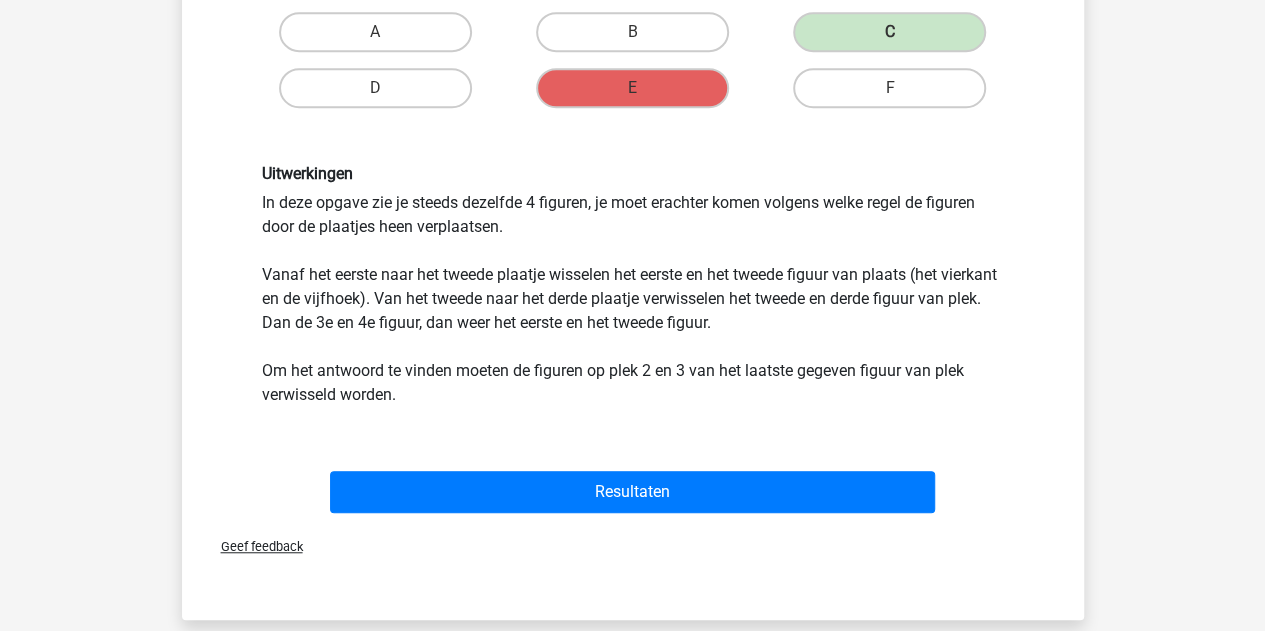 scroll, scrollTop: 600, scrollLeft: 0, axis: vertical 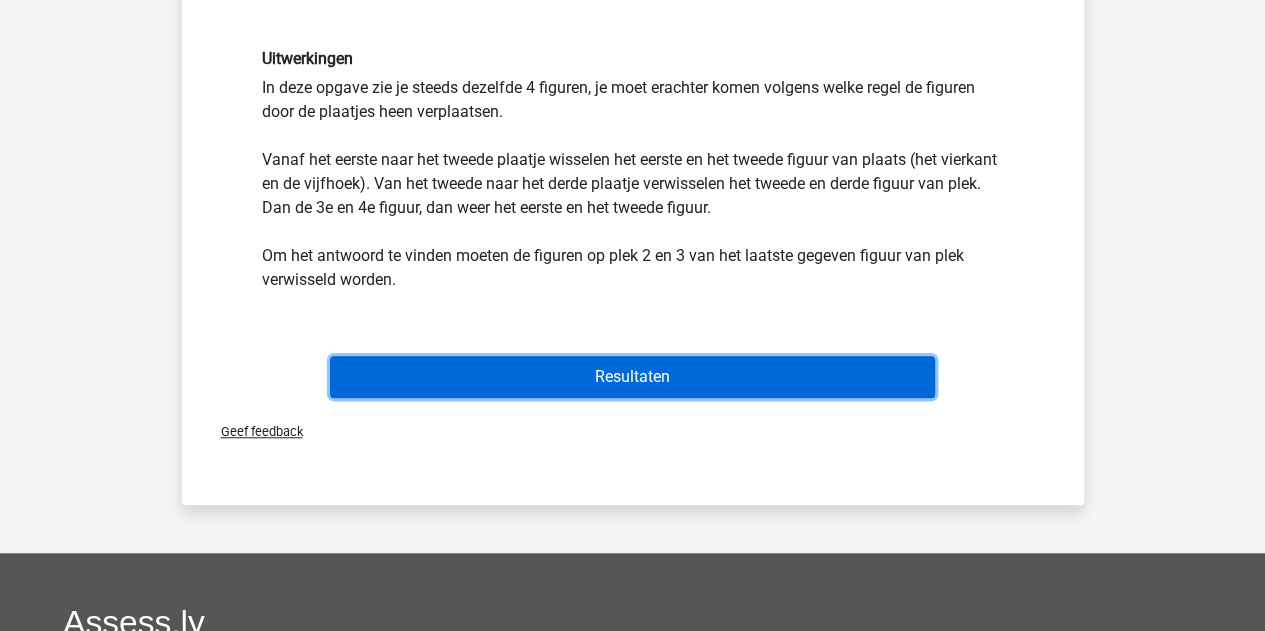 click on "Resultaten" at bounding box center (632, 377) 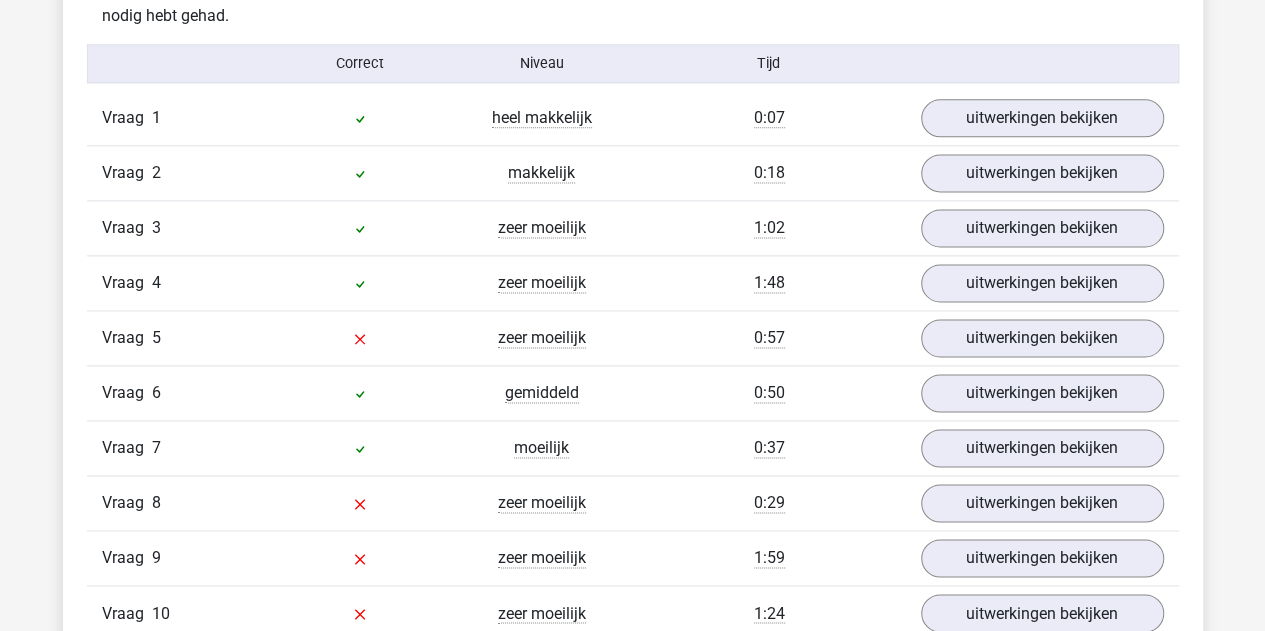 scroll, scrollTop: 1400, scrollLeft: 0, axis: vertical 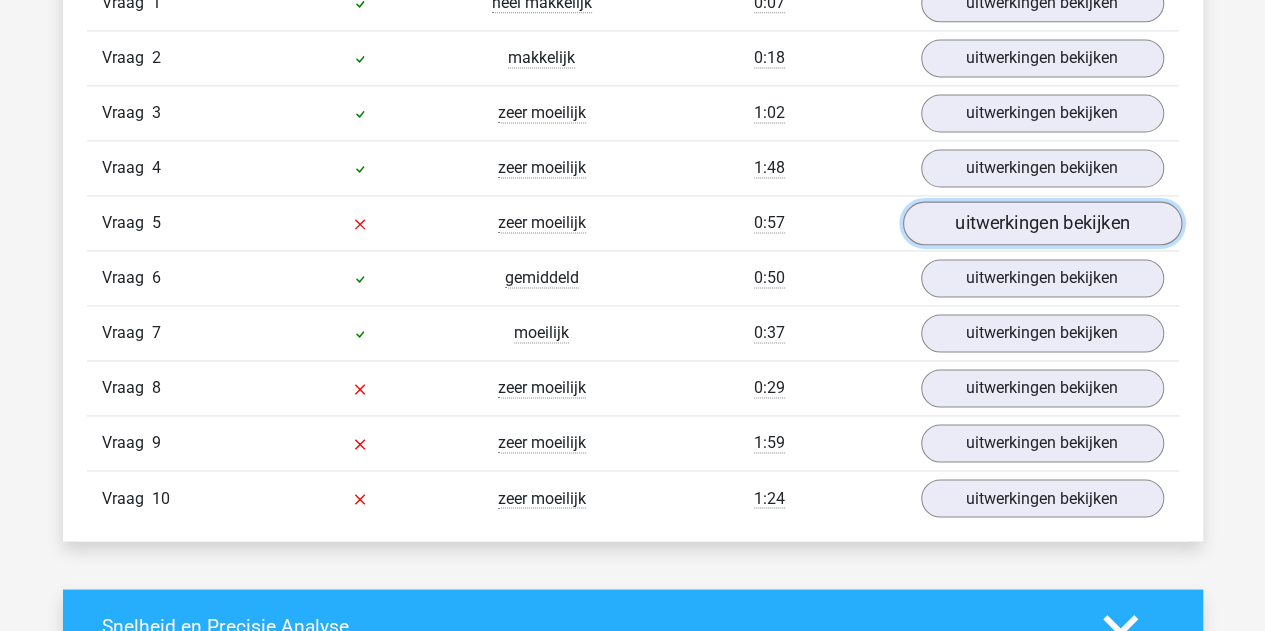 click on "uitwerkingen bekijken" at bounding box center [1041, 223] 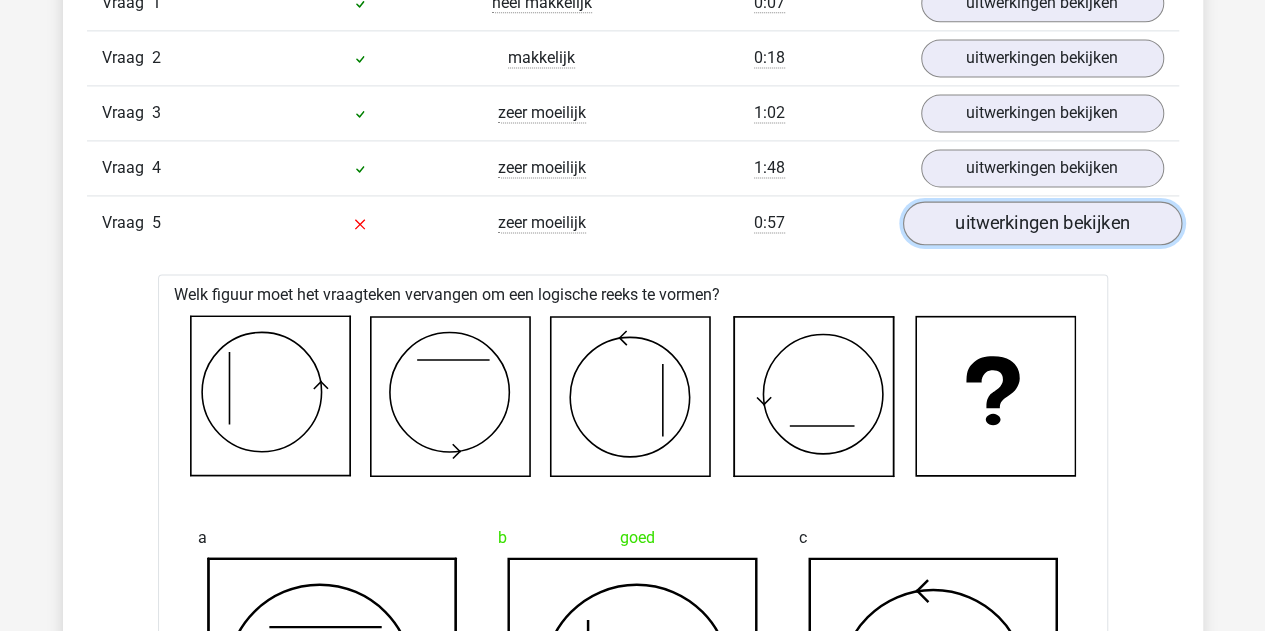 click on "uitwerkingen bekijken" at bounding box center (1041, 223) 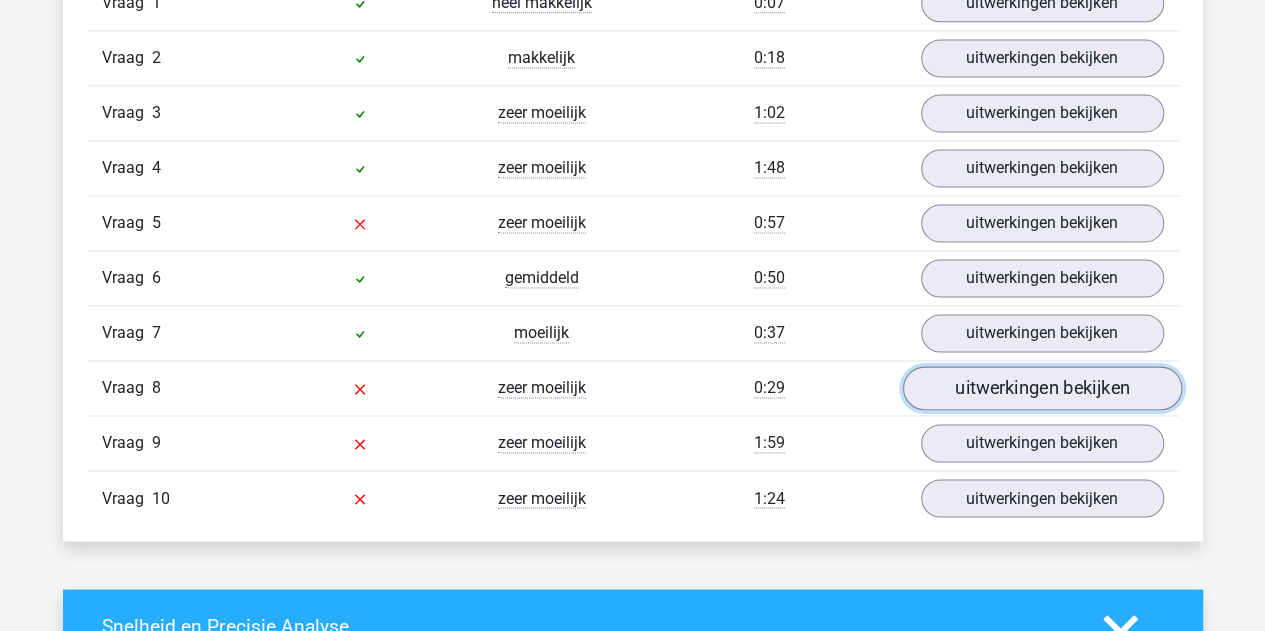click on "uitwerkingen bekijken" at bounding box center (1041, 388) 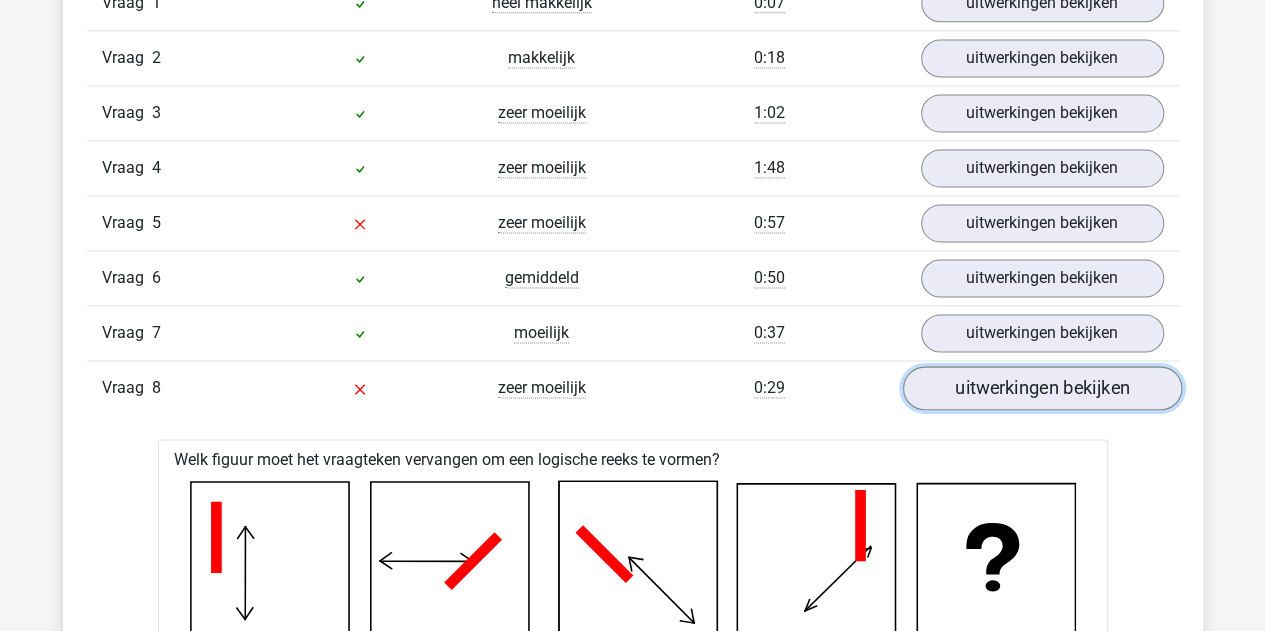 click on "uitwerkingen bekijken" at bounding box center [1041, 388] 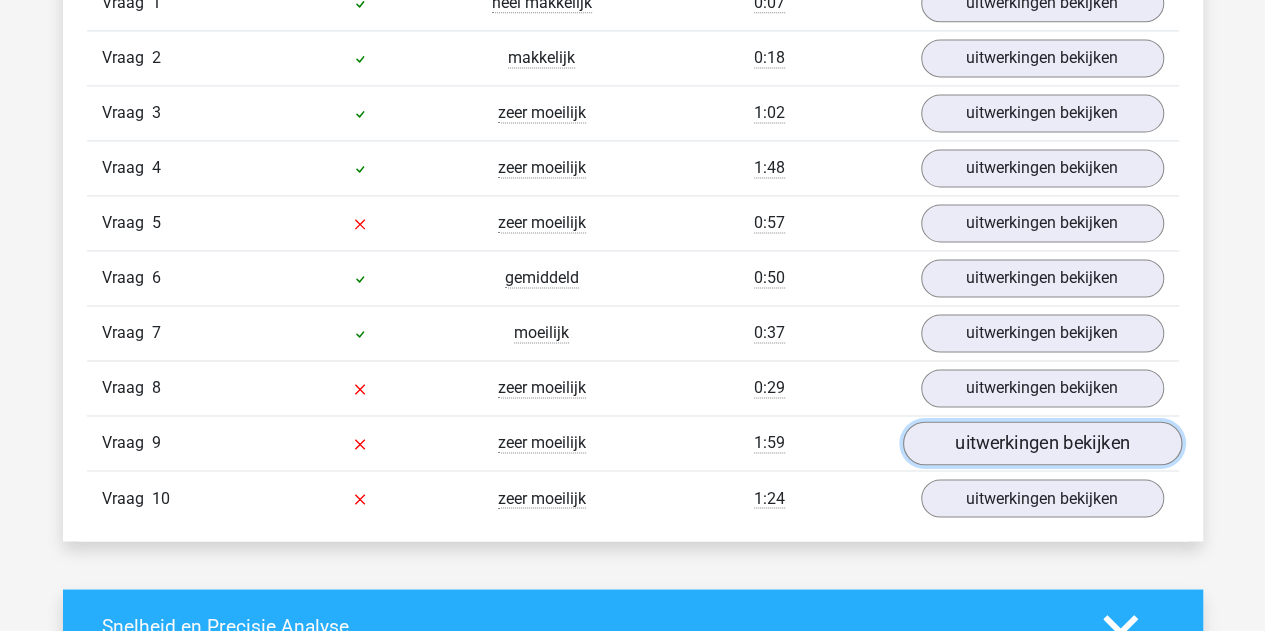 click on "uitwerkingen bekijken" at bounding box center [1041, 443] 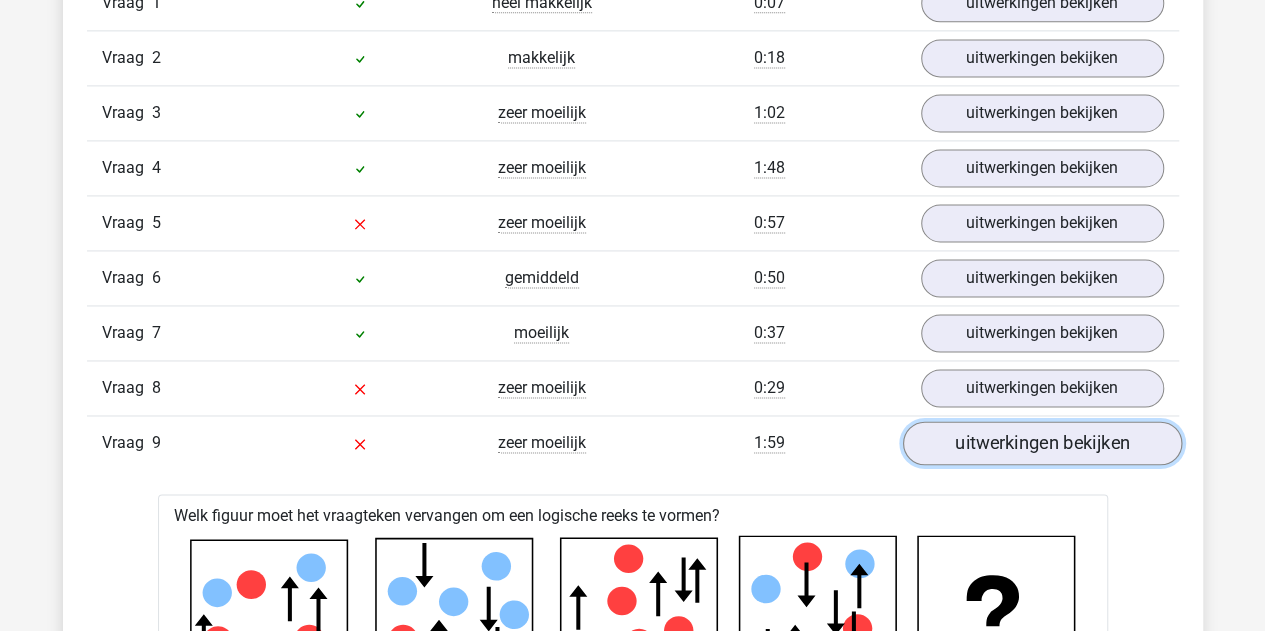click on "uitwerkingen bekijken" at bounding box center [1041, 443] 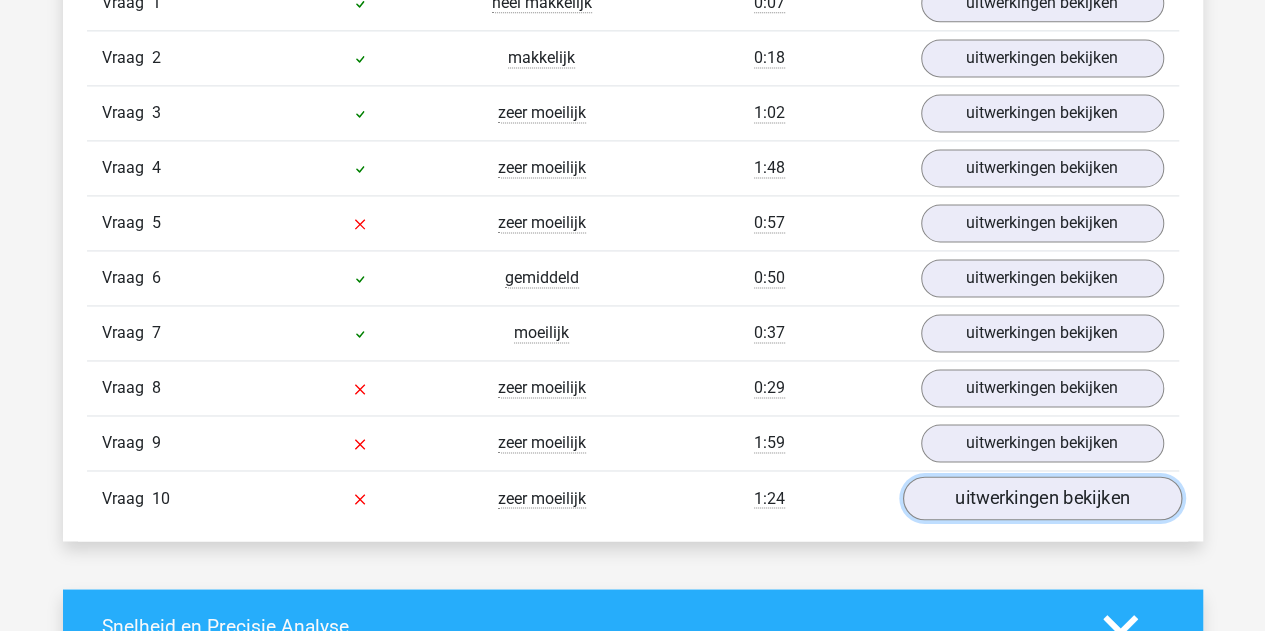 click on "uitwerkingen bekijken" at bounding box center (1041, 498) 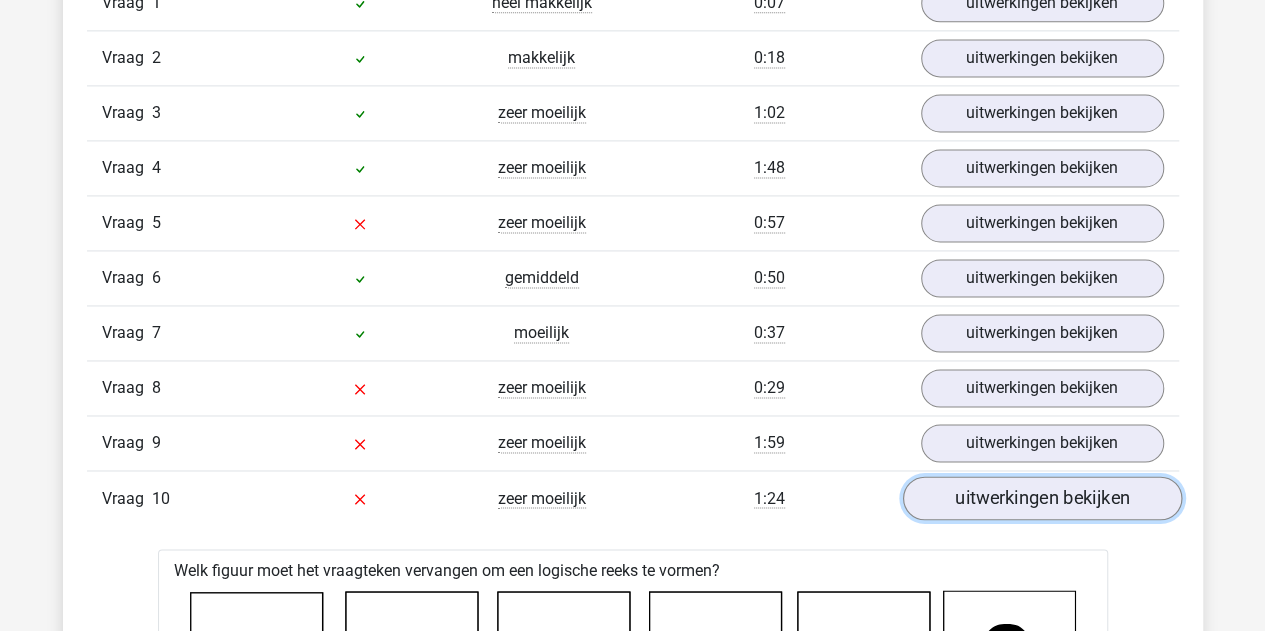 click on "uitwerkingen bekijken" at bounding box center [1041, 498] 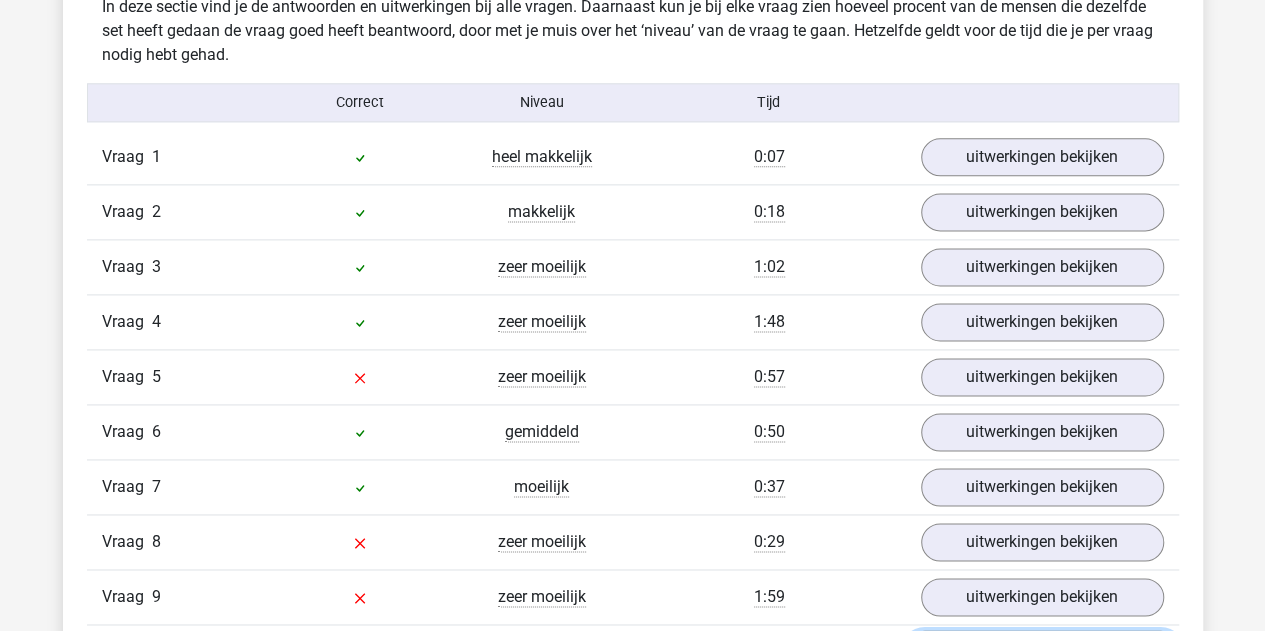 scroll, scrollTop: 1200, scrollLeft: 0, axis: vertical 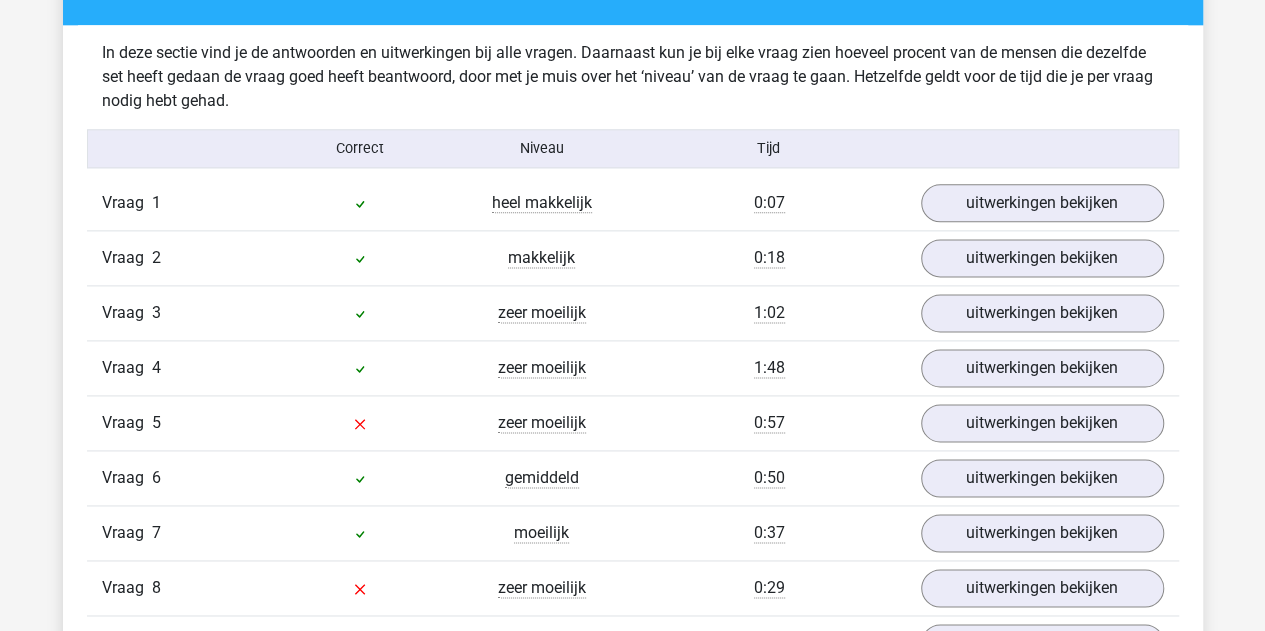 click on "Vraag
3
zeer moeilijk
1:02
uitwerkingen bekijken" at bounding box center (633, 312) 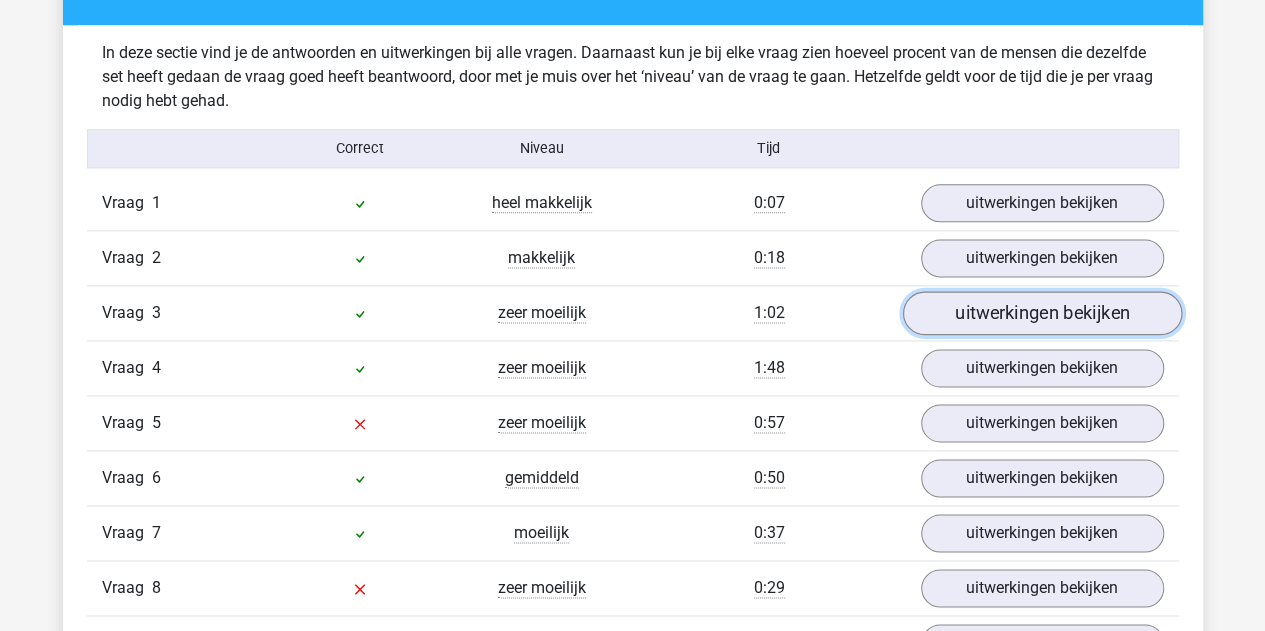 click on "uitwerkingen bekijken" at bounding box center [1041, 313] 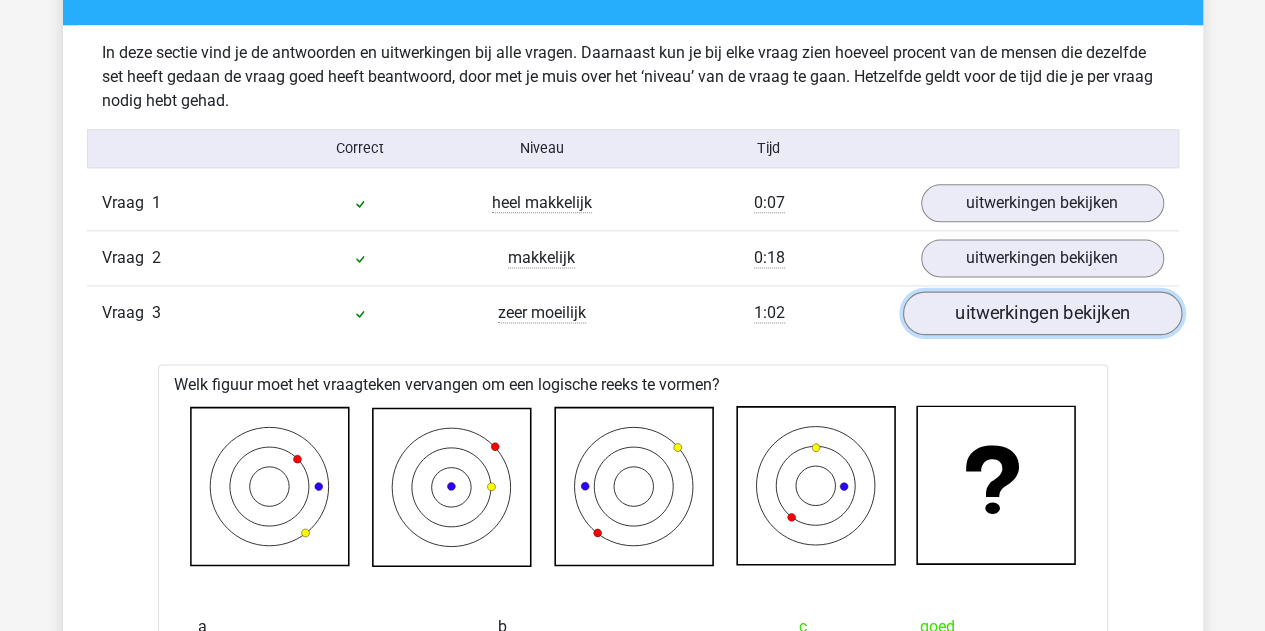 click on "uitwerkingen bekijken" at bounding box center [1041, 313] 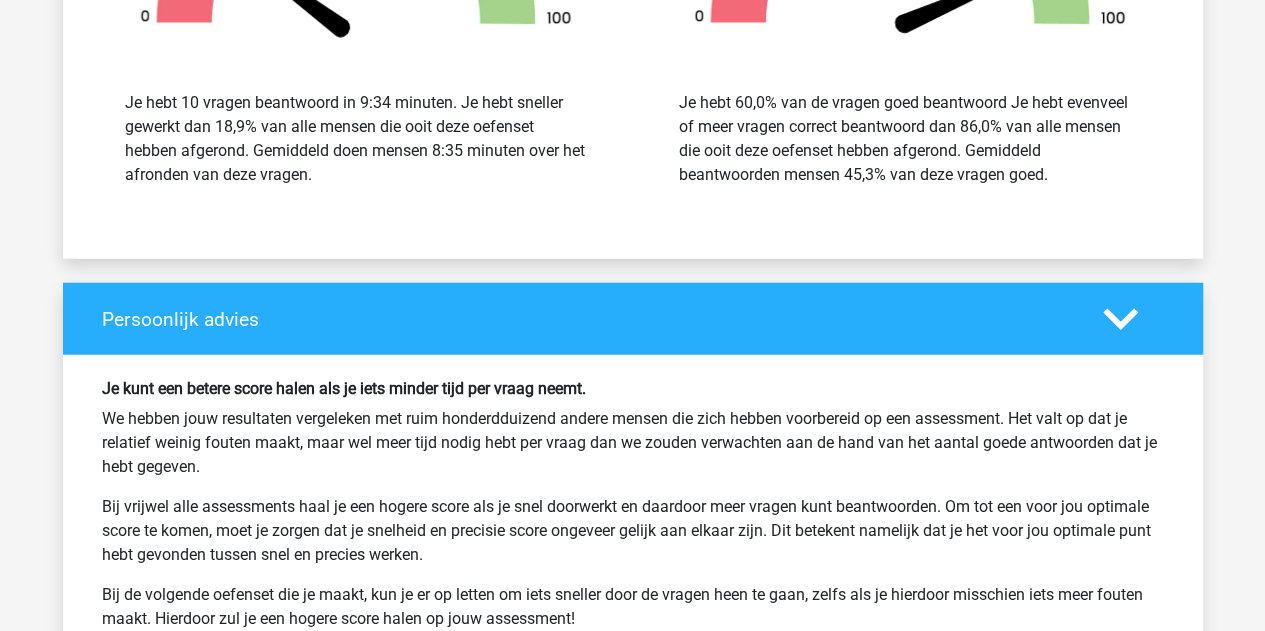 scroll, scrollTop: 2600, scrollLeft: 0, axis: vertical 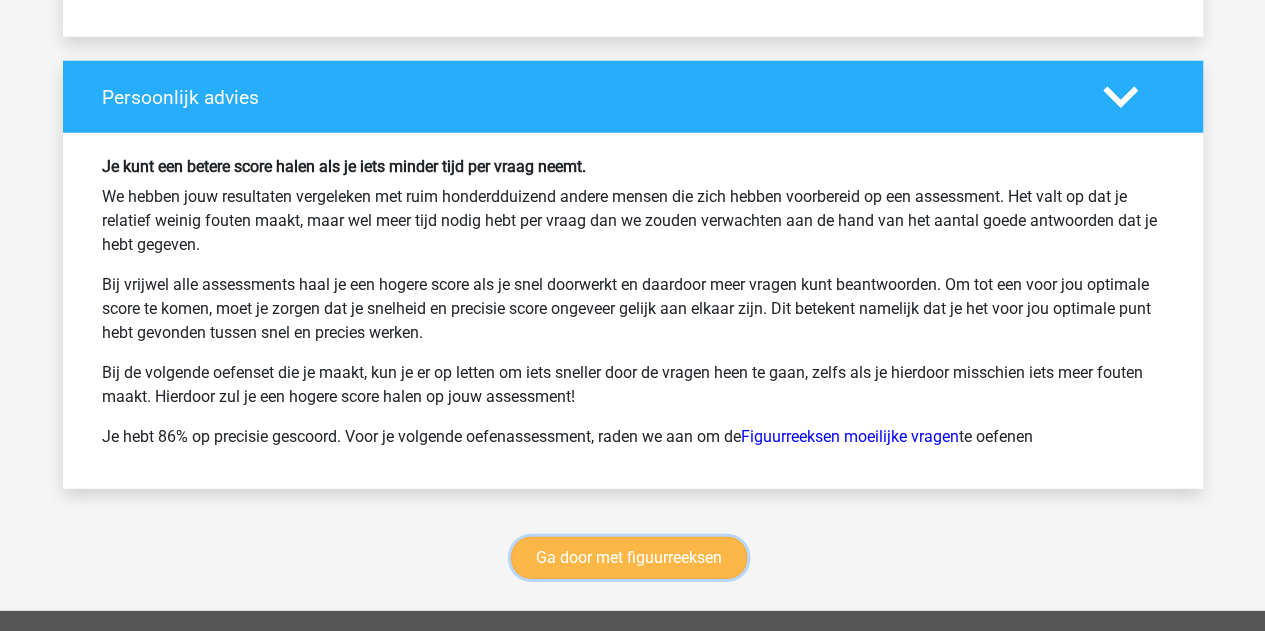 click on "Ga door met figuurreeksen" at bounding box center [629, 558] 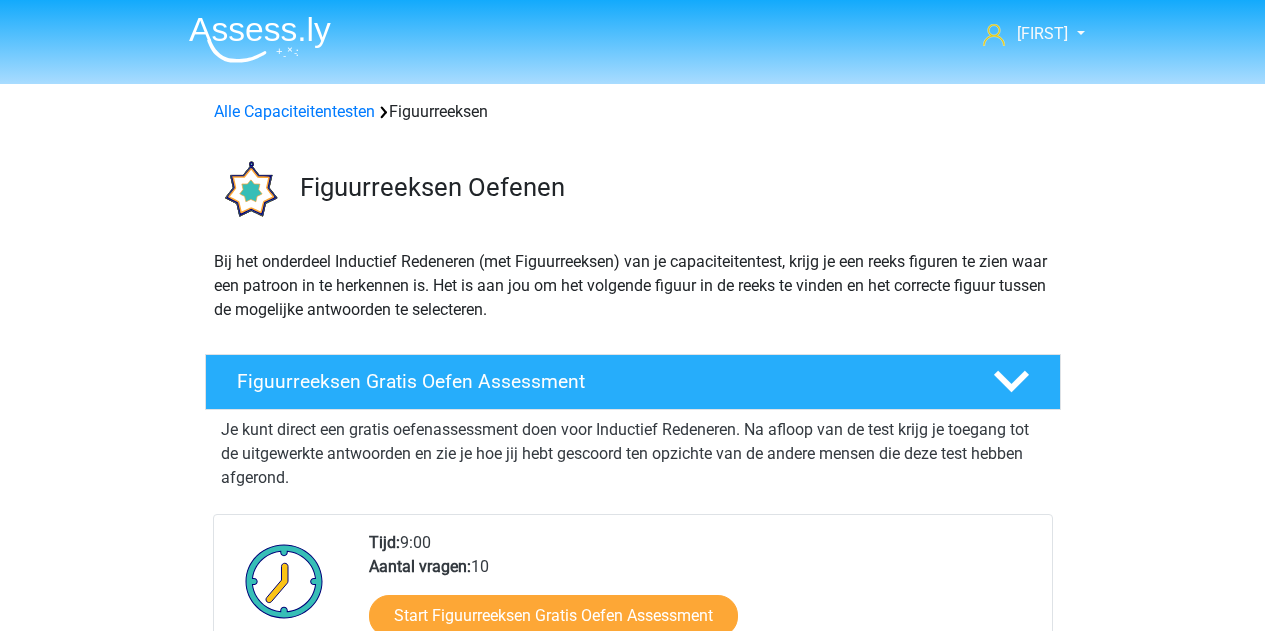 scroll, scrollTop: 867, scrollLeft: 0, axis: vertical 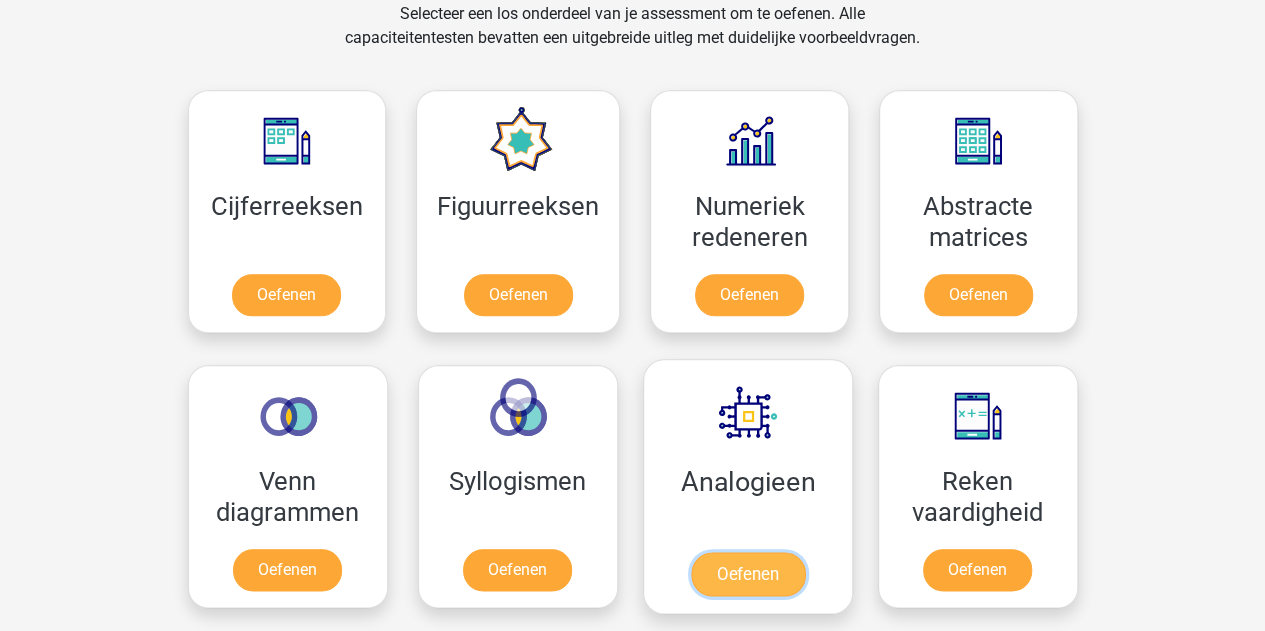 click on "Oefenen" at bounding box center [747, 574] 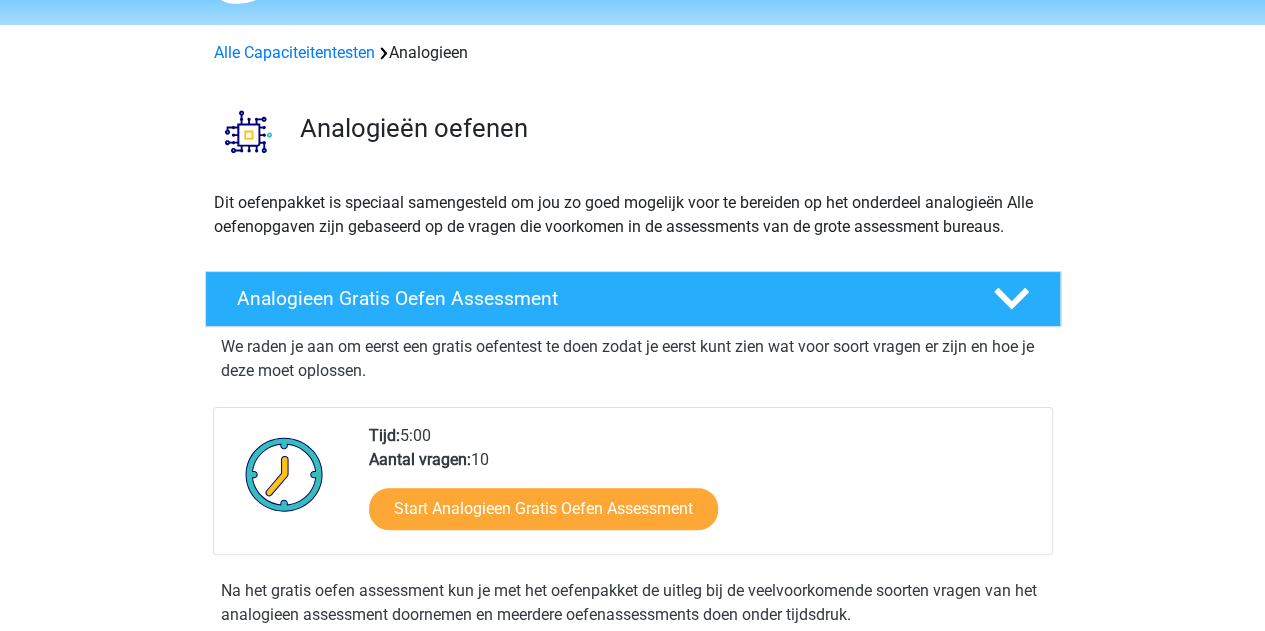 scroll, scrollTop: 300, scrollLeft: 0, axis: vertical 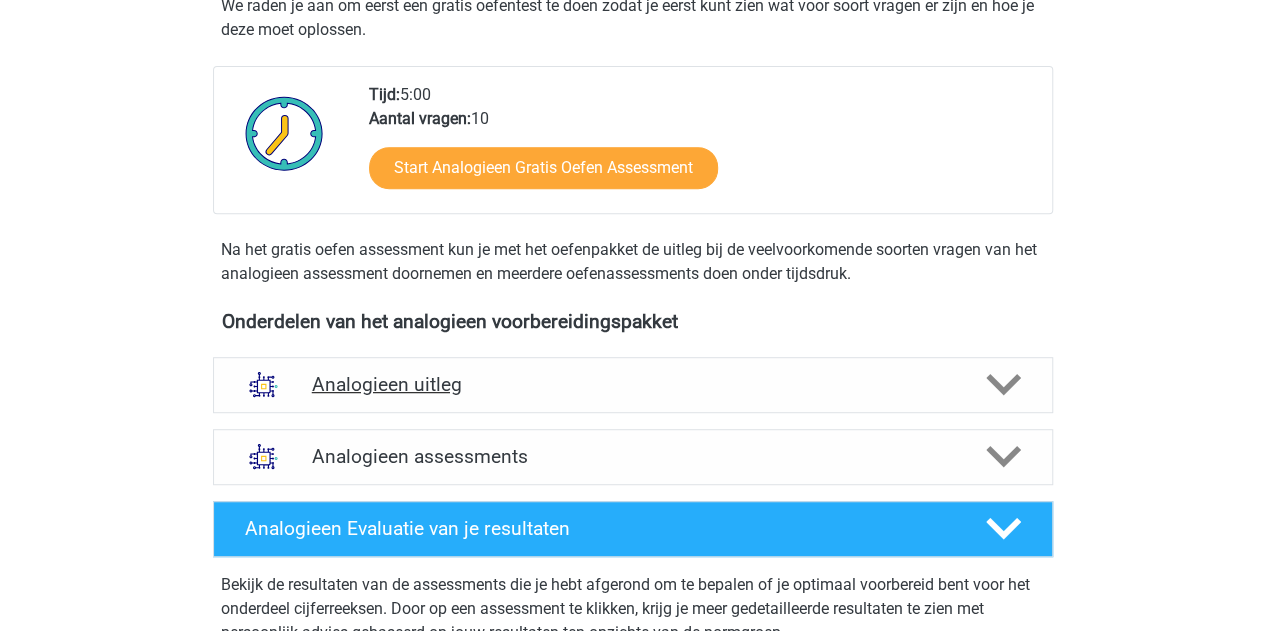 click on "Analogieen uitleg" at bounding box center (633, 385) 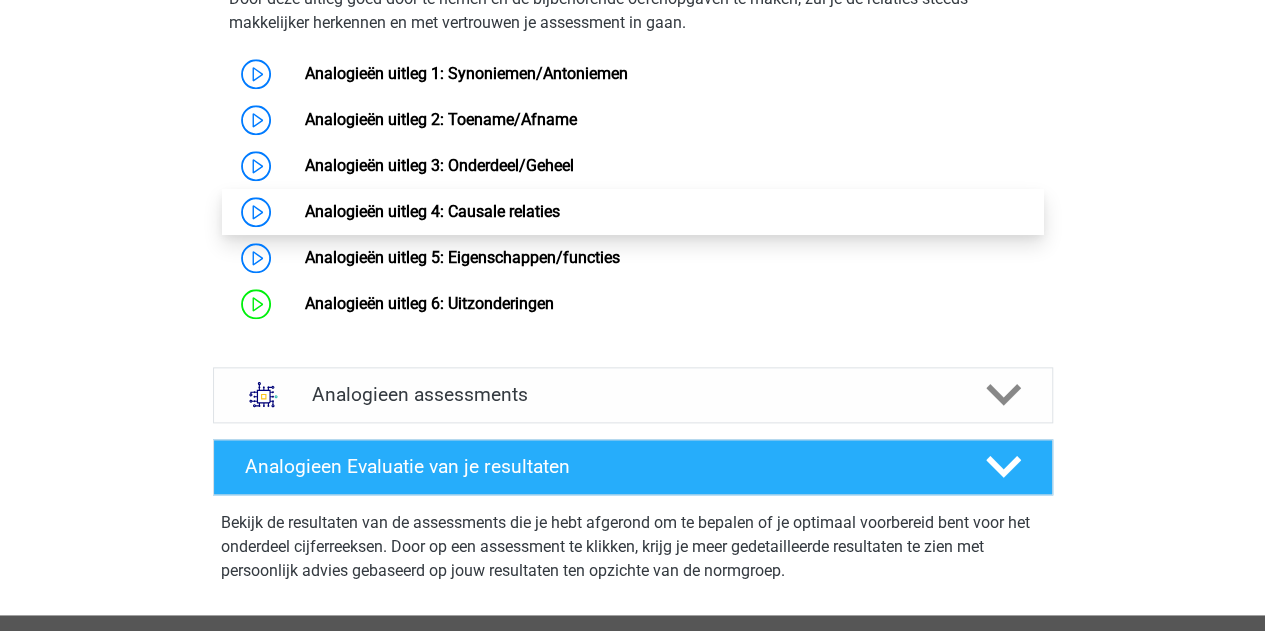 scroll, scrollTop: 1100, scrollLeft: 0, axis: vertical 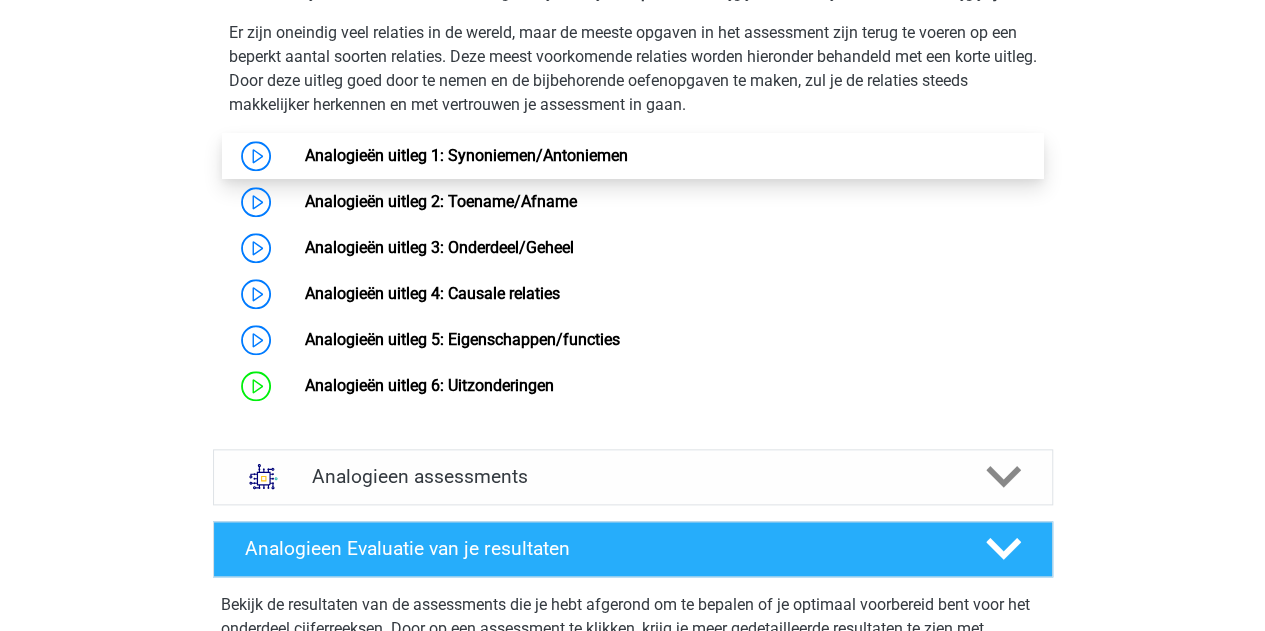 click on "Analogieën uitleg 1: Synoniemen/Antoniemen" at bounding box center (466, 155) 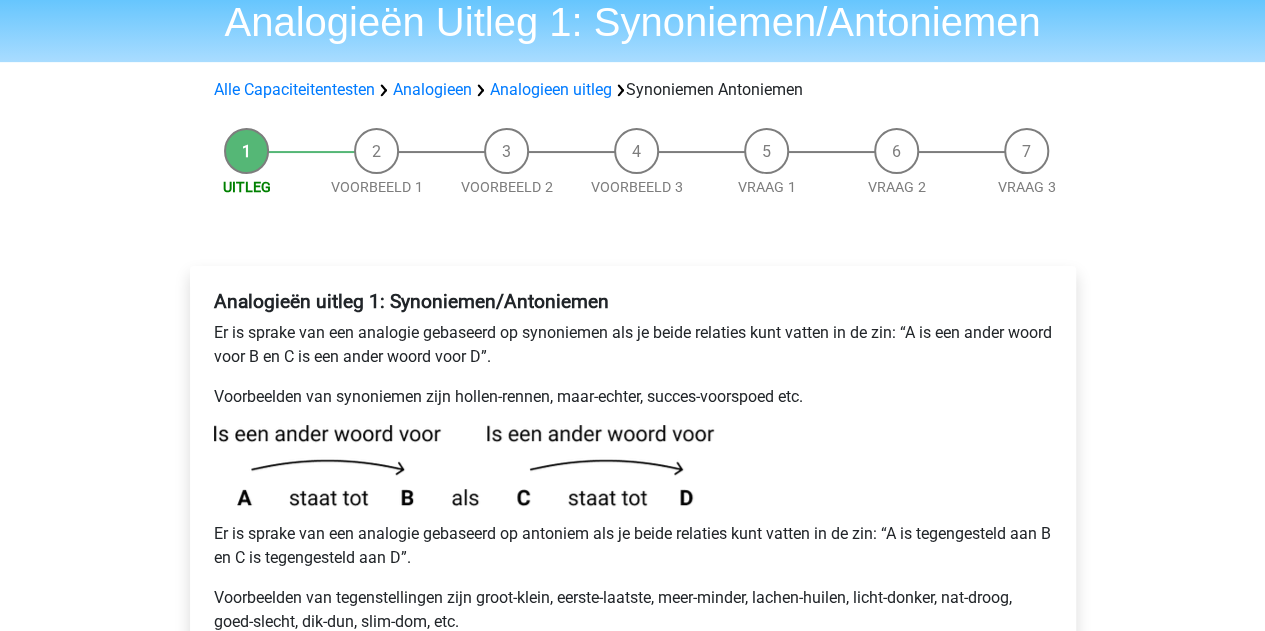 scroll, scrollTop: 200, scrollLeft: 0, axis: vertical 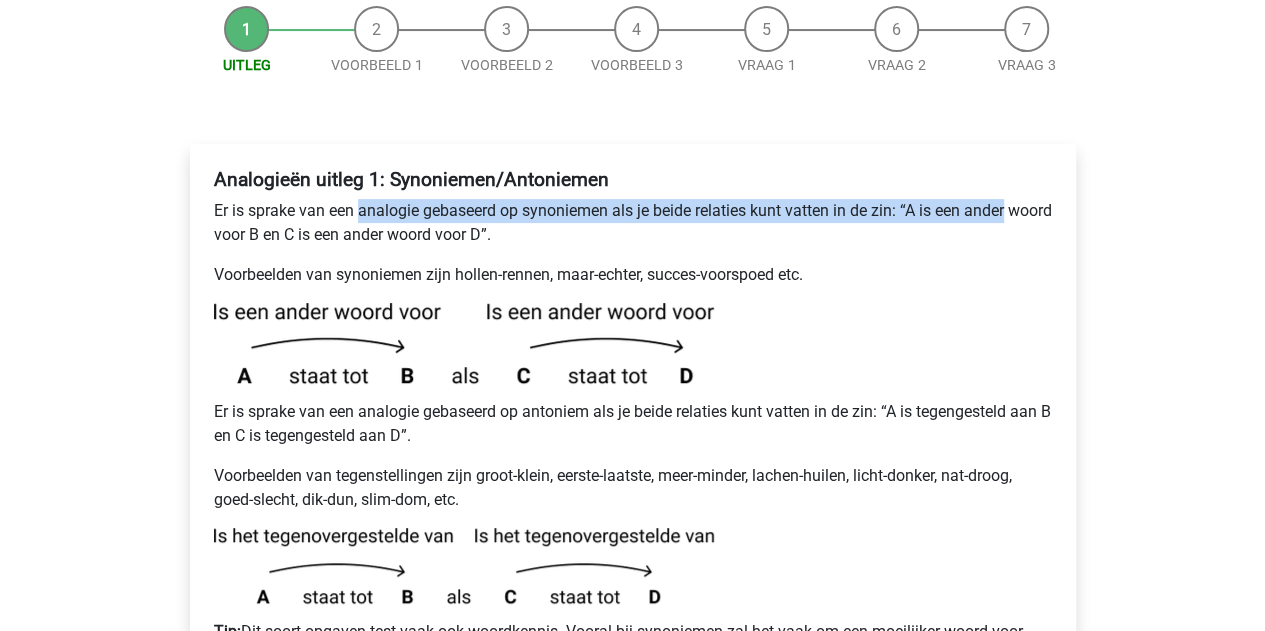 drag, startPoint x: 357, startPoint y: 206, endPoint x: 1029, endPoint y: 215, distance: 672.06024 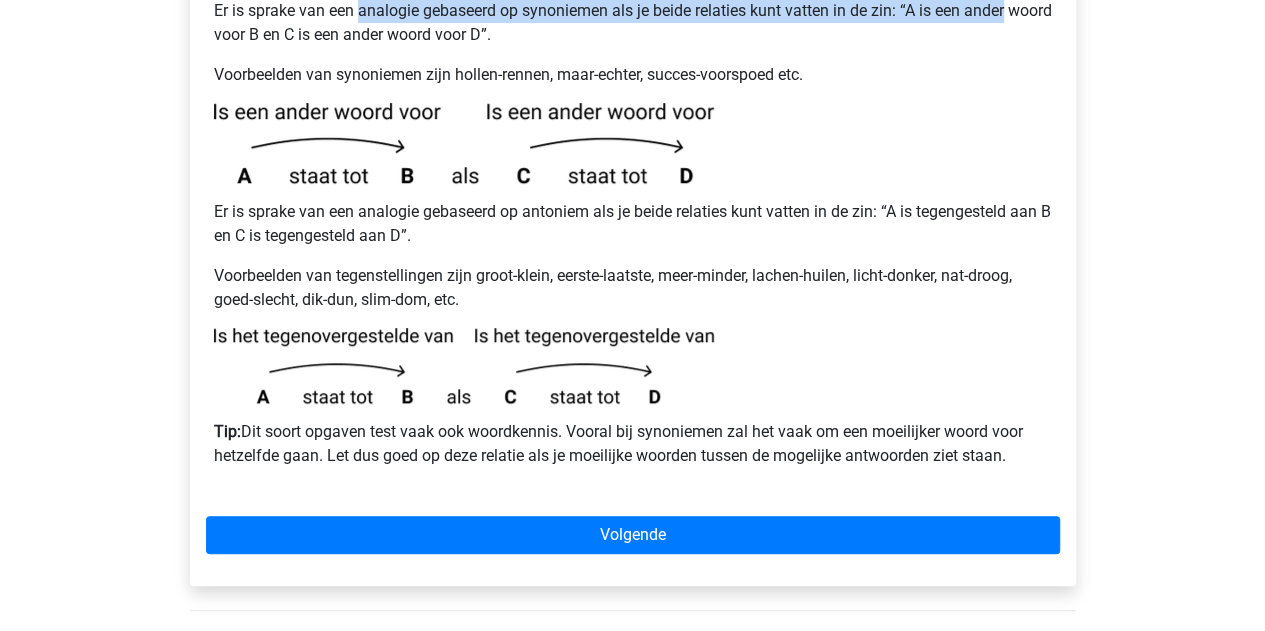 scroll, scrollTop: 500, scrollLeft: 0, axis: vertical 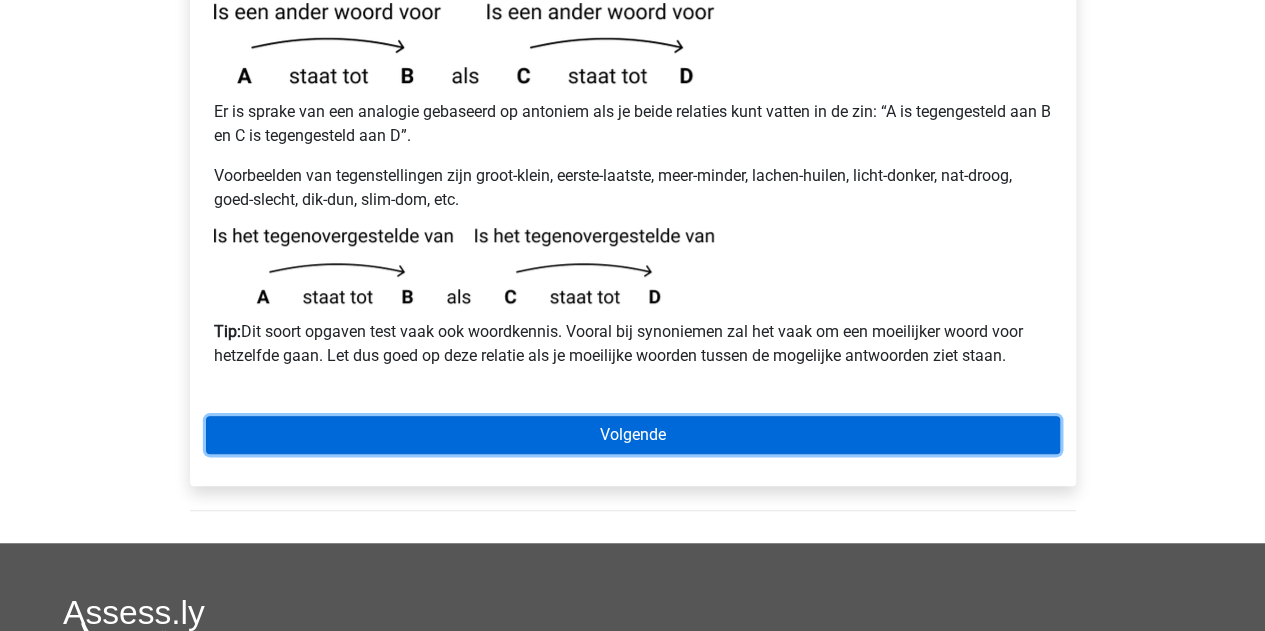 click on "Volgende" at bounding box center [633, 435] 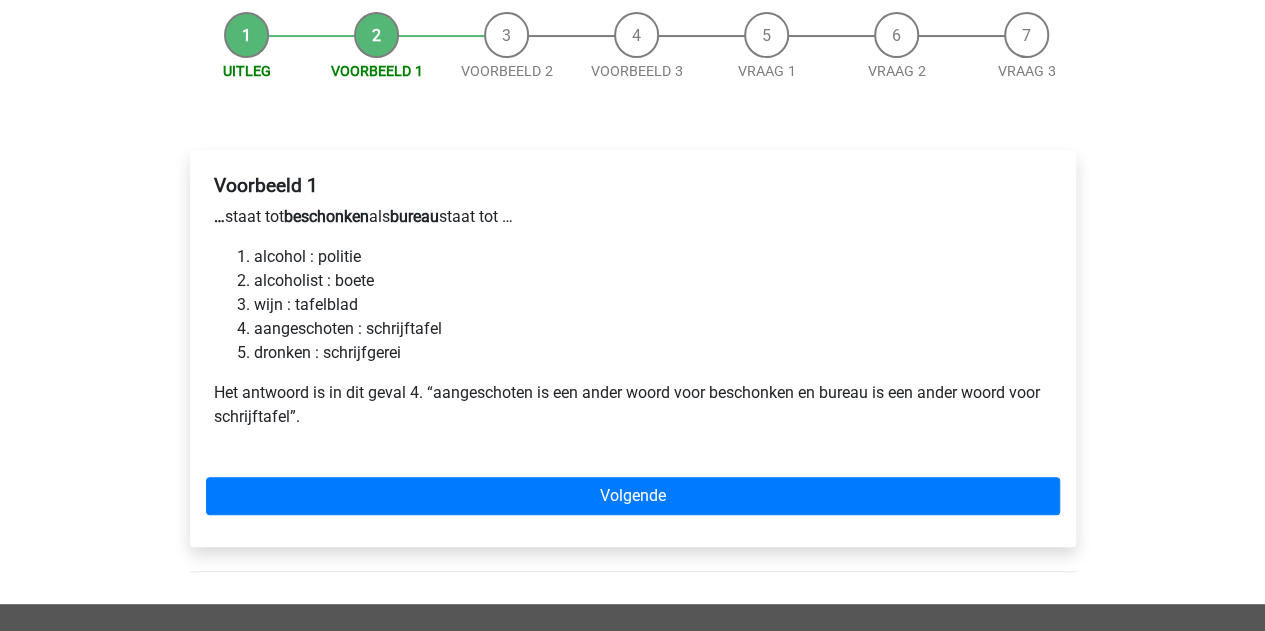 scroll, scrollTop: 200, scrollLeft: 0, axis: vertical 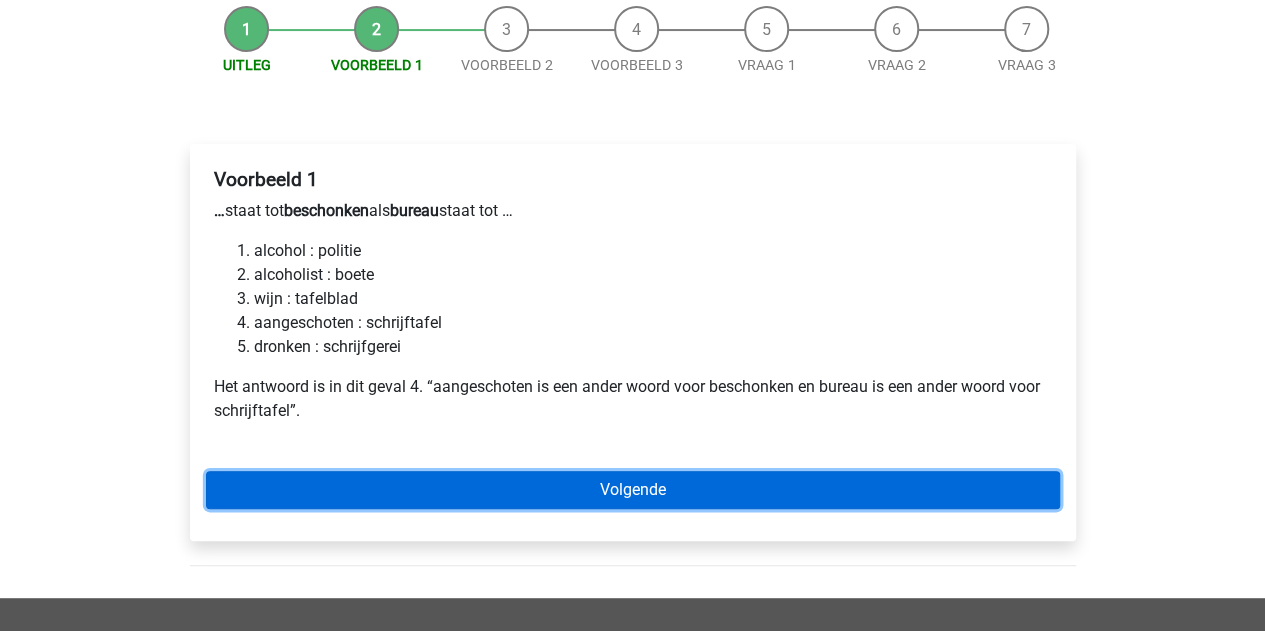click on "Volgende" at bounding box center [633, 490] 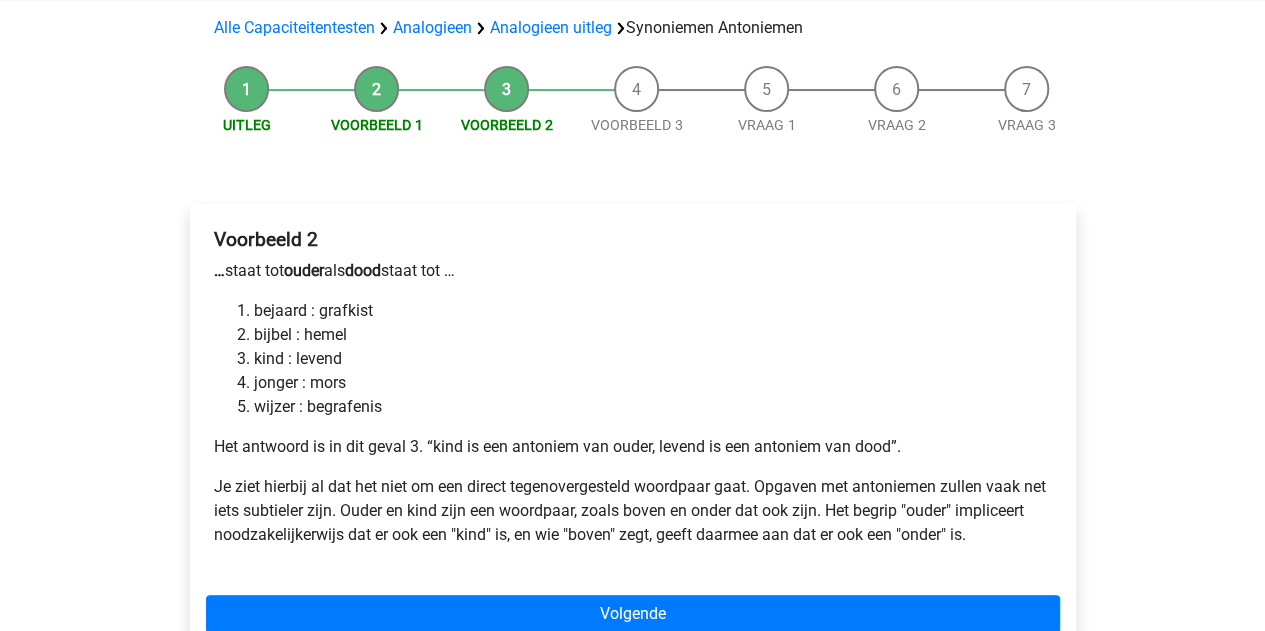 scroll, scrollTop: 200, scrollLeft: 0, axis: vertical 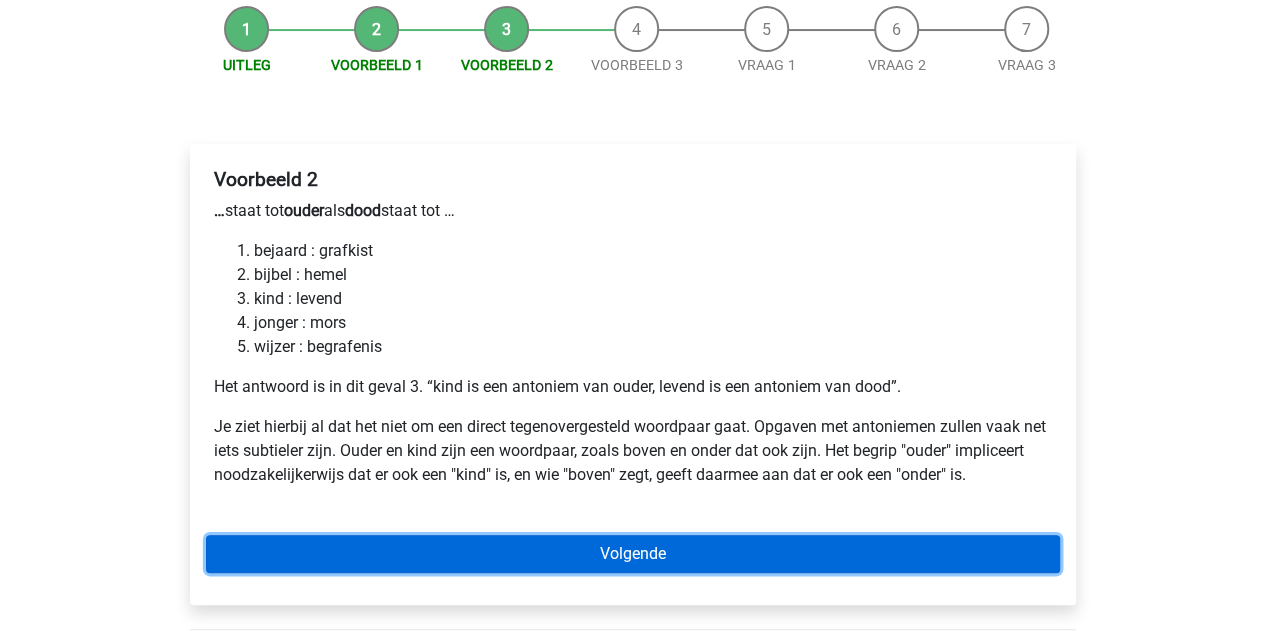 click on "Volgende" at bounding box center (633, 554) 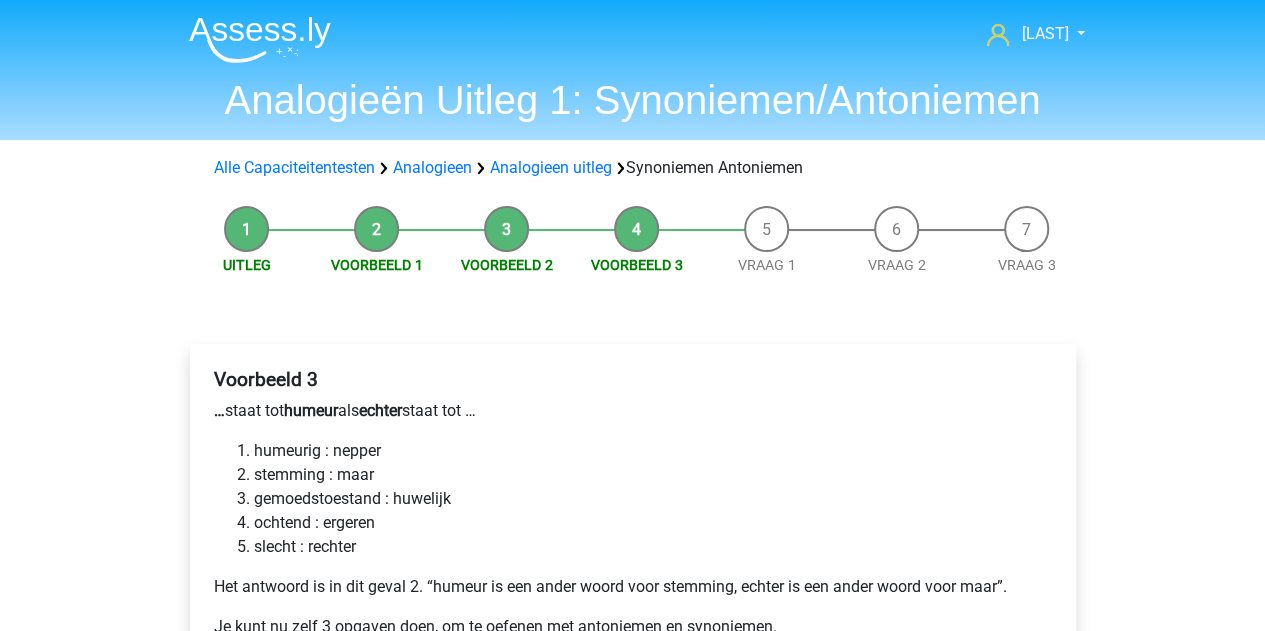 scroll, scrollTop: 100, scrollLeft: 0, axis: vertical 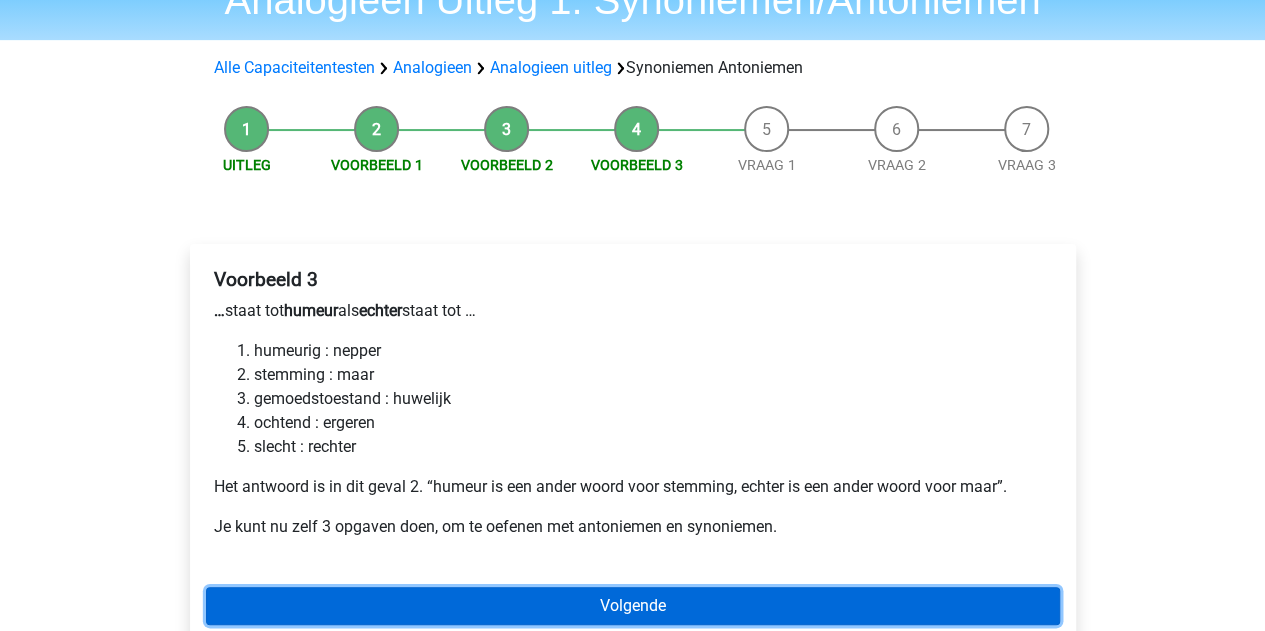 click on "Volgende" at bounding box center [633, 606] 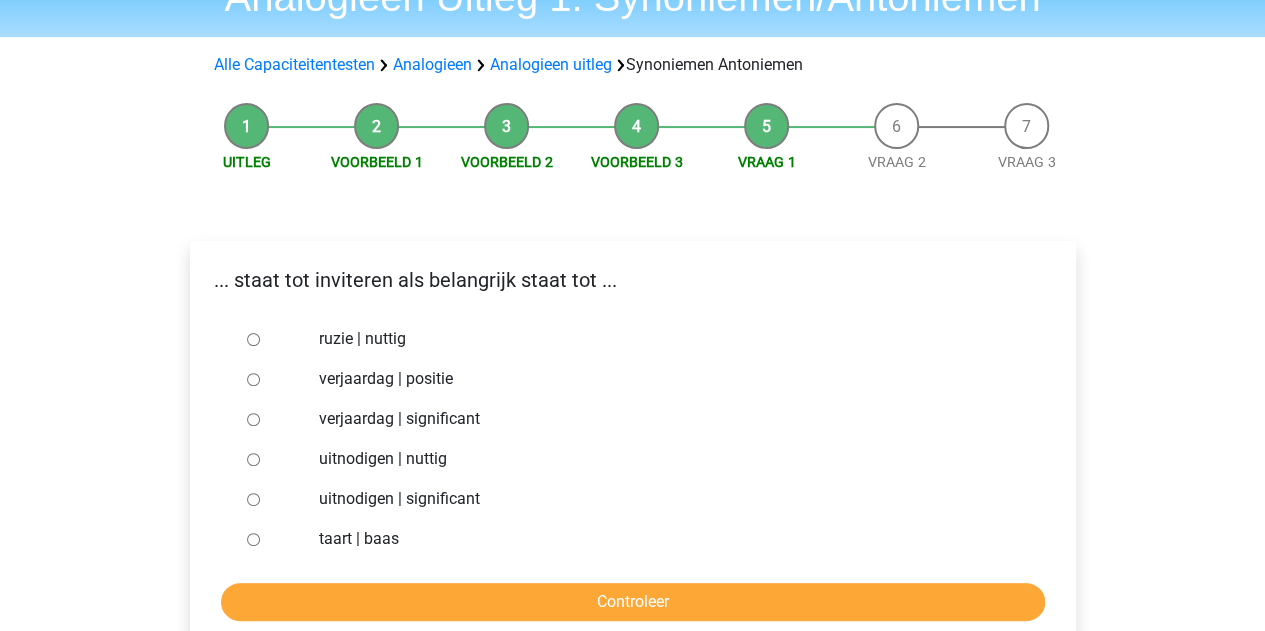 scroll, scrollTop: 100, scrollLeft: 0, axis: vertical 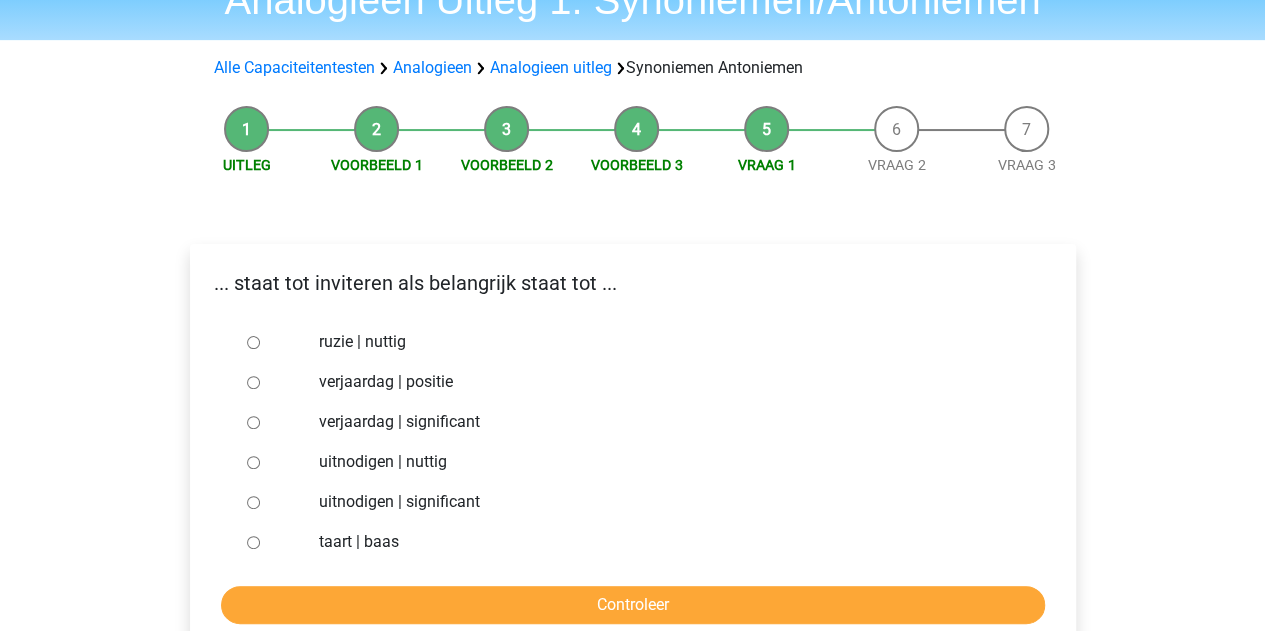 click on "uitnodigen | significant" at bounding box center [253, 502] 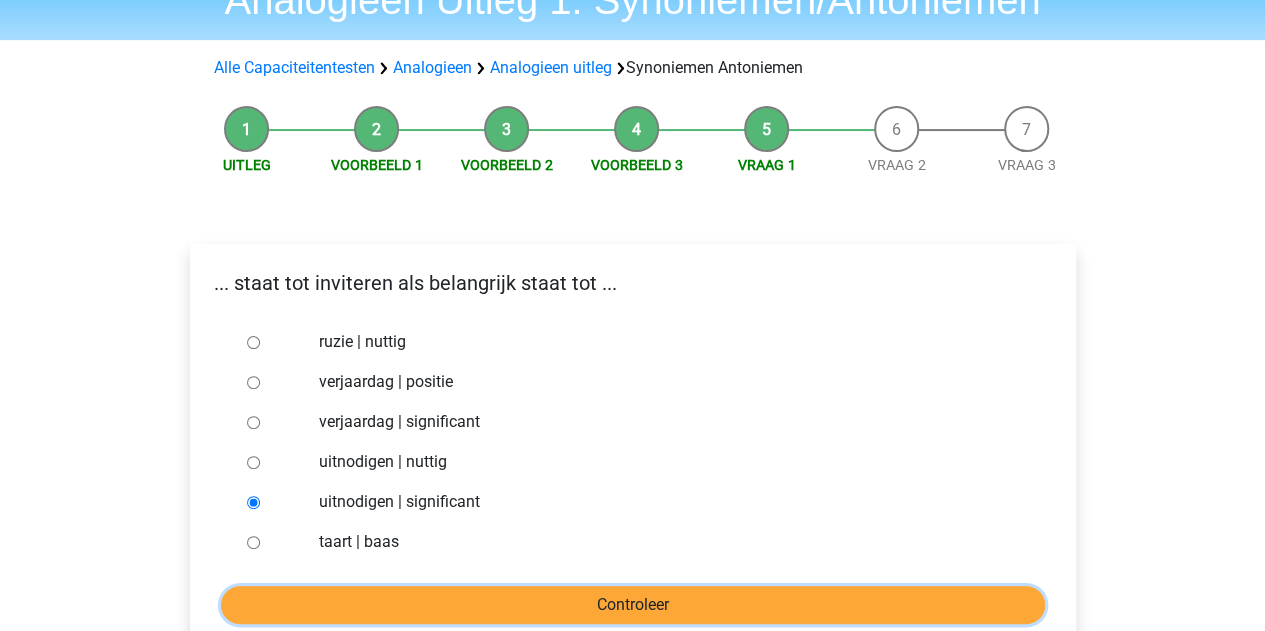 click on "Controleer" at bounding box center [633, 605] 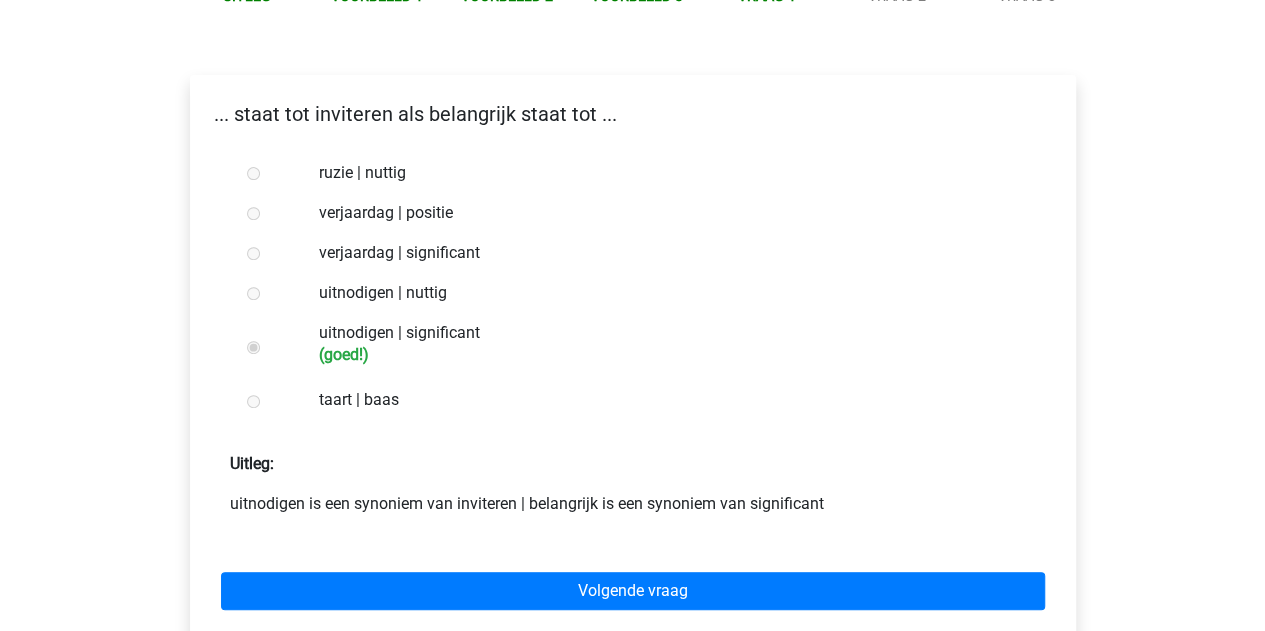 scroll, scrollTop: 300, scrollLeft: 0, axis: vertical 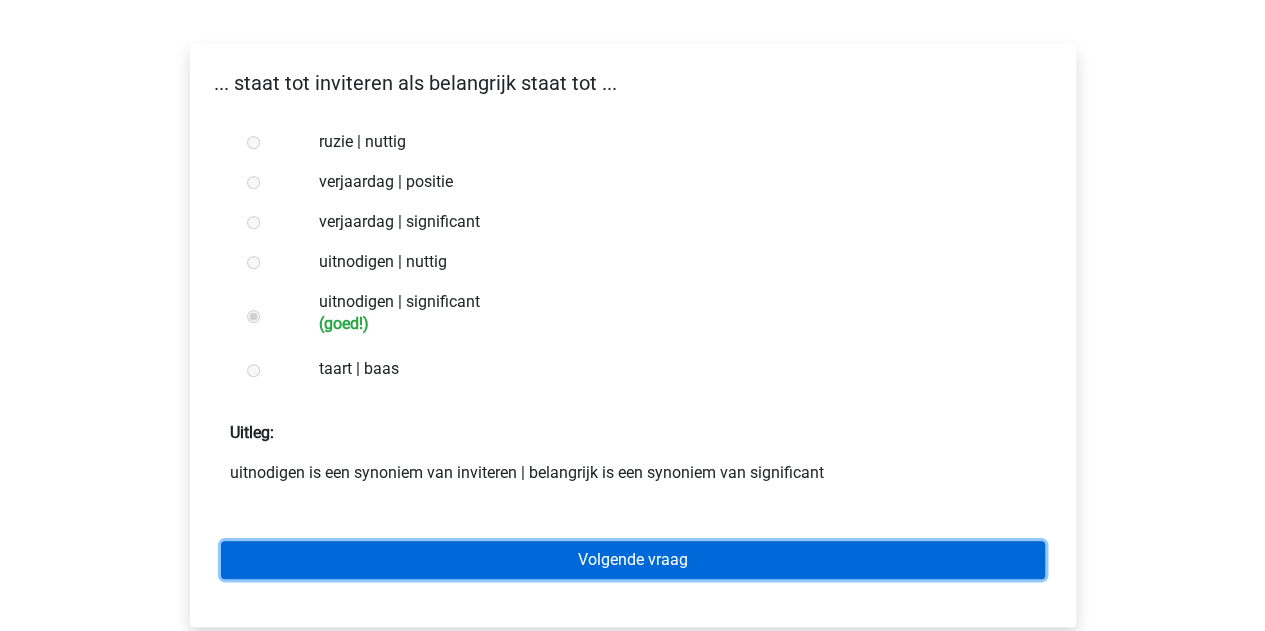 click on "Volgende vraag" at bounding box center (633, 560) 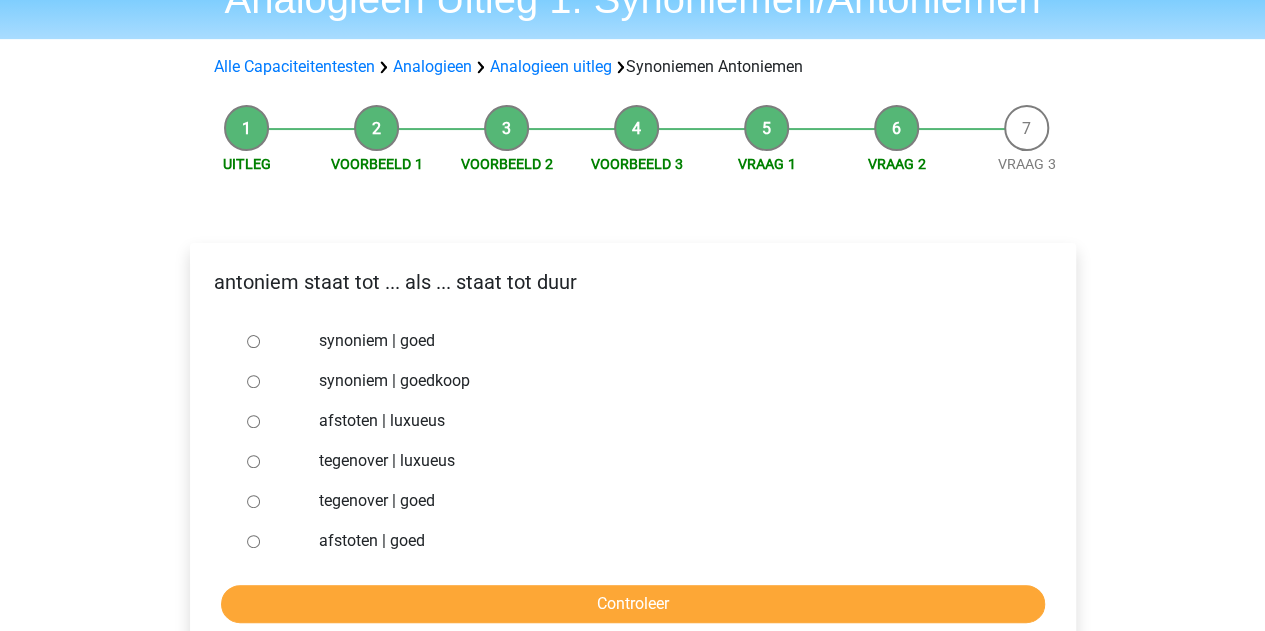 scroll, scrollTop: 200, scrollLeft: 0, axis: vertical 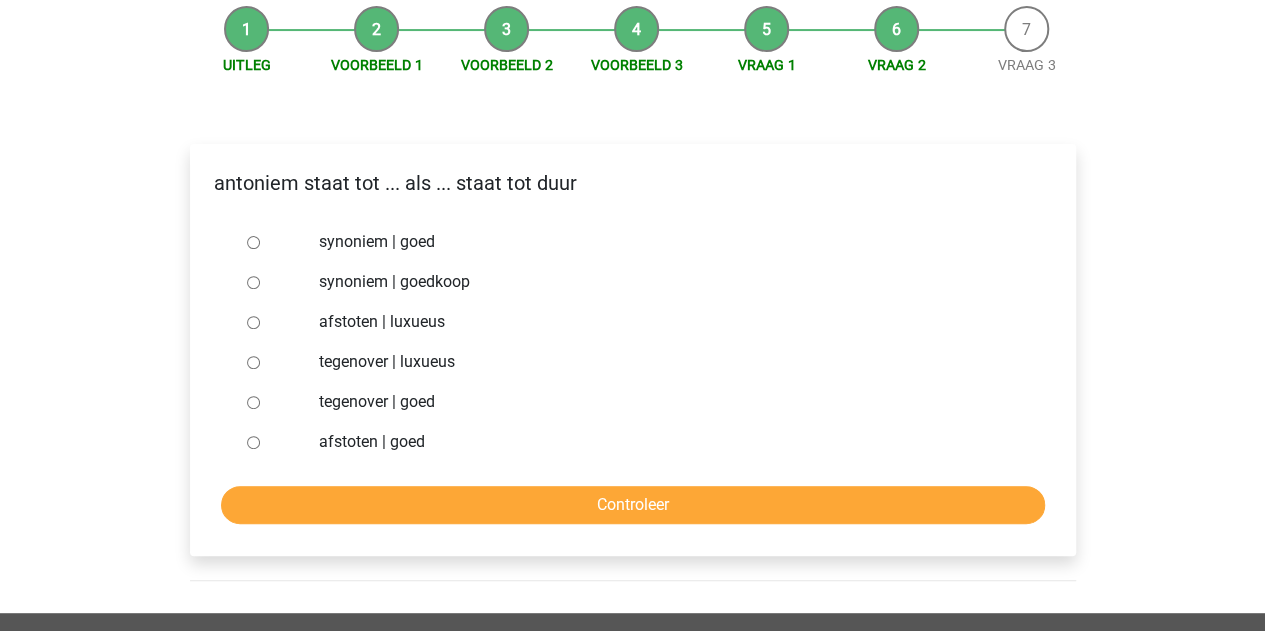 click on "synoniem | goedkoop" at bounding box center [253, 282] 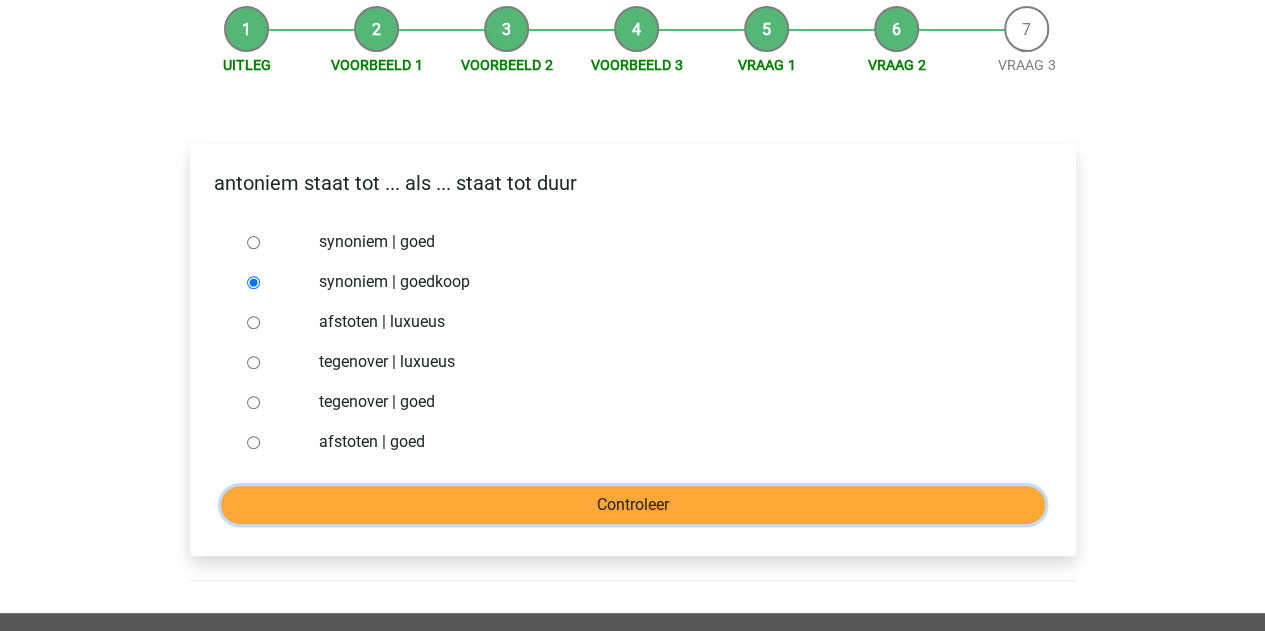 click on "Controleer" at bounding box center [633, 505] 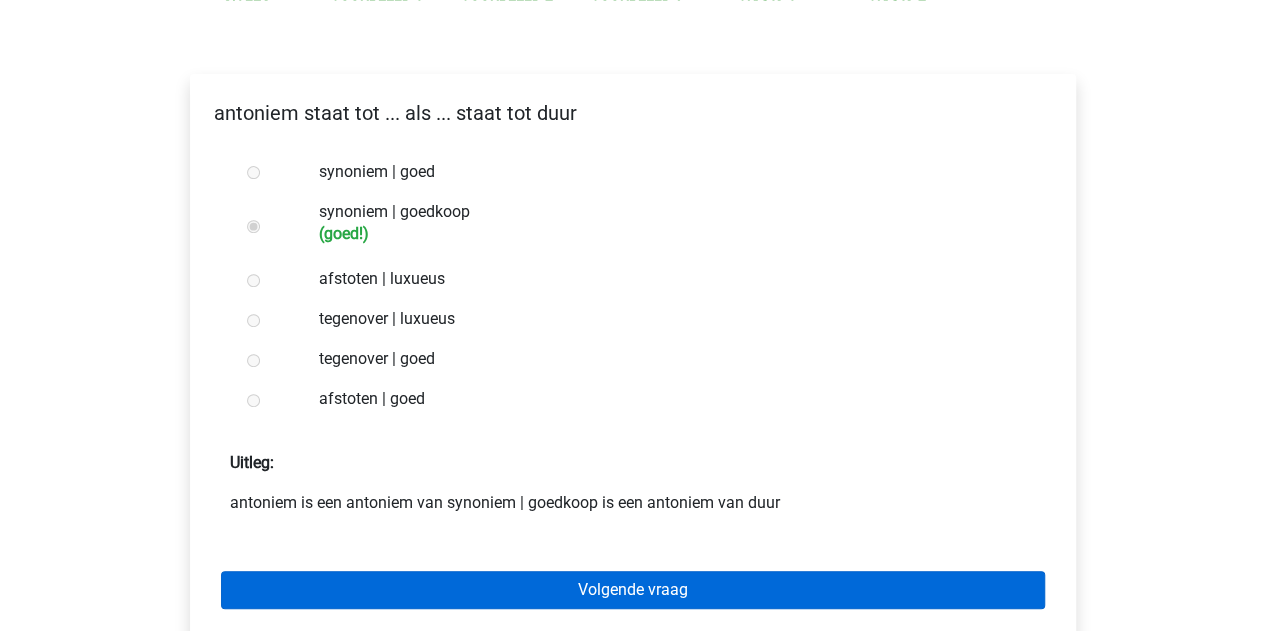 scroll, scrollTop: 400, scrollLeft: 0, axis: vertical 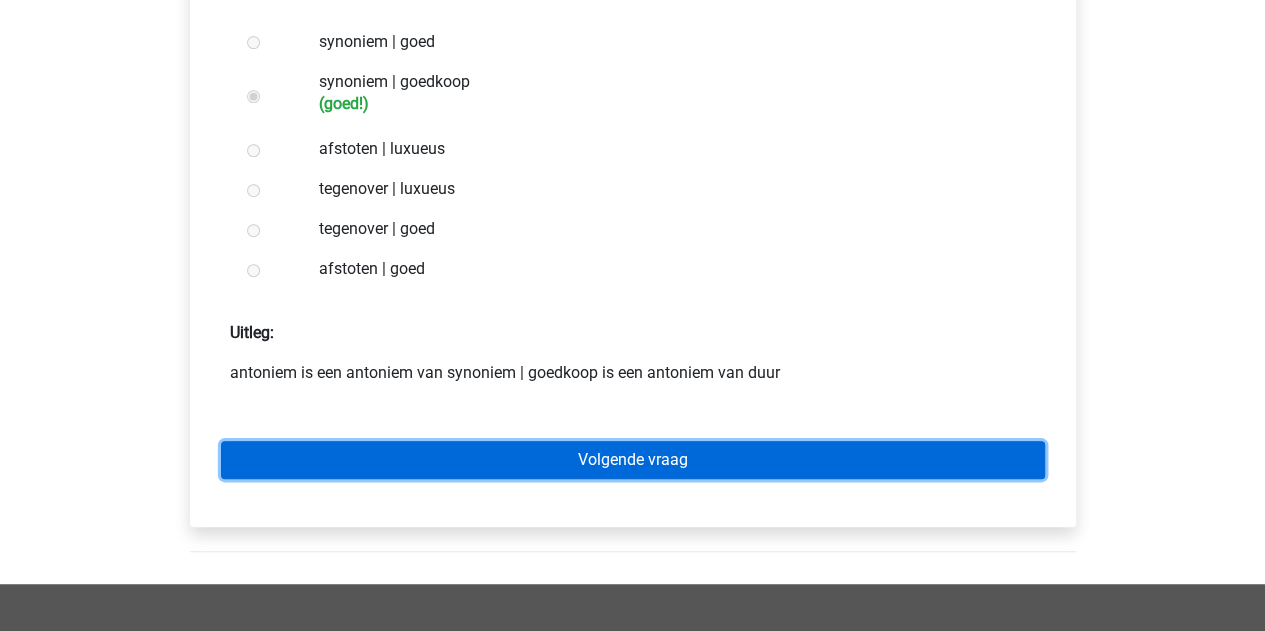 click on "Volgende vraag" at bounding box center (633, 460) 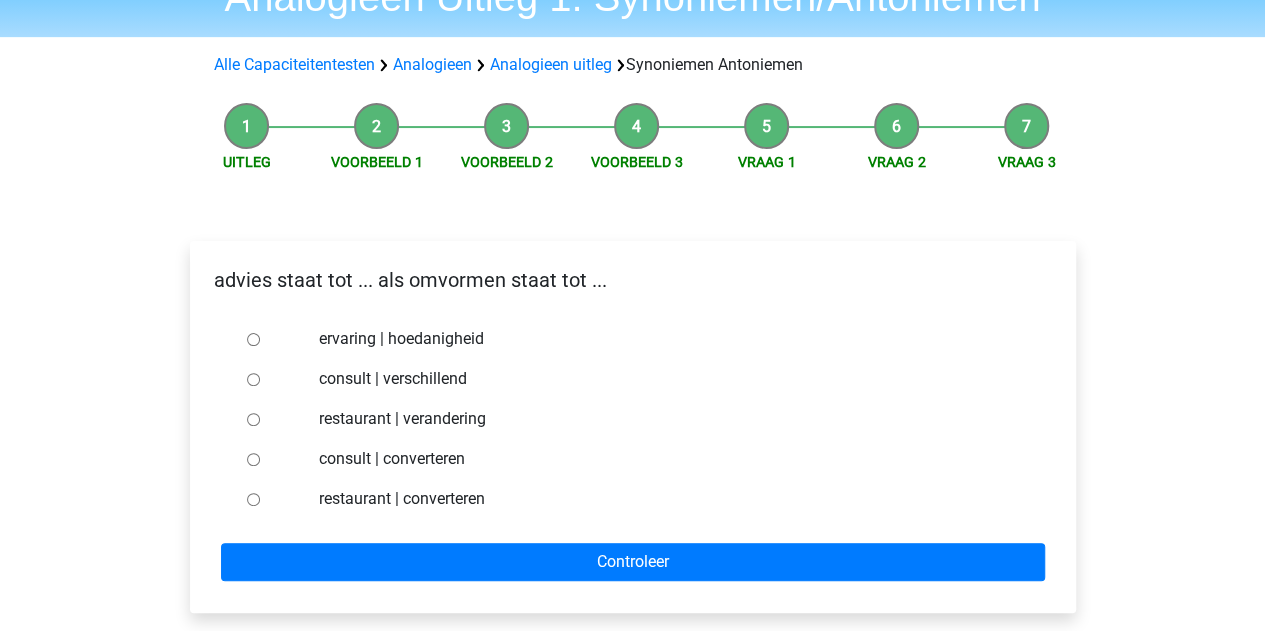 scroll, scrollTop: 200, scrollLeft: 0, axis: vertical 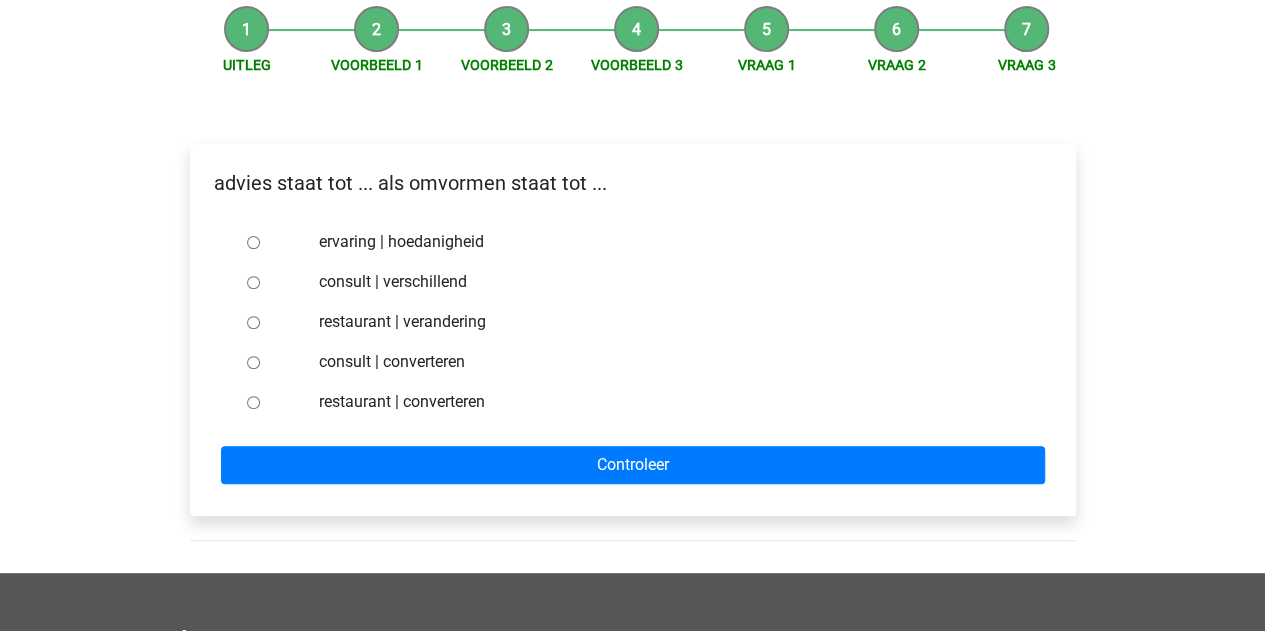 click on "consult | converteren" at bounding box center [253, 362] 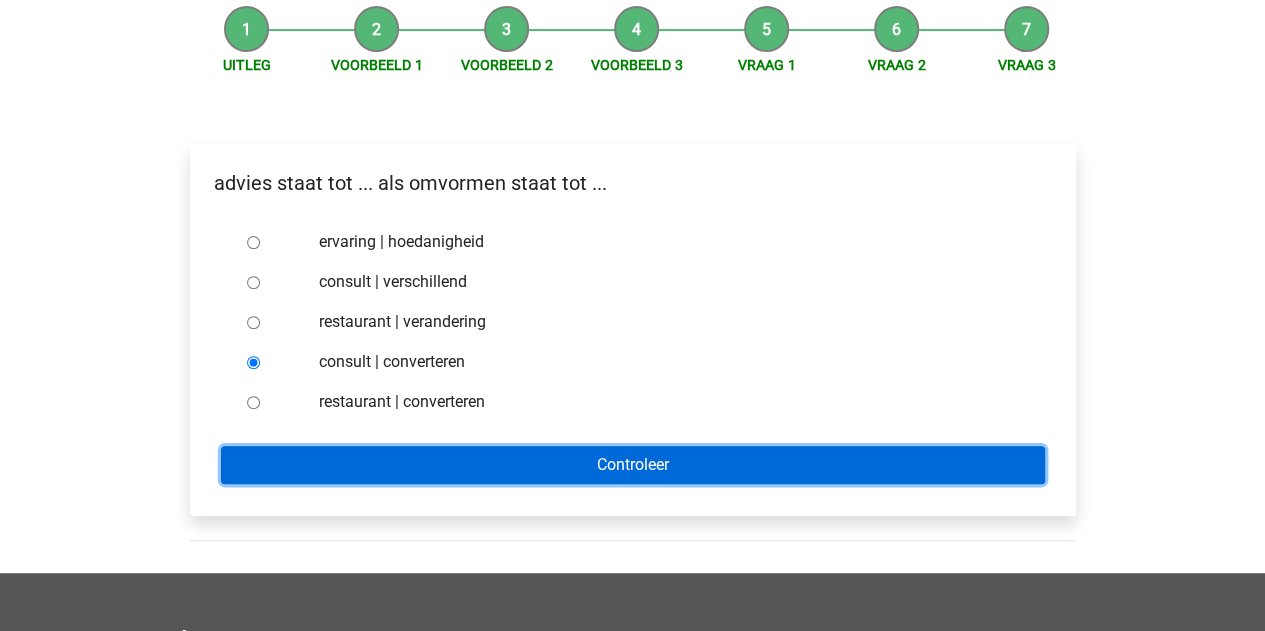 click on "Controleer" at bounding box center [633, 465] 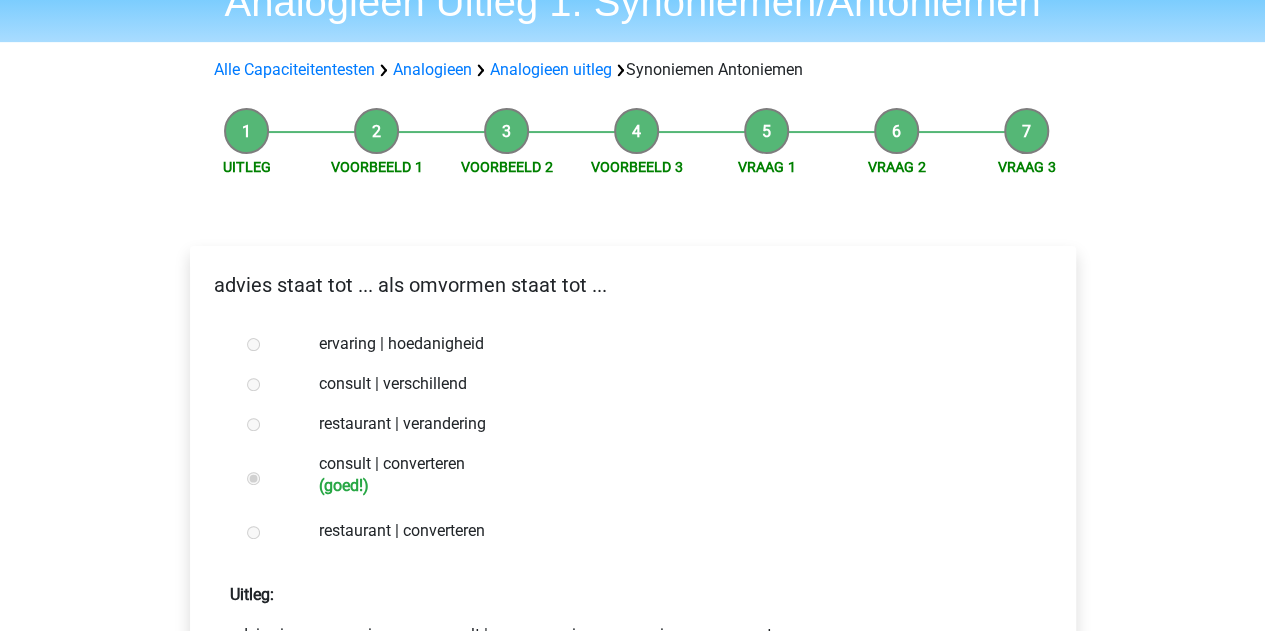 scroll, scrollTop: 300, scrollLeft: 0, axis: vertical 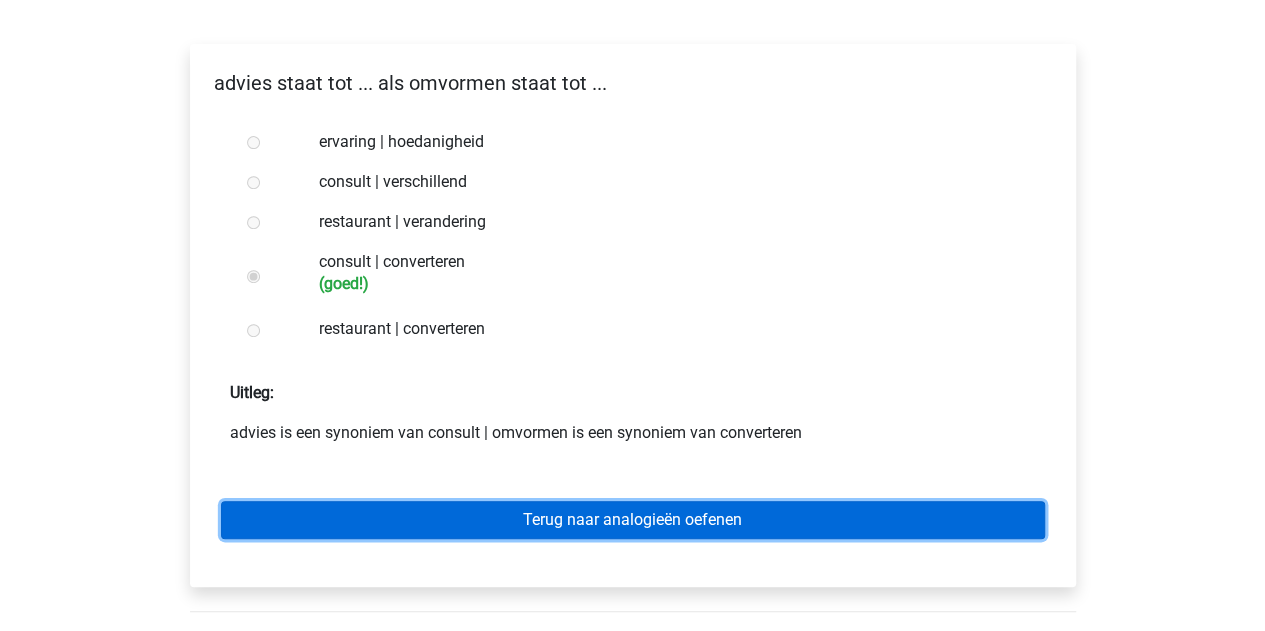click on "Terug naar analogieën oefenen" at bounding box center (633, 520) 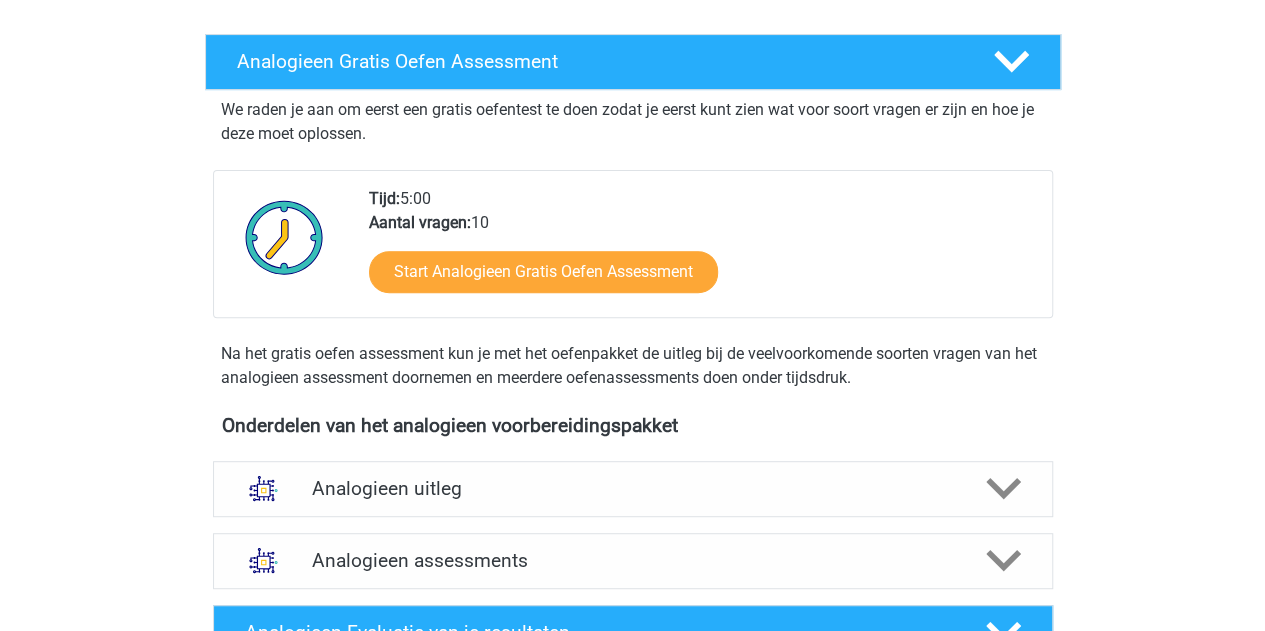 scroll, scrollTop: 400, scrollLeft: 0, axis: vertical 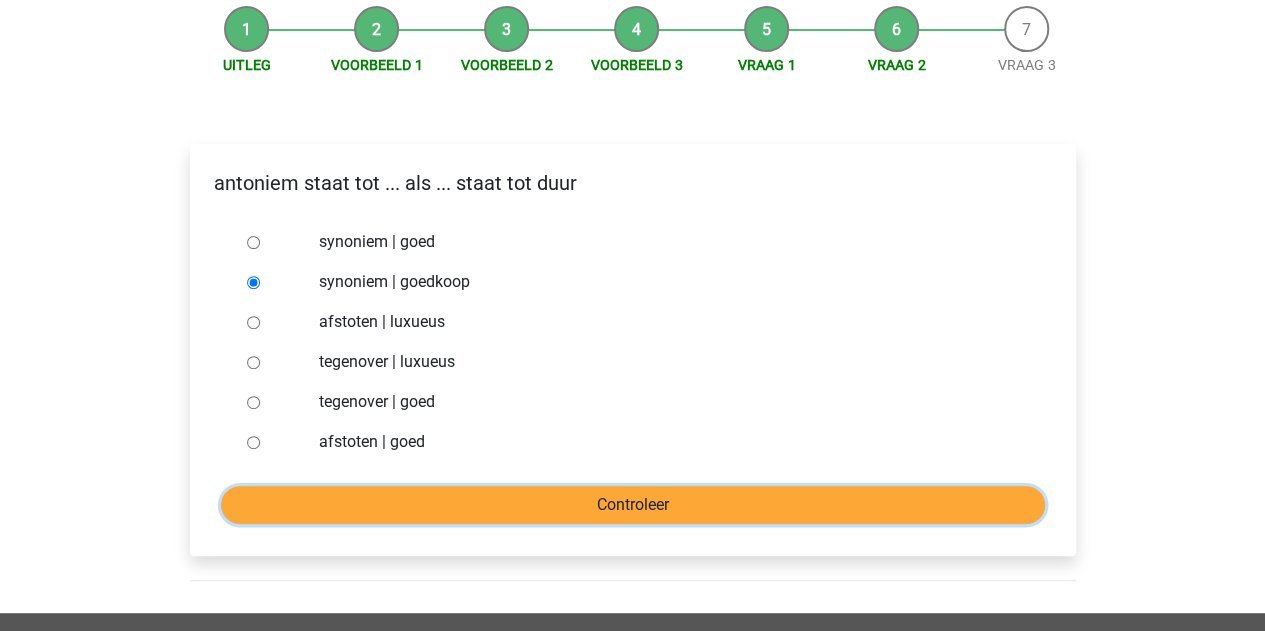 click on "Controleer" at bounding box center [633, 505] 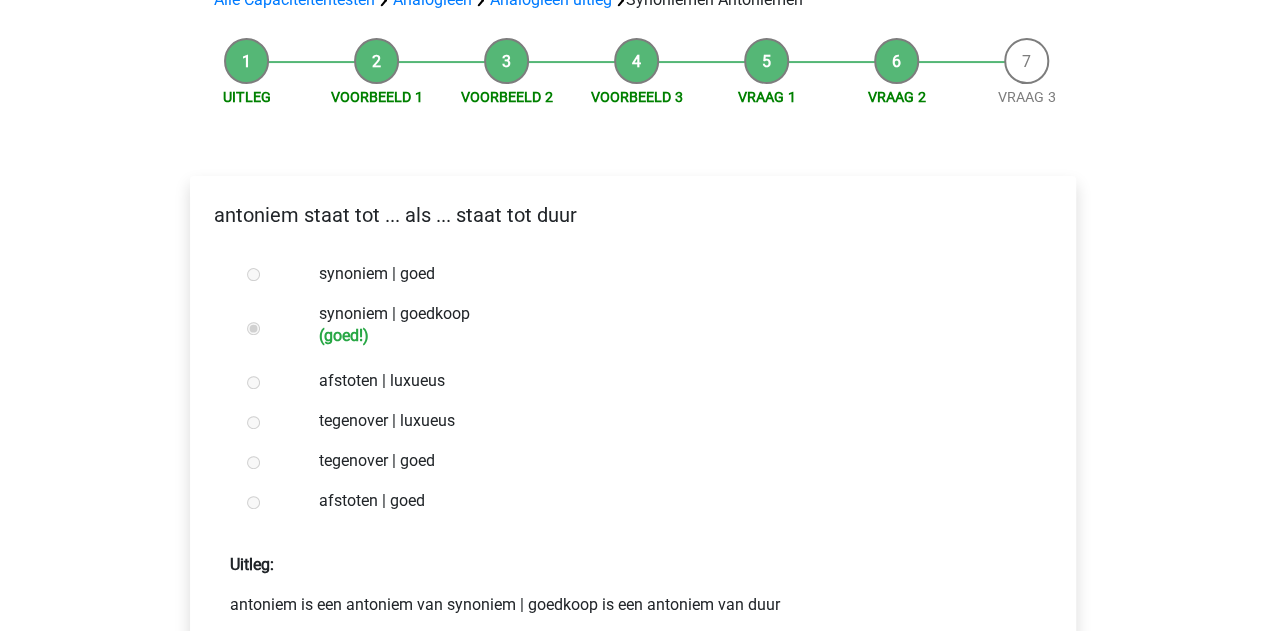 scroll, scrollTop: 300, scrollLeft: 0, axis: vertical 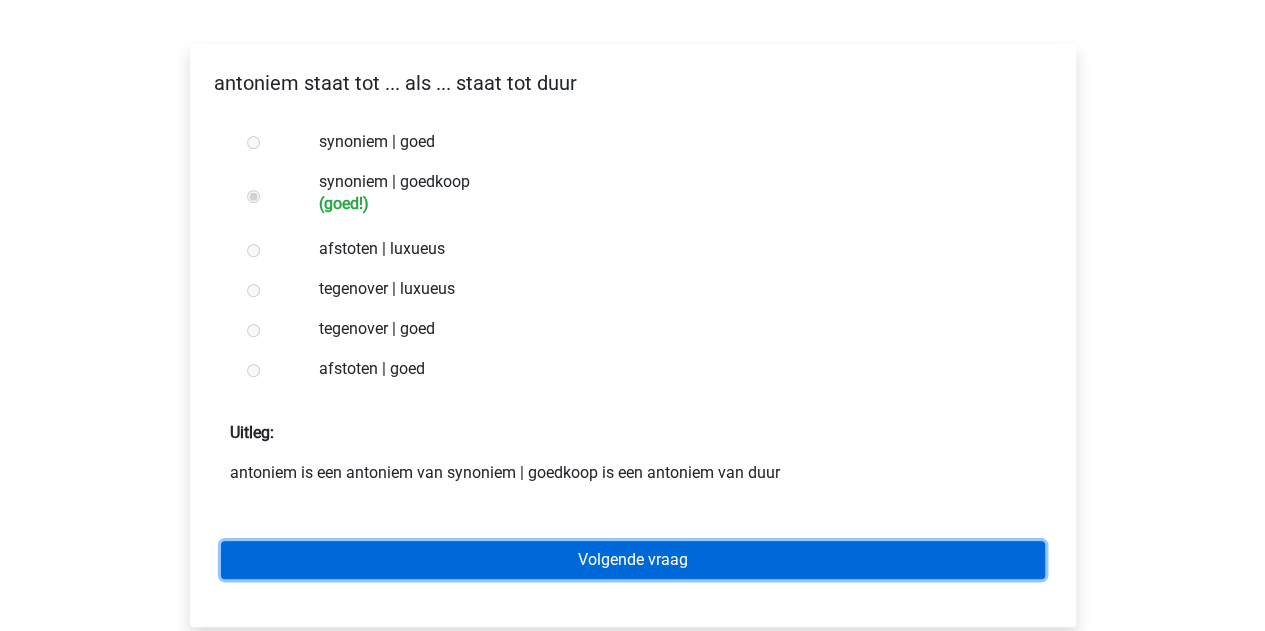 click on "Volgende vraag" at bounding box center (633, 560) 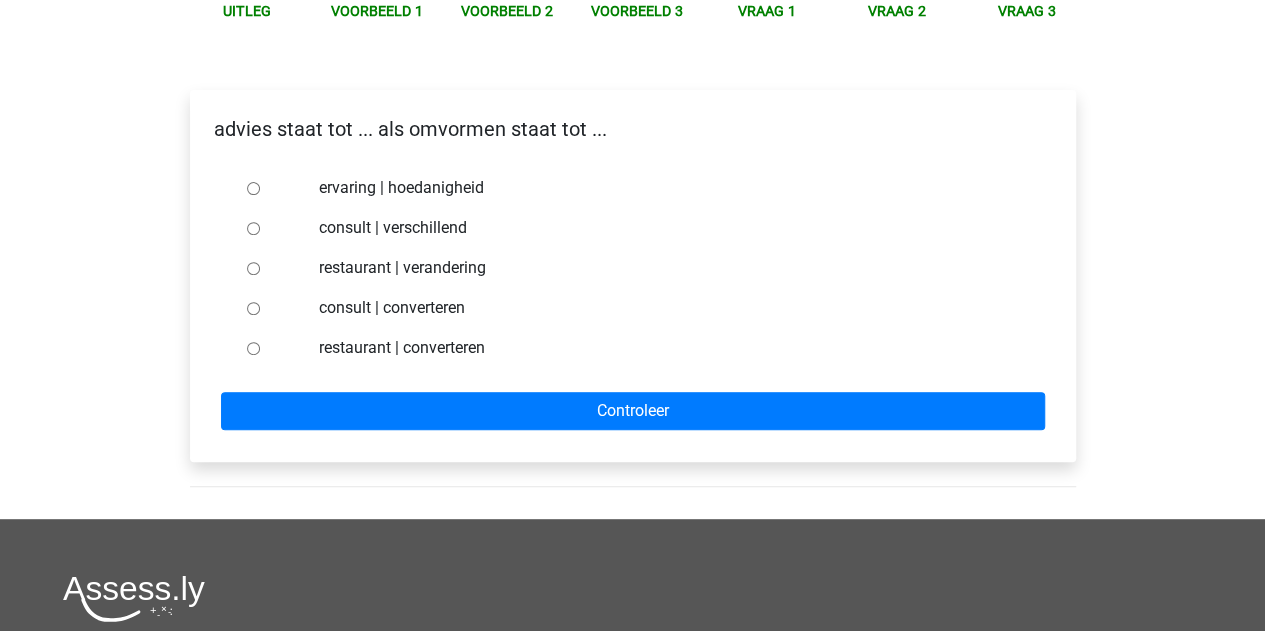 scroll, scrollTop: 300, scrollLeft: 0, axis: vertical 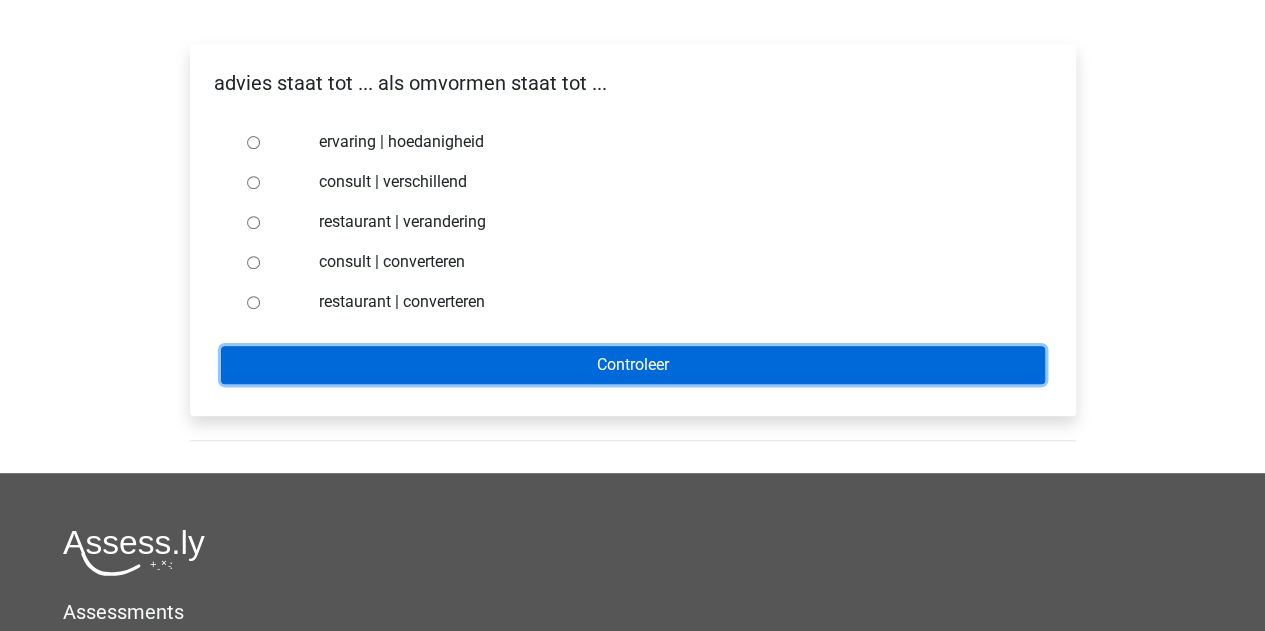 click on "Controleer" at bounding box center (633, 365) 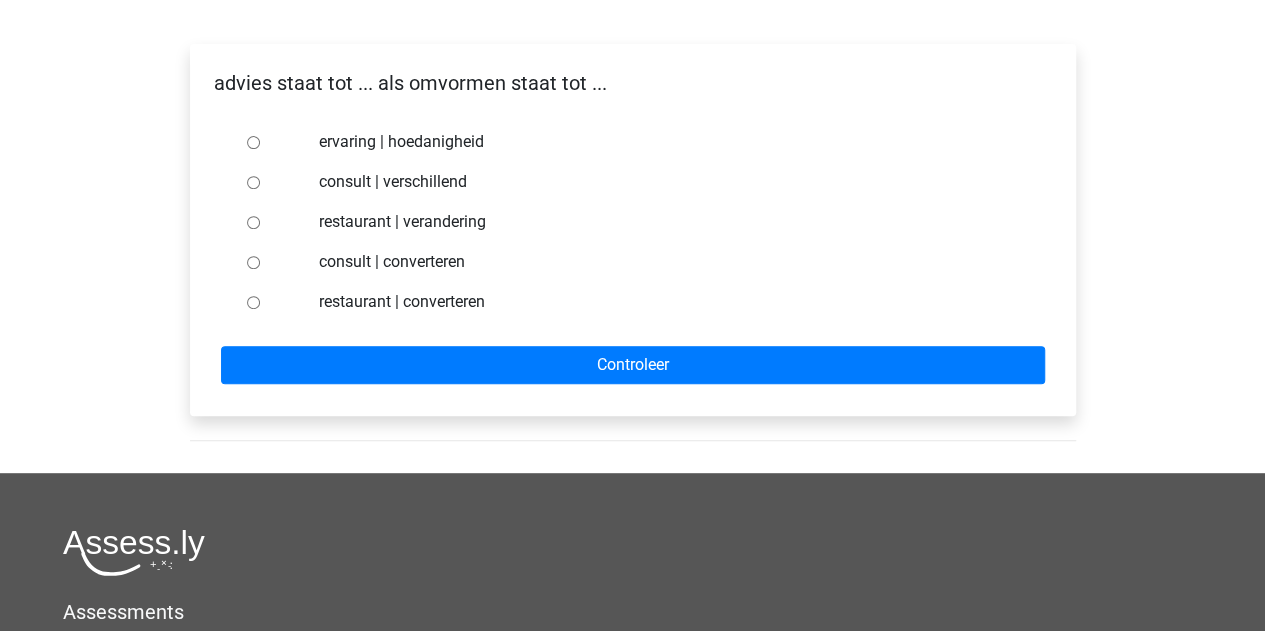 click on "consult | converteren" at bounding box center [253, 262] 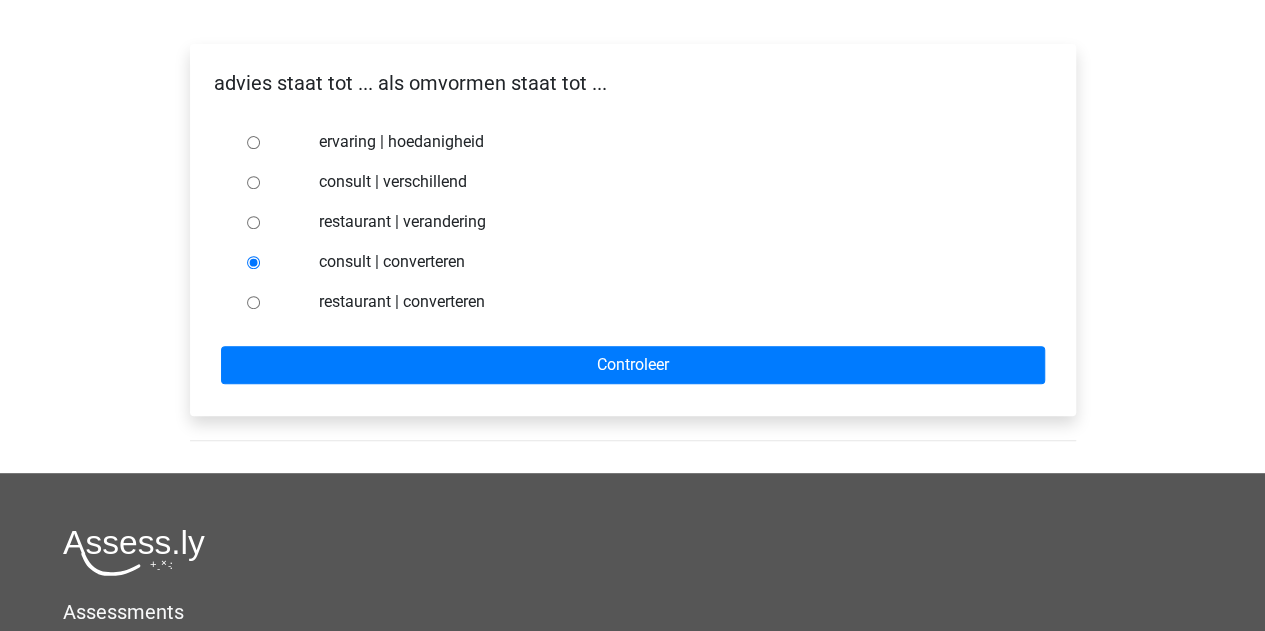 click on "advies staat tot ... als omvormen staat tot ...
ervaring | hoedanigheid
consult | verschillend
restaurant | verandering
consult | converteren
restaurant | converteren
Controleer" at bounding box center (633, 230) 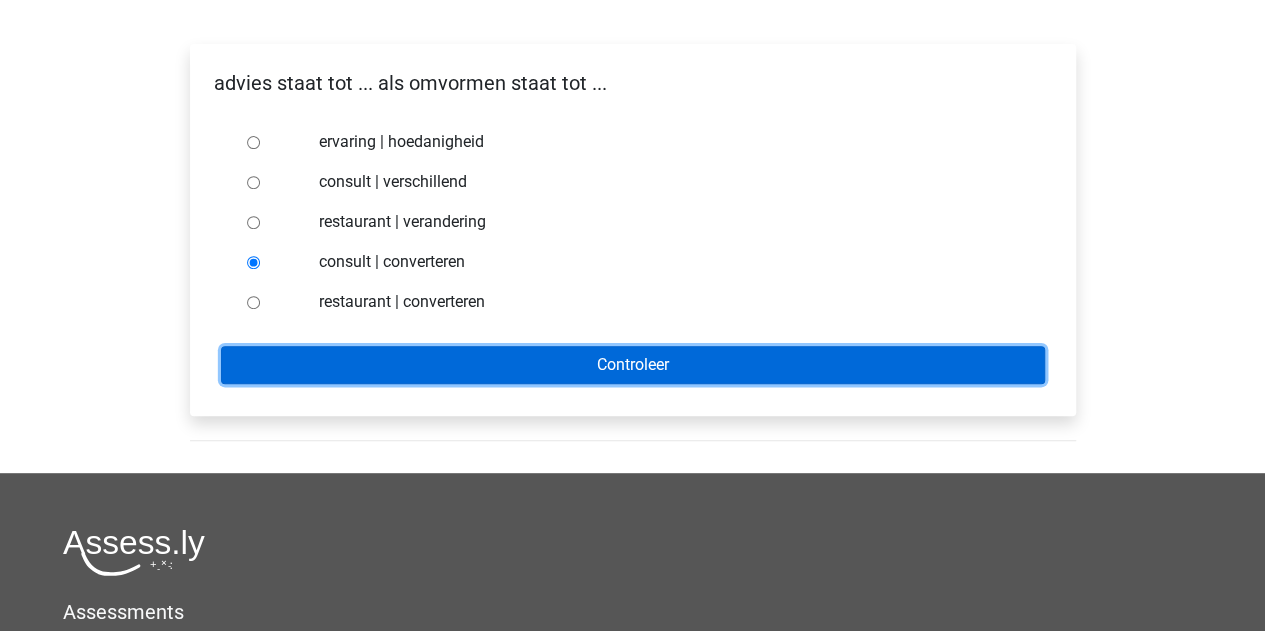 click on "Controleer" at bounding box center (633, 365) 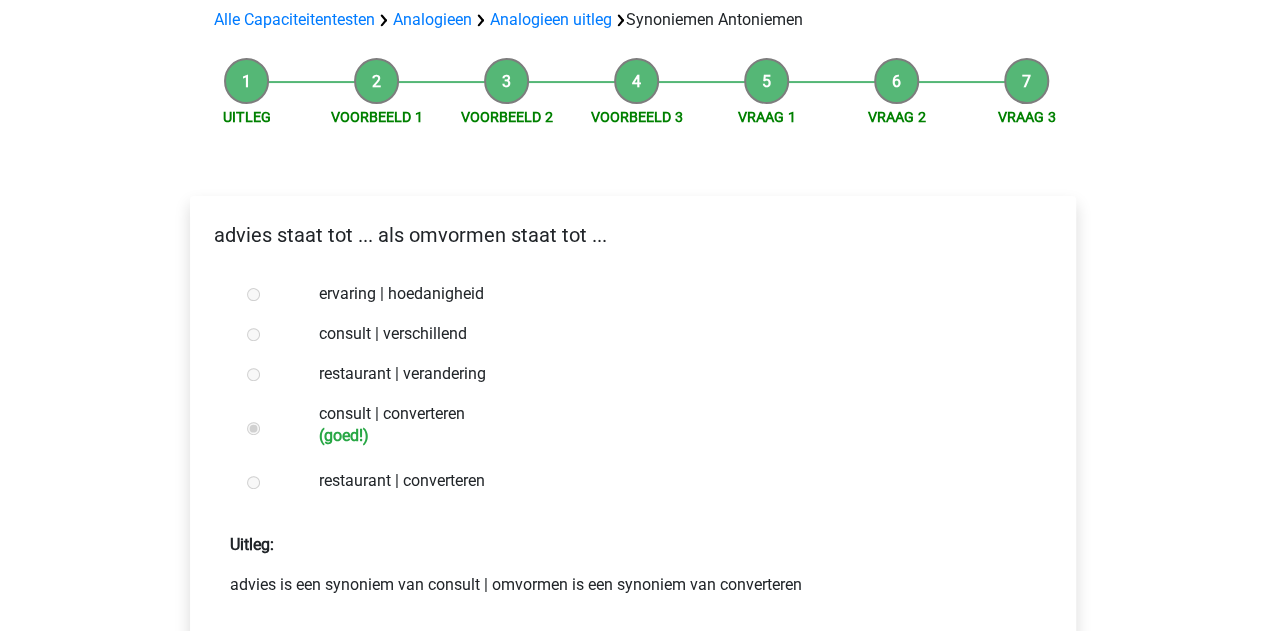 scroll, scrollTop: 300, scrollLeft: 0, axis: vertical 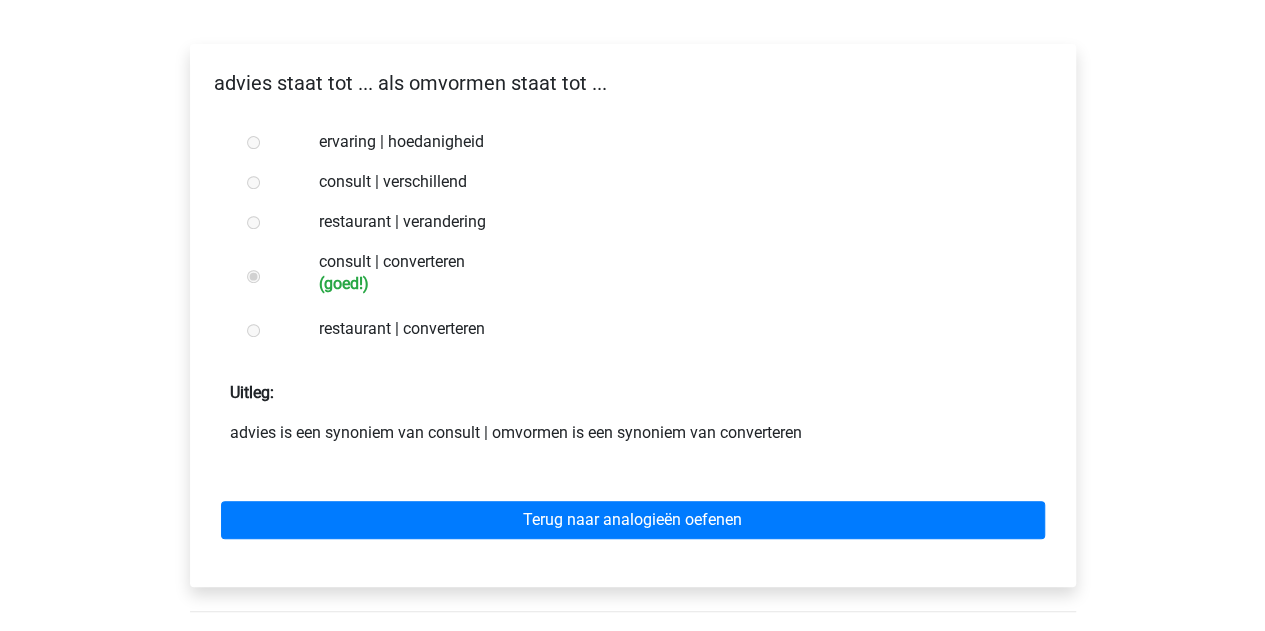click on "Terug naar analogieën oefenen" at bounding box center [633, 516] 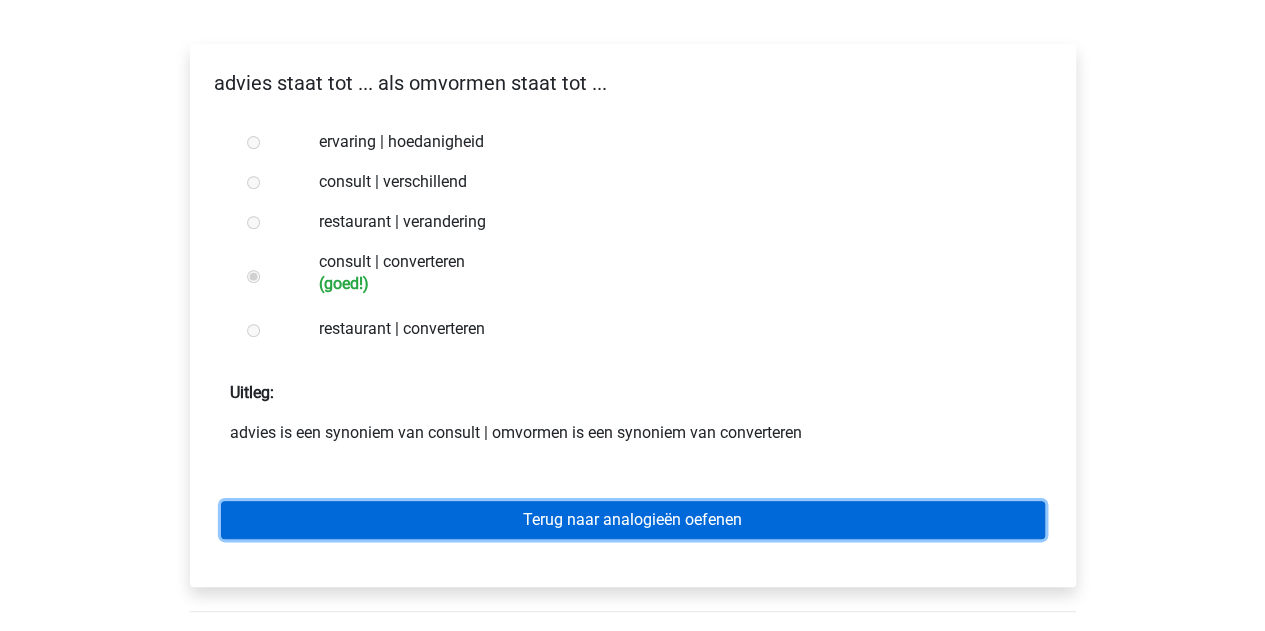 click on "Terug naar analogieën oefenen" at bounding box center [633, 520] 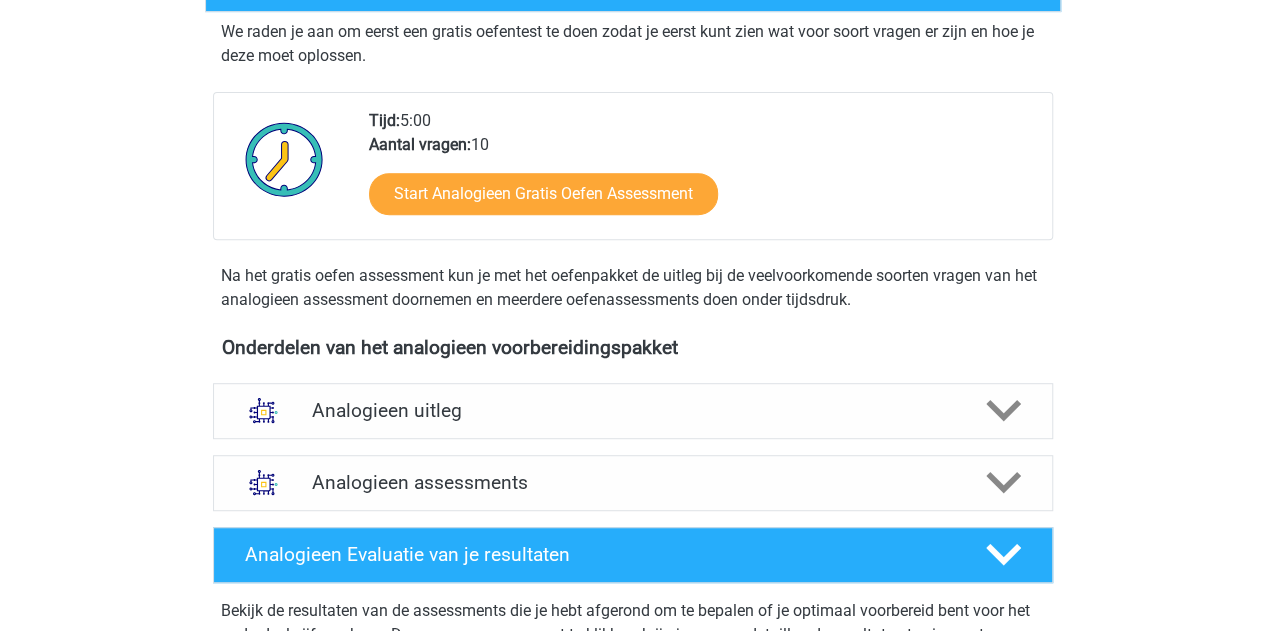 scroll, scrollTop: 400, scrollLeft: 0, axis: vertical 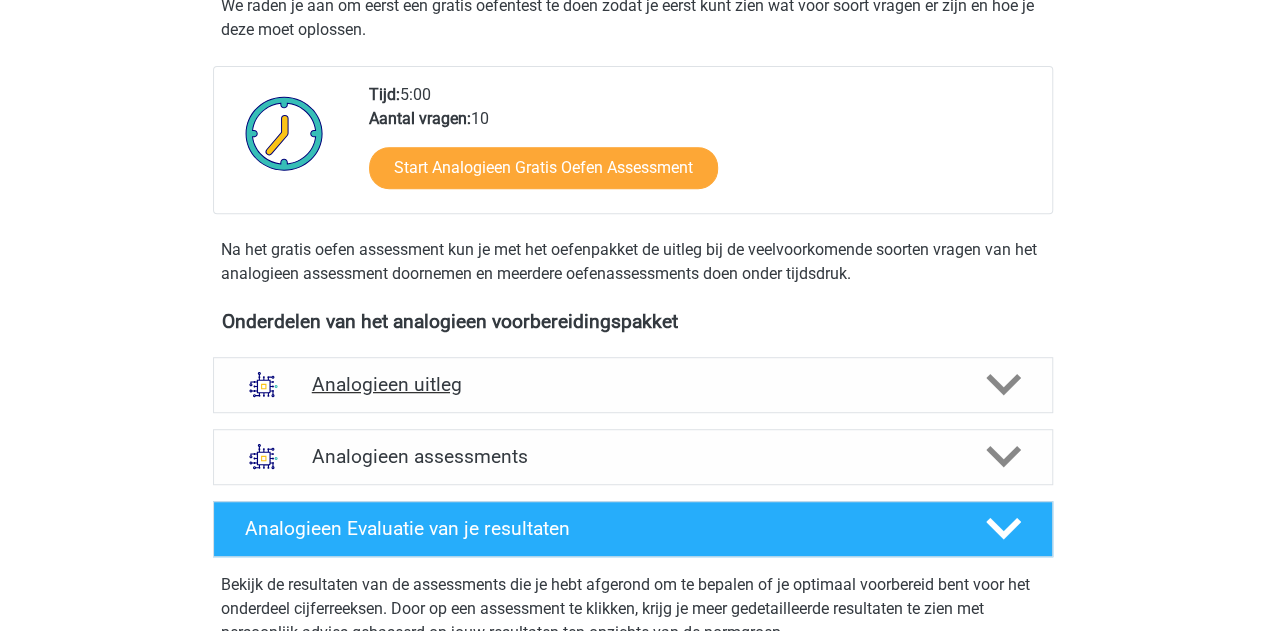 click on "Analogieen uitleg" at bounding box center (633, 385) 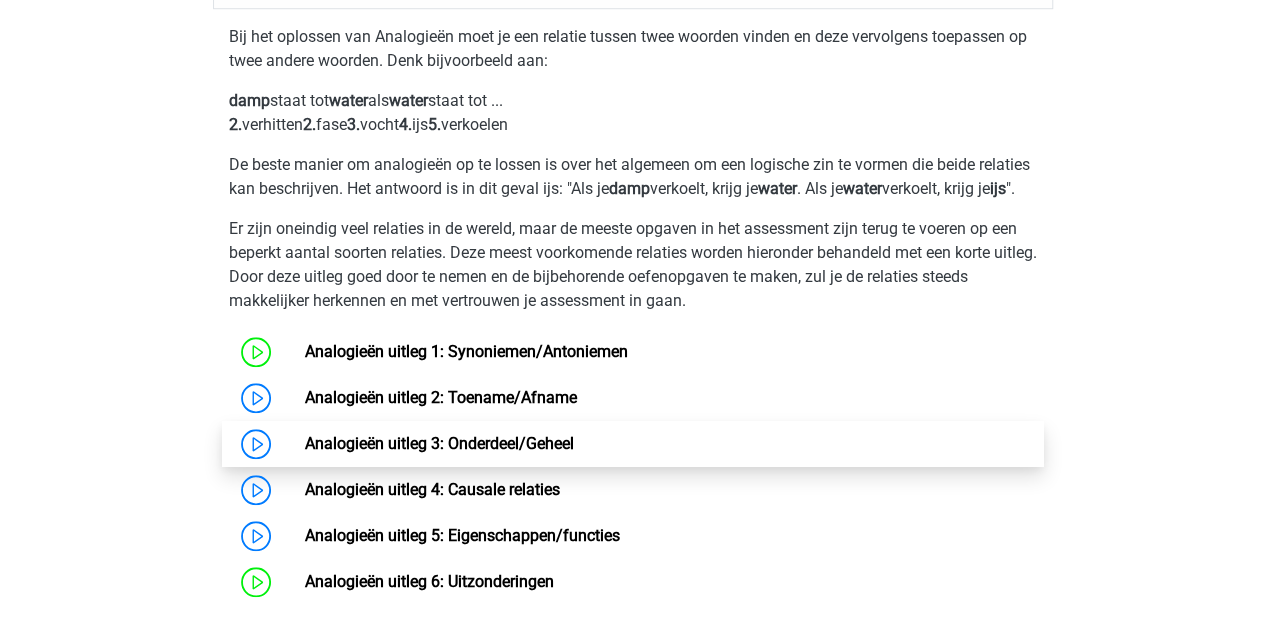 scroll, scrollTop: 900, scrollLeft: 0, axis: vertical 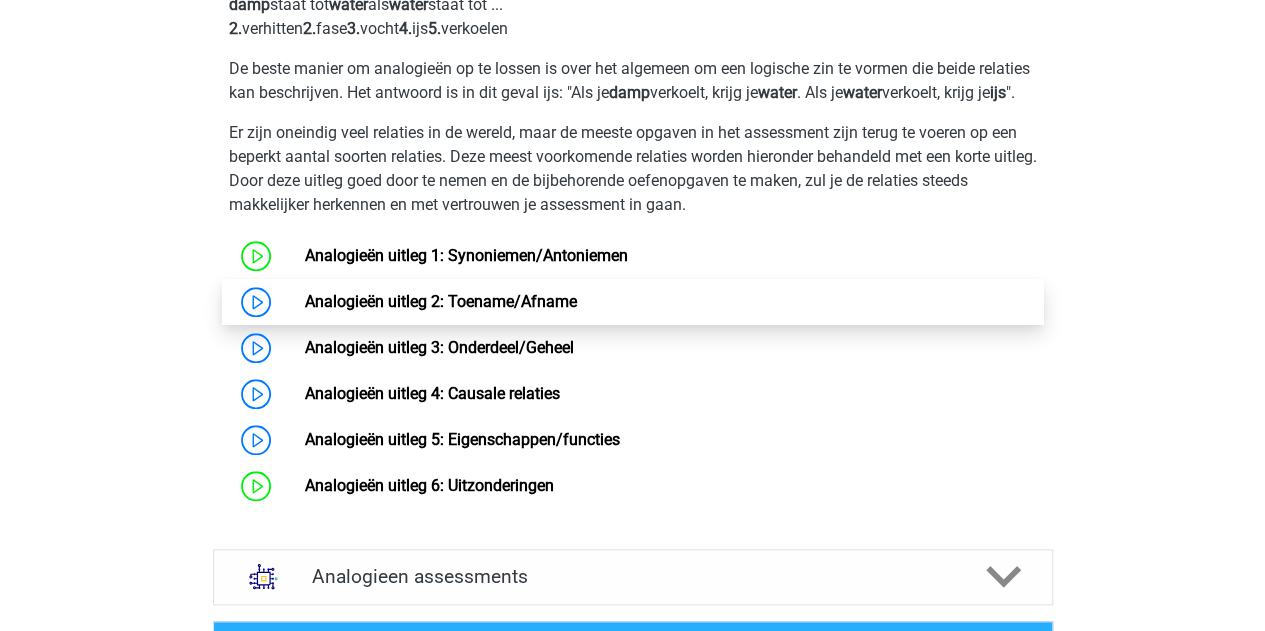 click on "Analogieën uitleg 2: Toename/Afname" at bounding box center [441, 301] 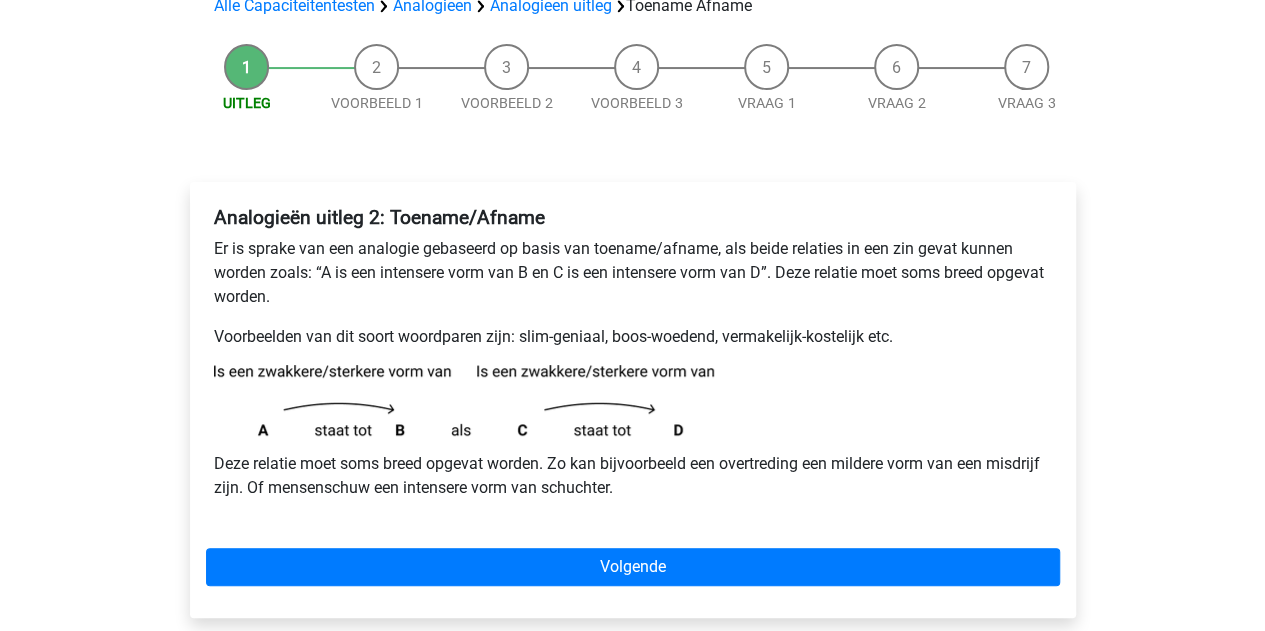 scroll, scrollTop: 300, scrollLeft: 0, axis: vertical 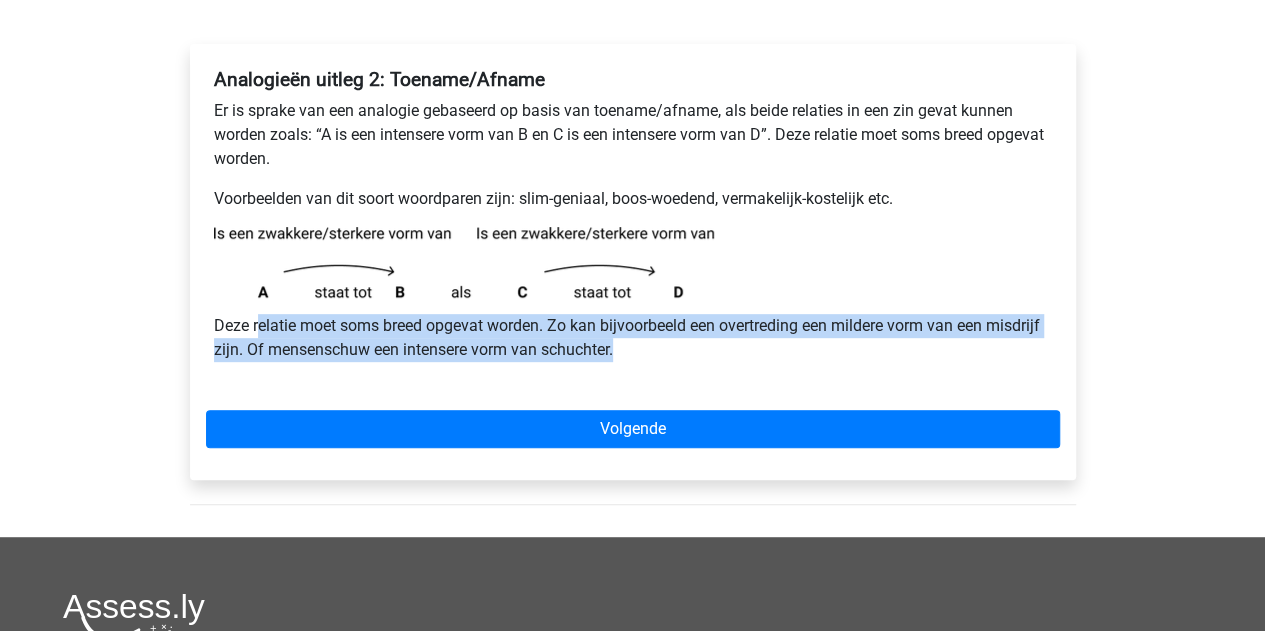 drag, startPoint x: 264, startPoint y: 330, endPoint x: 632, endPoint y: 345, distance: 368.30557 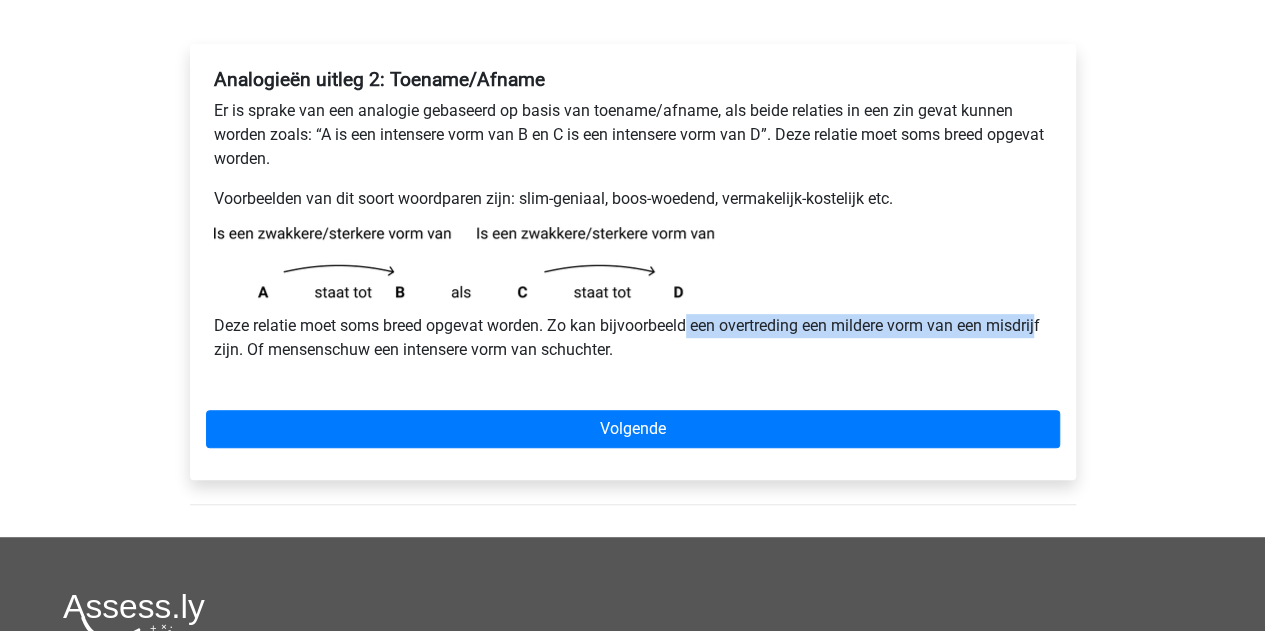 drag, startPoint x: 773, startPoint y: 325, endPoint x: 1042, endPoint y: 335, distance: 269.18582 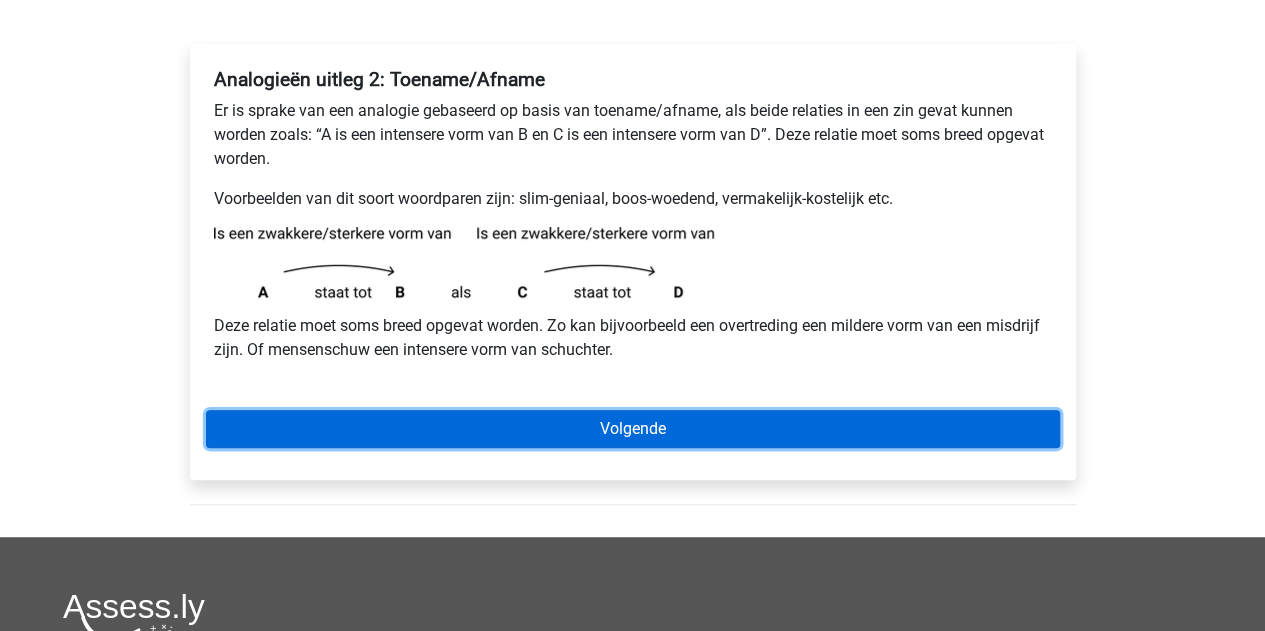 click on "Volgende" at bounding box center [633, 429] 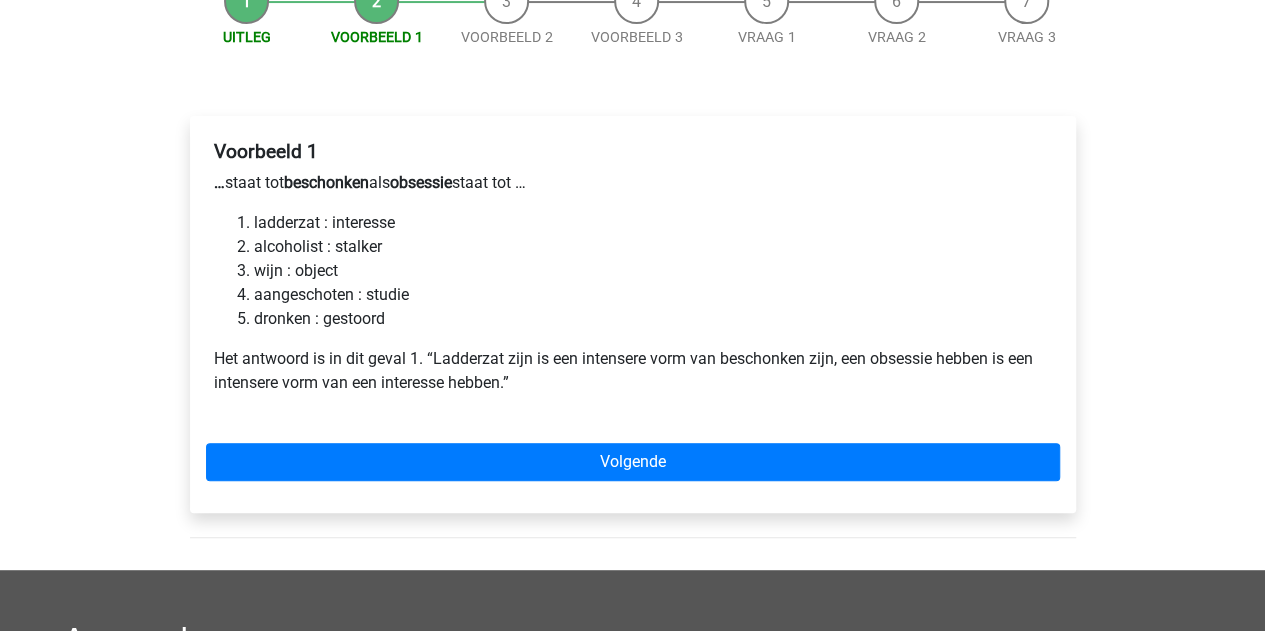 scroll, scrollTop: 100, scrollLeft: 0, axis: vertical 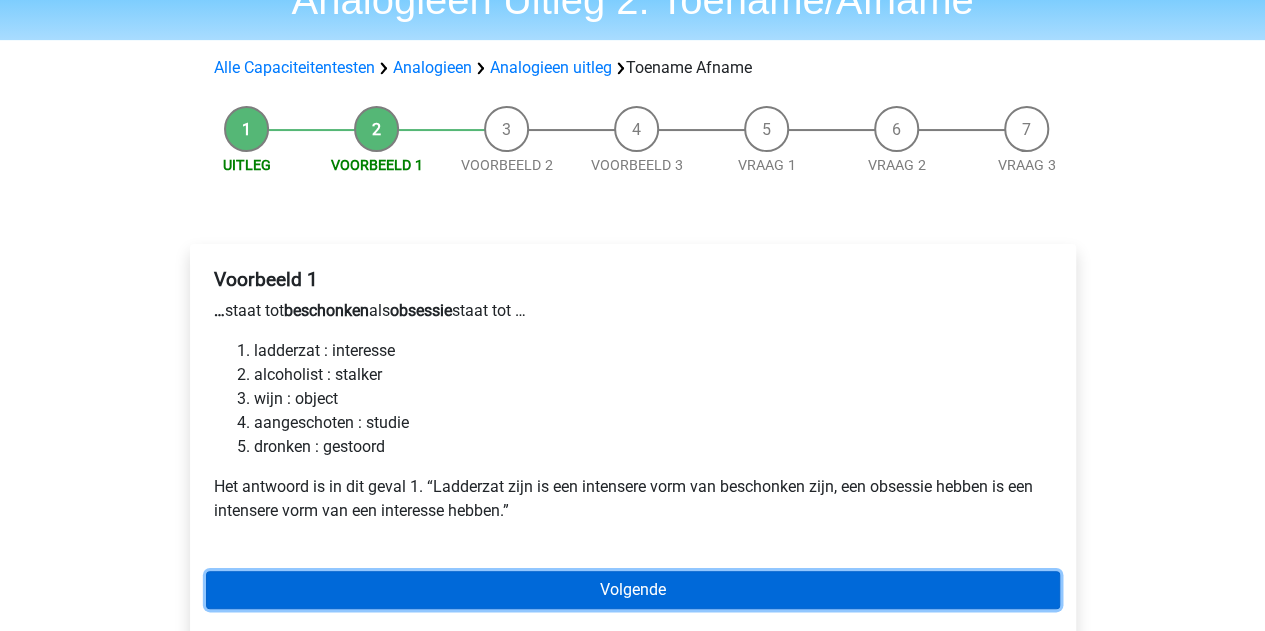 click on "Volgende" at bounding box center [633, 590] 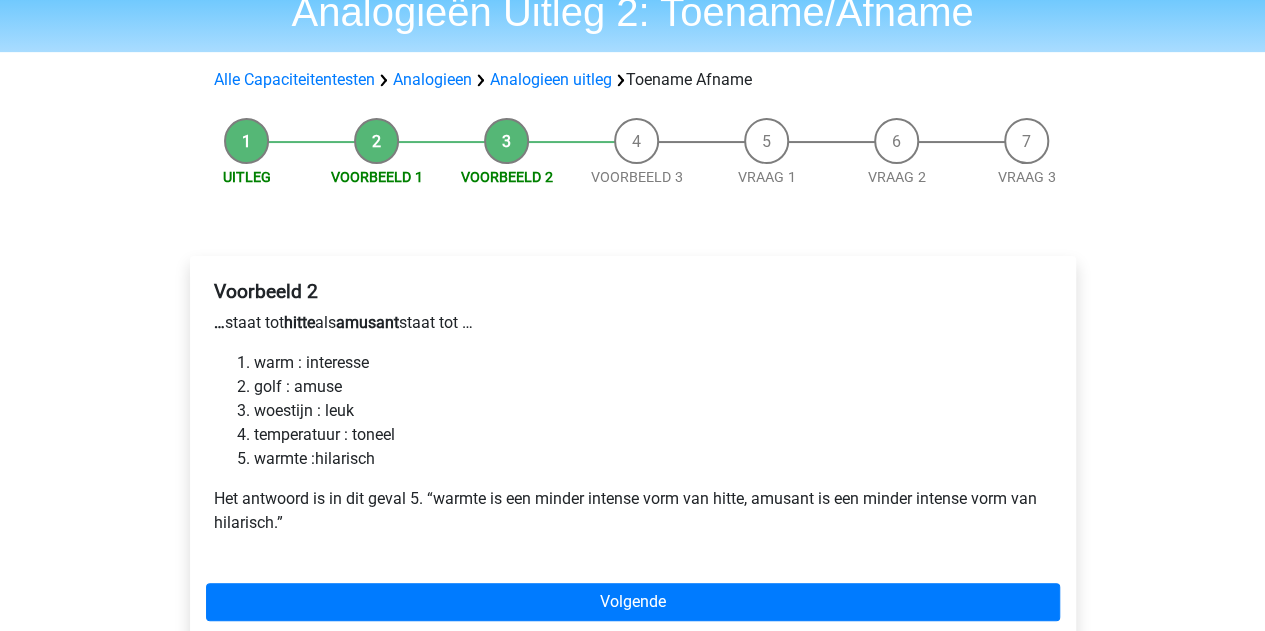 scroll, scrollTop: 200, scrollLeft: 0, axis: vertical 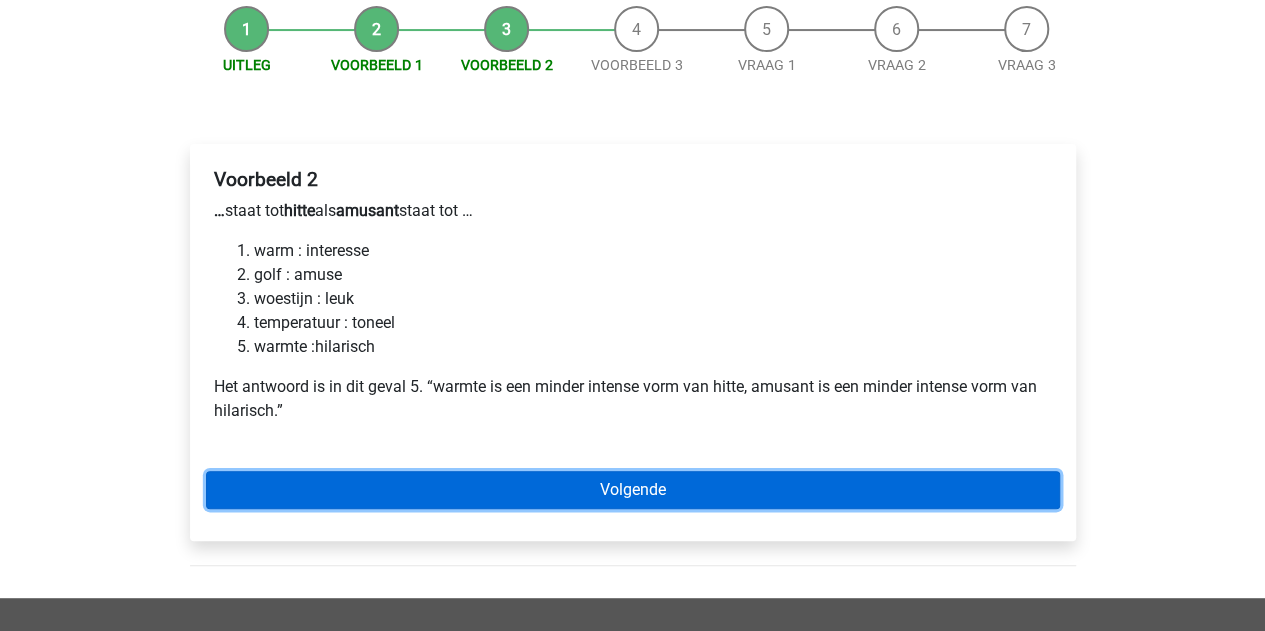 click on "Volgende" at bounding box center [633, 490] 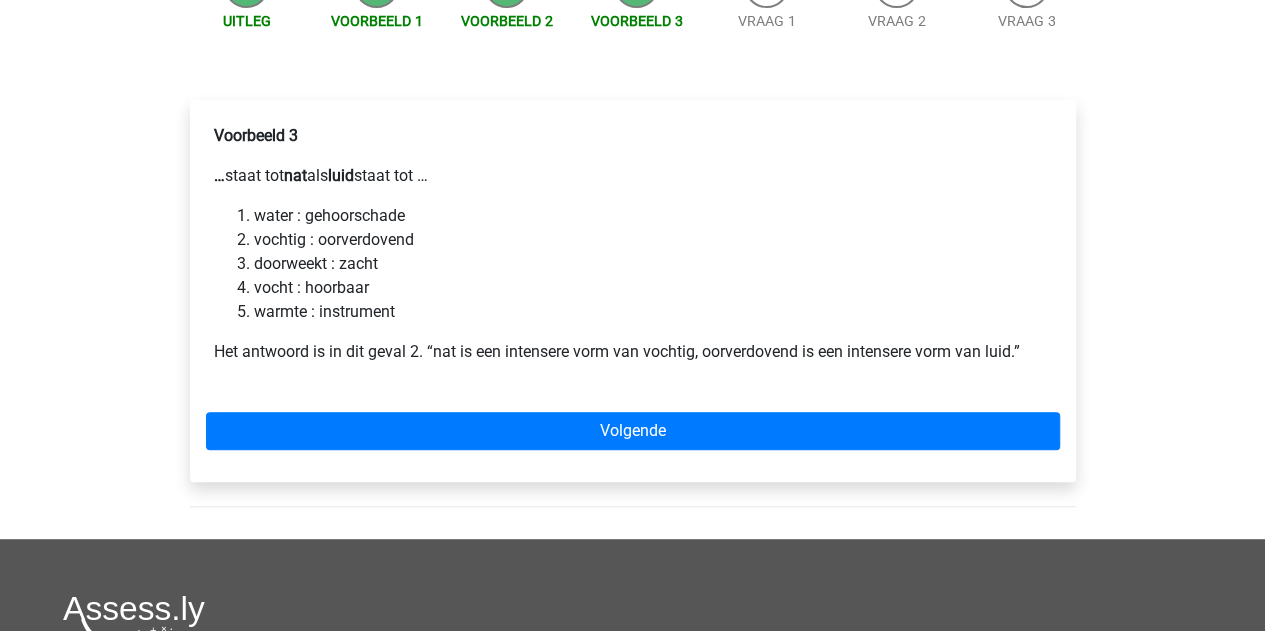 scroll, scrollTop: 200, scrollLeft: 0, axis: vertical 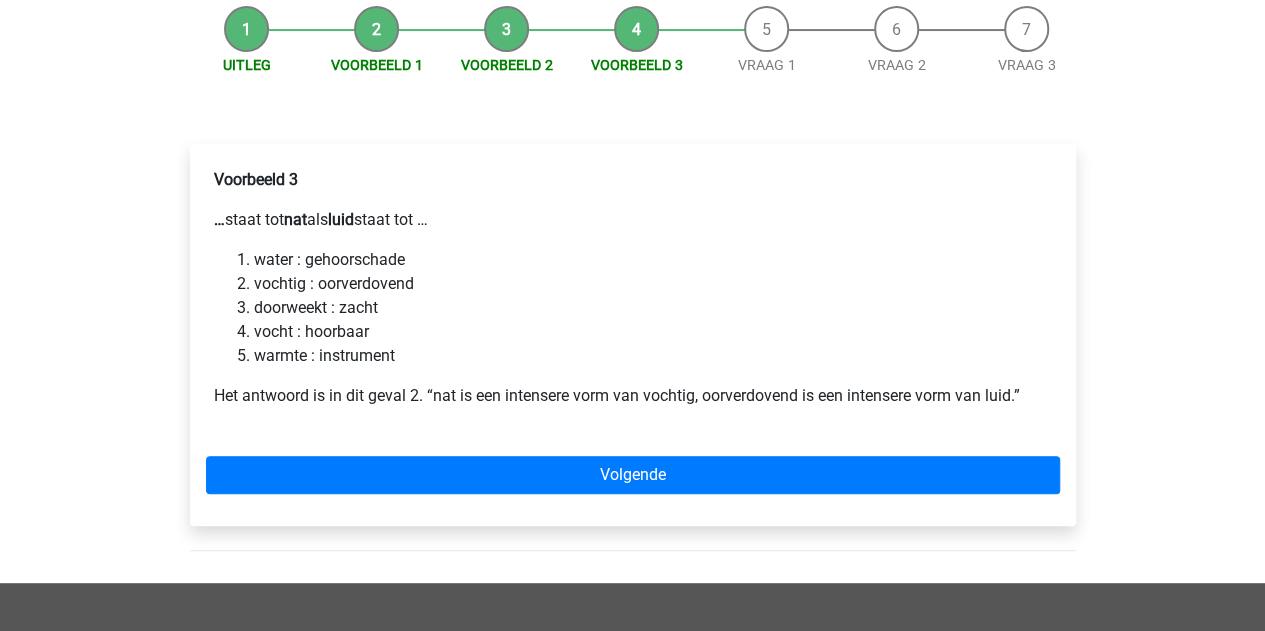 click on "Voorbeeld 3 …  staat tot  nat  als  luid  staat tot … water : gehoorschade vochtig : oorverdovend doorweekt : zacht vocht : hoorbaar warmte : instrument Het antwoord is in dit geval 2. “nat is een intensere vorm van vochtig, oorverdovend is een intensere vorm van luid.”
Volgende" at bounding box center [633, 335] 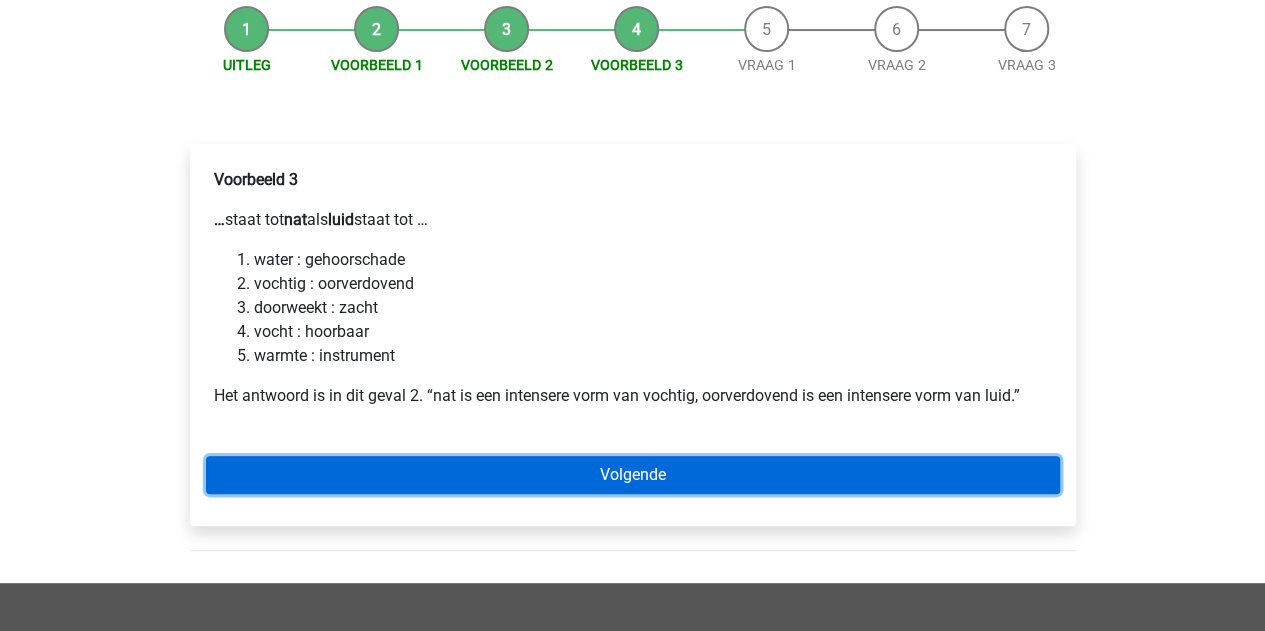 click on "Volgende" at bounding box center (633, 475) 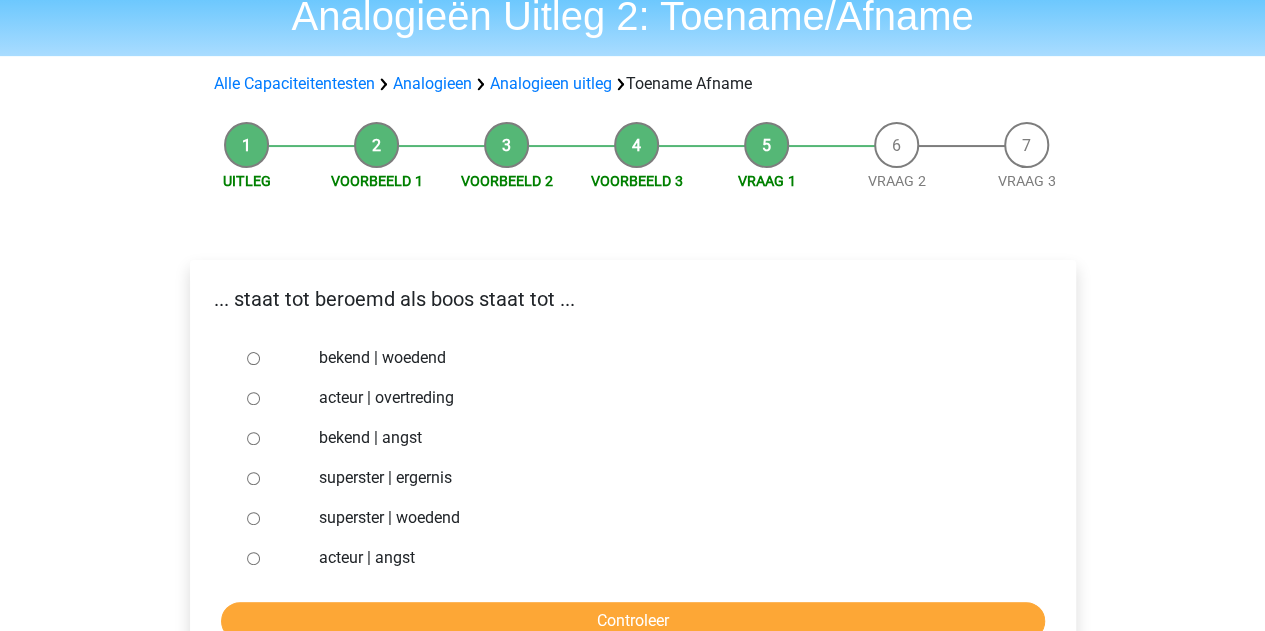 scroll, scrollTop: 200, scrollLeft: 0, axis: vertical 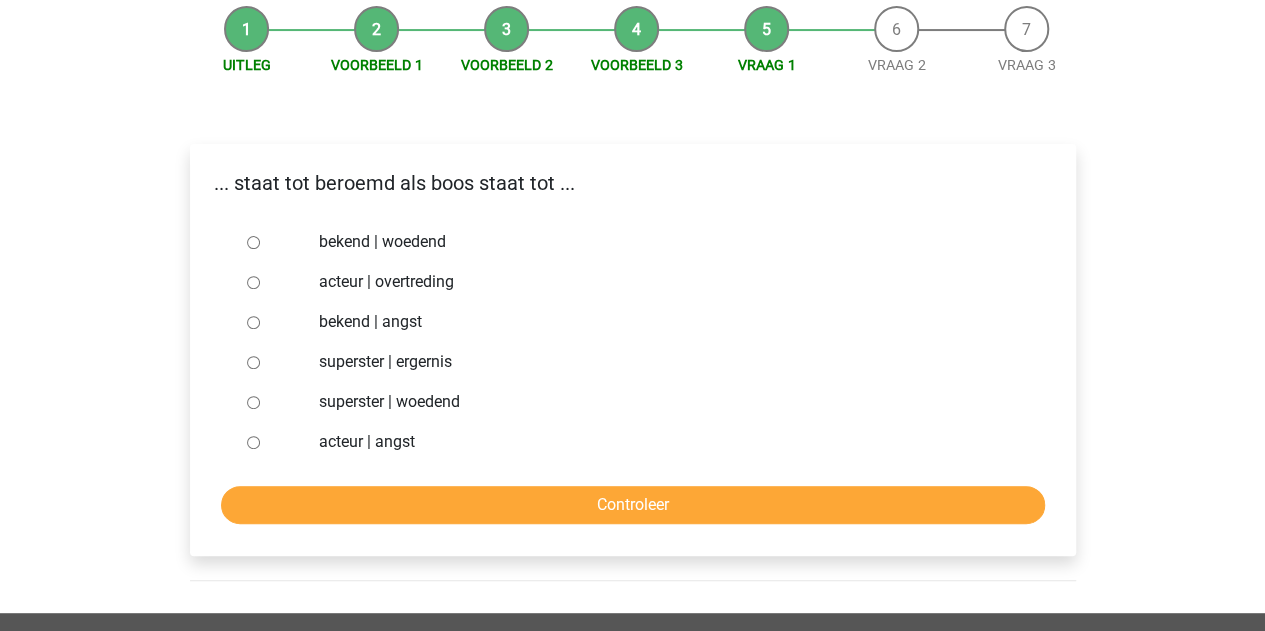 click on "bekend | woedend" at bounding box center [253, 242] 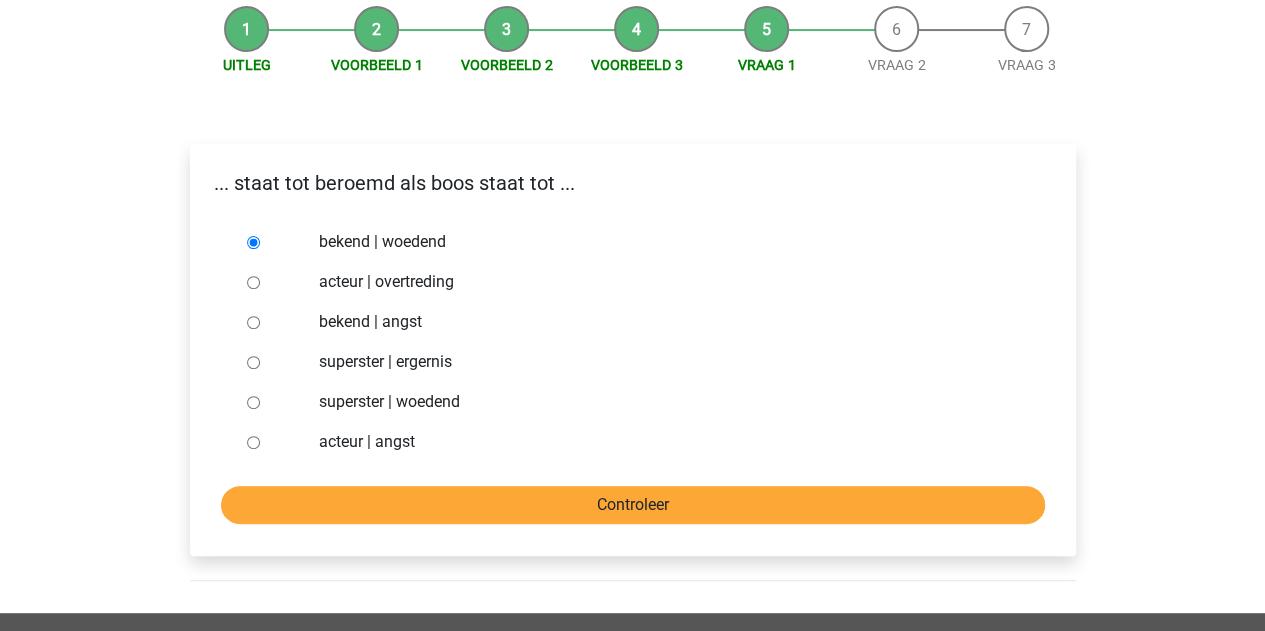 click on "bekend | woedend
acteur | overtreding
bekend | angst
superster | ergernis
superster | woedend
acteur | angst
Controleer" at bounding box center (633, 373) 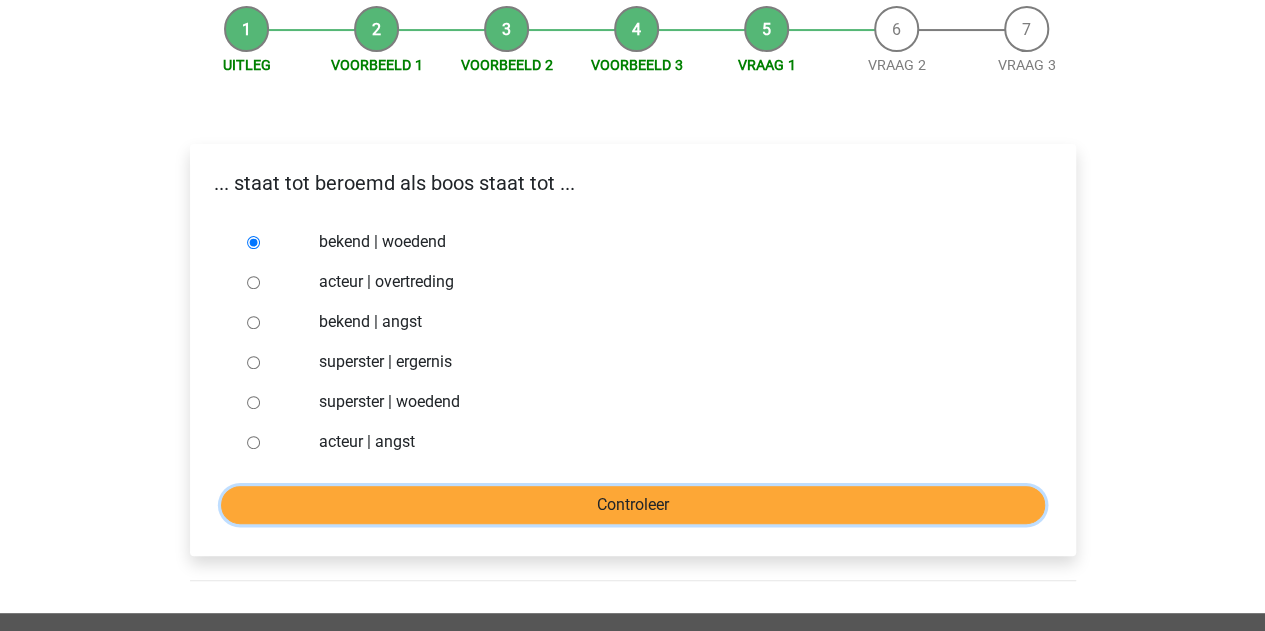 click on "Controleer" at bounding box center [633, 505] 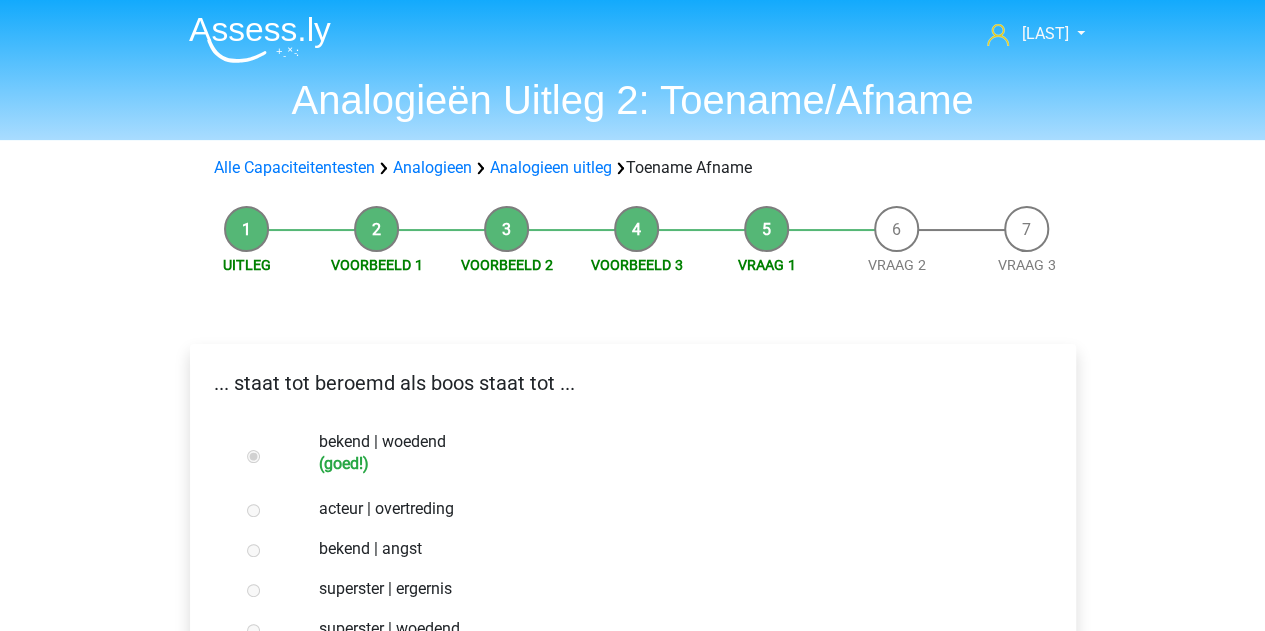 scroll, scrollTop: 500, scrollLeft: 0, axis: vertical 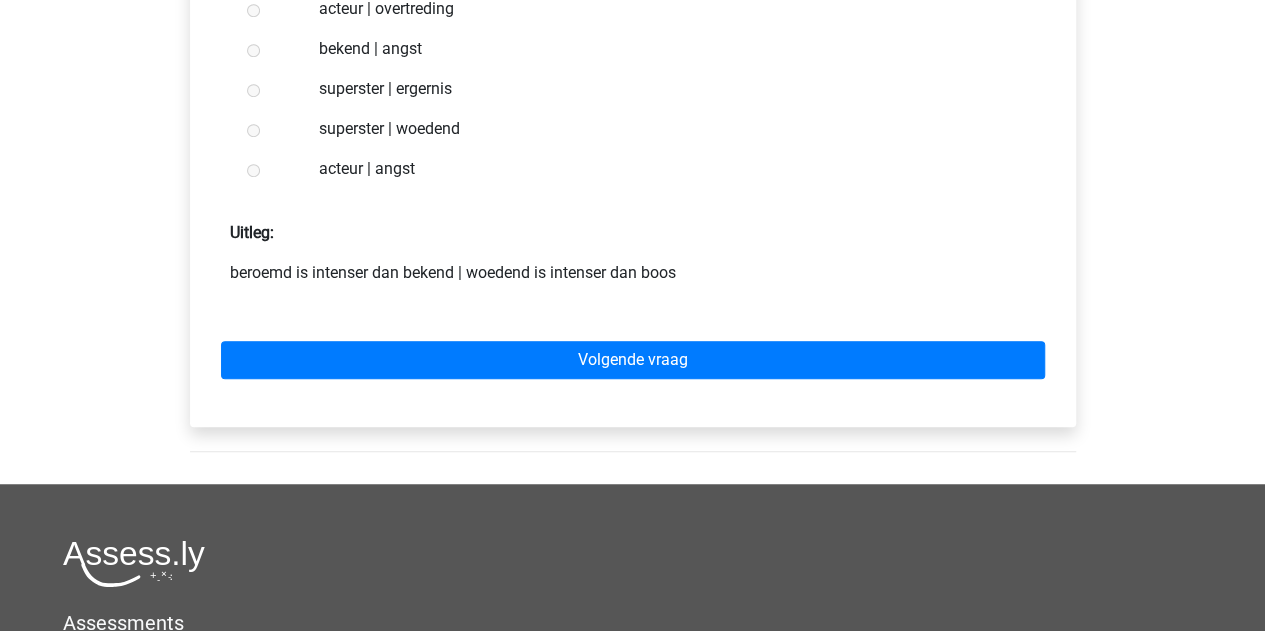 click on "Volgende vraag" at bounding box center [633, 356] 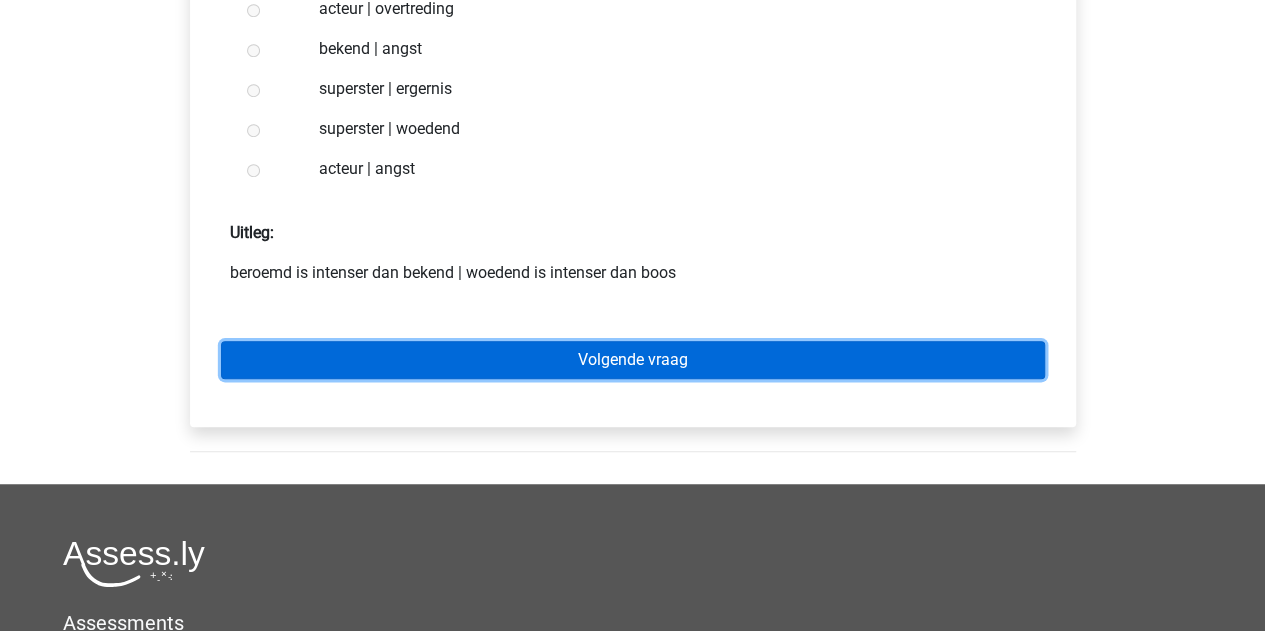 click on "Volgende vraag" at bounding box center [633, 360] 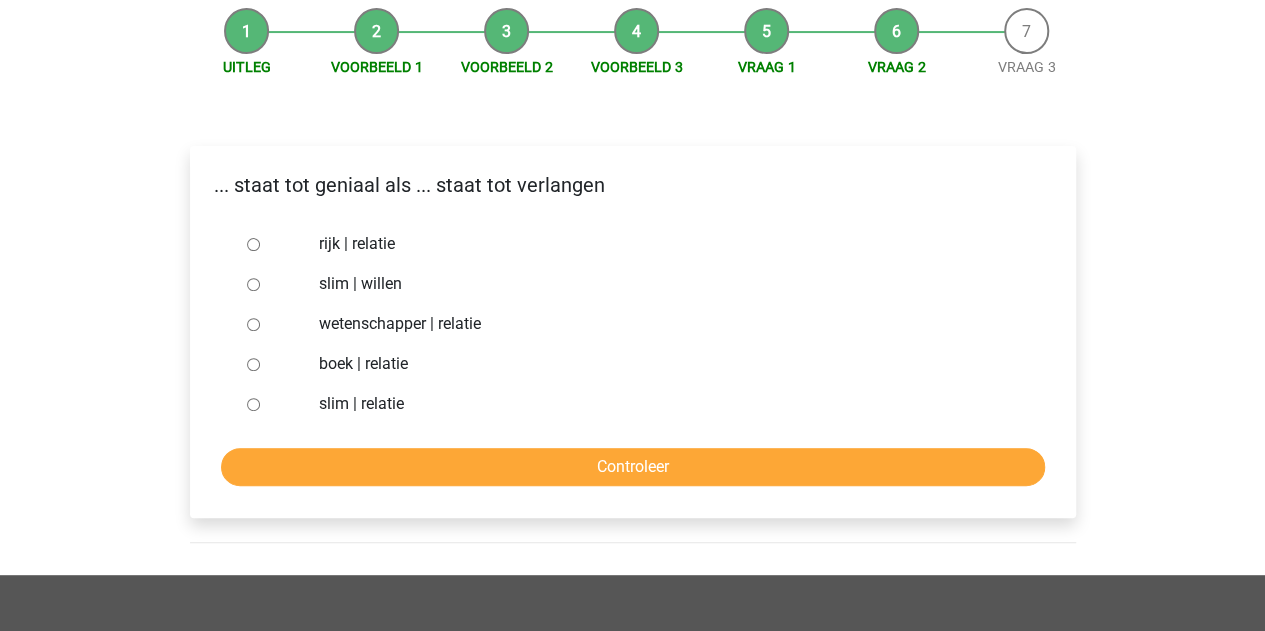 scroll, scrollTop: 200, scrollLeft: 0, axis: vertical 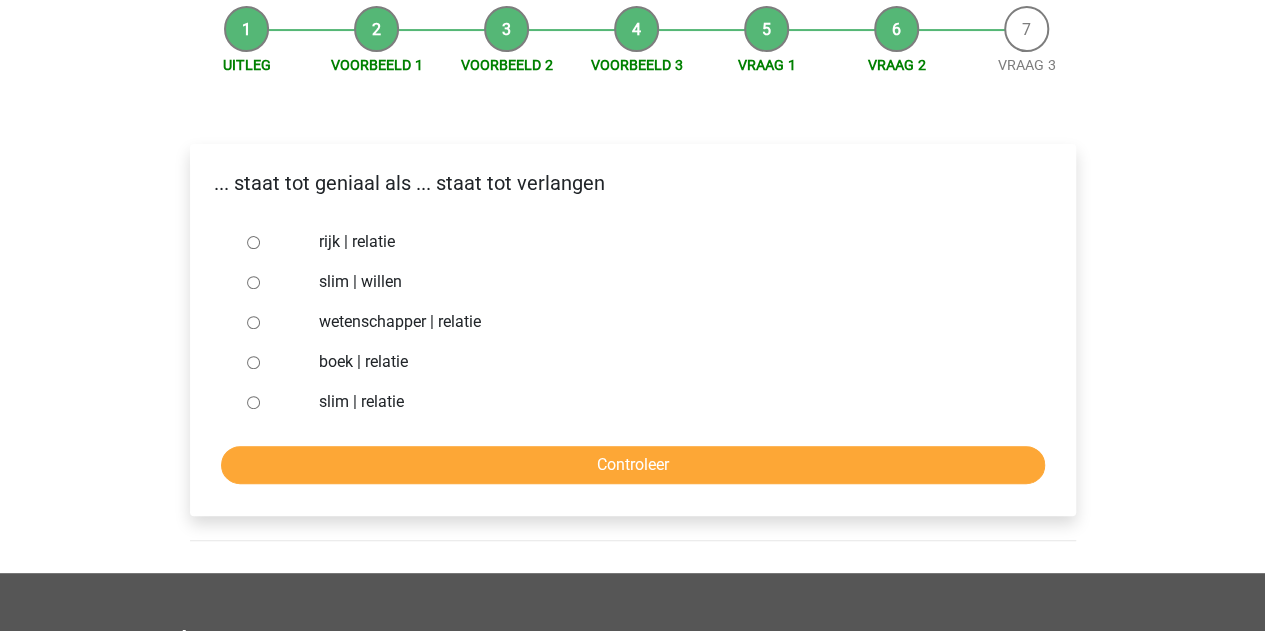 click on "slim | willen" at bounding box center [253, 282] 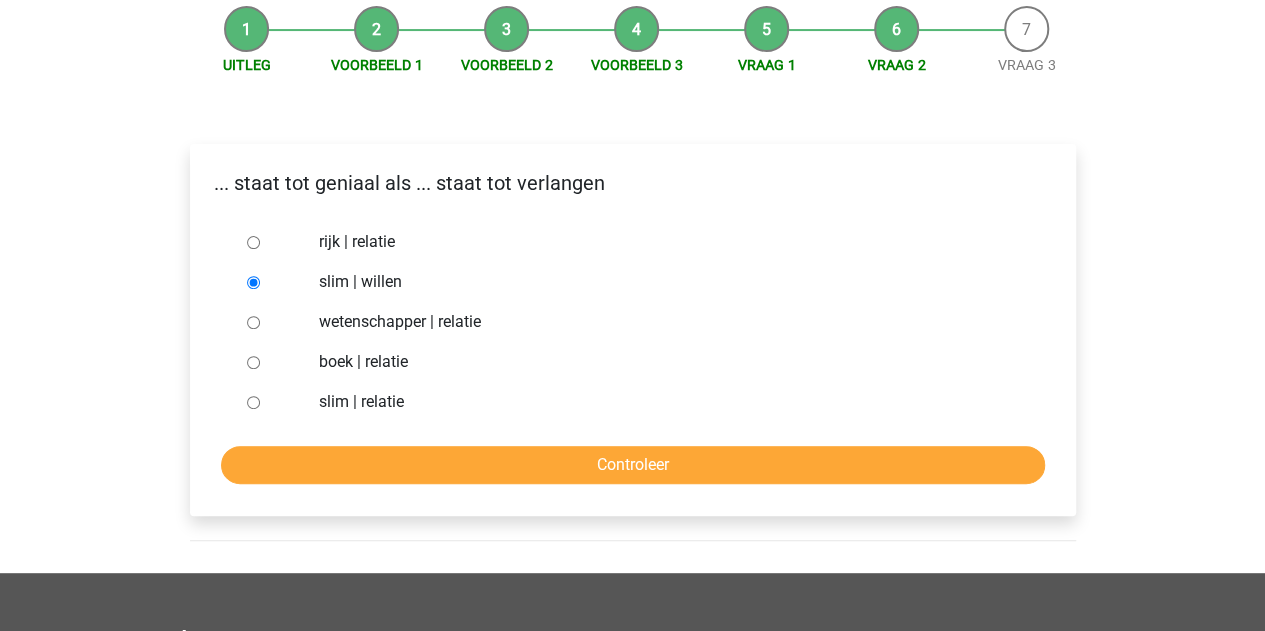 click on "... staat tot geniaal als ... staat tot verlangen
rijk | relatie
slim | willen
wetenschapper | relatie
boek | relatie
slim | relatie
Controleer" at bounding box center (633, 330) 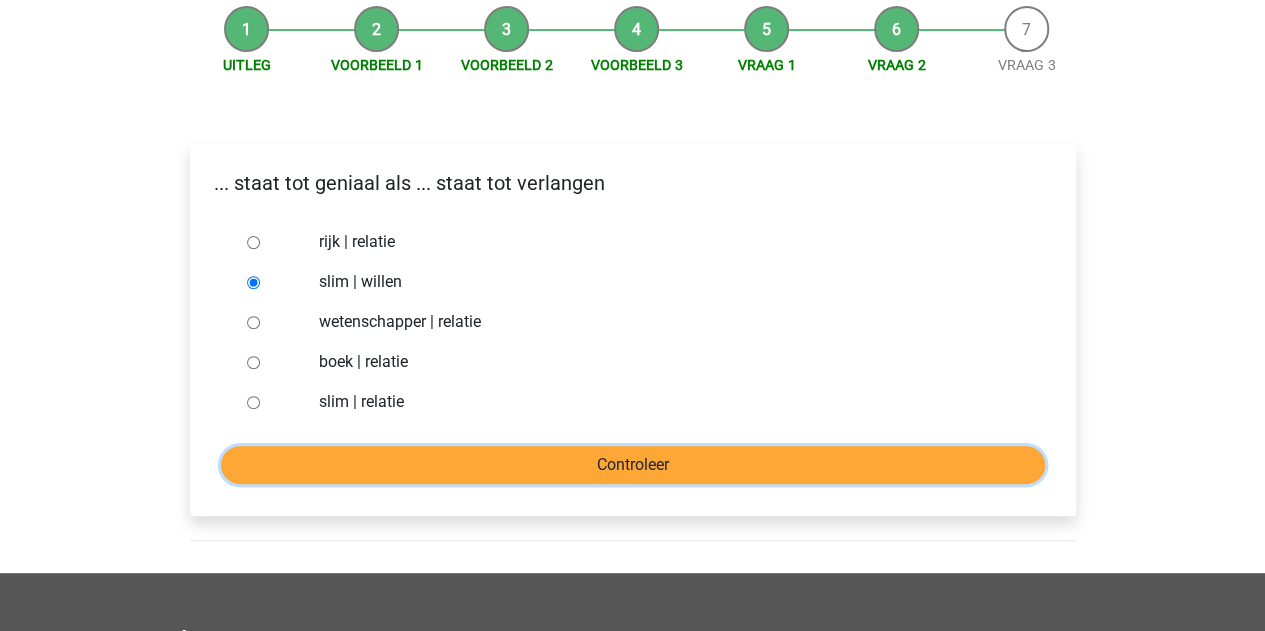 click on "Controleer" at bounding box center [633, 465] 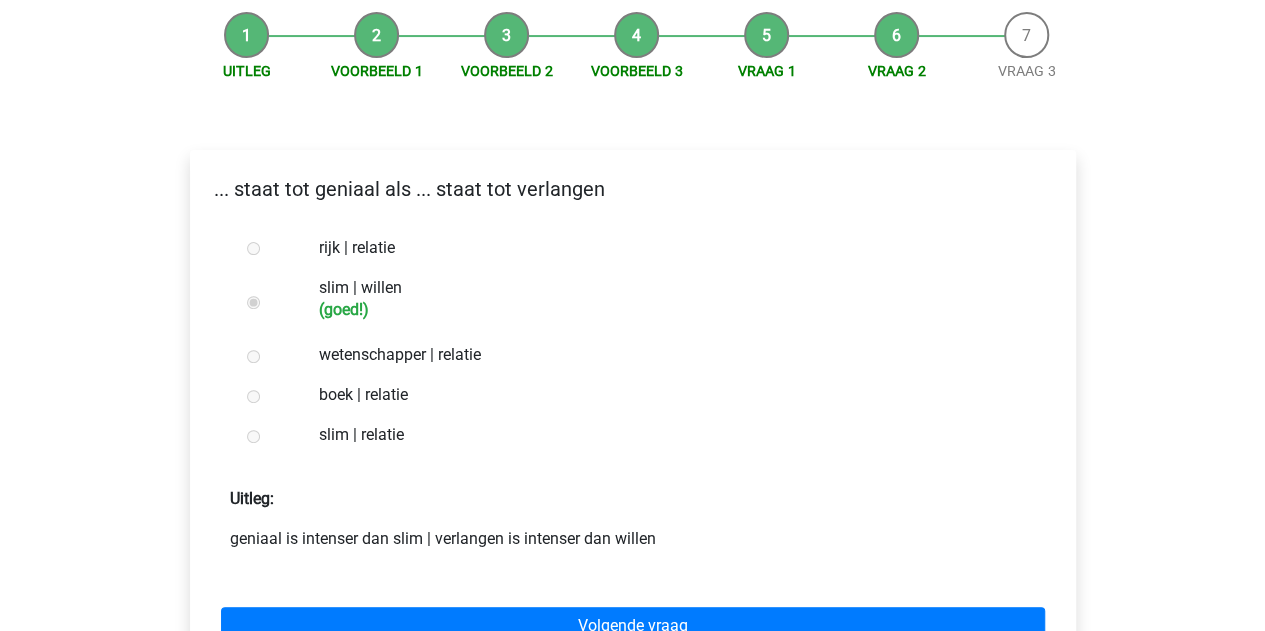 scroll, scrollTop: 200, scrollLeft: 0, axis: vertical 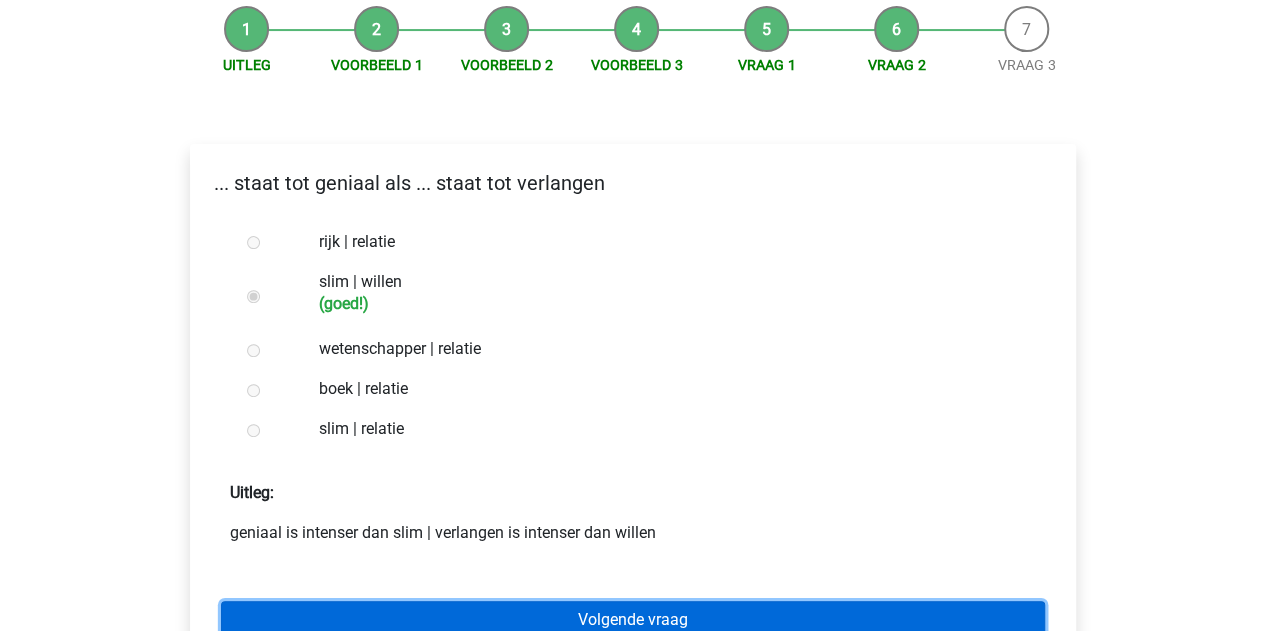 click on "Volgende vraag" at bounding box center [633, 620] 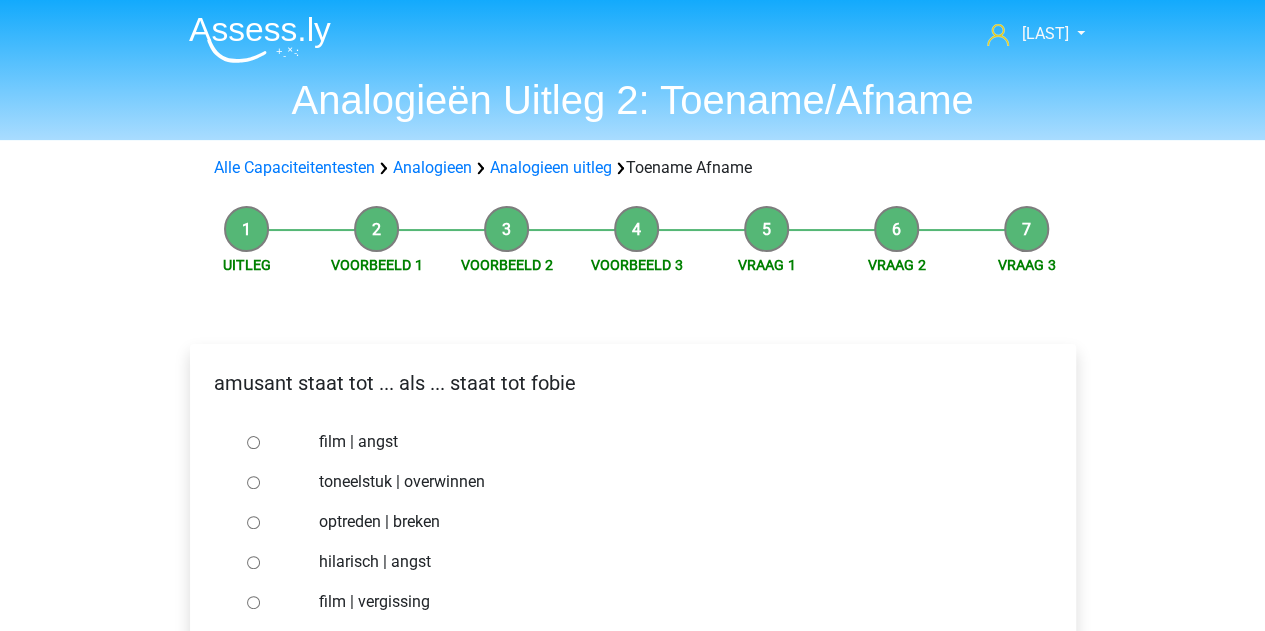 scroll, scrollTop: 200, scrollLeft: 0, axis: vertical 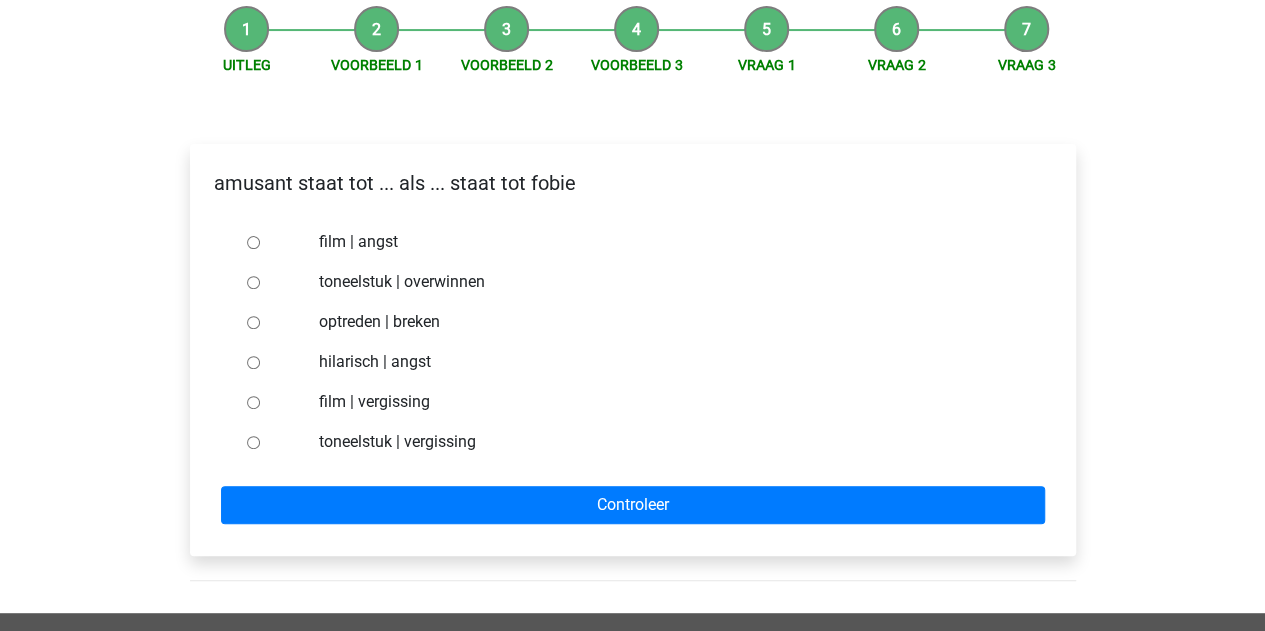 click on "hilarisch | angst" at bounding box center (253, 362) 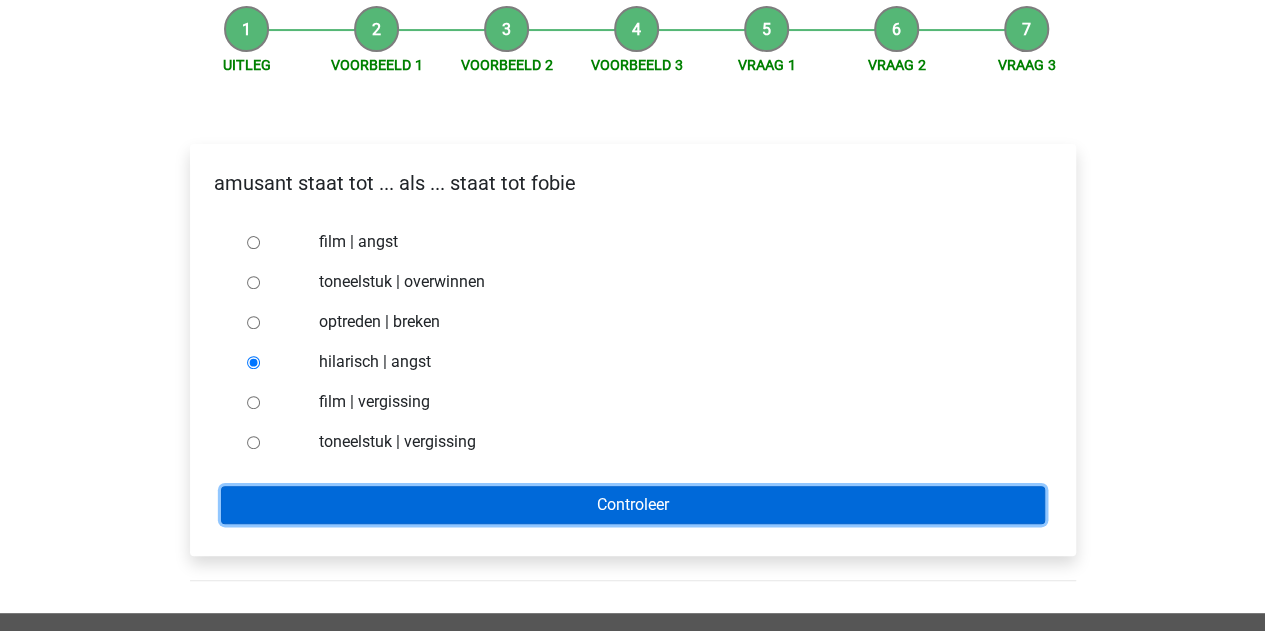 click on "Controleer" at bounding box center [633, 505] 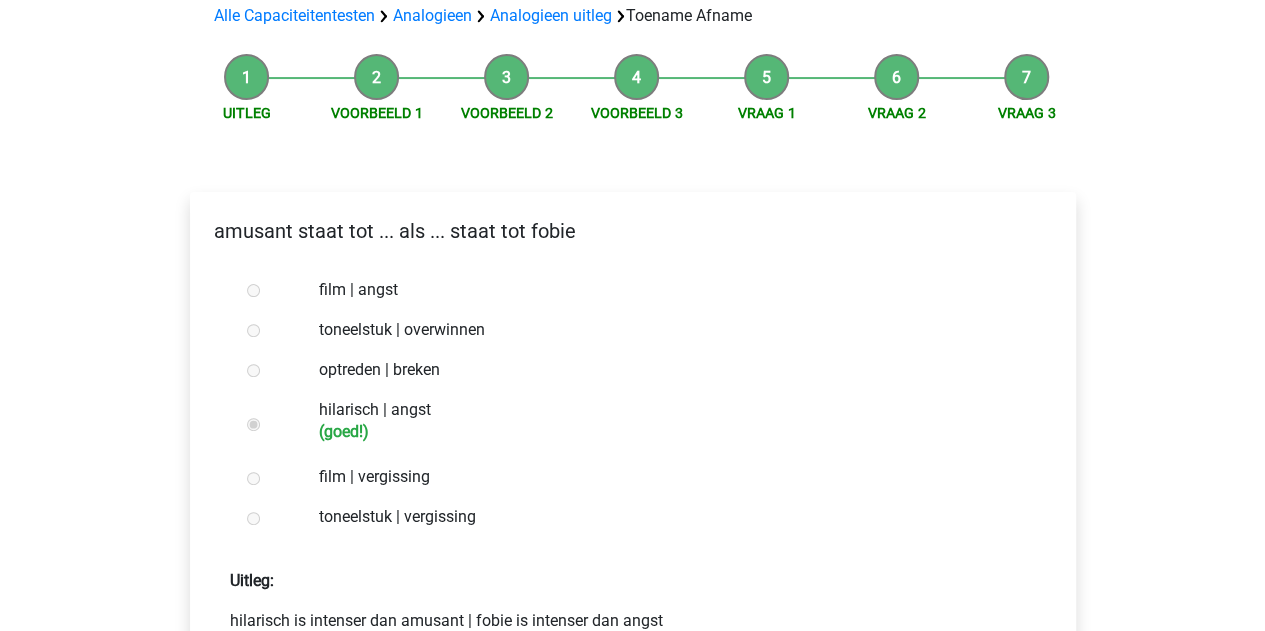 scroll, scrollTop: 300, scrollLeft: 0, axis: vertical 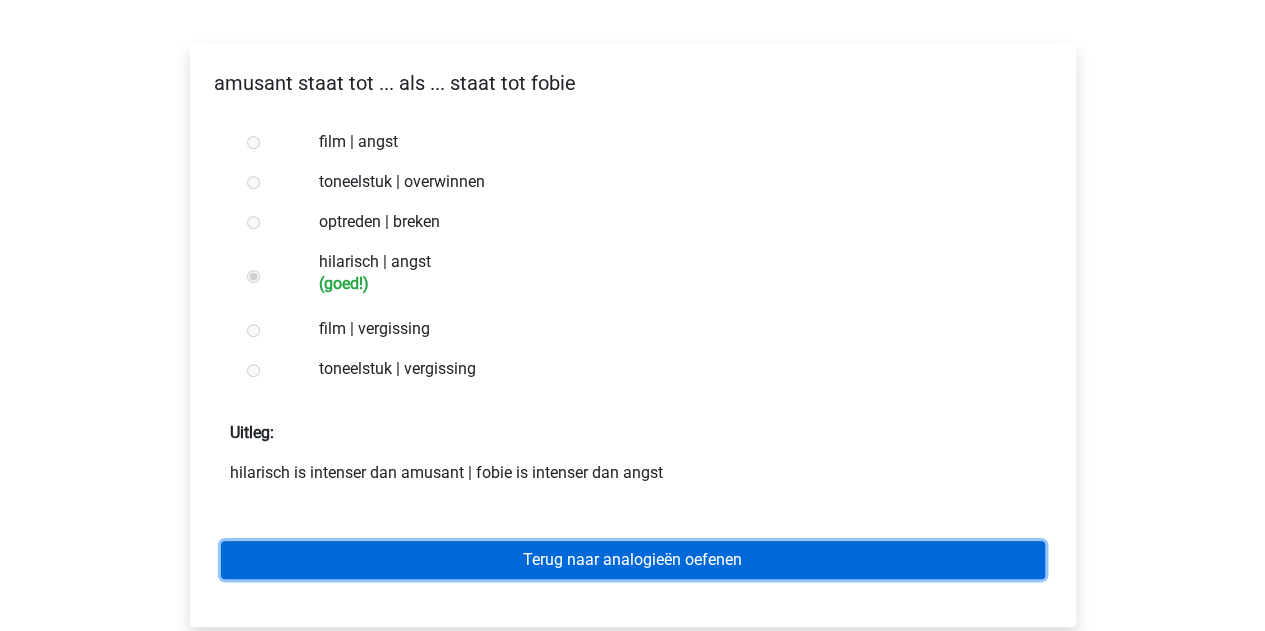 click on "Terug naar analogieën oefenen" at bounding box center (633, 560) 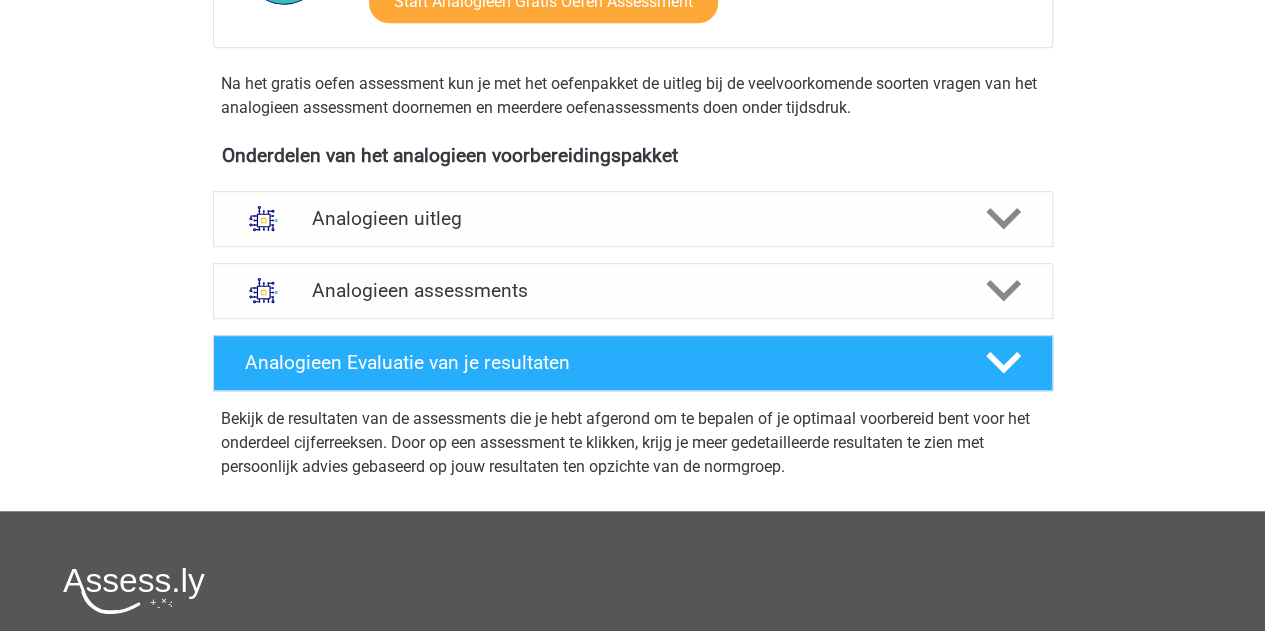 scroll, scrollTop: 600, scrollLeft: 0, axis: vertical 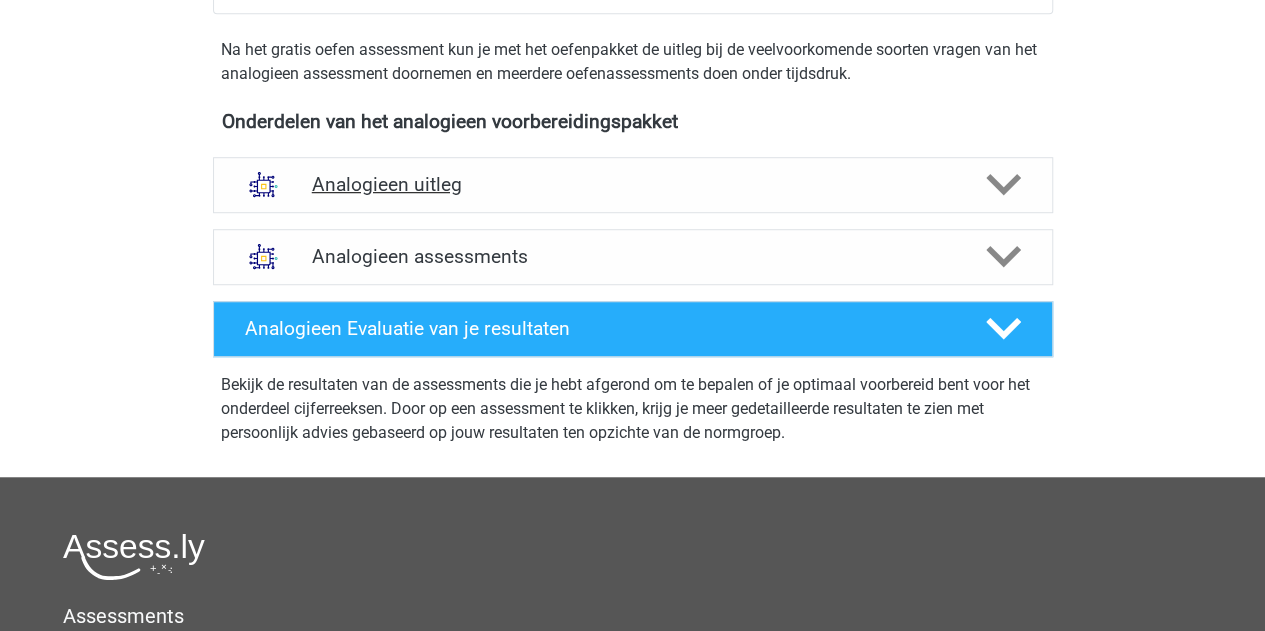 click on "Analogieen uitleg" at bounding box center [633, 184] 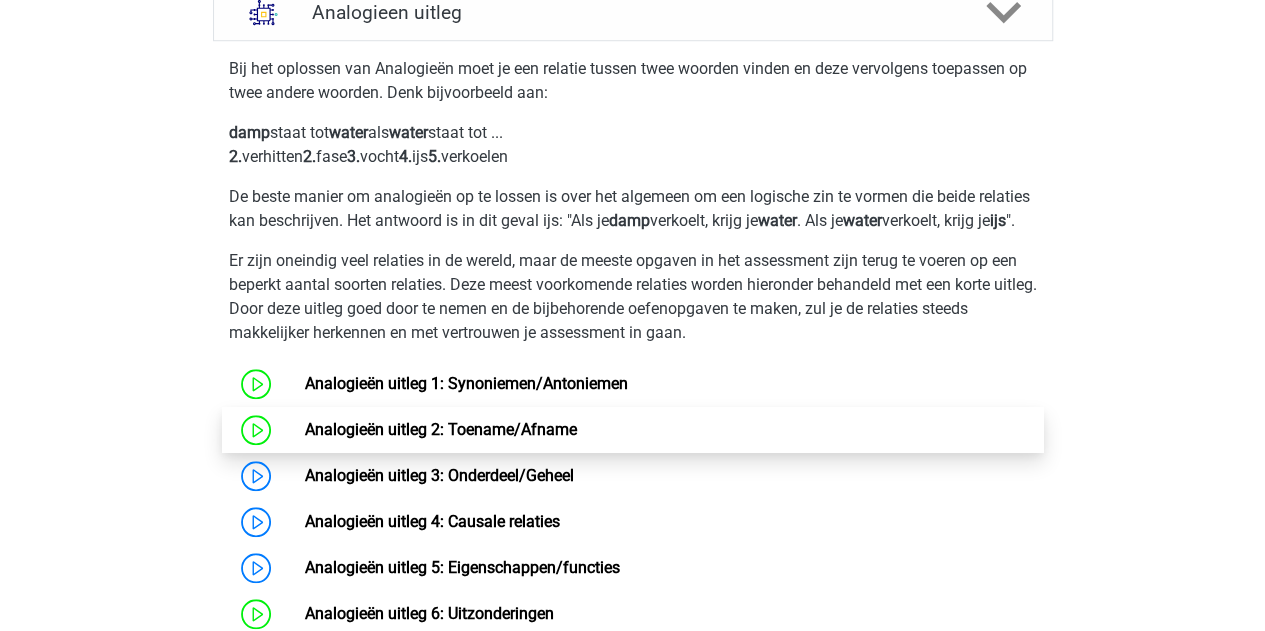 scroll, scrollTop: 1000, scrollLeft: 0, axis: vertical 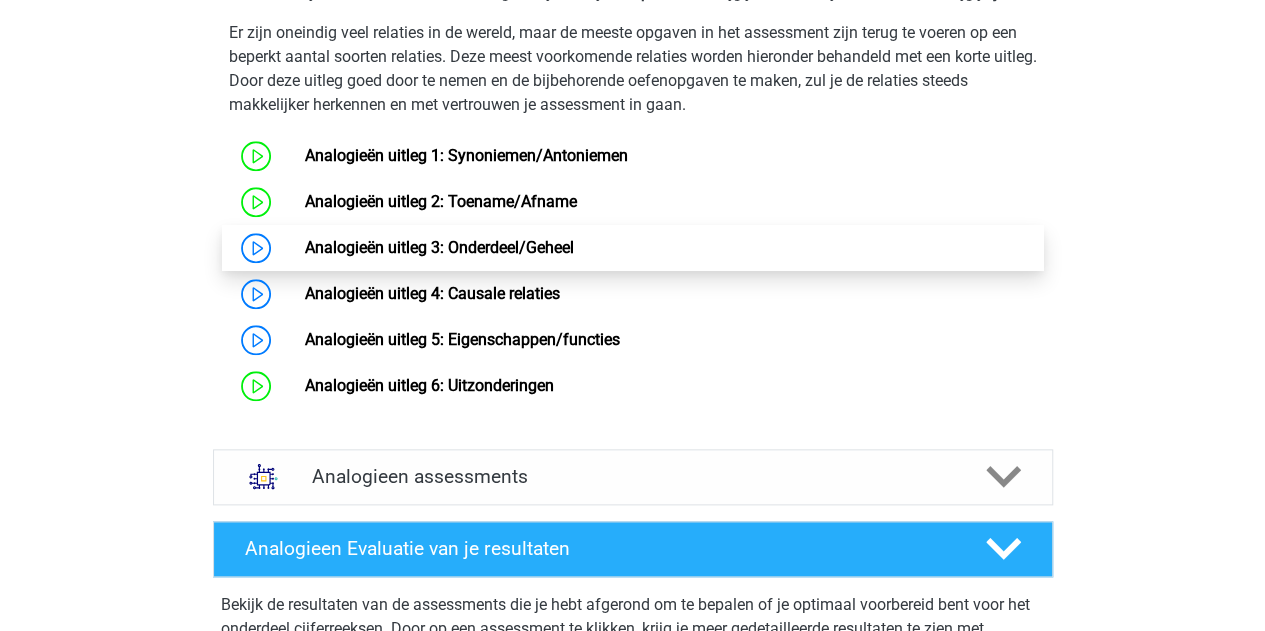 click on "Analogieën uitleg 3: Onderdeel/Geheel" at bounding box center [439, 247] 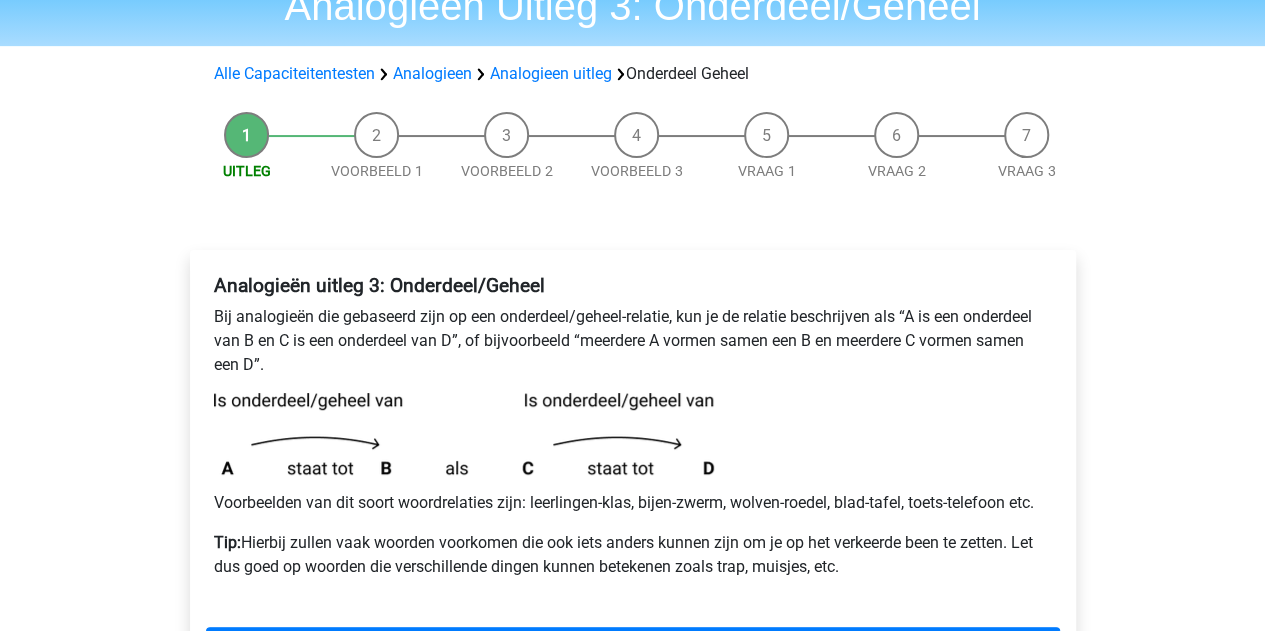 scroll, scrollTop: 200, scrollLeft: 0, axis: vertical 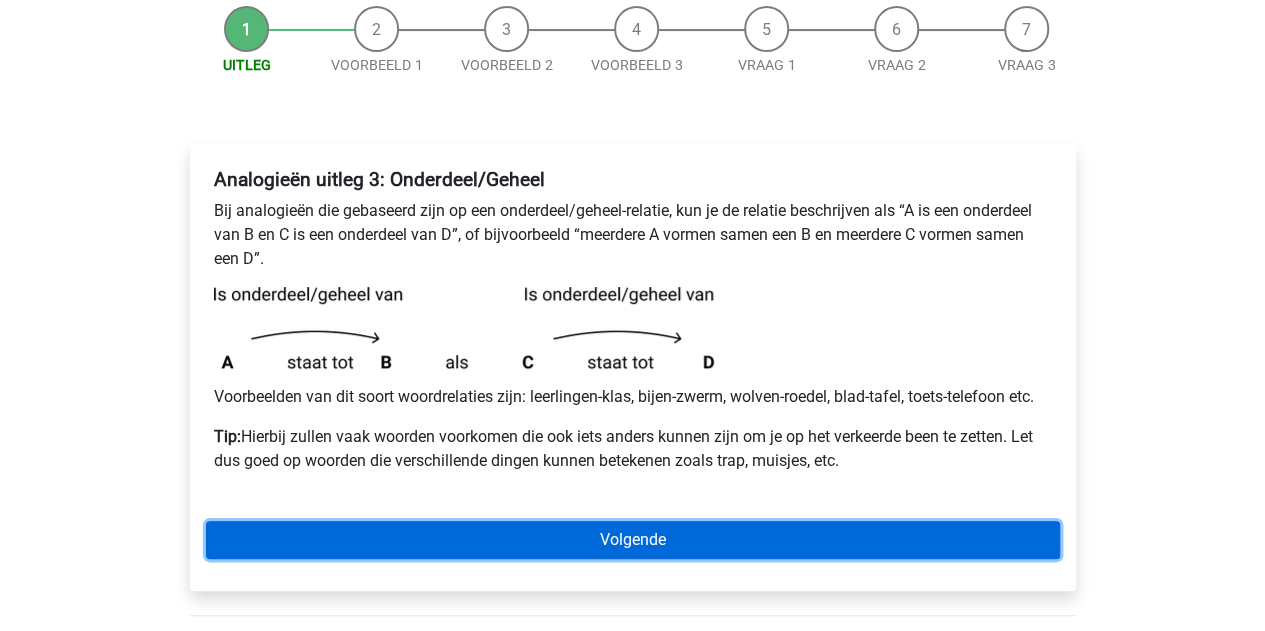 click on "Volgende" at bounding box center (633, 540) 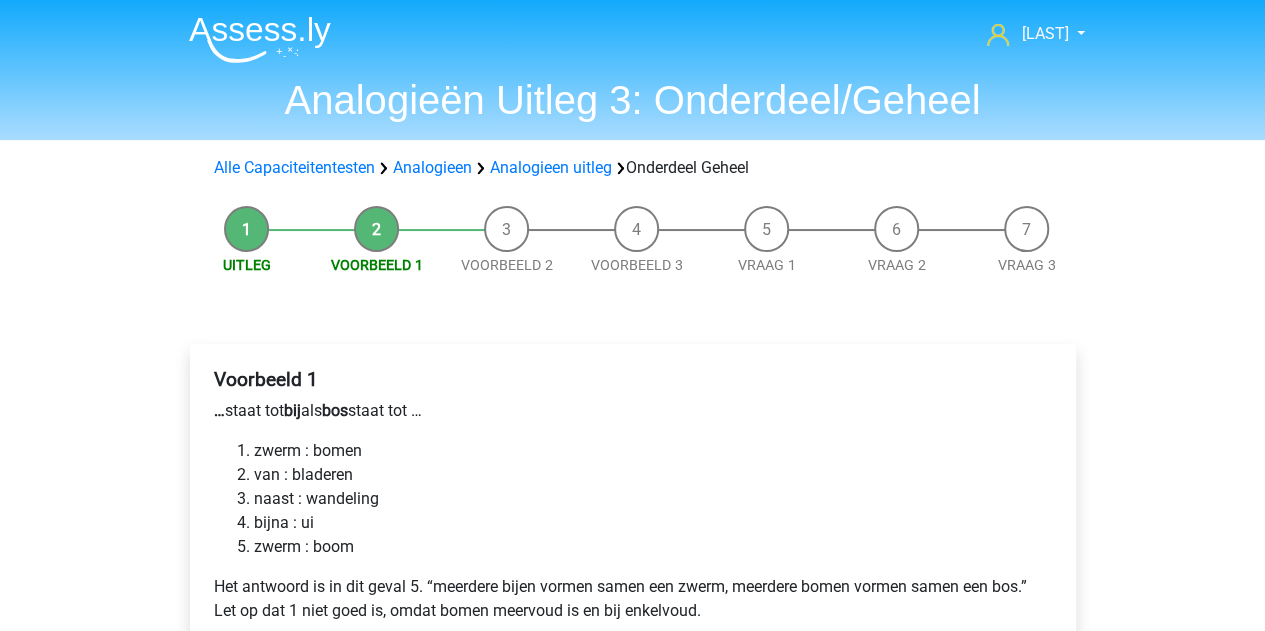 scroll, scrollTop: 100, scrollLeft: 0, axis: vertical 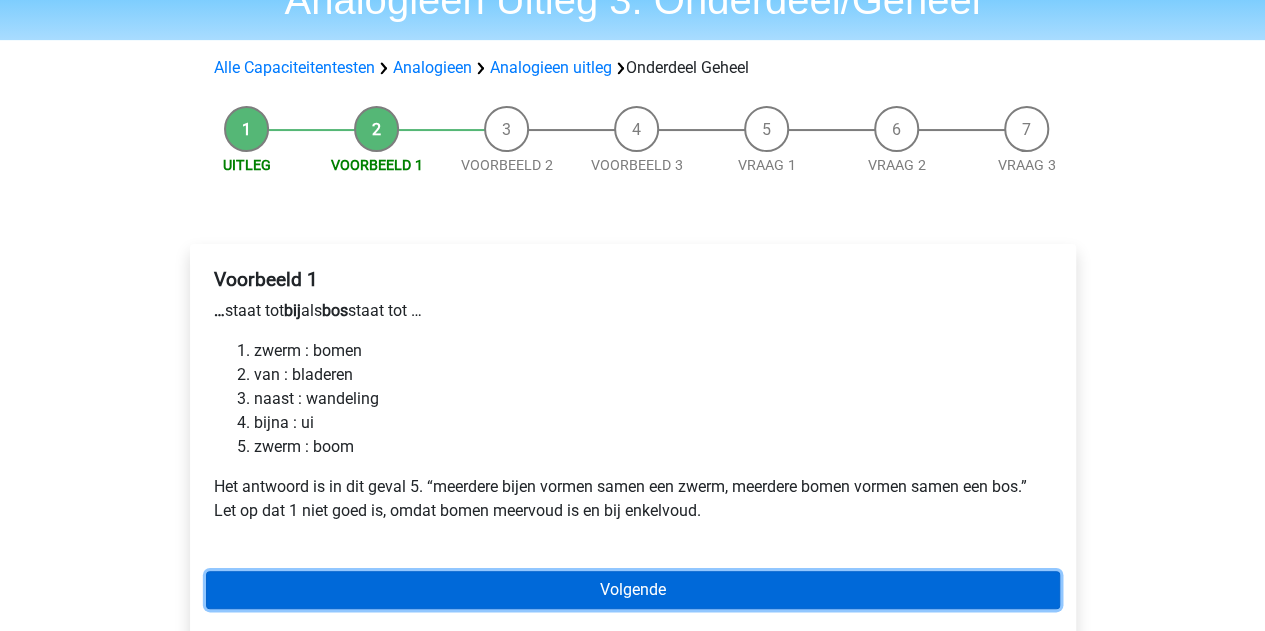 click on "Volgende" at bounding box center (633, 590) 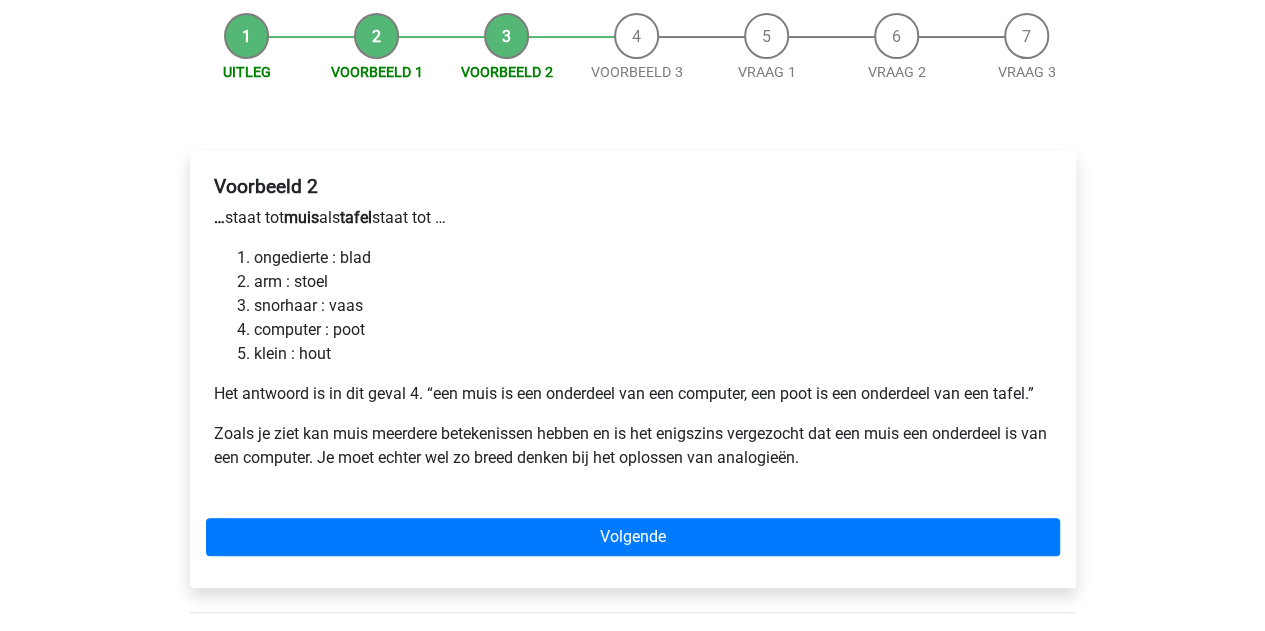 scroll, scrollTop: 200, scrollLeft: 0, axis: vertical 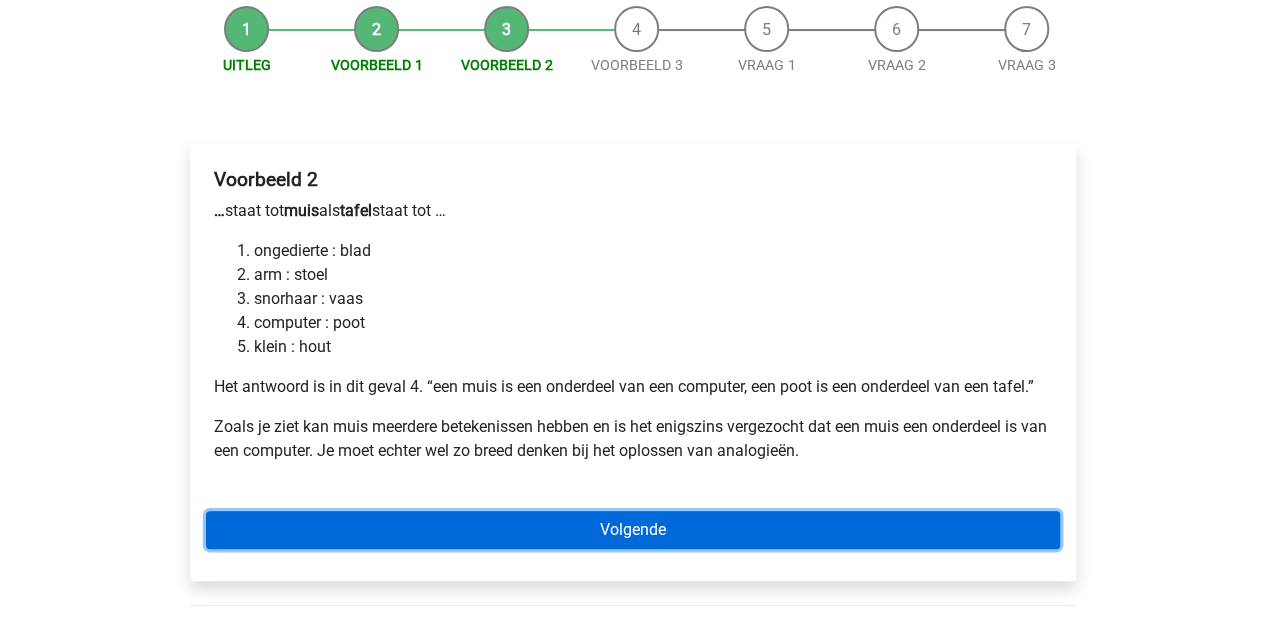 click on "Volgende" at bounding box center (633, 530) 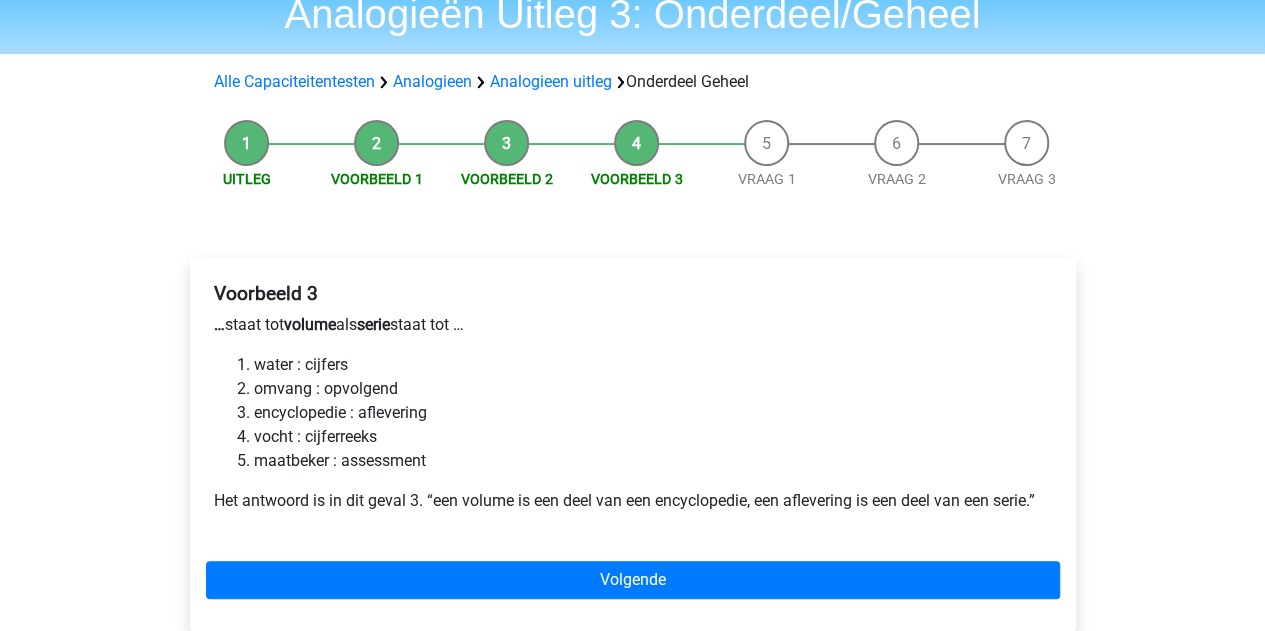scroll, scrollTop: 200, scrollLeft: 0, axis: vertical 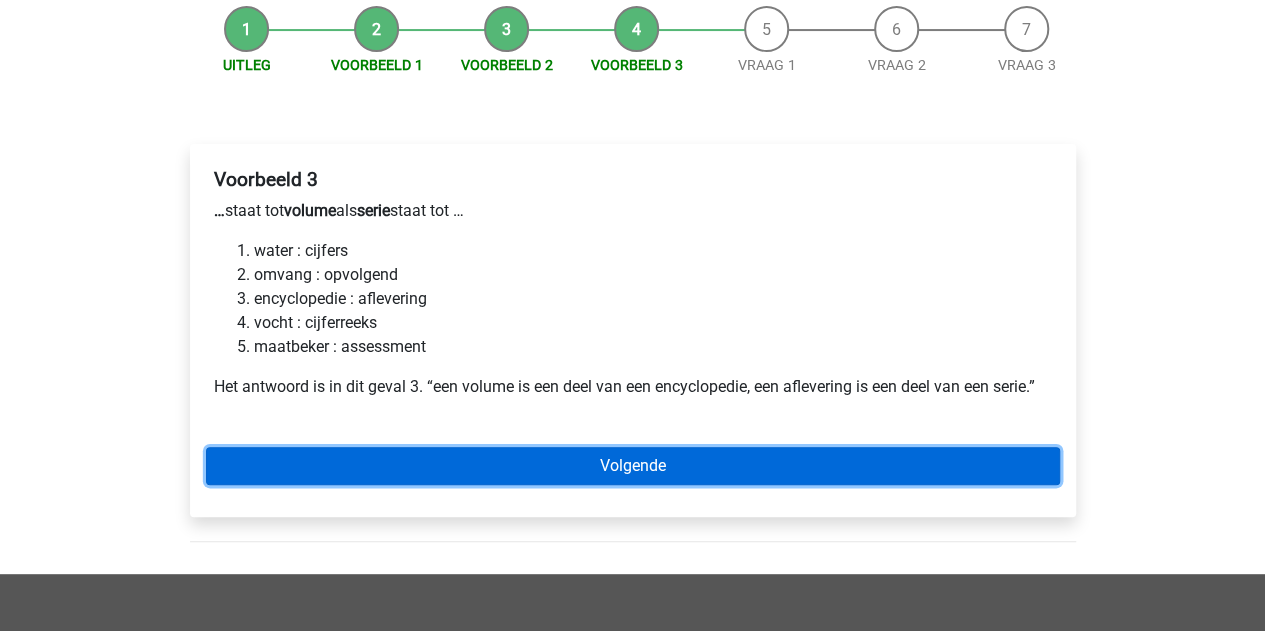 click on "Volgende" at bounding box center [633, 466] 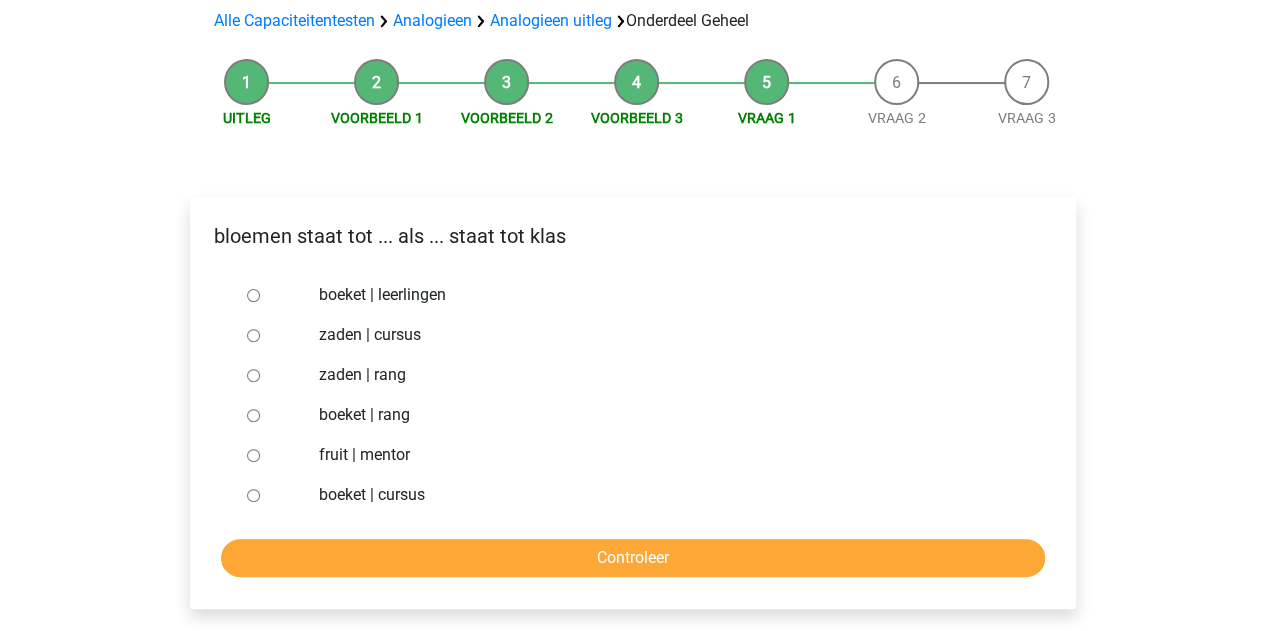 scroll, scrollTop: 200, scrollLeft: 0, axis: vertical 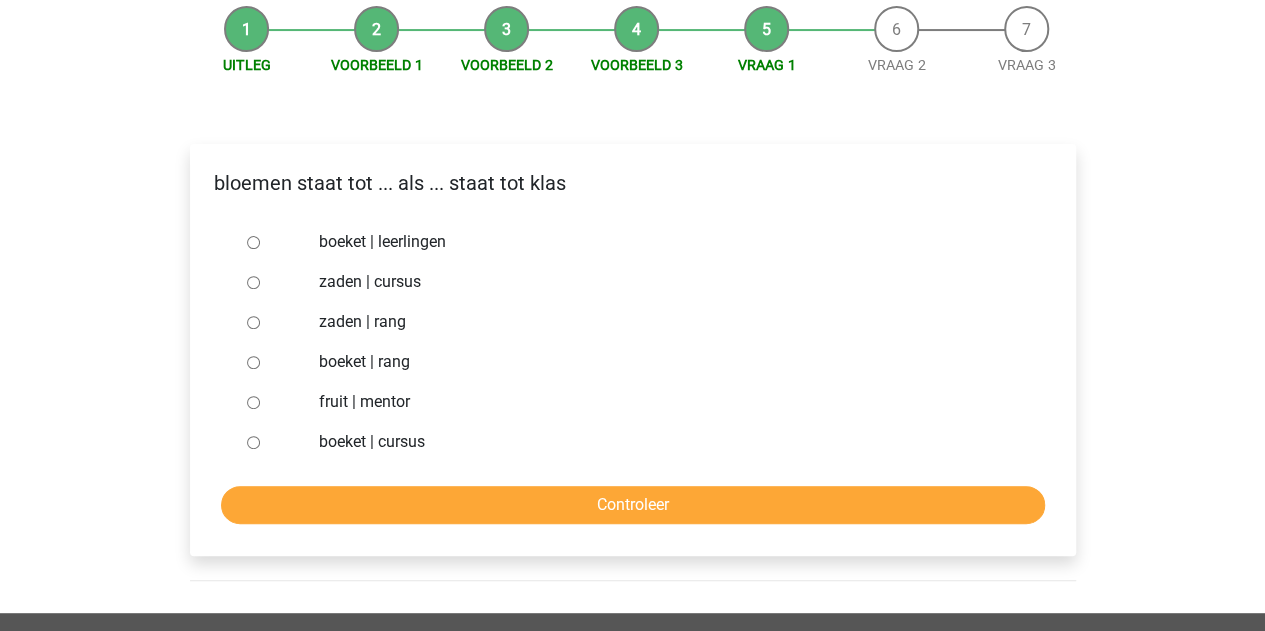 click on "boeket | leerlingen" at bounding box center [253, 242] 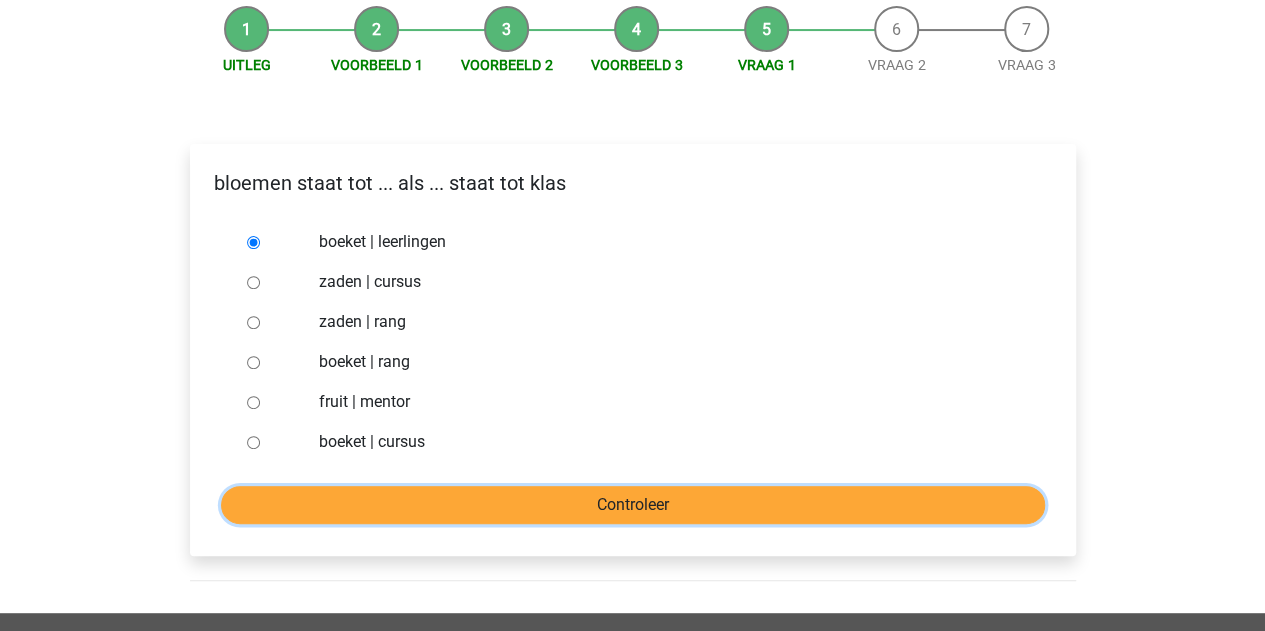 click on "Controleer" at bounding box center (633, 505) 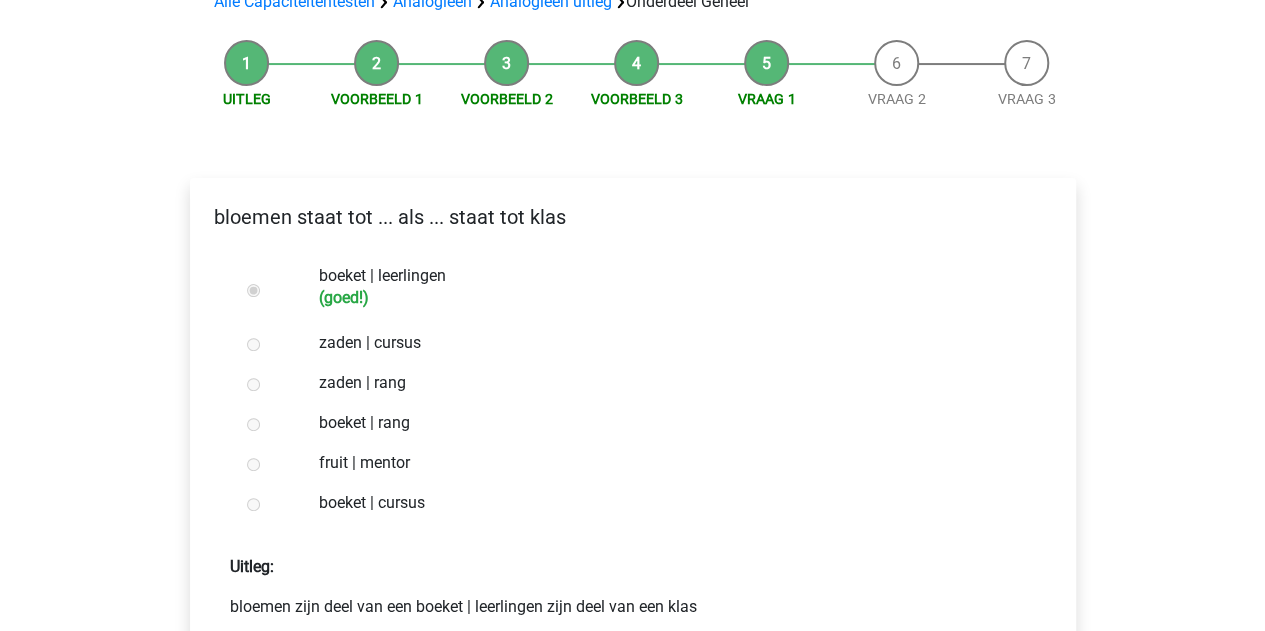scroll, scrollTop: 400, scrollLeft: 0, axis: vertical 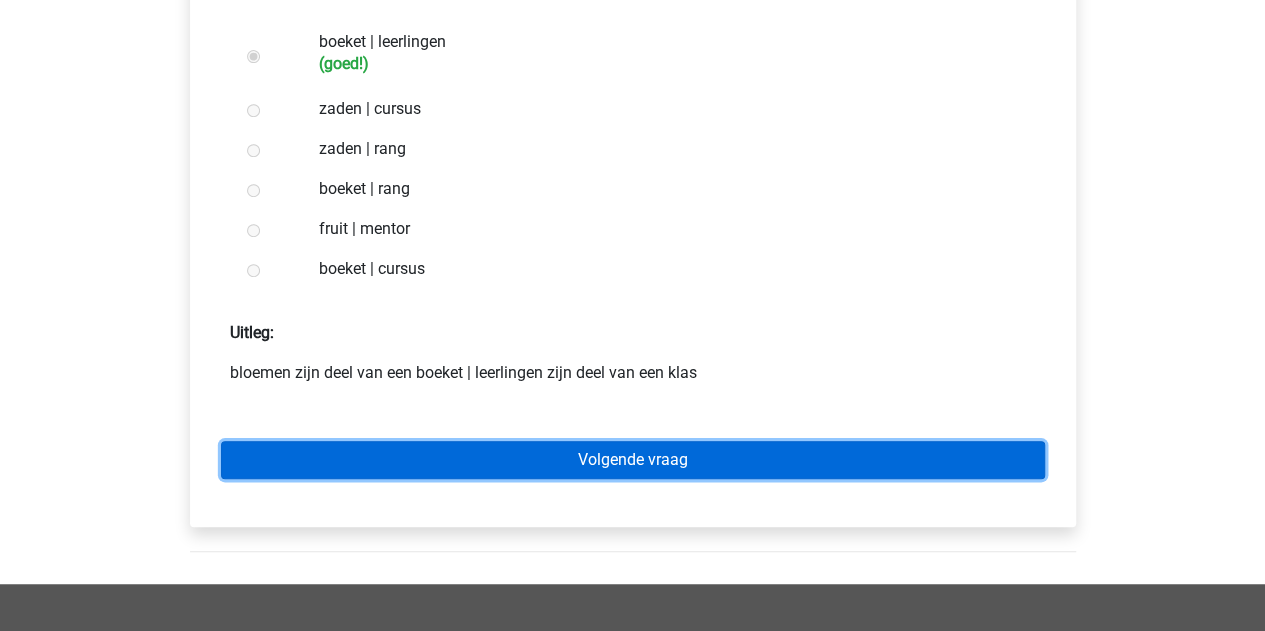 click on "Volgende vraag" at bounding box center (633, 460) 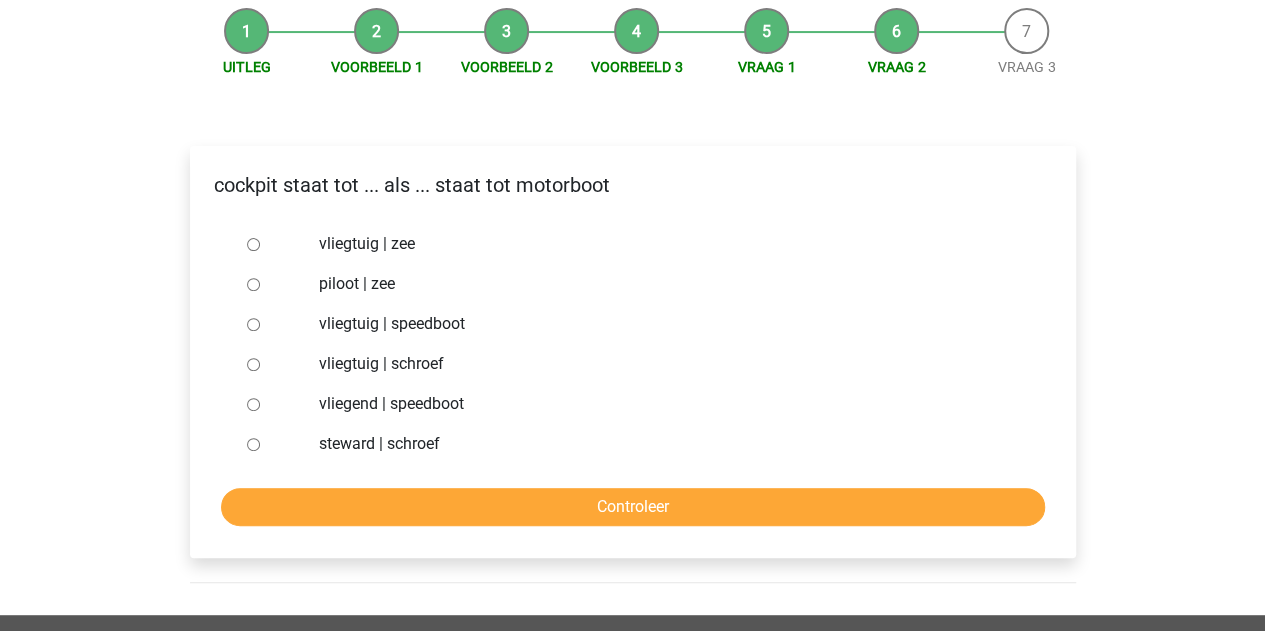 scroll, scrollTop: 200, scrollLeft: 0, axis: vertical 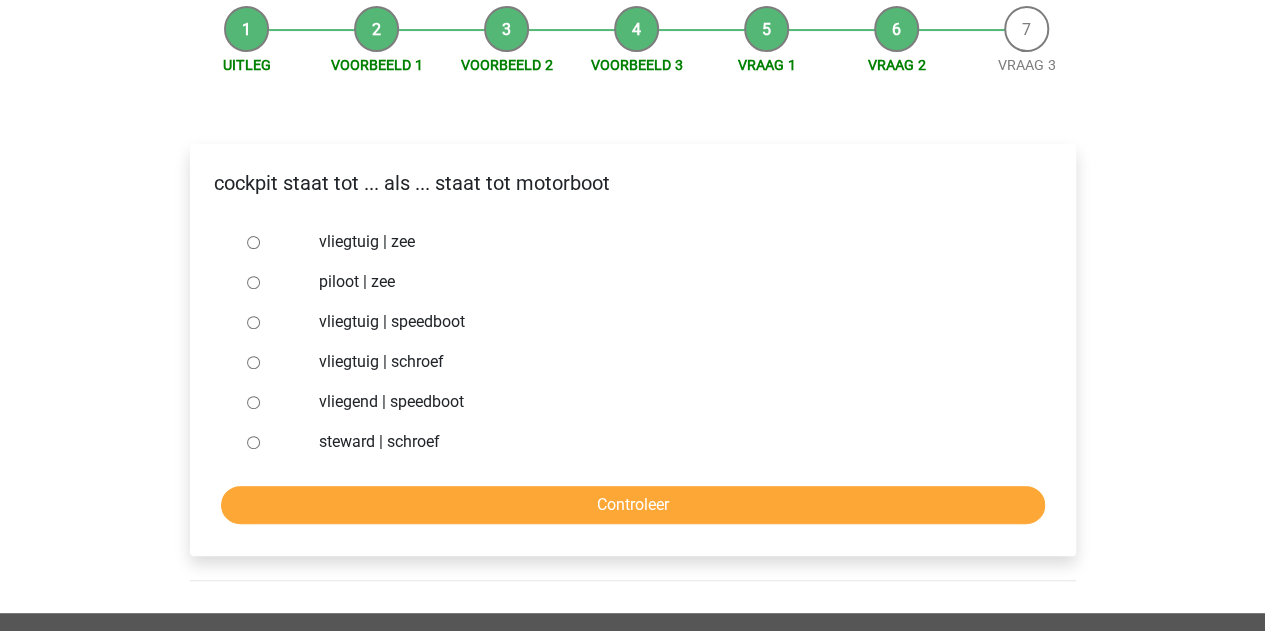 click on "vliegtuig | schroef" at bounding box center (253, 362) 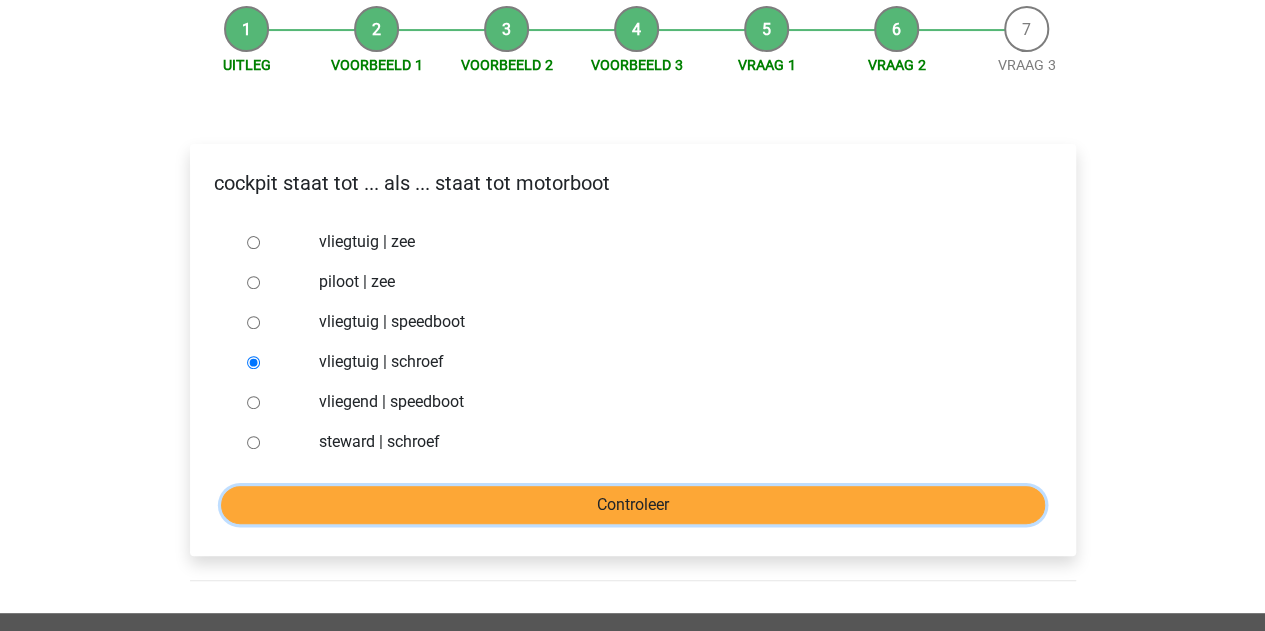 click on "Controleer" at bounding box center (633, 505) 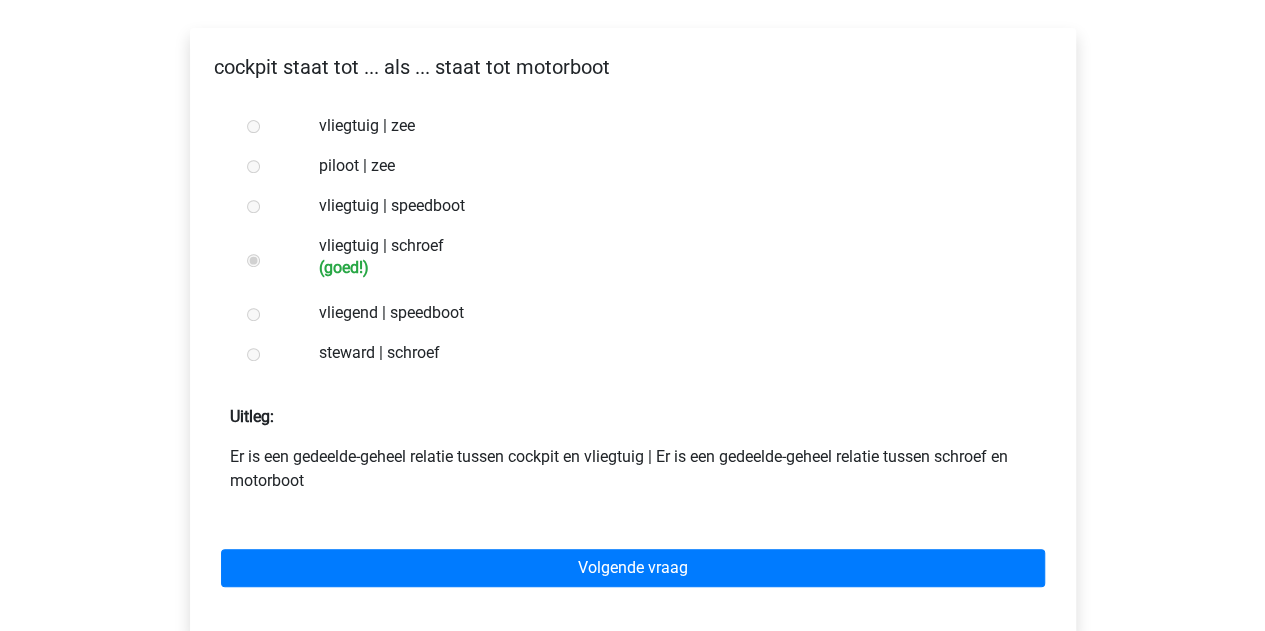 scroll, scrollTop: 400, scrollLeft: 0, axis: vertical 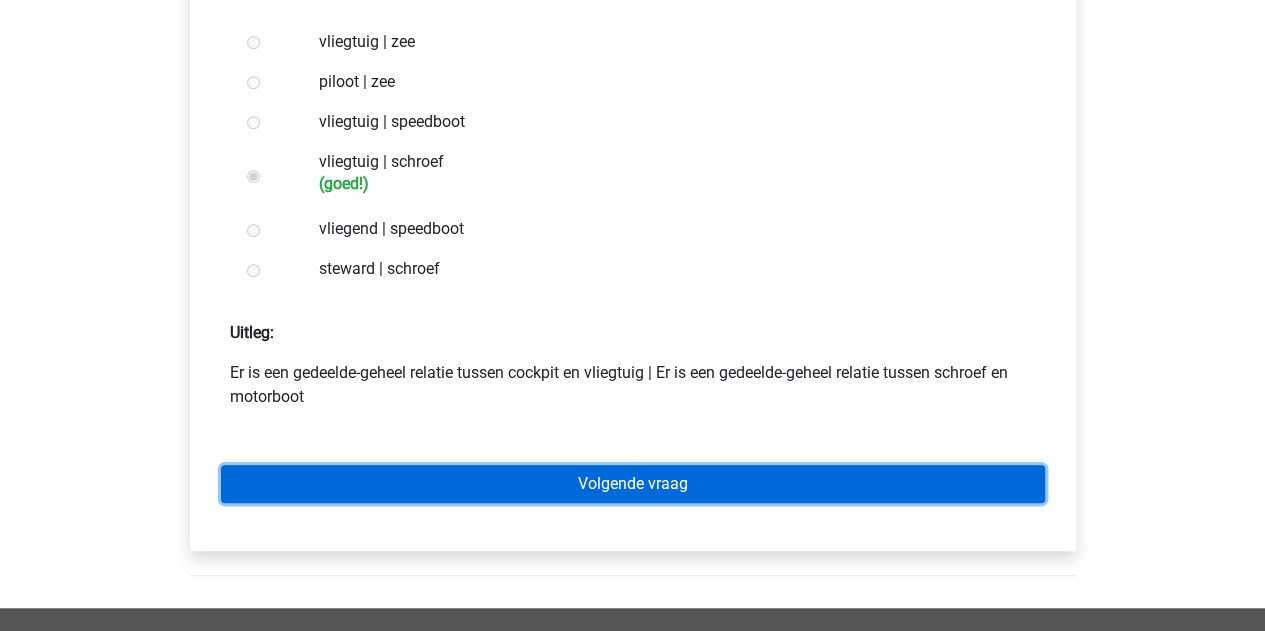 click on "Volgende vraag" at bounding box center [633, 484] 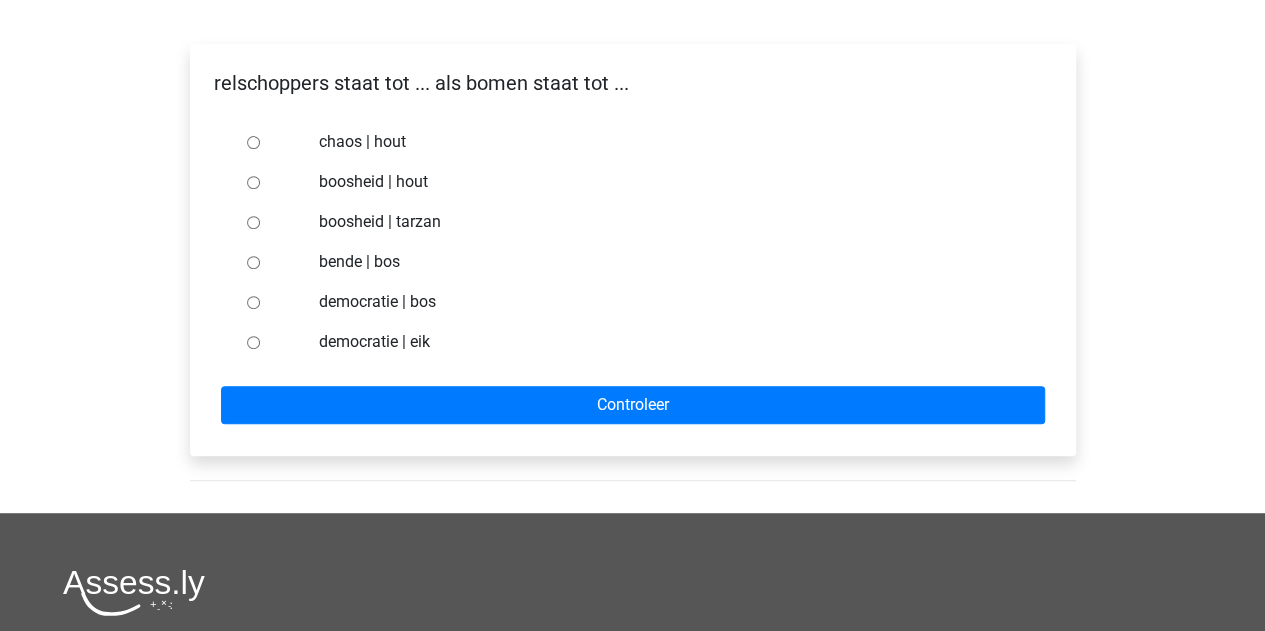 scroll, scrollTop: 200, scrollLeft: 0, axis: vertical 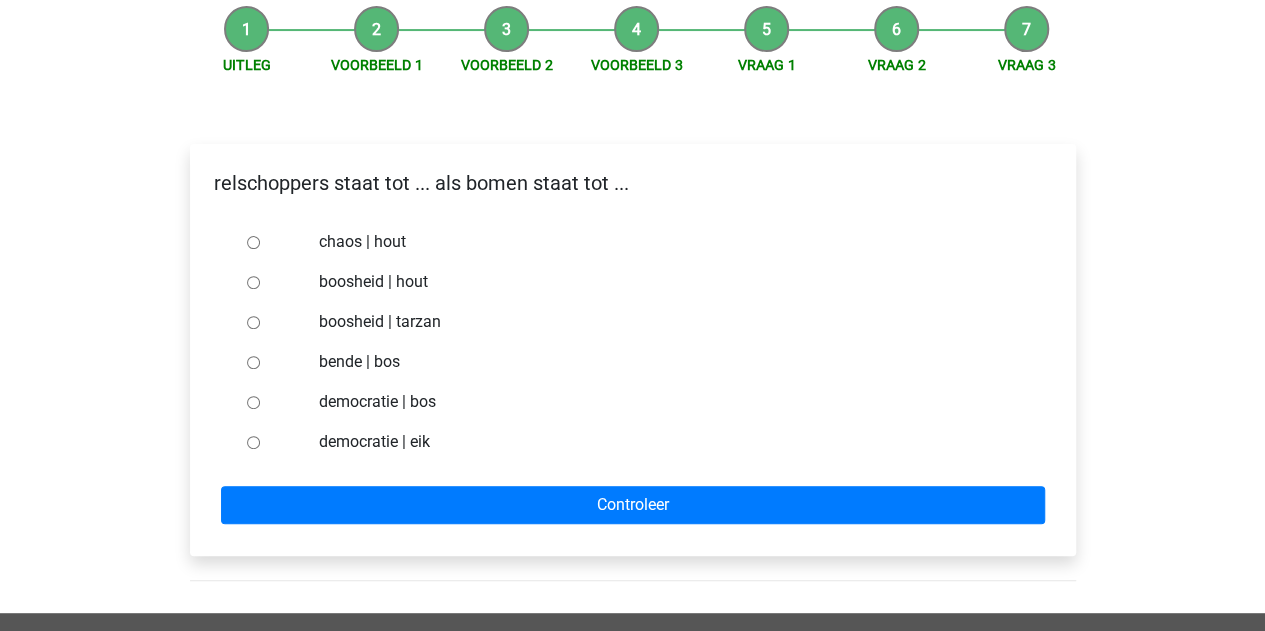 click on "chaos | hout" at bounding box center [253, 242] 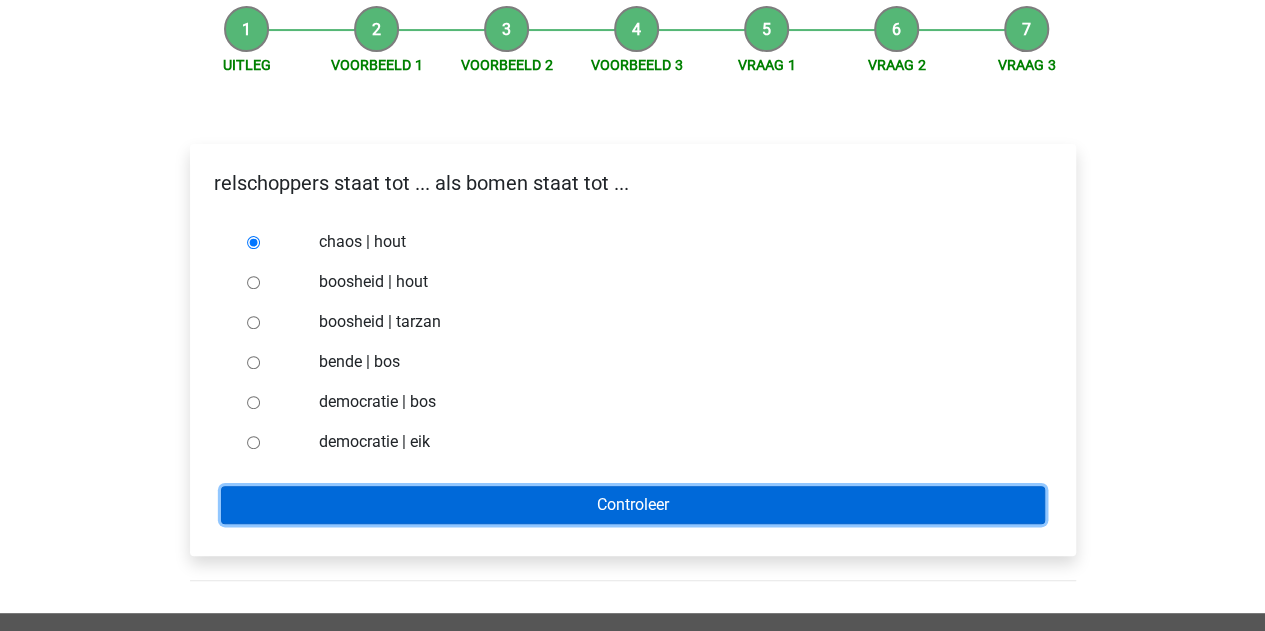 click on "Controleer" at bounding box center (633, 505) 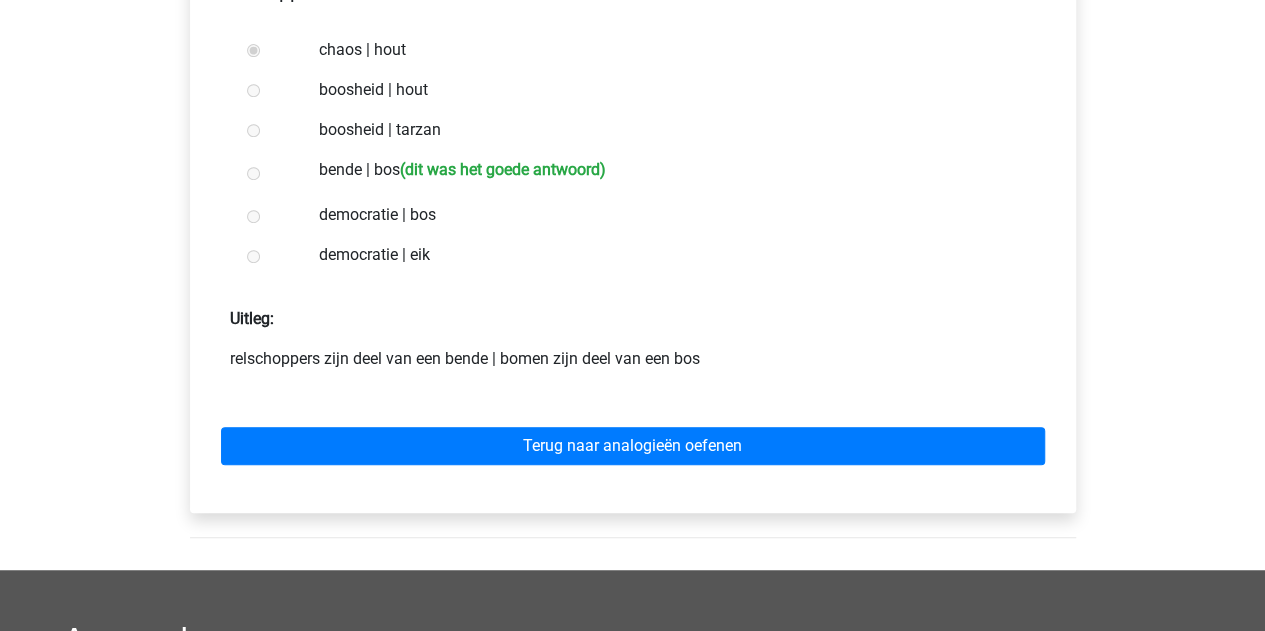 scroll, scrollTop: 400, scrollLeft: 0, axis: vertical 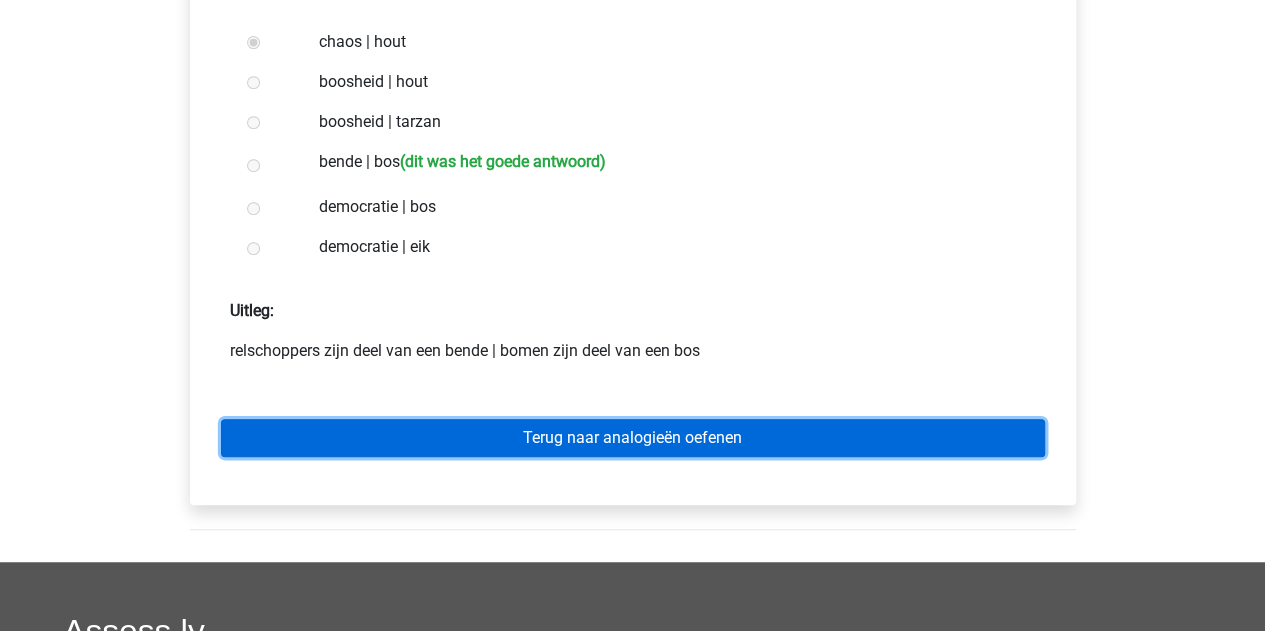 click on "Terug naar analogieën oefenen" at bounding box center [633, 438] 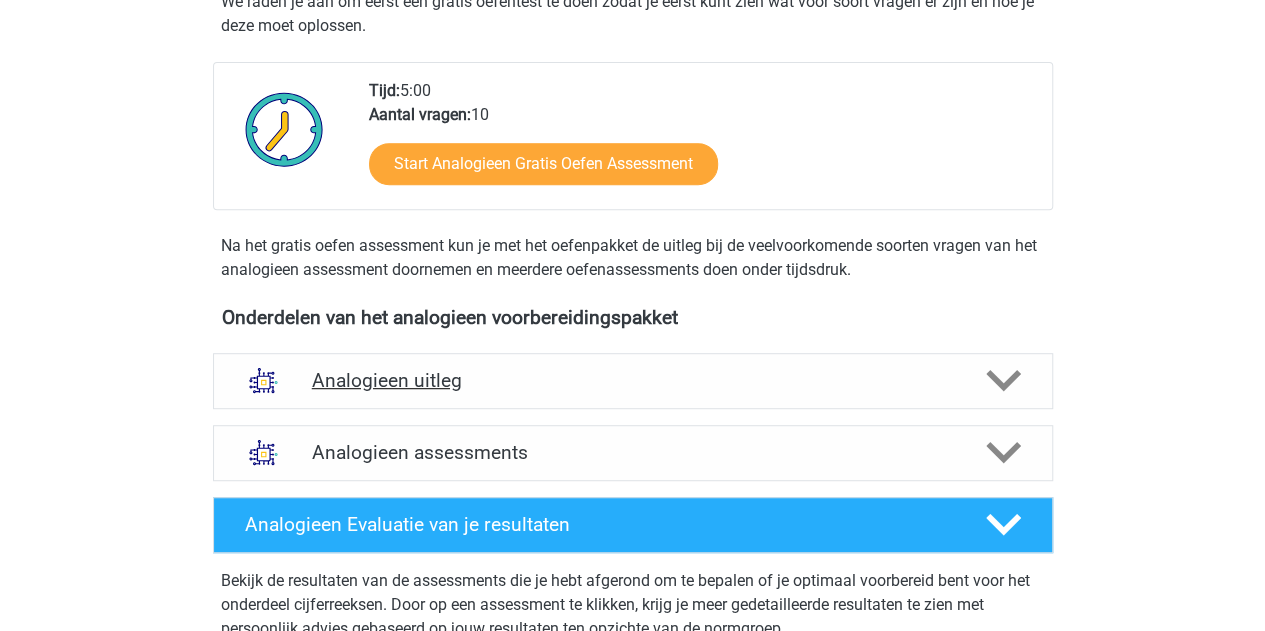 scroll, scrollTop: 500, scrollLeft: 0, axis: vertical 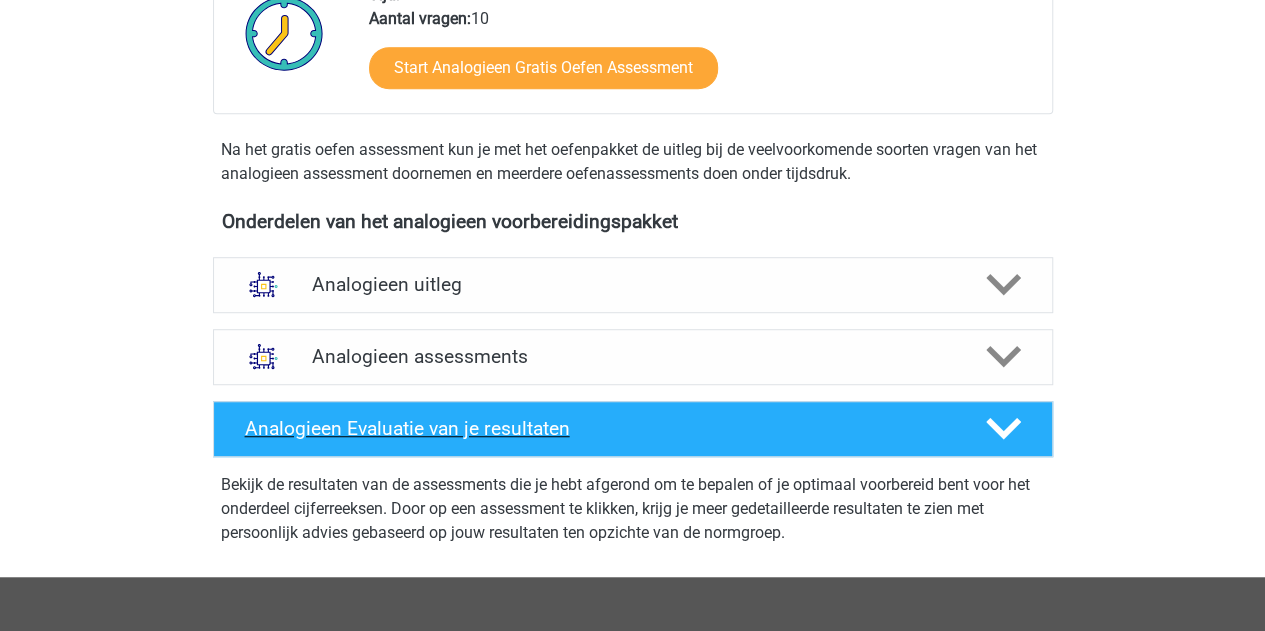 click on "Analogieen
Evaluatie van je resultaten" at bounding box center [599, 428] 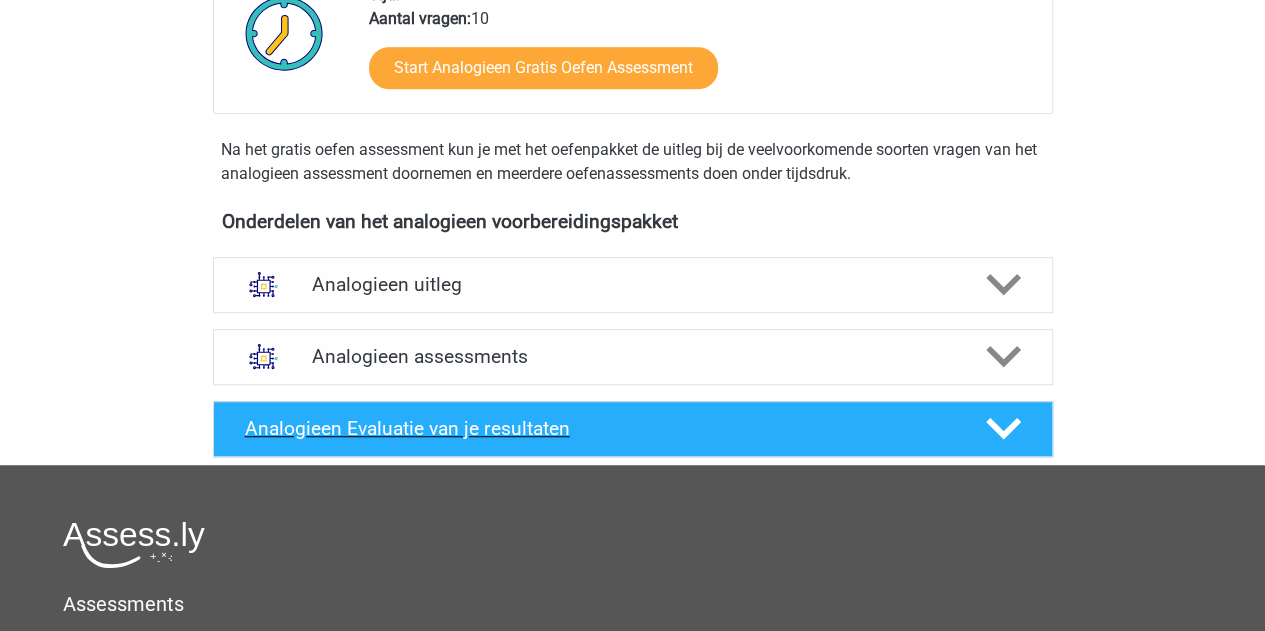 click on "Analogieen
Evaluatie van je resultaten" at bounding box center (599, 428) 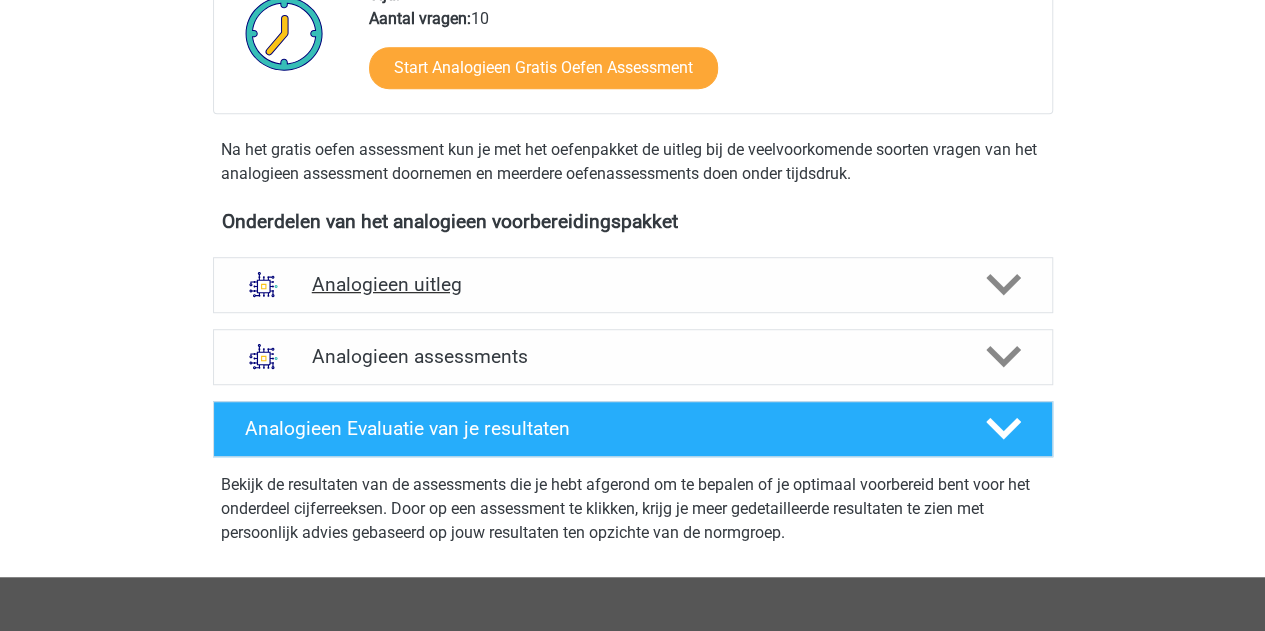 click on "Analogieen uitleg" at bounding box center (633, 285) 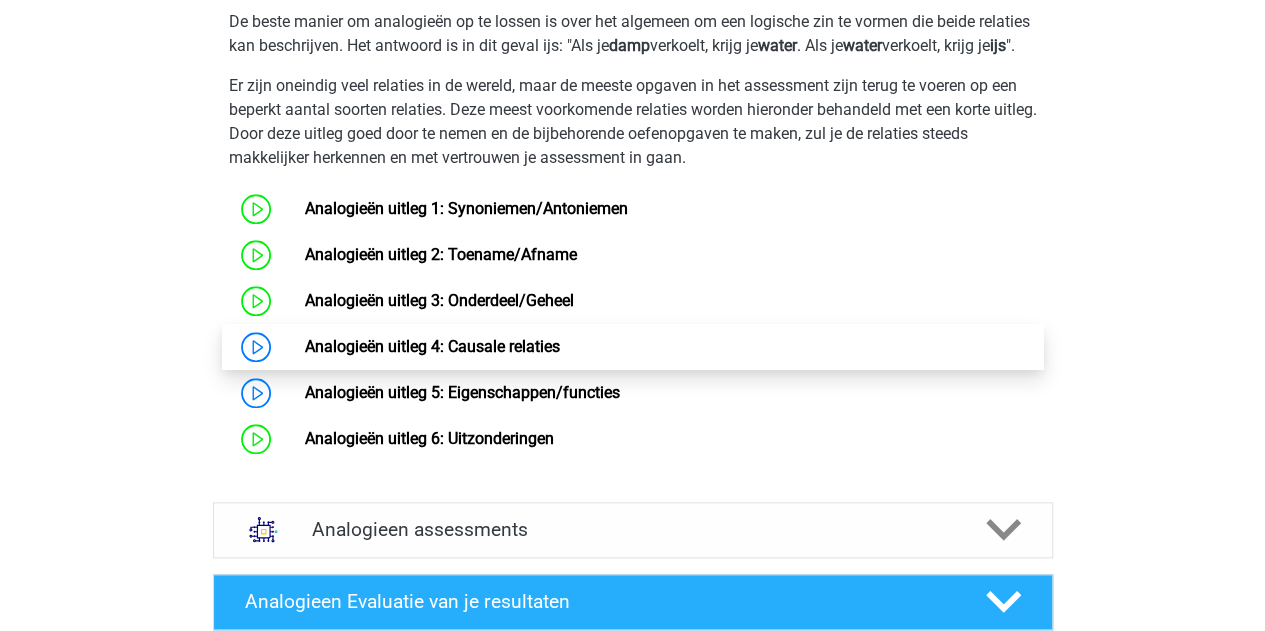 scroll, scrollTop: 1000, scrollLeft: 0, axis: vertical 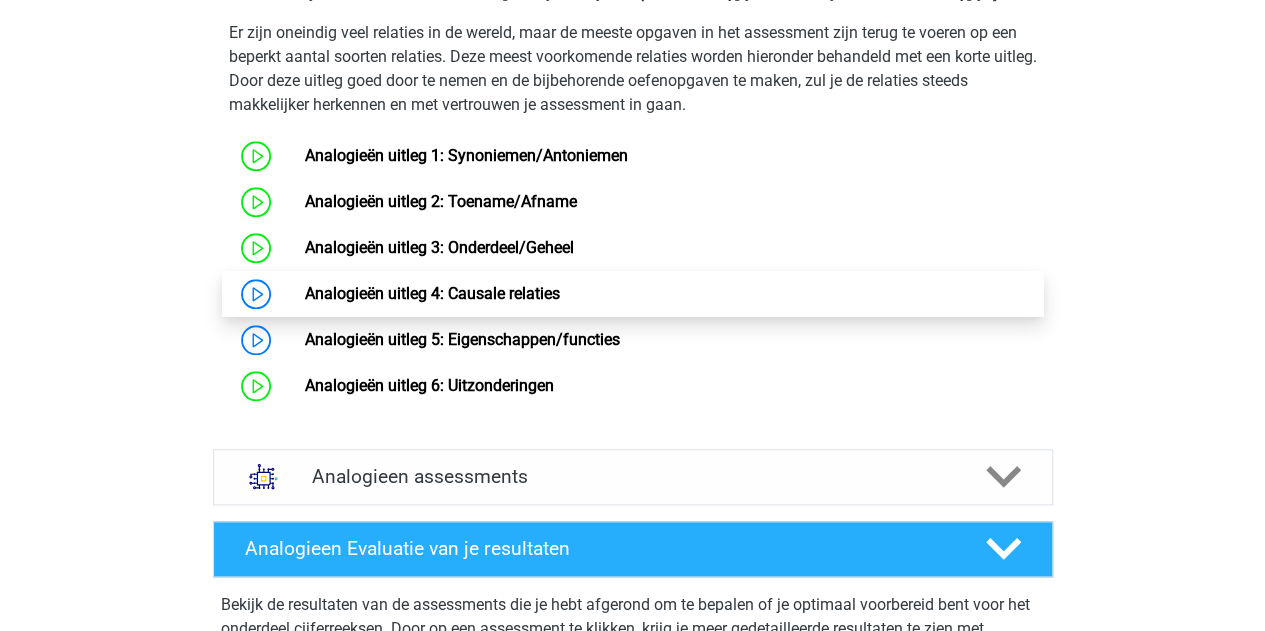 click on "Analogieën uitleg 4: Causale relaties" at bounding box center [432, 293] 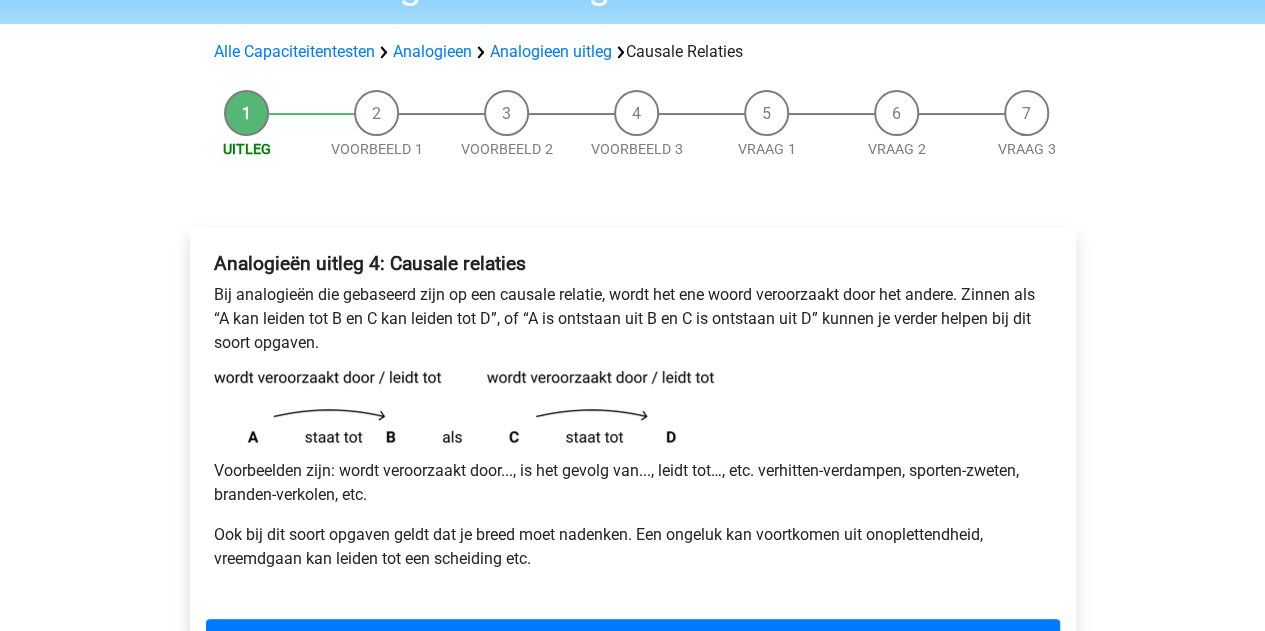 scroll, scrollTop: 200, scrollLeft: 0, axis: vertical 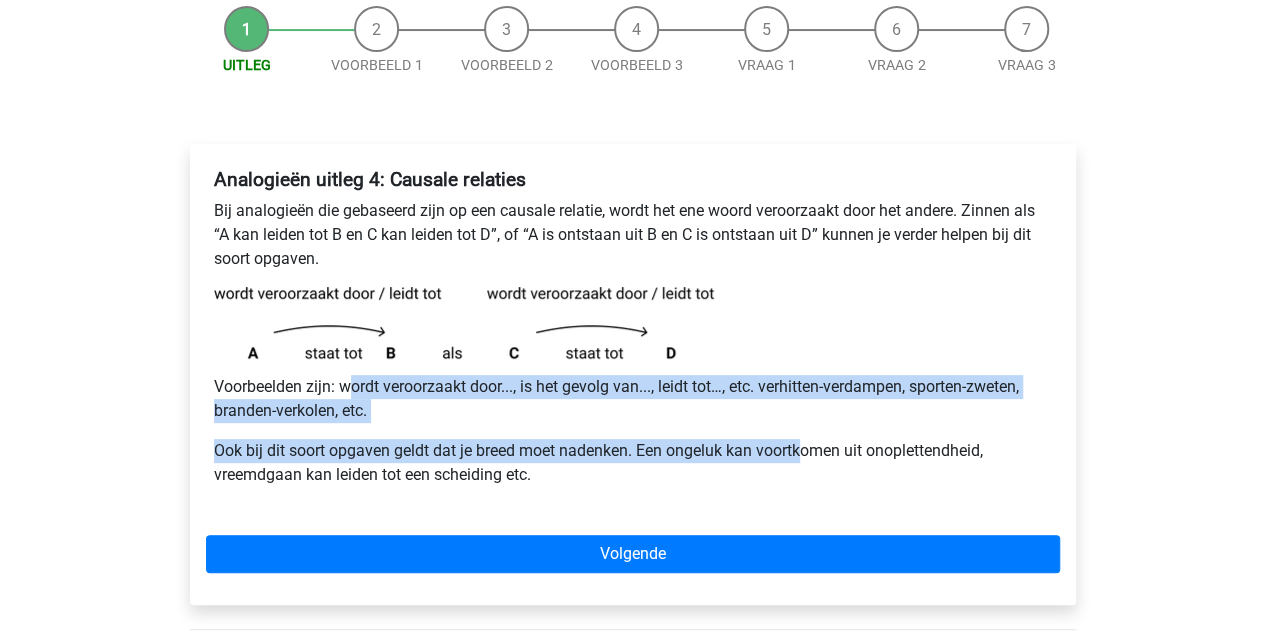 drag, startPoint x: 350, startPoint y: 371, endPoint x: 804, endPoint y: 453, distance: 461.34586 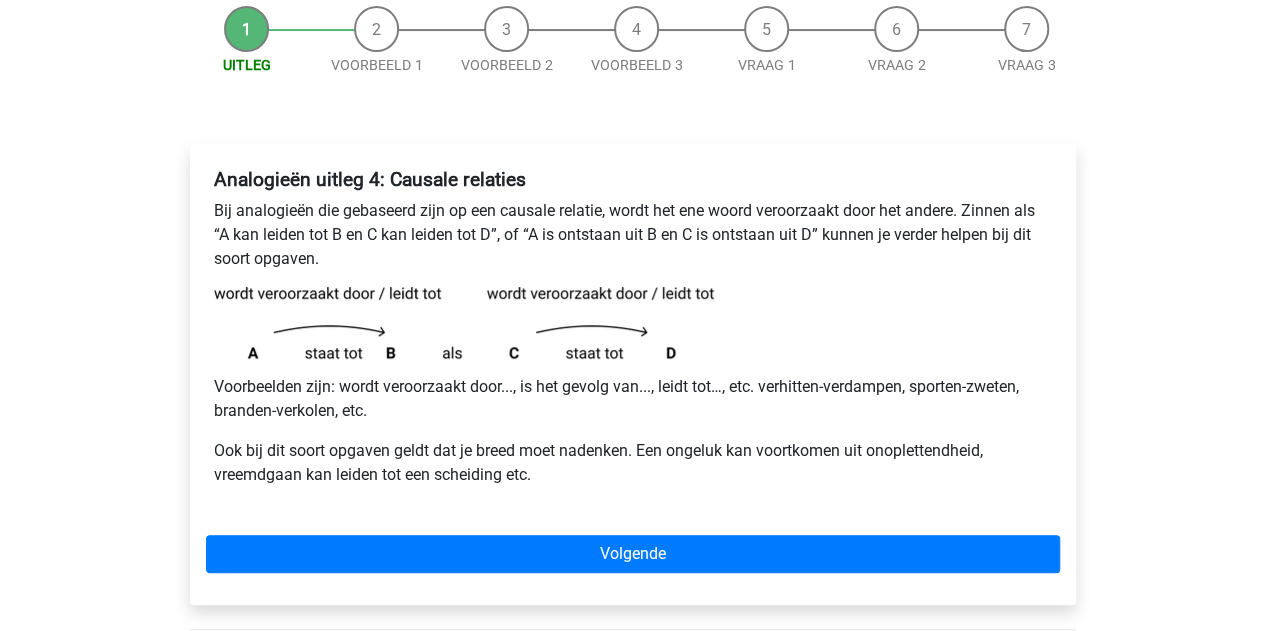 click on "Analogieën uitleg 4: Causale relaties Bij analogieën die gebaseerd zijn op een causale relatie, wordt het ene woord veroorzaakt door het andere. Zinnen als “A kan leiden tot B en C kan leiden tot D”, of “A is ontstaan uit B en C is ontstaan uit D” kunnen je verder helpen bij dit soort opgaven. Voorbeelden zijn: wordt veroorzaakt door..., is het gevolg van..., leidt tot…, etc. verhitten-verdampen, sporten-zweten, branden-verkolen, etc. Ook bij dit soort opgaven geldt dat je breed moet nadenken. Een ongeluk kan voortkomen uit onoplettendheid, vreemdgaan kan leiden tot een scheiding etc." at bounding box center (633, 335) 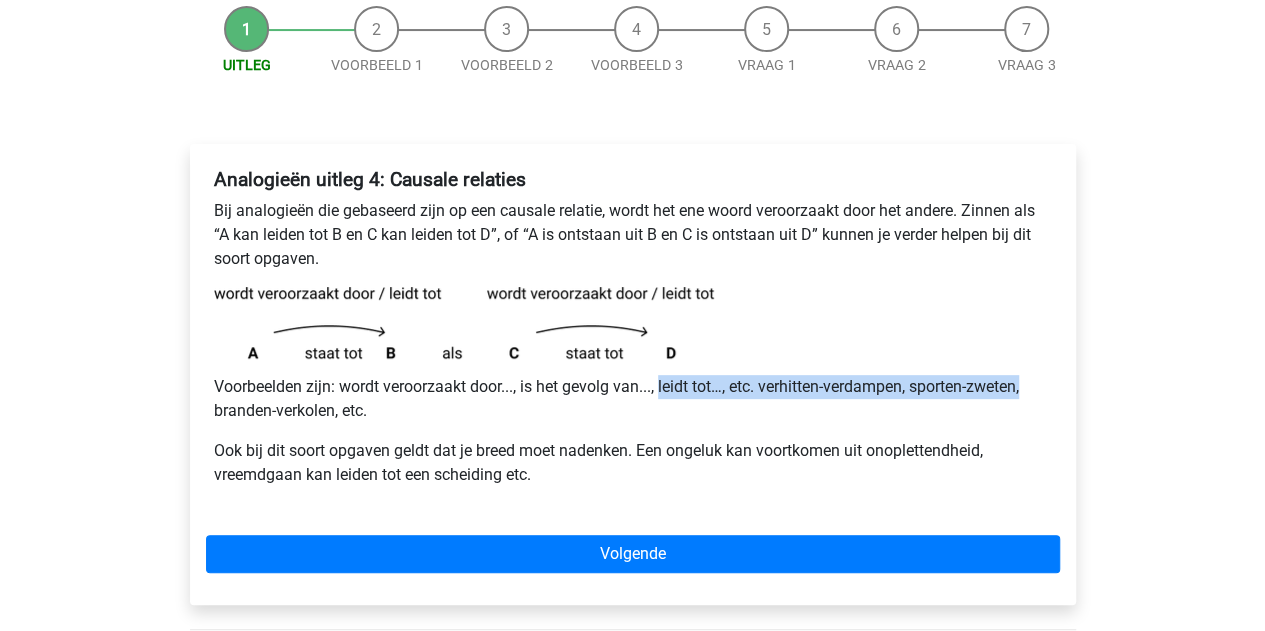 drag, startPoint x: 663, startPoint y: 389, endPoint x: 1047, endPoint y: 376, distance: 384.22 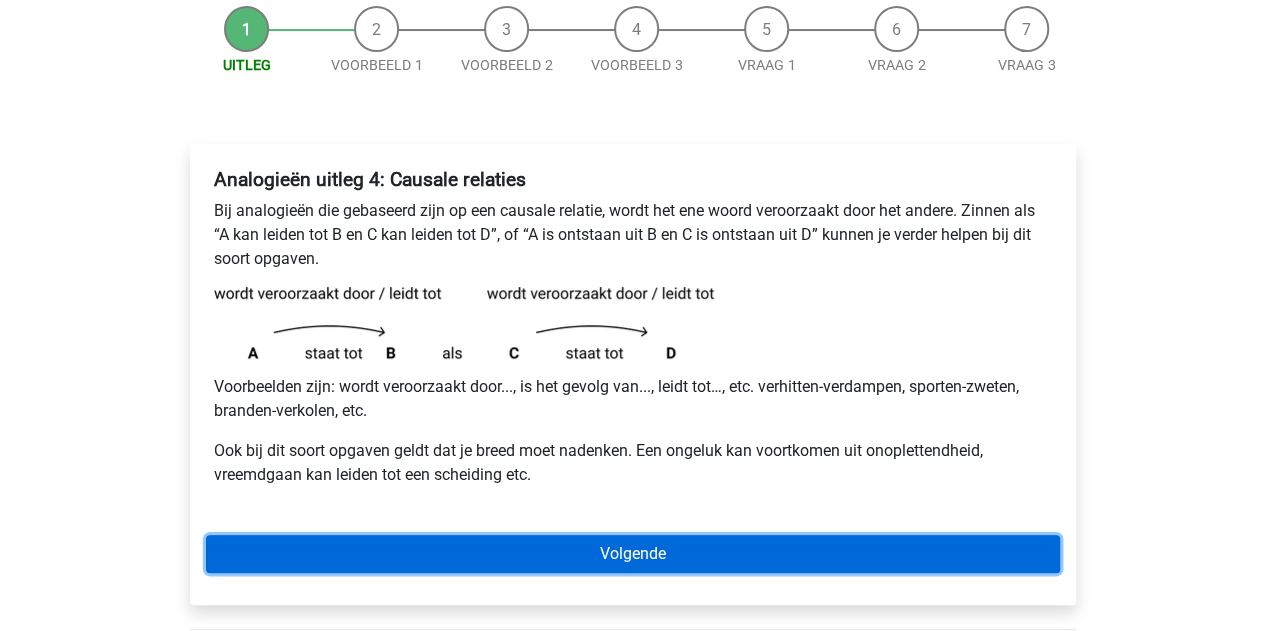 click on "Volgende" at bounding box center (633, 554) 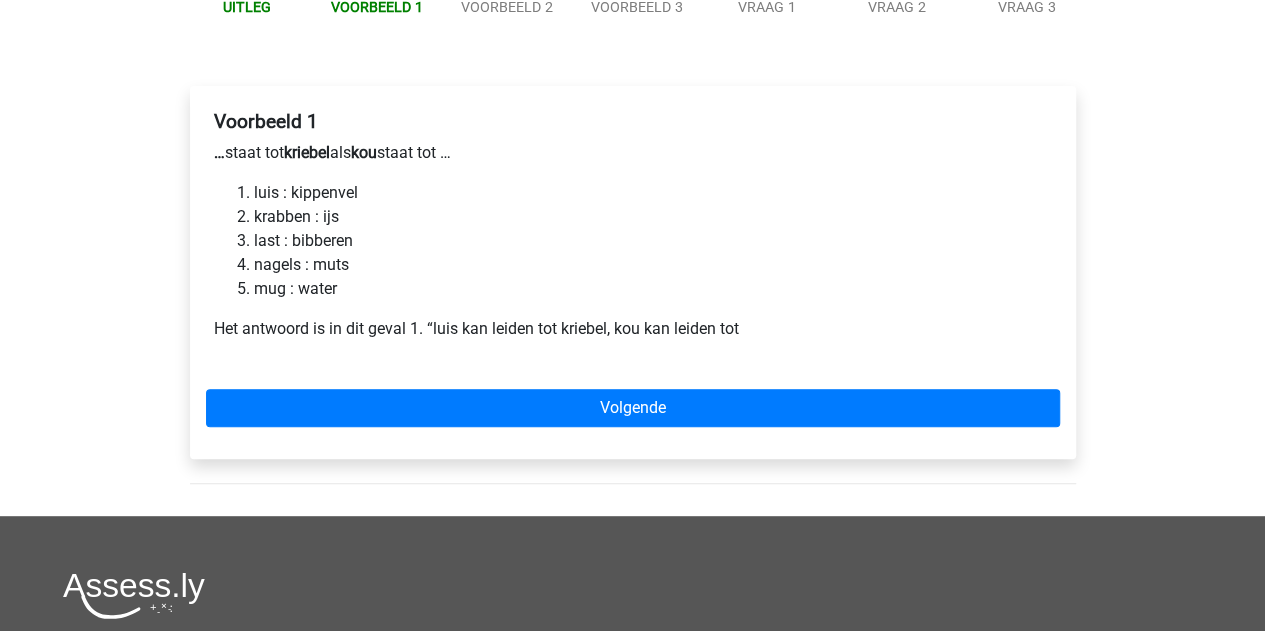 scroll, scrollTop: 300, scrollLeft: 0, axis: vertical 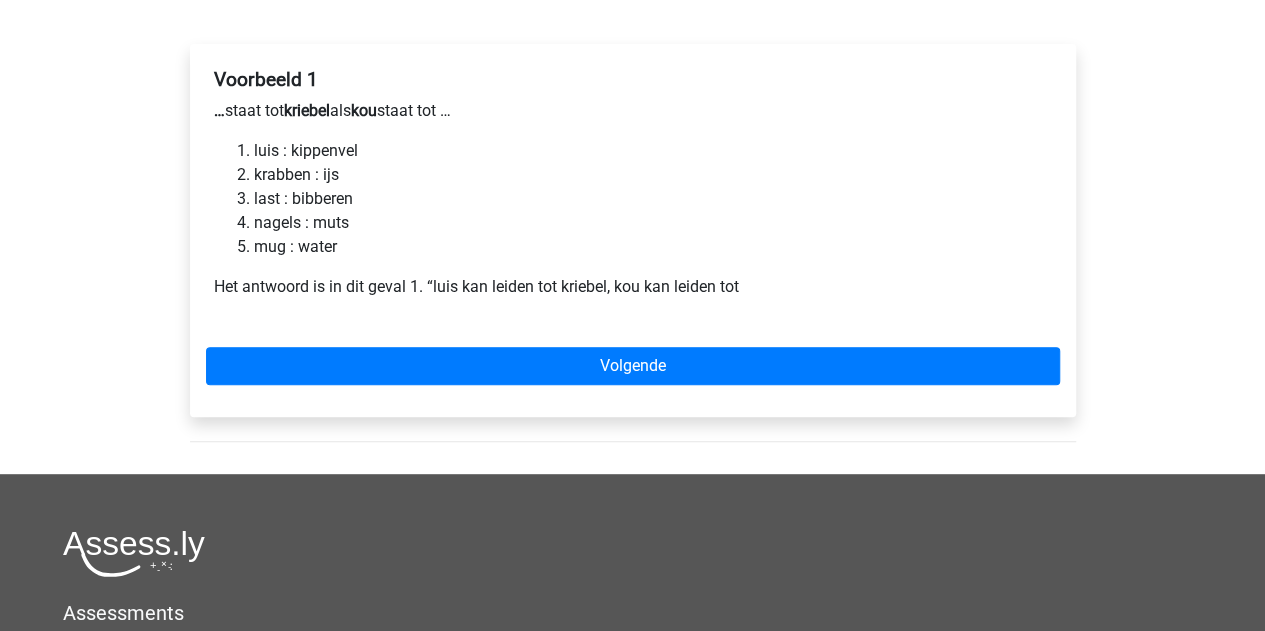 click on "Voorbeeld 1 …  staat tot  kriebel  als  kou  staat tot … luis : kippenvel krabben : ijs last : bibberen nagels : muts mug : water Het antwoord is in dit geval 1. “luis kan leiden tot kriebel, kou kan leiden tot
Volgende" at bounding box center [633, 230] 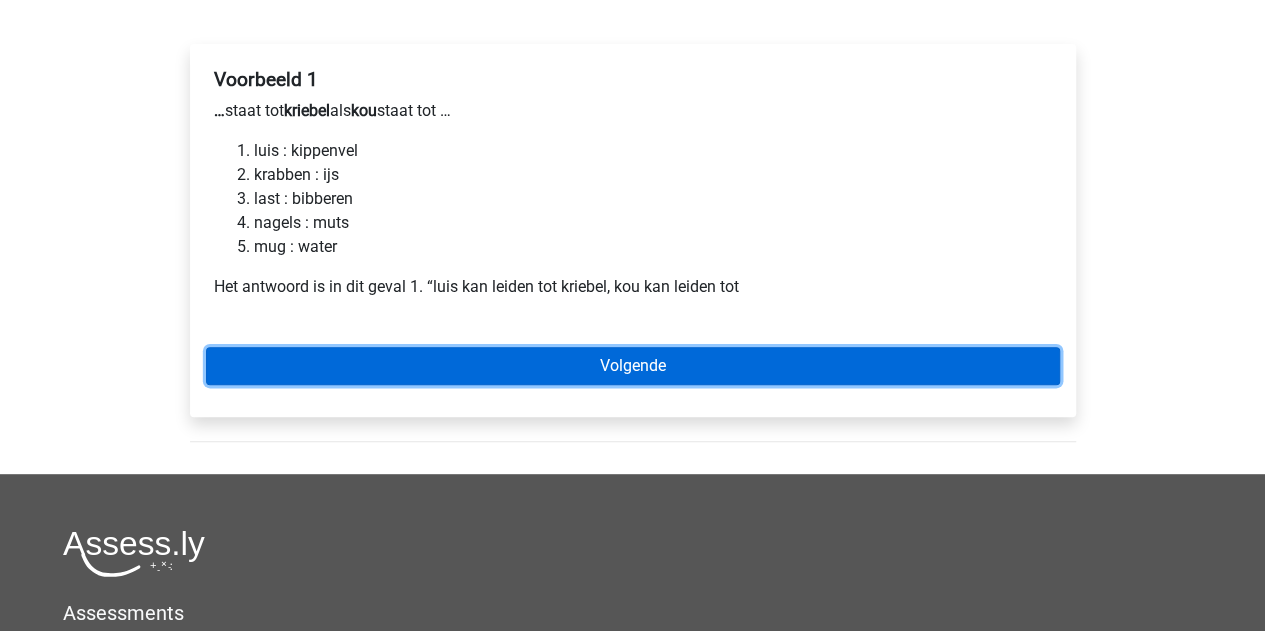 click on "Volgende" at bounding box center [633, 366] 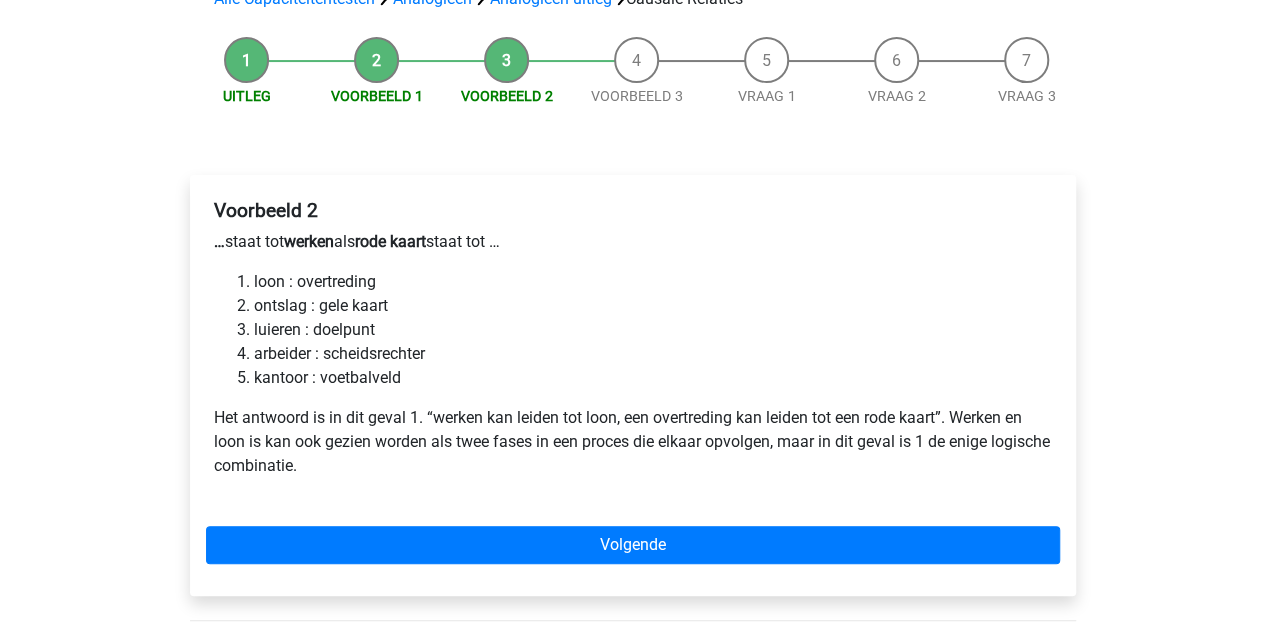 scroll, scrollTop: 200, scrollLeft: 0, axis: vertical 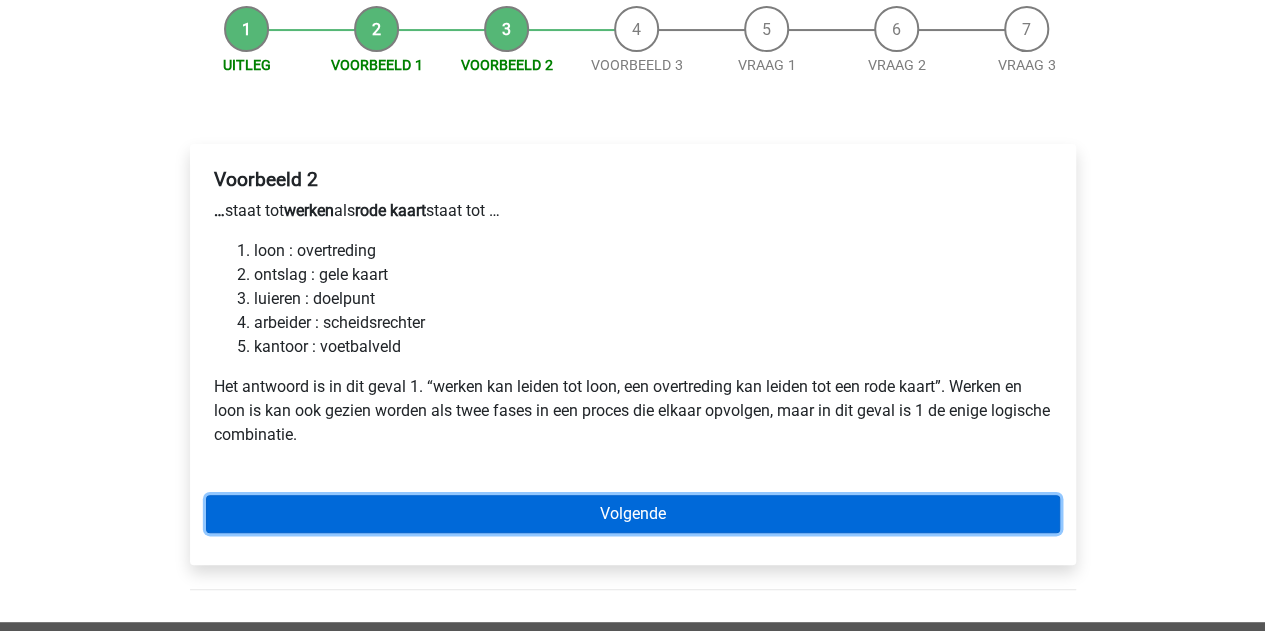 click on "Volgende" at bounding box center (633, 514) 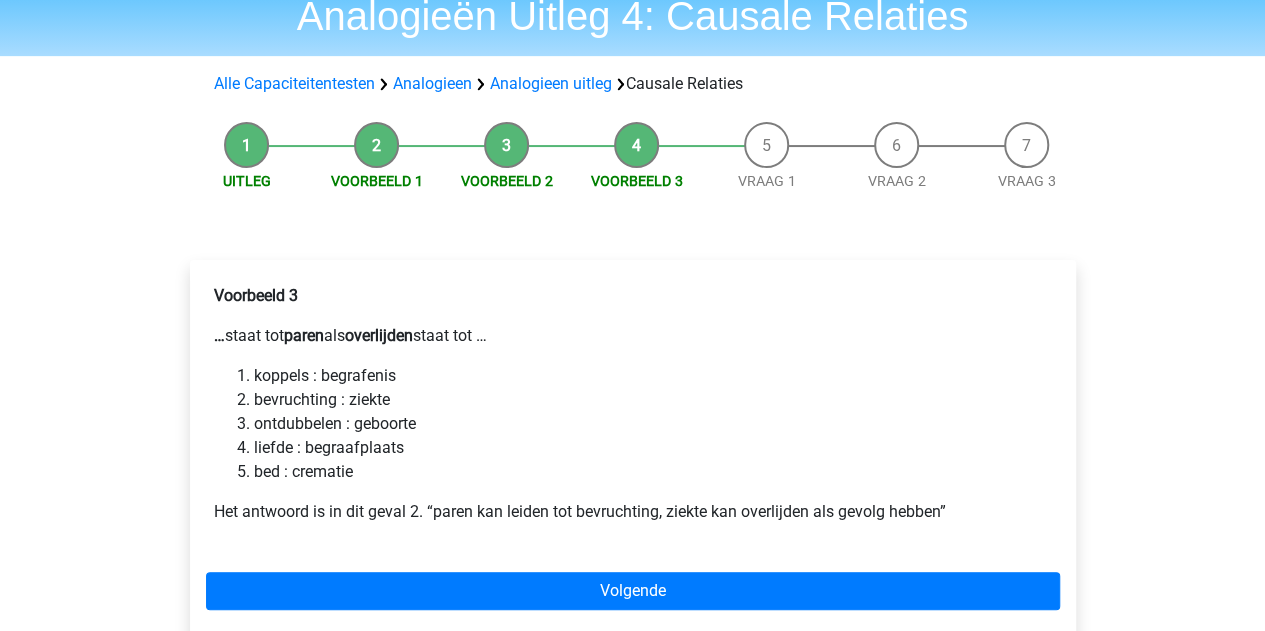 scroll, scrollTop: 200, scrollLeft: 0, axis: vertical 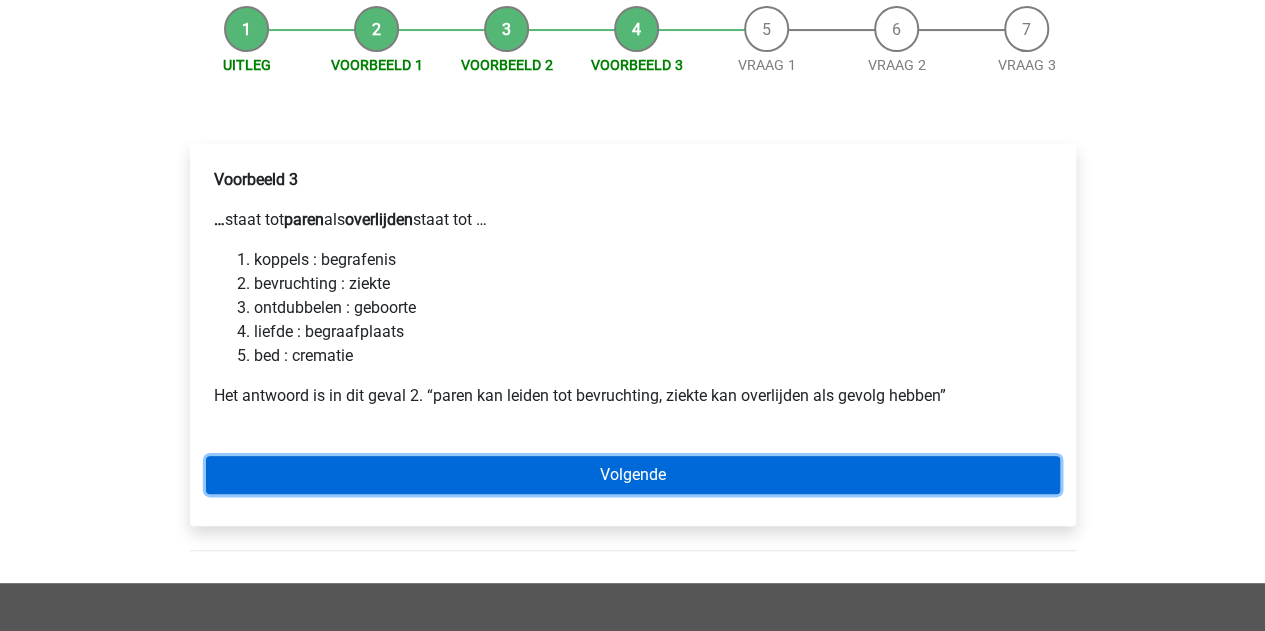 click on "Volgende" at bounding box center [633, 475] 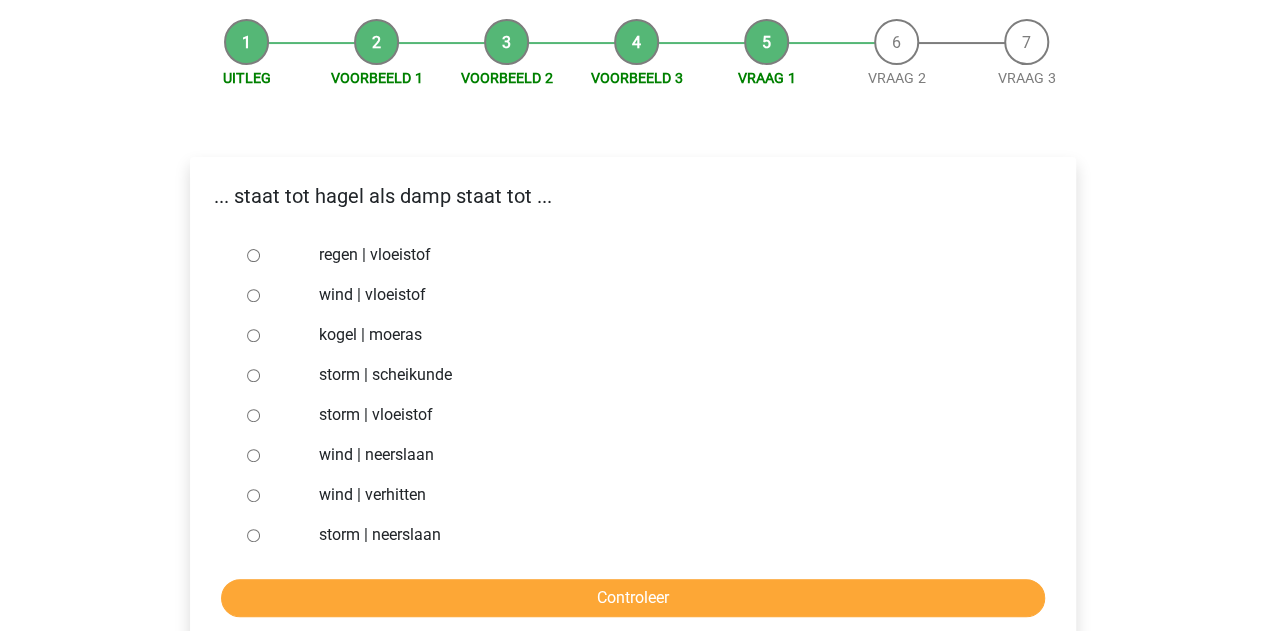scroll, scrollTop: 200, scrollLeft: 0, axis: vertical 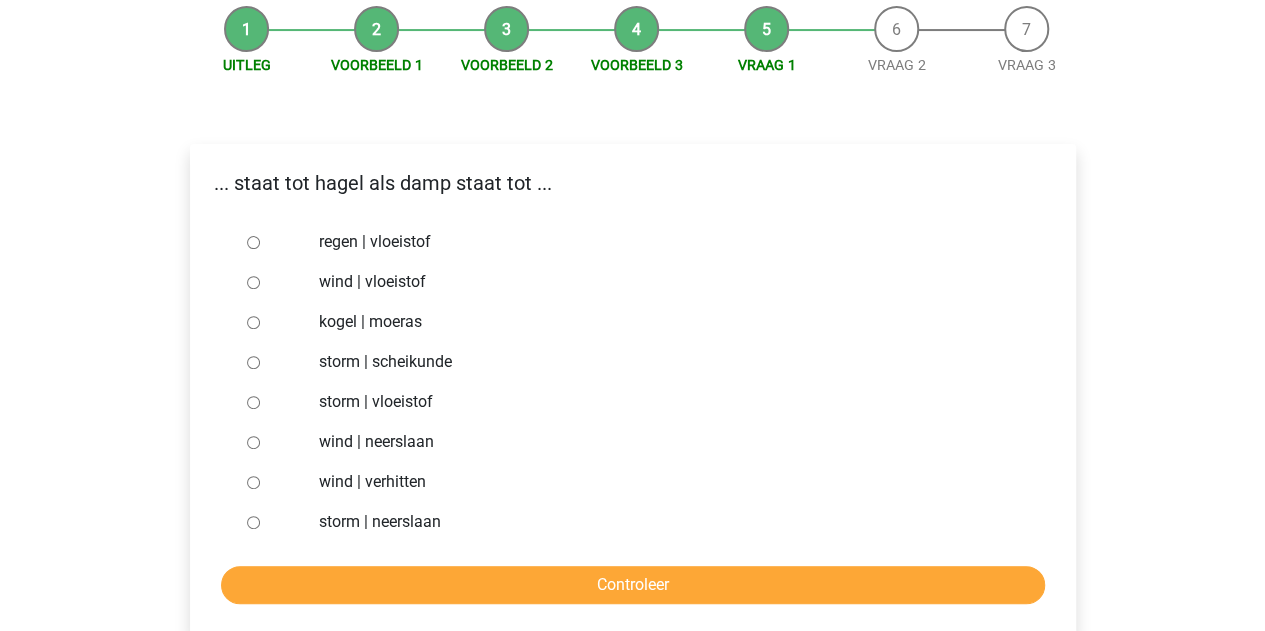 click at bounding box center [272, 402] 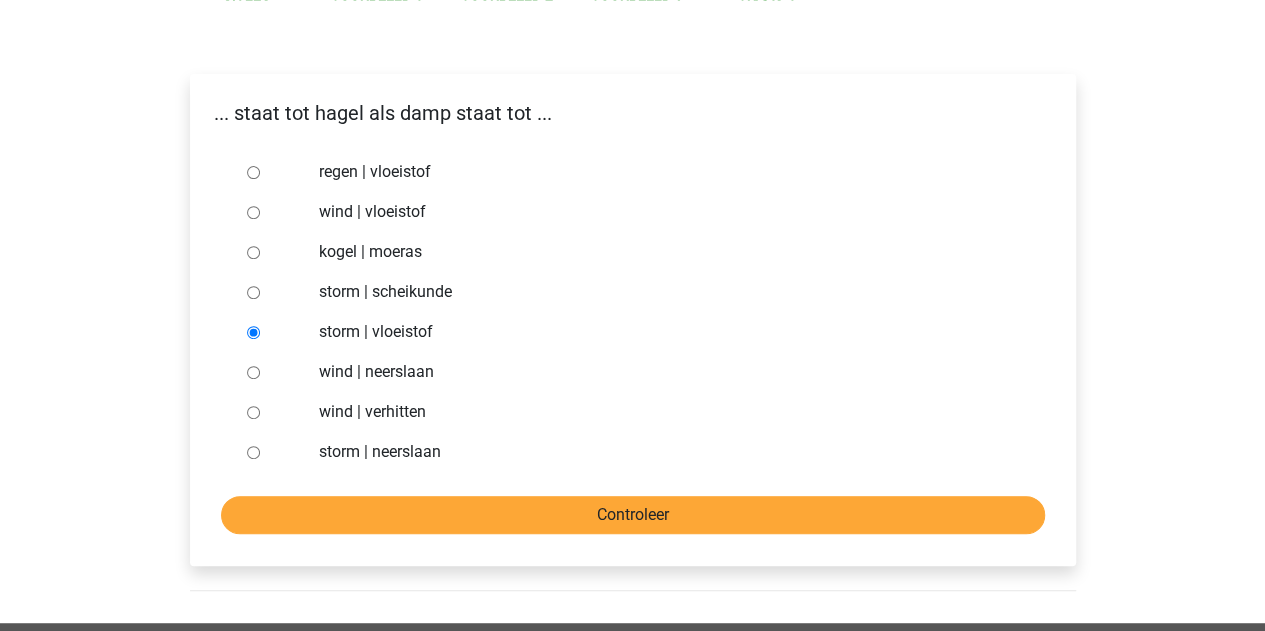 scroll, scrollTop: 300, scrollLeft: 0, axis: vertical 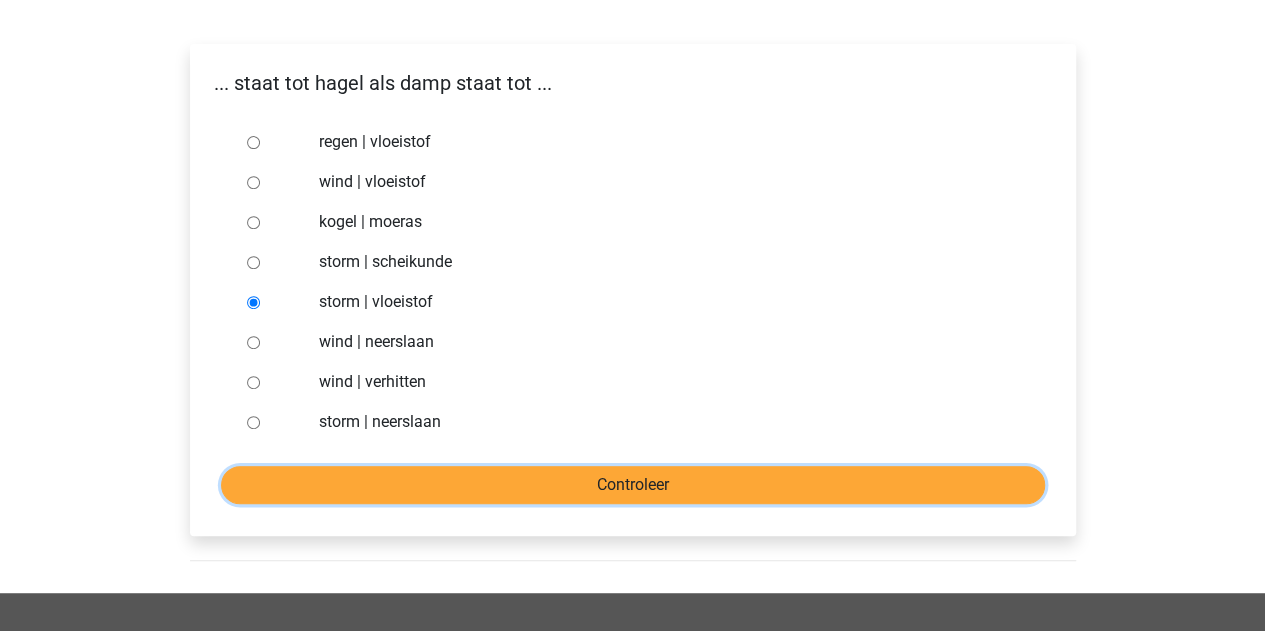 click on "Controleer" at bounding box center (633, 485) 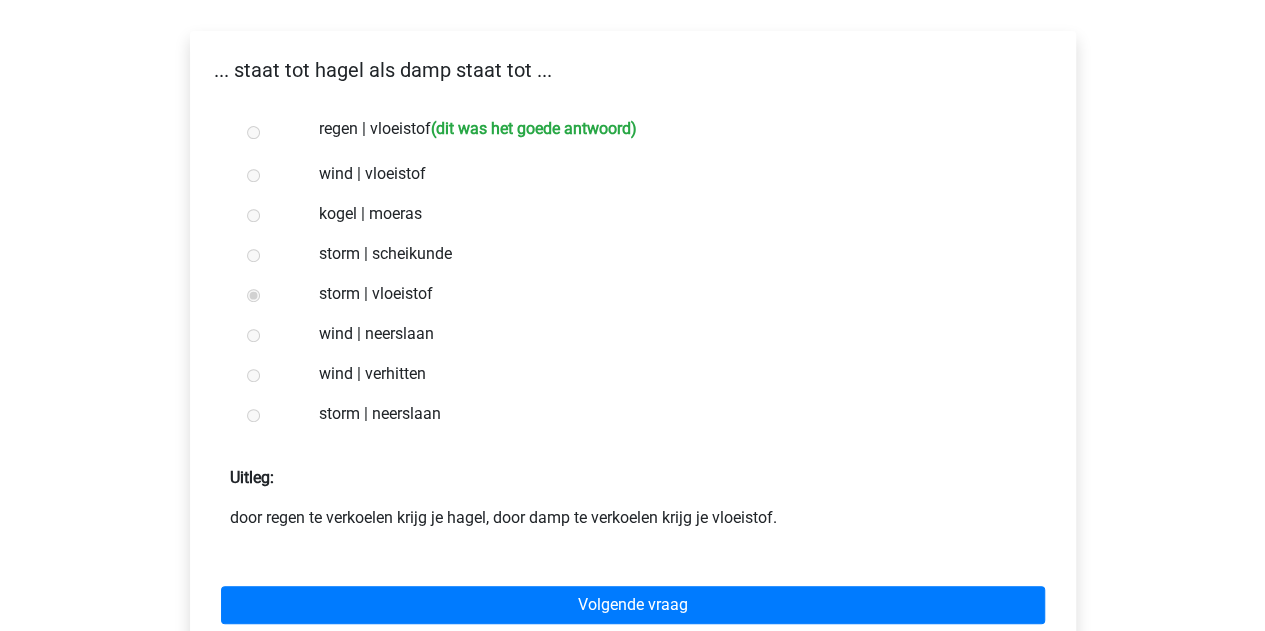 scroll, scrollTop: 300, scrollLeft: 0, axis: vertical 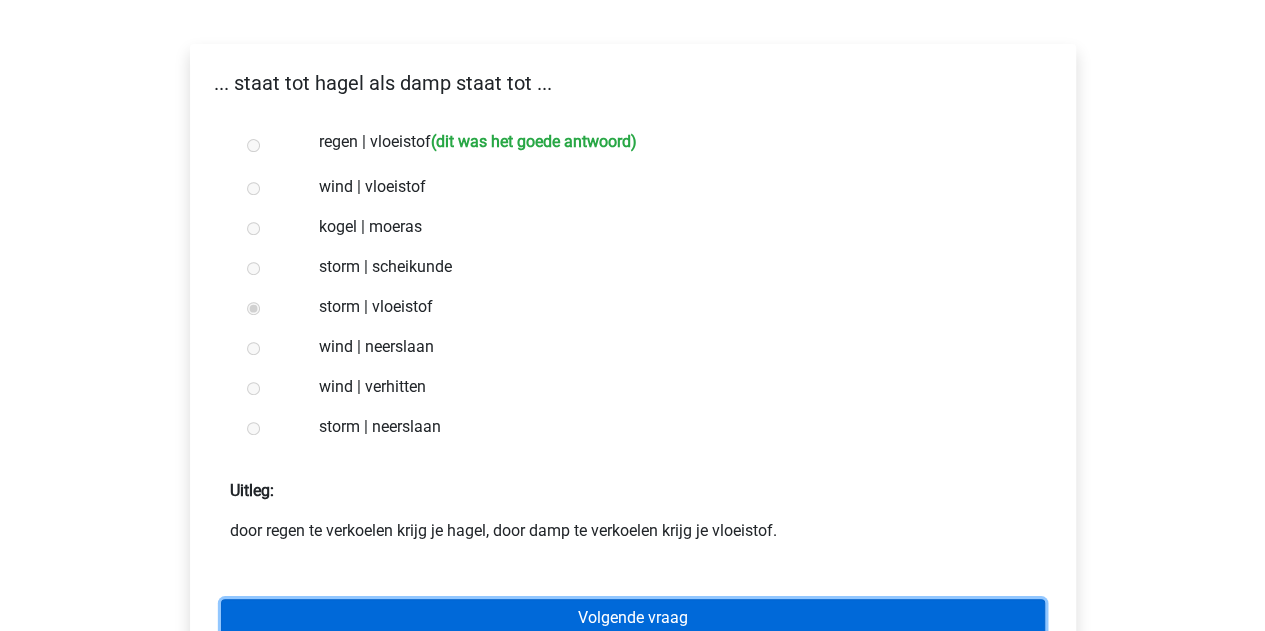 click on "Volgende vraag" at bounding box center (633, 618) 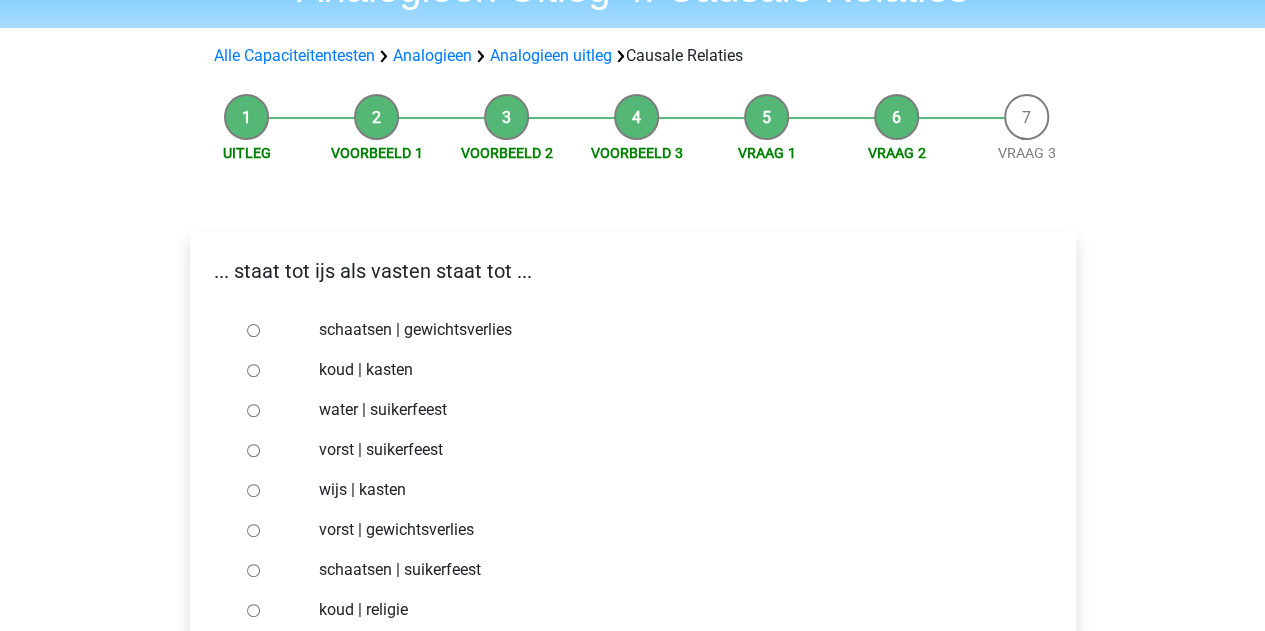 scroll, scrollTop: 200, scrollLeft: 0, axis: vertical 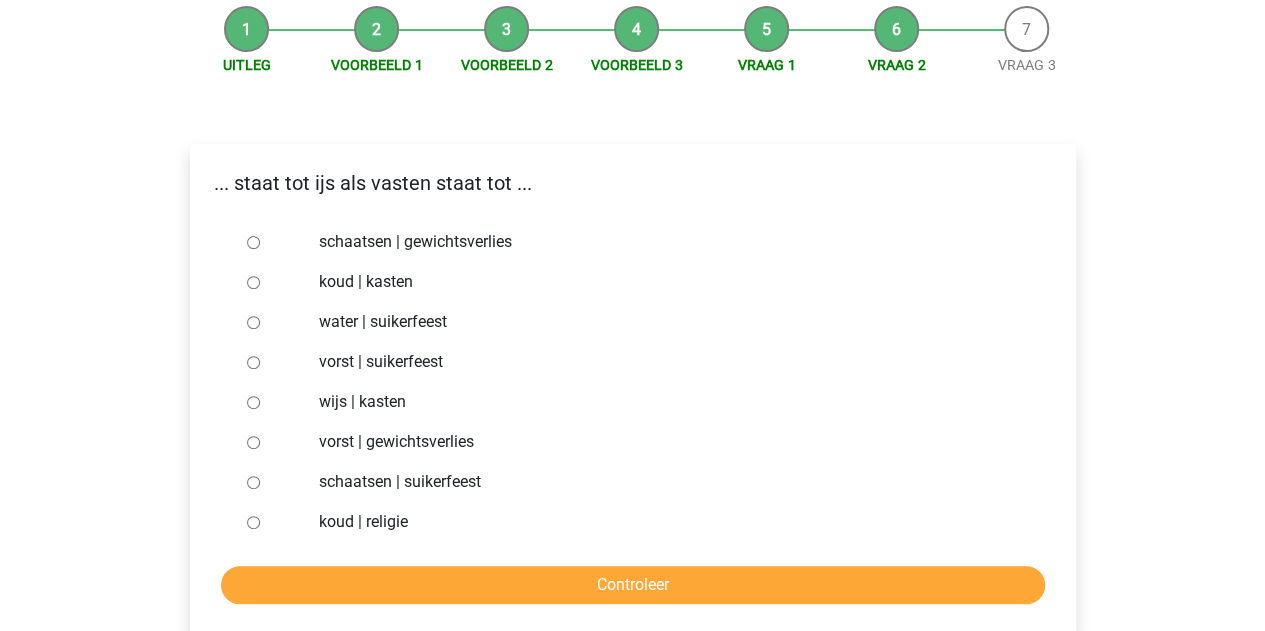 click on "vorst | gewichtsverlies" at bounding box center [253, 442] 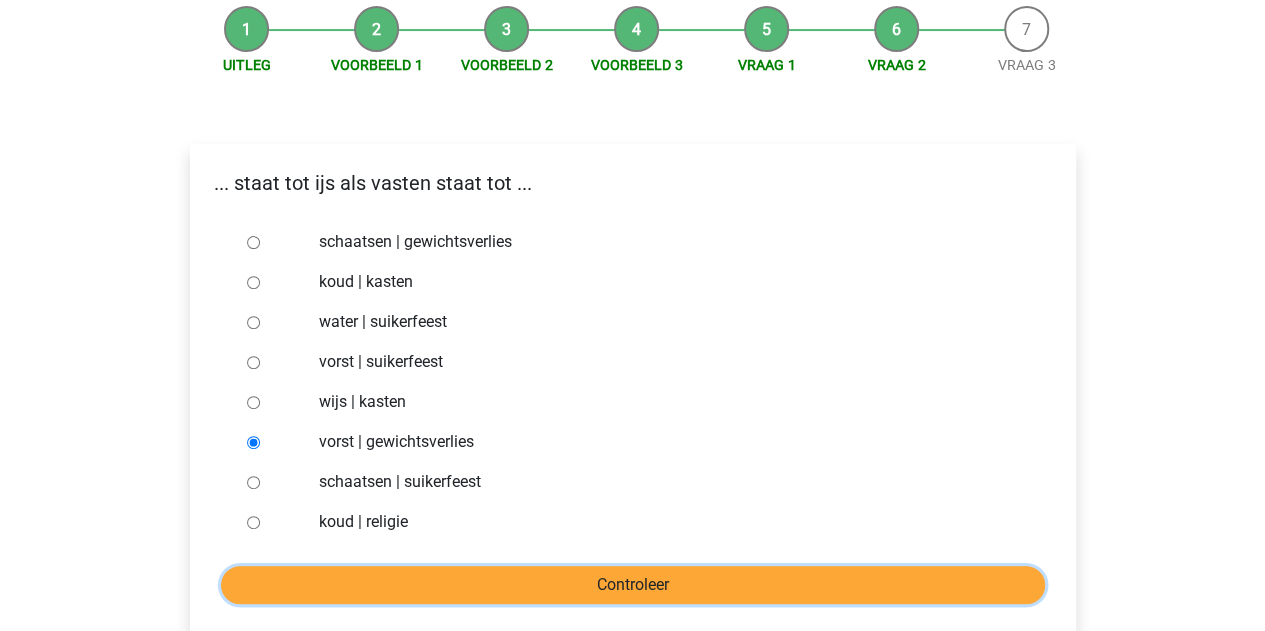 click on "Controleer" at bounding box center (633, 585) 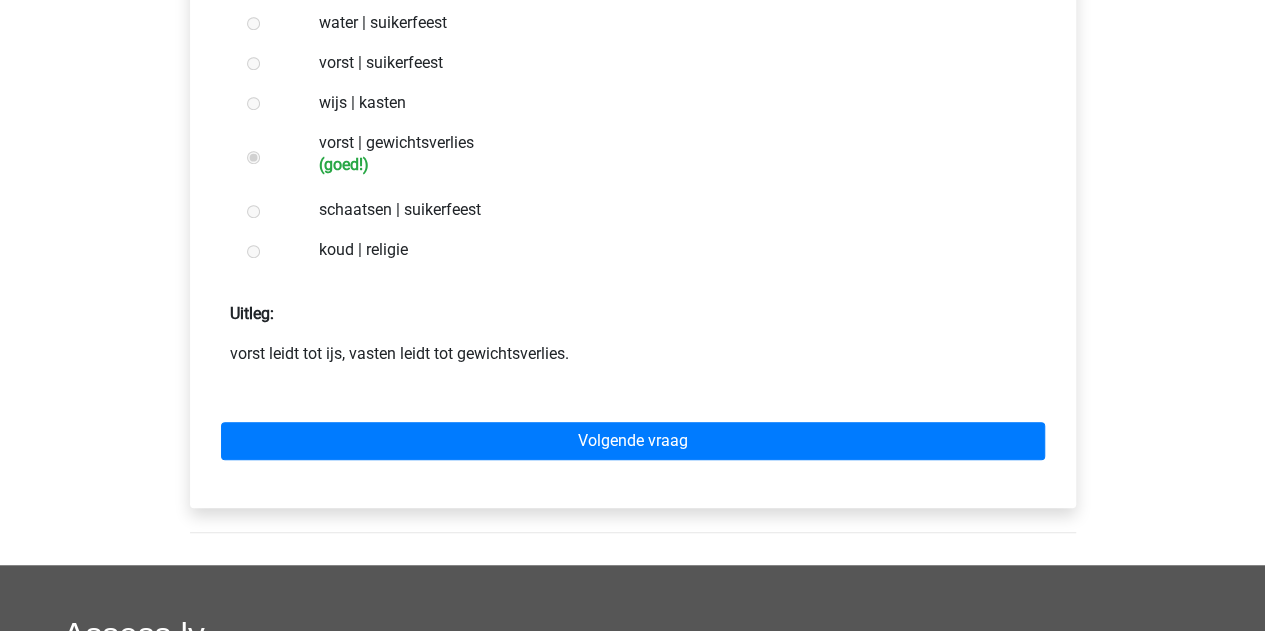 scroll, scrollTop: 500, scrollLeft: 0, axis: vertical 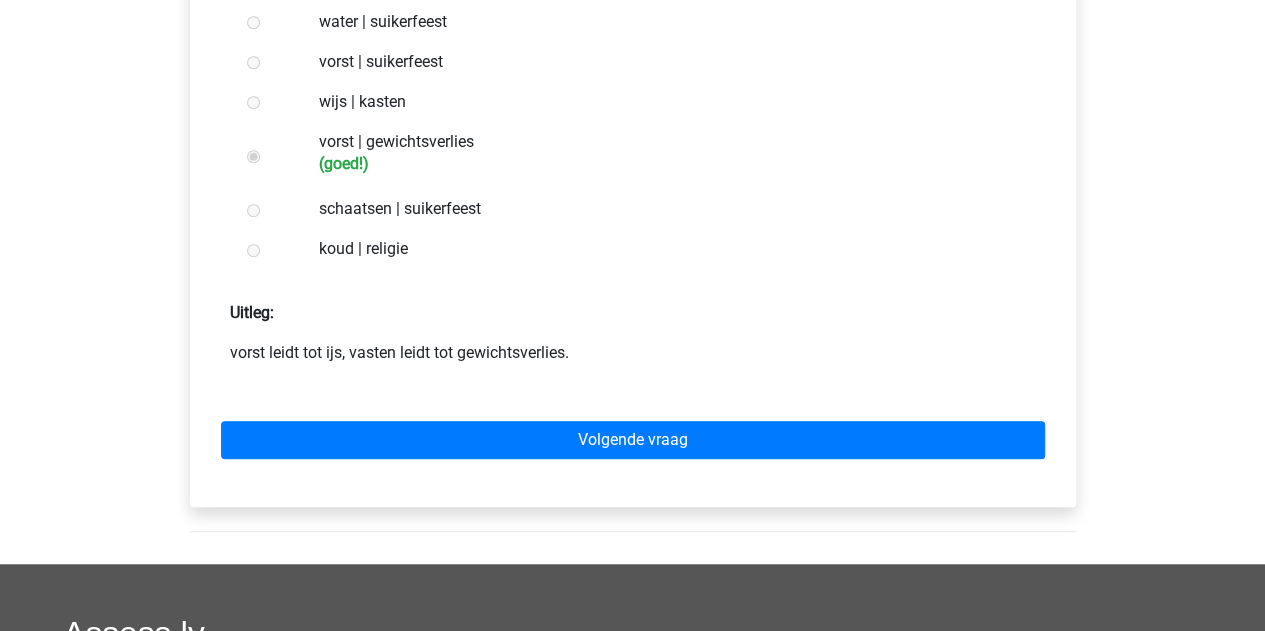 click on "Volgende vraag" at bounding box center [633, 436] 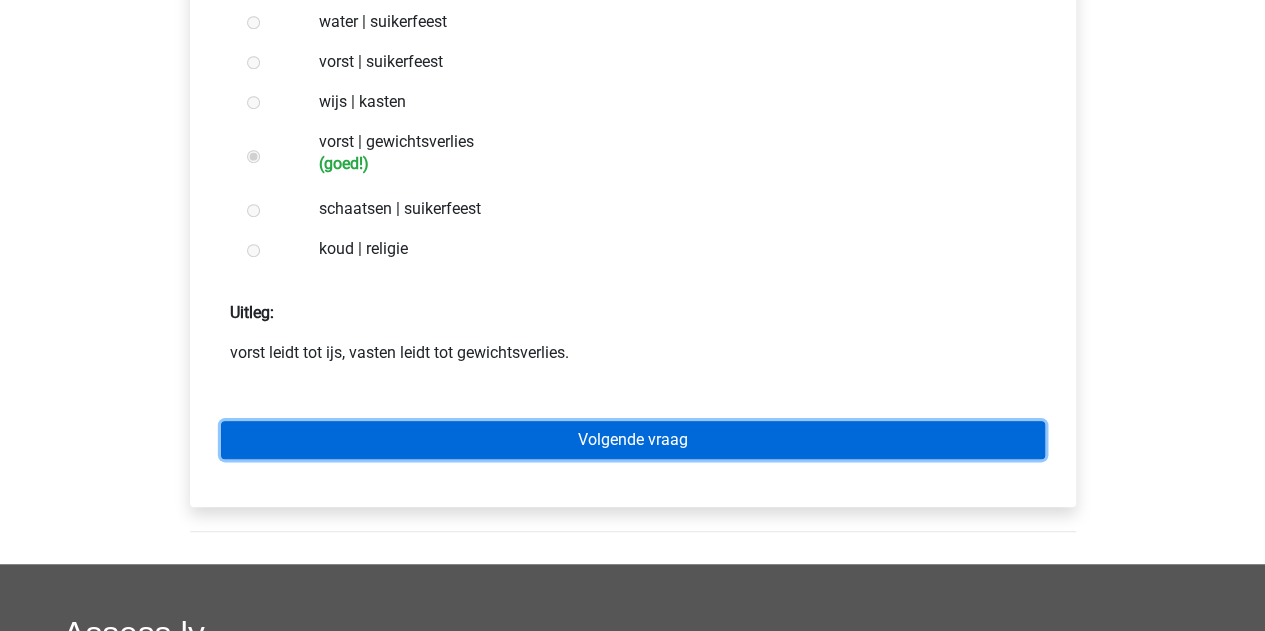 click on "Volgende vraag" at bounding box center (633, 440) 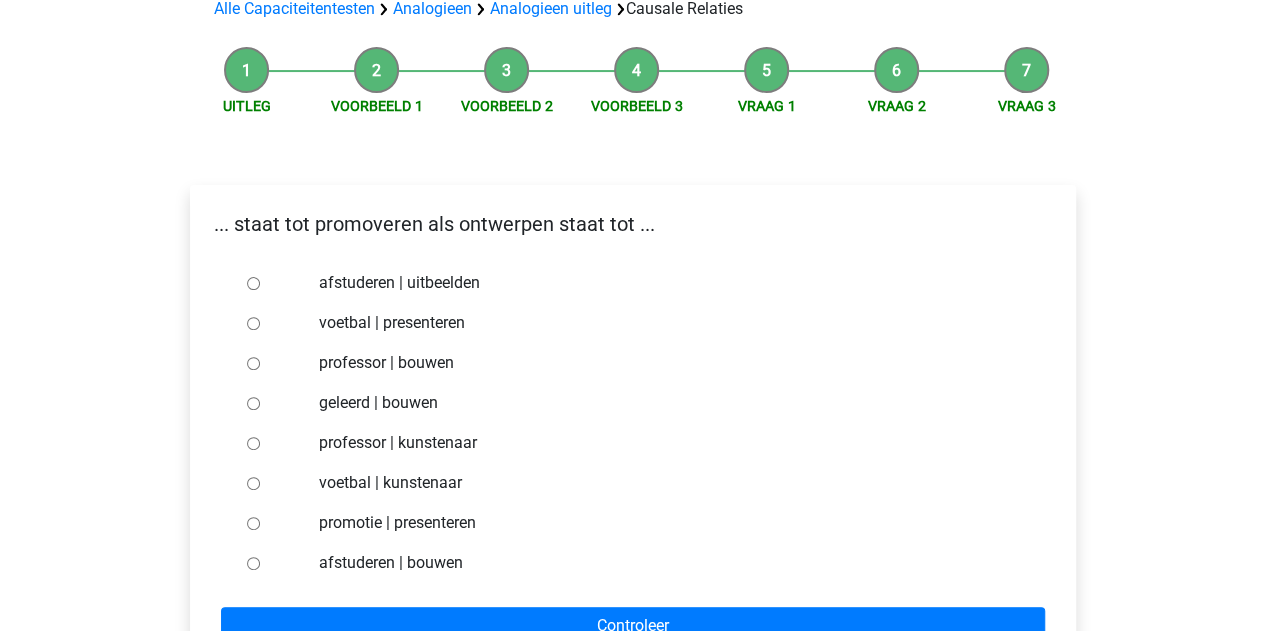 scroll, scrollTop: 200, scrollLeft: 0, axis: vertical 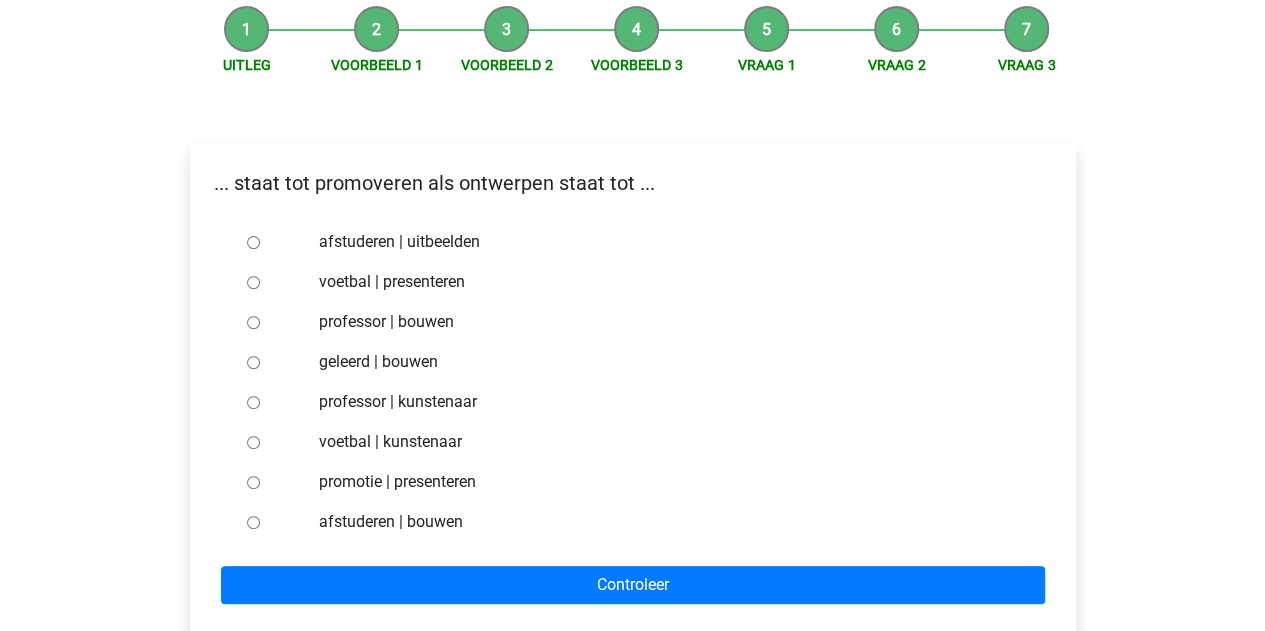 click on "professor | bouwen" at bounding box center [253, 322] 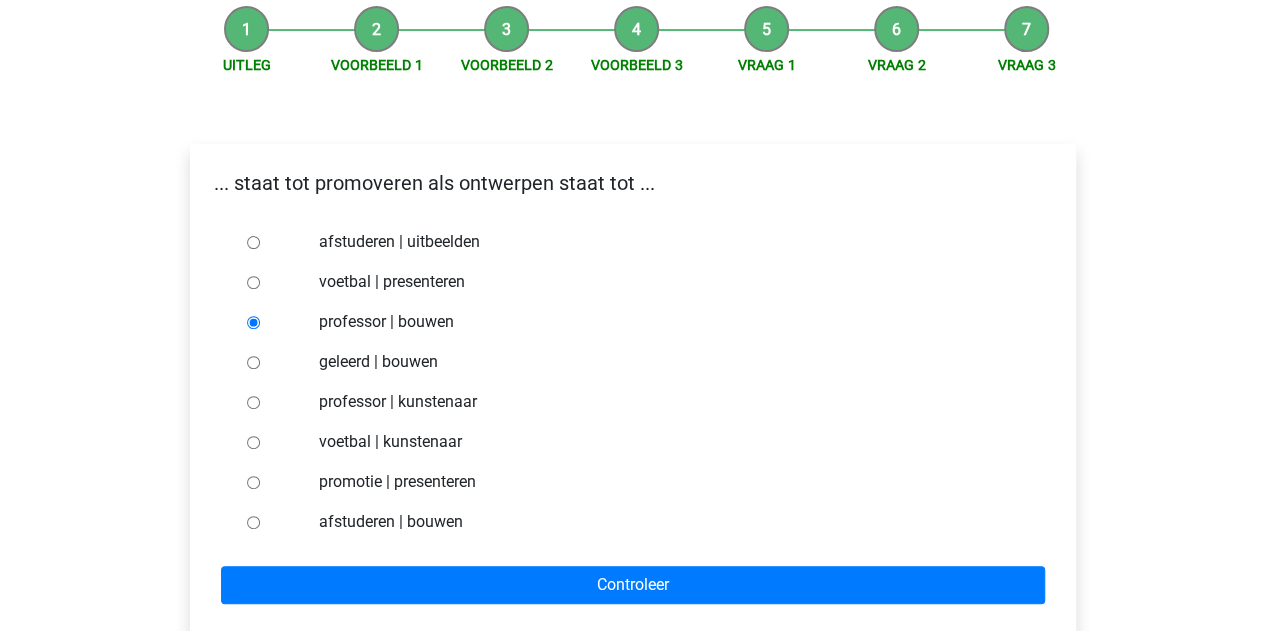 click on "promotie | presenteren" at bounding box center (253, 482) 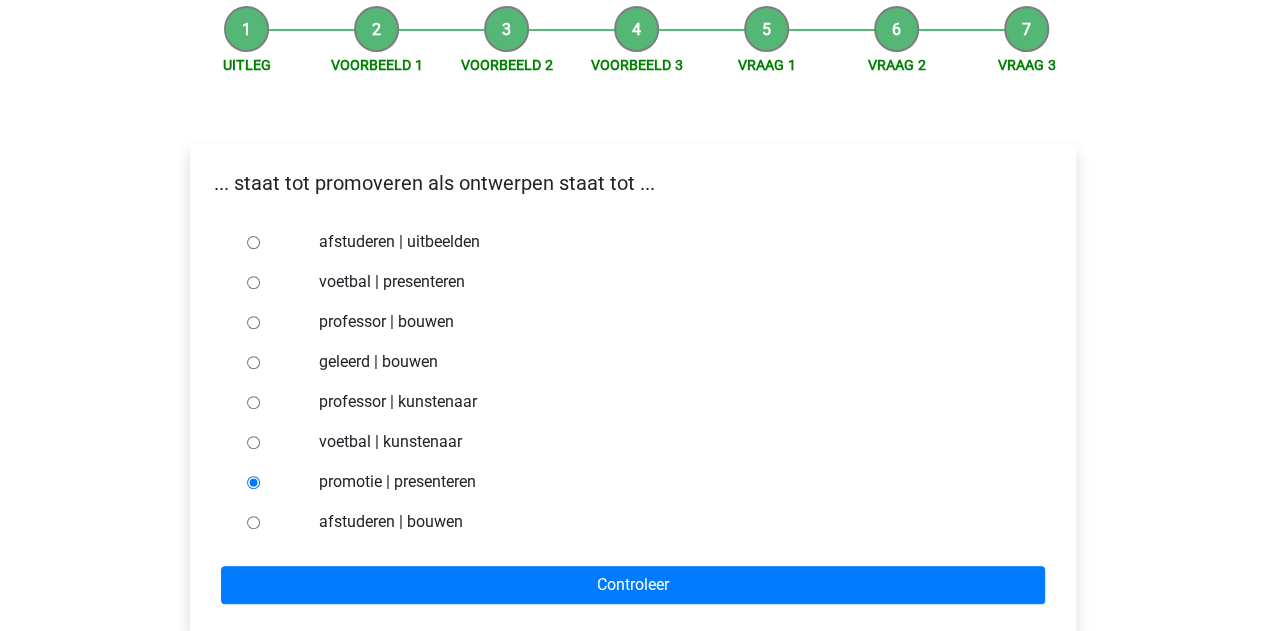 click at bounding box center [272, 522] 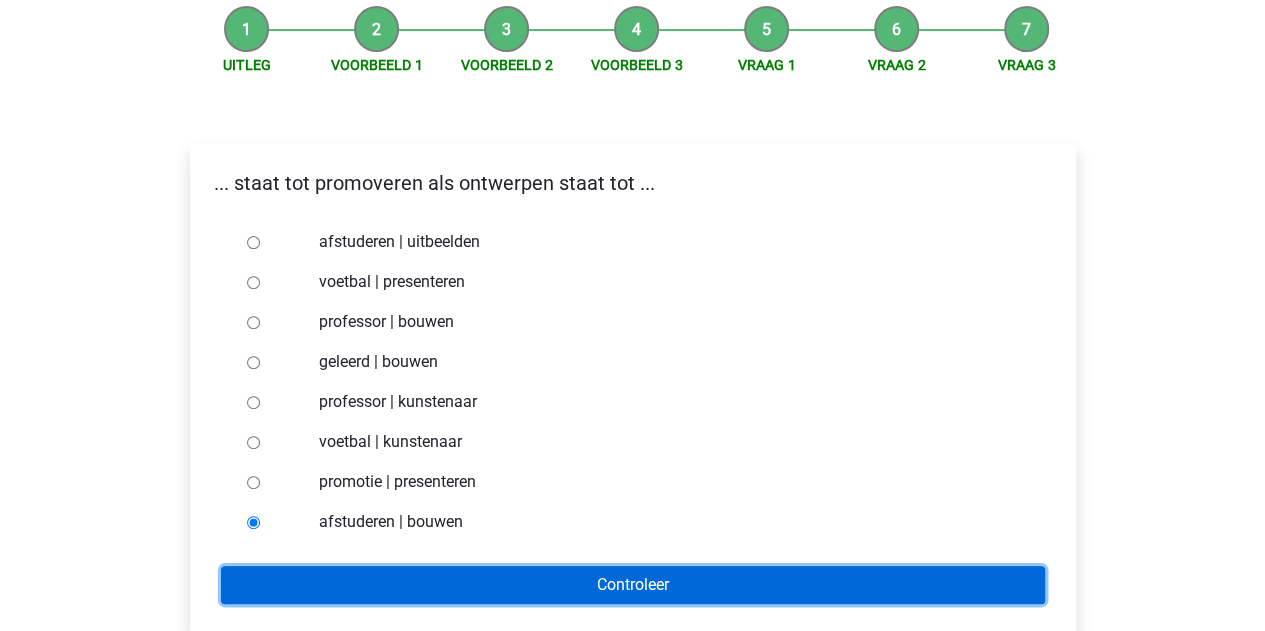 click on "Controleer" at bounding box center [633, 585] 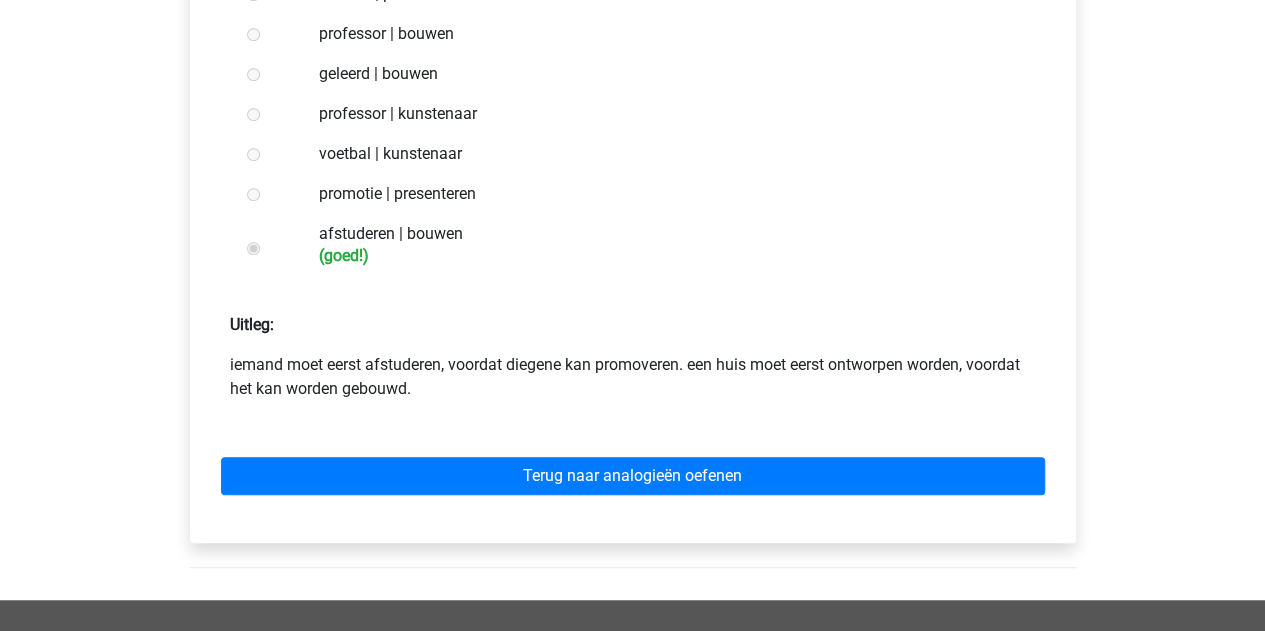scroll, scrollTop: 500, scrollLeft: 0, axis: vertical 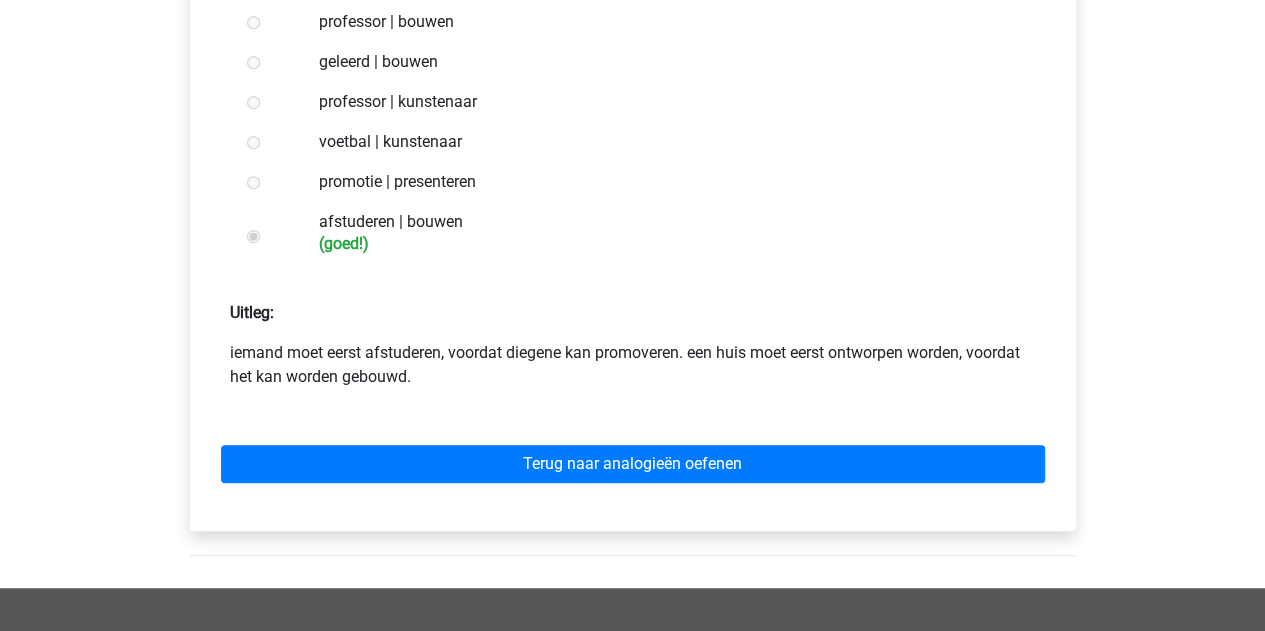click on "Terug naar analogieën oefenen" at bounding box center (633, 460) 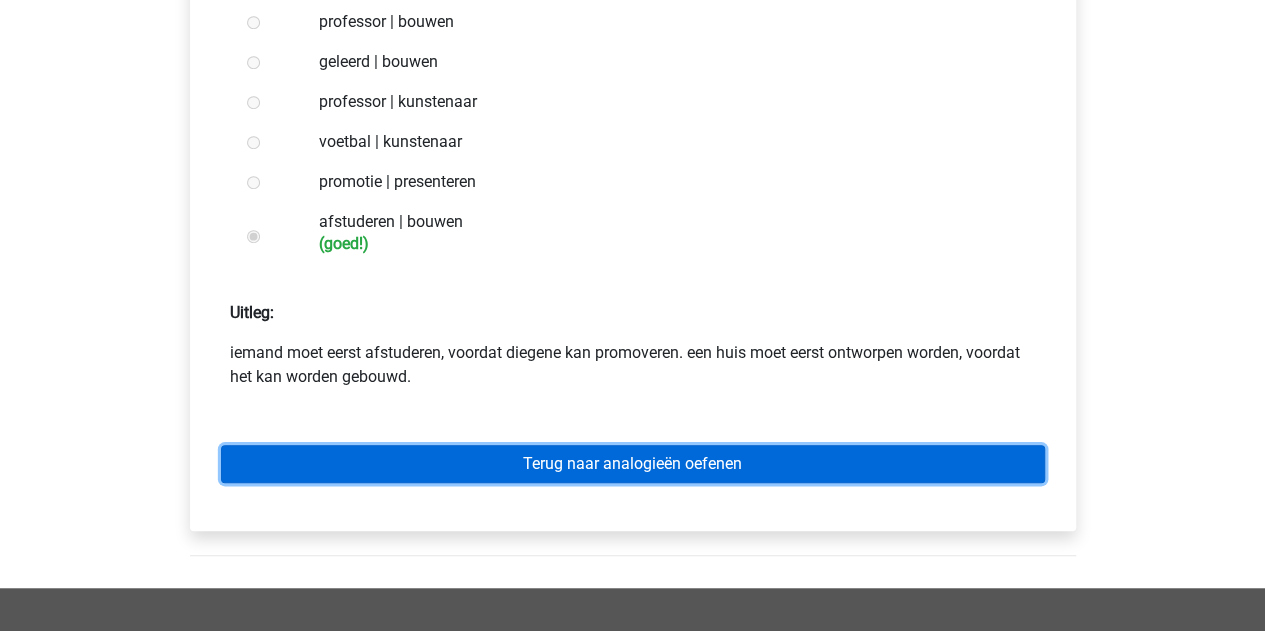click on "Terug naar analogieën oefenen" at bounding box center [633, 464] 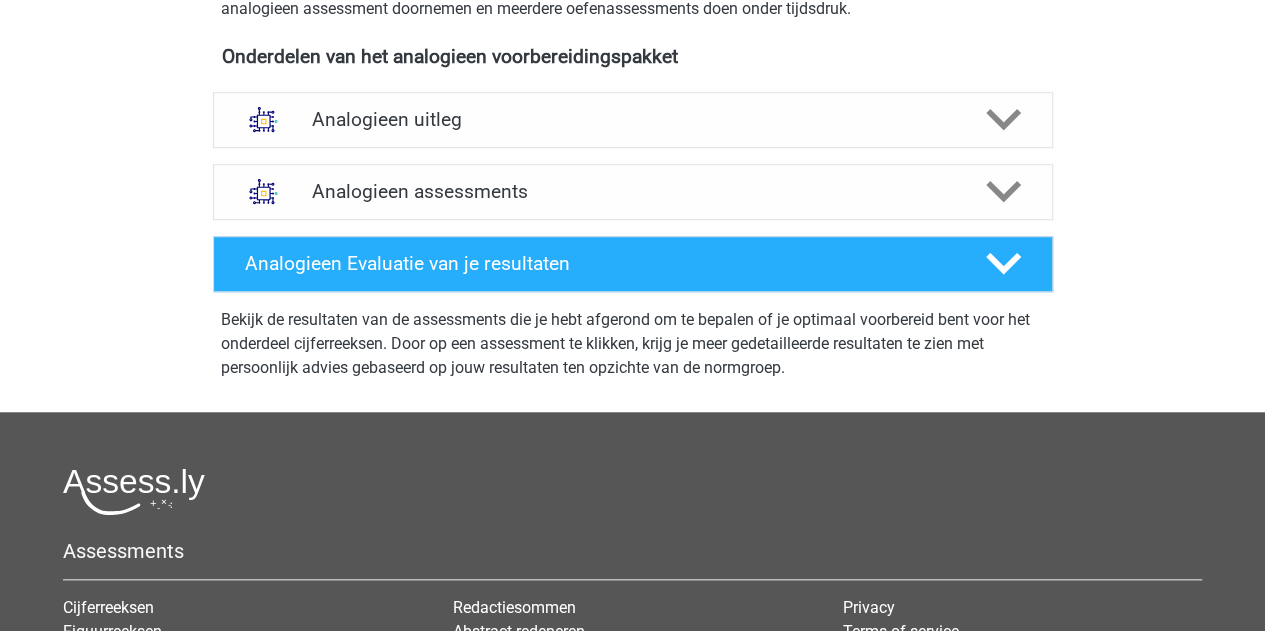 scroll, scrollTop: 700, scrollLeft: 0, axis: vertical 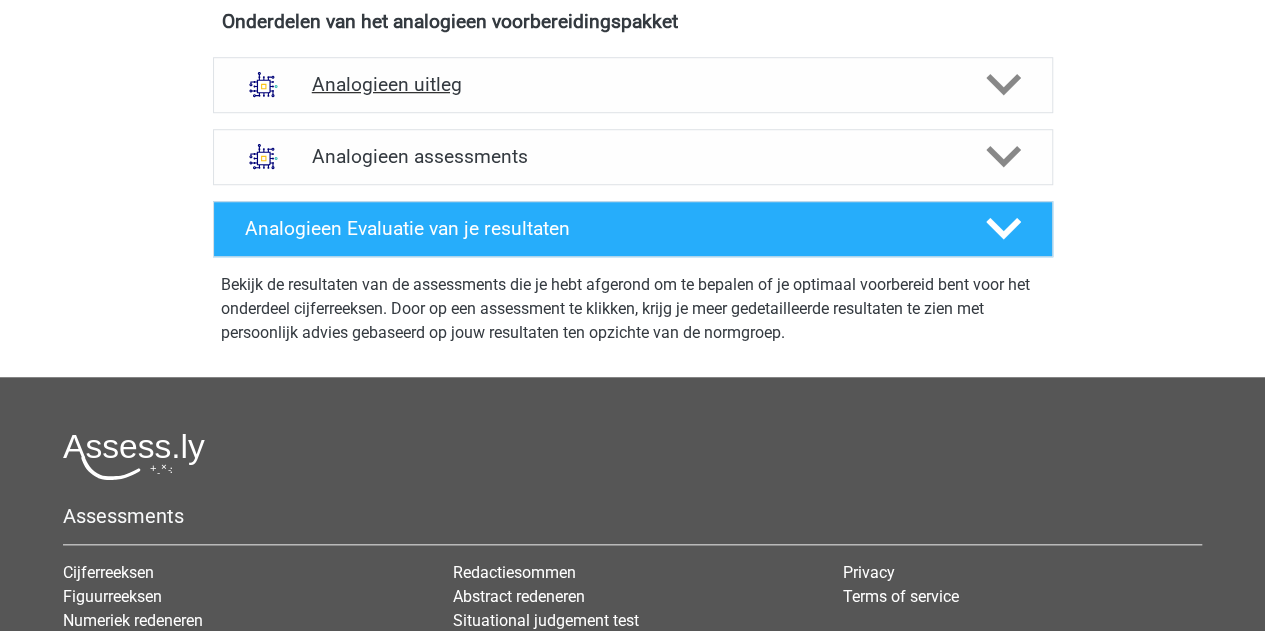 click on "Analogieen uitleg" at bounding box center [633, 85] 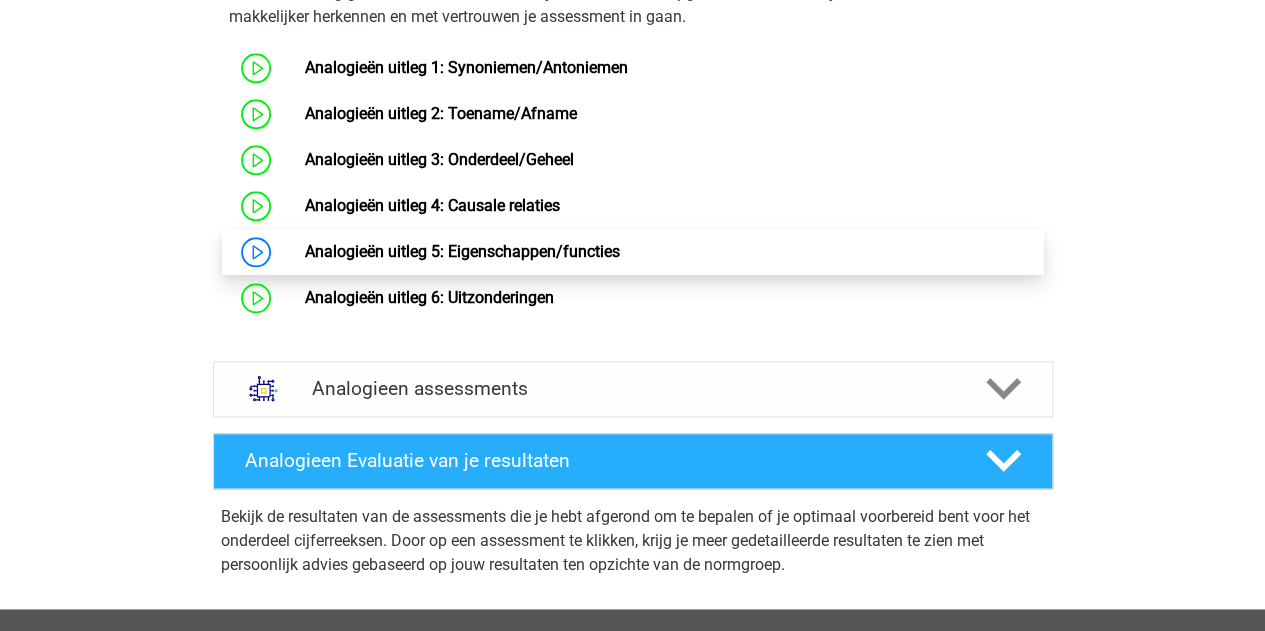 scroll, scrollTop: 1100, scrollLeft: 0, axis: vertical 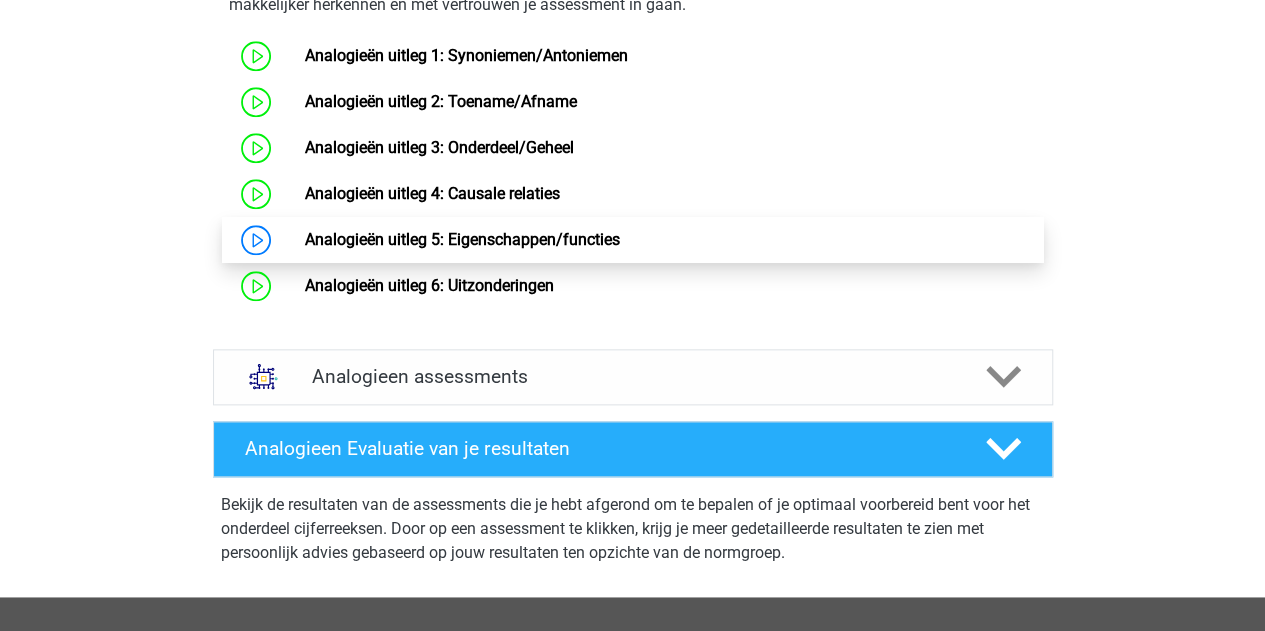 click on "Analogieën uitleg 5: Eigenschappen/functies" at bounding box center (462, 239) 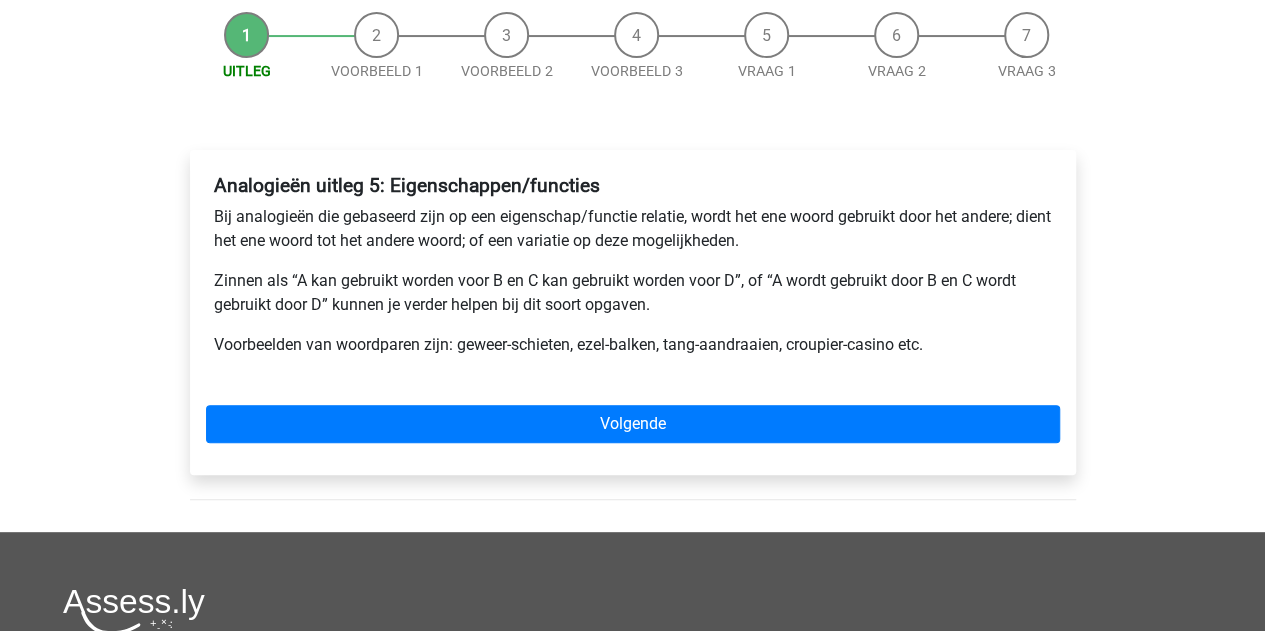 scroll, scrollTop: 200, scrollLeft: 0, axis: vertical 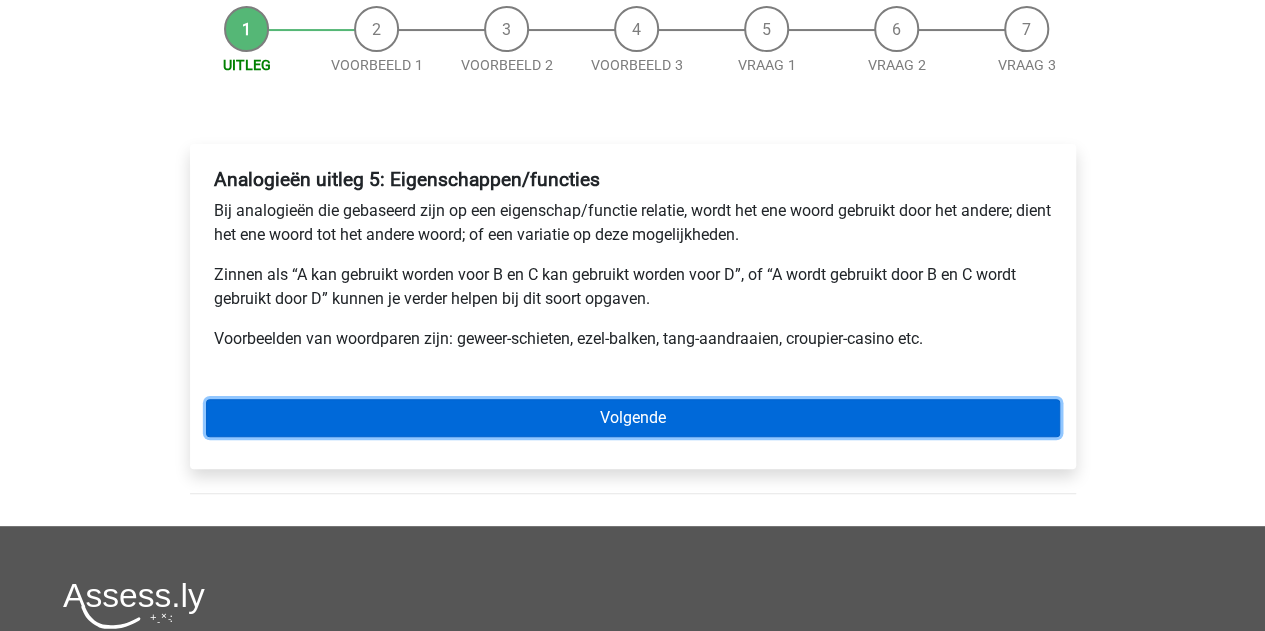 click on "Volgende" at bounding box center [633, 418] 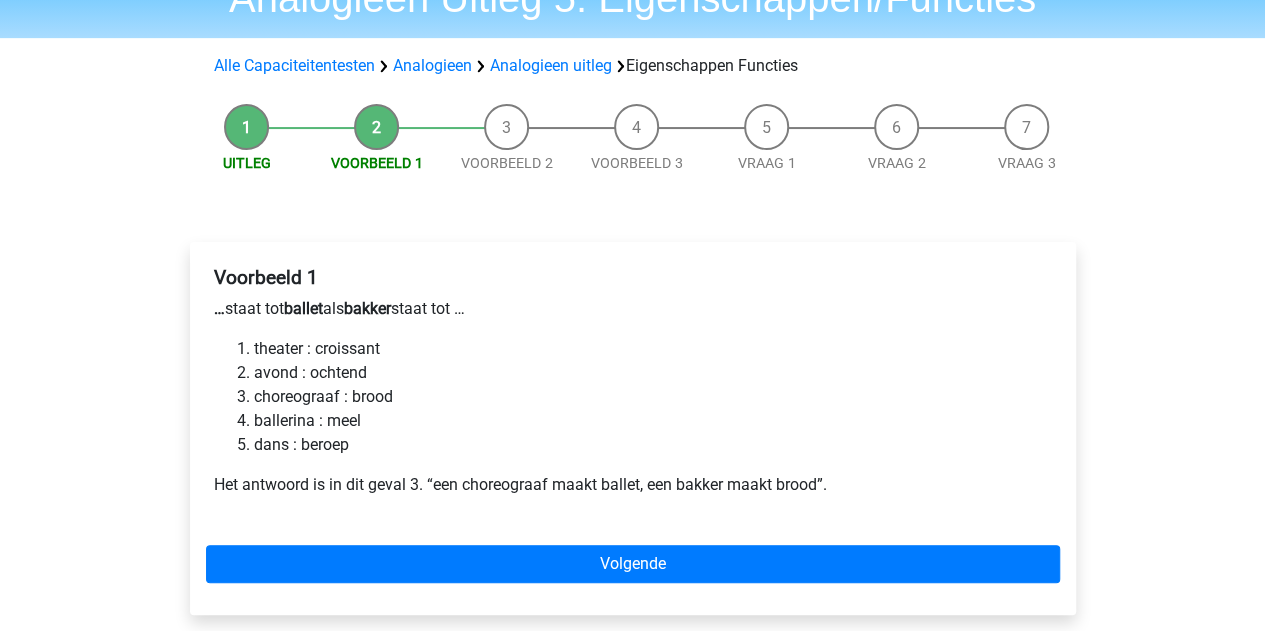 scroll, scrollTop: 300, scrollLeft: 0, axis: vertical 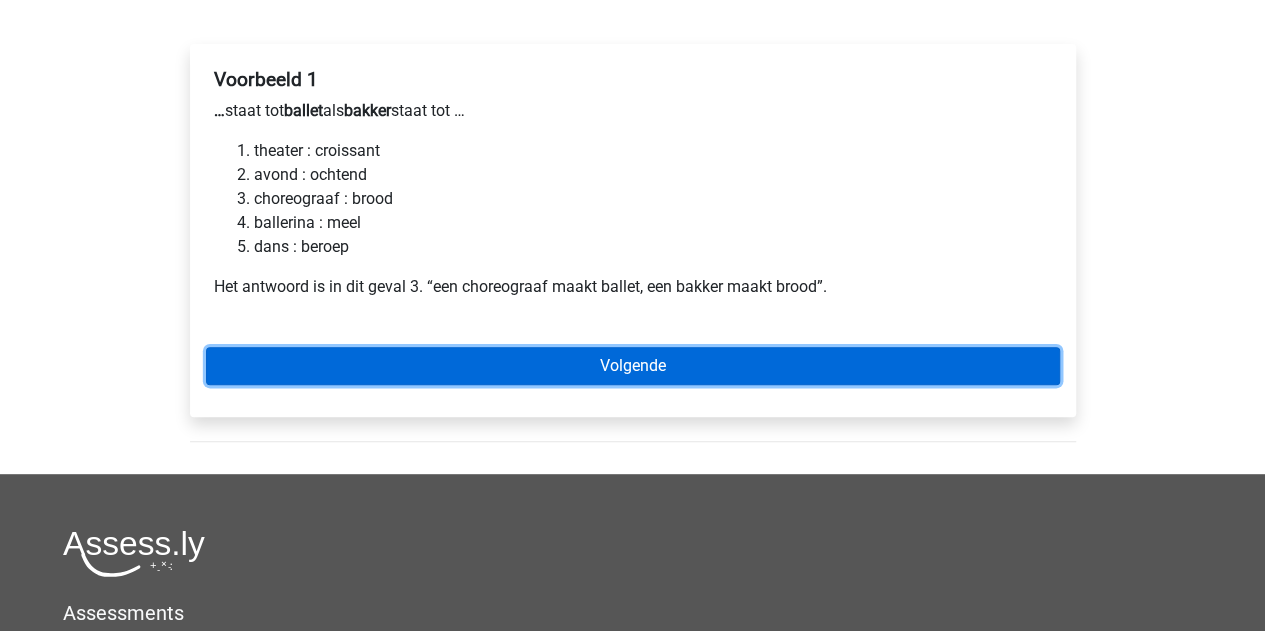 click on "Volgende" at bounding box center (633, 366) 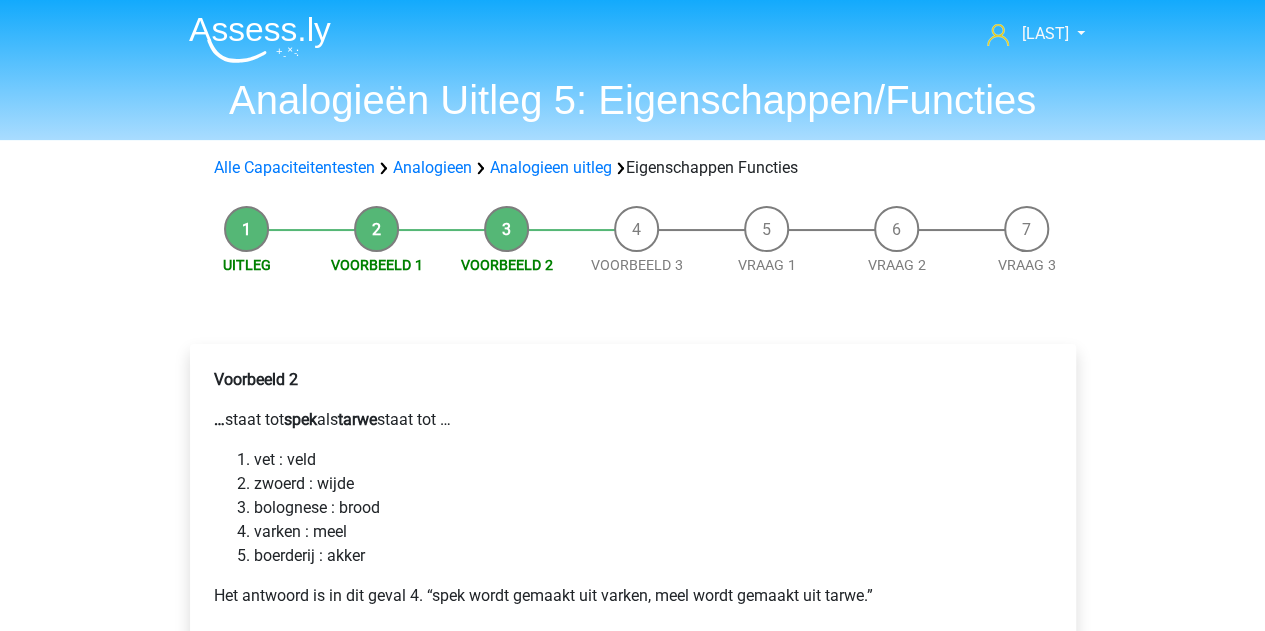 scroll, scrollTop: 100, scrollLeft: 0, axis: vertical 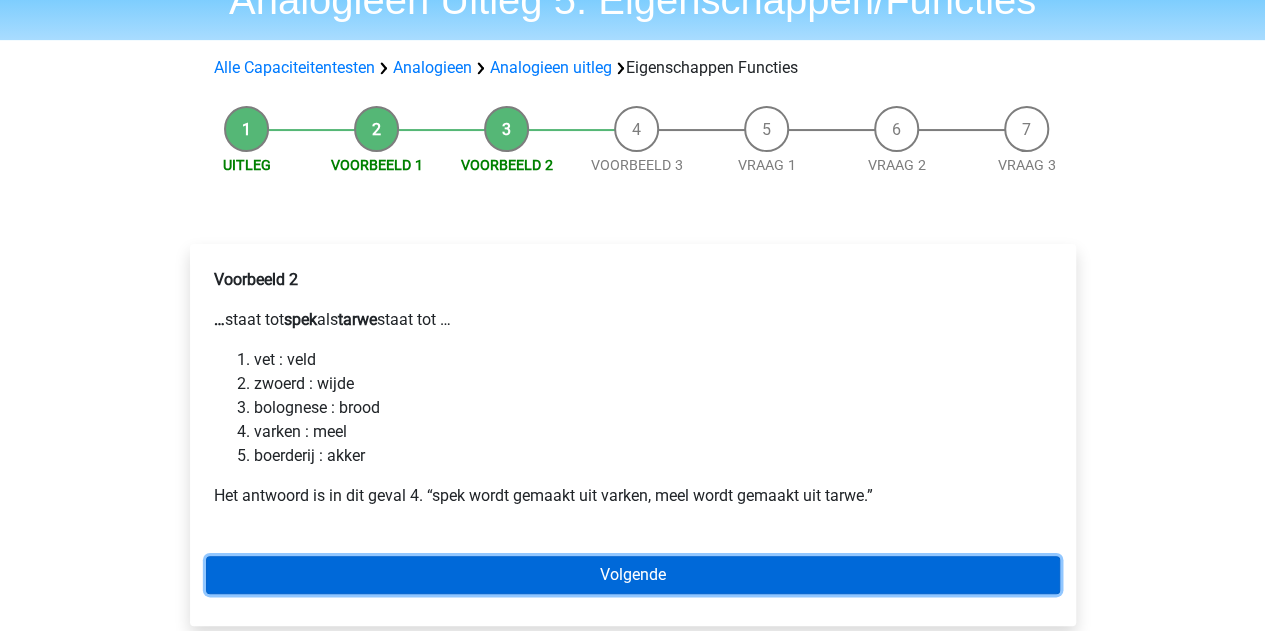 click on "Volgende" at bounding box center (633, 575) 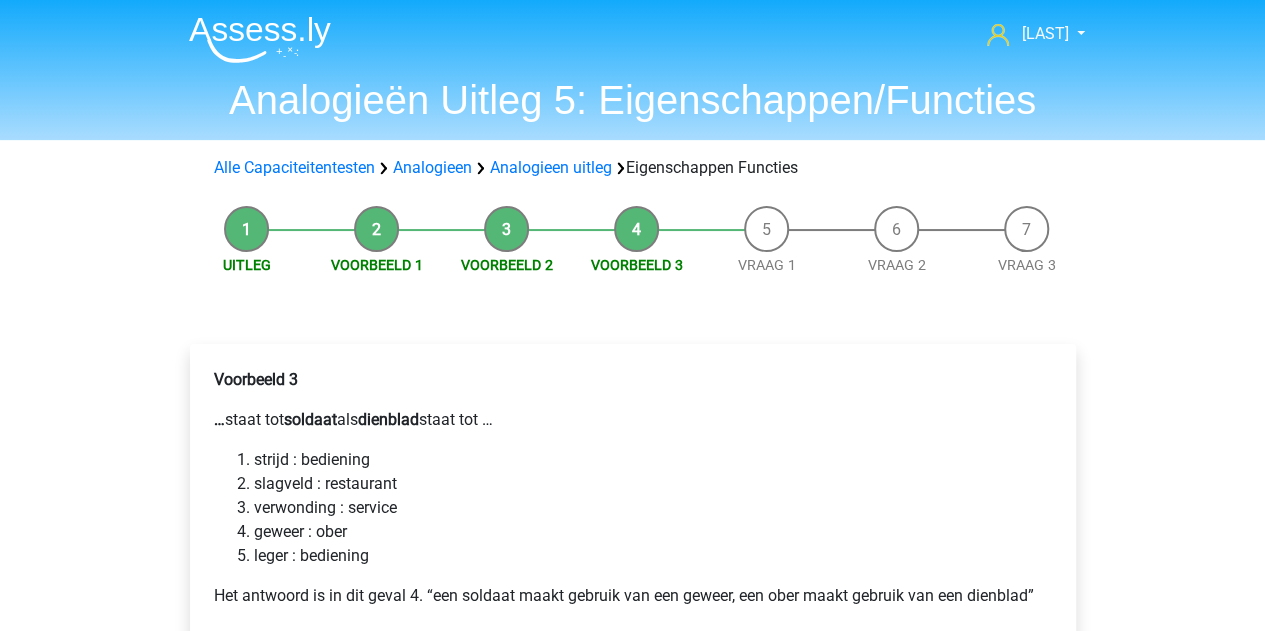 scroll, scrollTop: 200, scrollLeft: 0, axis: vertical 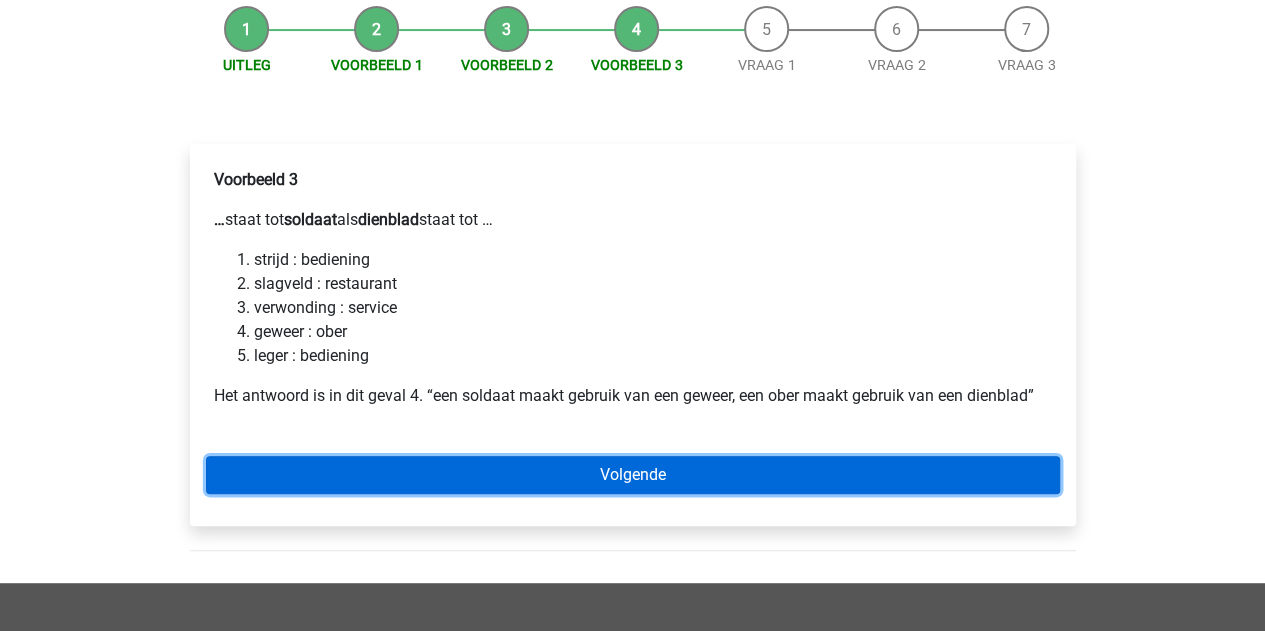 click on "Volgende" at bounding box center [633, 475] 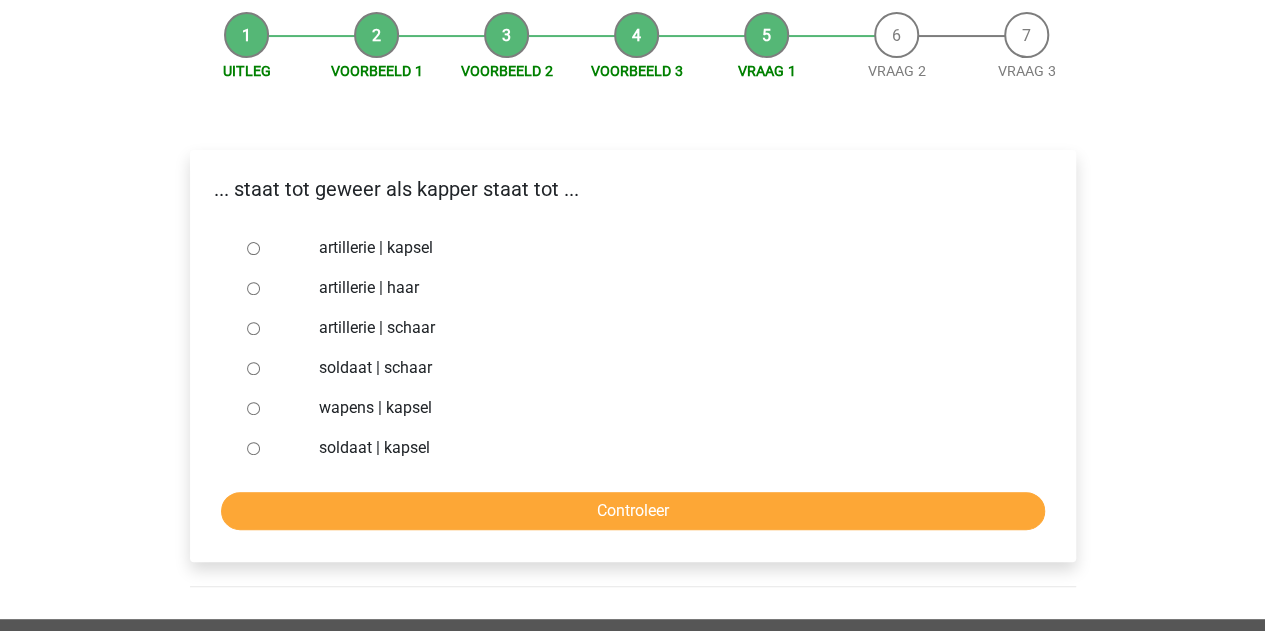 scroll, scrollTop: 200, scrollLeft: 0, axis: vertical 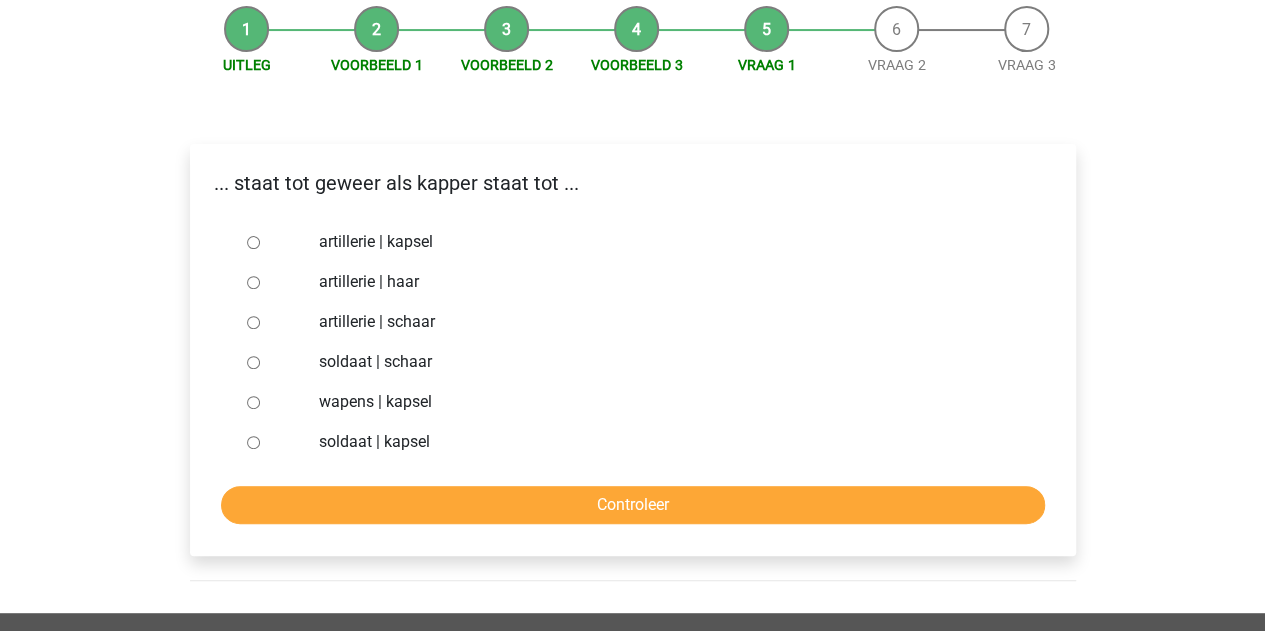 click on "artillerie | kapsel" at bounding box center [253, 242] 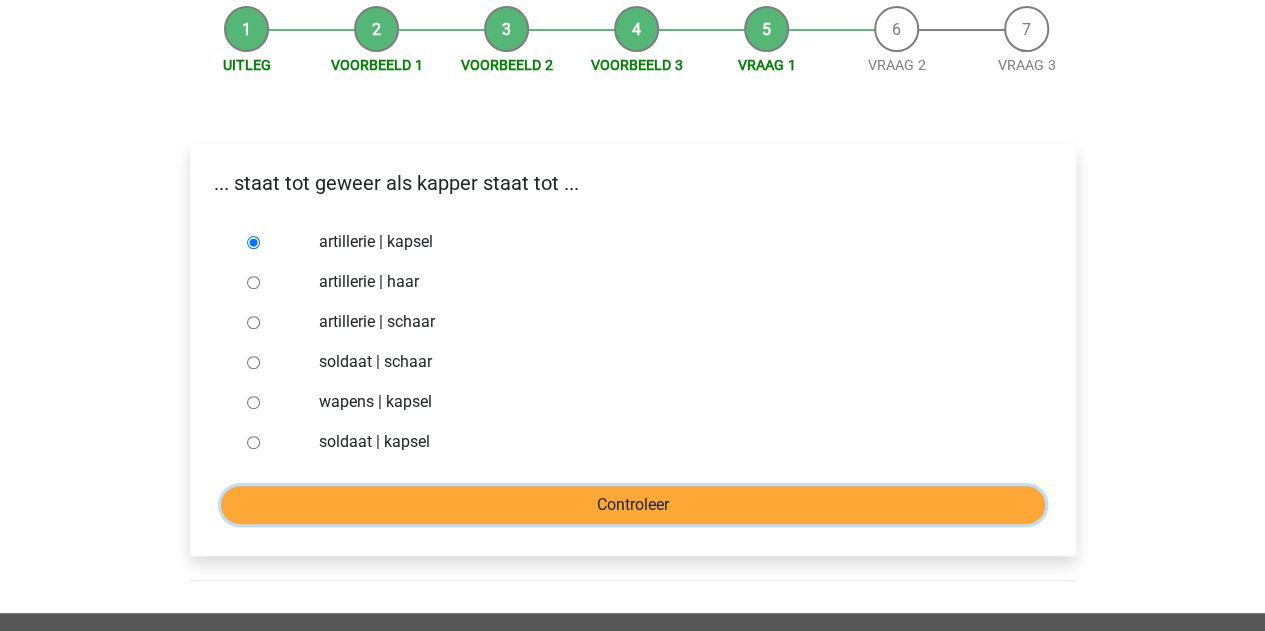 click on "Controleer" at bounding box center [633, 505] 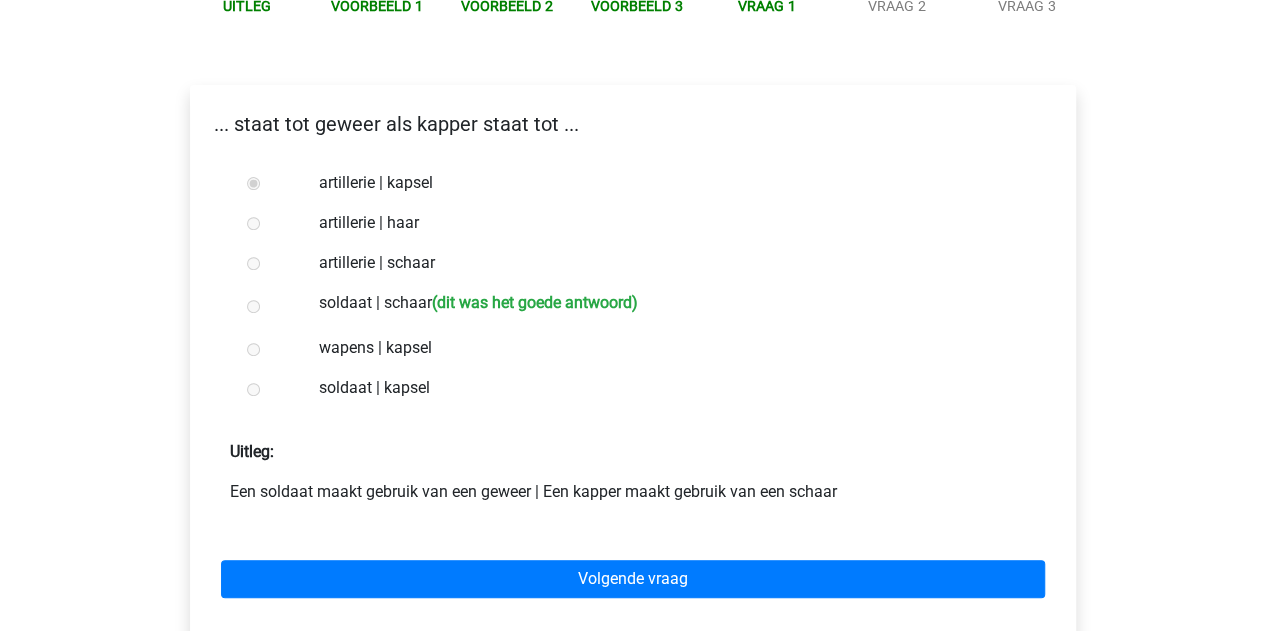 scroll, scrollTop: 300, scrollLeft: 0, axis: vertical 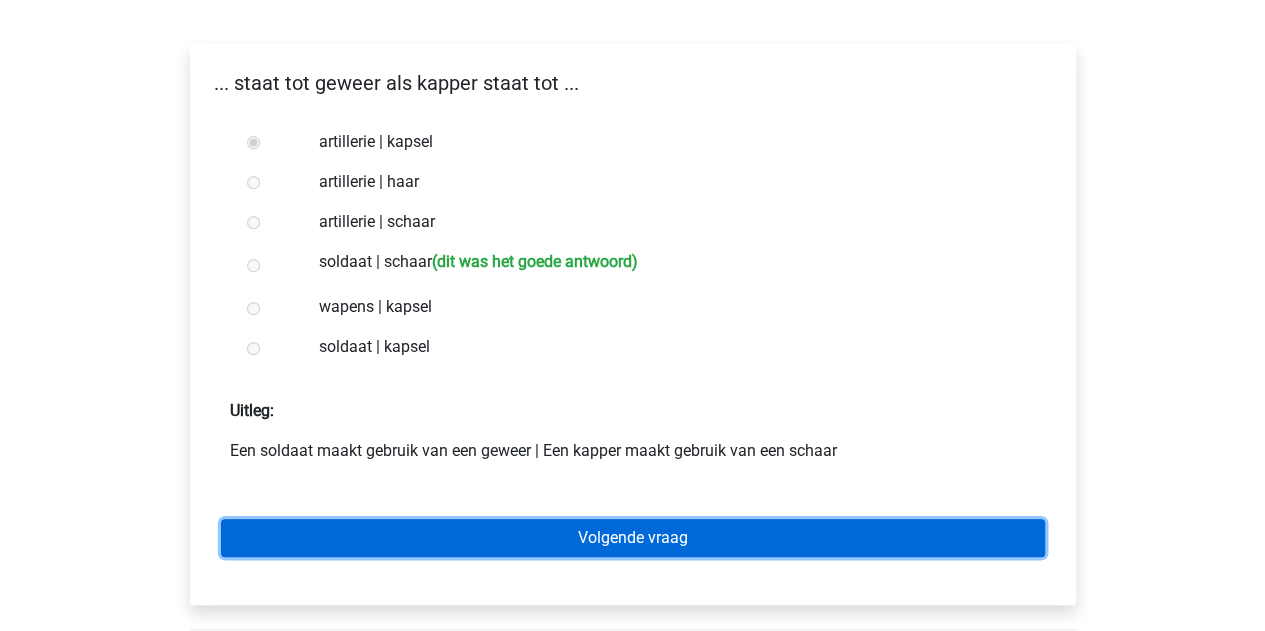 click on "Volgende vraag" at bounding box center [633, 538] 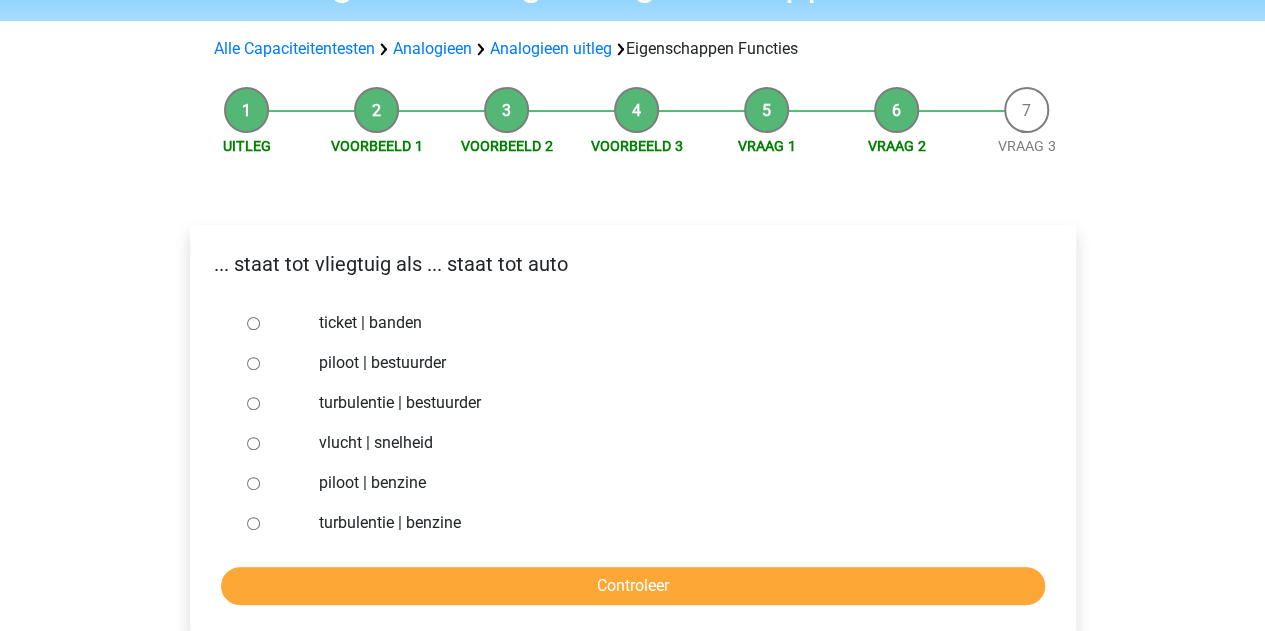 scroll, scrollTop: 100, scrollLeft: 0, axis: vertical 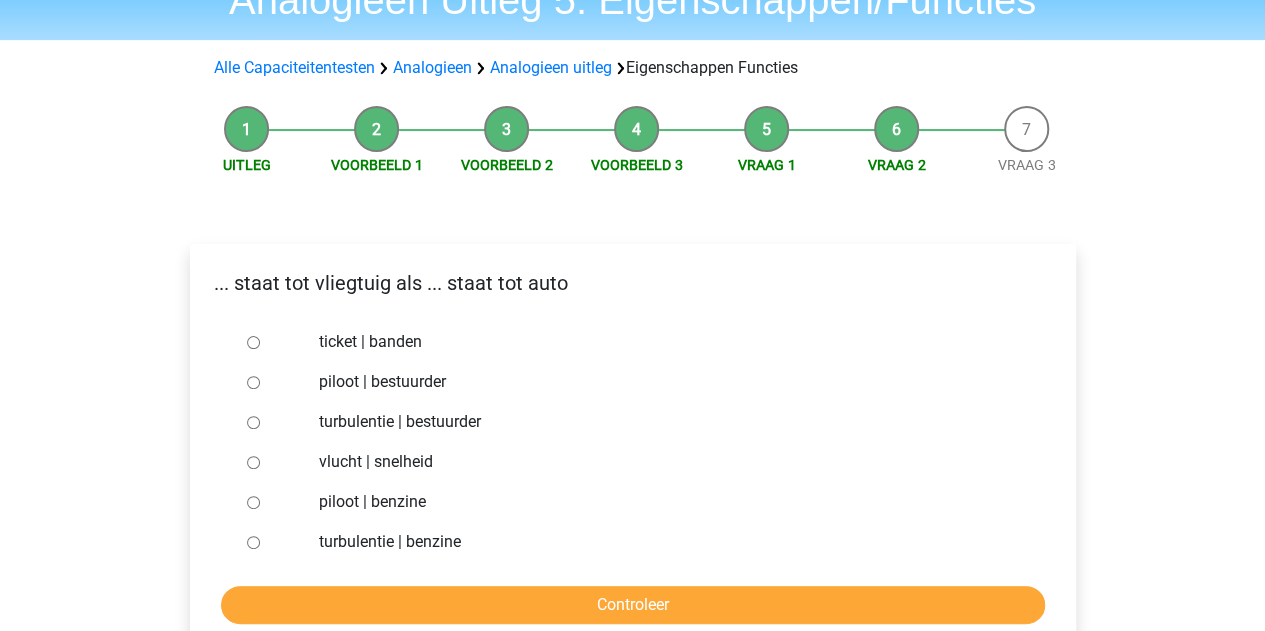click on "piloot | benzine" at bounding box center (253, 502) 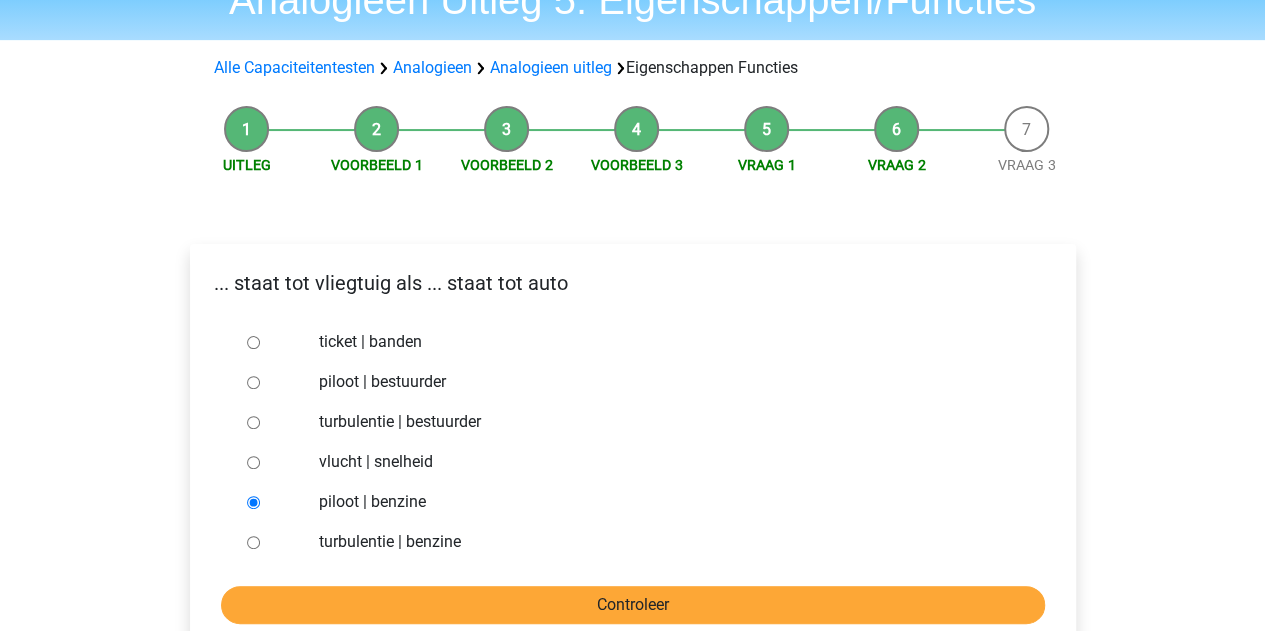drag, startPoint x: 343, startPoint y: 579, endPoint x: 364, endPoint y: 595, distance: 26.400757 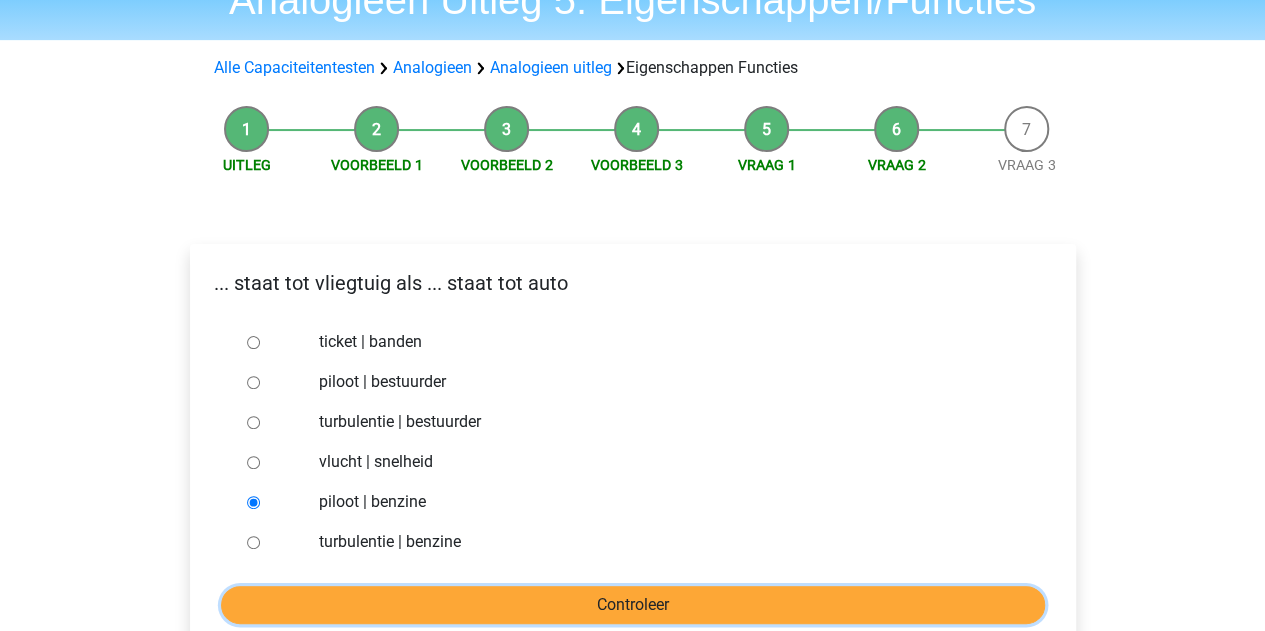 click on "Controleer" at bounding box center (633, 605) 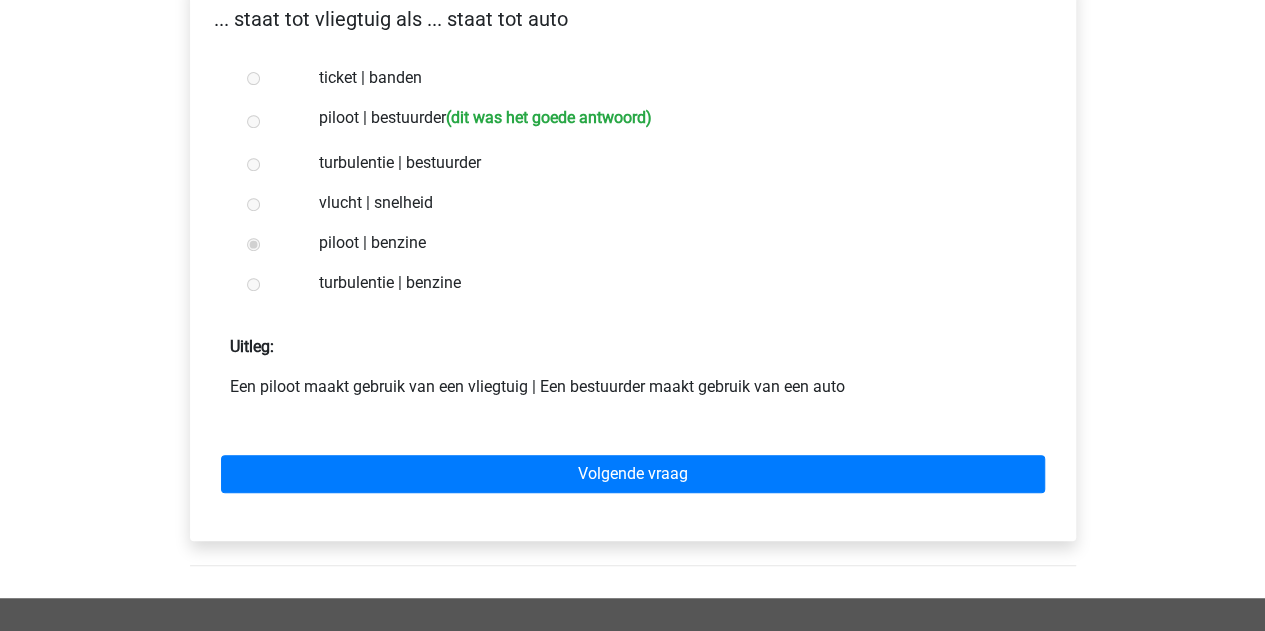 scroll, scrollTop: 400, scrollLeft: 0, axis: vertical 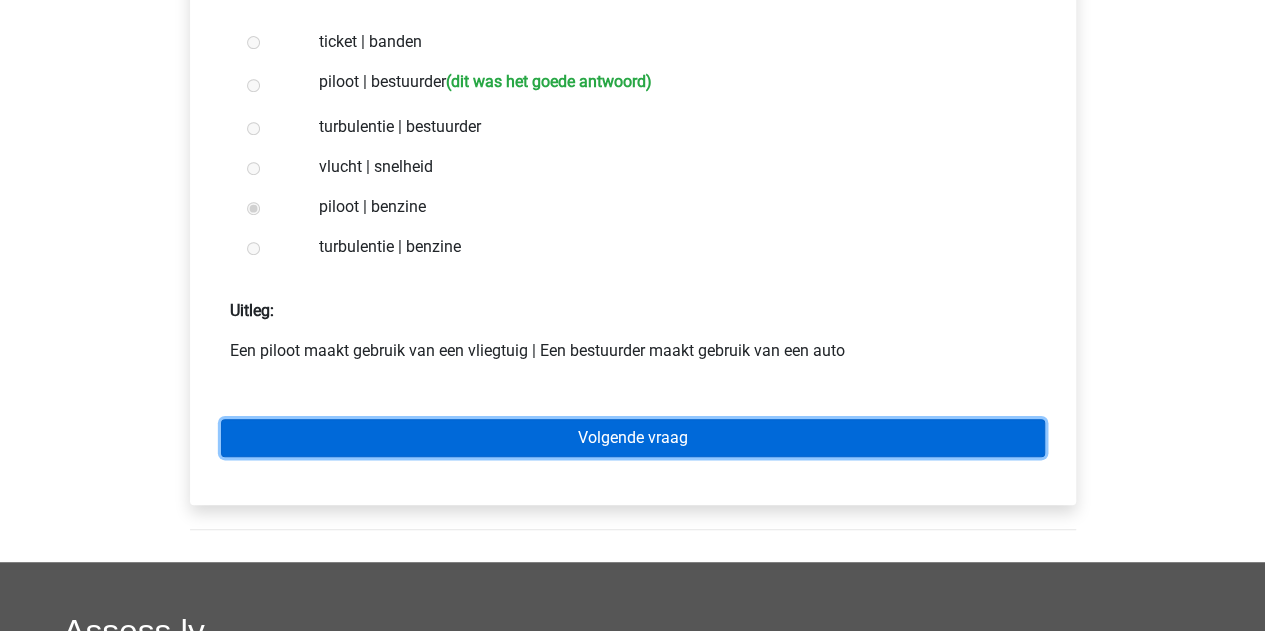 click on "Volgende vraag" at bounding box center (633, 438) 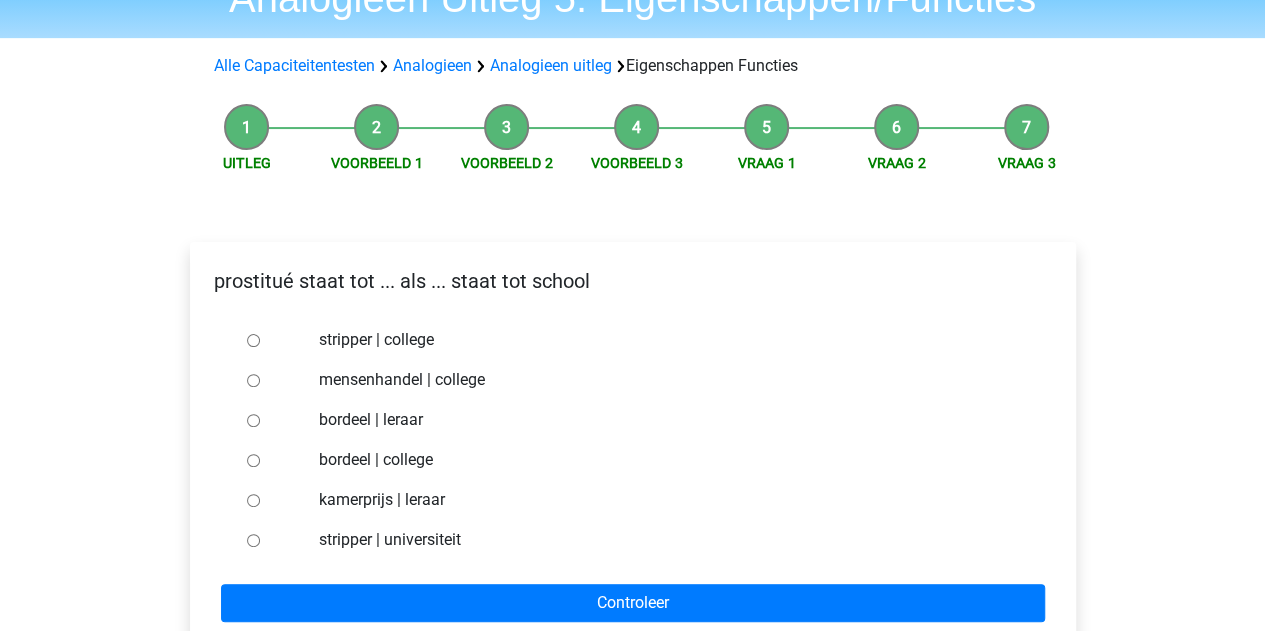 scroll, scrollTop: 100, scrollLeft: 0, axis: vertical 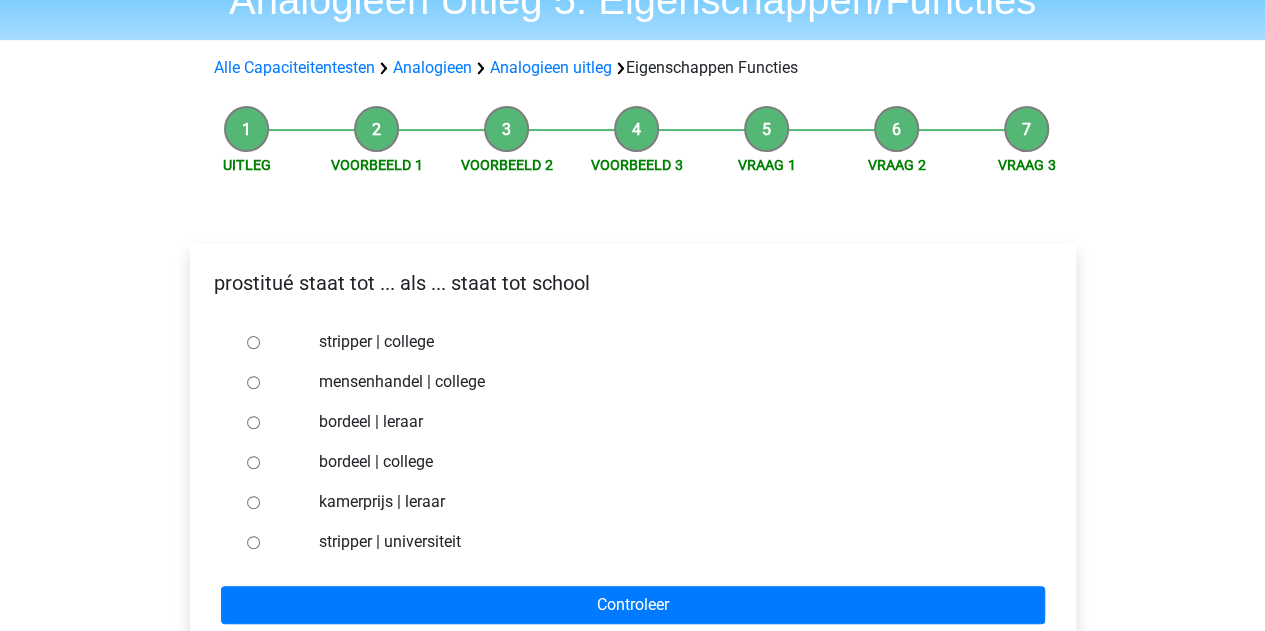 click on "bordeel | leraar" at bounding box center (253, 422) 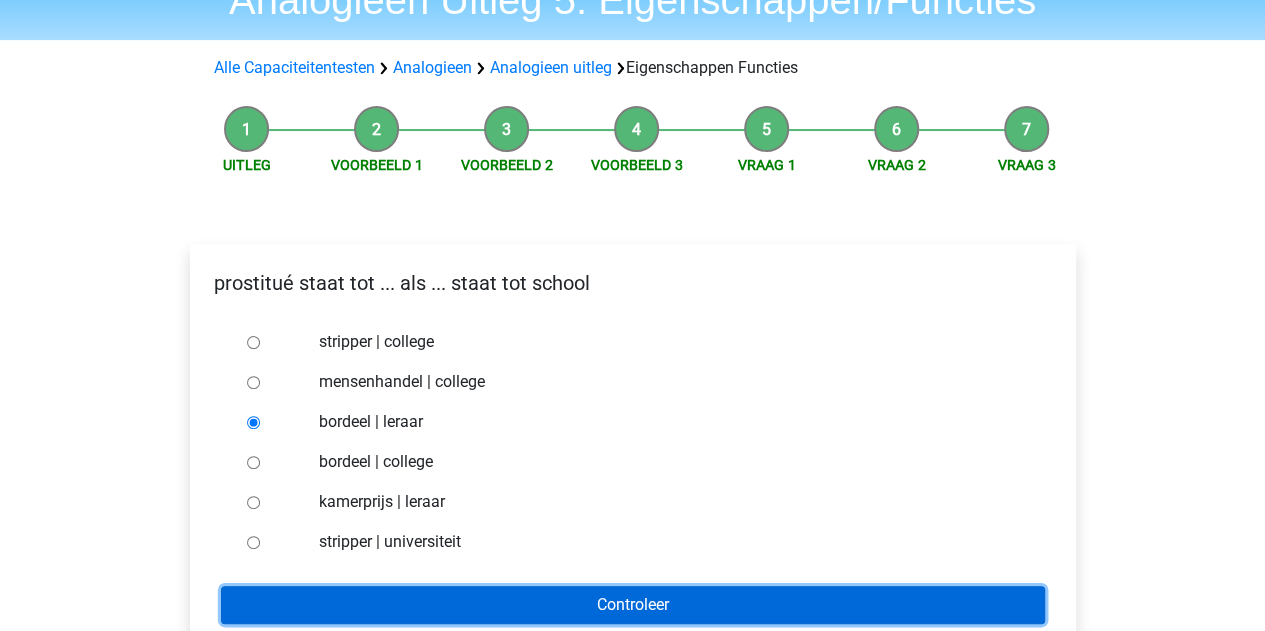 click on "Controleer" at bounding box center (633, 605) 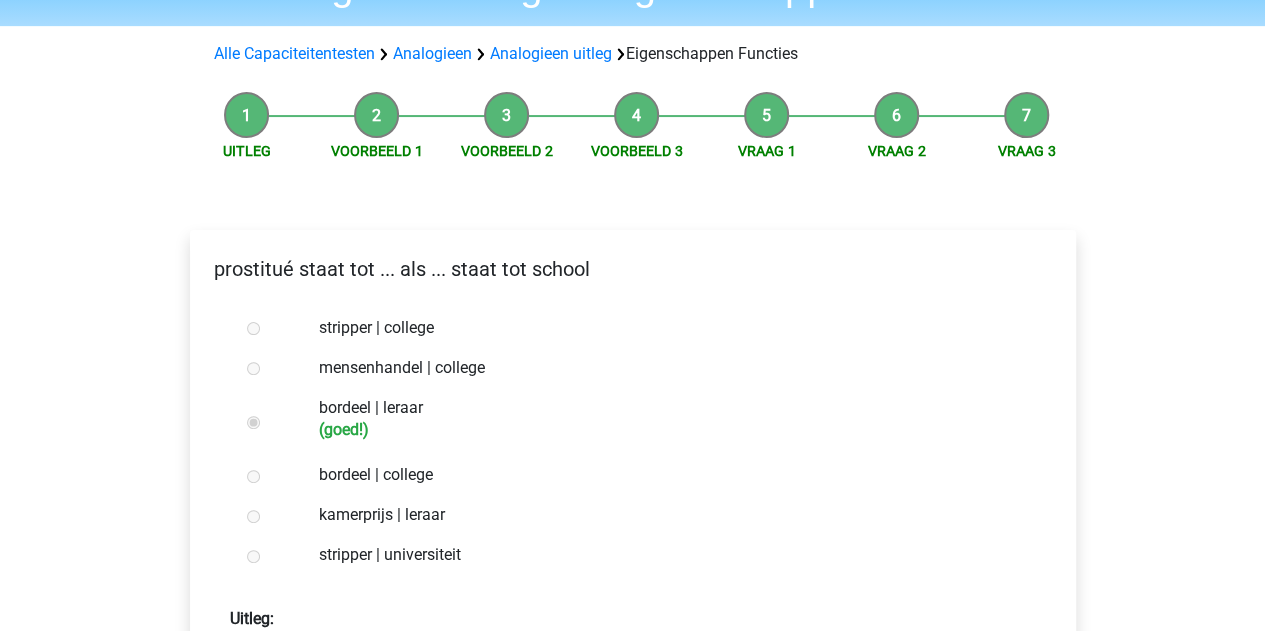scroll, scrollTop: 400, scrollLeft: 0, axis: vertical 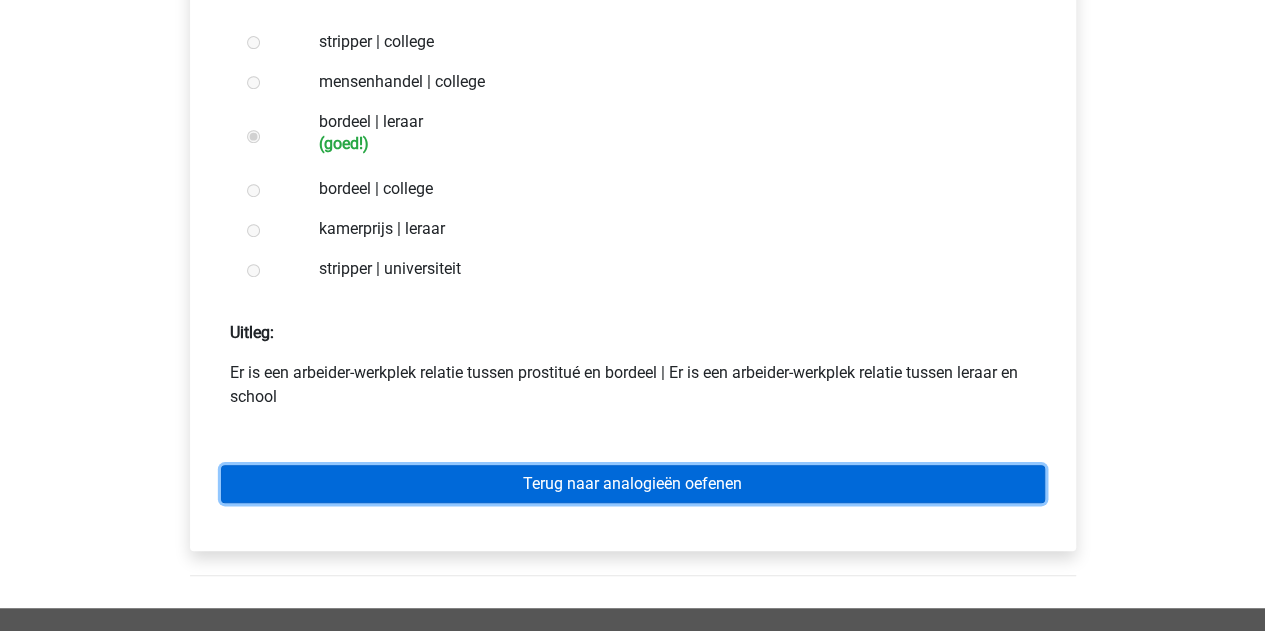 click on "Terug naar analogieën oefenen" at bounding box center (633, 484) 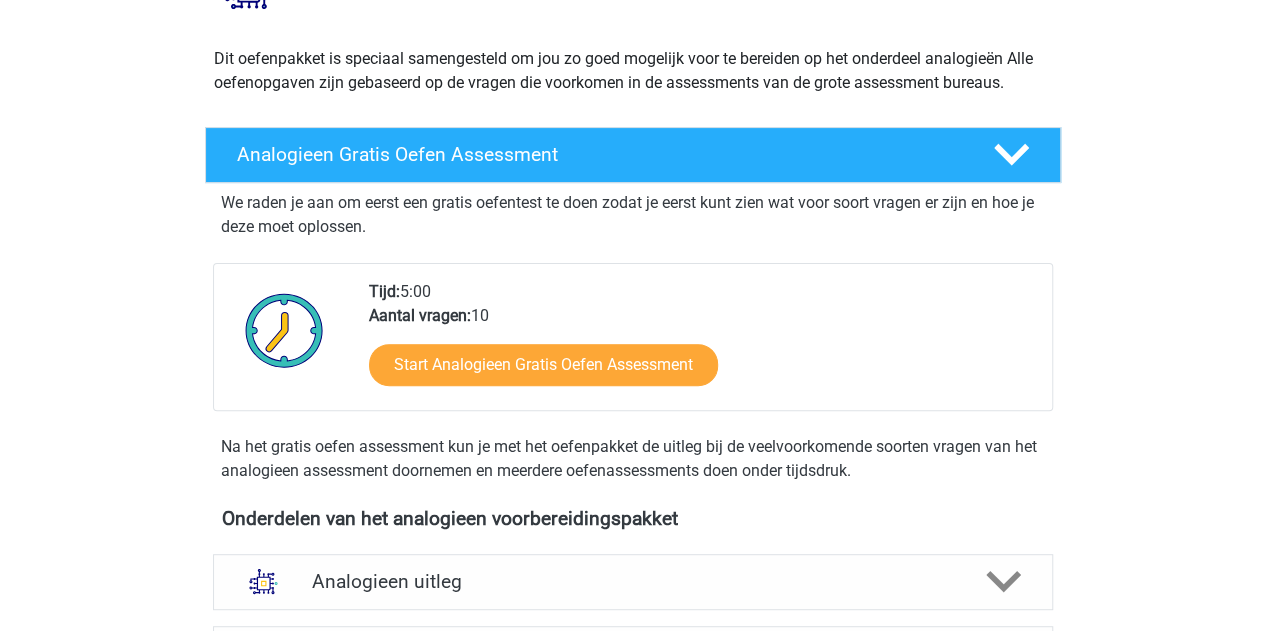 scroll, scrollTop: 400, scrollLeft: 0, axis: vertical 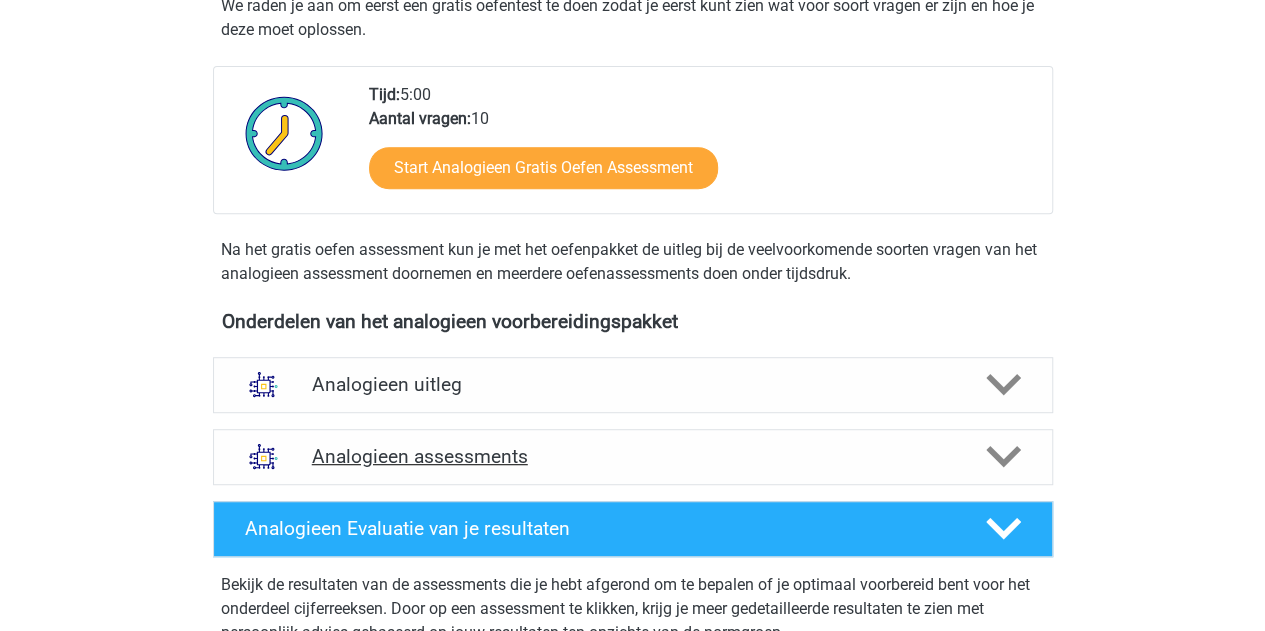 click on "Analogieen assessments" at bounding box center (633, 457) 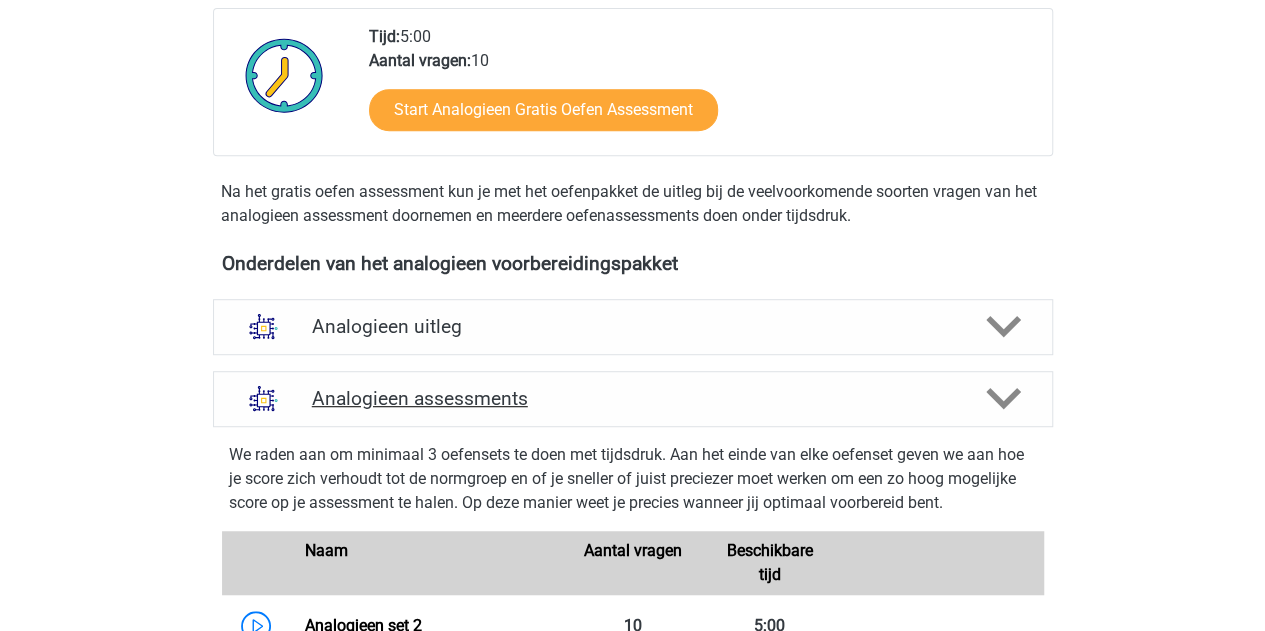 scroll, scrollTop: 400, scrollLeft: 0, axis: vertical 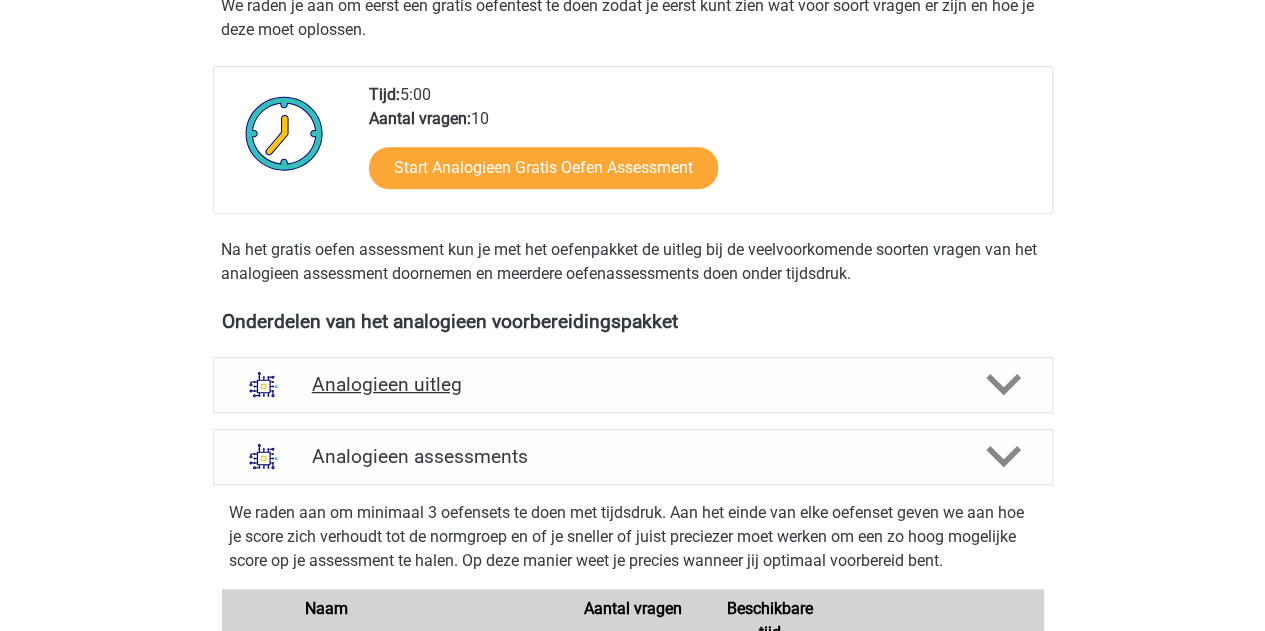 click on "Analogieen uitleg" at bounding box center (633, 384) 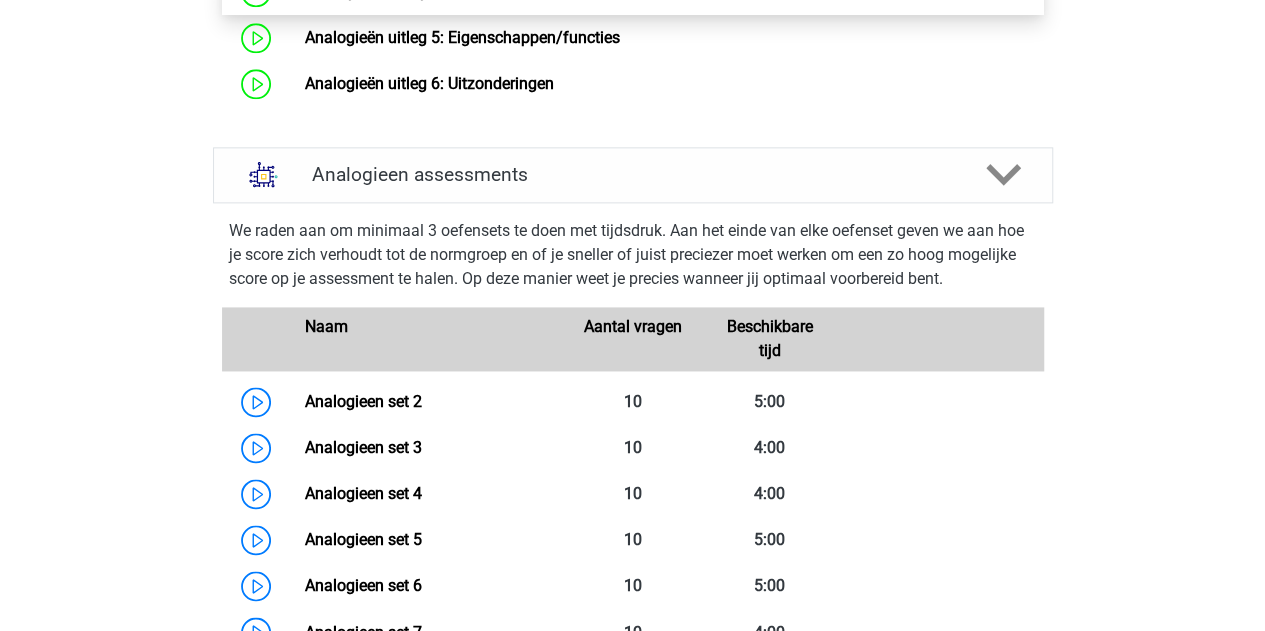 scroll, scrollTop: 1400, scrollLeft: 0, axis: vertical 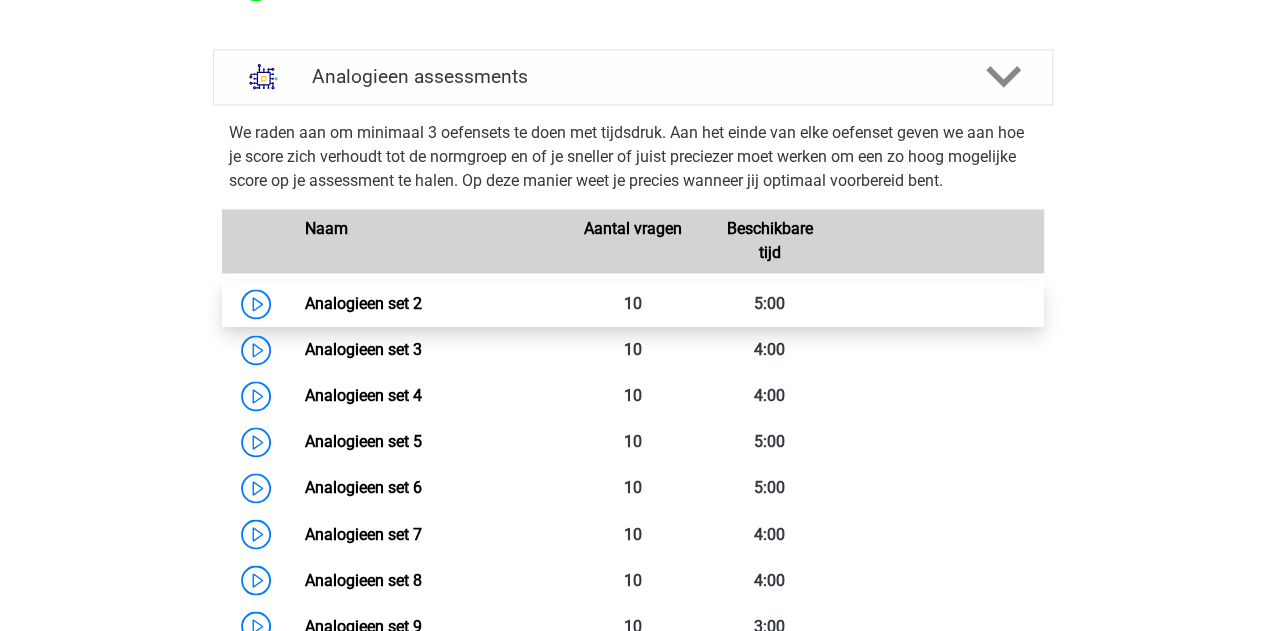 click on "Analogieen
set 2" at bounding box center [363, 303] 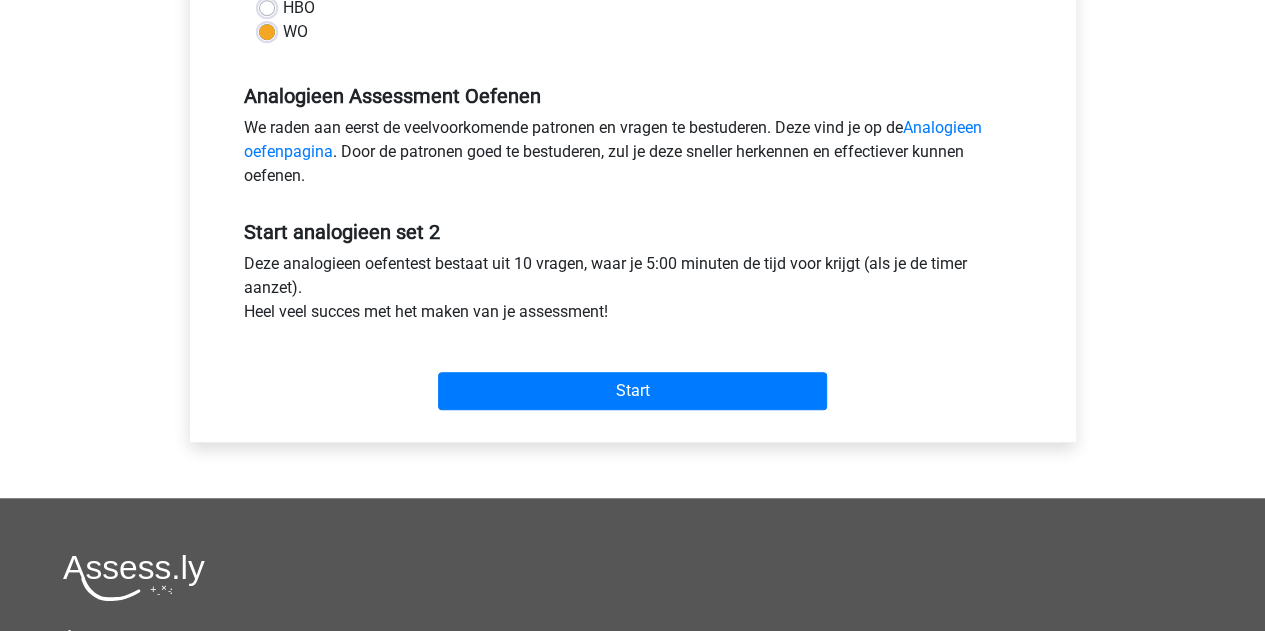 scroll, scrollTop: 600, scrollLeft: 0, axis: vertical 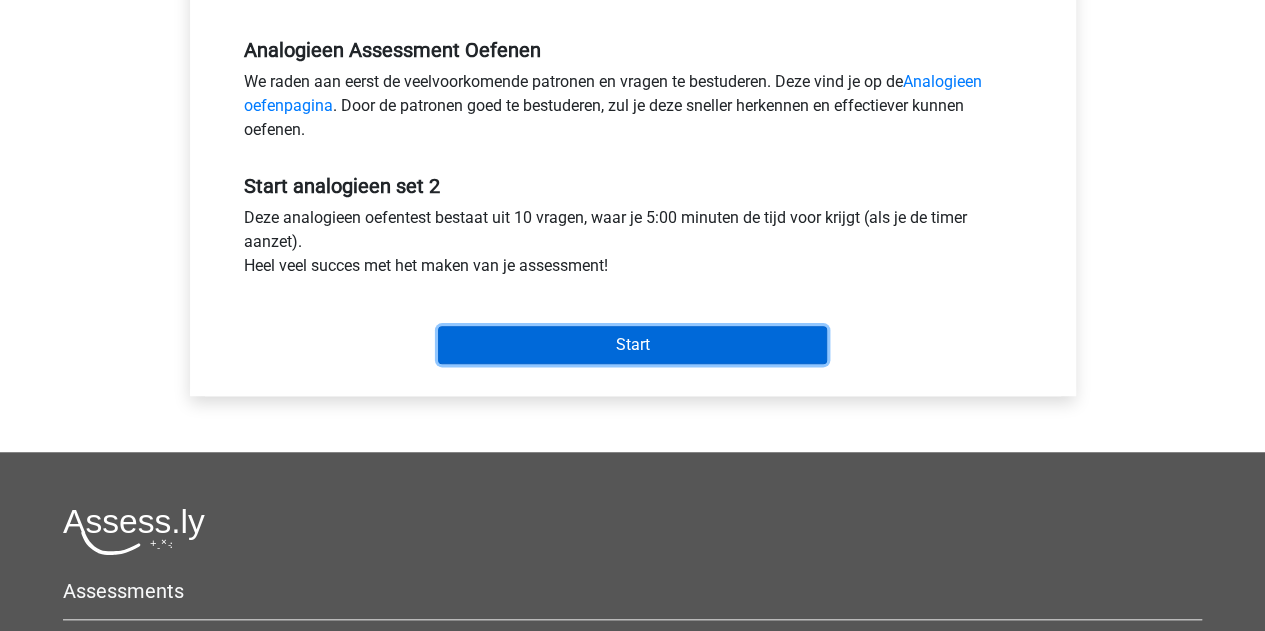 click on "Start" at bounding box center (632, 345) 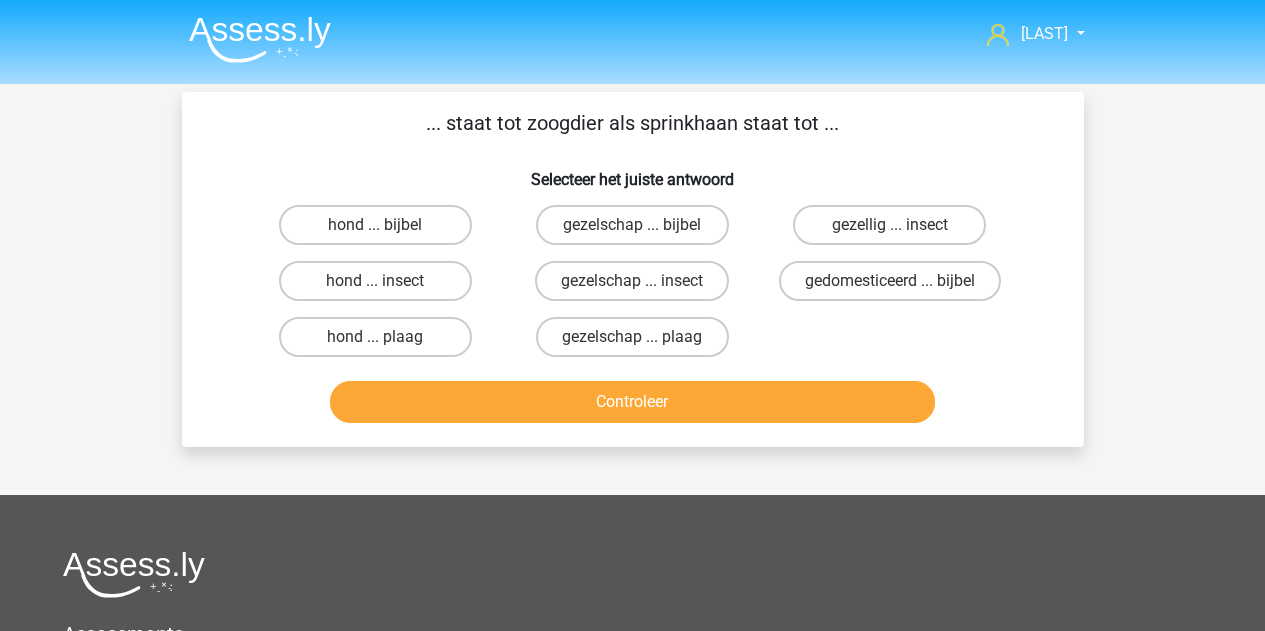 scroll, scrollTop: 0, scrollLeft: 0, axis: both 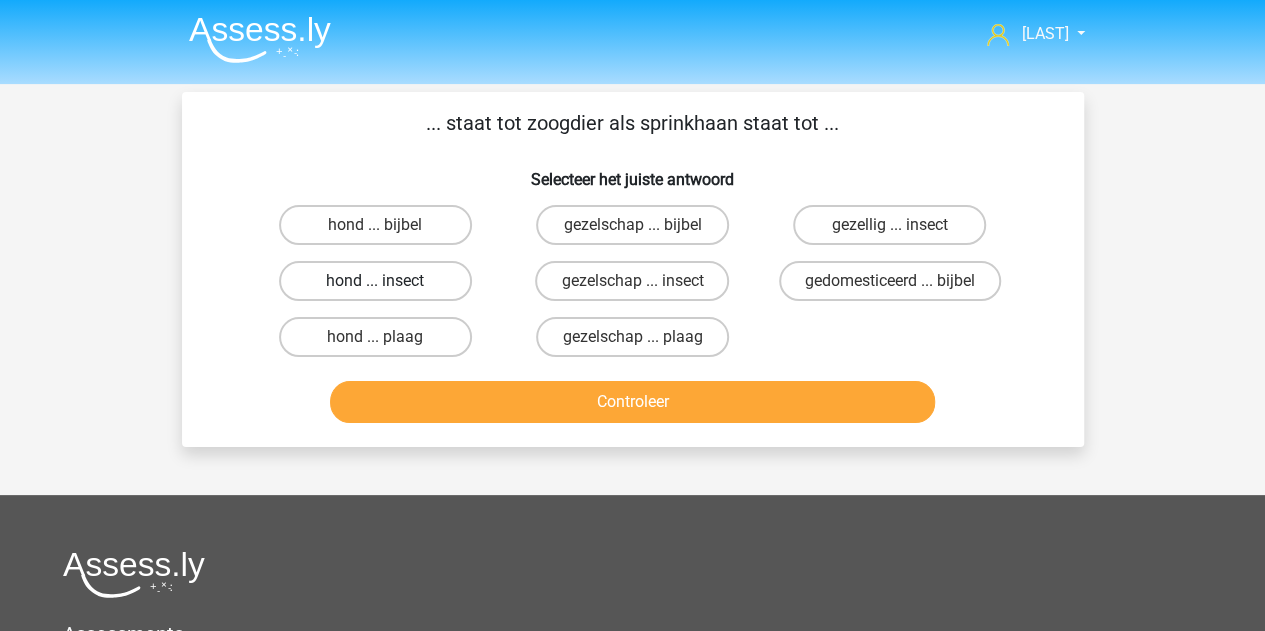 click on "hond ... insect" at bounding box center (375, 281) 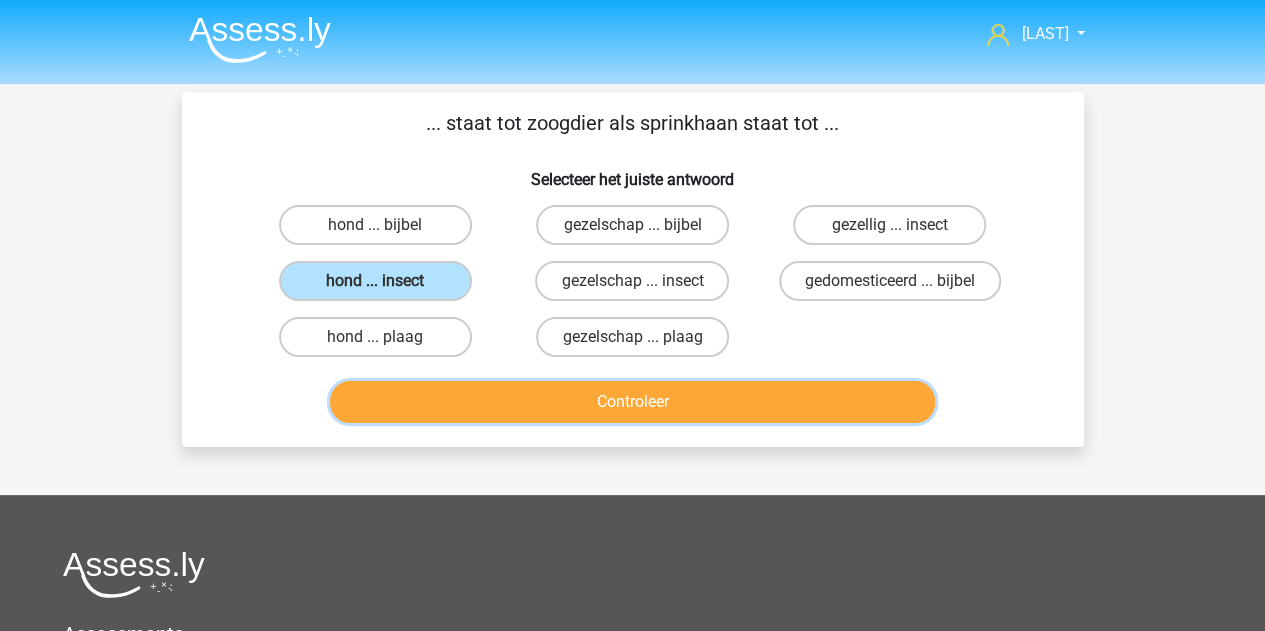 click on "Controleer" at bounding box center [632, 402] 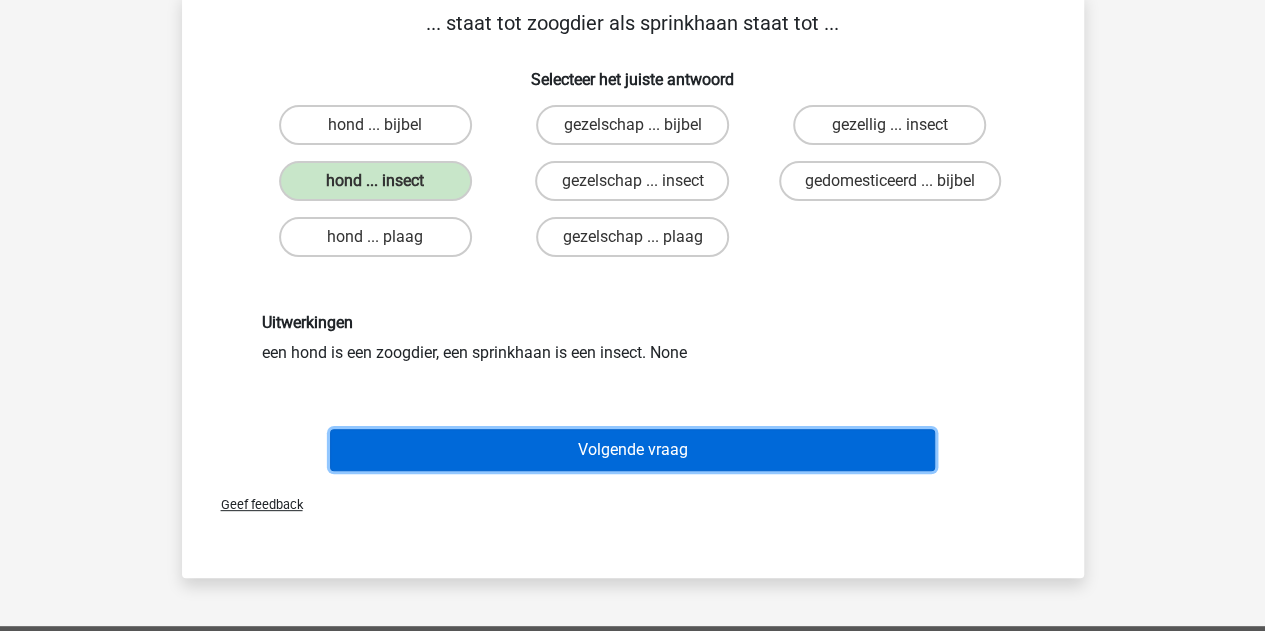 click on "Volgende vraag" at bounding box center (632, 450) 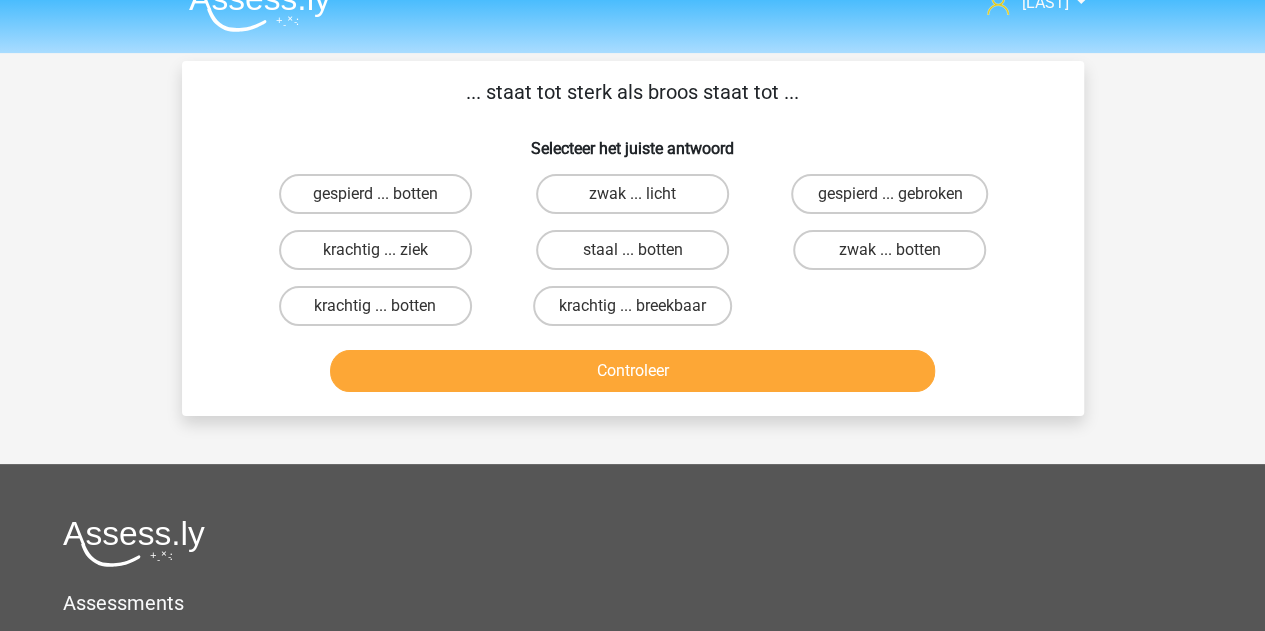 scroll, scrollTop: 0, scrollLeft: 0, axis: both 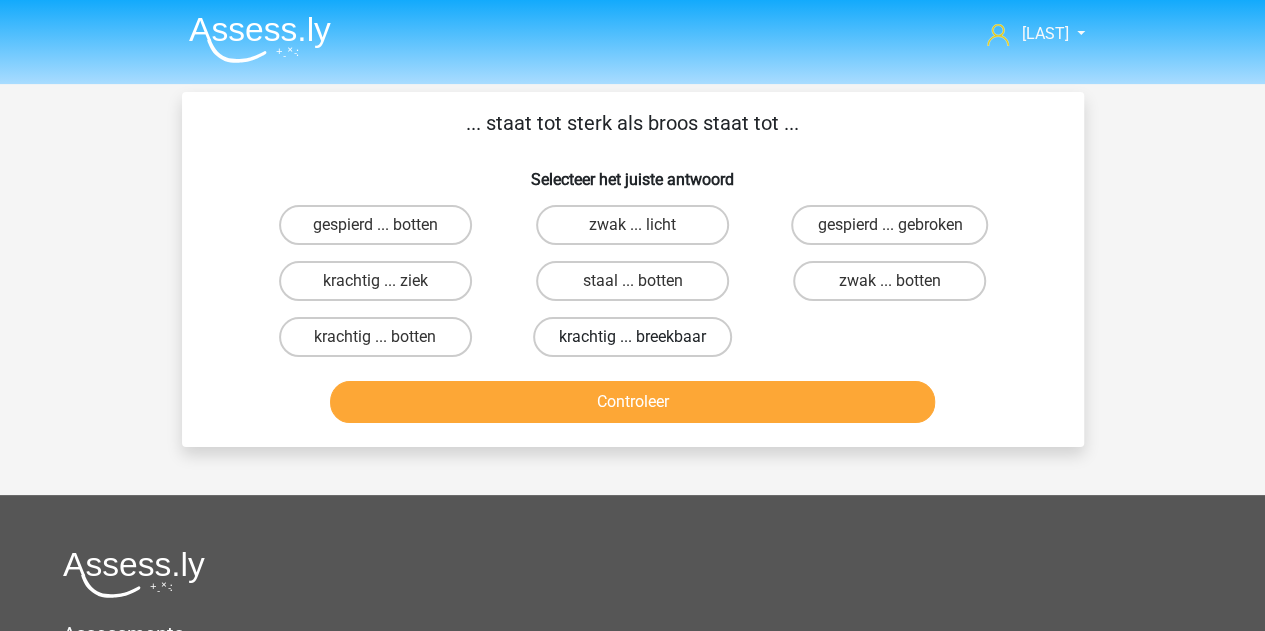 click on "krachtig ... breekbaar" at bounding box center (632, 337) 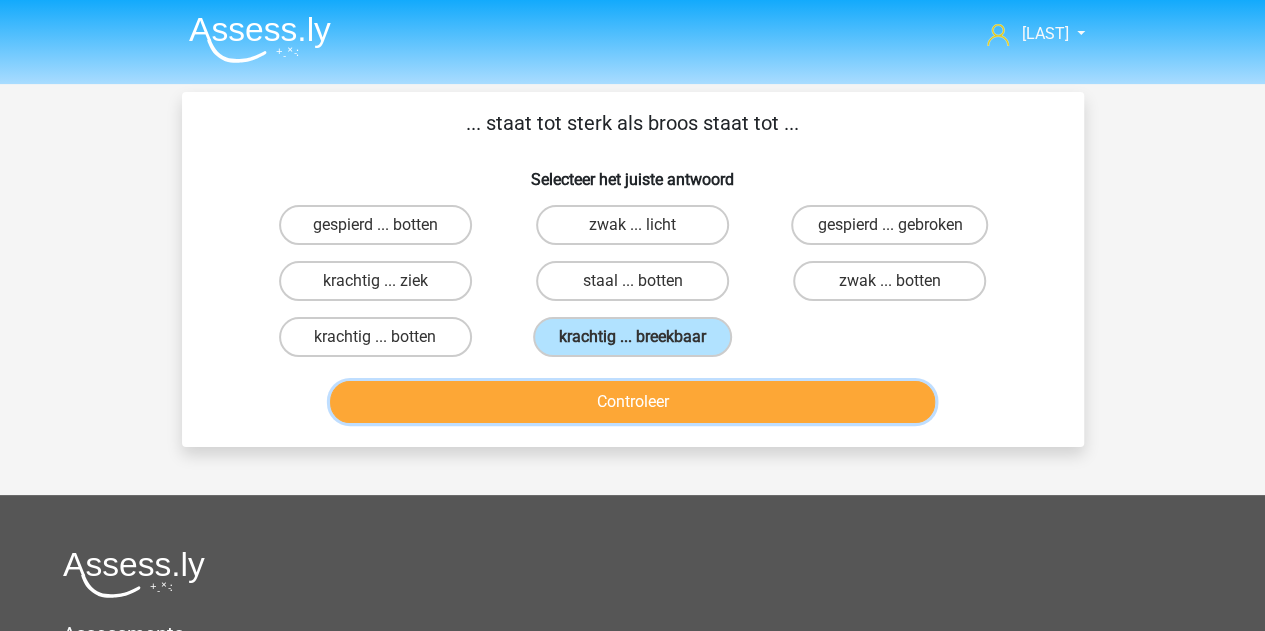 click on "Controleer" at bounding box center [632, 402] 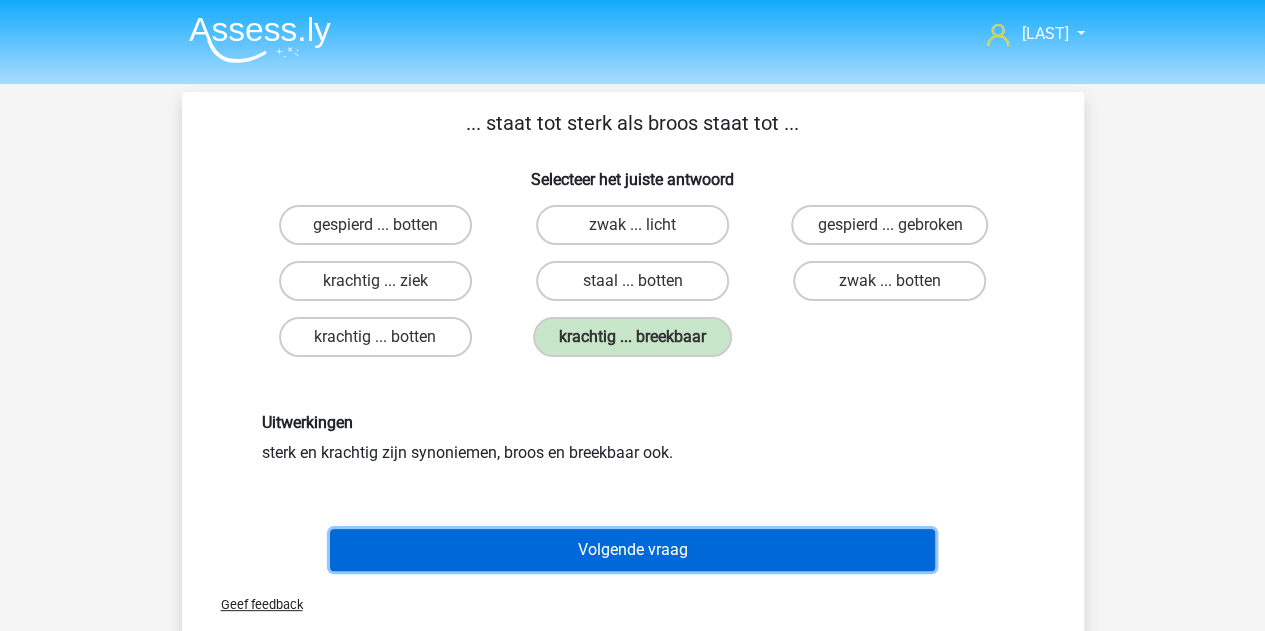click on "Volgende vraag" at bounding box center (632, 550) 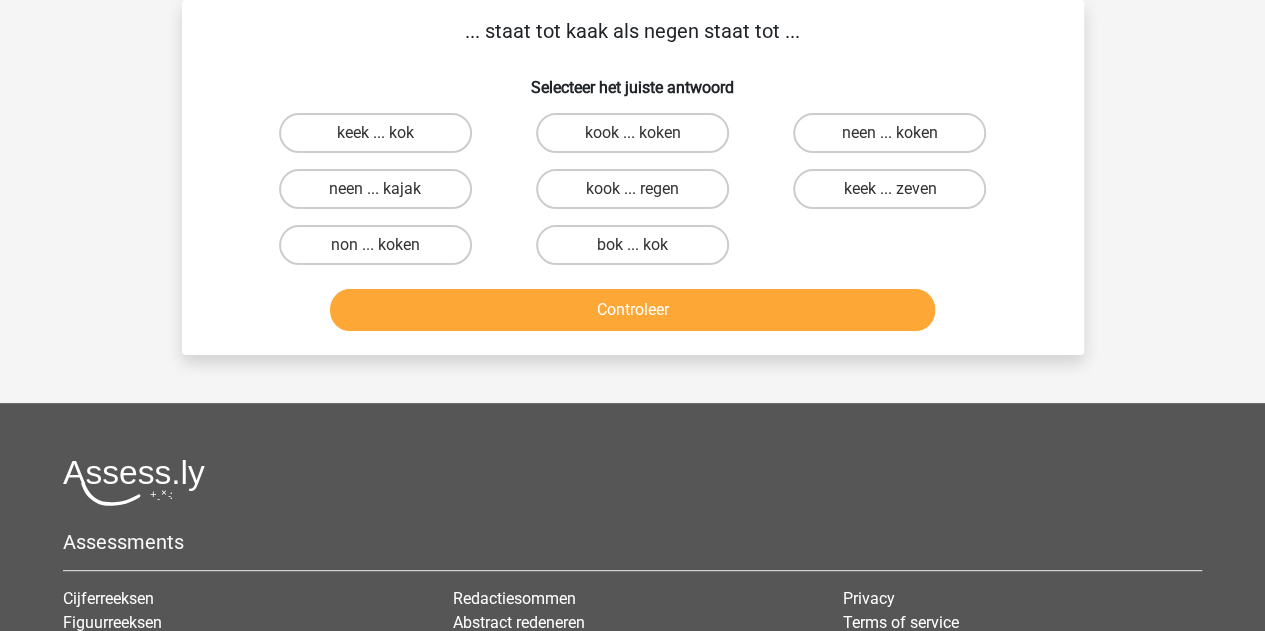 scroll, scrollTop: 0, scrollLeft: 0, axis: both 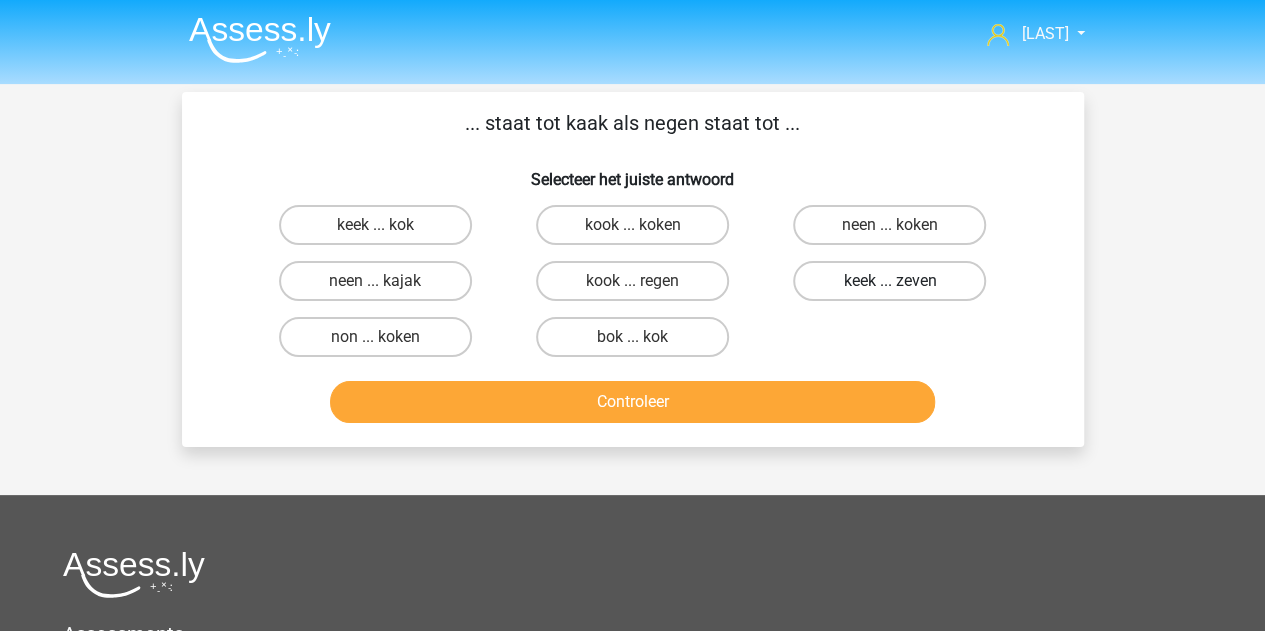 click on "keek ... zeven" at bounding box center [889, 281] 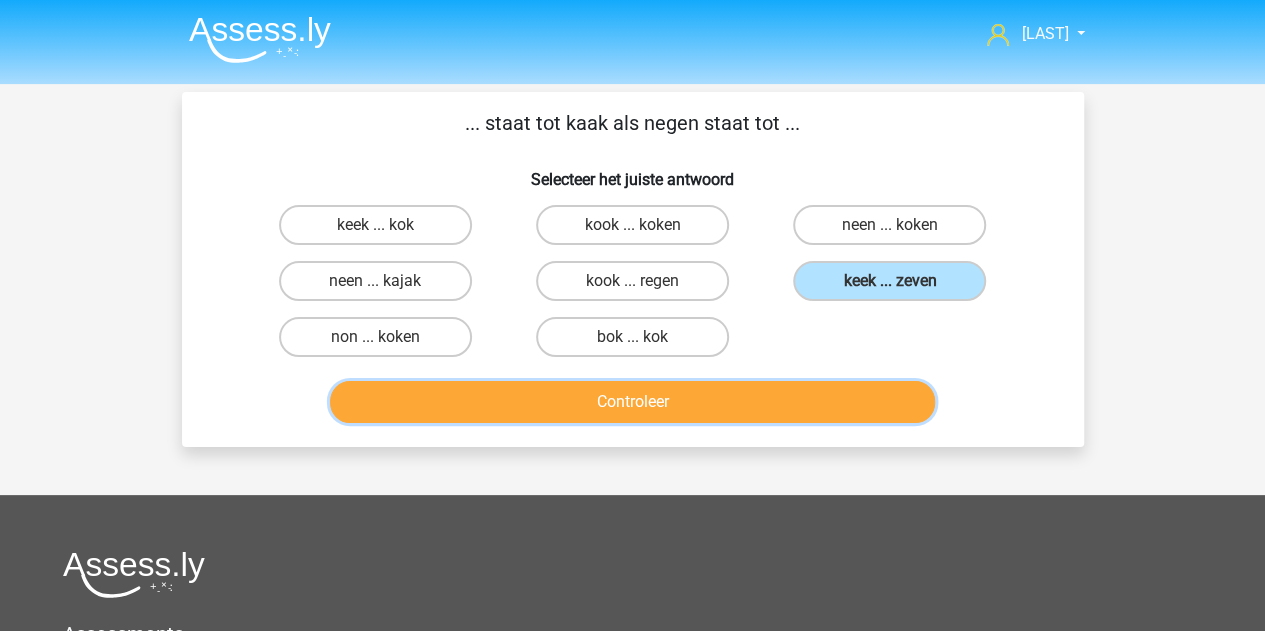 click on "Controleer" at bounding box center (632, 402) 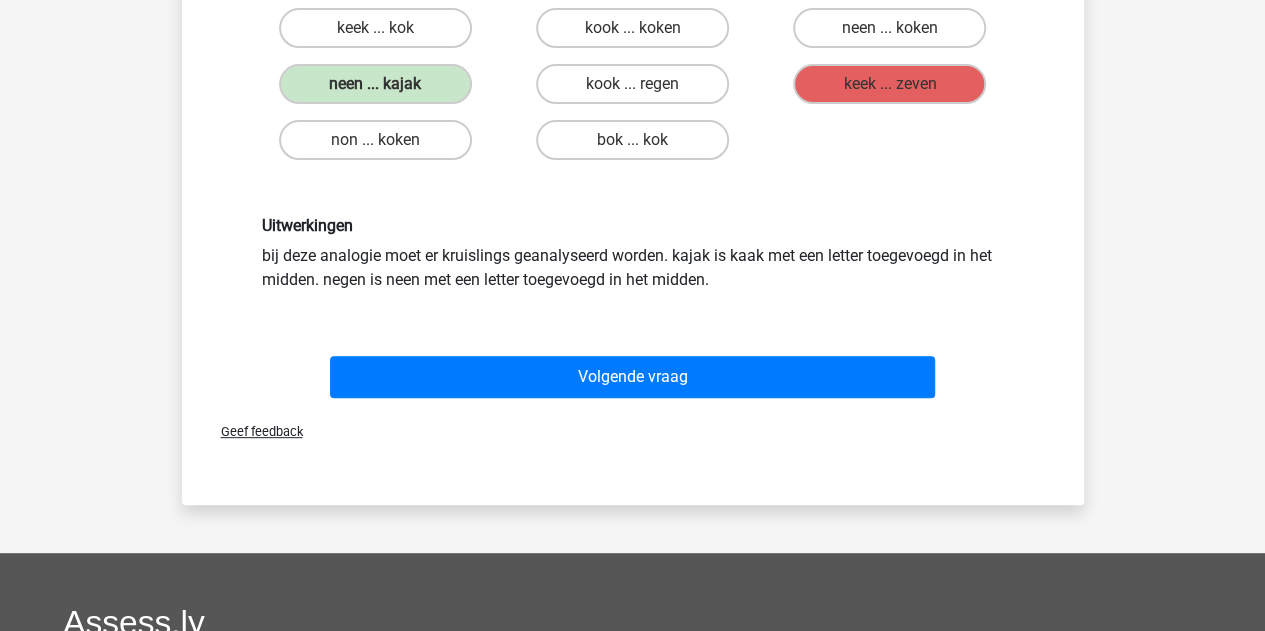 scroll, scrollTop: 200, scrollLeft: 0, axis: vertical 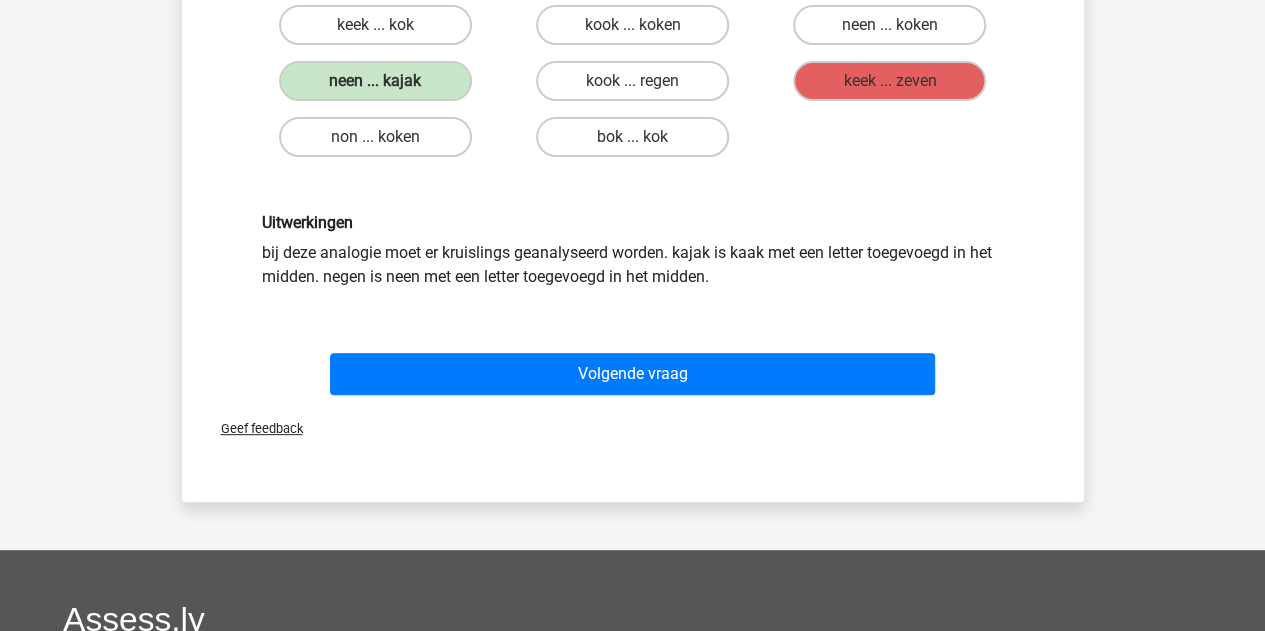 click on "Volgende vraag" at bounding box center (633, 370) 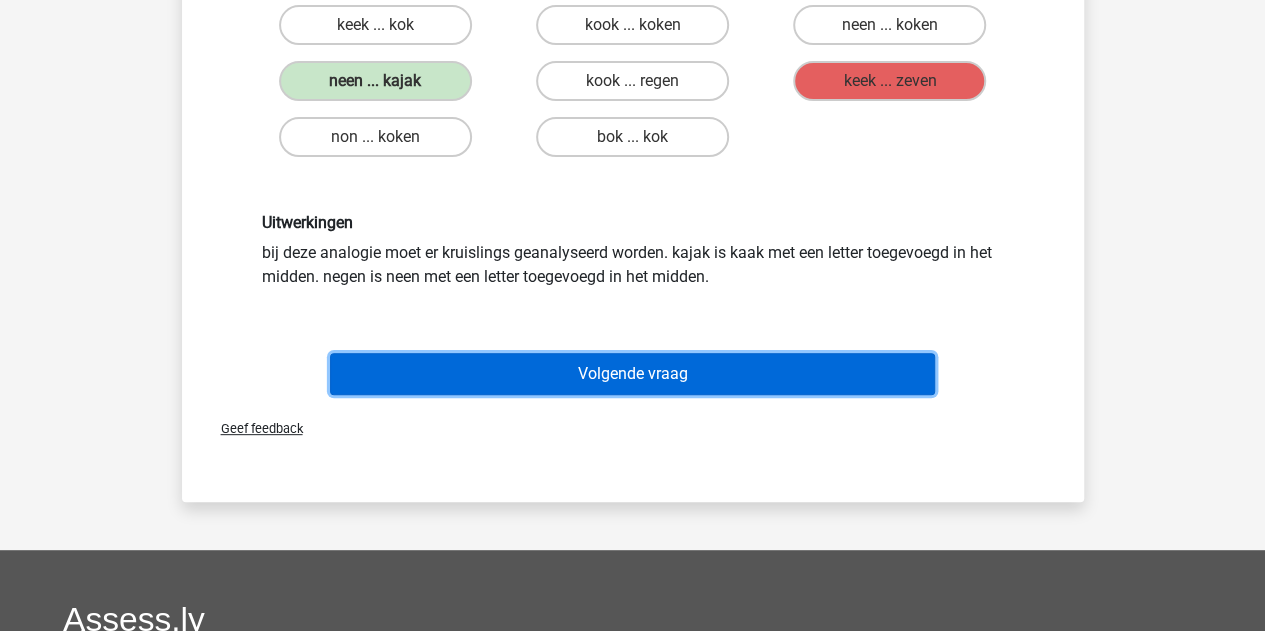 click on "Volgende vraag" at bounding box center (632, 374) 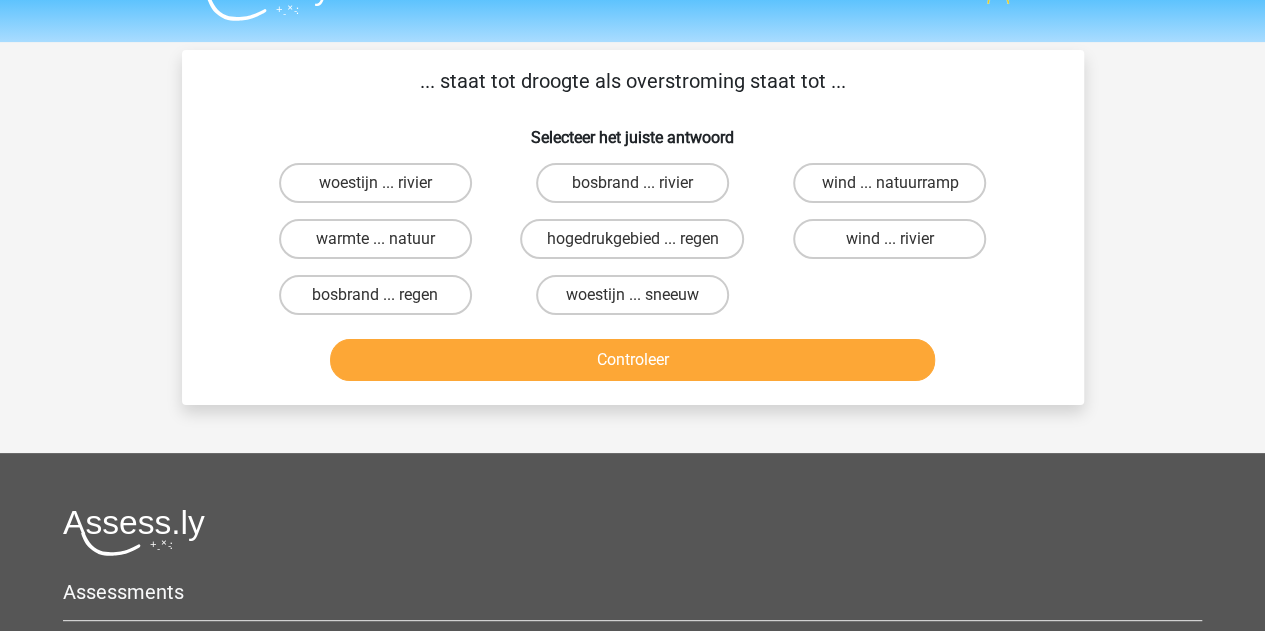 scroll, scrollTop: 0, scrollLeft: 0, axis: both 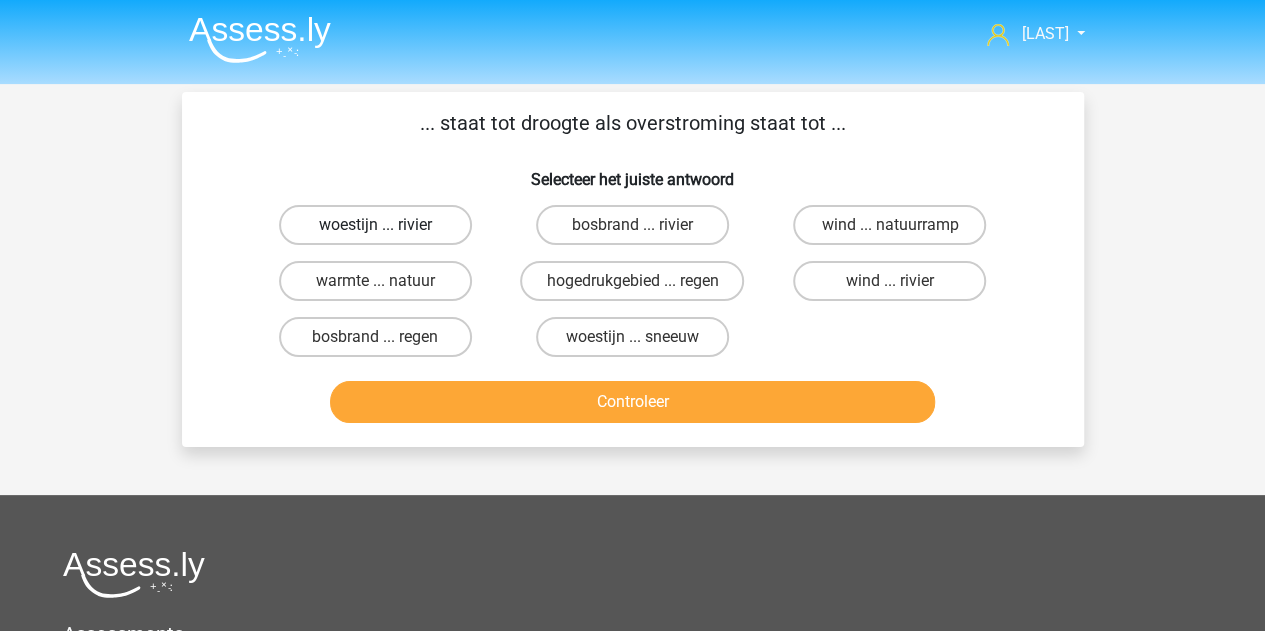 click on "woestijn ... rivier" at bounding box center (375, 225) 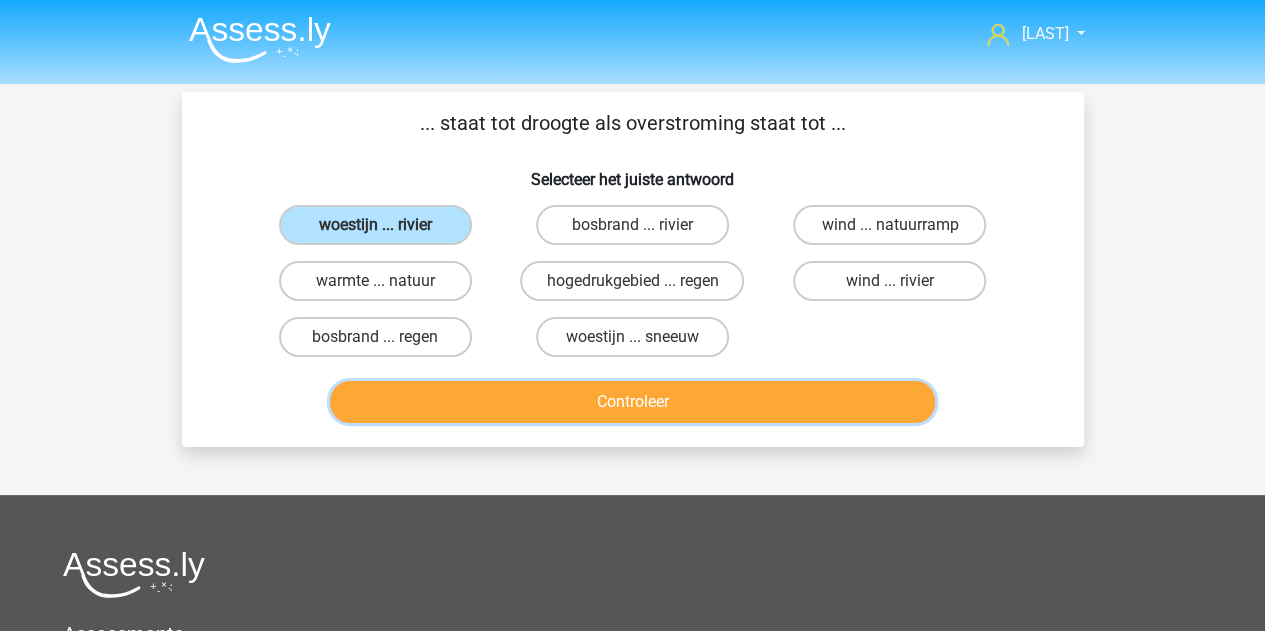 click on "Controleer" at bounding box center (632, 402) 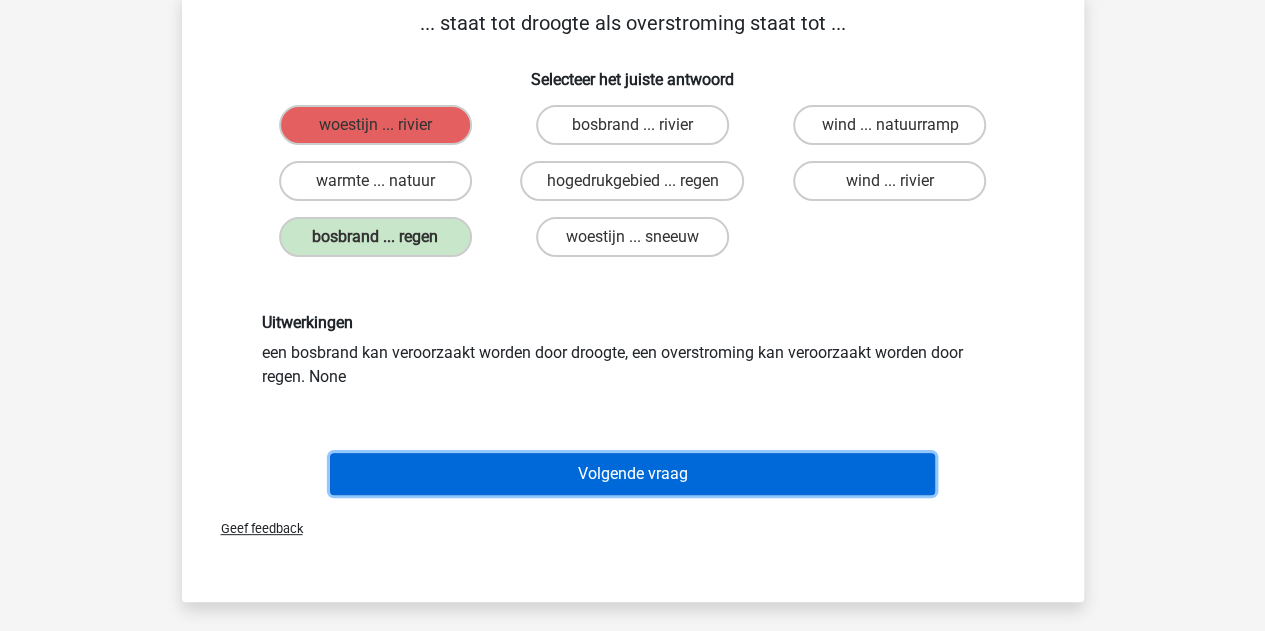click on "Volgende vraag" at bounding box center (632, 474) 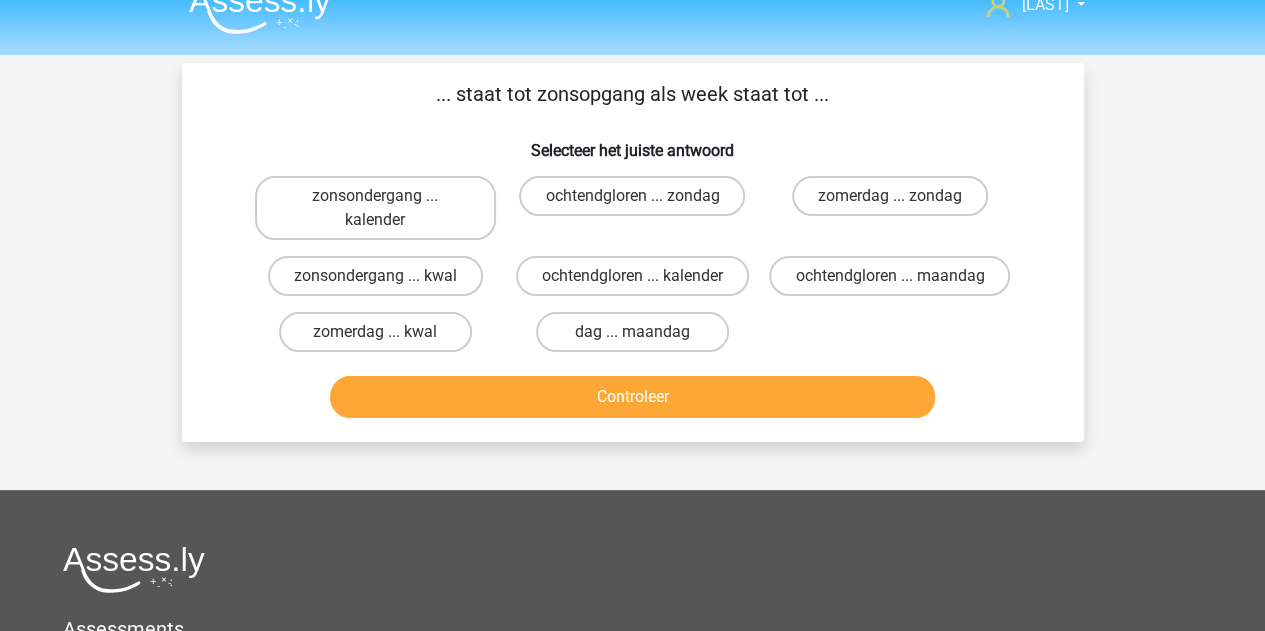 scroll, scrollTop: 0, scrollLeft: 0, axis: both 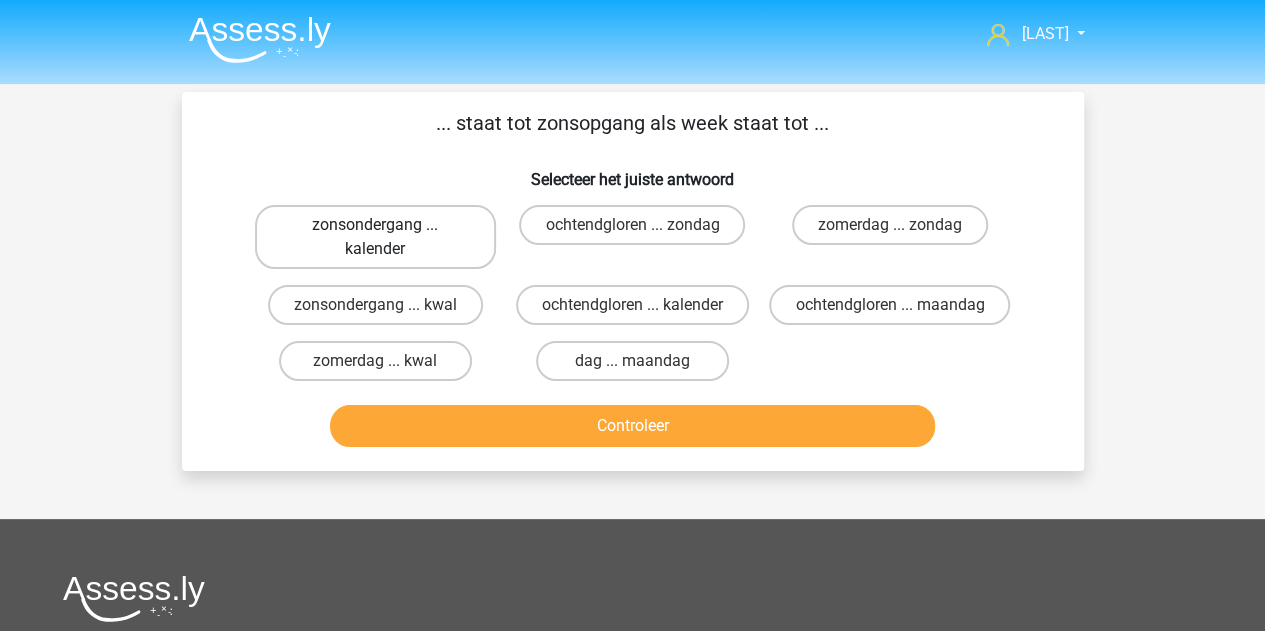click on "zonsondergang ... kalender" at bounding box center (375, 237) 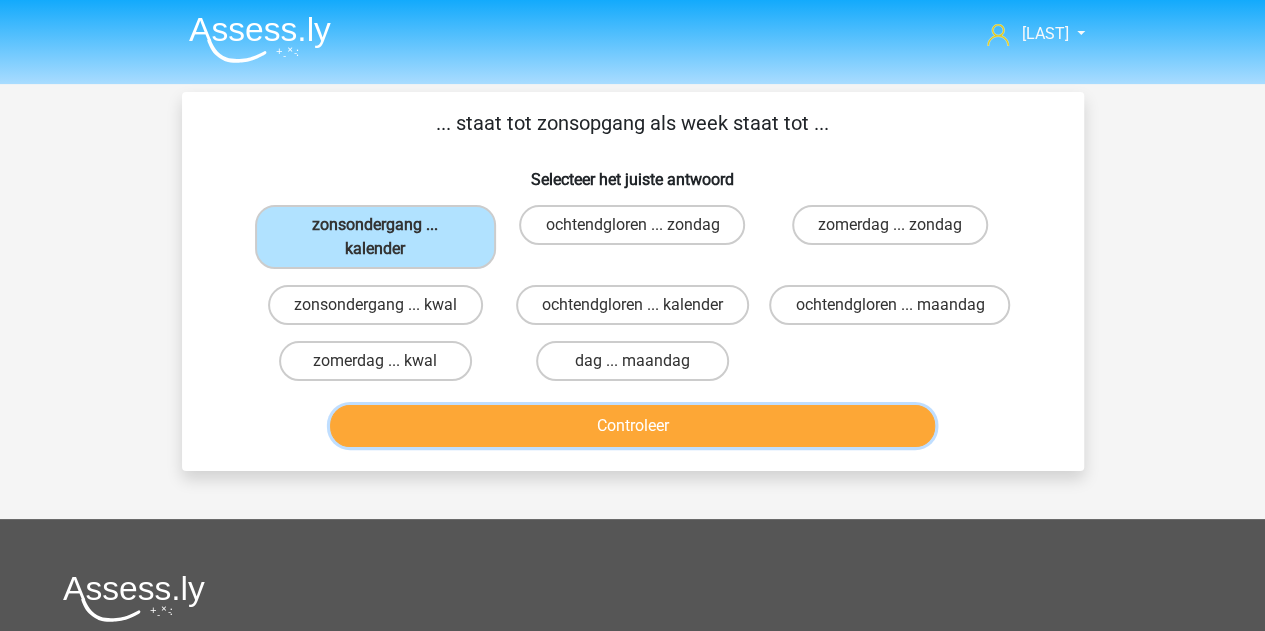 click on "Controleer" at bounding box center (632, 426) 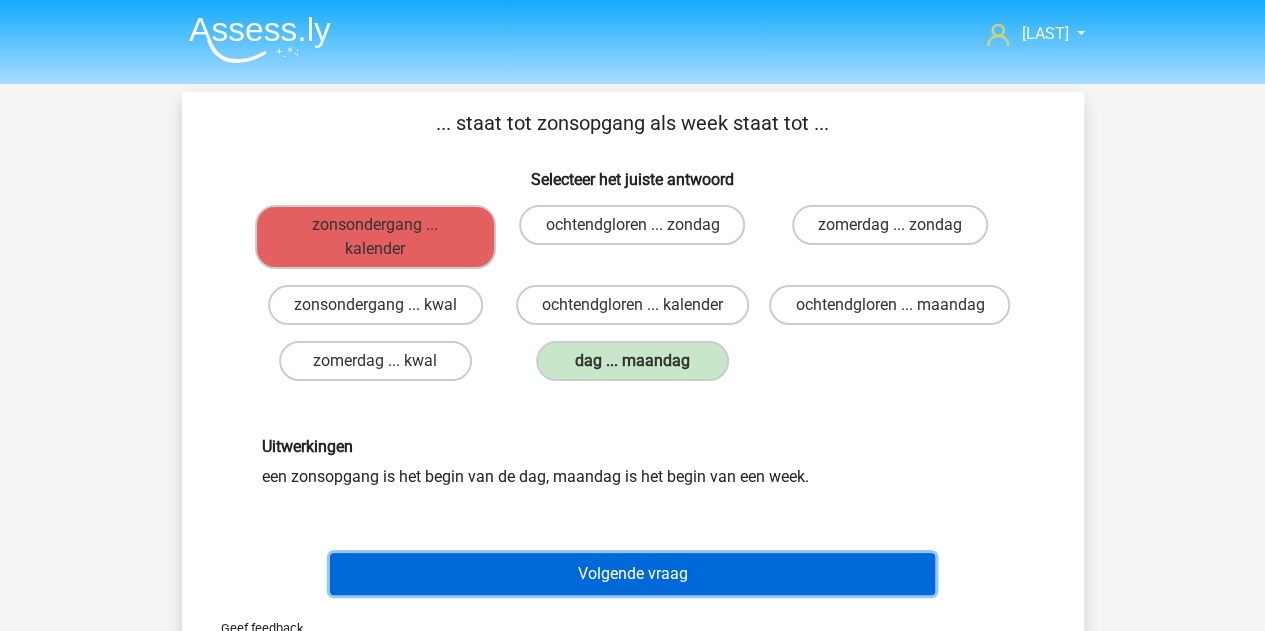 click on "Volgende vraag" at bounding box center (632, 574) 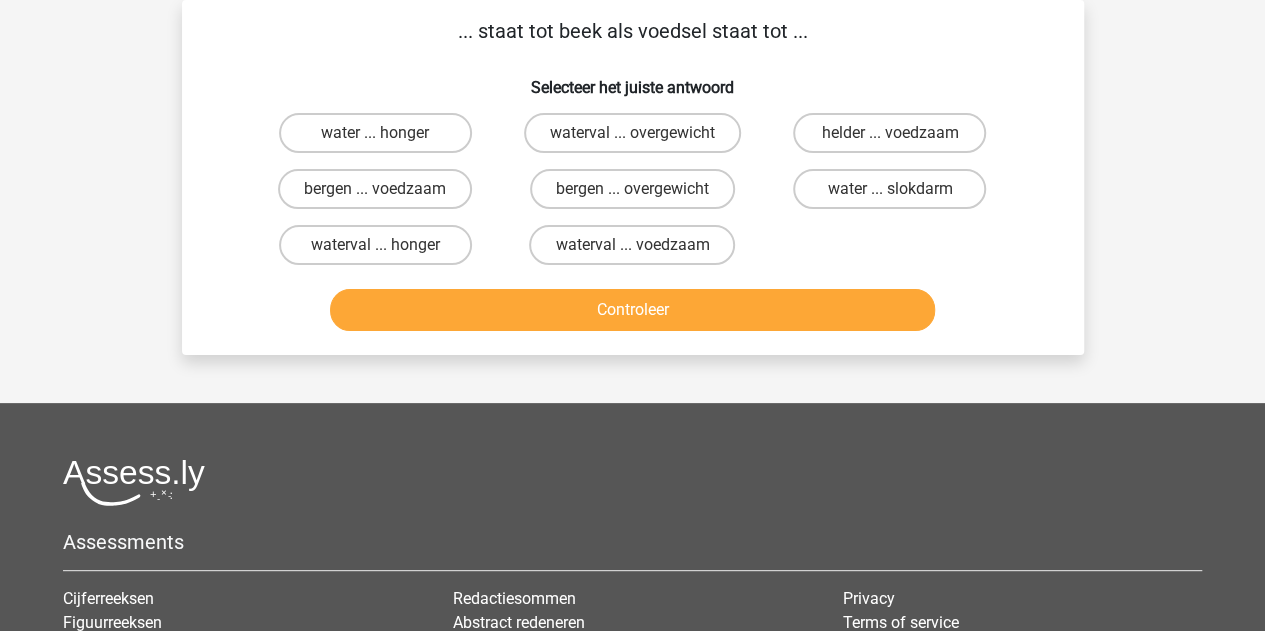 scroll, scrollTop: 0, scrollLeft: 0, axis: both 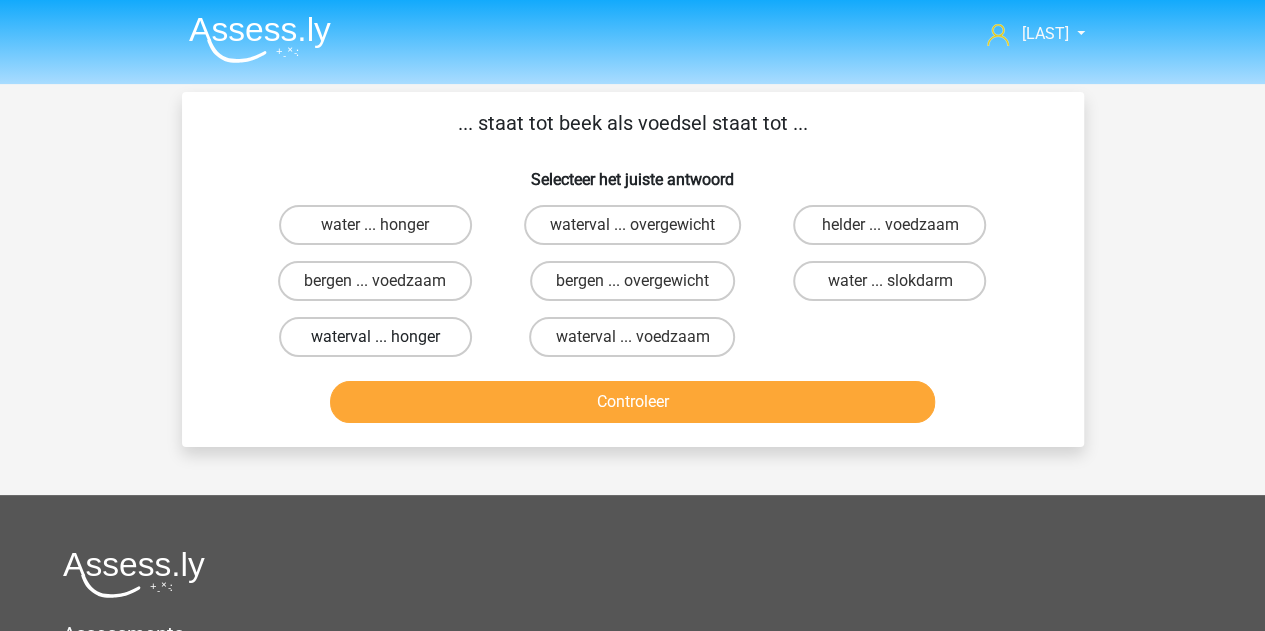 click on "waterval ... honger" at bounding box center [375, 337] 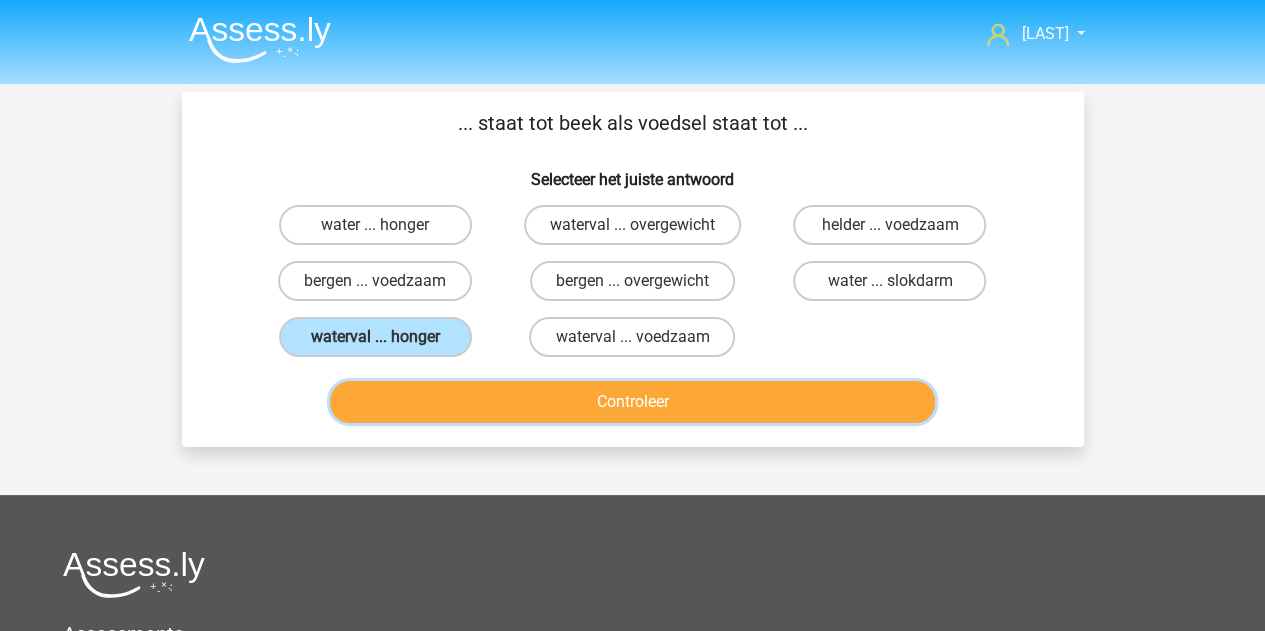 click on "Controleer" at bounding box center [632, 402] 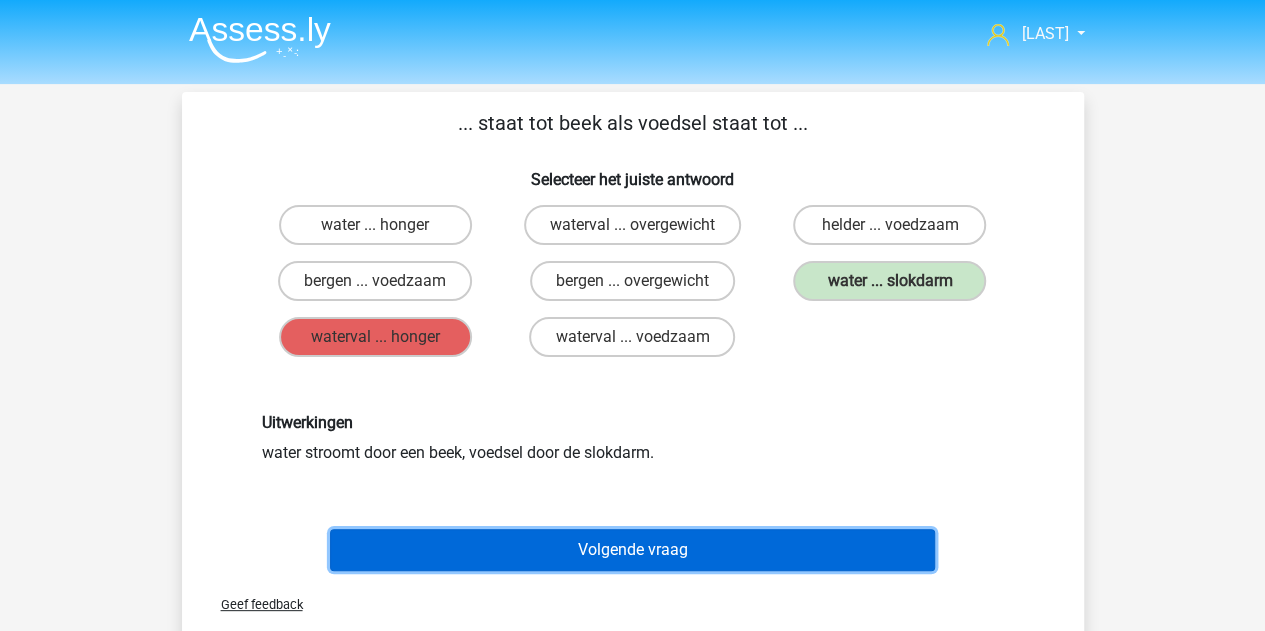 click on "Volgende vraag" at bounding box center [632, 550] 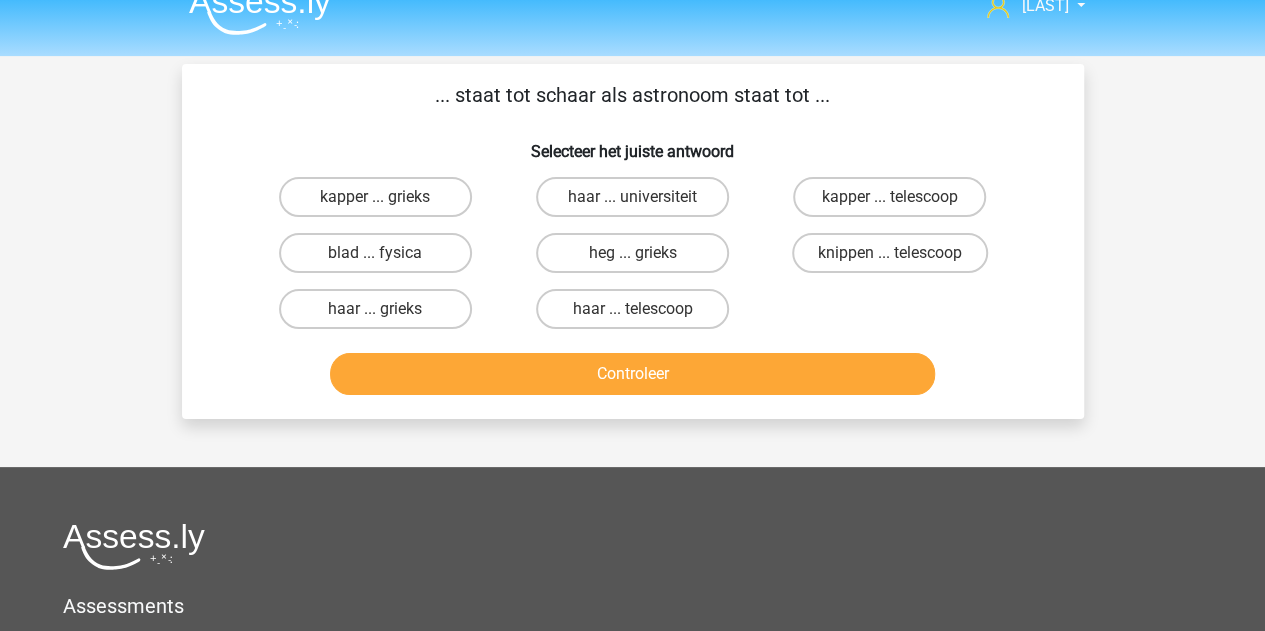 scroll, scrollTop: 0, scrollLeft: 0, axis: both 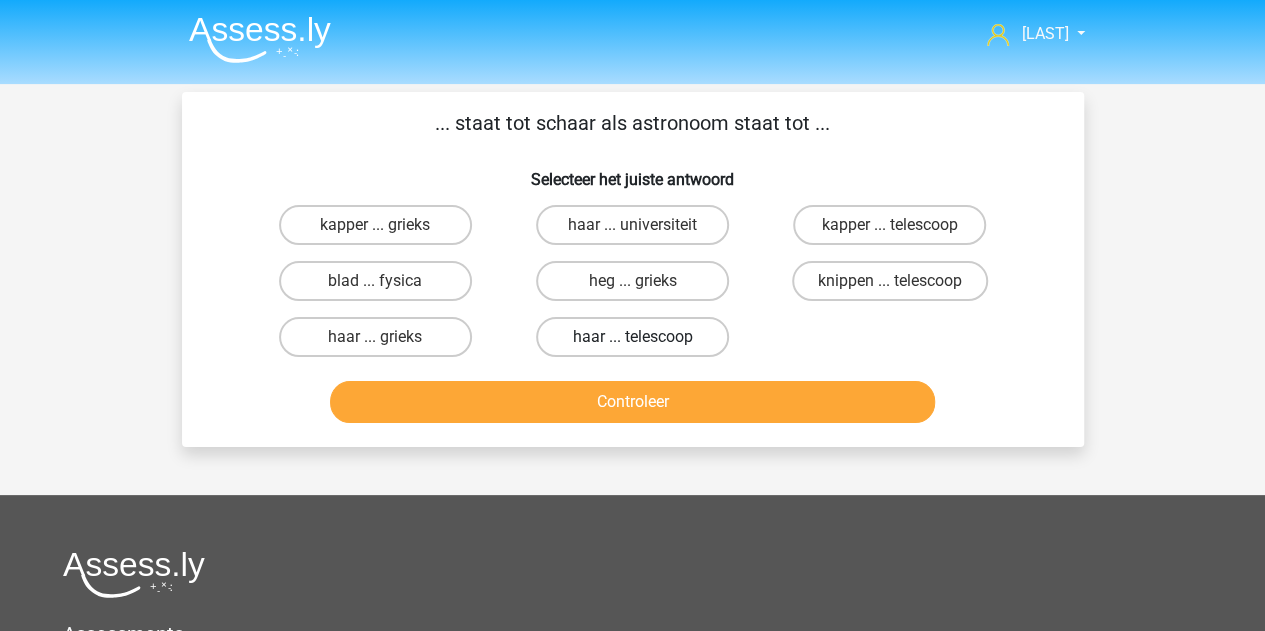 click on "haar ... telescoop" at bounding box center (632, 337) 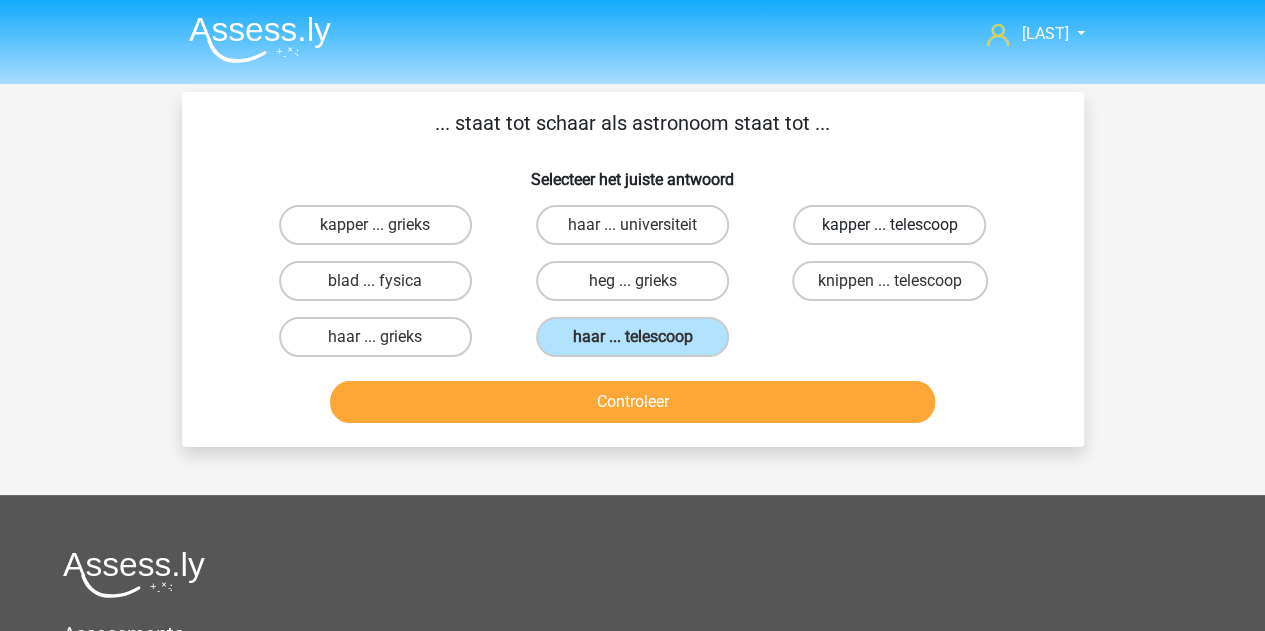 click on "kapper ... telescoop" at bounding box center [889, 225] 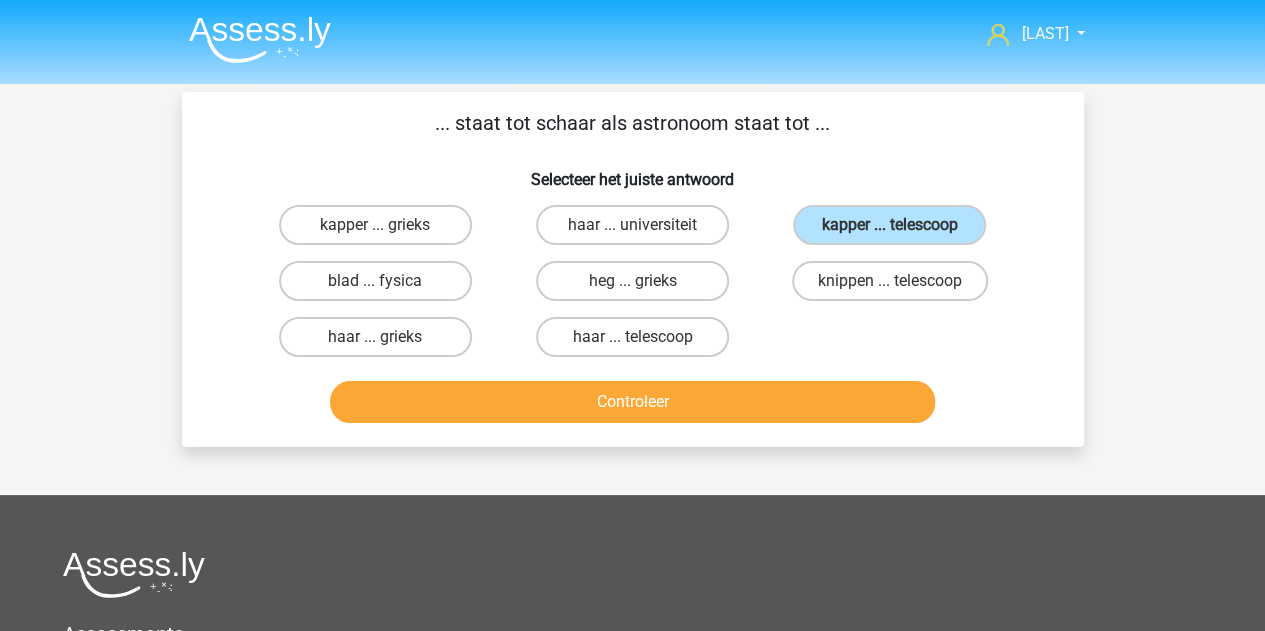 click on "... staat tot schaar als astronoom staat tot ...
Selecteer het juiste antwoord
kapper ... grieks
haar ... universiteit
kapper ... telescoop" at bounding box center (633, 269) 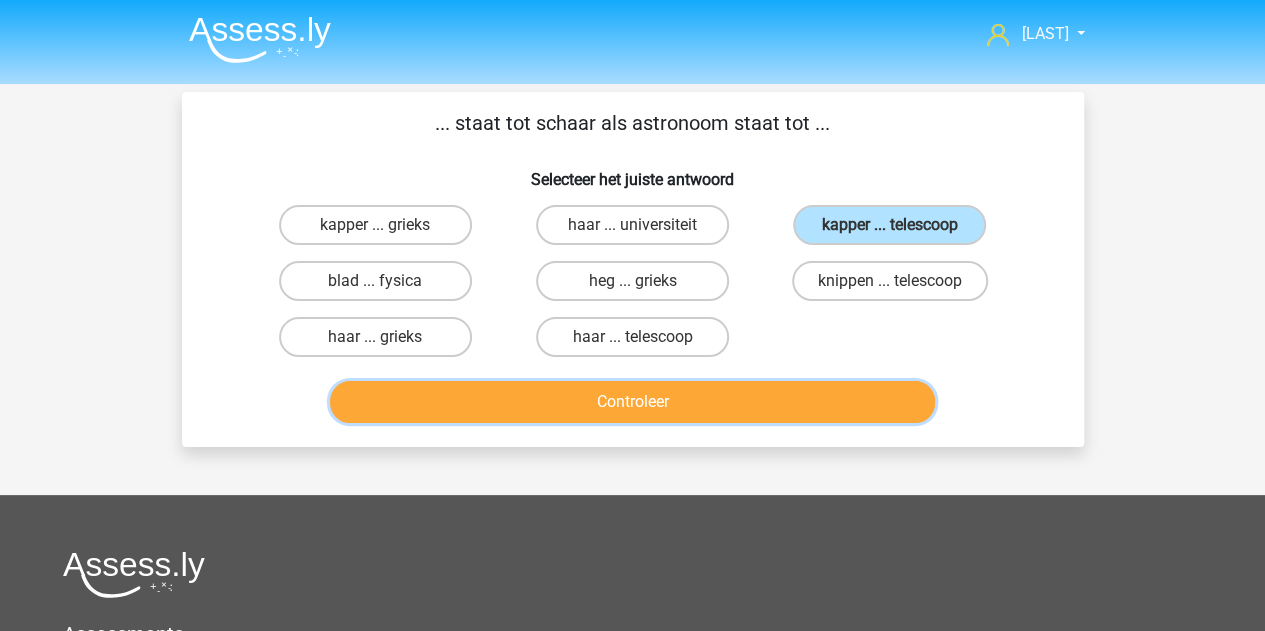 click on "Controleer" at bounding box center [632, 402] 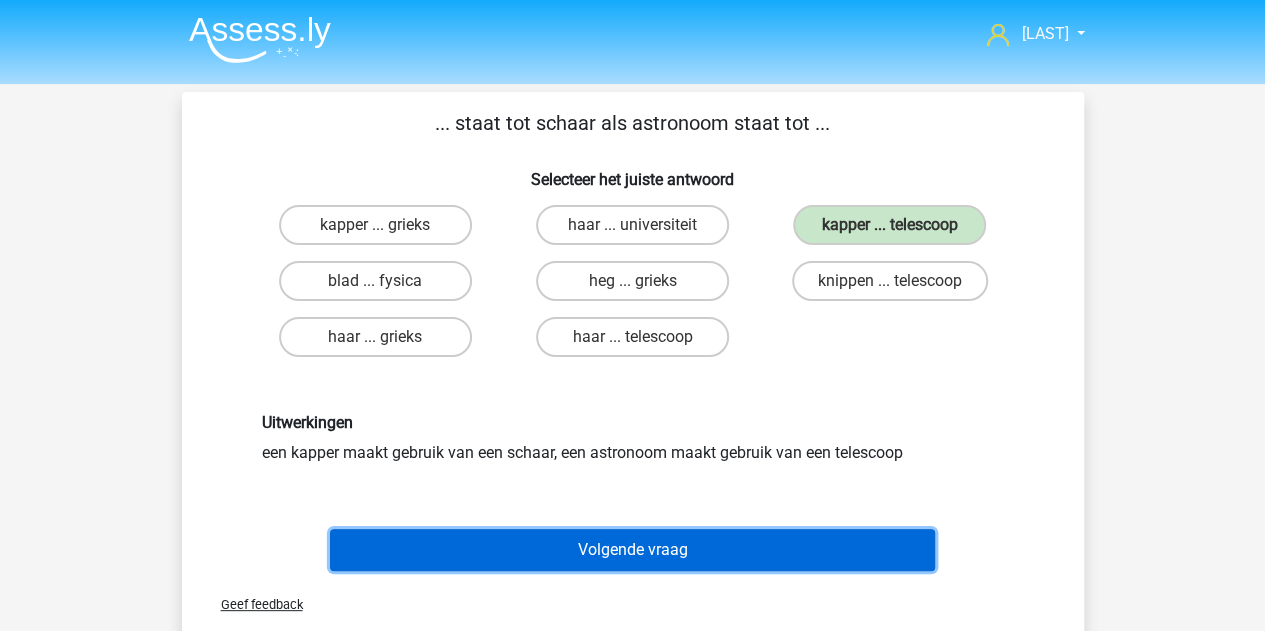 click on "Volgende vraag" at bounding box center (632, 550) 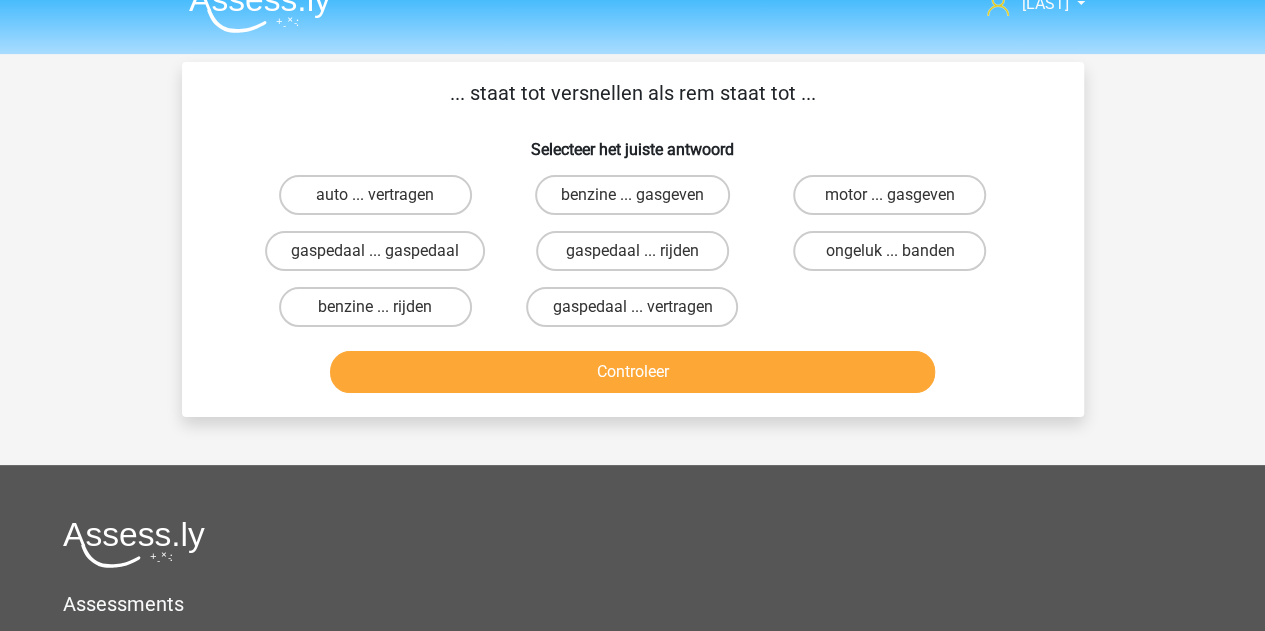 scroll, scrollTop: 0, scrollLeft: 0, axis: both 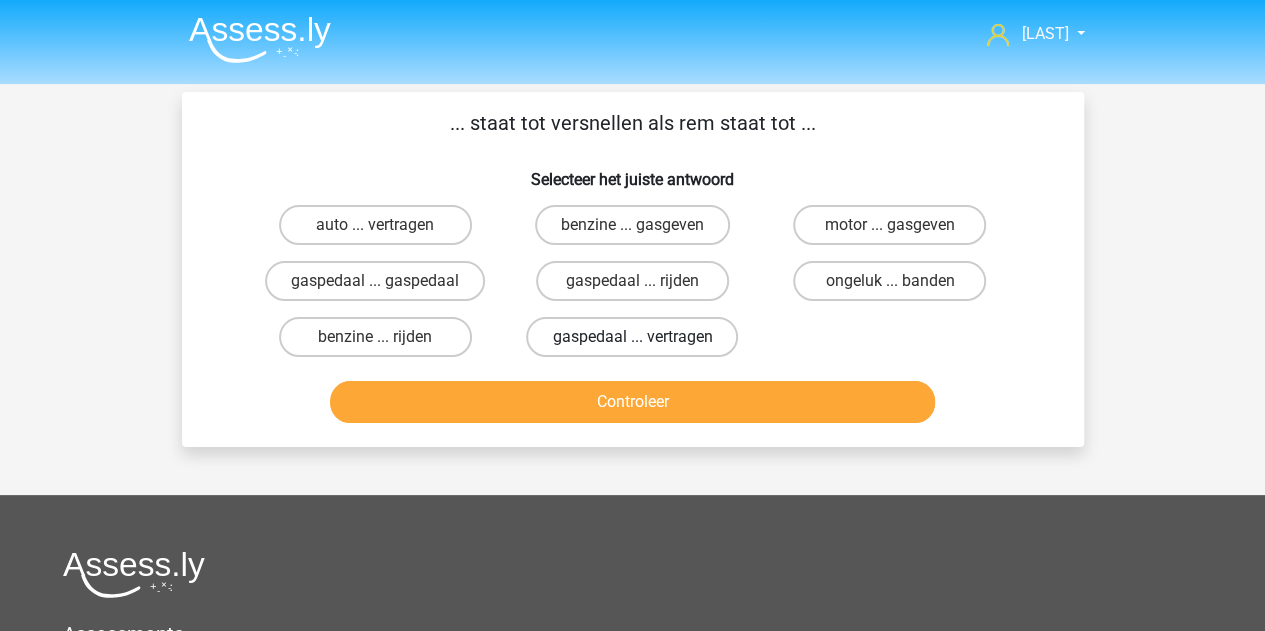 click on "gaspedaal ... vertragen" at bounding box center [632, 337] 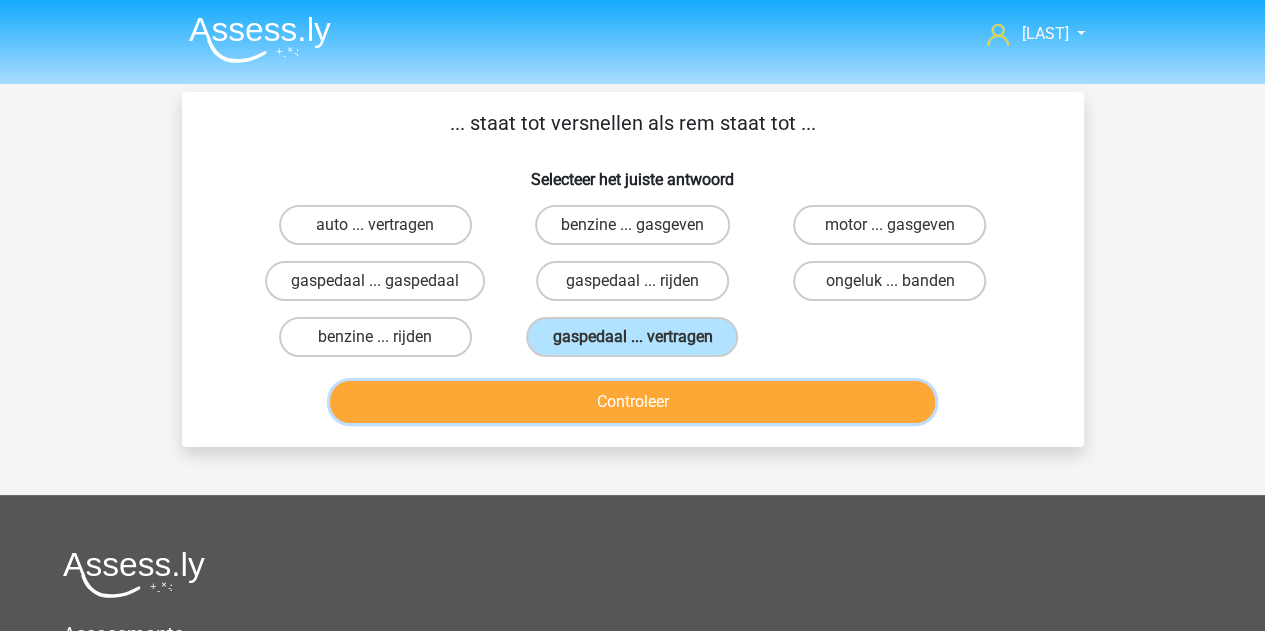 click on "Controleer" at bounding box center (632, 402) 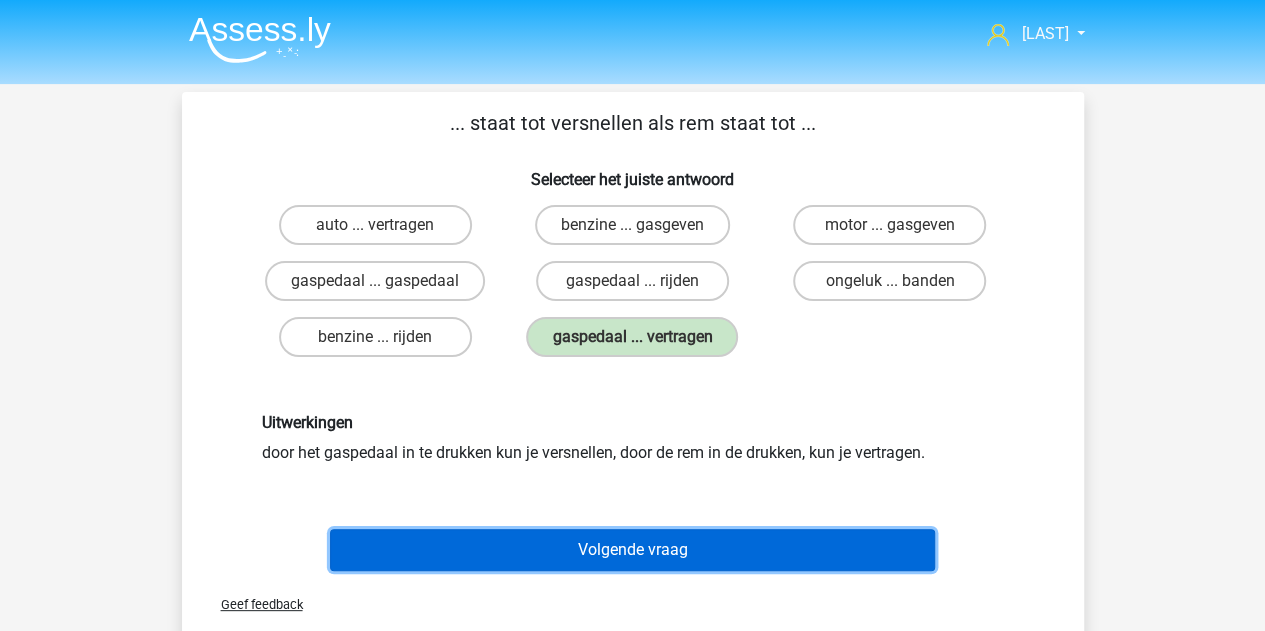 click on "Volgende vraag" at bounding box center [632, 550] 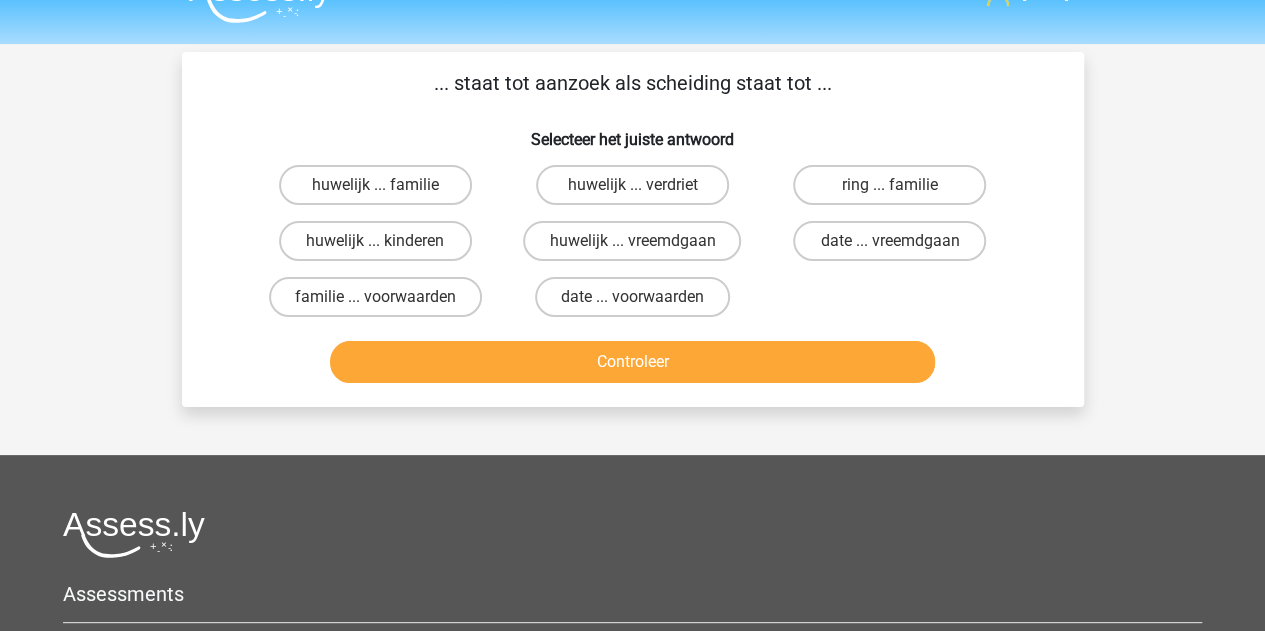 scroll, scrollTop: 0, scrollLeft: 0, axis: both 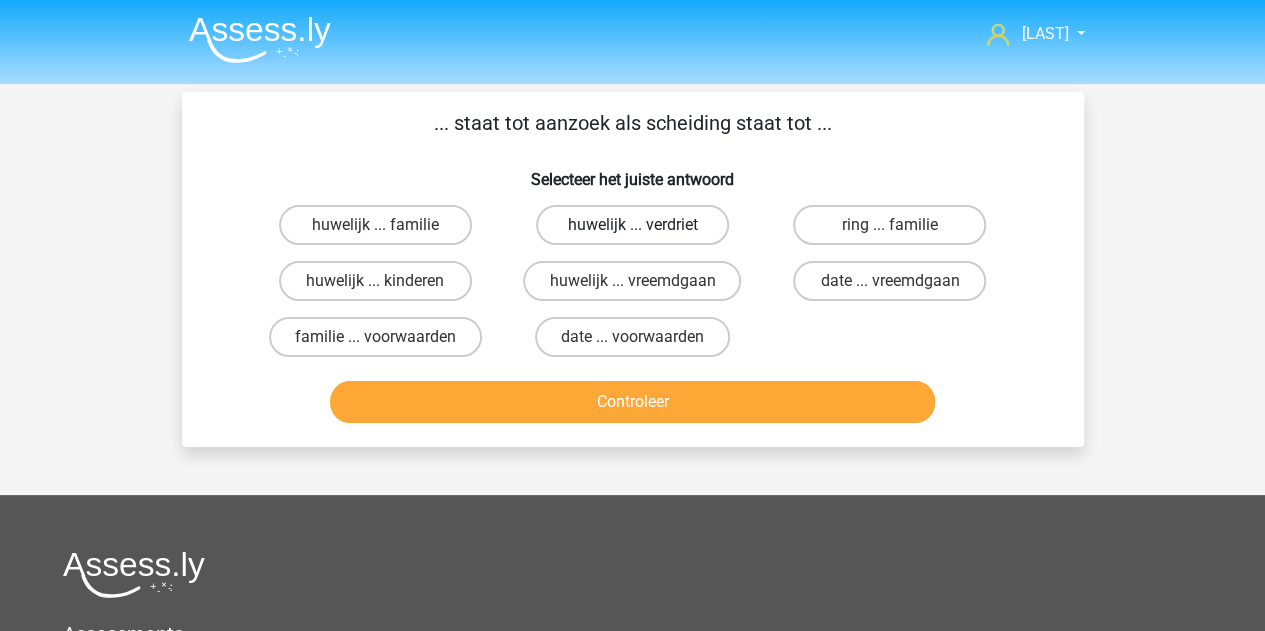 click on "huwelijk ... verdriet" at bounding box center [632, 225] 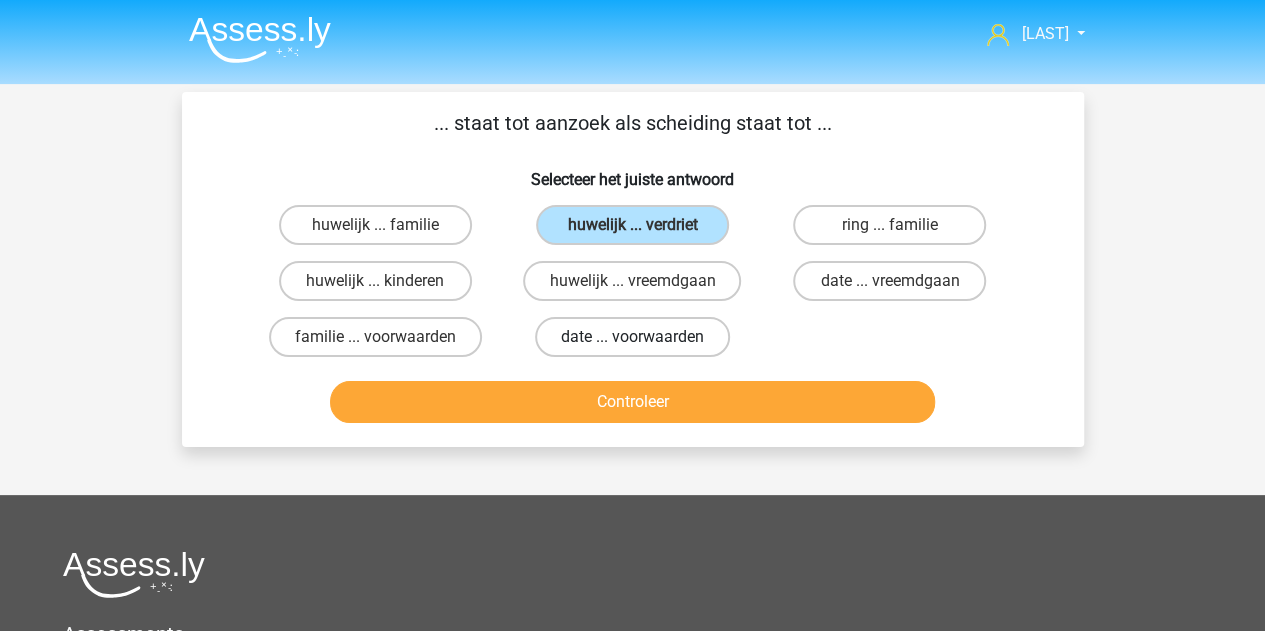 click on "date ... voorwaarden" at bounding box center [632, 337] 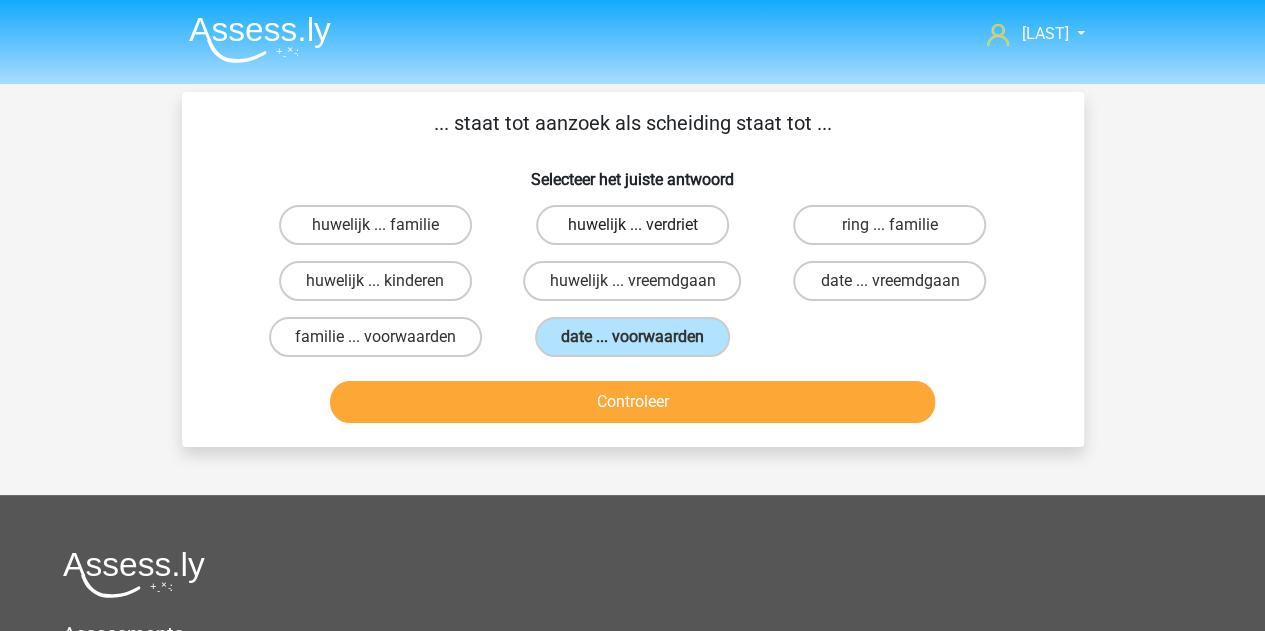 click on "huwelijk ... verdriet" at bounding box center [632, 225] 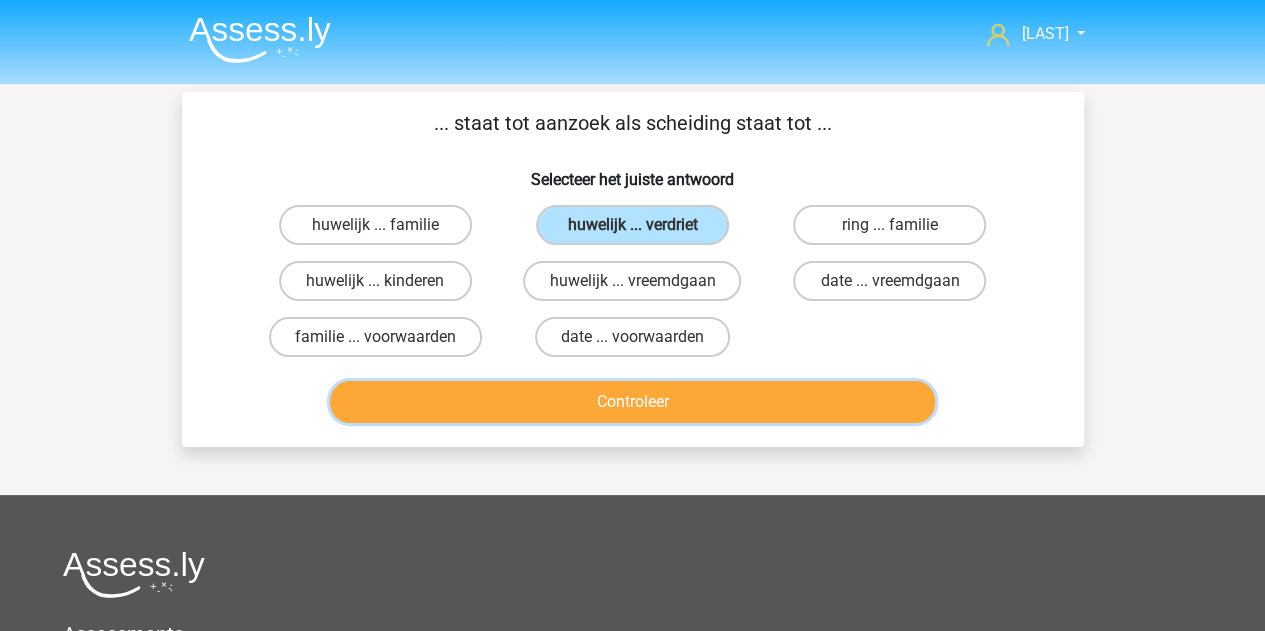 click on "Controleer" at bounding box center [632, 402] 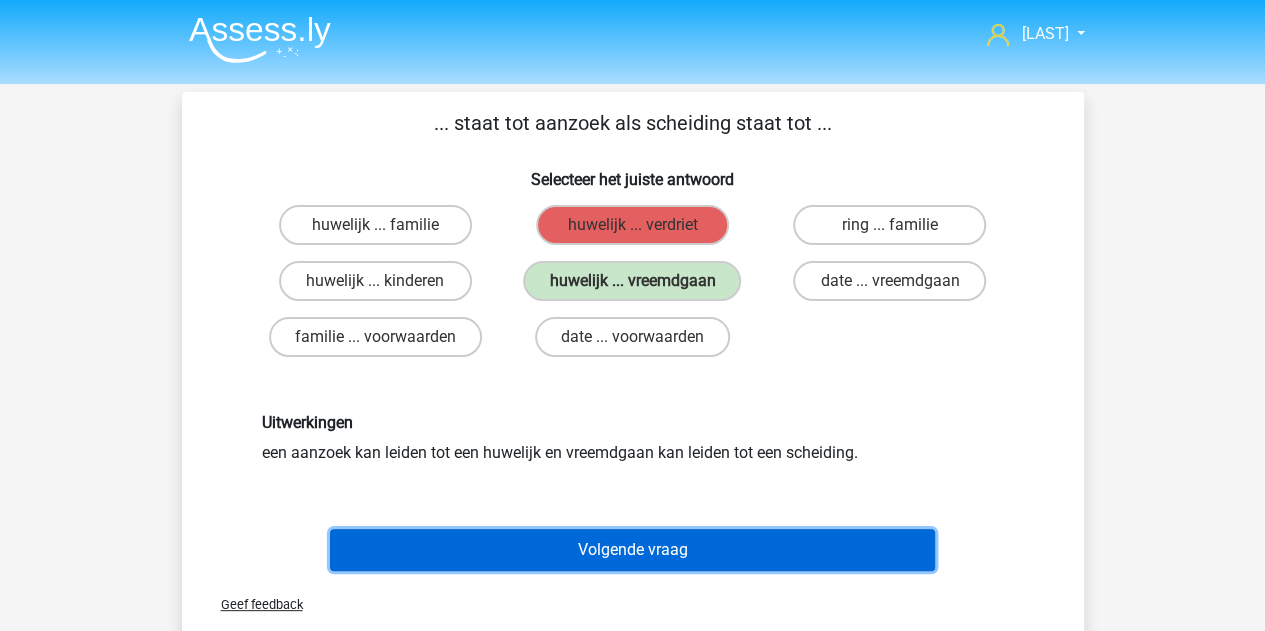 click on "Volgende vraag" at bounding box center (632, 550) 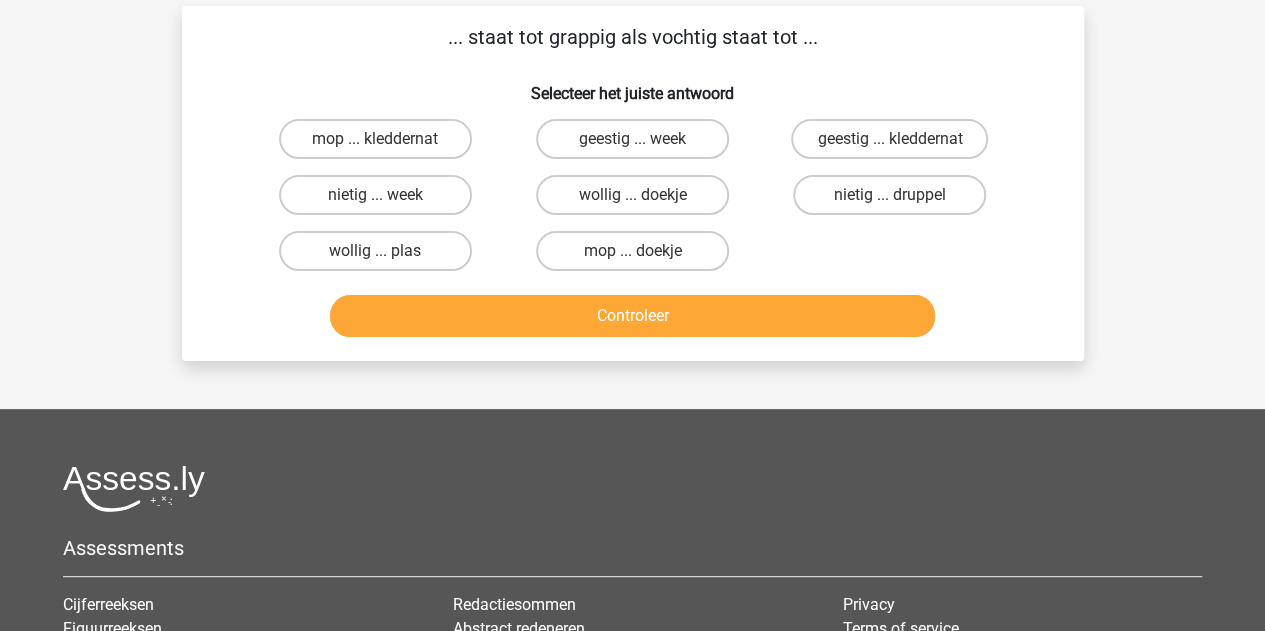 scroll, scrollTop: 0, scrollLeft: 0, axis: both 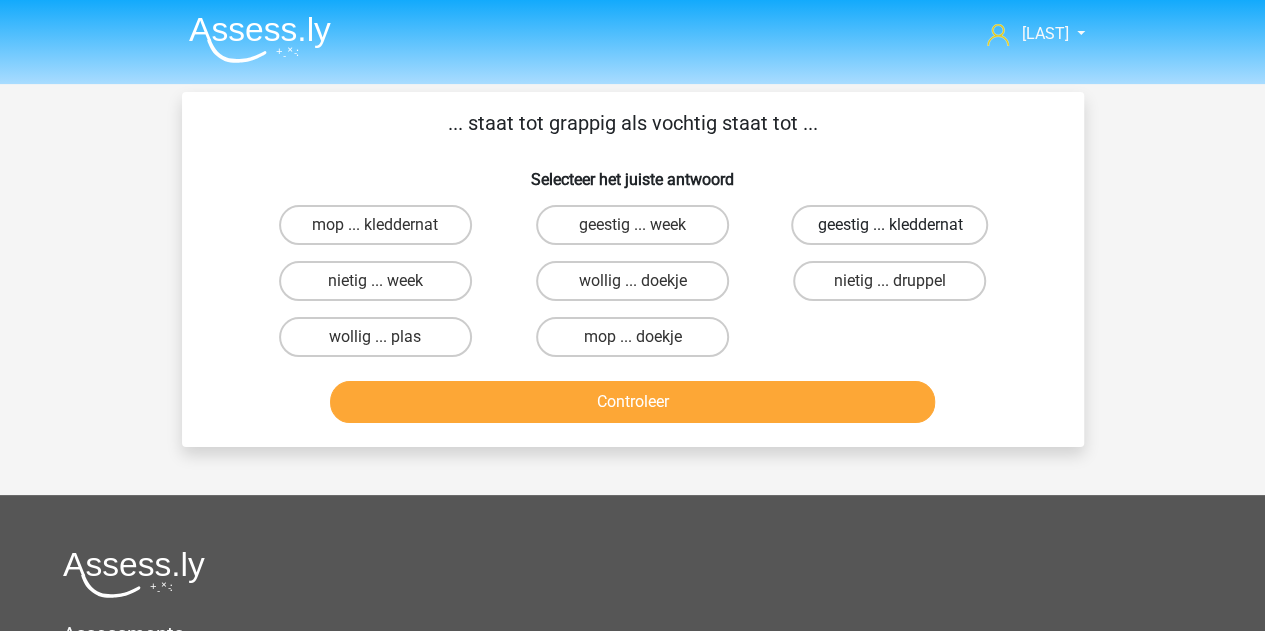click on "geestig ... kleddernat" at bounding box center [889, 225] 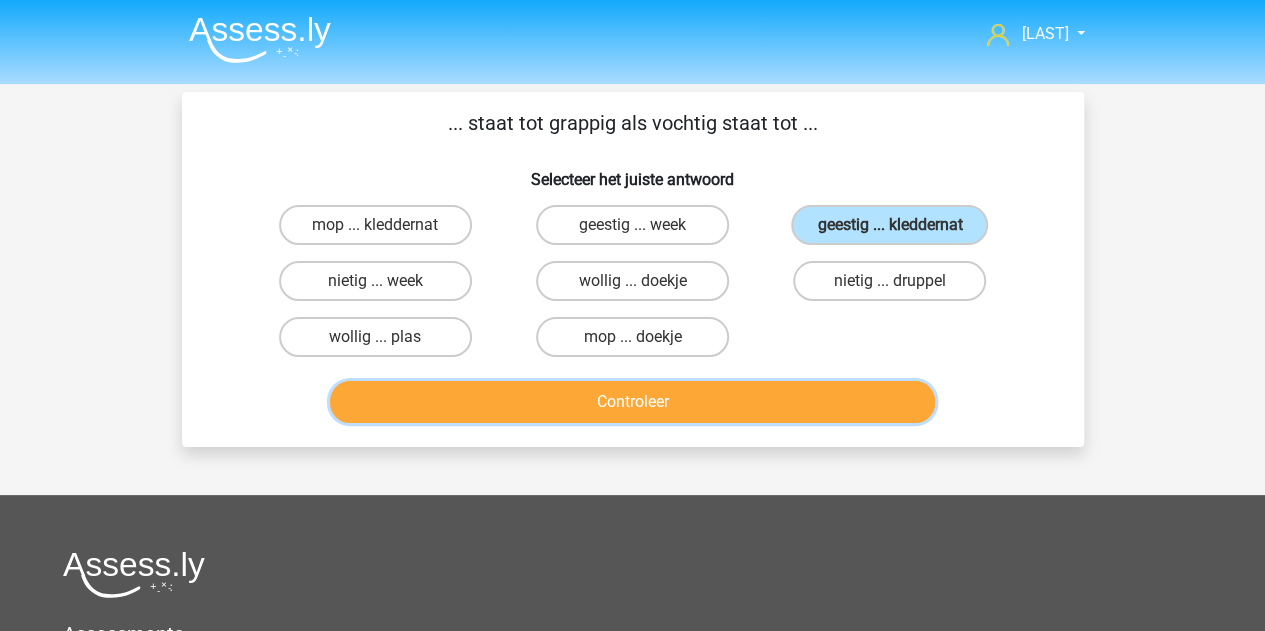 click on "Controleer" at bounding box center (632, 402) 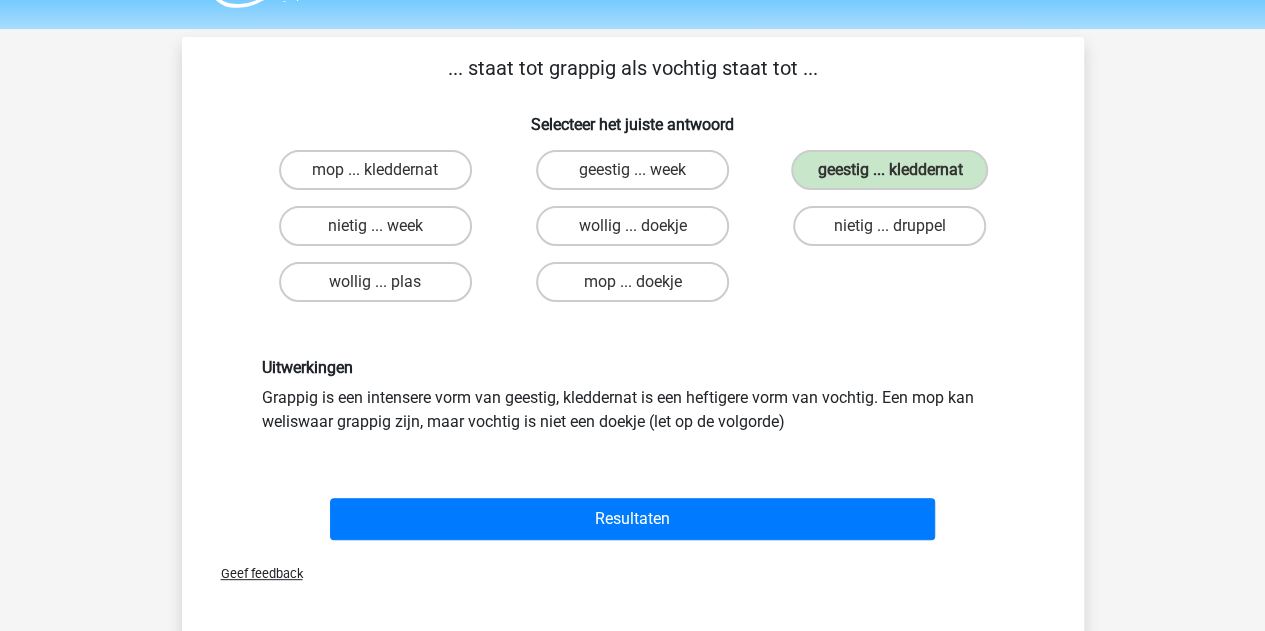 scroll, scrollTop: 100, scrollLeft: 0, axis: vertical 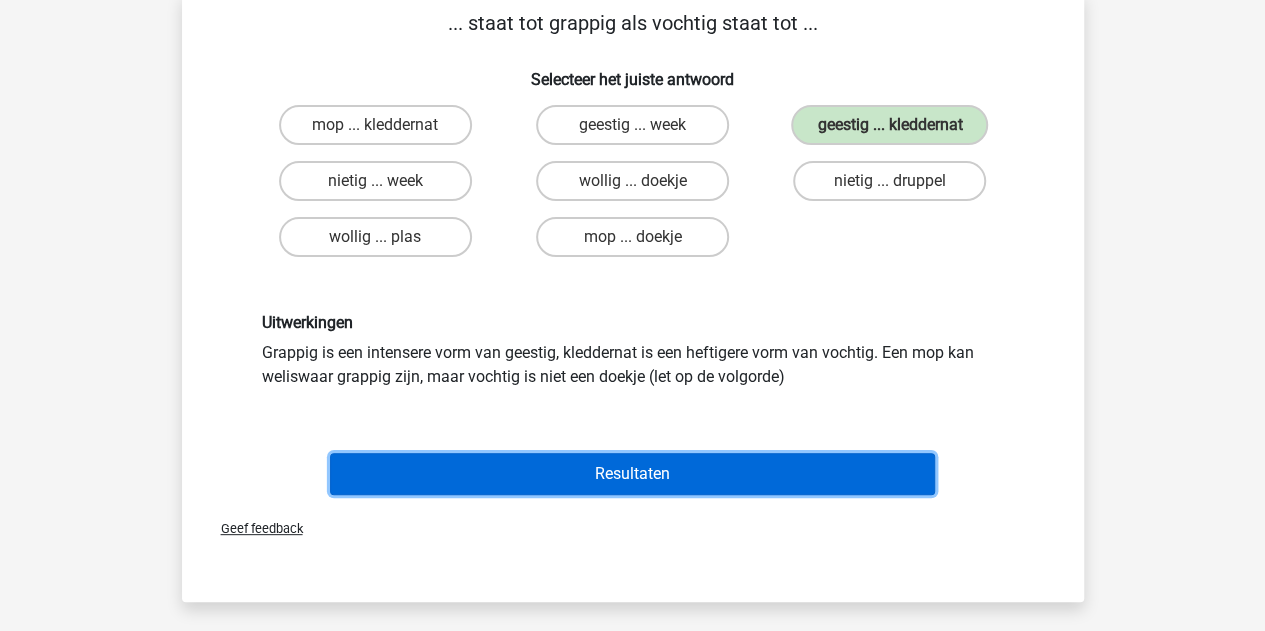 click on "Resultaten" at bounding box center (632, 474) 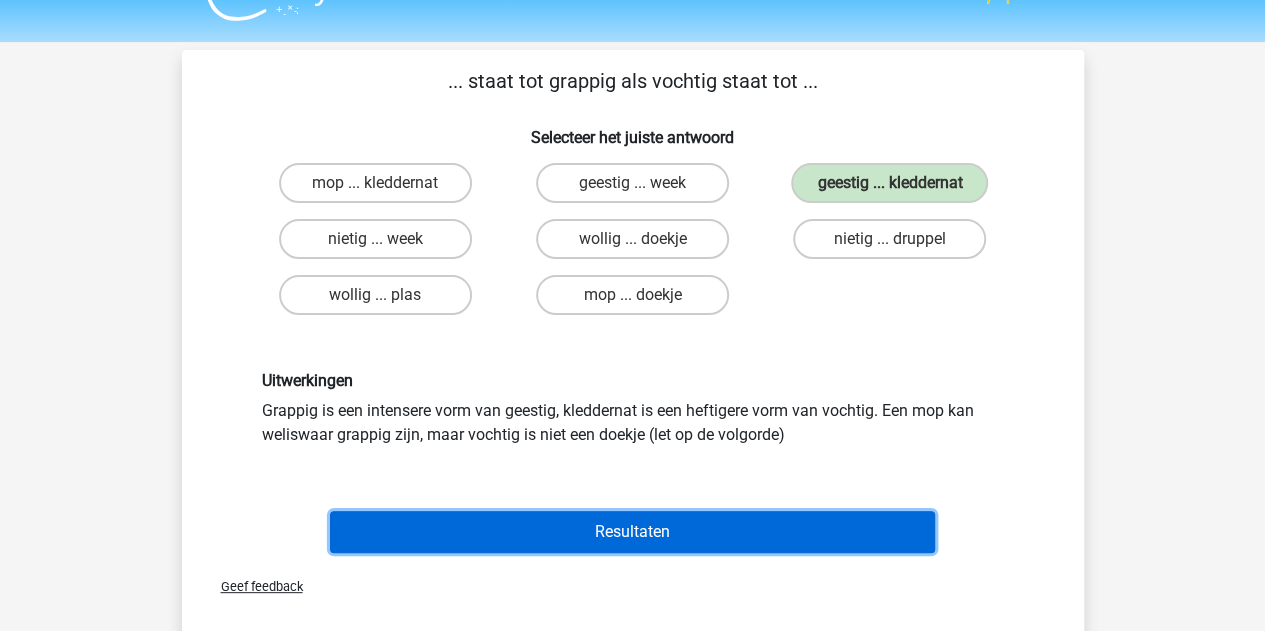 scroll, scrollTop: 0, scrollLeft: 0, axis: both 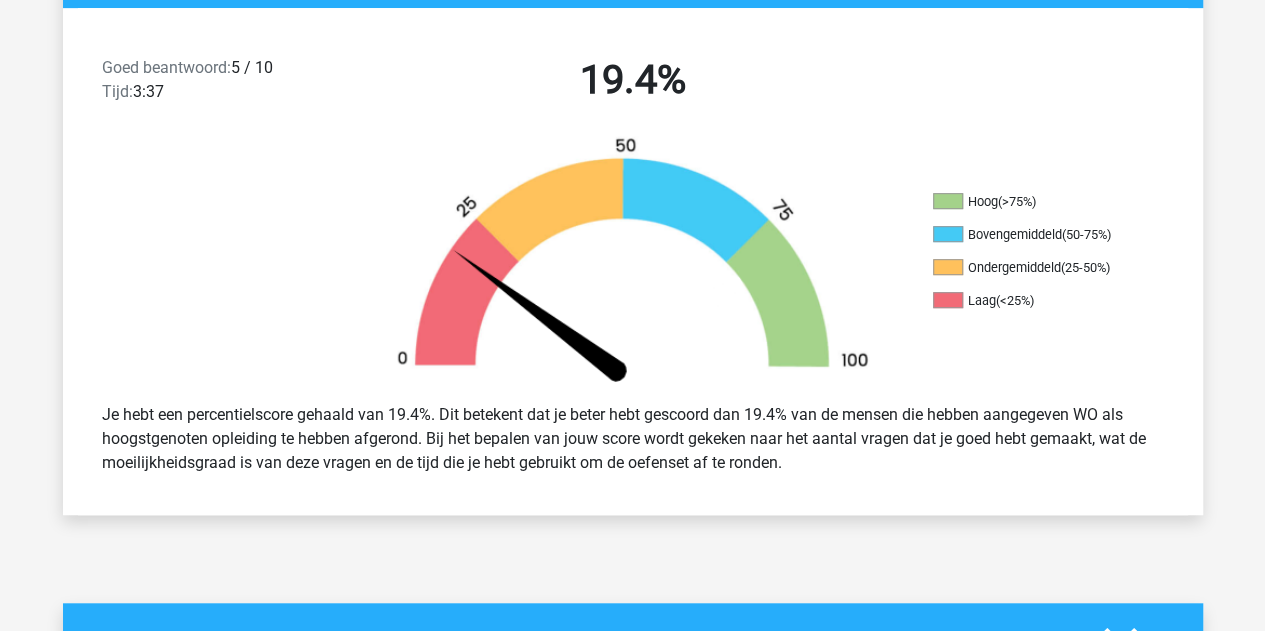 drag, startPoint x: 472, startPoint y: 419, endPoint x: 802, endPoint y: 478, distance: 335.23276 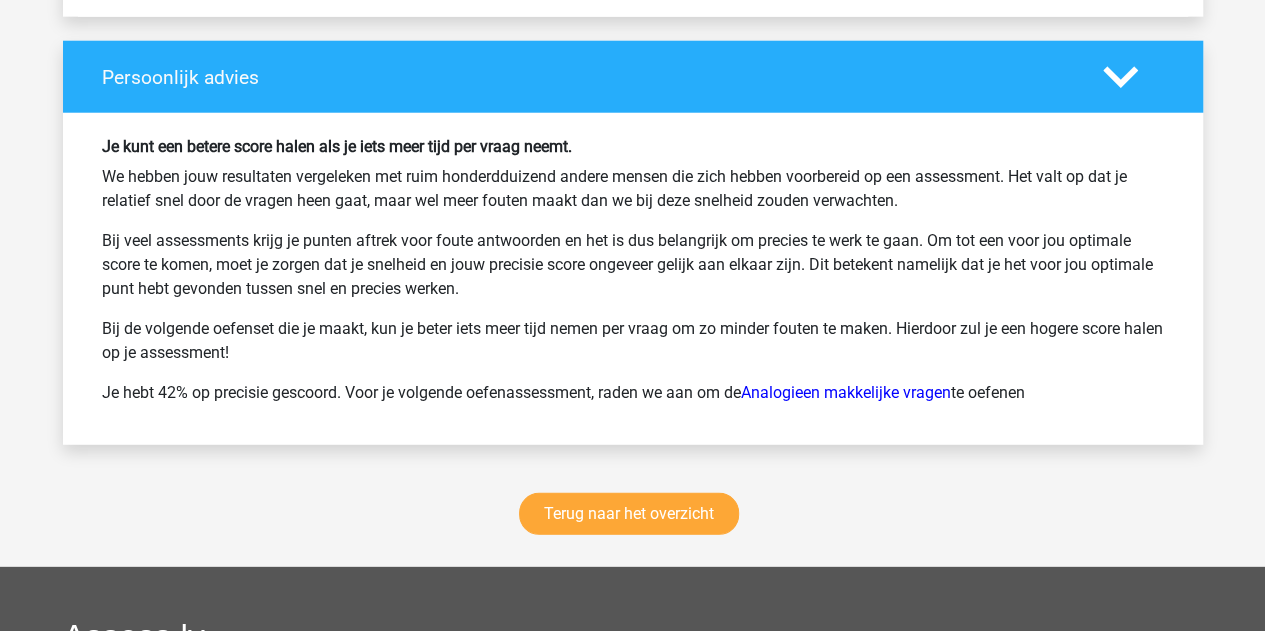 scroll, scrollTop: 2800, scrollLeft: 0, axis: vertical 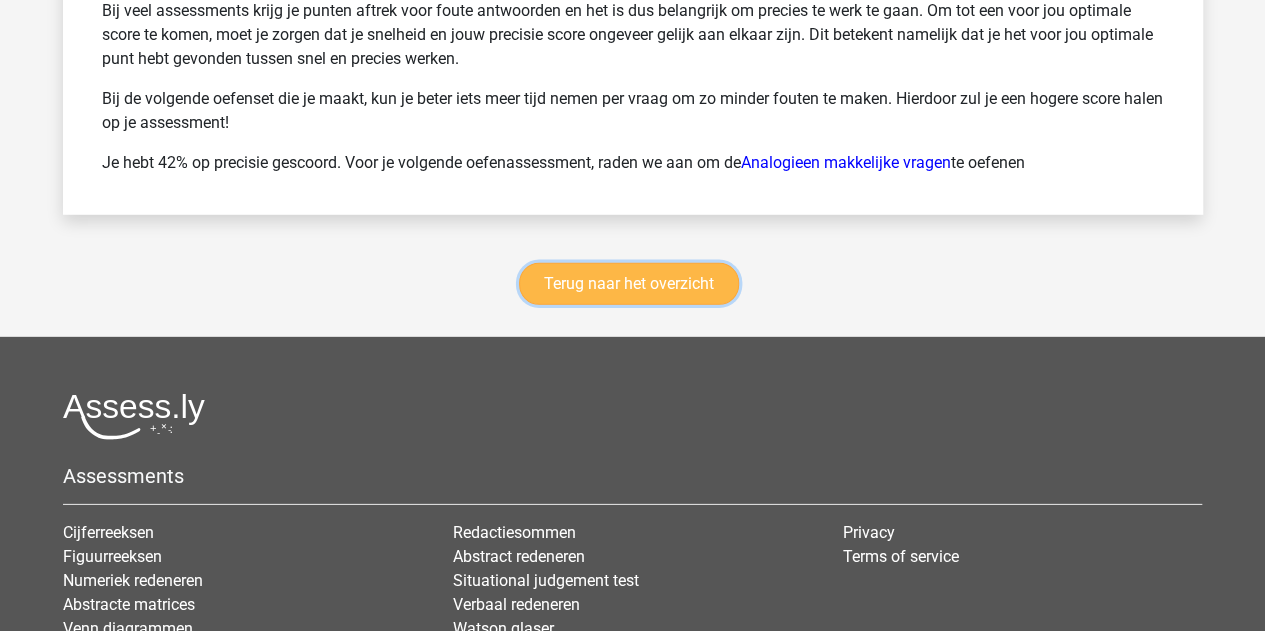 click on "Terug naar het overzicht" at bounding box center (629, 284) 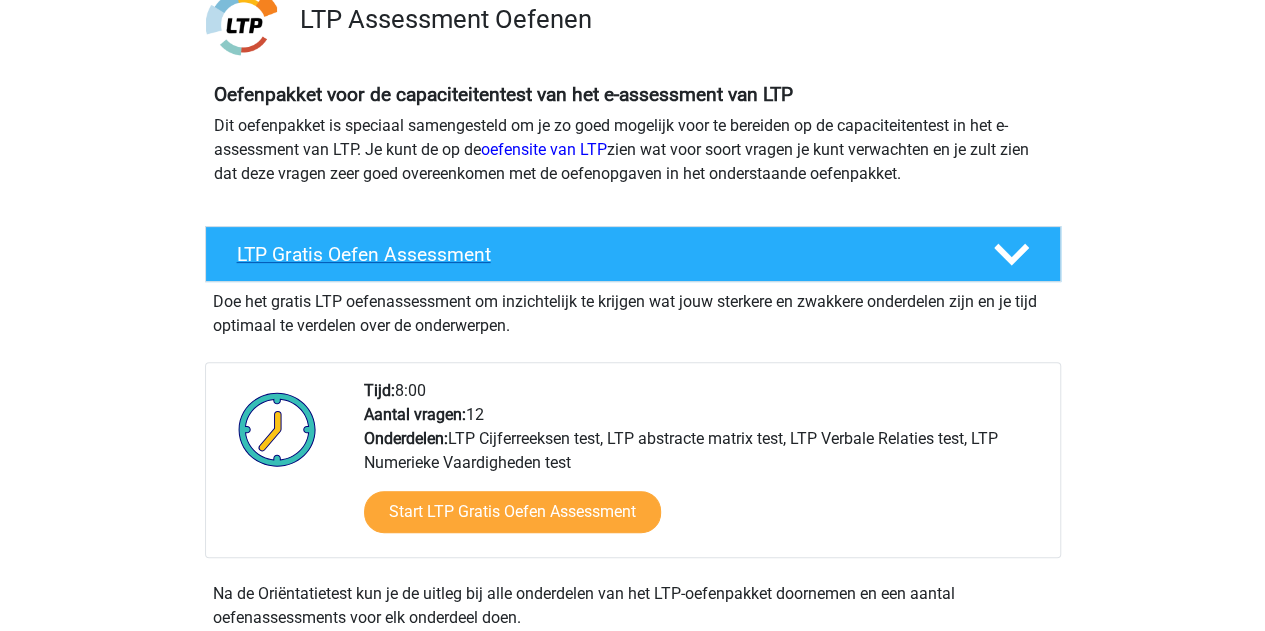 scroll, scrollTop: 0, scrollLeft: 0, axis: both 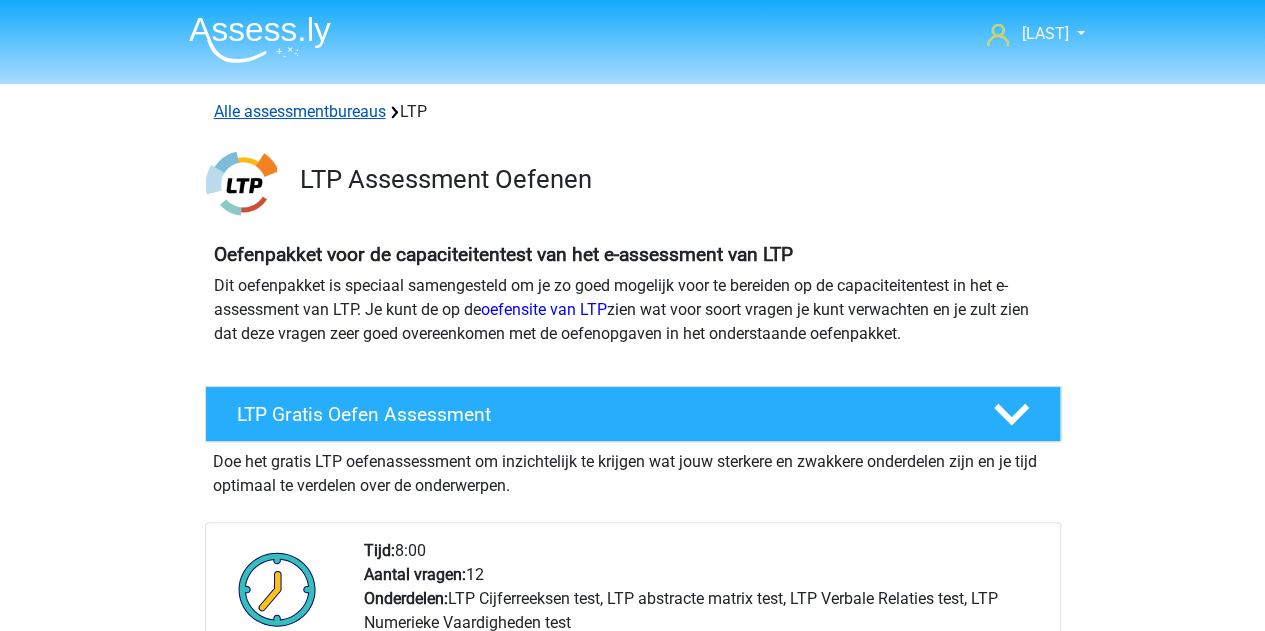 click on "Alle assessmentbureaus" at bounding box center (300, 111) 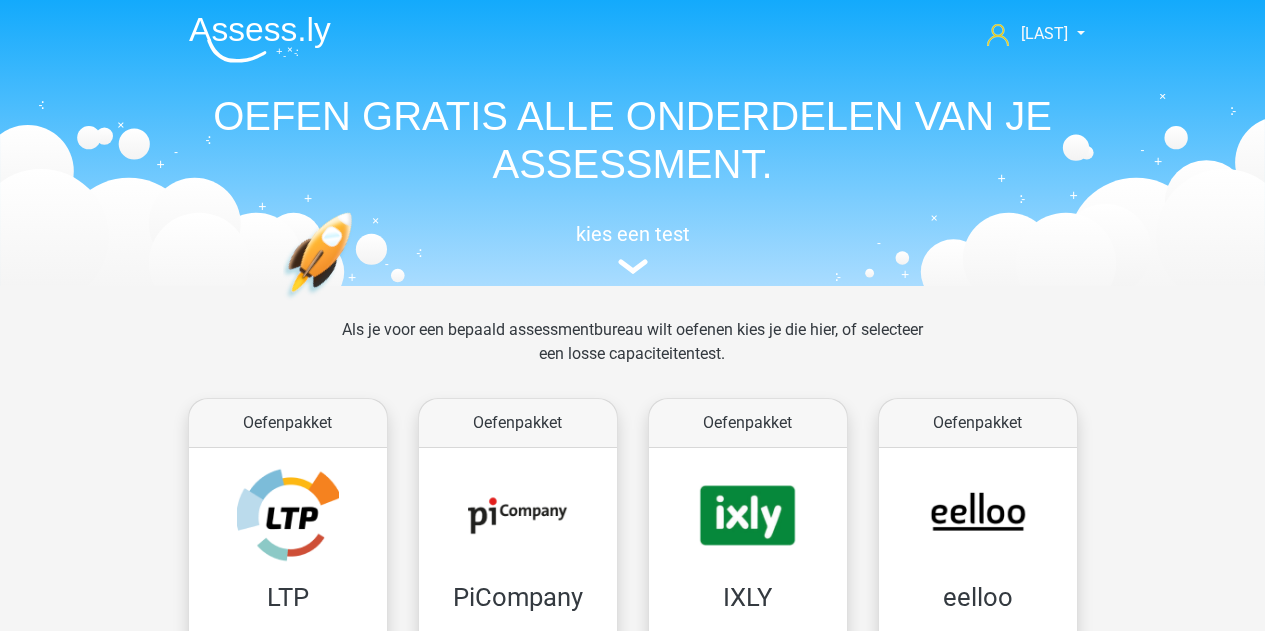 scroll, scrollTop: 318, scrollLeft: 0, axis: vertical 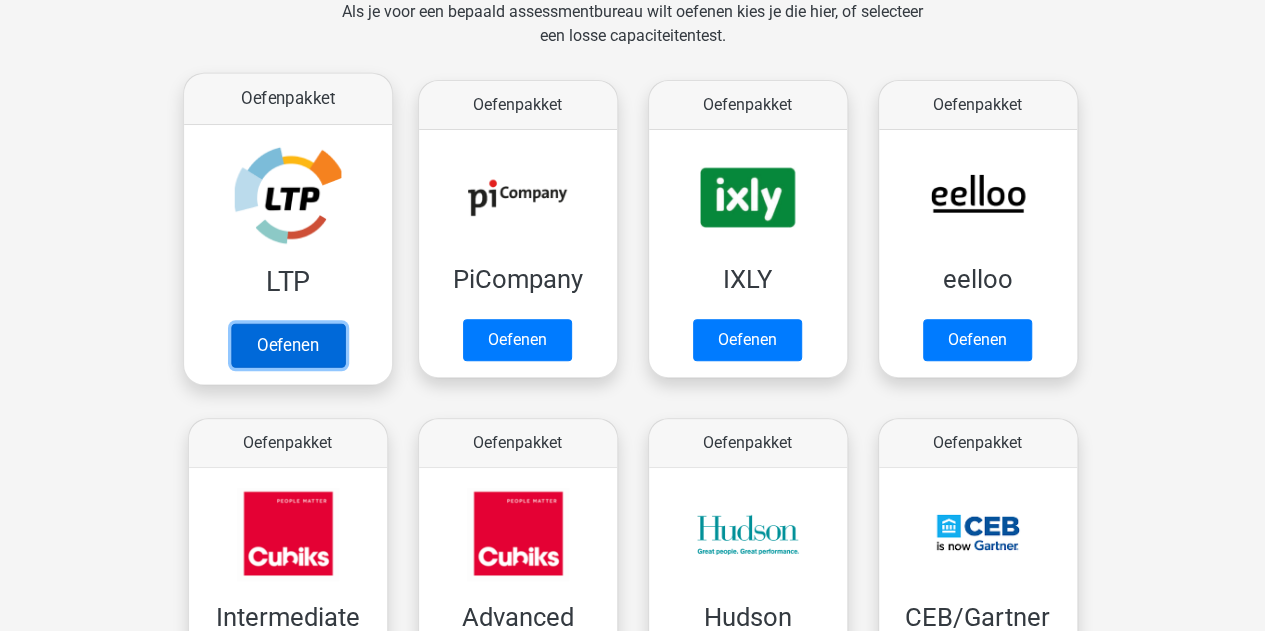 click on "Oefenen" at bounding box center (287, 345) 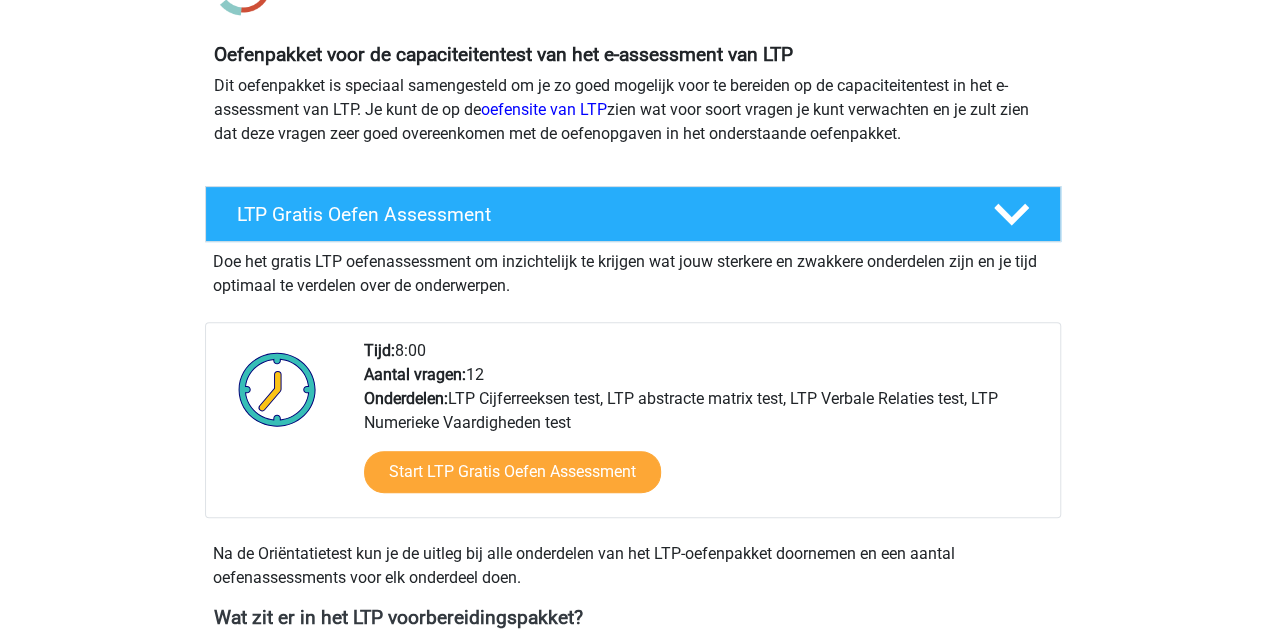 scroll, scrollTop: 0, scrollLeft: 0, axis: both 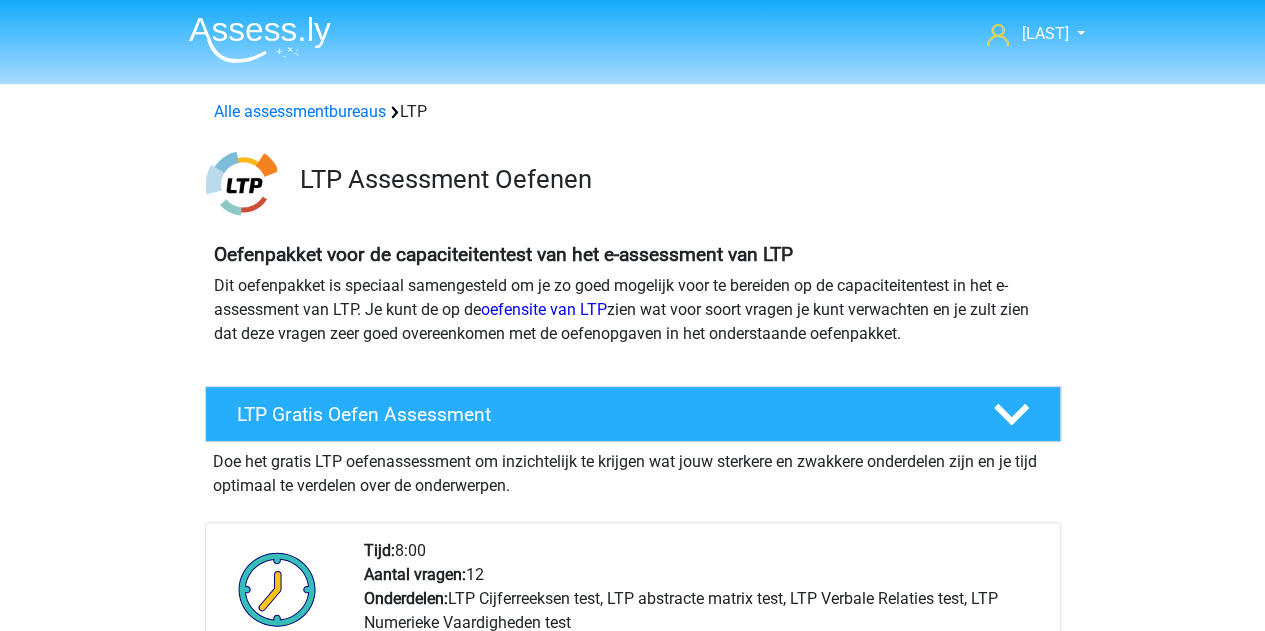 click at bounding box center [260, 39] 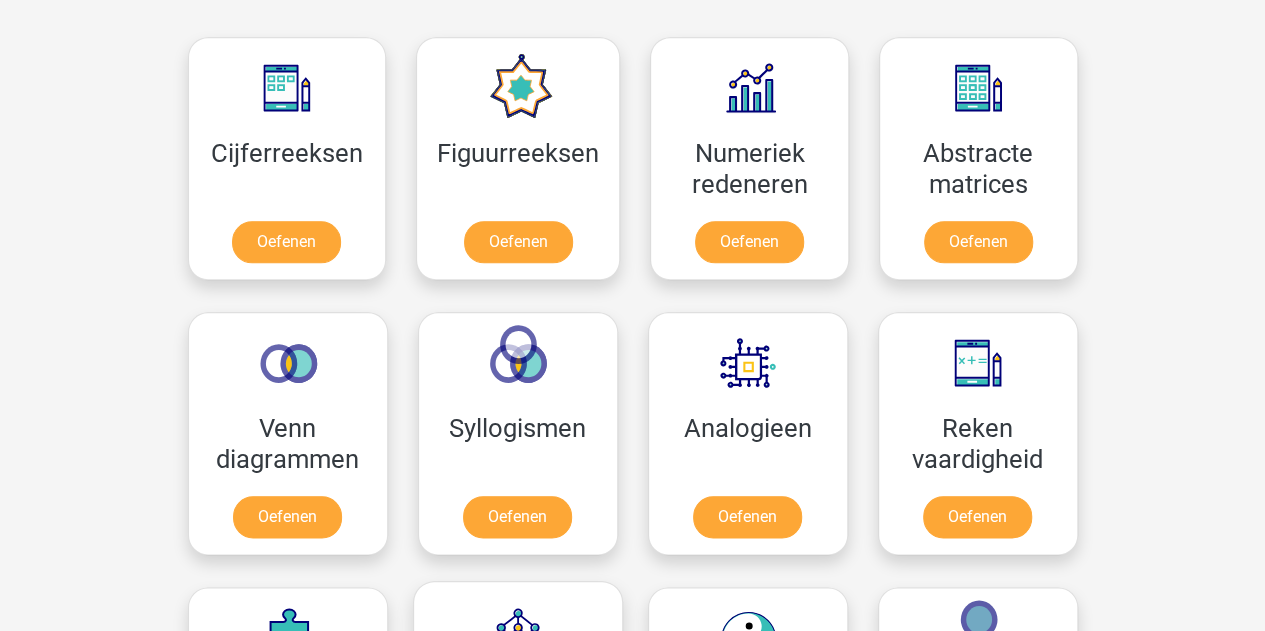 scroll, scrollTop: 900, scrollLeft: 0, axis: vertical 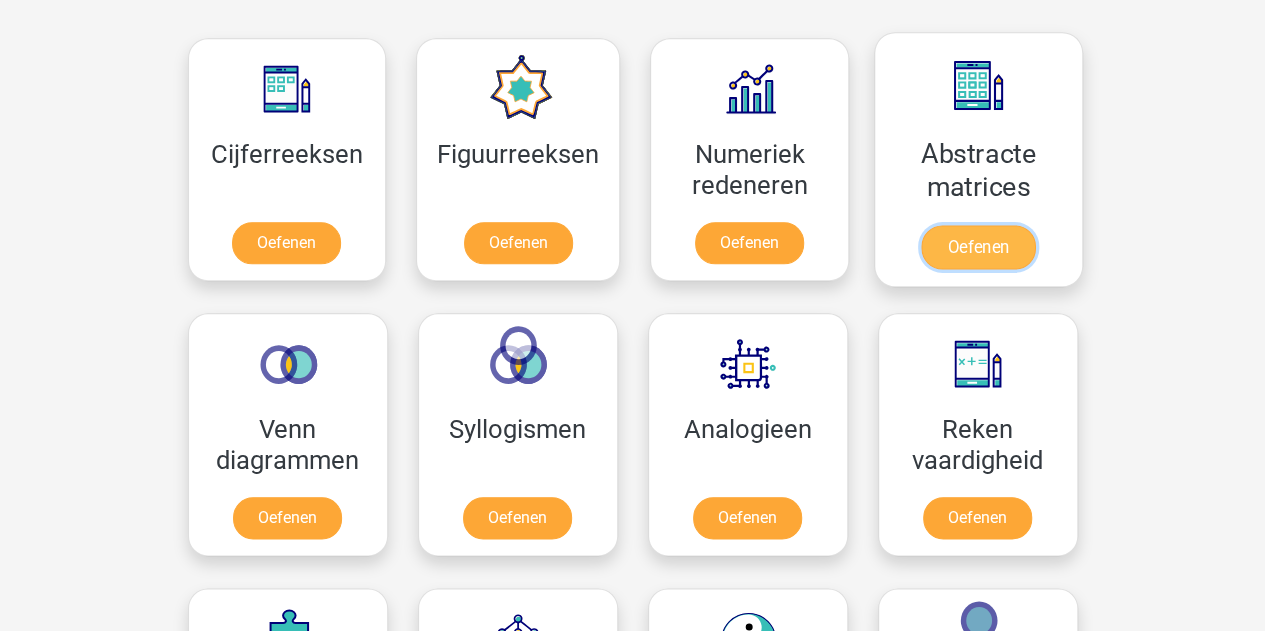 click on "Oefenen" at bounding box center (978, 247) 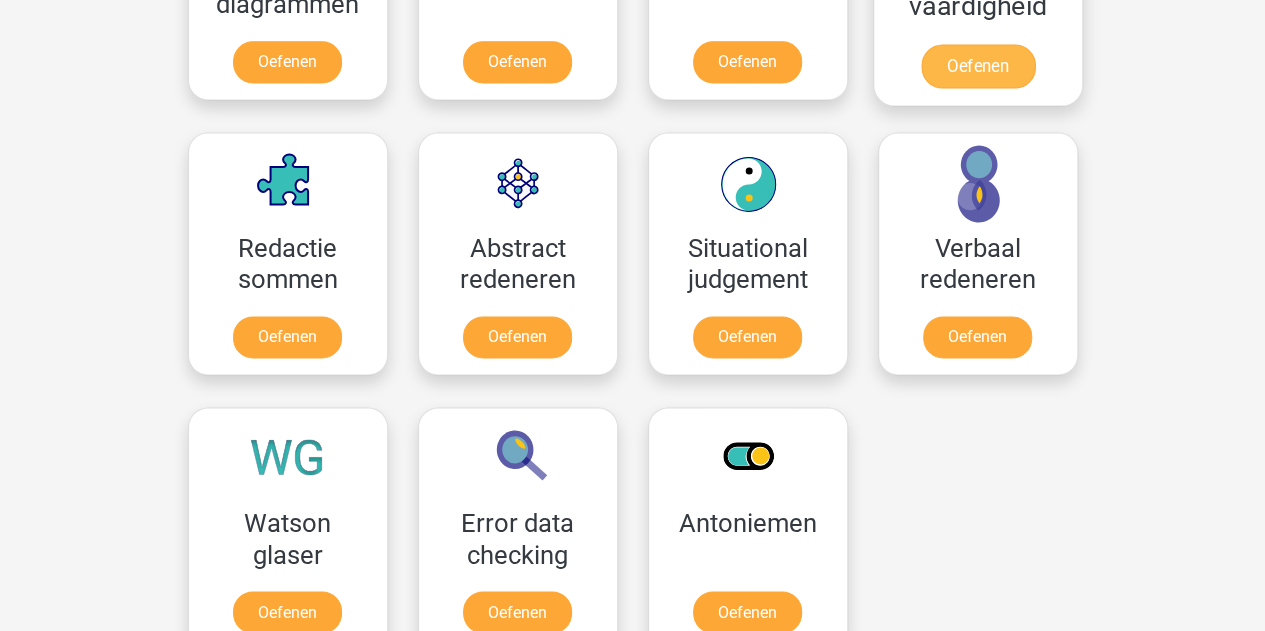 scroll, scrollTop: 1400, scrollLeft: 0, axis: vertical 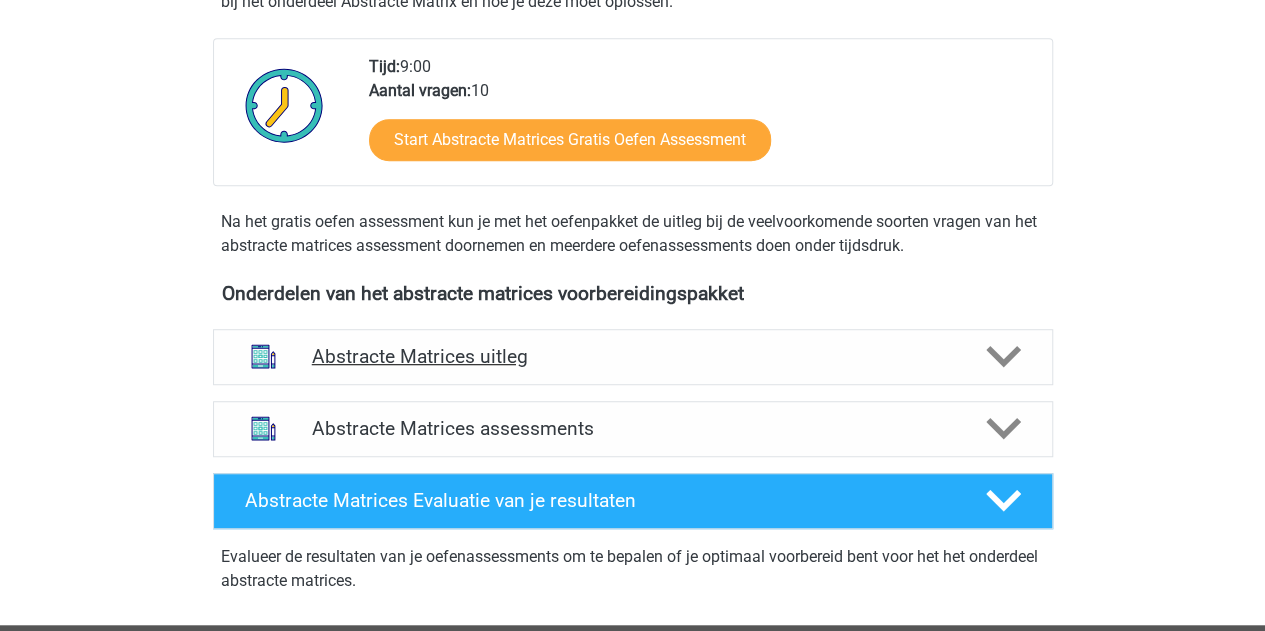 click on "Abstracte Matrices uitleg" at bounding box center (633, 356) 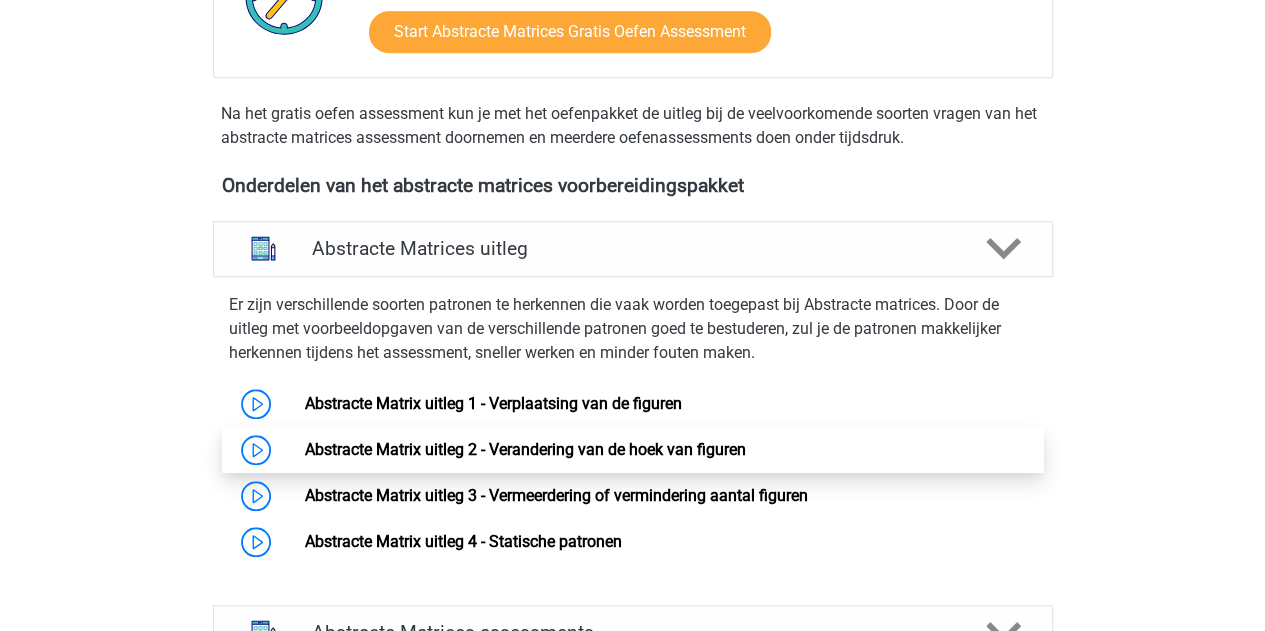 scroll, scrollTop: 700, scrollLeft: 0, axis: vertical 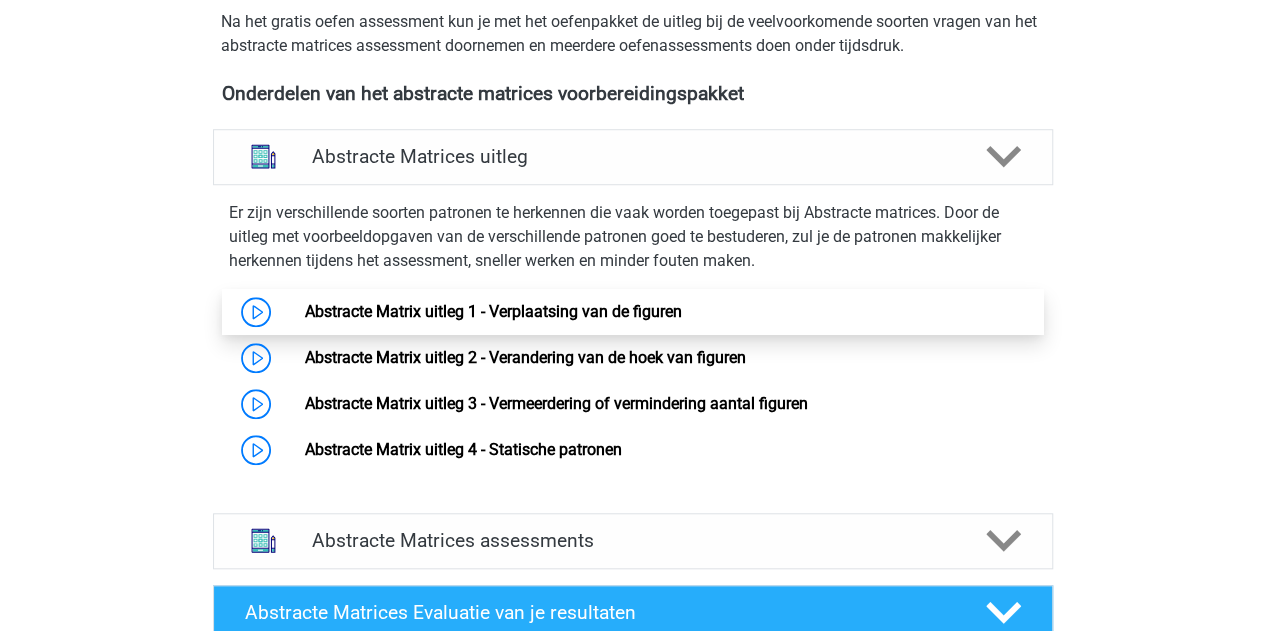 click on "Abstracte Matrix uitleg 1 - Verplaatsing van de figuren" at bounding box center (493, 311) 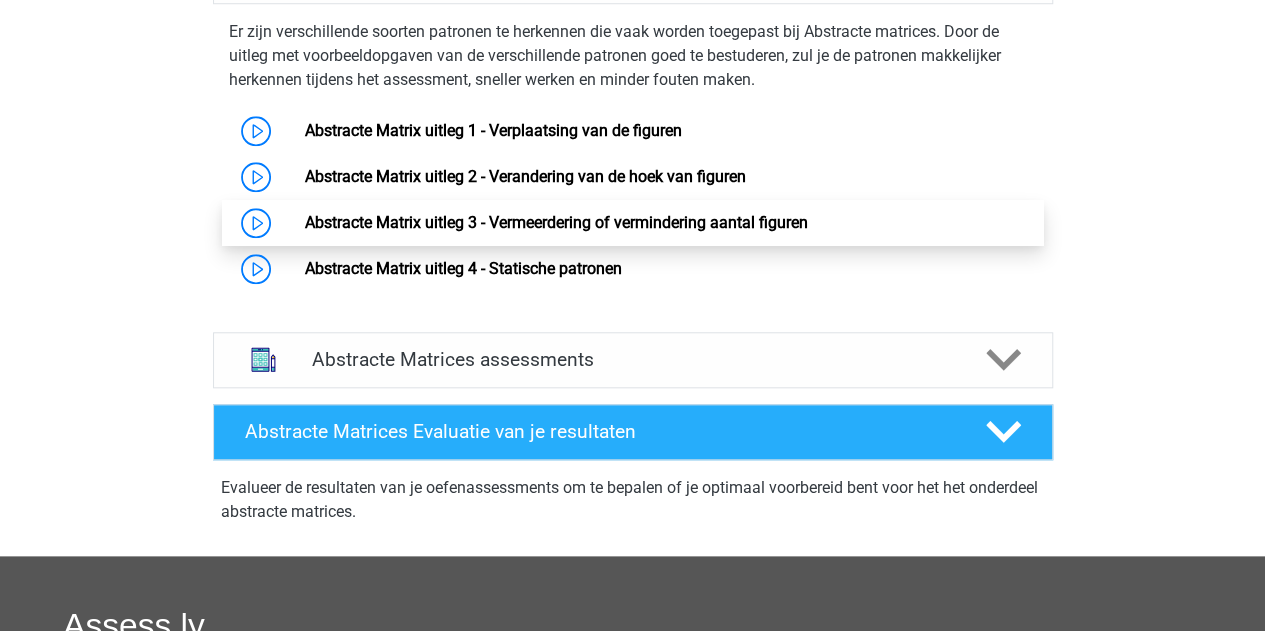 scroll, scrollTop: 900, scrollLeft: 0, axis: vertical 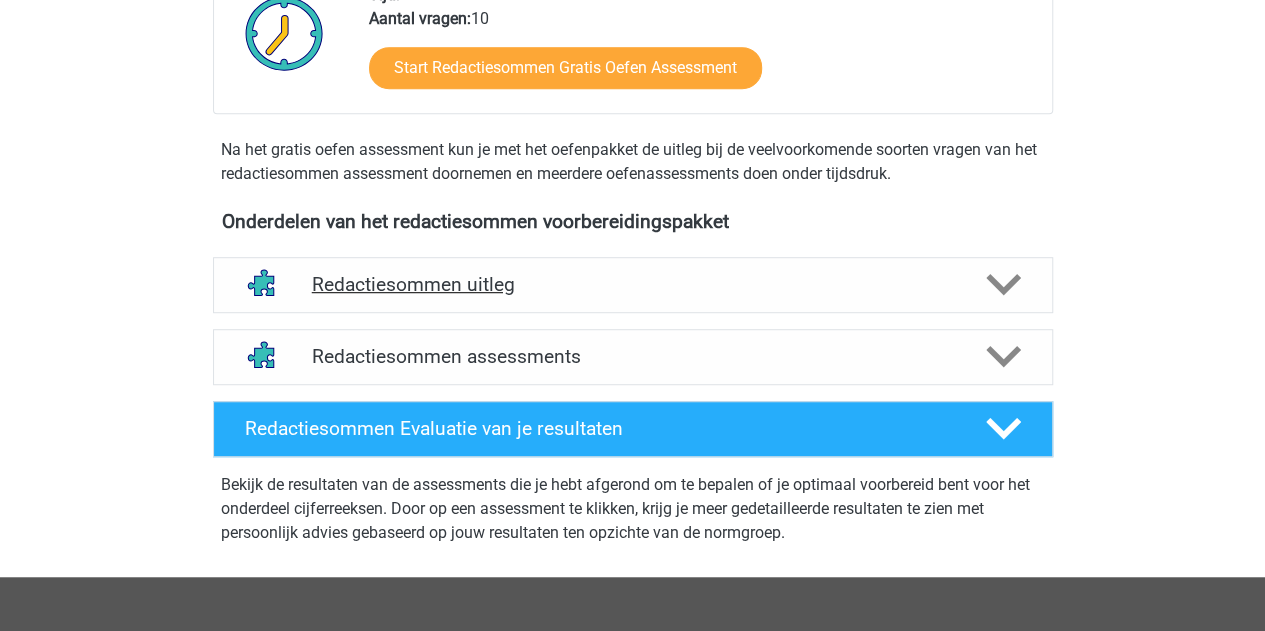 click on "Redactiesommen uitleg" at bounding box center [633, 284] 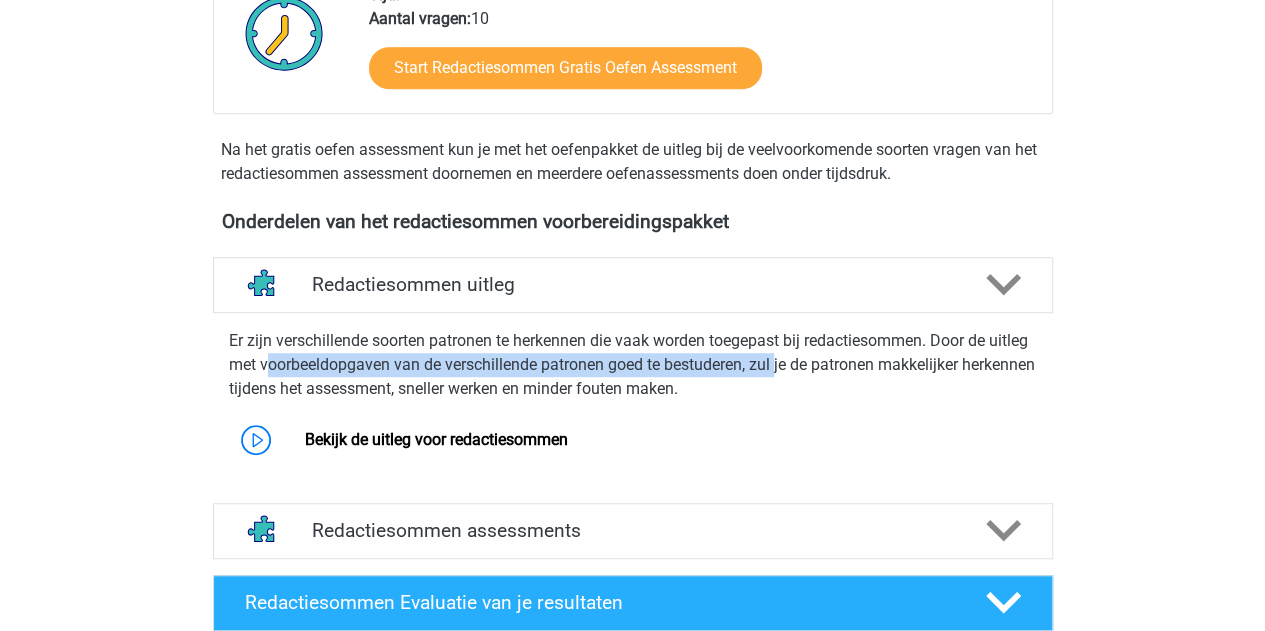 drag, startPoint x: 315, startPoint y: 376, endPoint x: 838, endPoint y: 399, distance: 523.5055 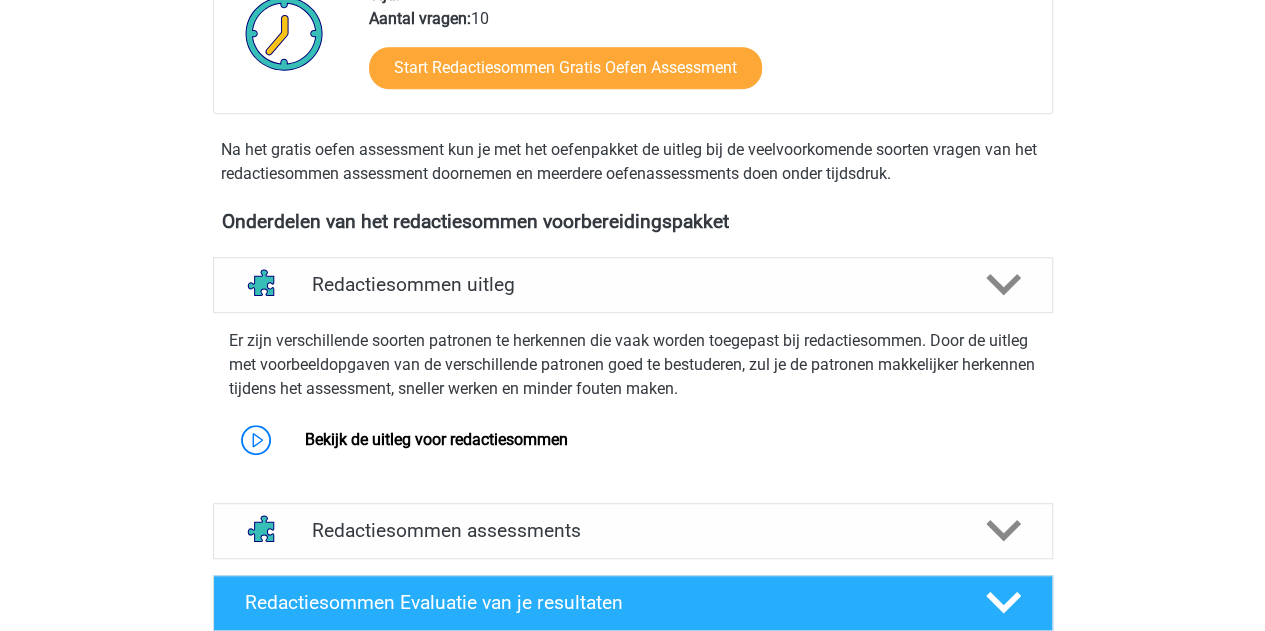 click on "Er zijn verschillende soorten patronen te herkennen die vaak worden toegepast bij redactiesommen. Door de uitleg met voorbeeldopgaven van de verschillende patronen goed te bestuderen, zul je de patronen makkelijker herkennen tijdens het assessment, sneller werken en minder fouten maken." at bounding box center [633, 365] 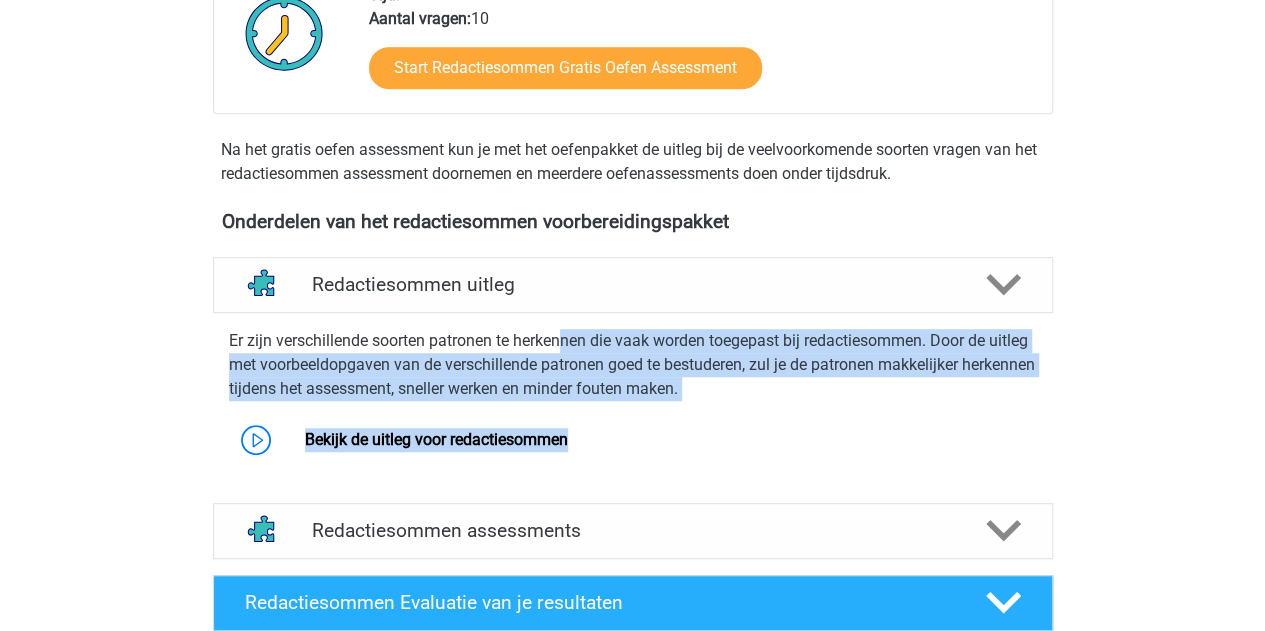 drag, startPoint x: 634, startPoint y: 365, endPoint x: 990, endPoint y: 433, distance: 362.4362 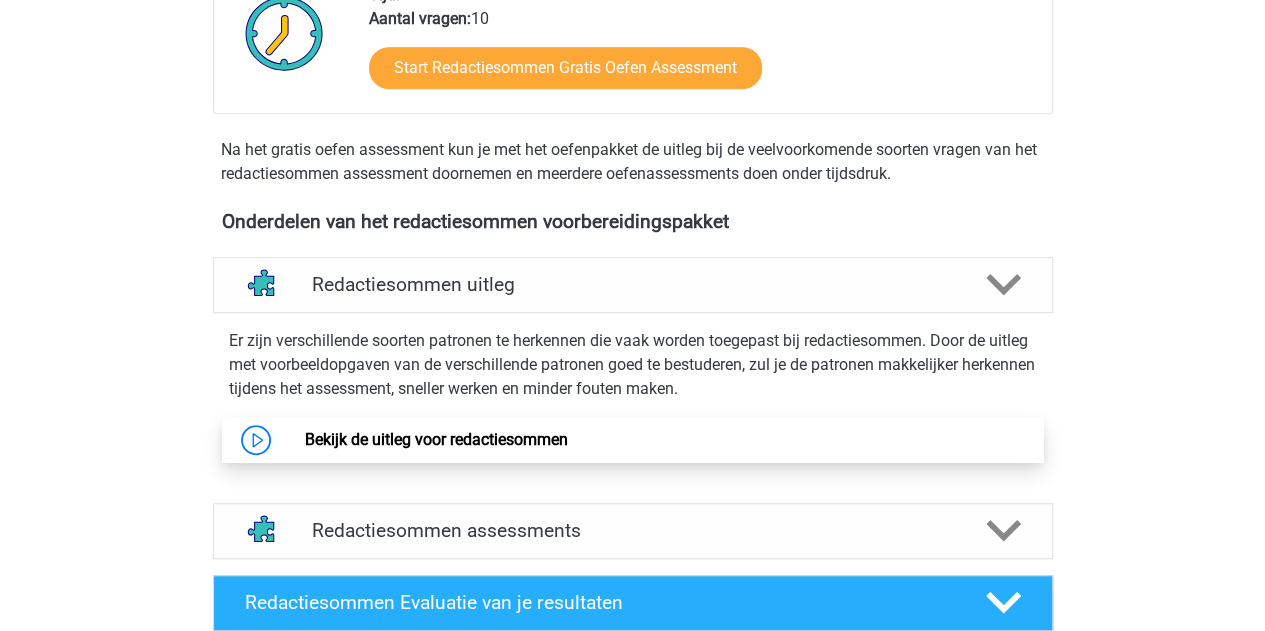 click on "Bekijk de uitleg voor
redactiesommen" at bounding box center [436, 439] 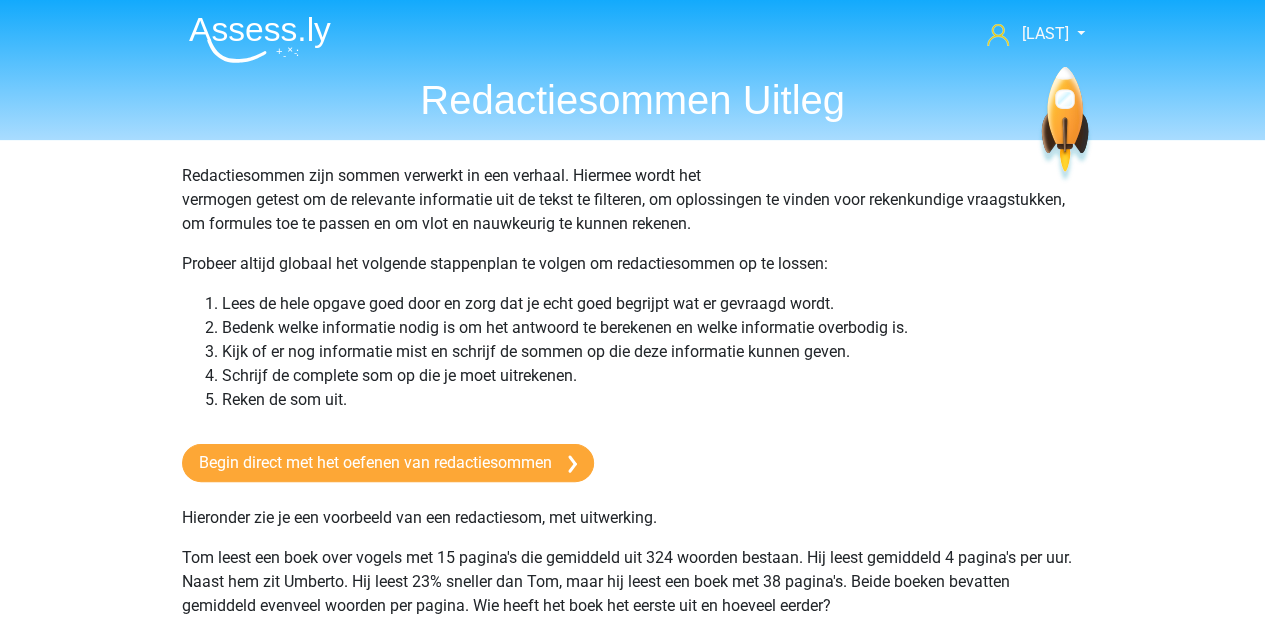 scroll, scrollTop: 100, scrollLeft: 0, axis: vertical 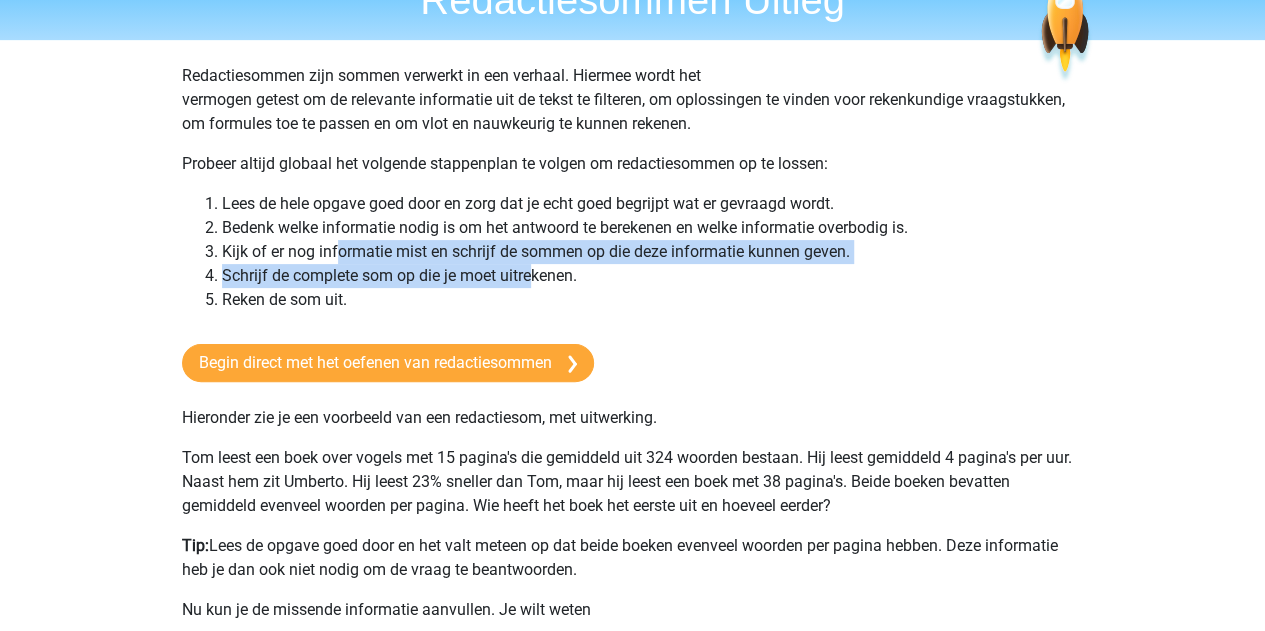 drag, startPoint x: 340, startPoint y: 250, endPoint x: 536, endPoint y: 267, distance: 196.73587 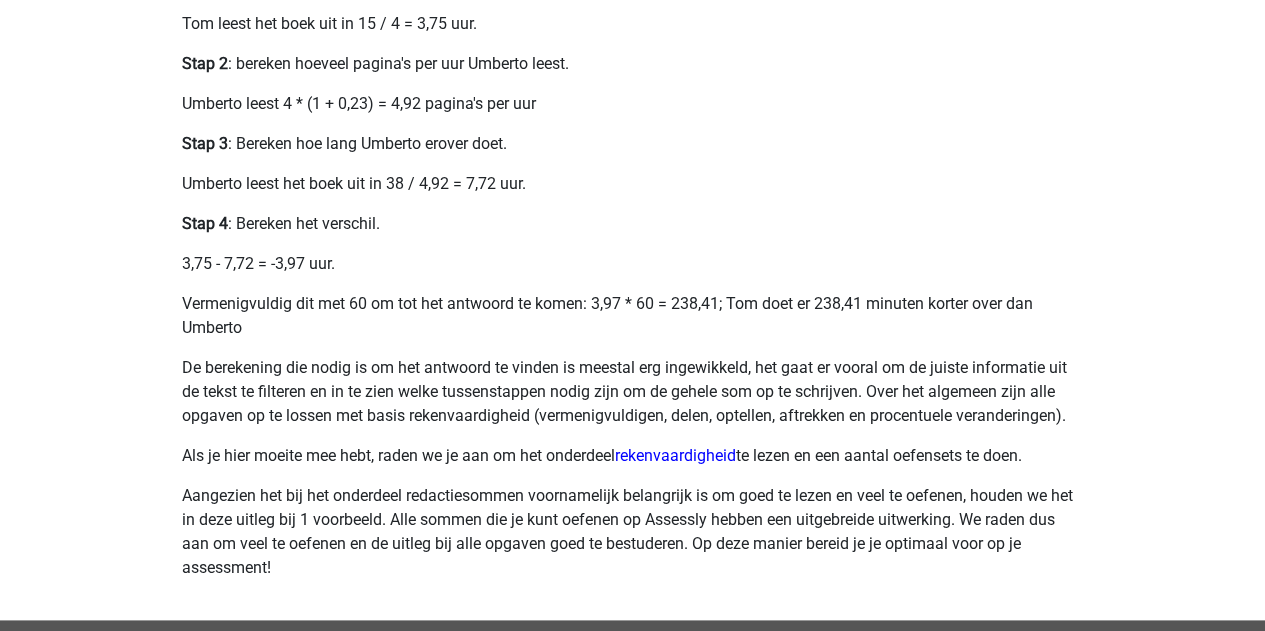 scroll, scrollTop: 900, scrollLeft: 0, axis: vertical 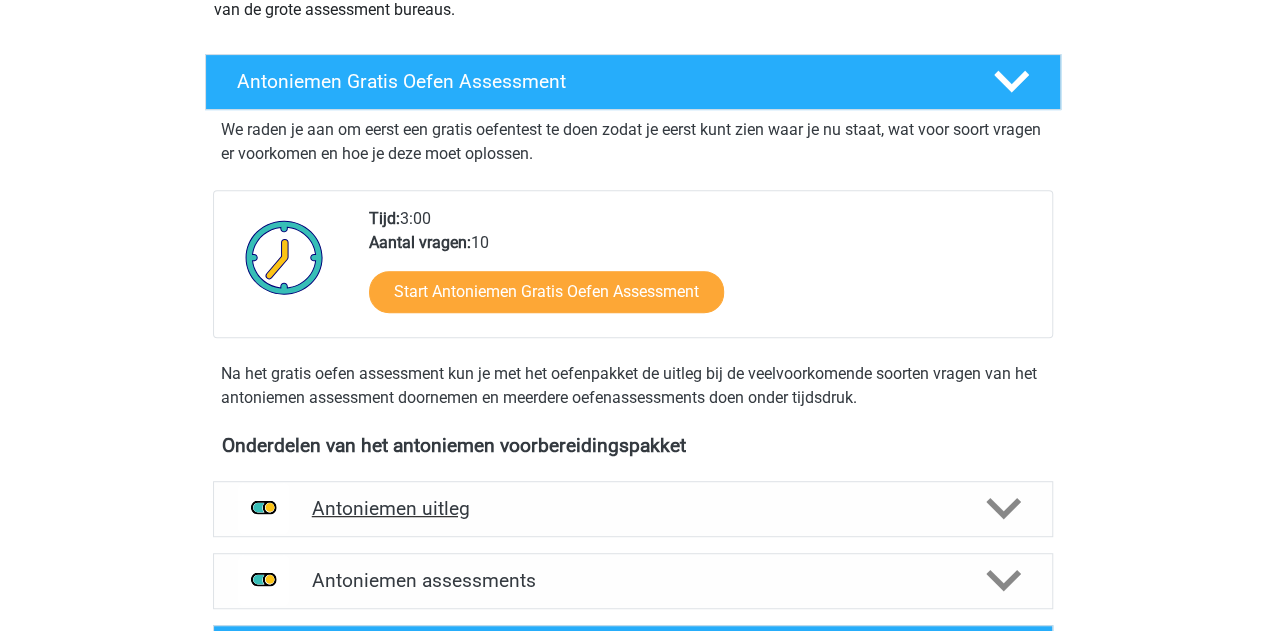 click on "Antoniemen uitleg" at bounding box center [633, 508] 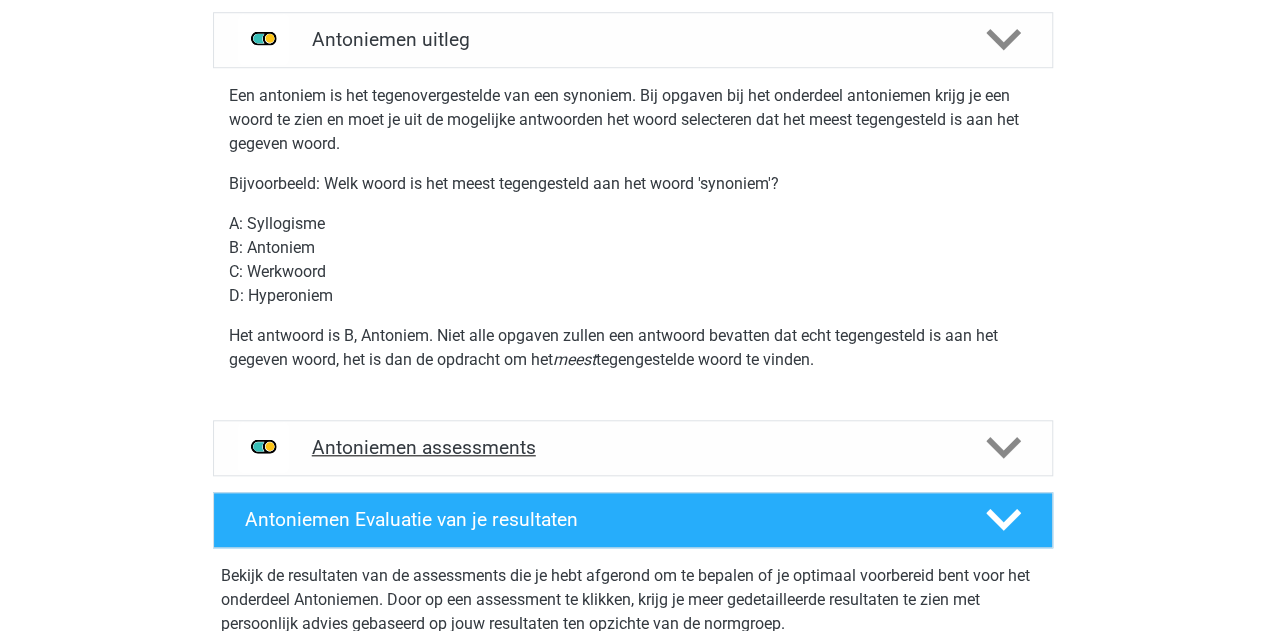 scroll, scrollTop: 800, scrollLeft: 0, axis: vertical 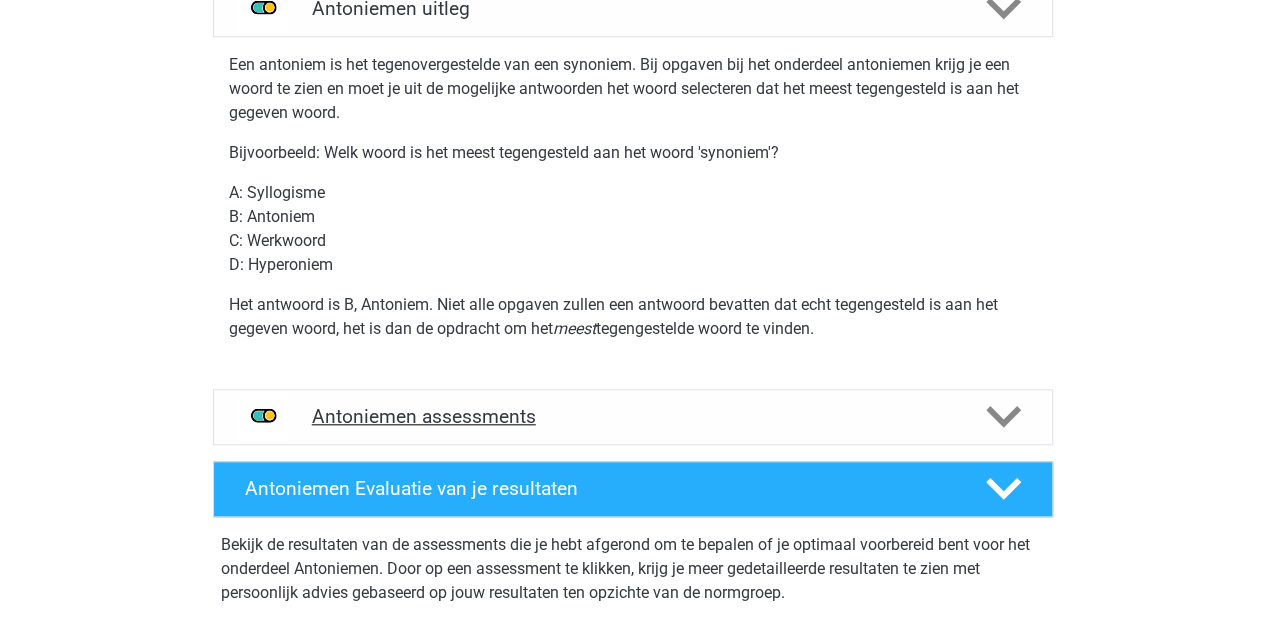 click on "Antoniemen assessments" at bounding box center [633, 416] 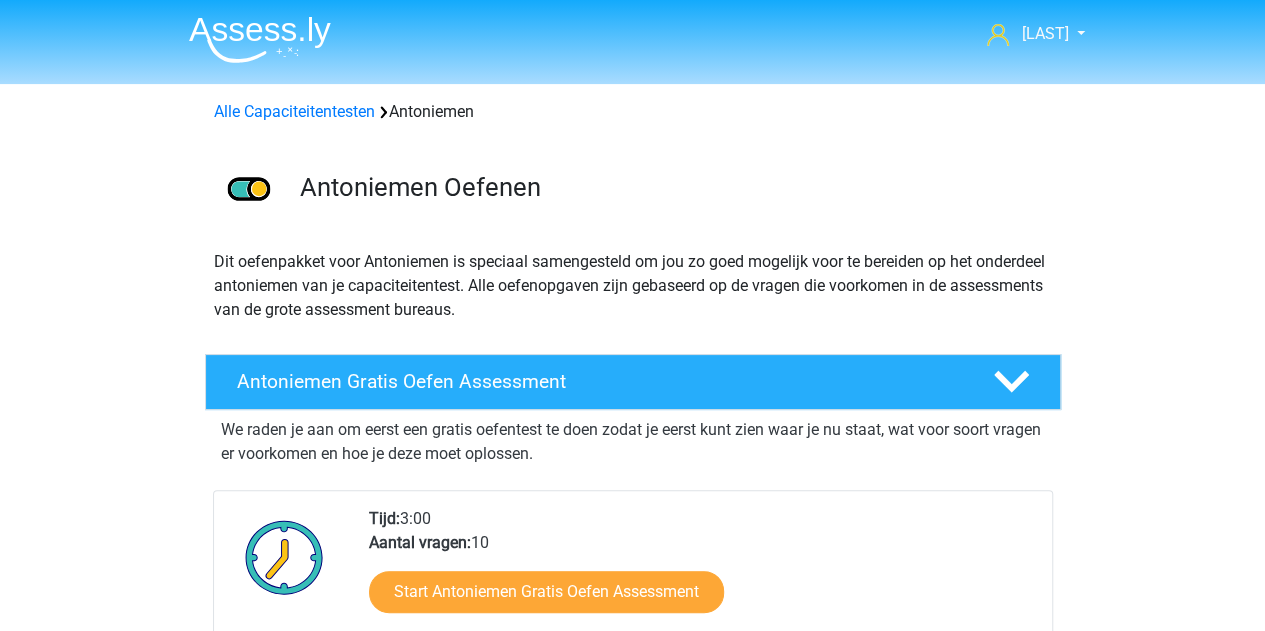 scroll, scrollTop: 500, scrollLeft: 0, axis: vertical 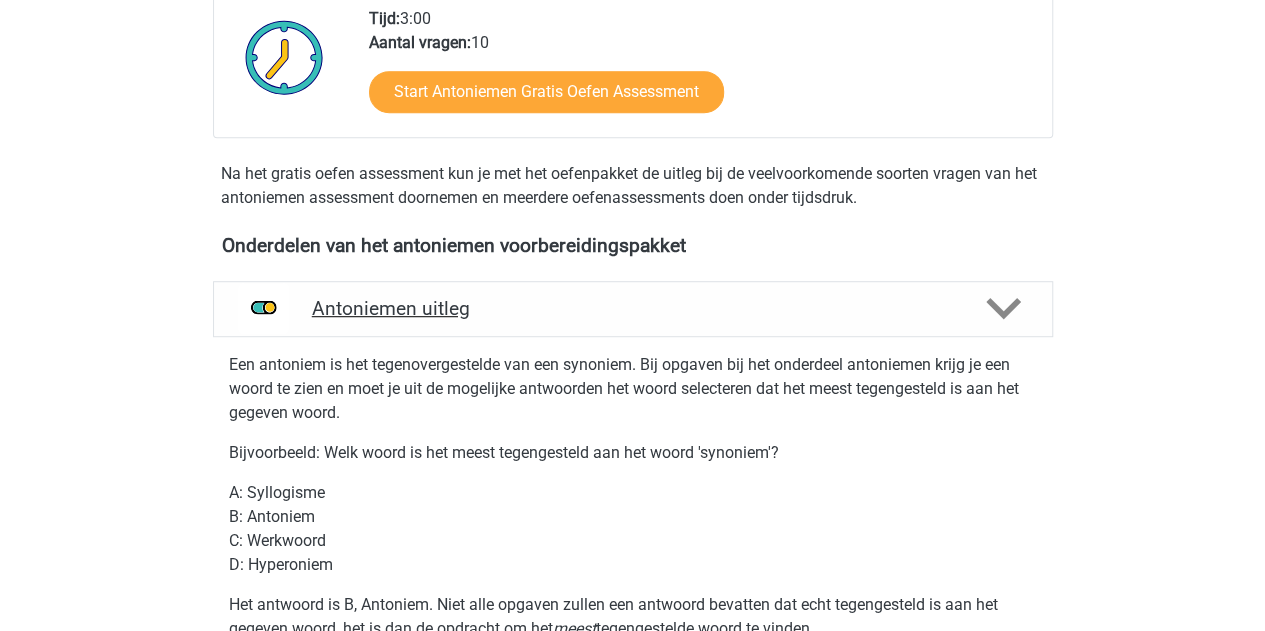 click on "Antoniemen uitleg" at bounding box center [633, 308] 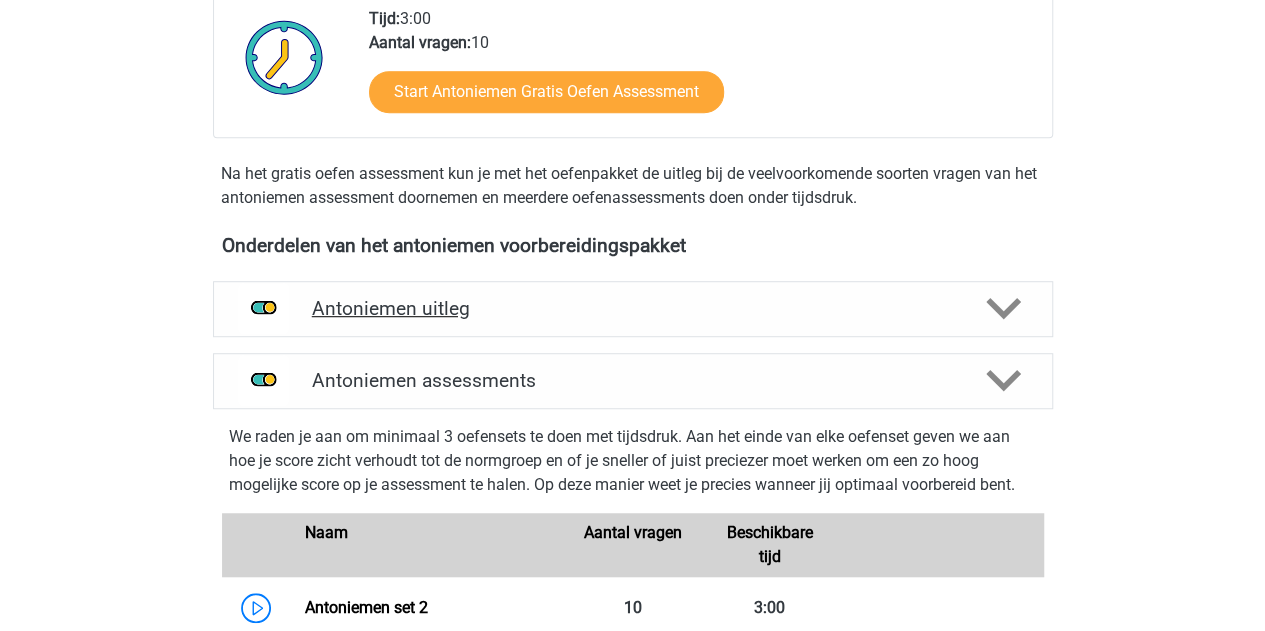 click on "Antoniemen uitleg" at bounding box center [633, 308] 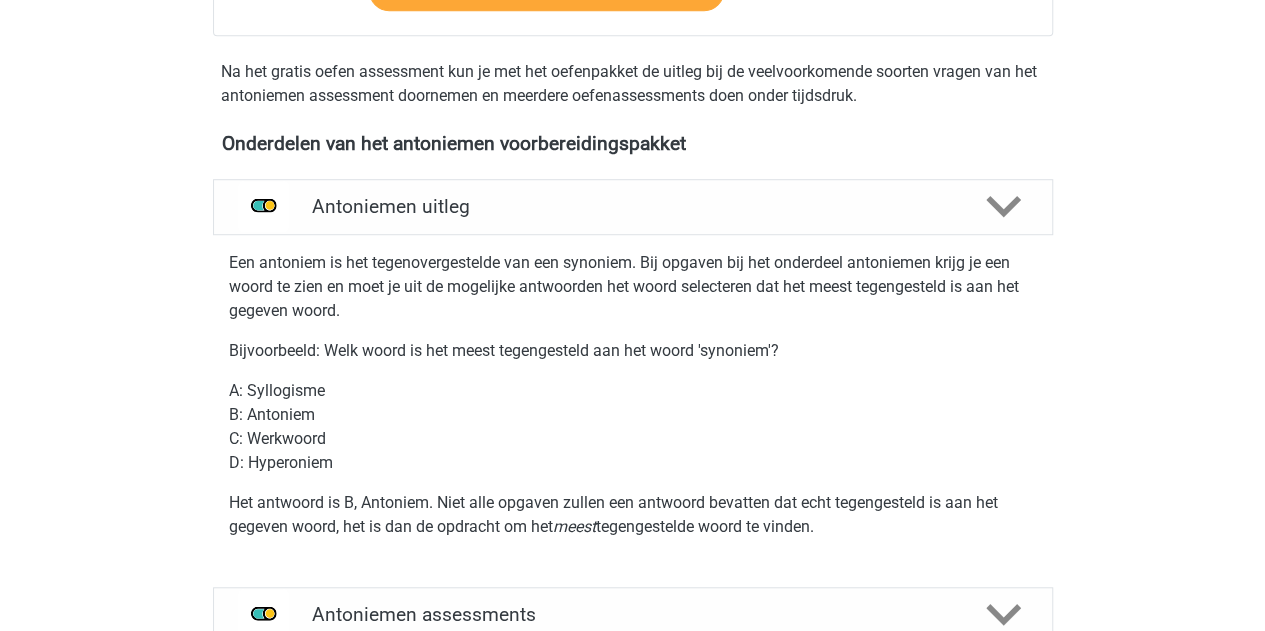 scroll, scrollTop: 700, scrollLeft: 0, axis: vertical 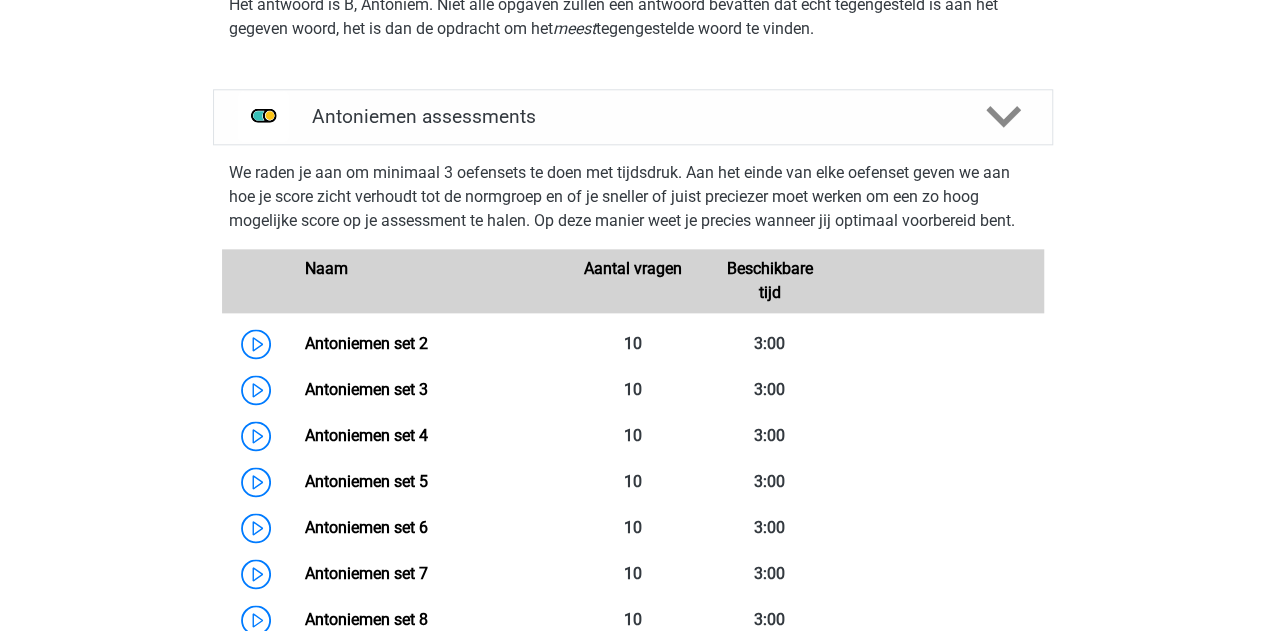 click on "Naam
Aantal vragen
Beschikbare tijd" at bounding box center [633, 607] 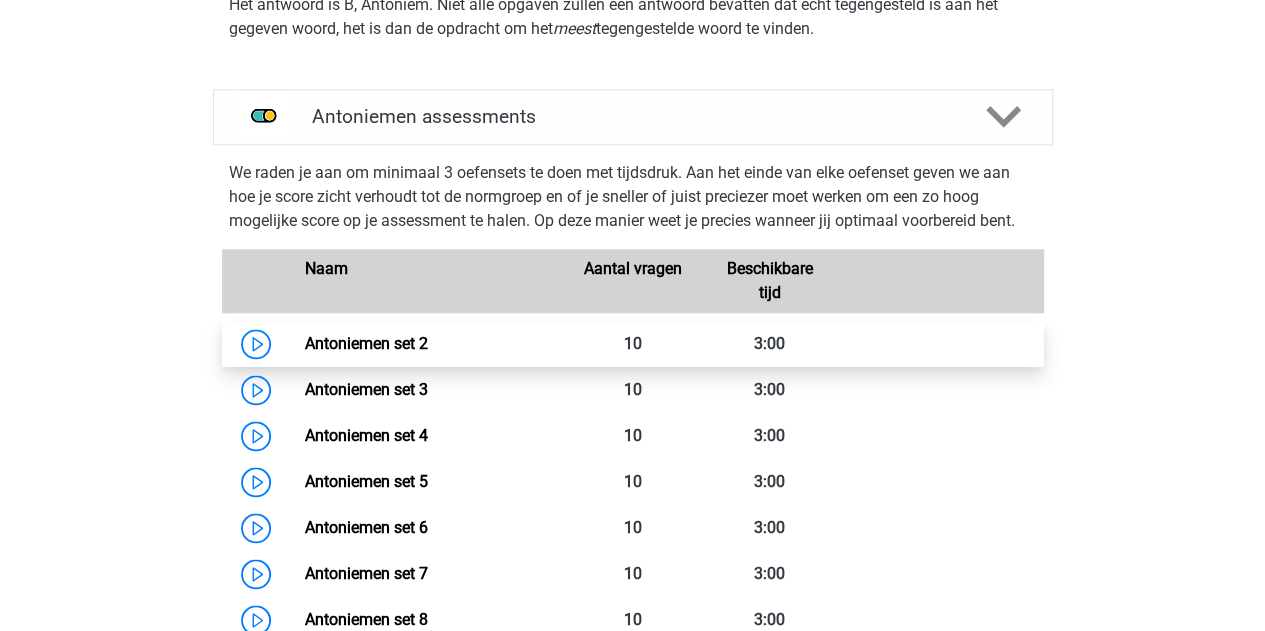 click on "Antoniemen
set 2" at bounding box center [366, 343] 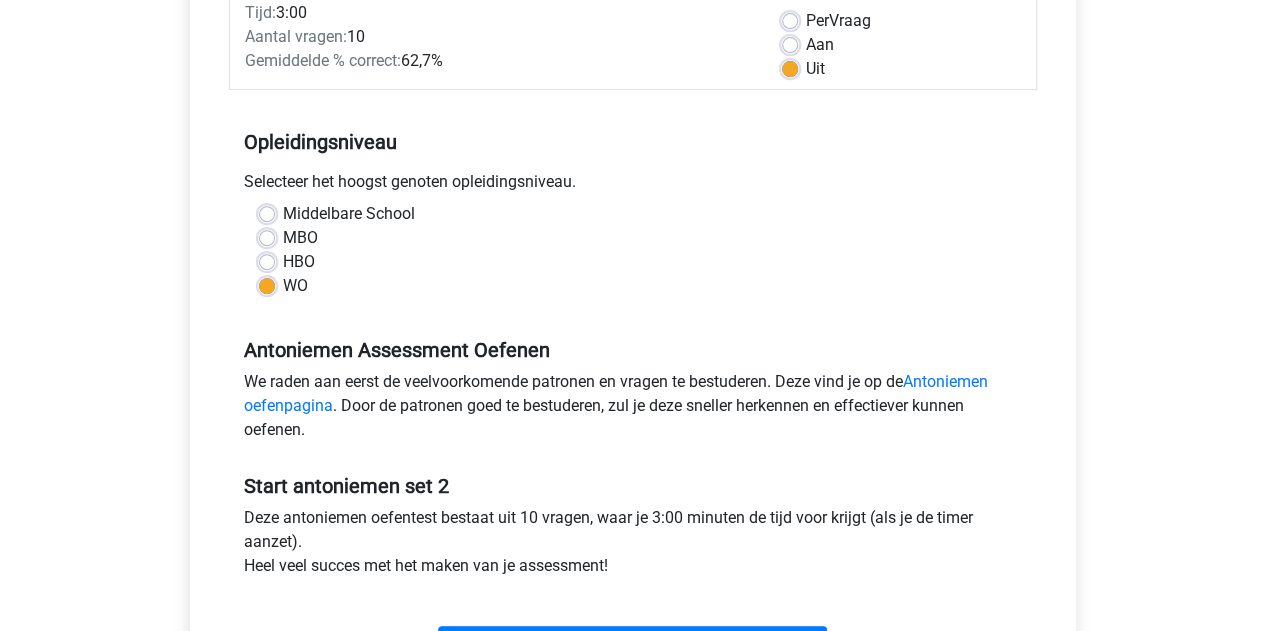 scroll, scrollTop: 500, scrollLeft: 0, axis: vertical 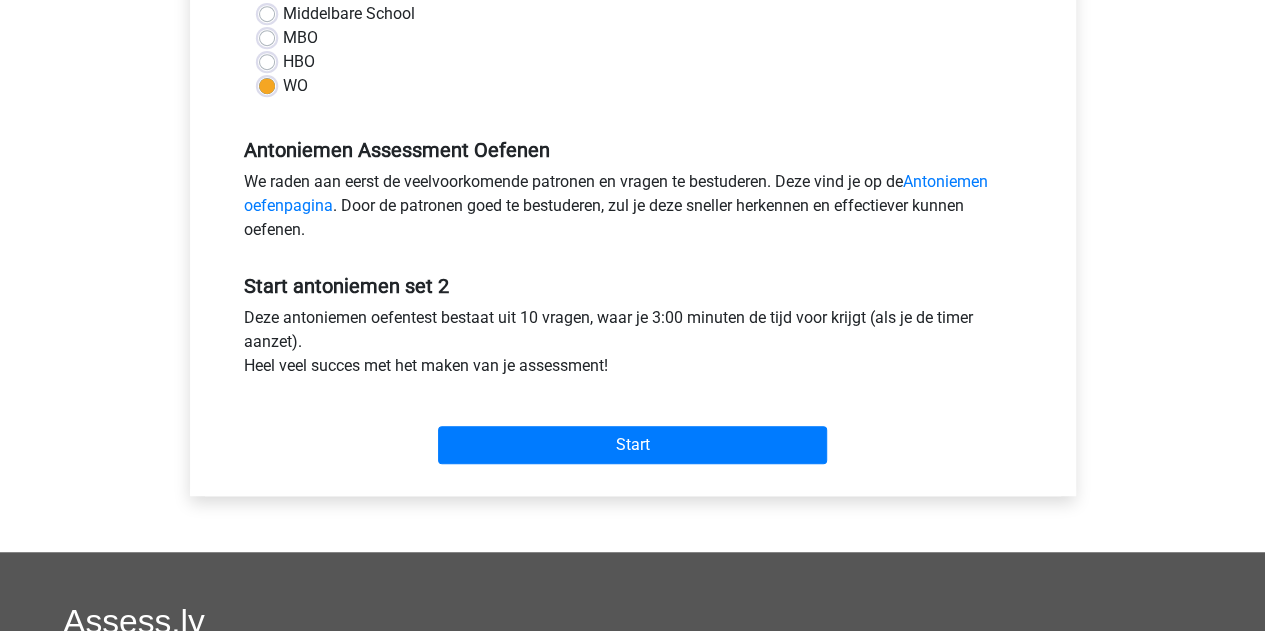 click on "Categorie:  Antoniemen
Tijd:  3:00
Aantal vragen:
10
Gemiddelde % correct:
62,7%
Timer
Per  Vraag
Aan
Uit
WO" at bounding box center (633, 116) 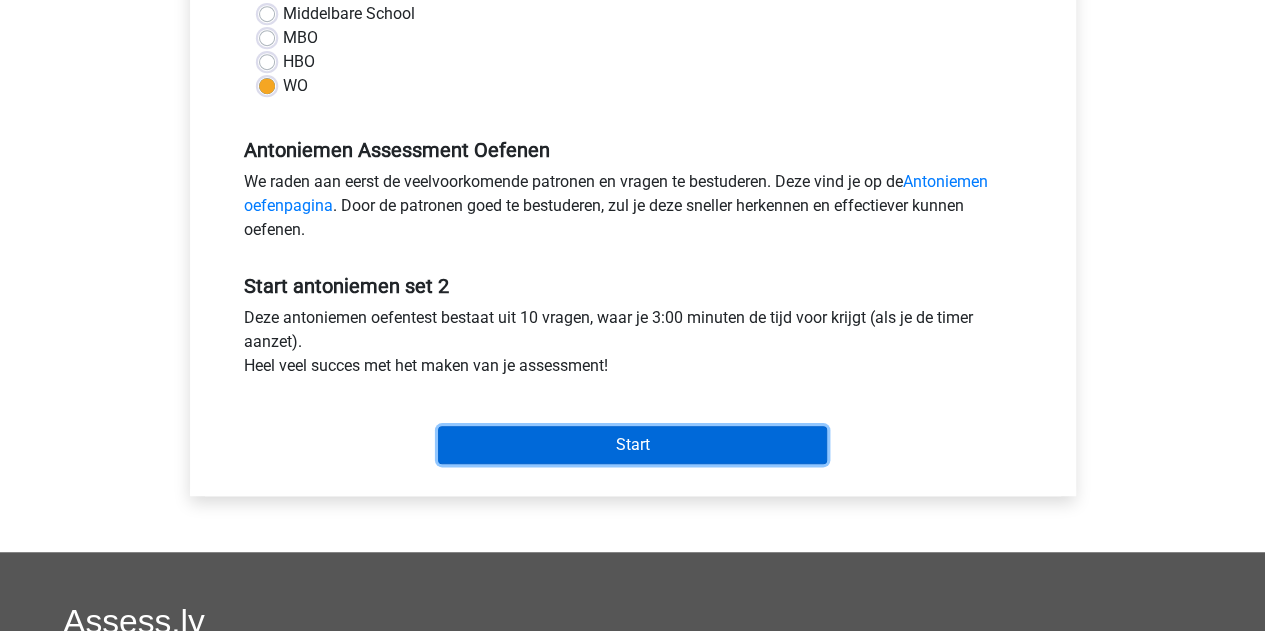 click on "Start" at bounding box center (632, 445) 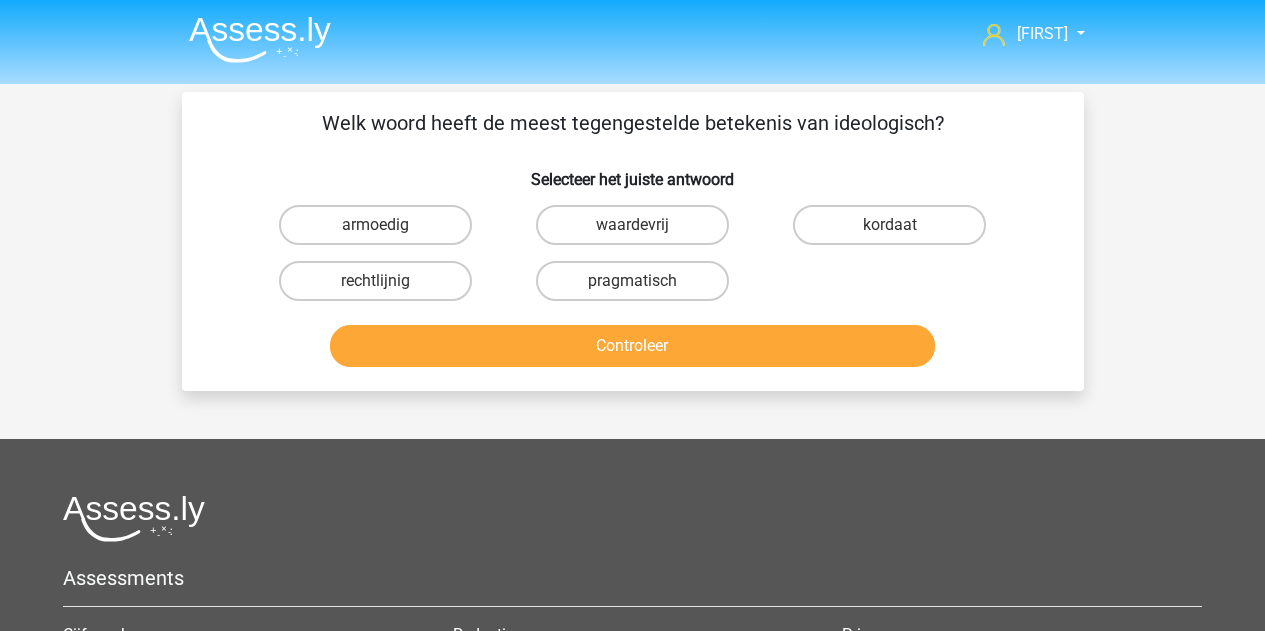 scroll, scrollTop: 0, scrollLeft: 0, axis: both 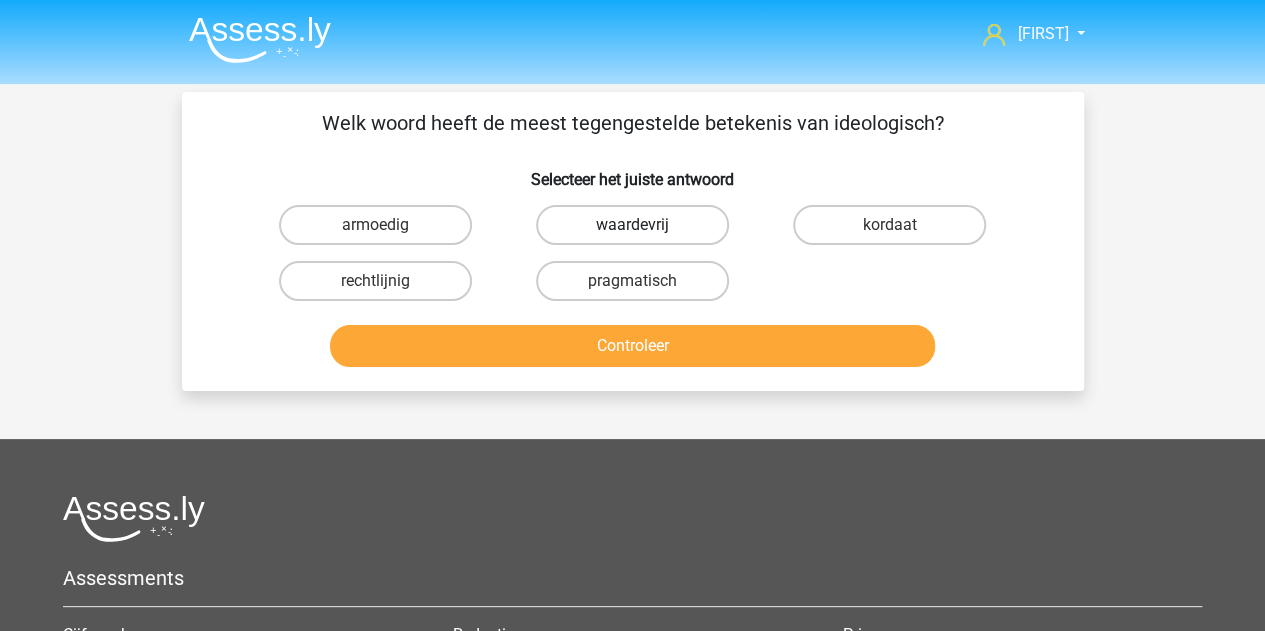 click on "waardevrij" at bounding box center [632, 225] 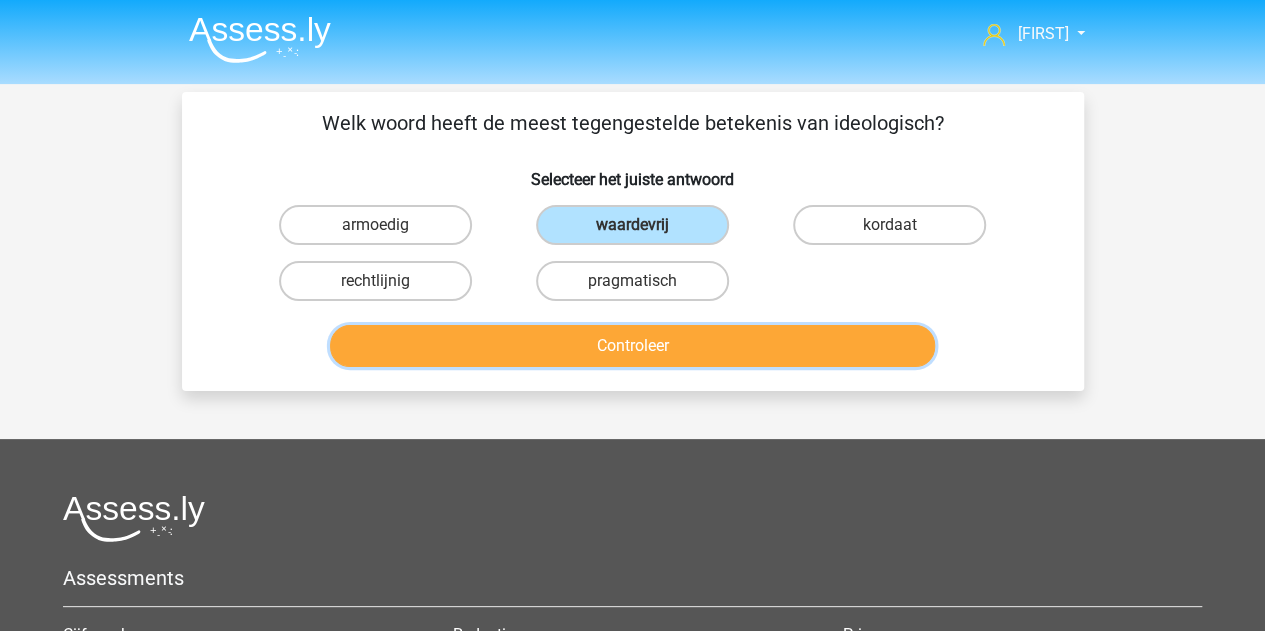 click on "Controleer" at bounding box center [632, 346] 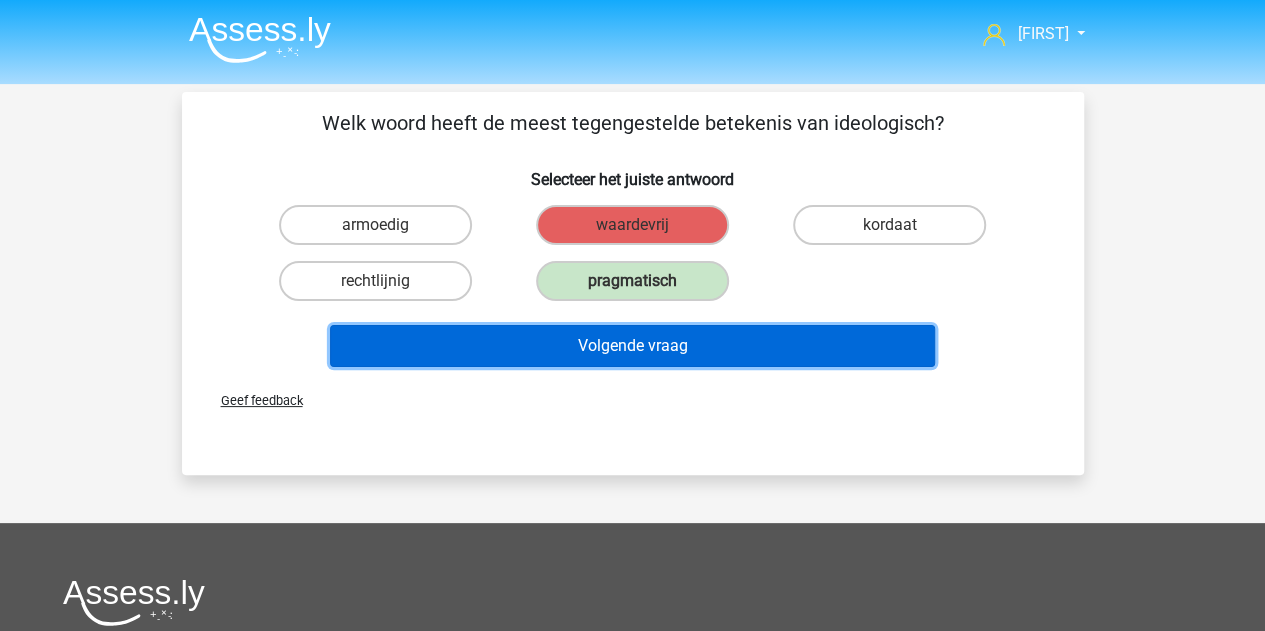 click on "Volgende vraag" at bounding box center [632, 346] 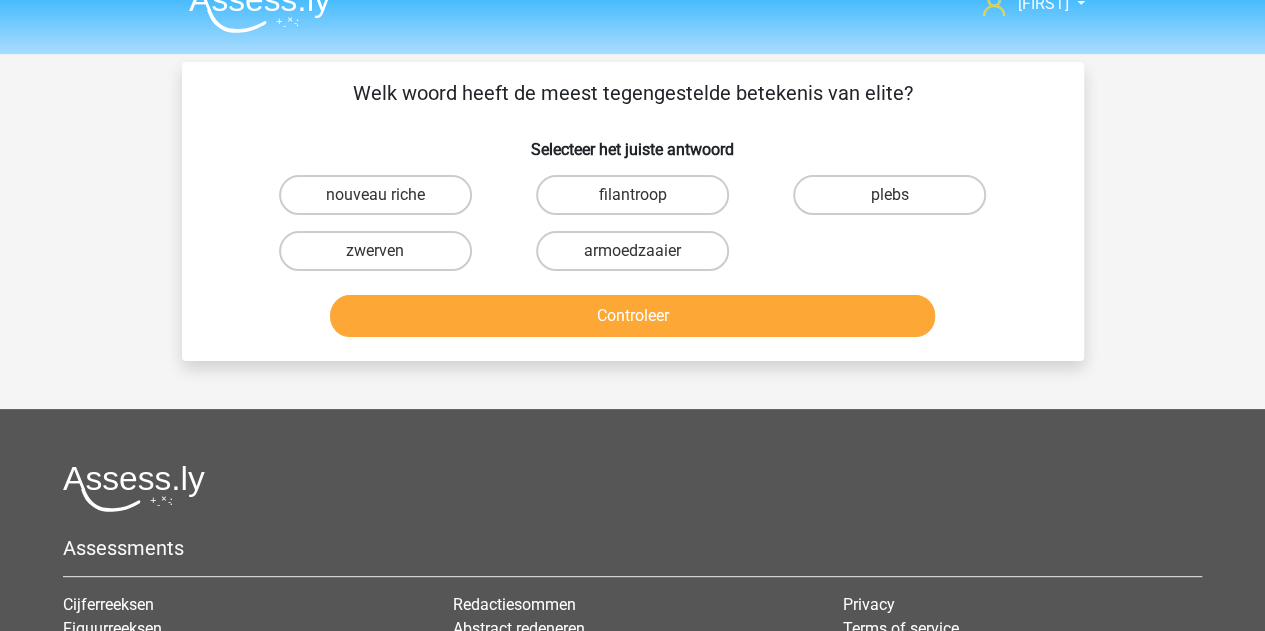 scroll, scrollTop: 0, scrollLeft: 0, axis: both 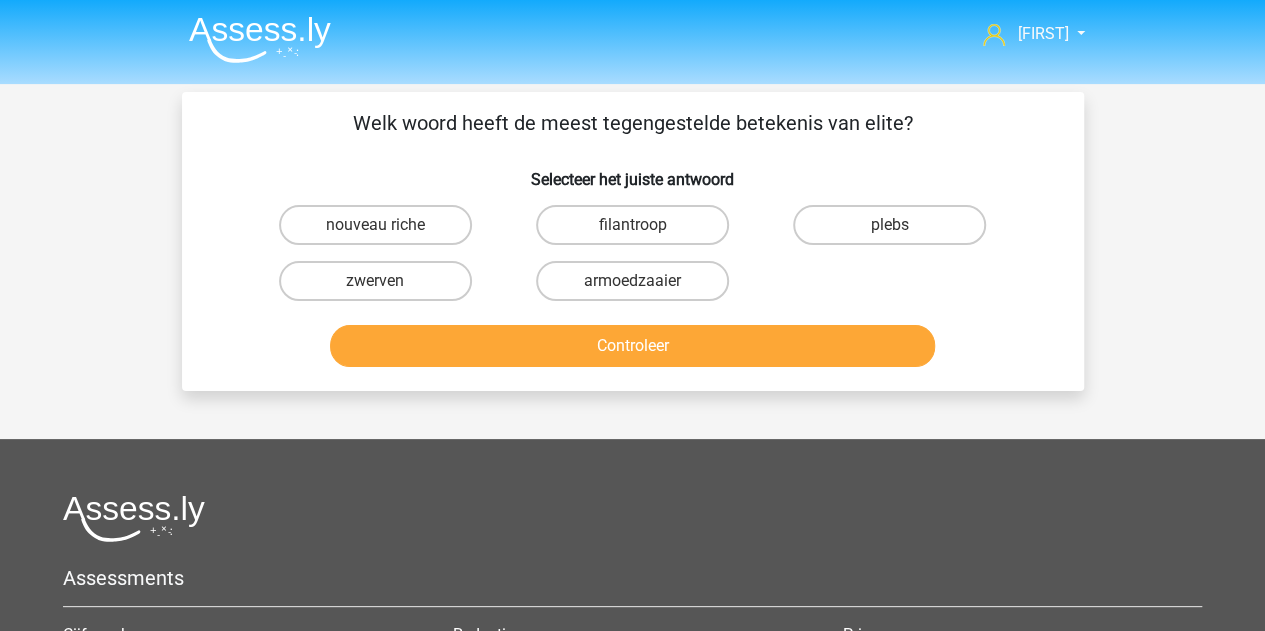 click on "plebs" at bounding box center (896, 231) 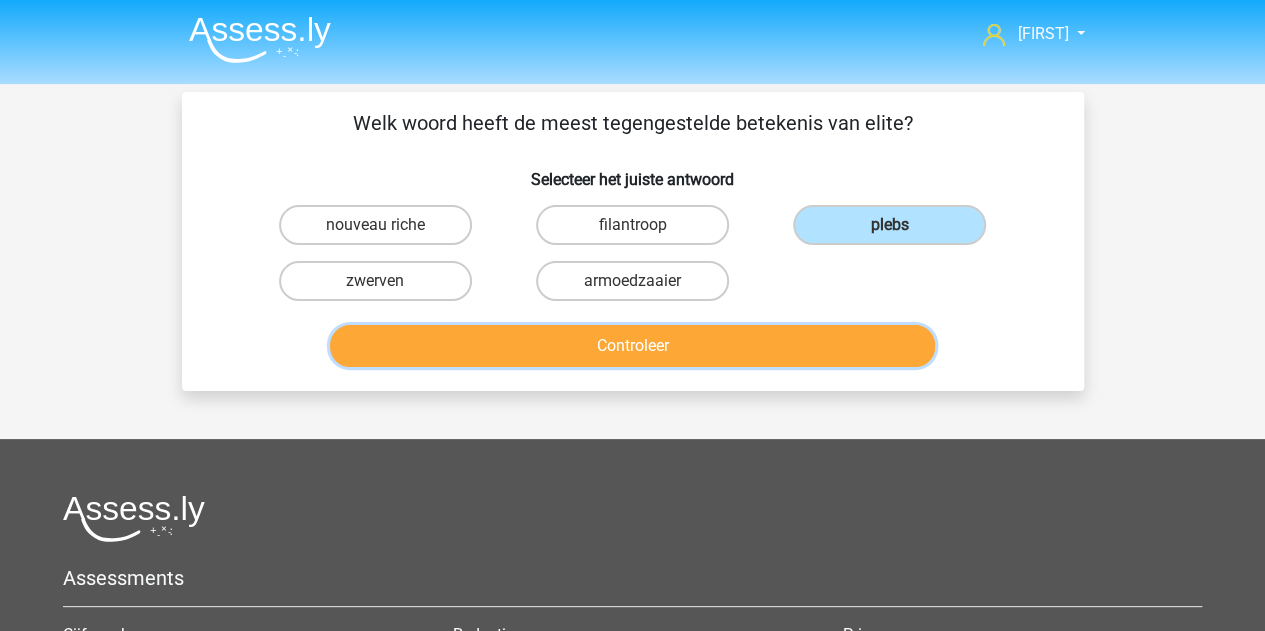 click on "Controleer" at bounding box center (632, 346) 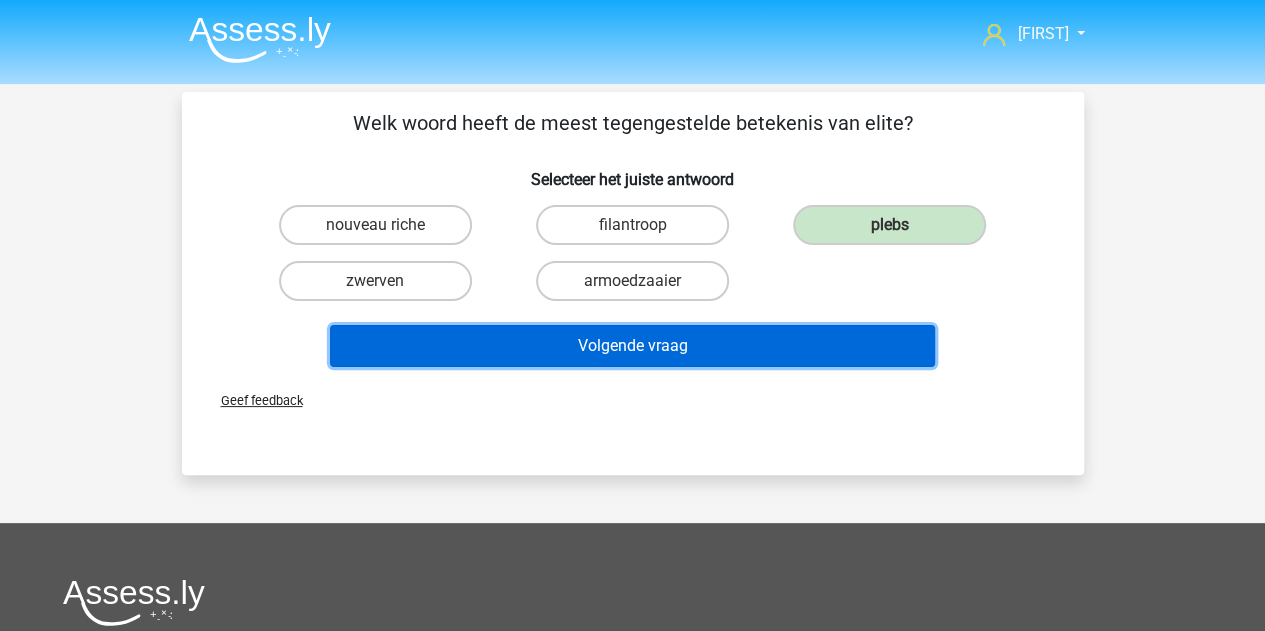 click on "Volgende vraag" at bounding box center [632, 346] 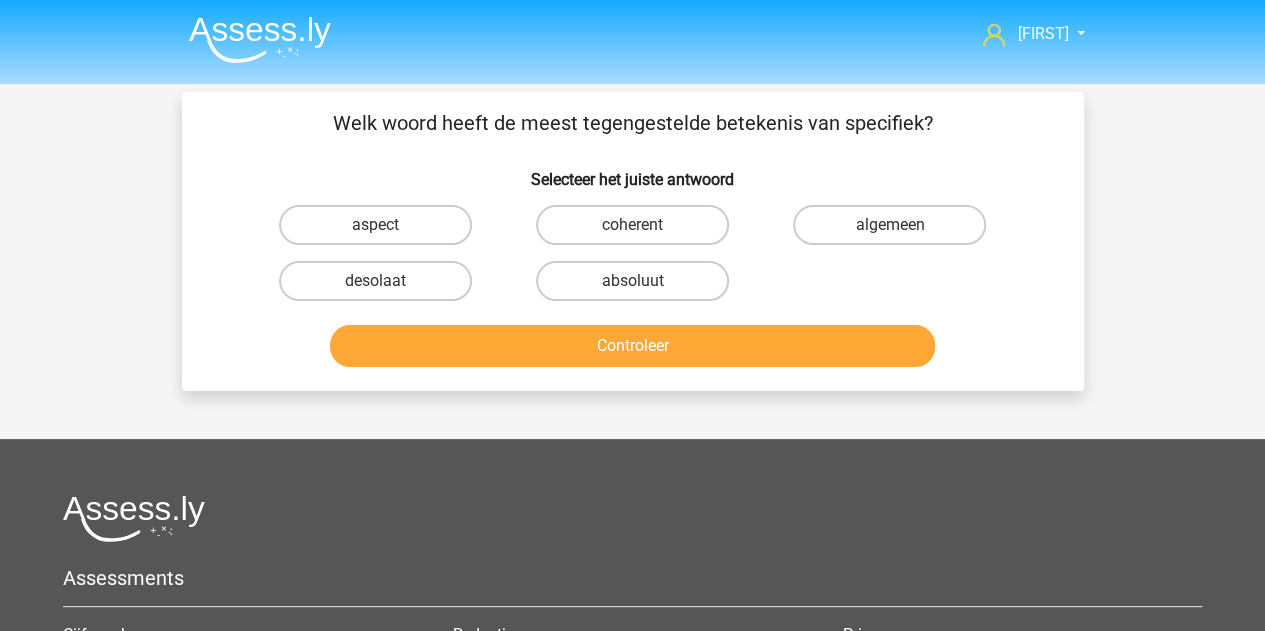 scroll, scrollTop: 92, scrollLeft: 0, axis: vertical 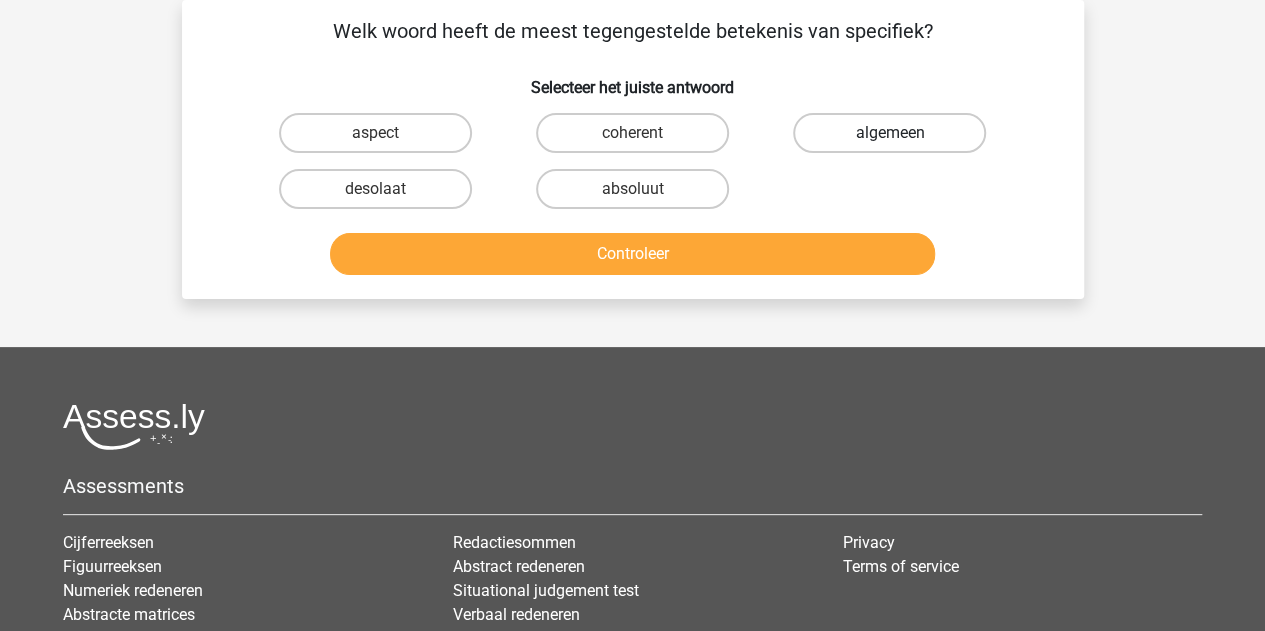 click on "algemeen" at bounding box center (889, 133) 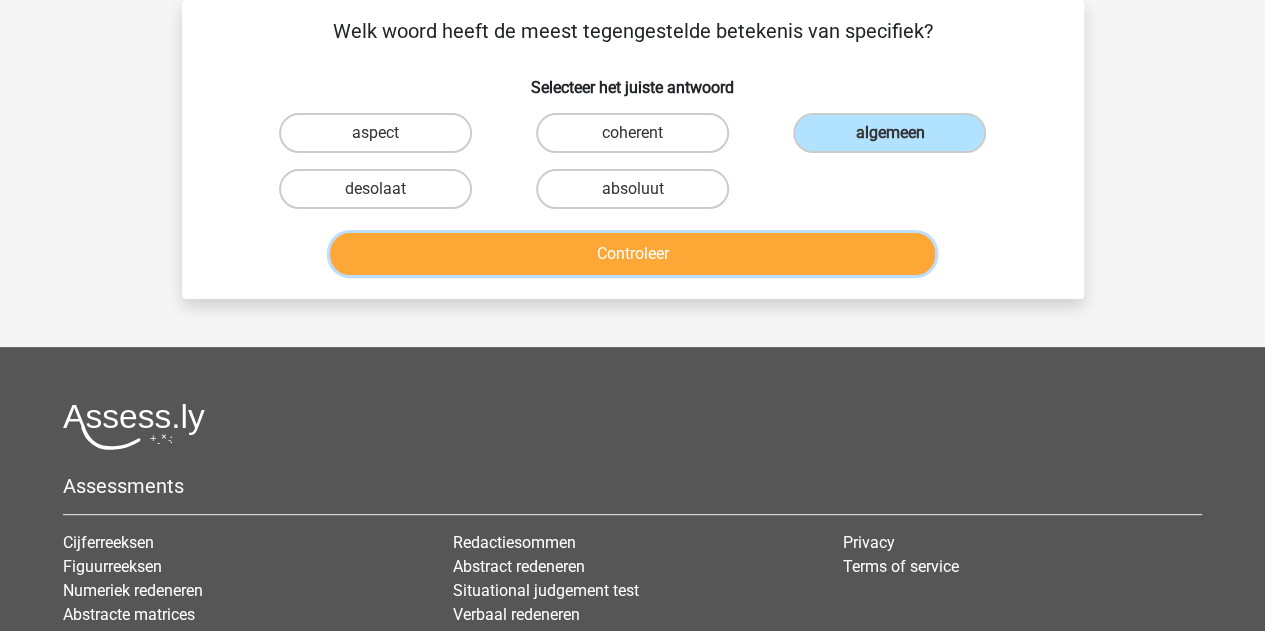 click on "Controleer" at bounding box center [632, 254] 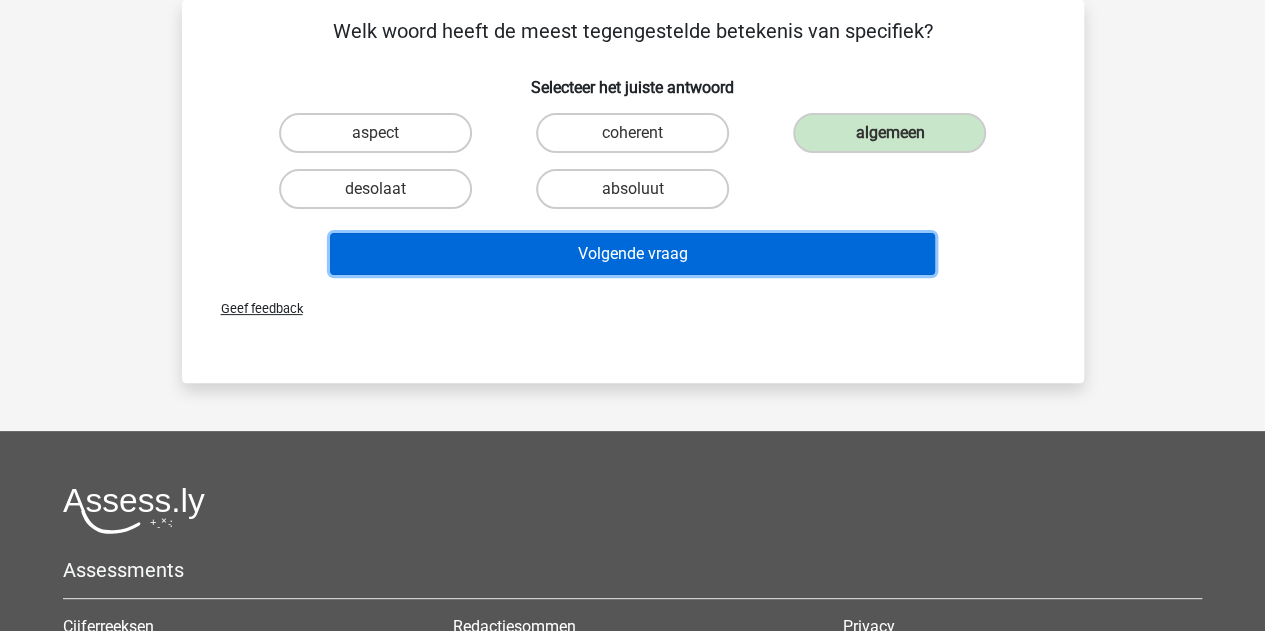 click on "Volgende vraag" at bounding box center [632, 254] 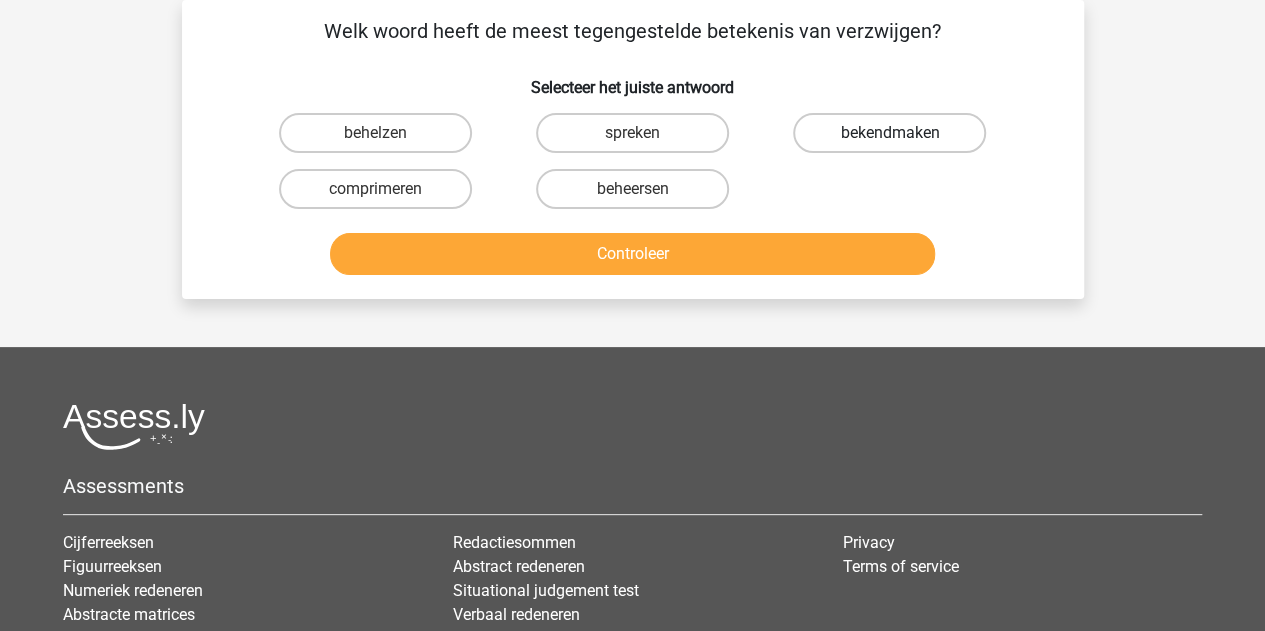 click on "bekendmaken" at bounding box center [889, 133] 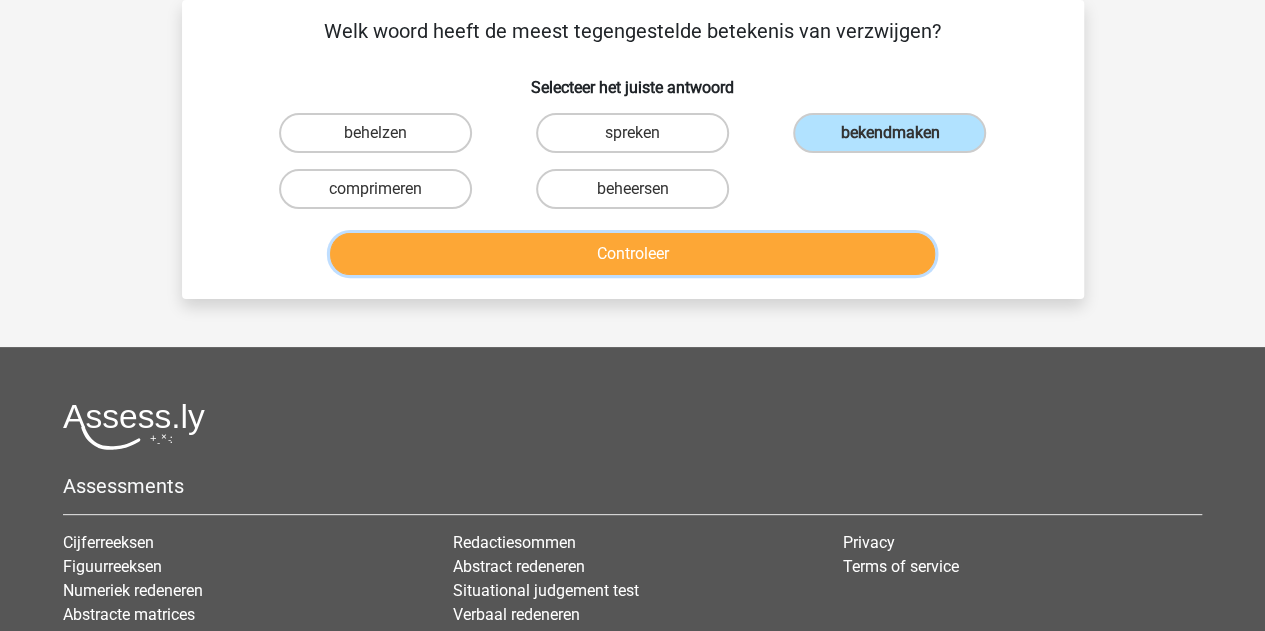 click on "Controleer" at bounding box center (632, 254) 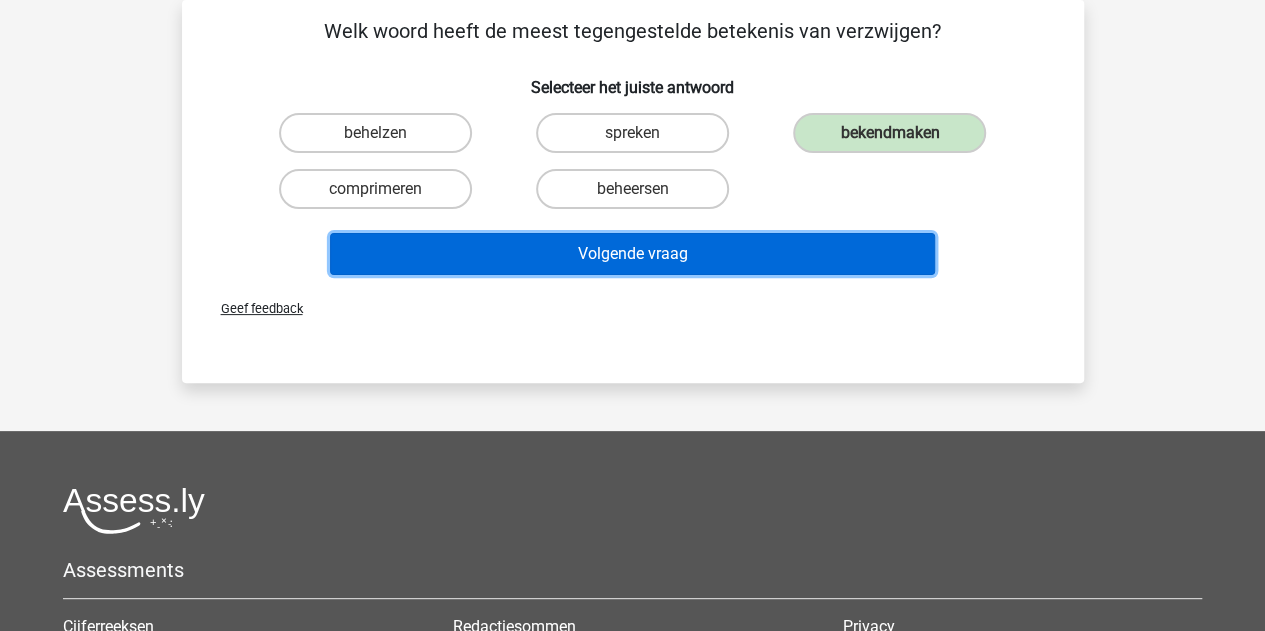 click on "Volgende vraag" at bounding box center (632, 254) 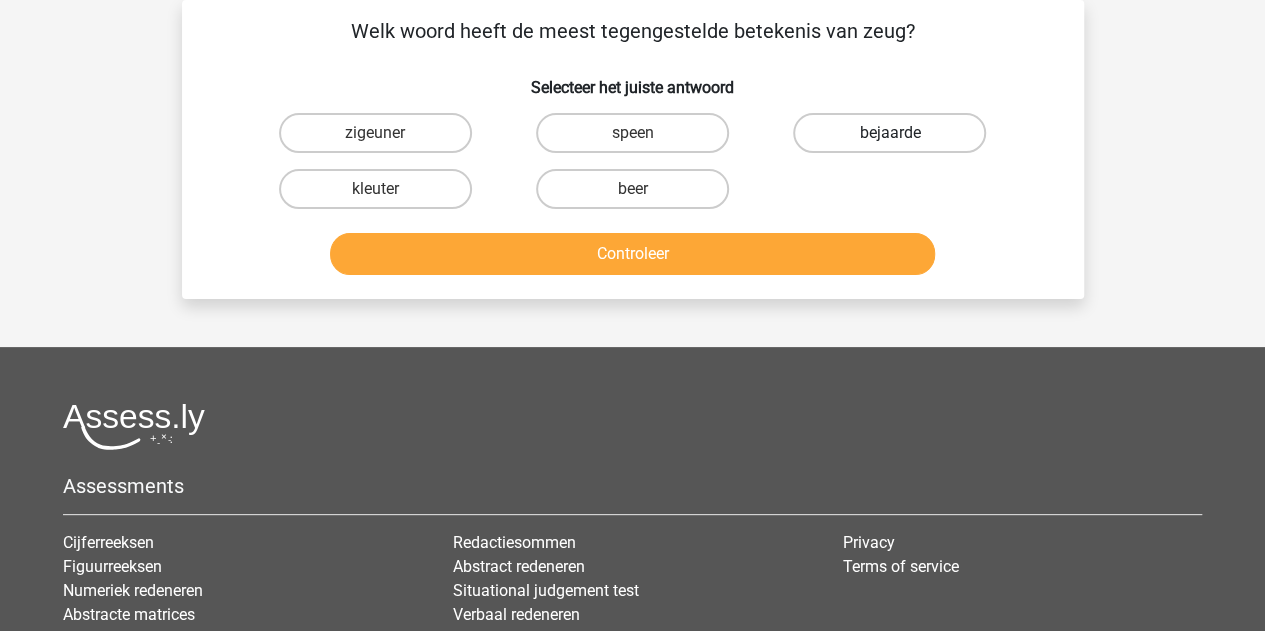 click on "bejaarde" at bounding box center (889, 133) 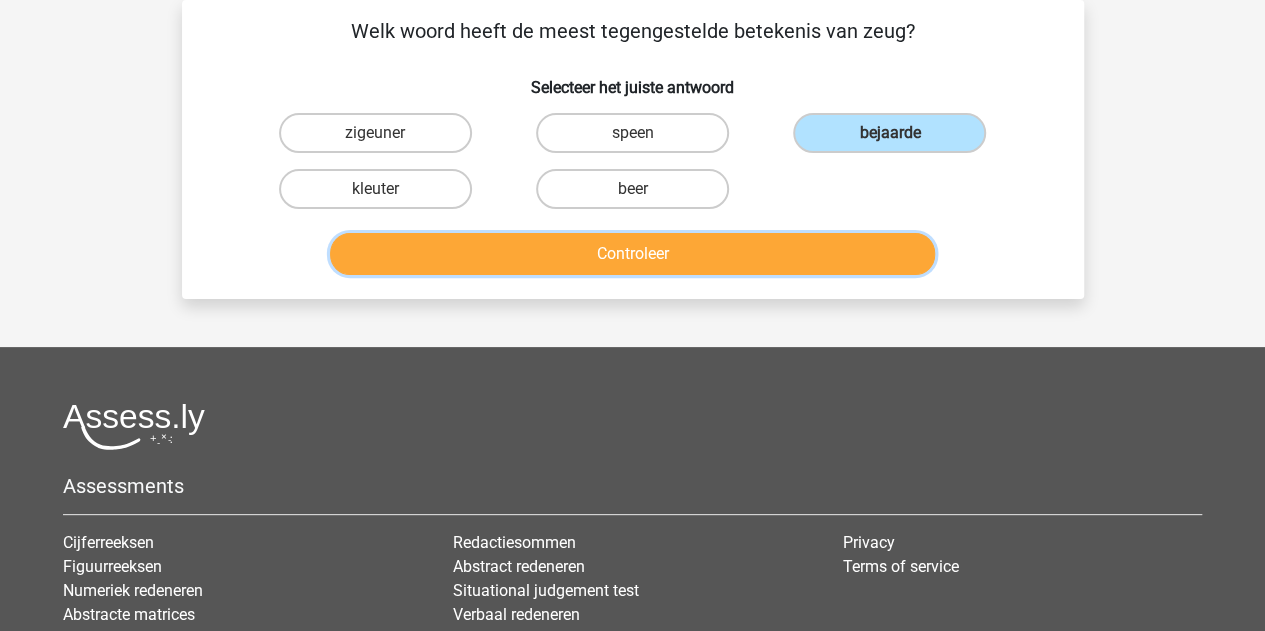 click on "Controleer" at bounding box center (632, 254) 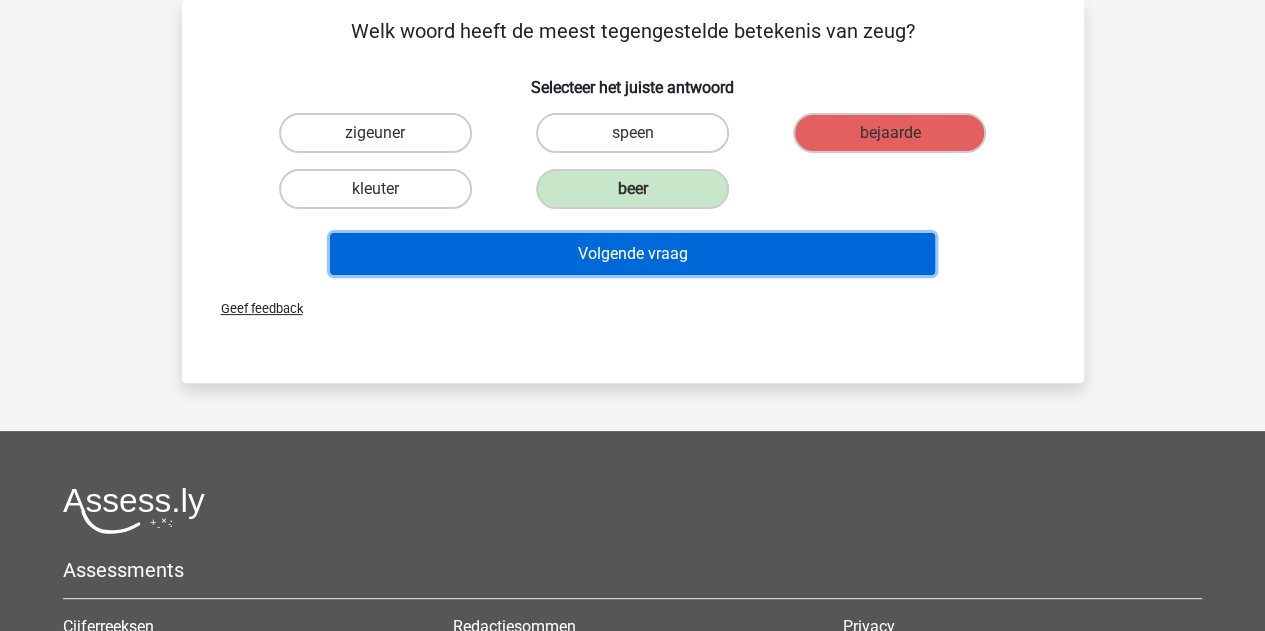 click on "Volgende vraag" at bounding box center [632, 254] 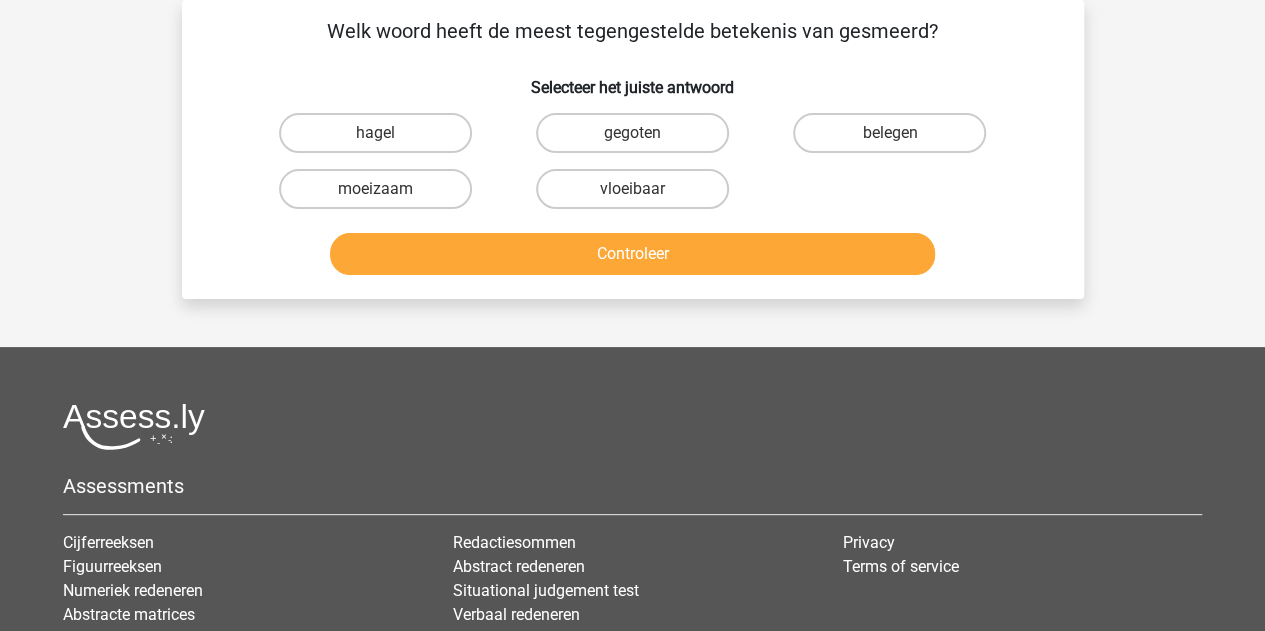 click on "moeizaam" at bounding box center (381, 195) 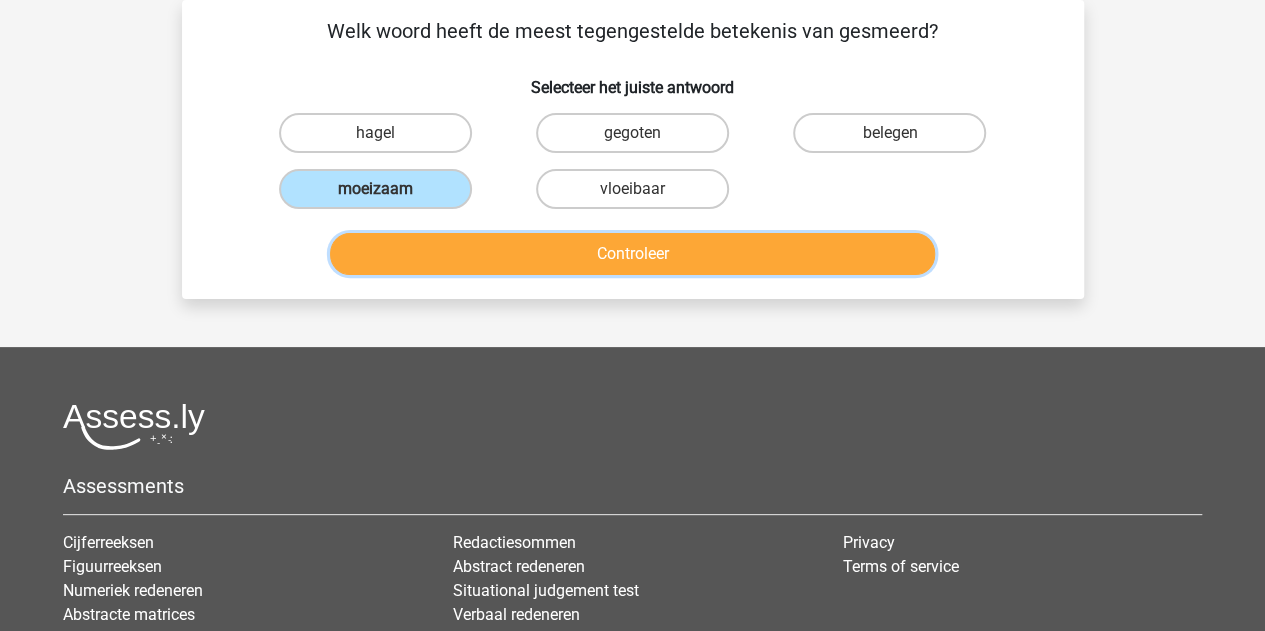 click on "Controleer" at bounding box center [632, 254] 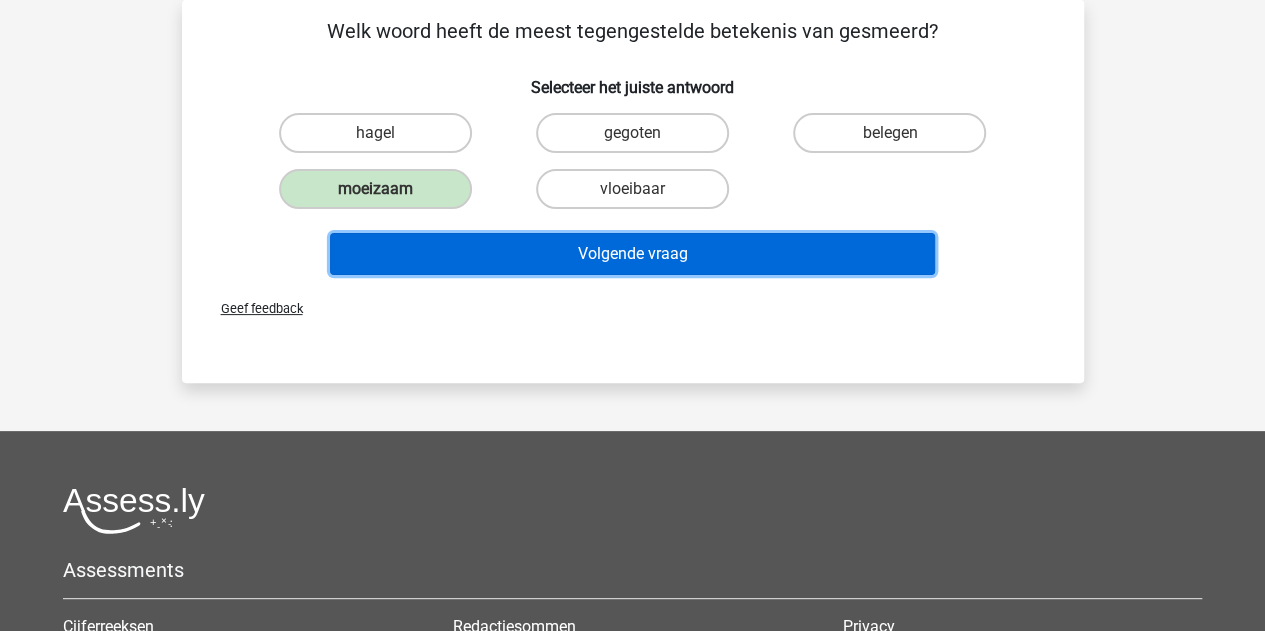 click on "Volgende vraag" at bounding box center [632, 254] 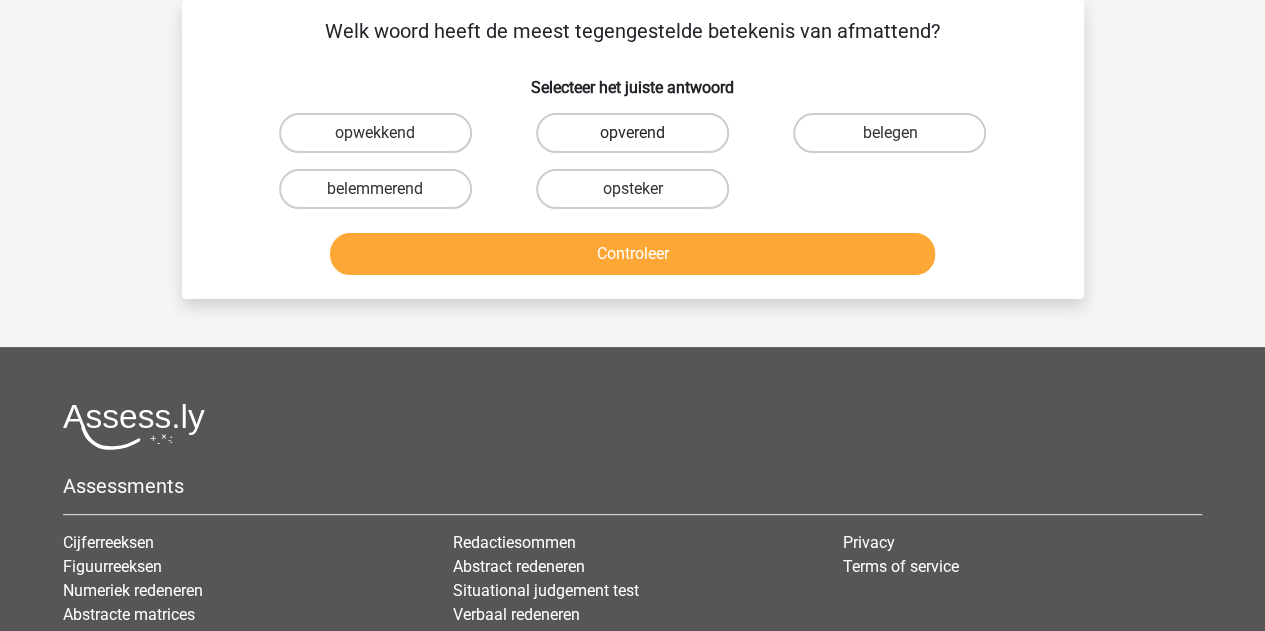 click on "opverend" at bounding box center [632, 133] 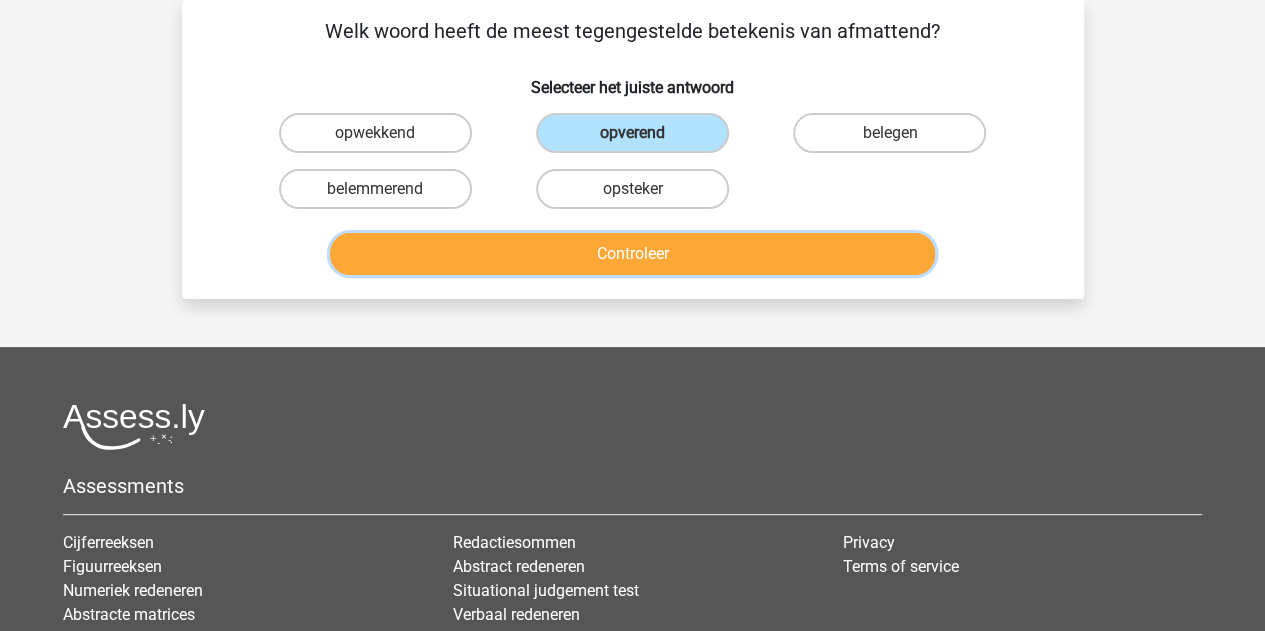 click on "Controleer" at bounding box center (632, 254) 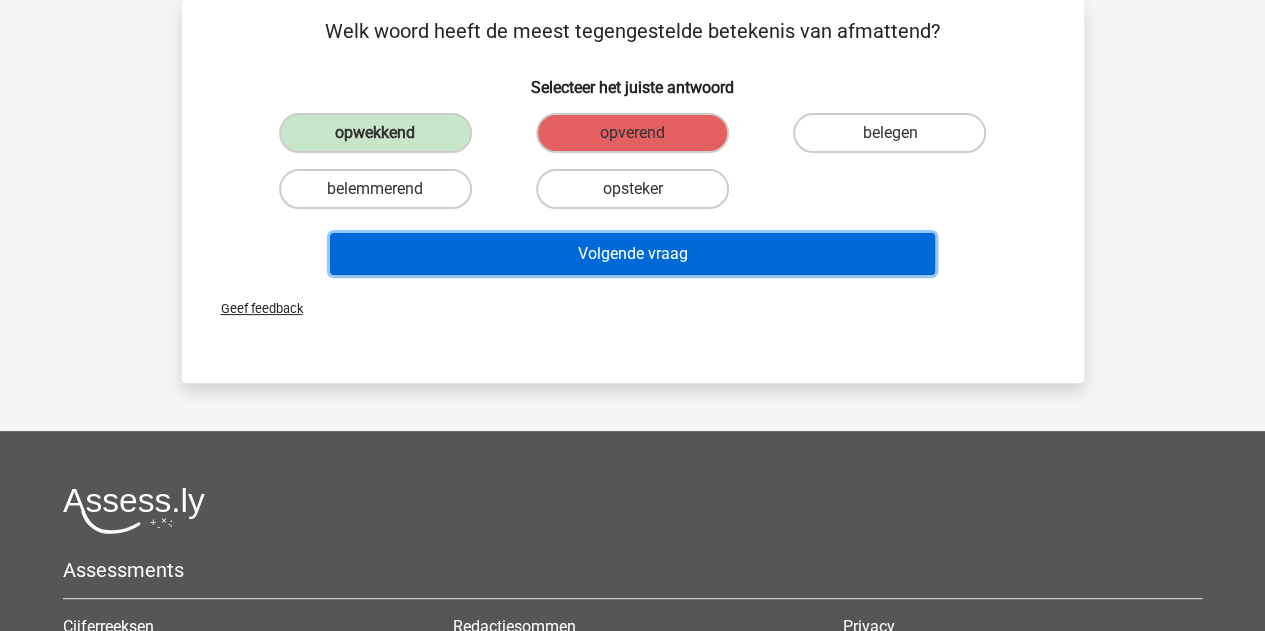 click on "Volgende vraag" at bounding box center (632, 254) 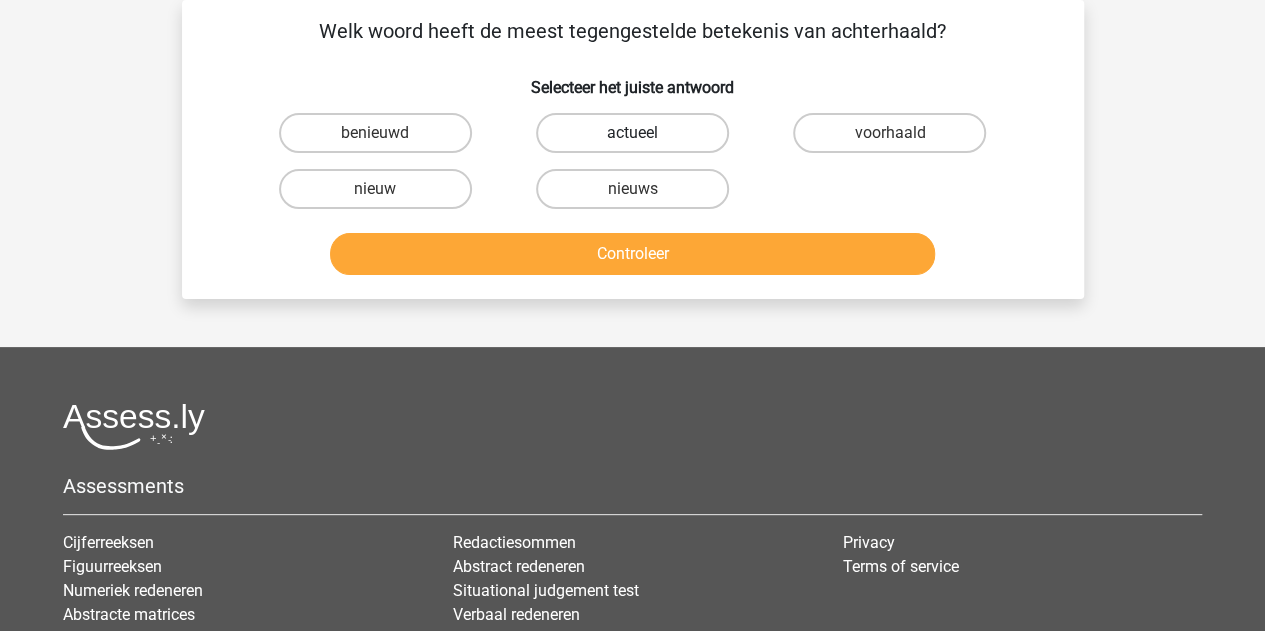 drag, startPoint x: 536, startPoint y: 130, endPoint x: 553, endPoint y: 138, distance: 18.788294 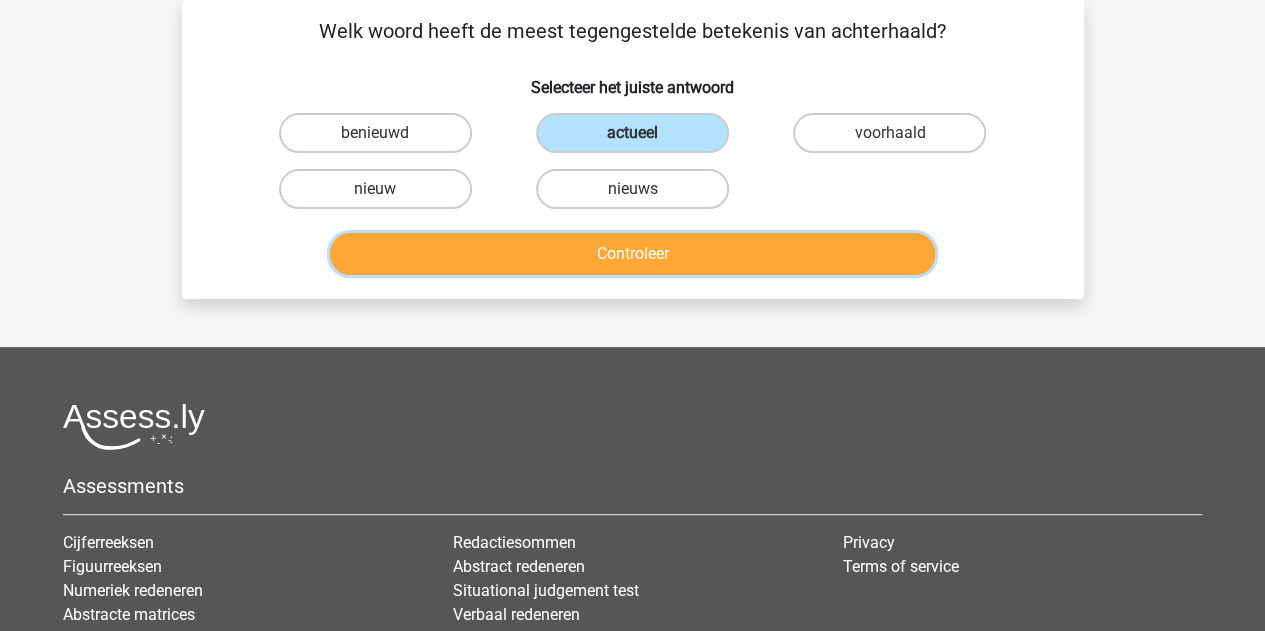 click on "Controleer" at bounding box center (632, 254) 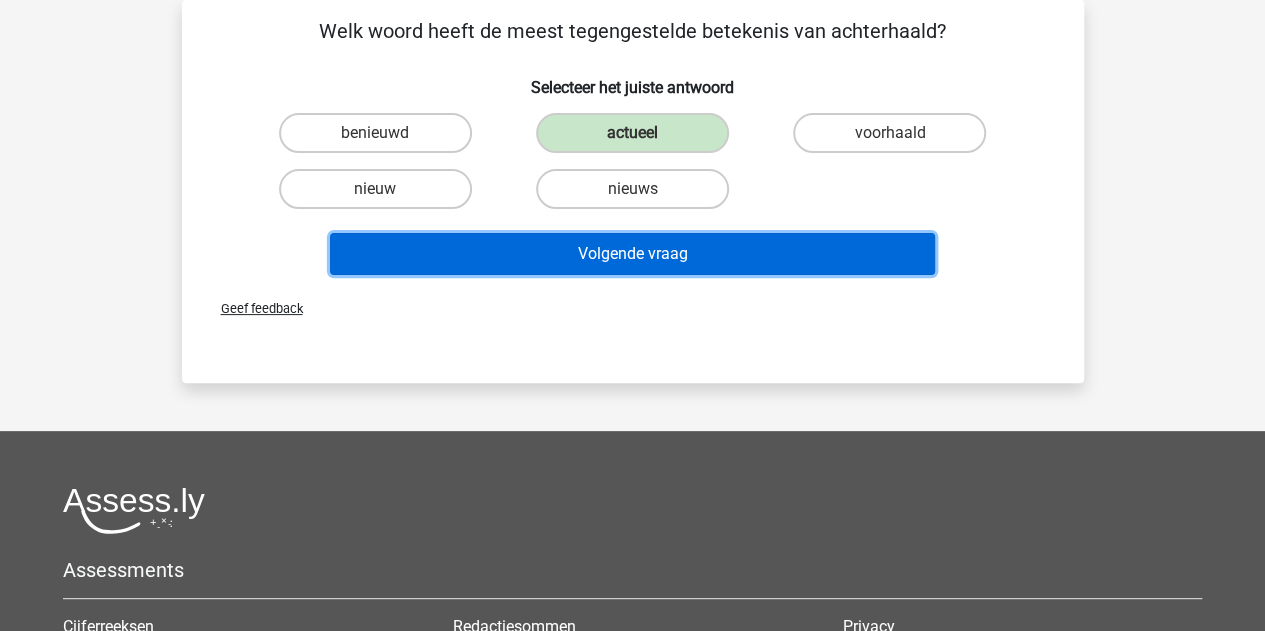 click on "Volgende vraag" at bounding box center [632, 254] 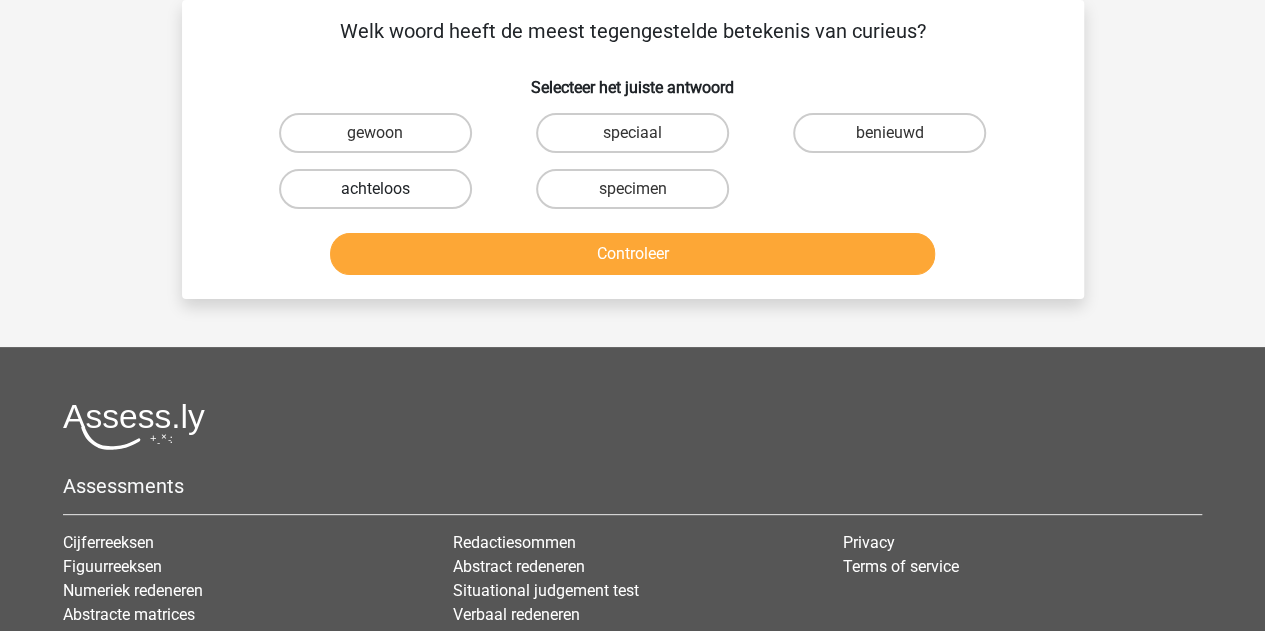 click on "achteloos" at bounding box center [375, 189] 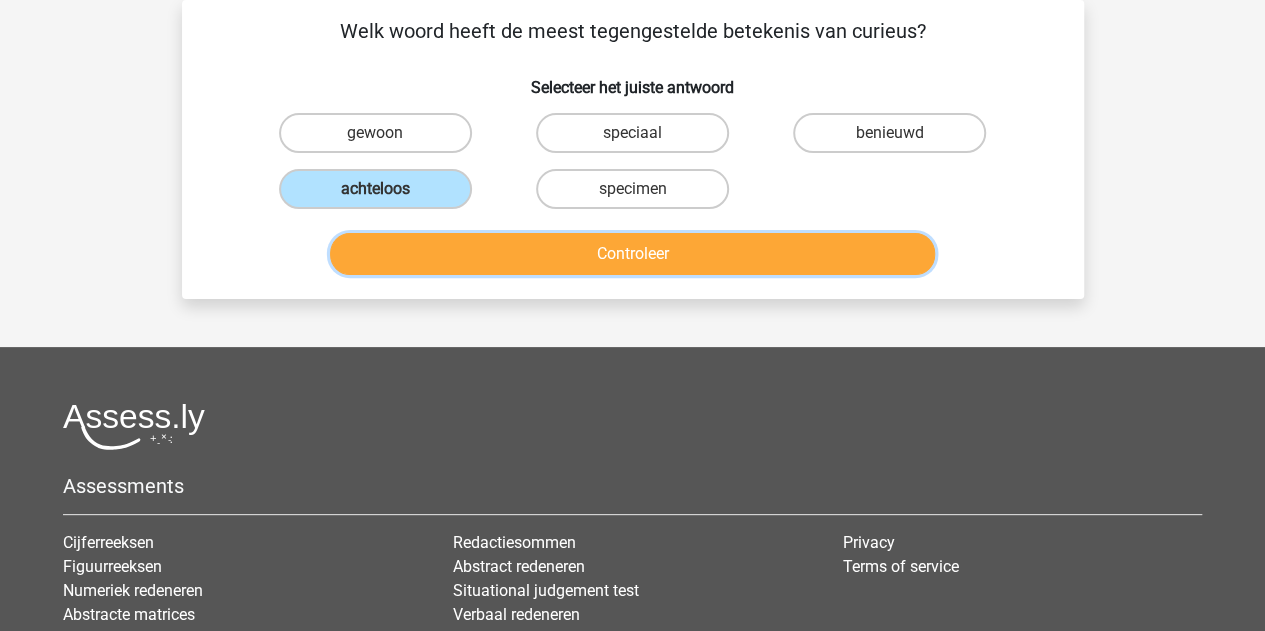click on "Controleer" at bounding box center [632, 254] 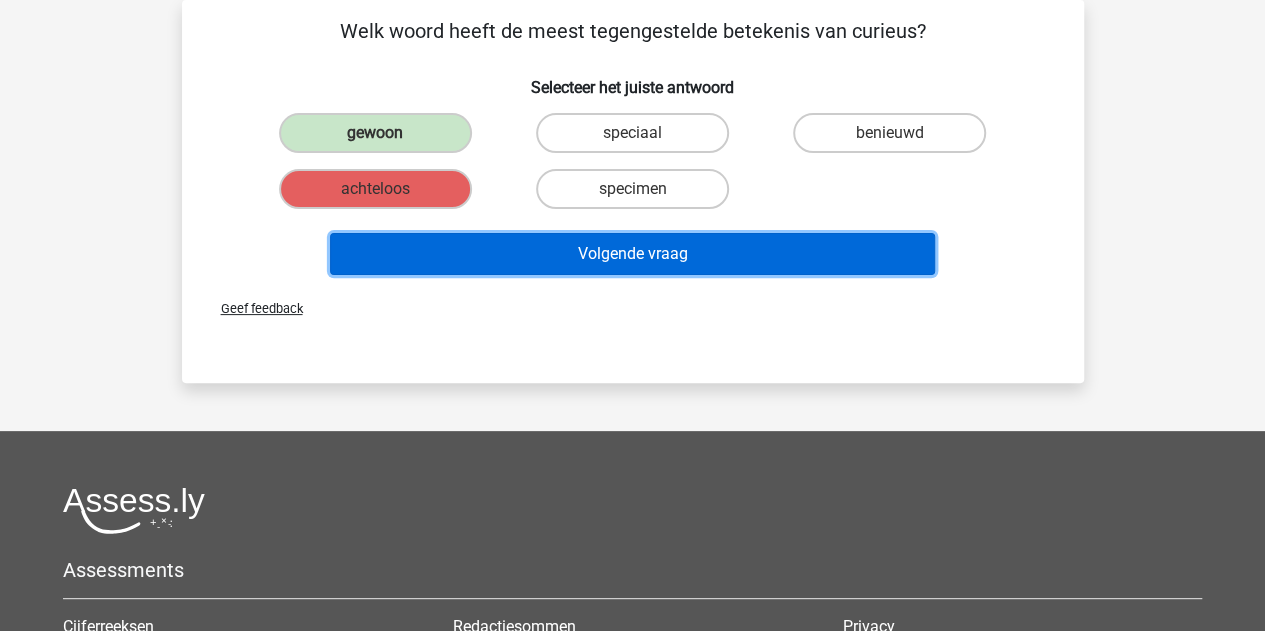 click on "Volgende vraag" at bounding box center (632, 254) 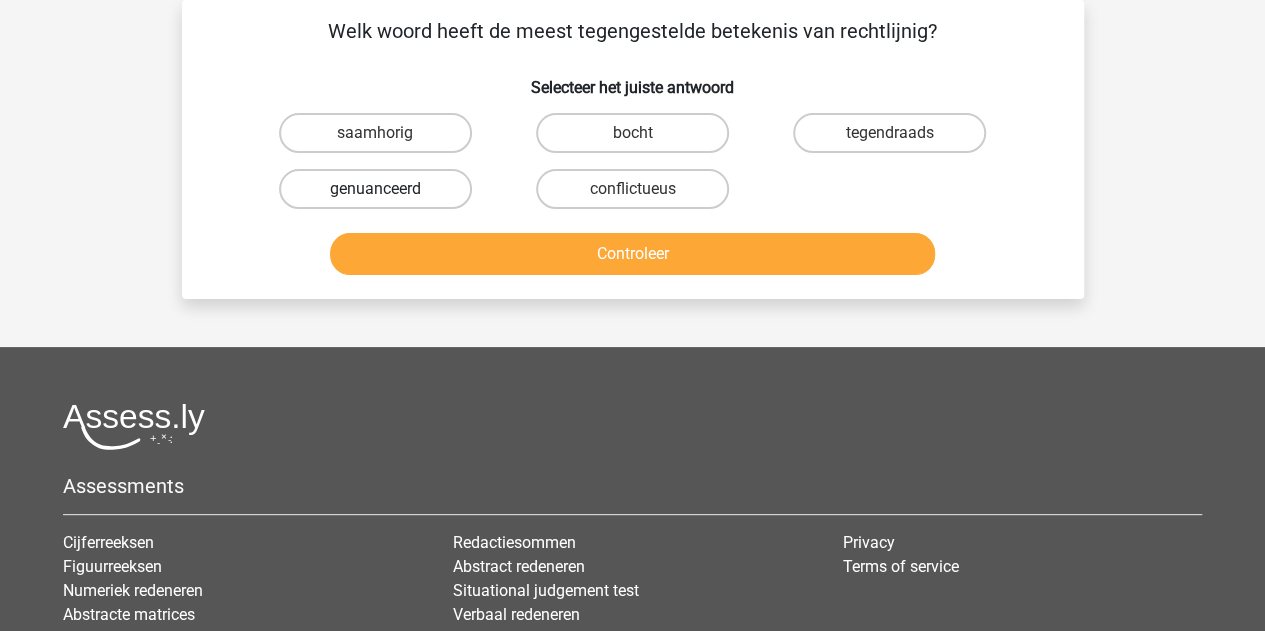 click on "genuanceerd" at bounding box center [375, 189] 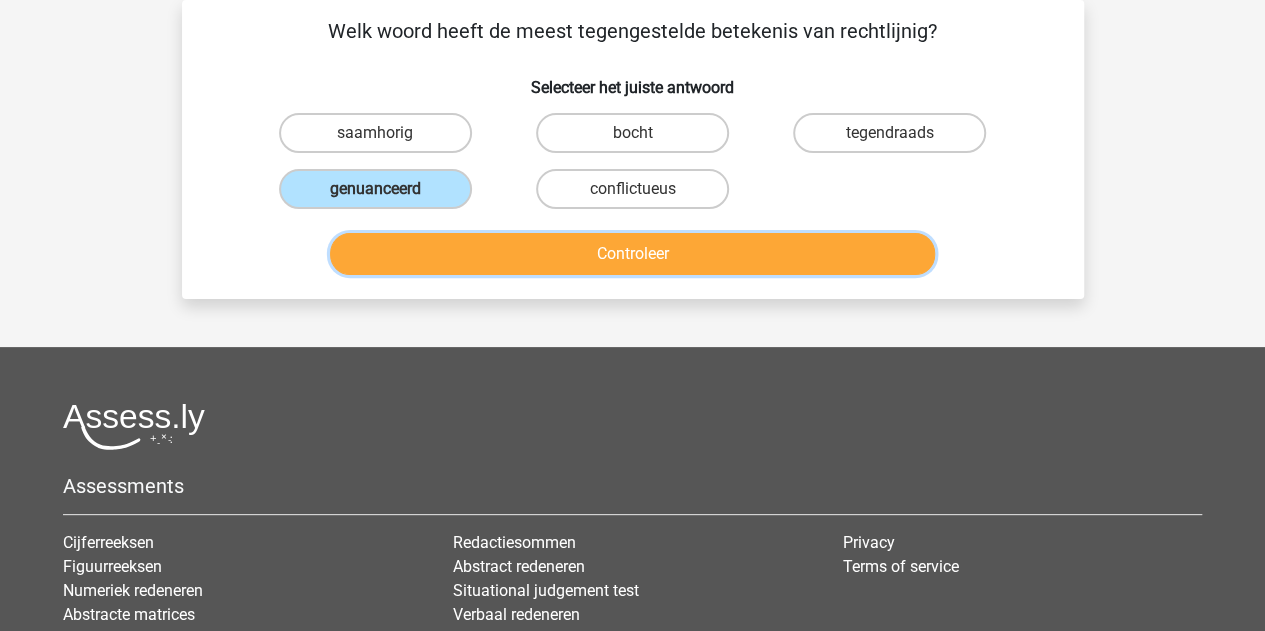 click on "Controleer" at bounding box center [632, 254] 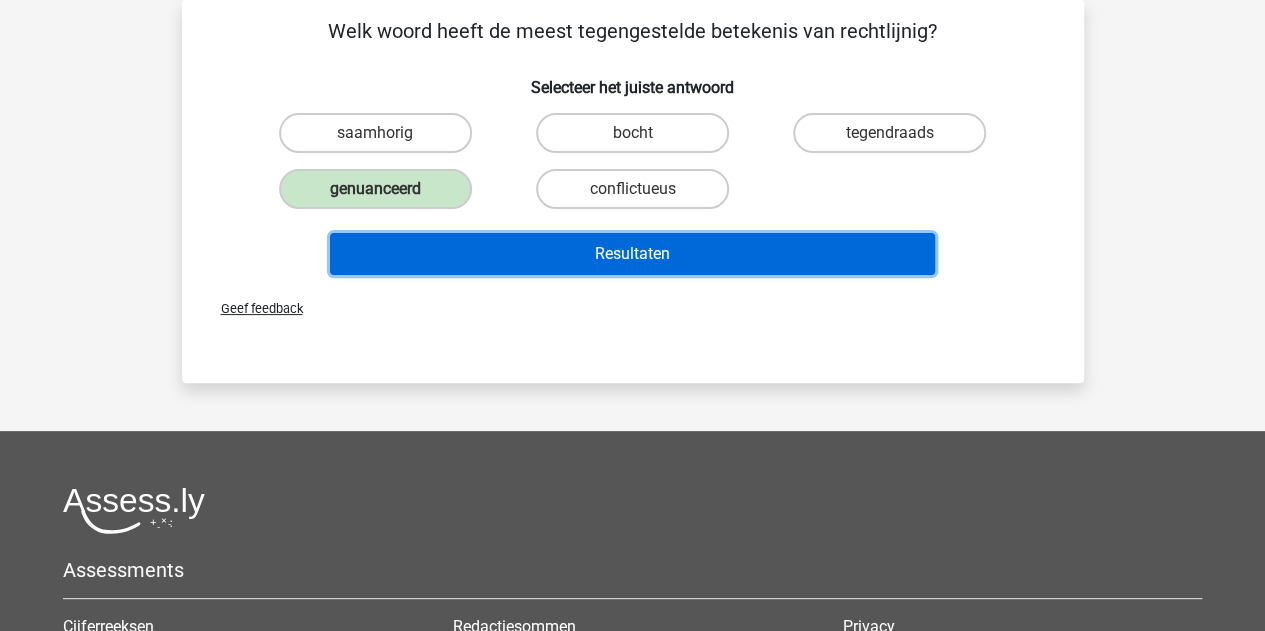 click on "Resultaten" at bounding box center (632, 254) 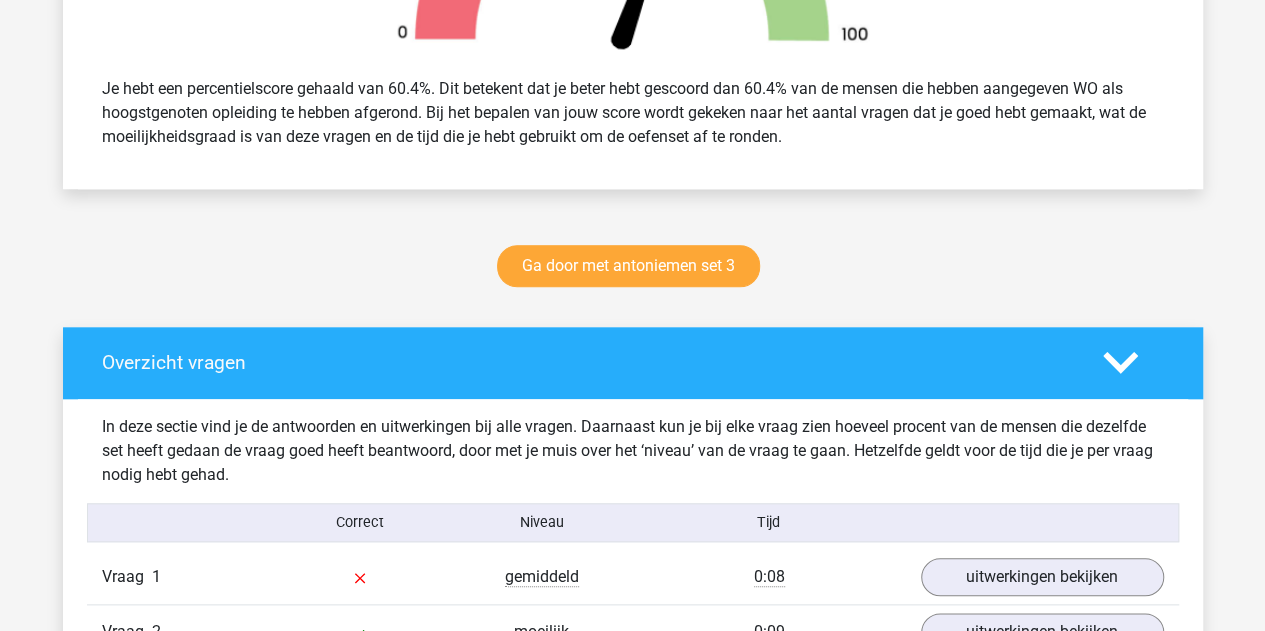 scroll, scrollTop: 700, scrollLeft: 0, axis: vertical 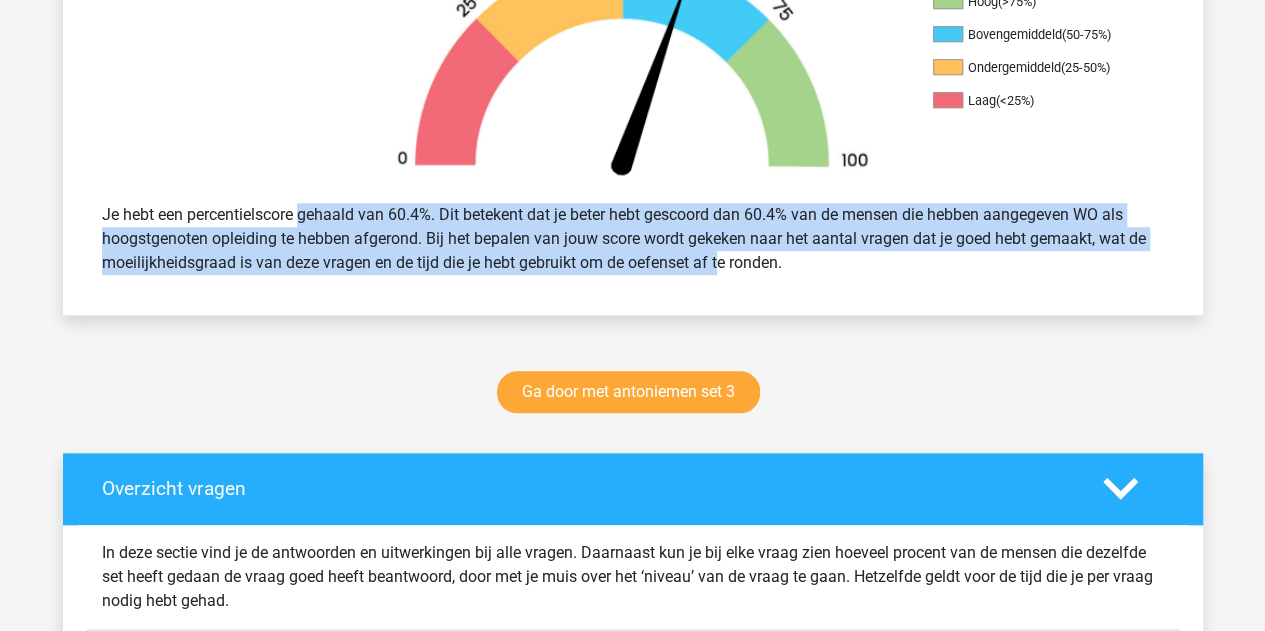 drag, startPoint x: 241, startPoint y: 222, endPoint x: 661, endPoint y: 303, distance: 427.7394 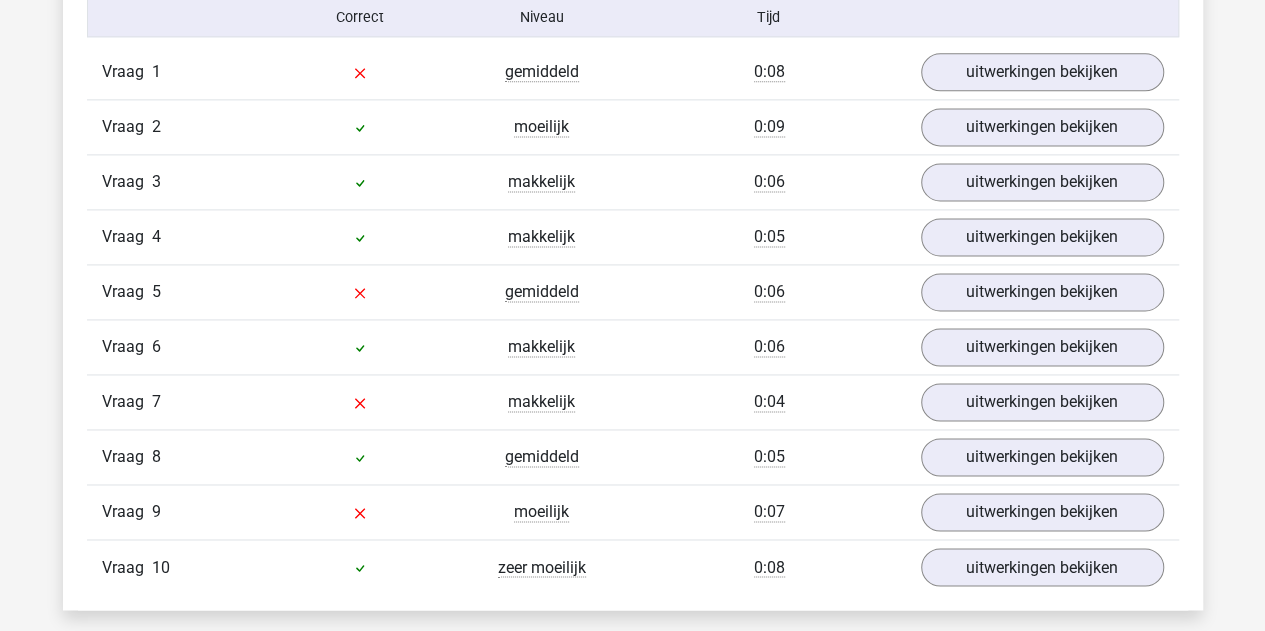 scroll, scrollTop: 1300, scrollLeft: 0, axis: vertical 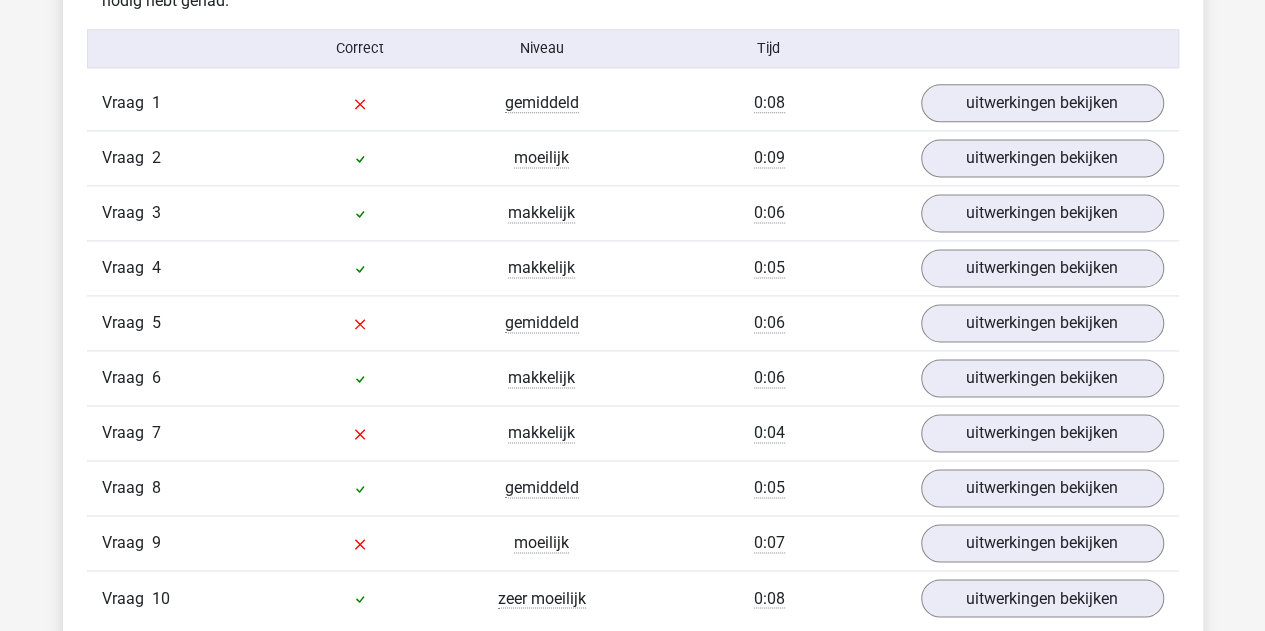 click on "moeilijk" at bounding box center [542, 158] 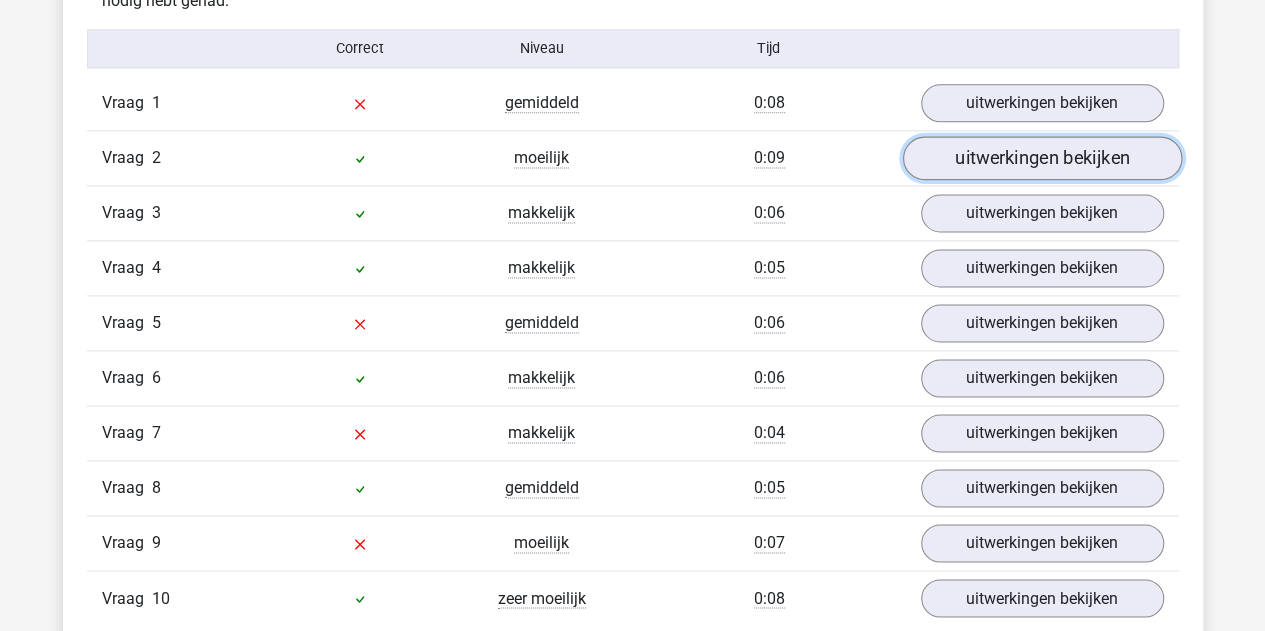 click on "uitwerkingen bekijken" at bounding box center [1041, 158] 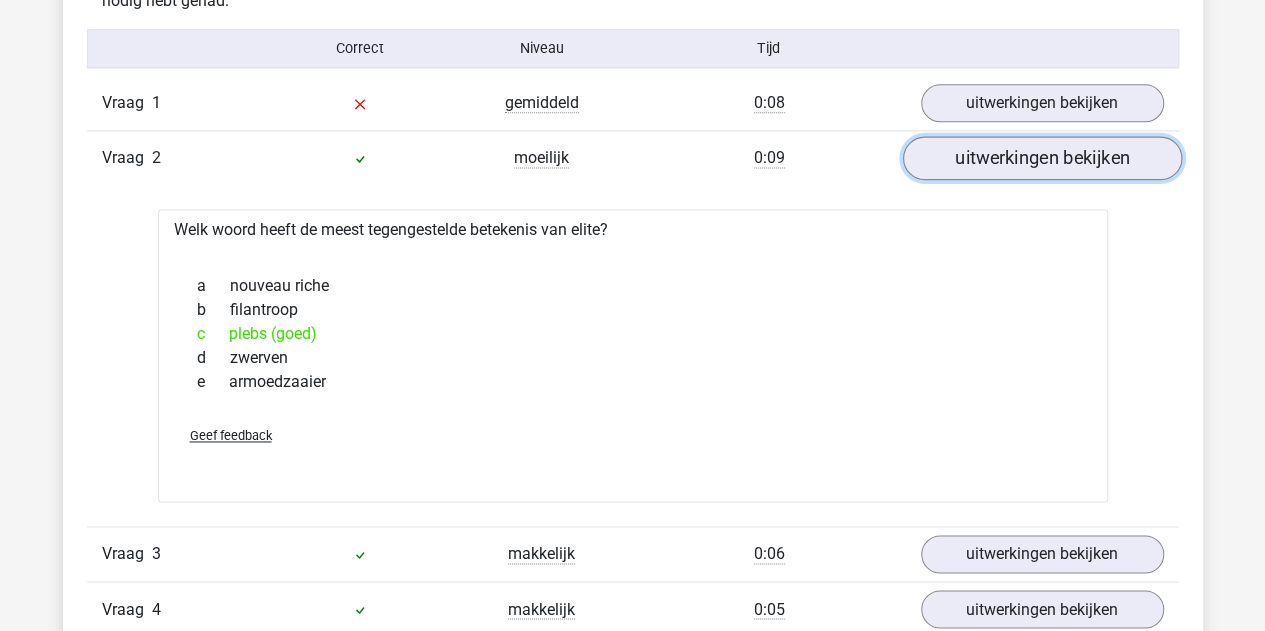 click on "uitwerkingen bekijken" at bounding box center (1041, 158) 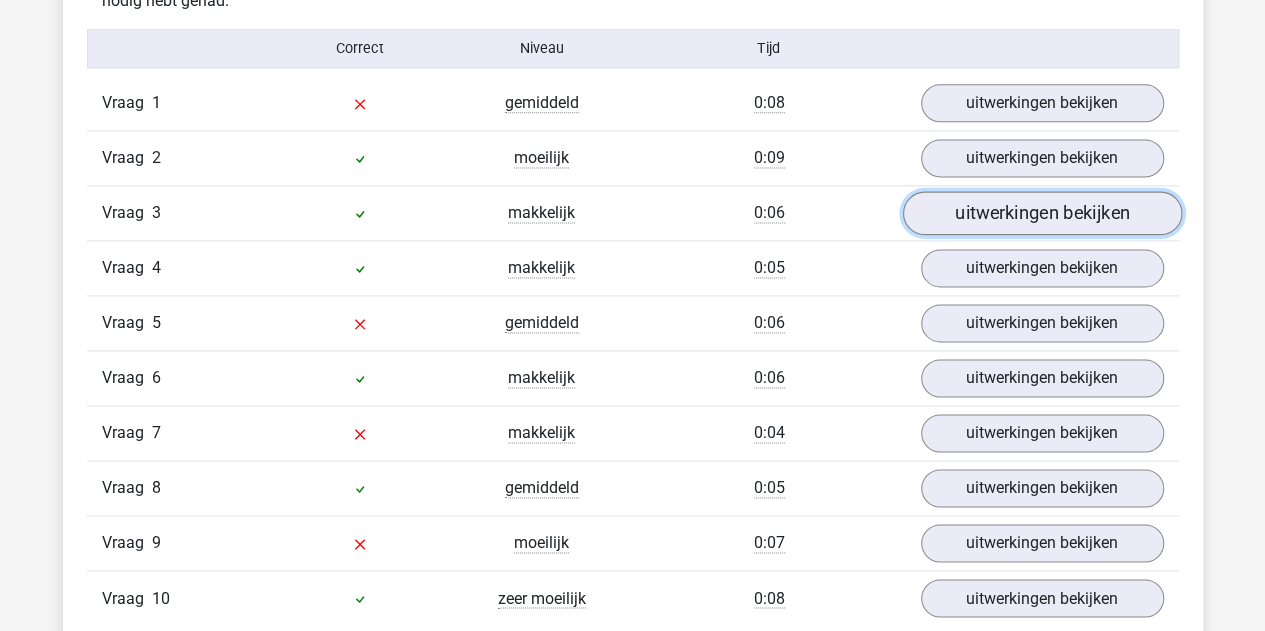 click on "uitwerkingen bekijken" at bounding box center [1041, 213] 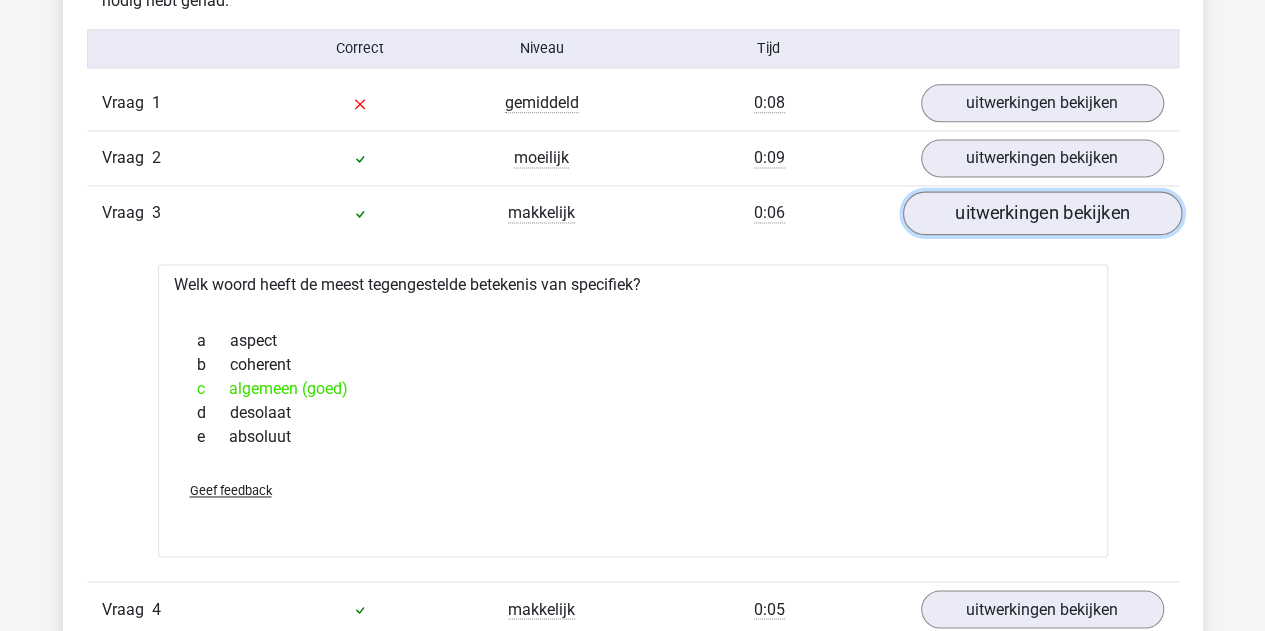 click on "uitwerkingen bekijken" at bounding box center [1041, 213] 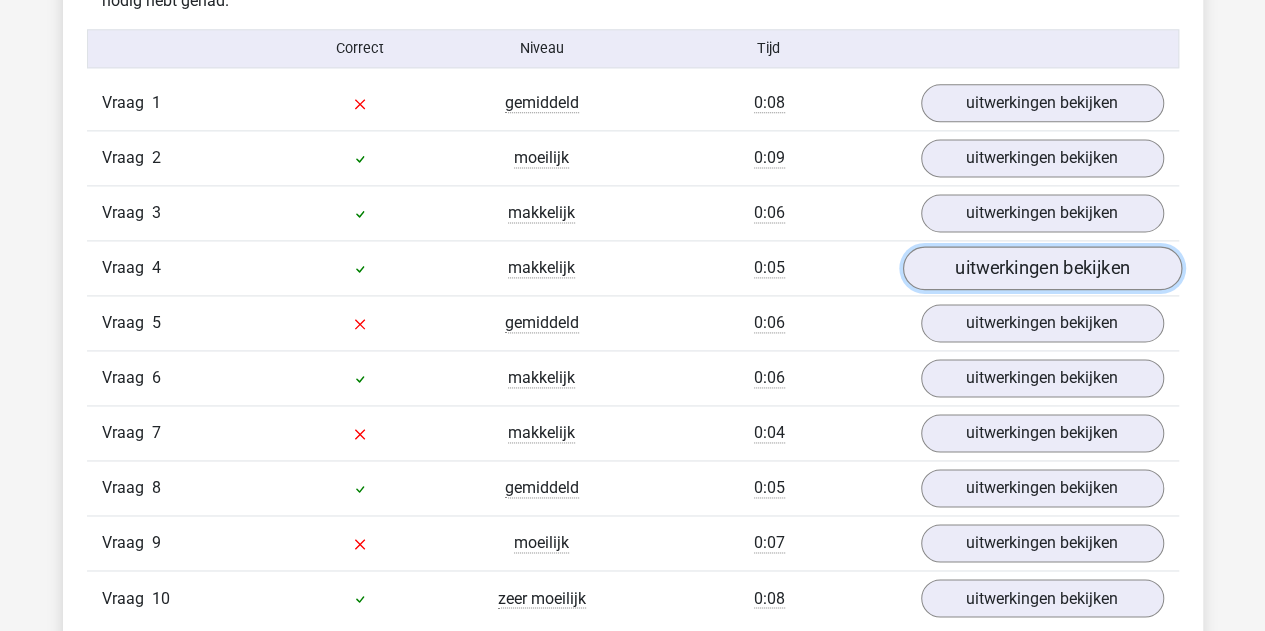 click on "uitwerkingen bekijken" at bounding box center (1041, 268) 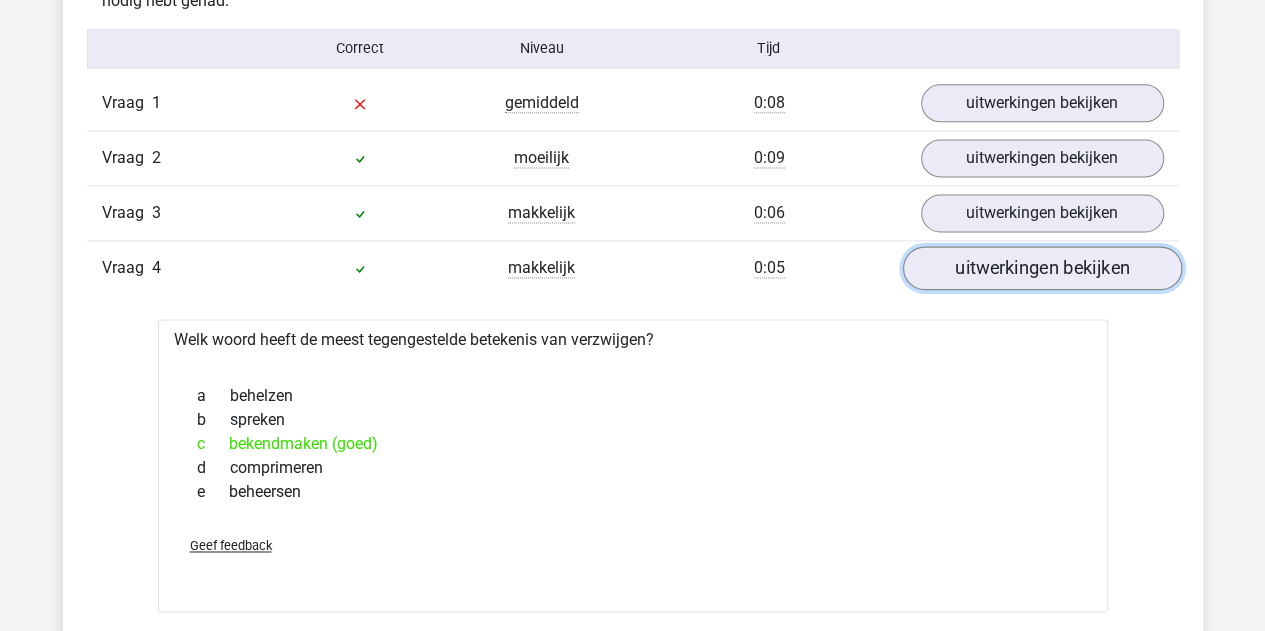click on "uitwerkingen bekijken" at bounding box center (1041, 268) 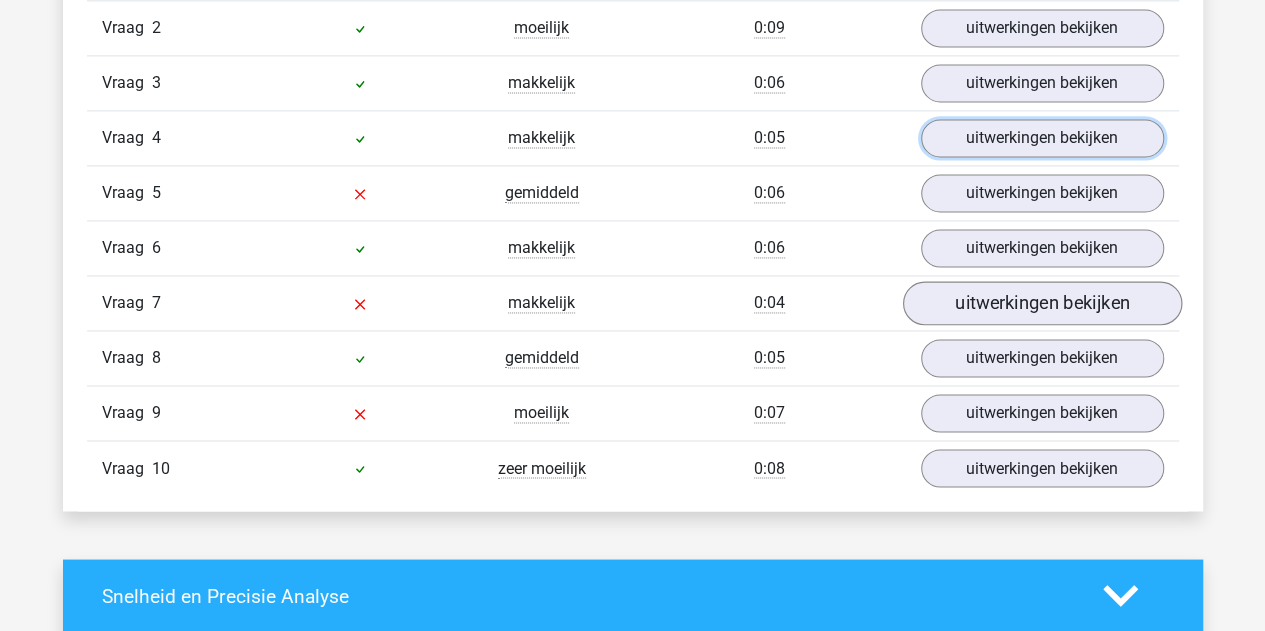scroll, scrollTop: 1500, scrollLeft: 0, axis: vertical 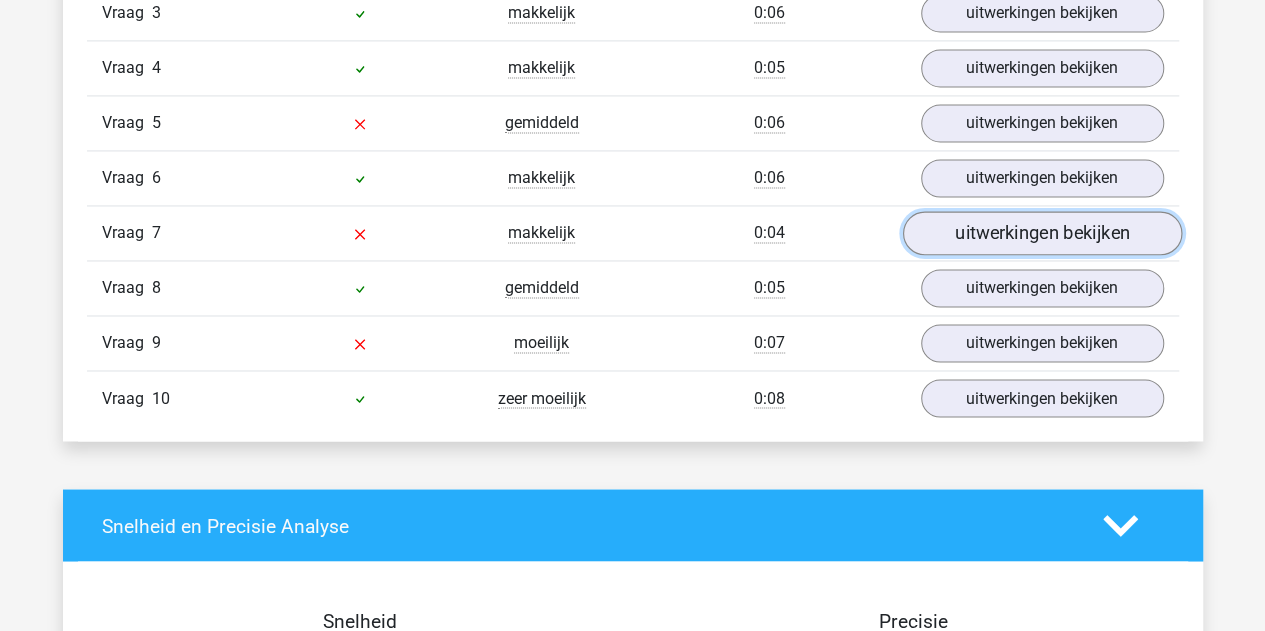 click on "uitwerkingen bekijken" at bounding box center [1041, 233] 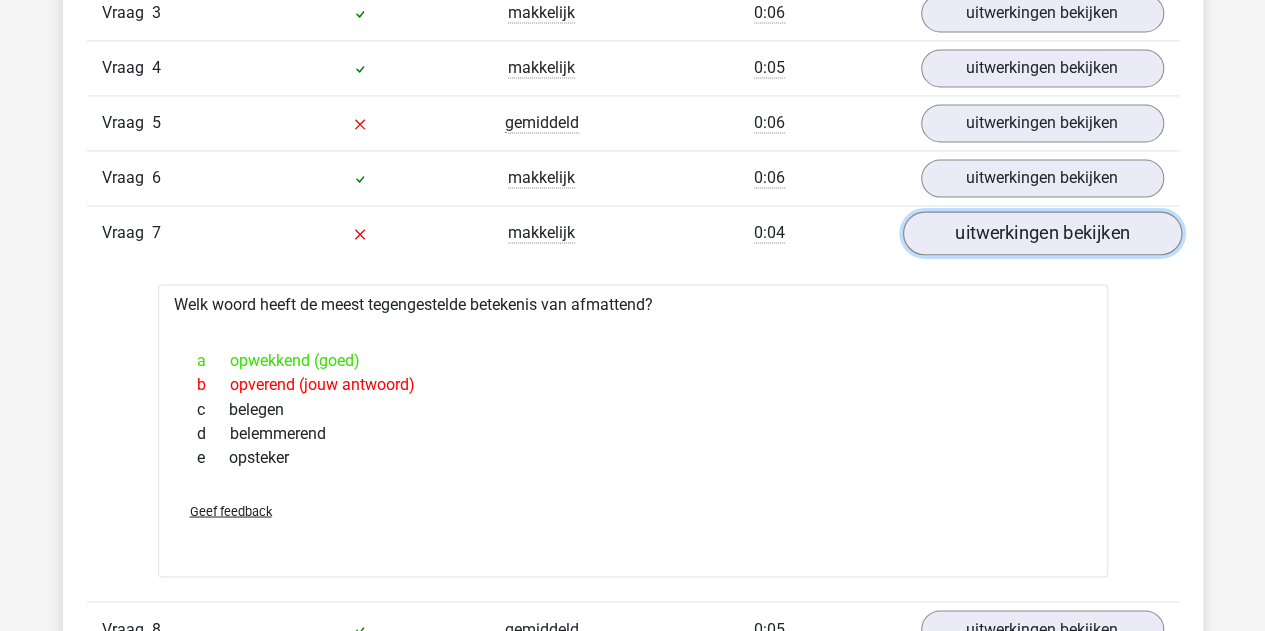 click on "uitwerkingen bekijken" at bounding box center (1041, 233) 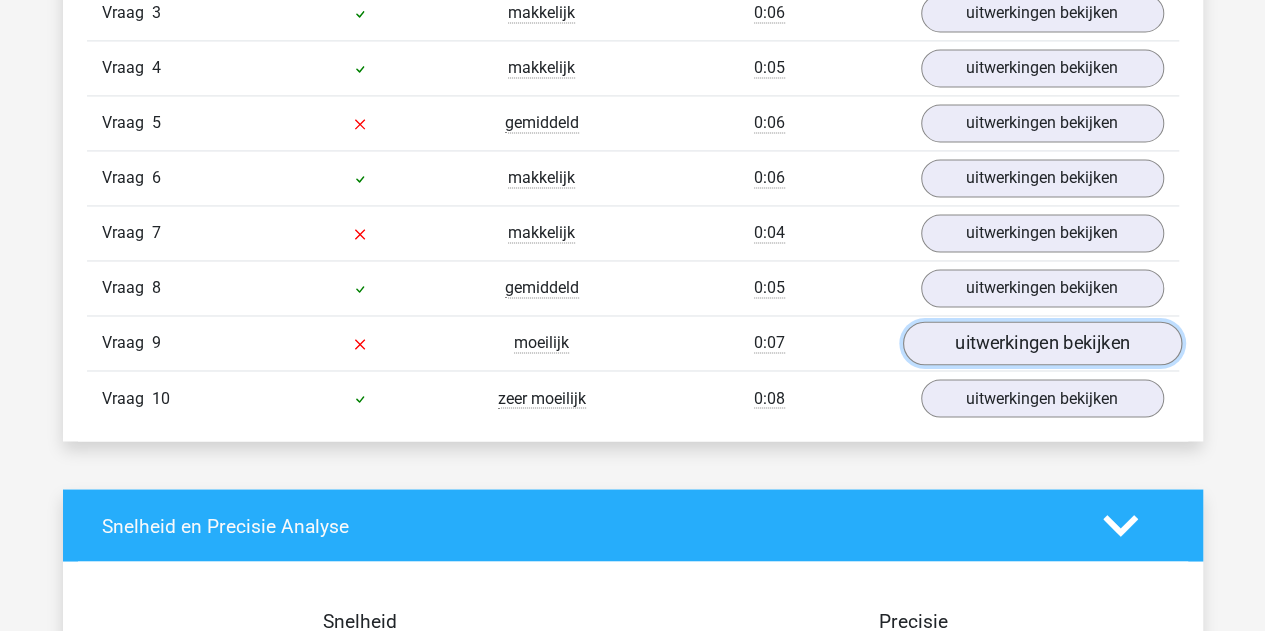 click on "uitwerkingen bekijken" at bounding box center (1041, 343) 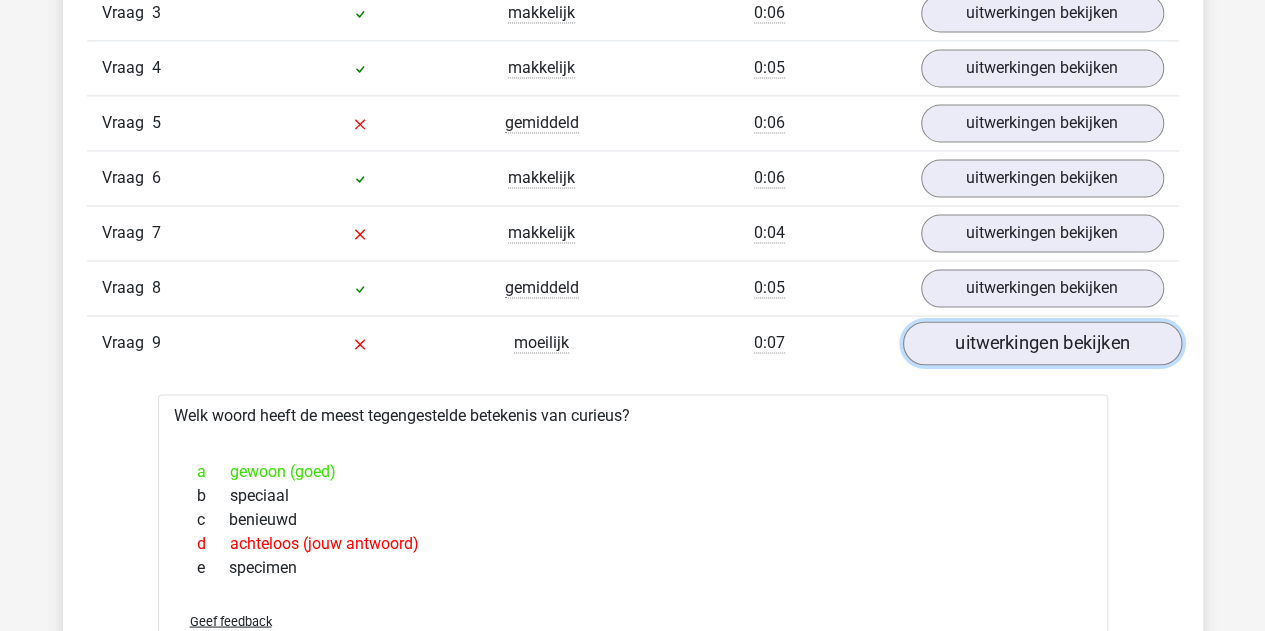 click on "uitwerkingen bekijken" at bounding box center [1041, 343] 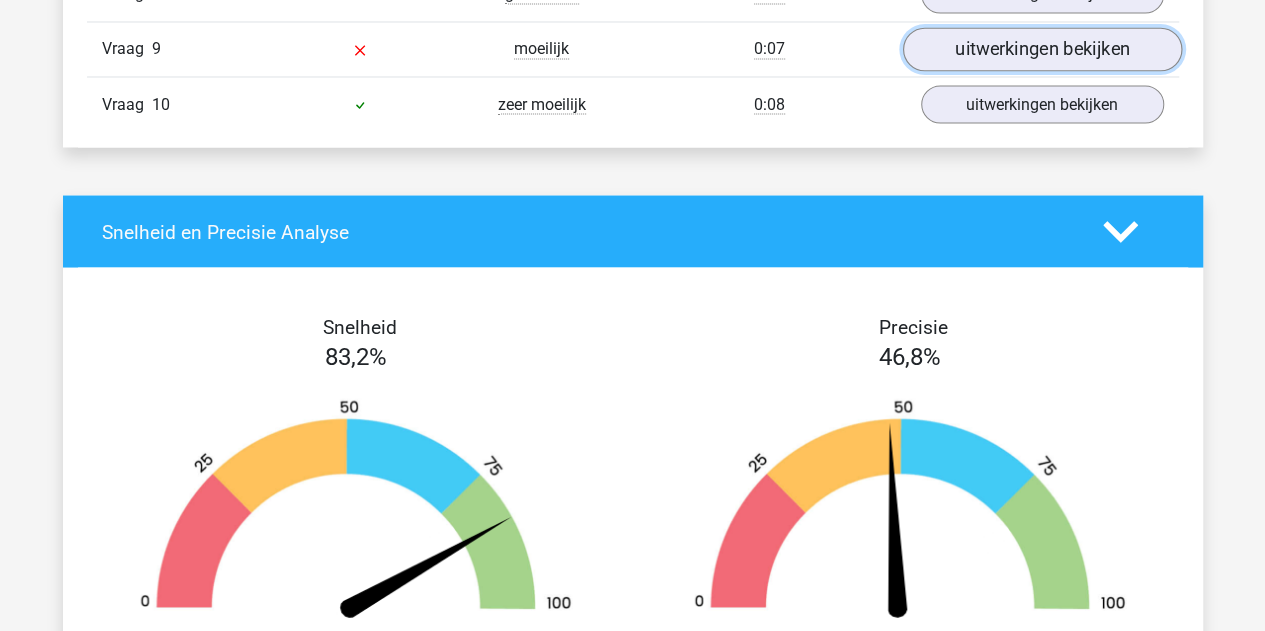 scroll, scrollTop: 1800, scrollLeft: 0, axis: vertical 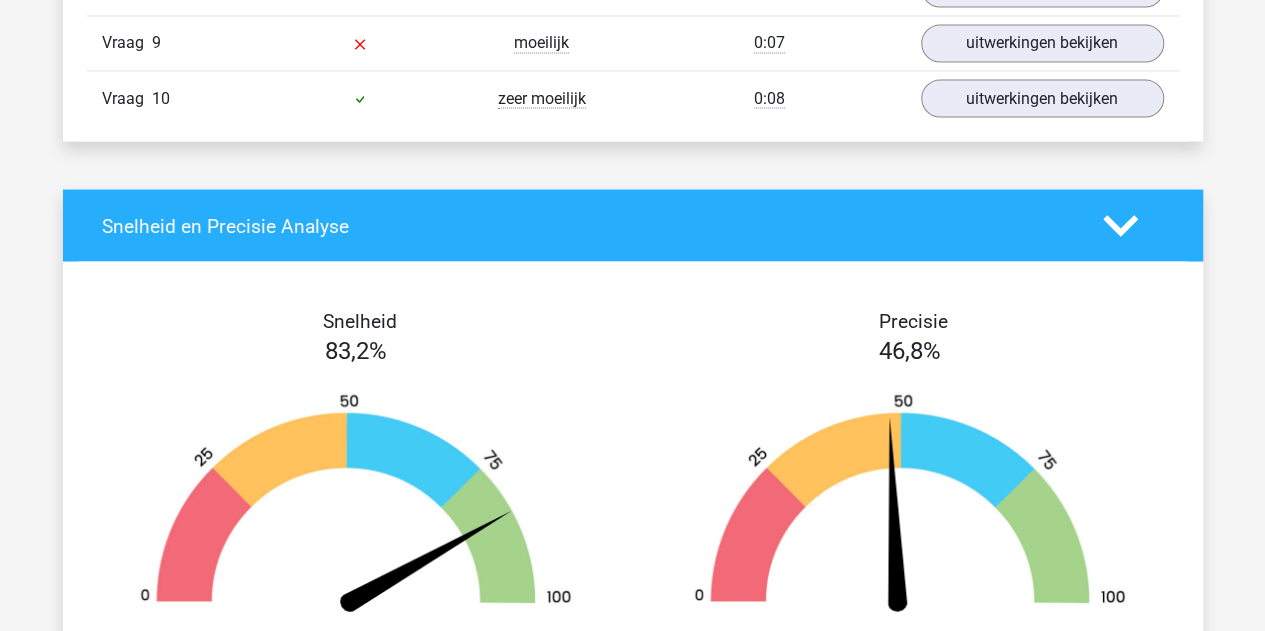 click on "Vraag
10
zeer moeilijk
0:08
uitwerkingen bekijken" at bounding box center (633, 97) 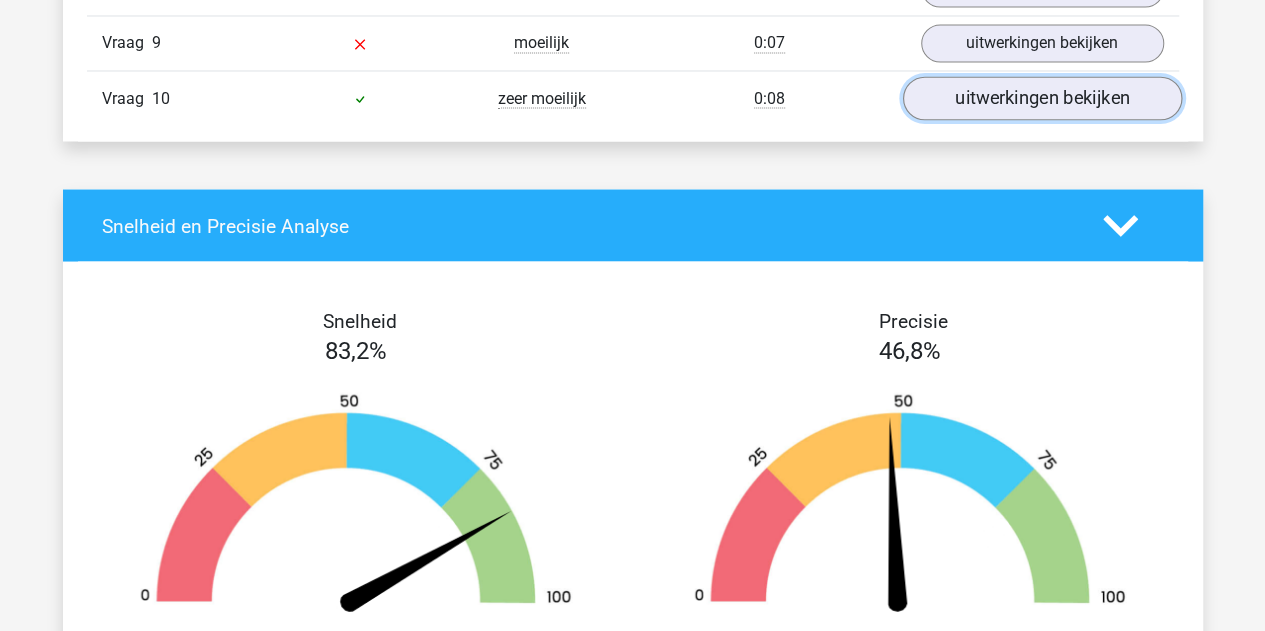 click on "uitwerkingen bekijken" at bounding box center (1041, 98) 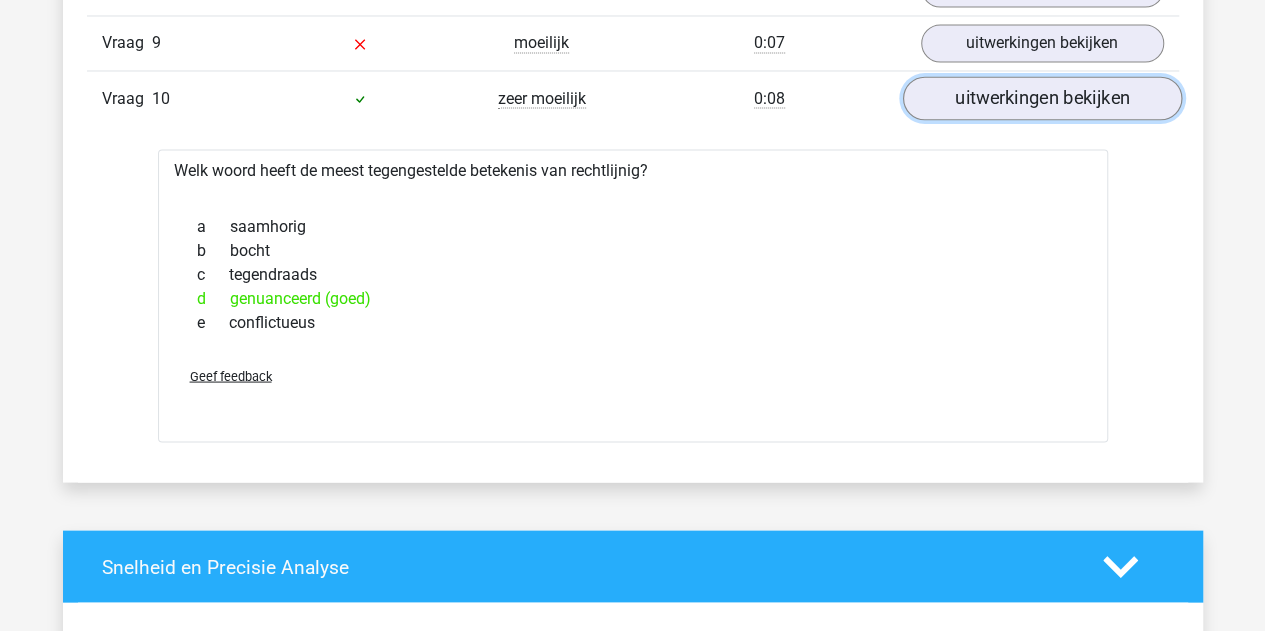 click on "uitwerkingen bekijken" at bounding box center (1041, 98) 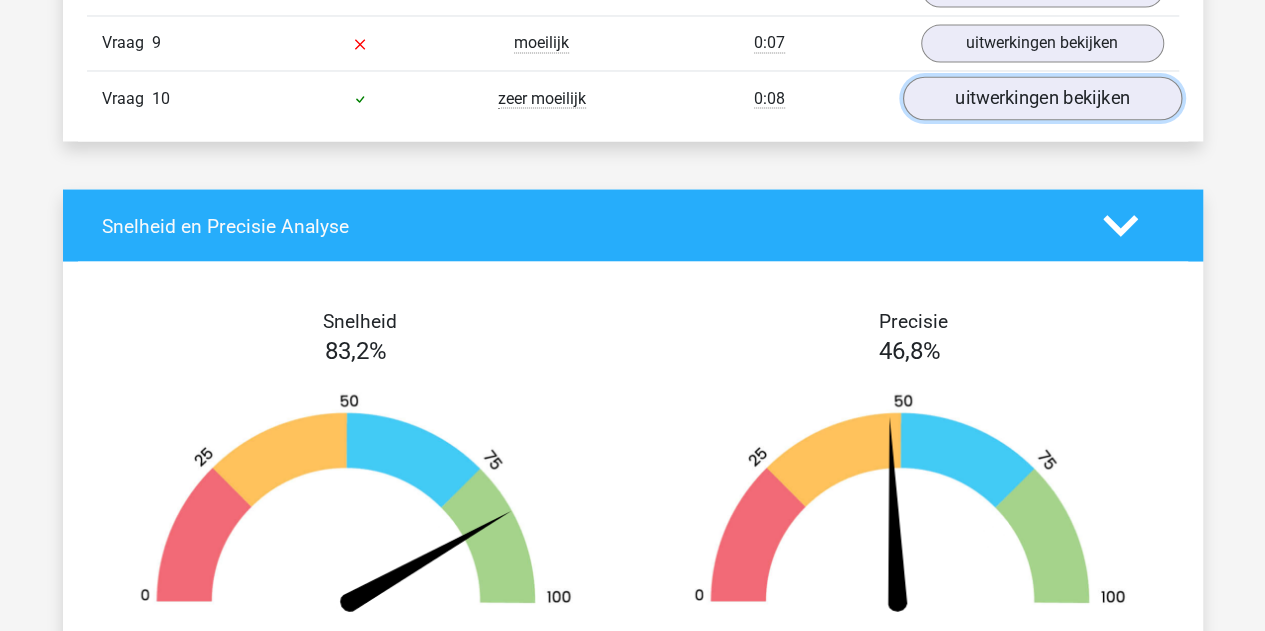 click on "uitwerkingen bekijken" at bounding box center (1041, 98) 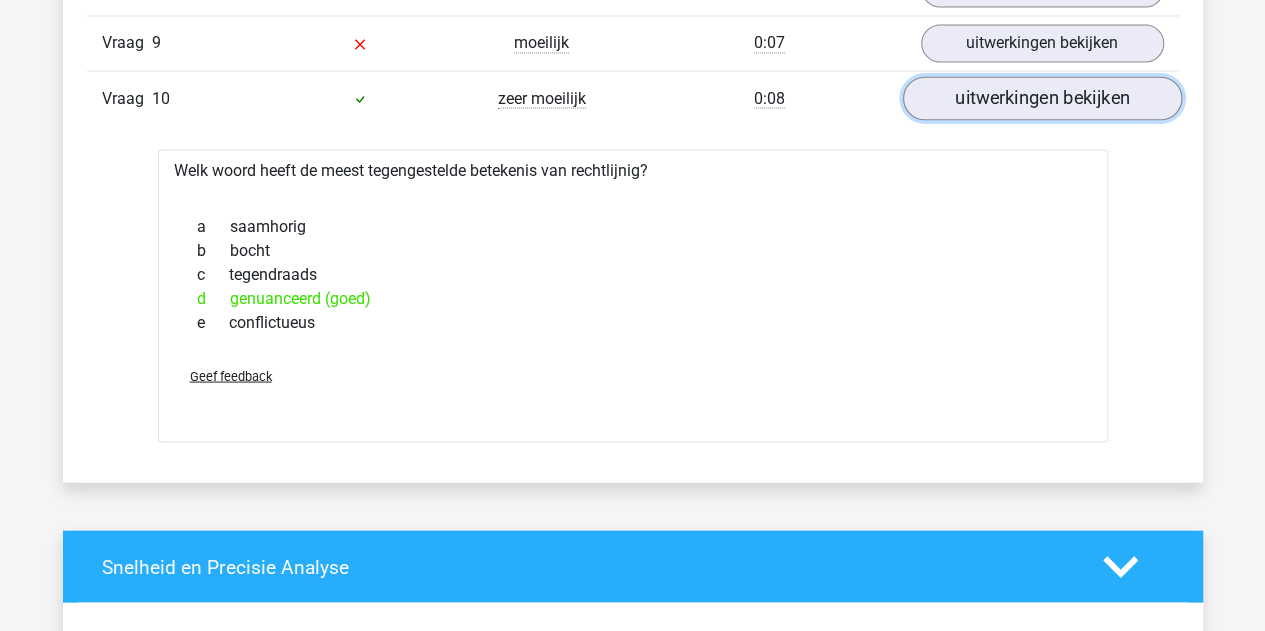 click on "uitwerkingen bekijken" at bounding box center [1041, 98] 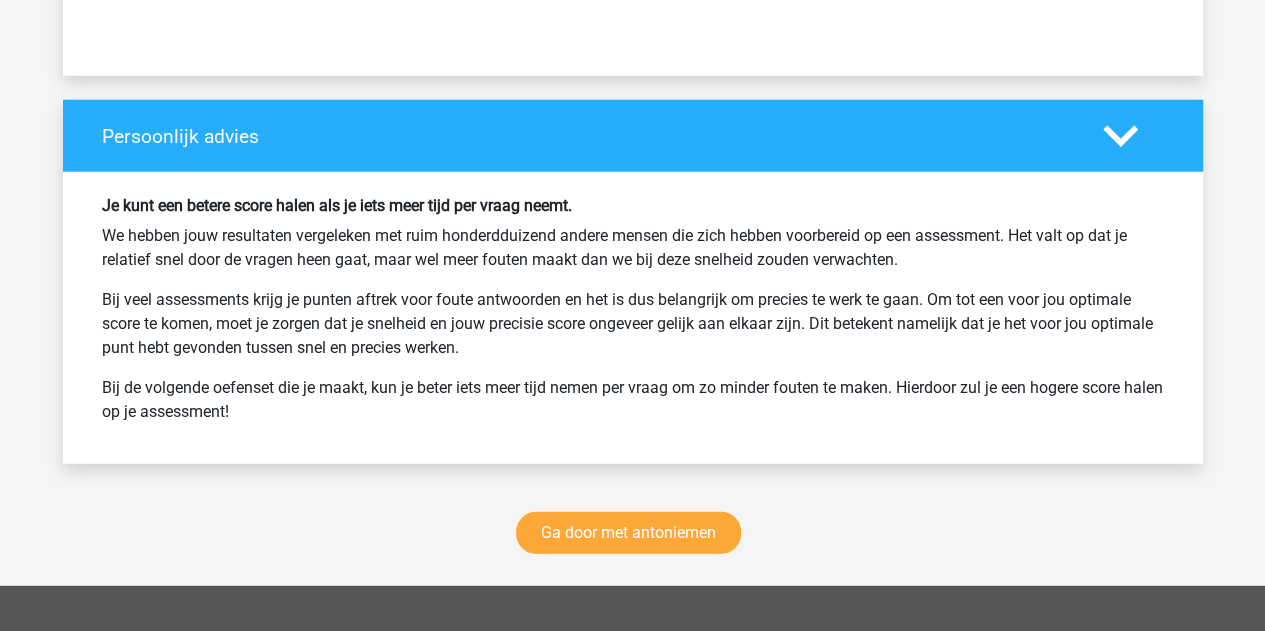 scroll, scrollTop: 2800, scrollLeft: 0, axis: vertical 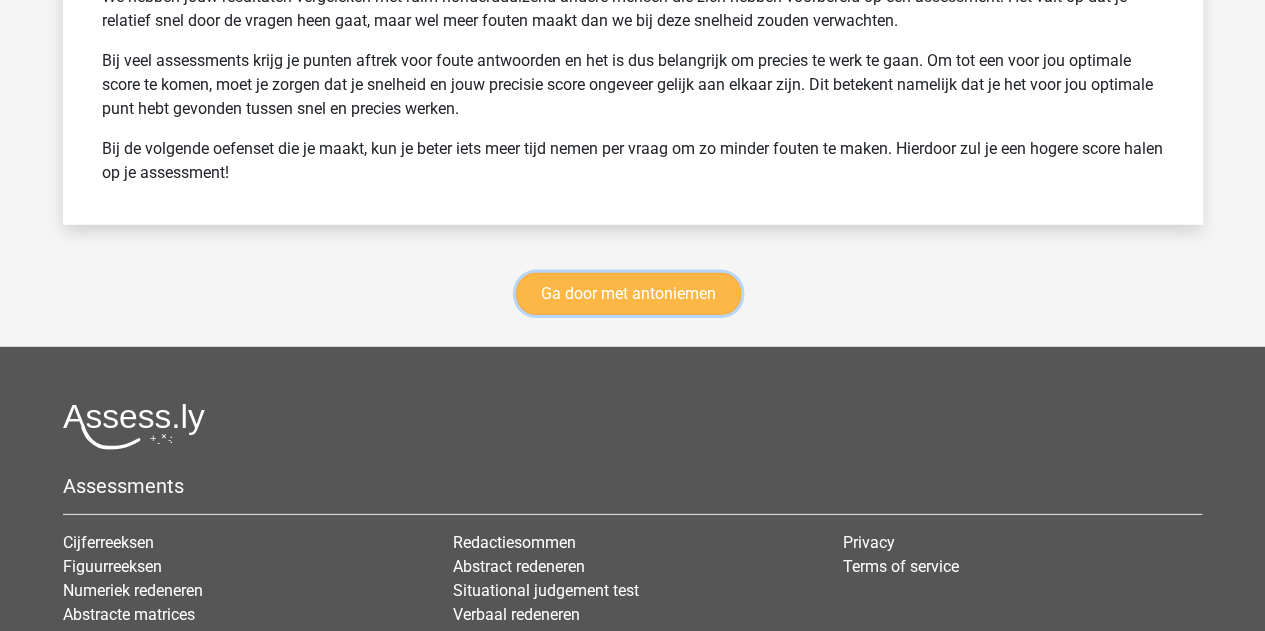 click on "Ga door met antoniemen" at bounding box center (628, 294) 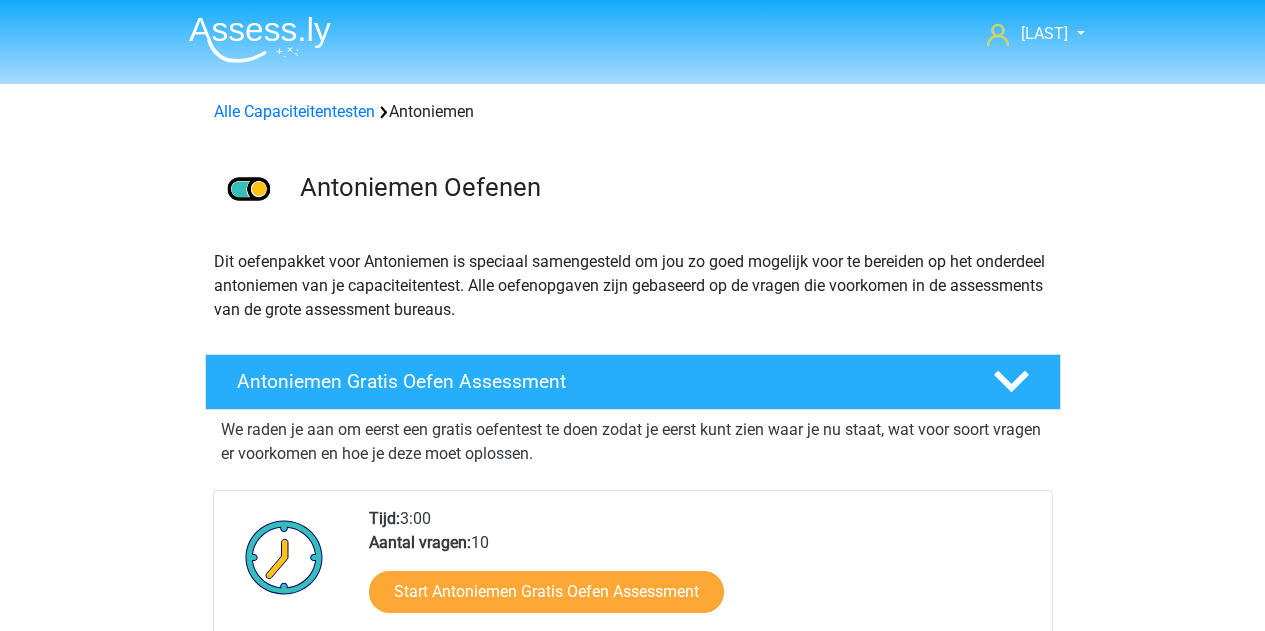 scroll, scrollTop: 843, scrollLeft: 0, axis: vertical 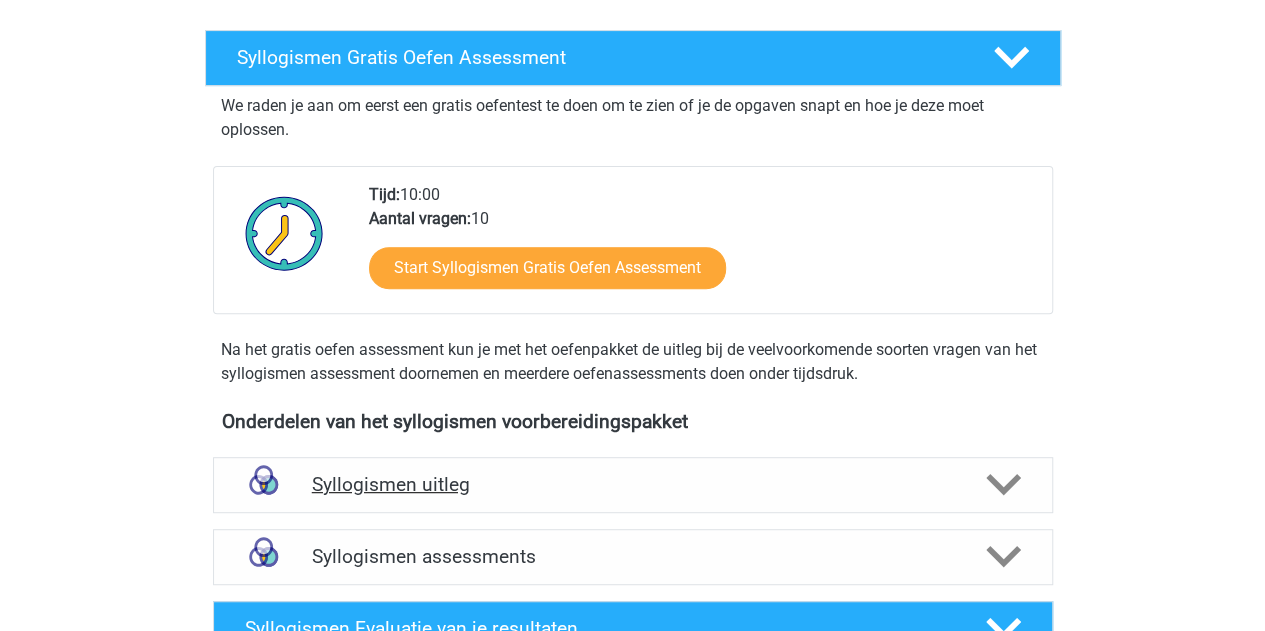 click on "Syllogismen uitleg" at bounding box center (633, 484) 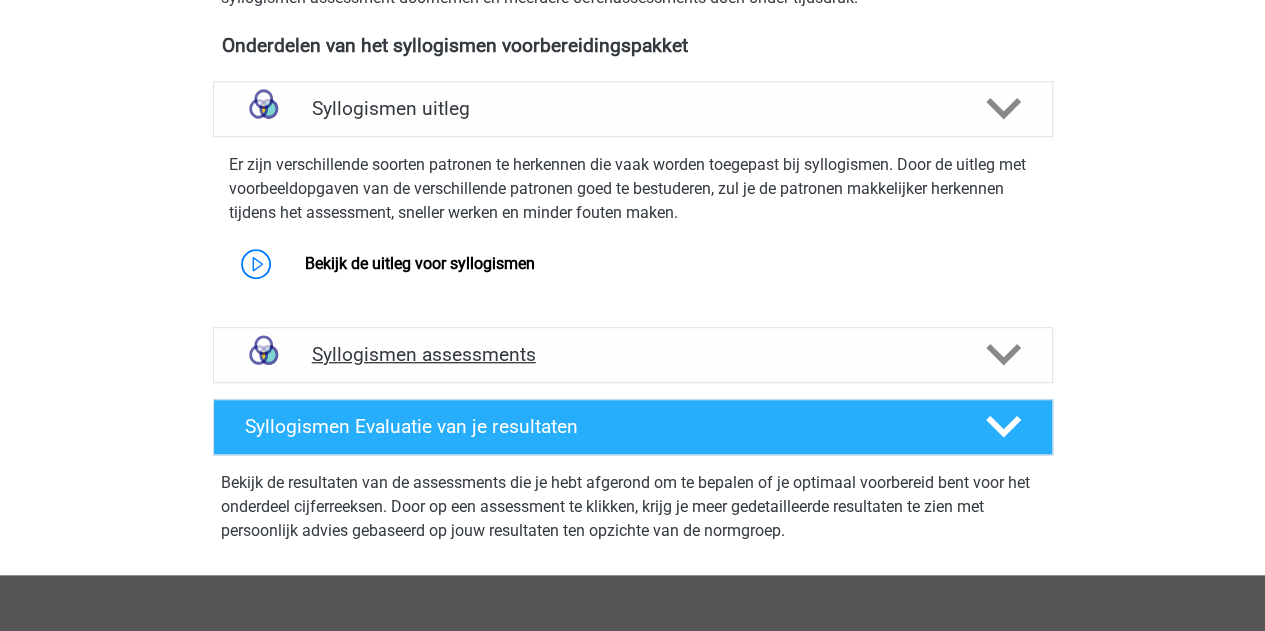 scroll, scrollTop: 700, scrollLeft: 0, axis: vertical 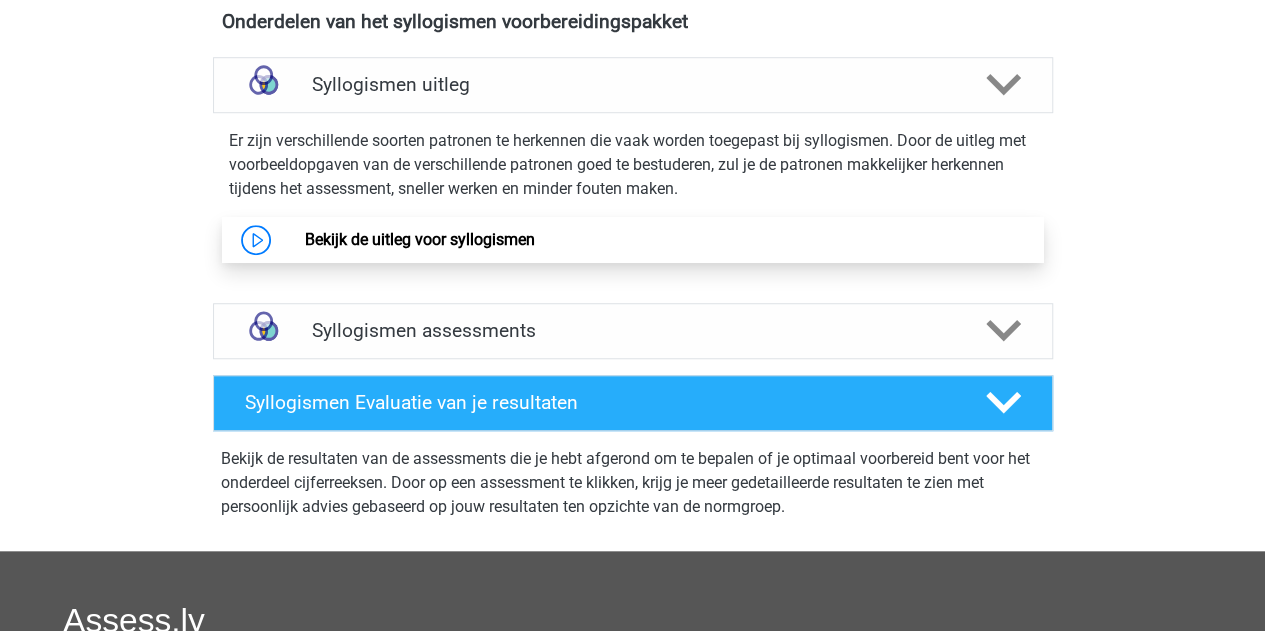 click on "Bekijk de uitleg voor
syllogismen" at bounding box center [420, 239] 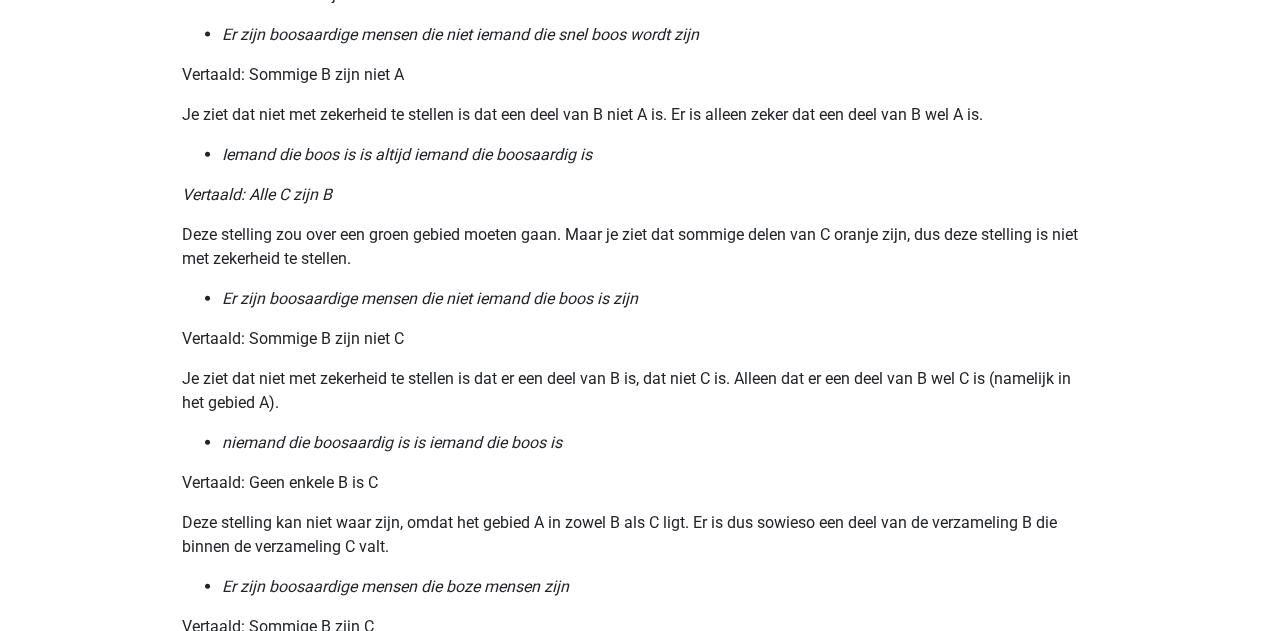 scroll, scrollTop: 2400, scrollLeft: 0, axis: vertical 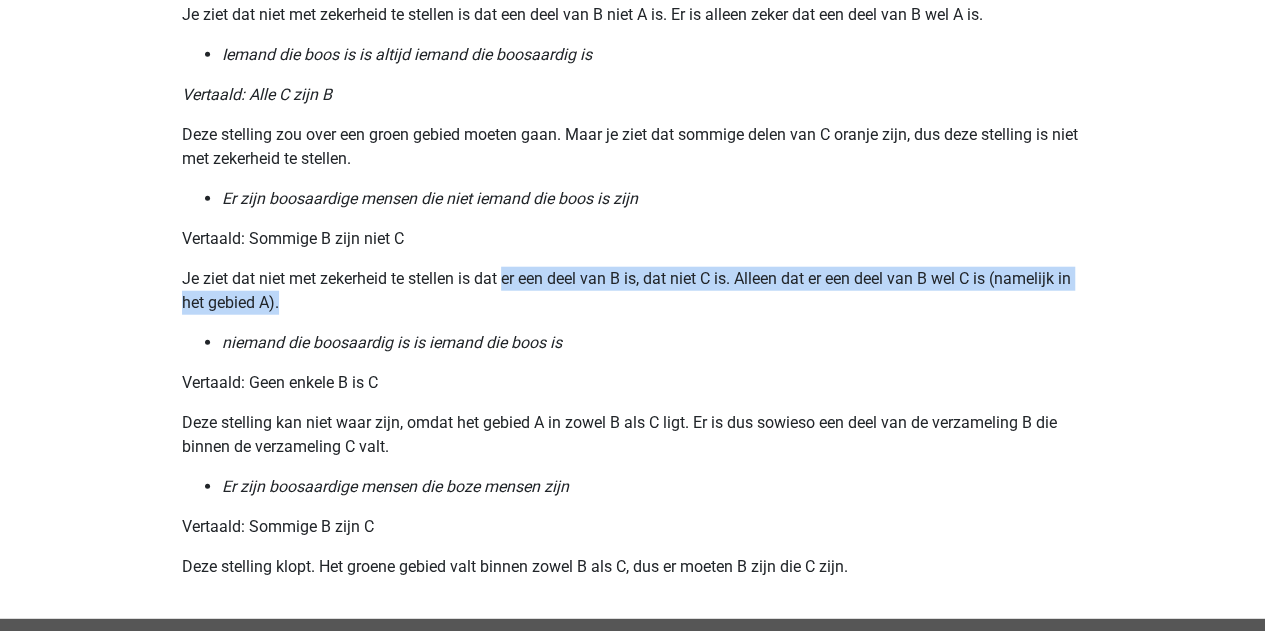 drag, startPoint x: 421, startPoint y: 293, endPoint x: 530, endPoint y: 282, distance: 109.55364 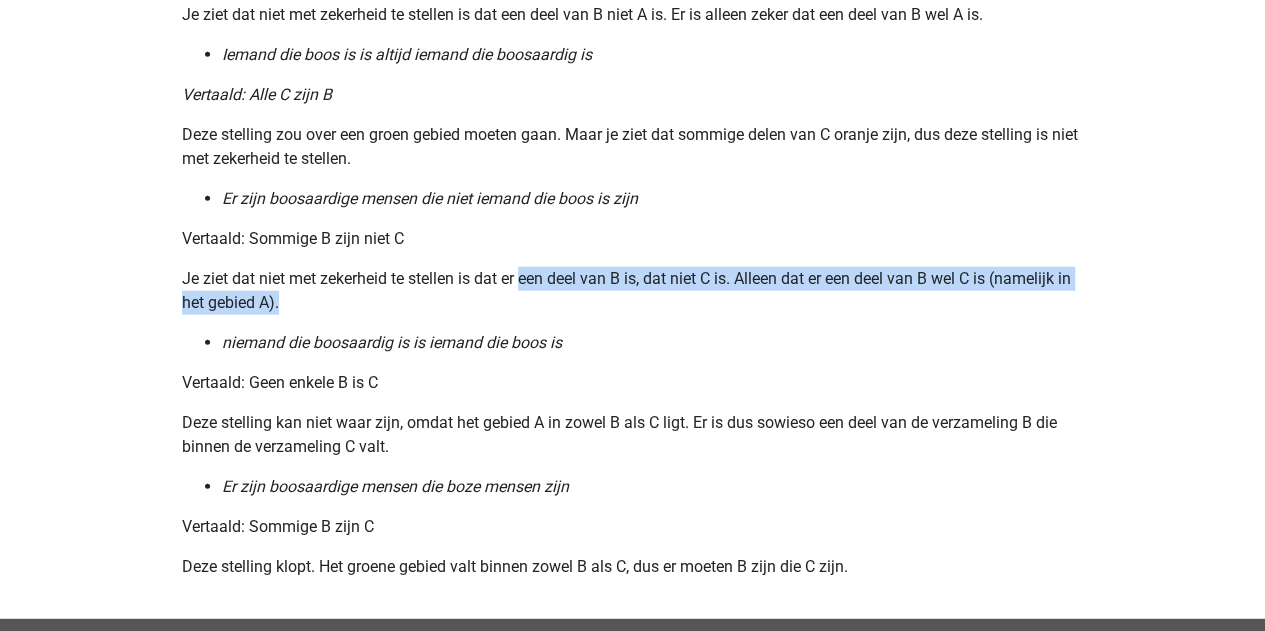 drag, startPoint x: 564, startPoint y: 283, endPoint x: 595, endPoint y: 293, distance: 32.572994 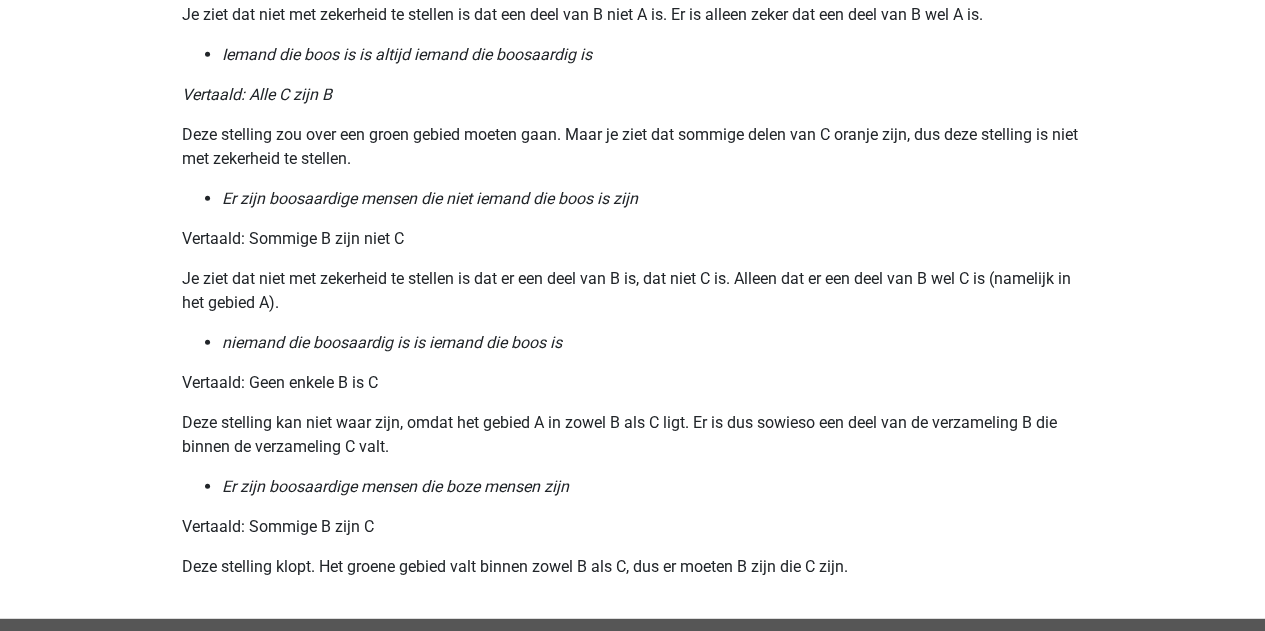 click on "Syllogismen  vormen een deel van het Assessment waar veel mensen het moeilijk mee hebben. Dit is eigenlijk nergens voor nodig, want in feite zijn er maar een paar verschillende soorten vragen. Het is belangrijk om heel erg precies te werken en een Venn diagram te tekenen om de situatie duidelijk te maken voor jezelf. Aan het begin zul je waarschijnlijk veel fouten maken, maar als je veel oefent en elke keer op dezelfde manier te werk gaat, zul je steeds sneller werken en steeds minder fouten maken. Opgaven zijn altijd van de vorm: Premisse 1: er bestaat een verhouding tussen A en B Premisse 2: er bestaat een verhouding tussen A en C (of B en C) Vraag: Welke conclusie is hieruit te trekken? Er worden voor A, B en C vaak woorden gebruikt die jou in de war kunnen brengen. Het is daarom belangrijk om niet naar de logica van de stellingen te kijken, maar gewoon netjes in een figuur weer te geven wat de stelling precies betekent.
Begin direct met het oefenen van syllogismen" at bounding box center [633, -821] 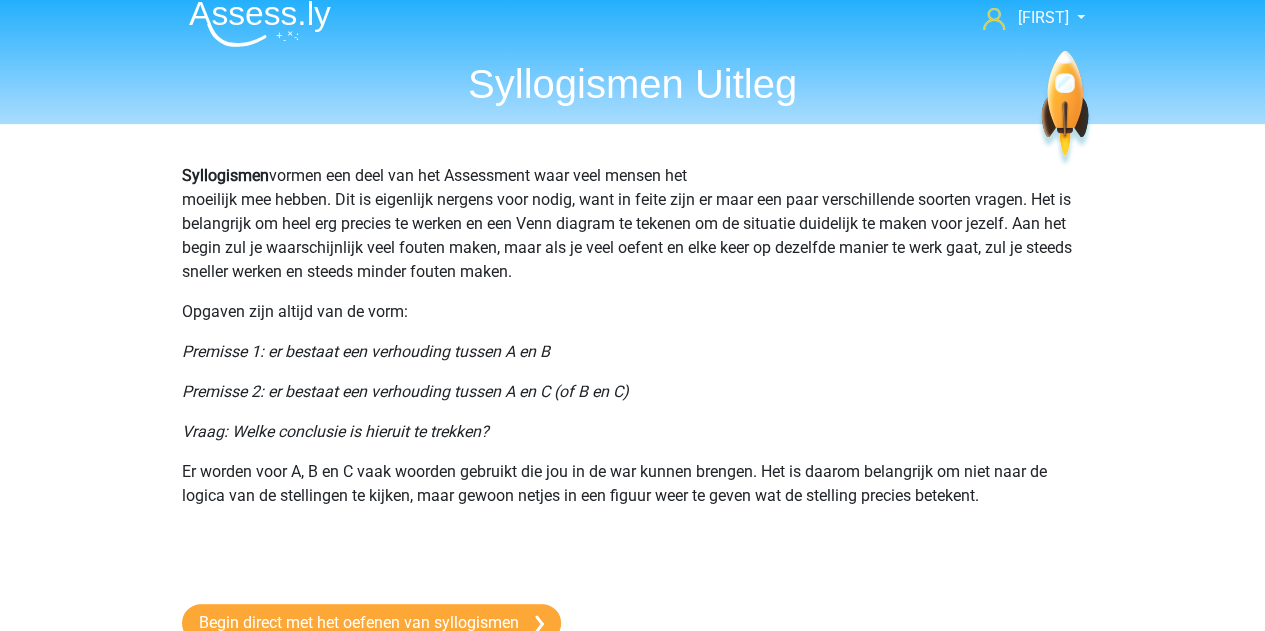 scroll, scrollTop: 314, scrollLeft: 0, axis: vertical 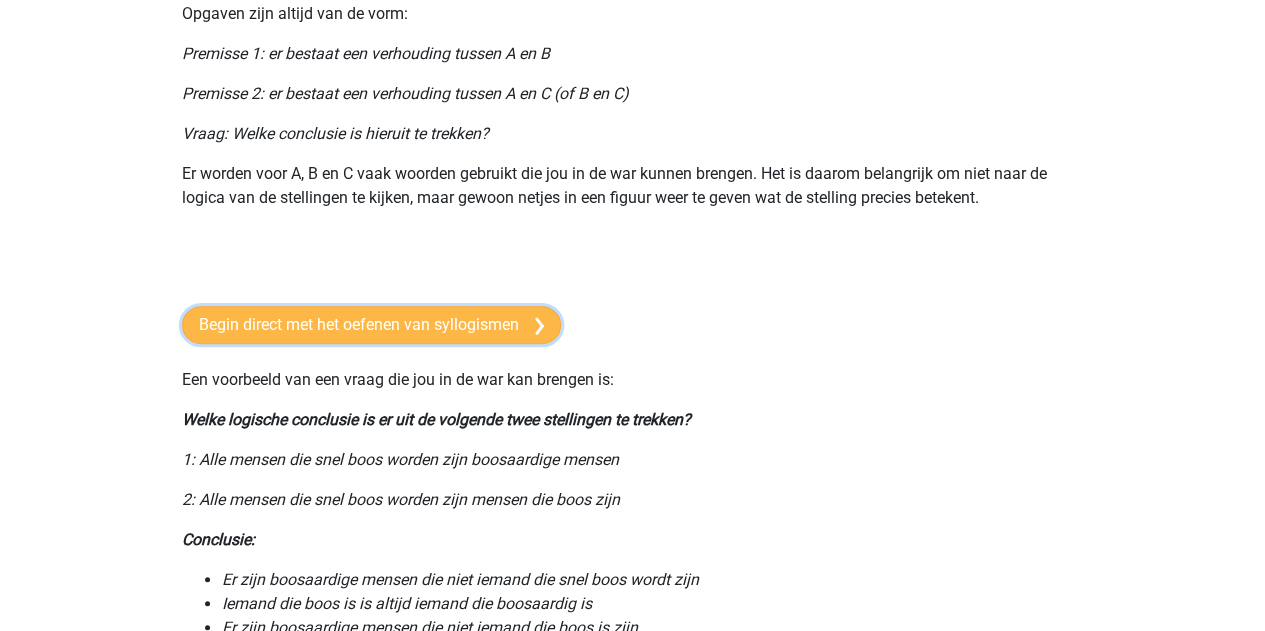 click on "Begin direct met het oefenen van syllogismen" at bounding box center [371, 325] 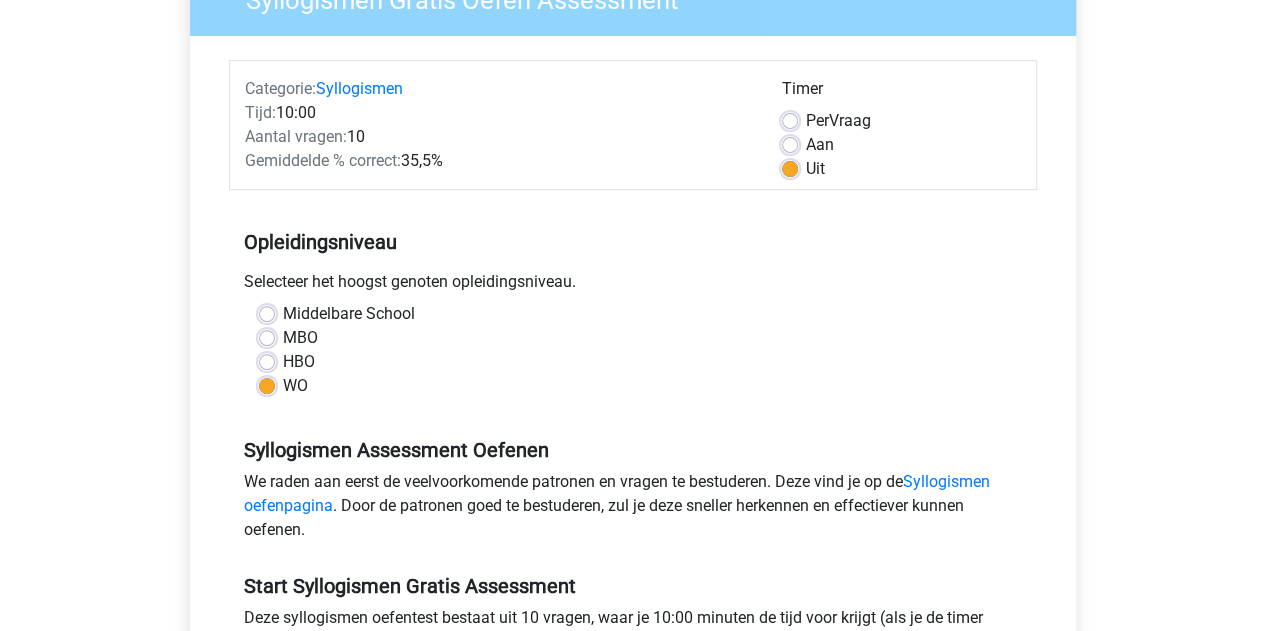 scroll, scrollTop: 500, scrollLeft: 0, axis: vertical 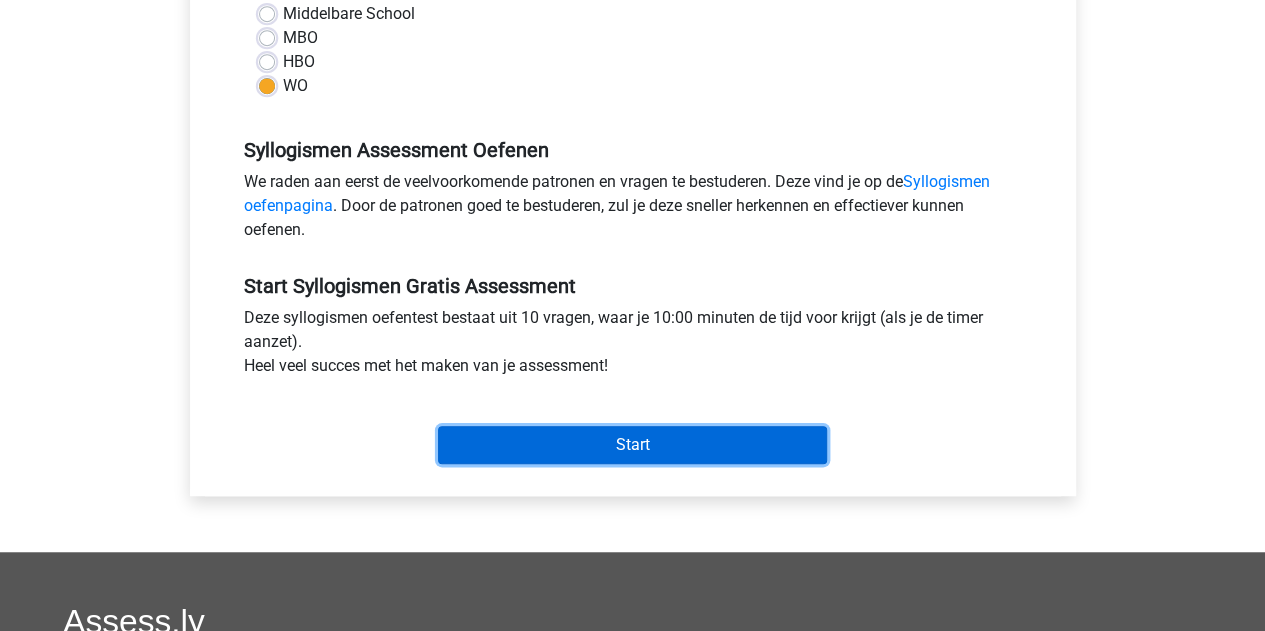 click on "Start" at bounding box center [632, 445] 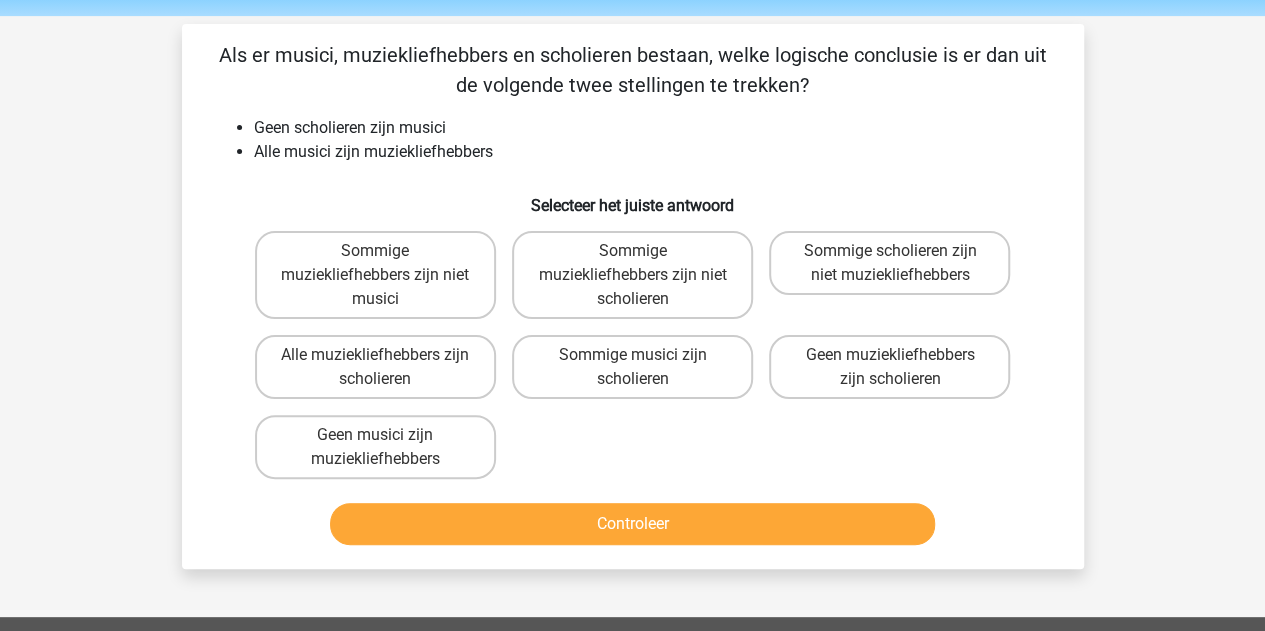scroll, scrollTop: 100, scrollLeft: 0, axis: vertical 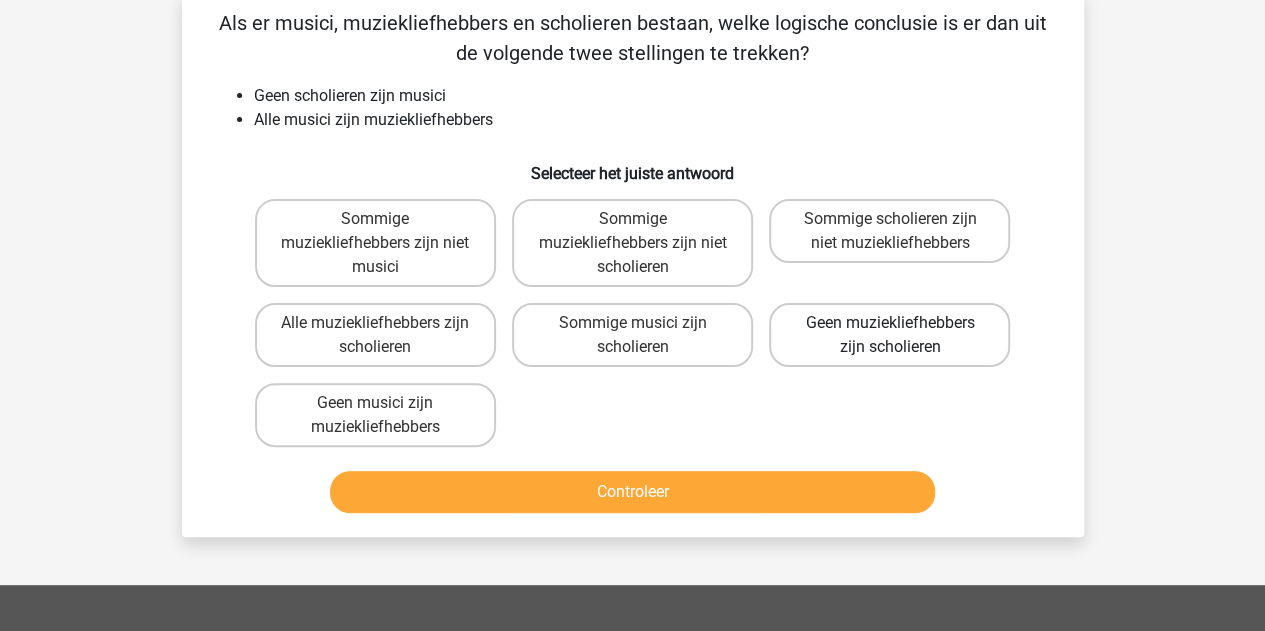 click on "Geen muziekliefhebbers zijn scholieren" at bounding box center [889, 335] 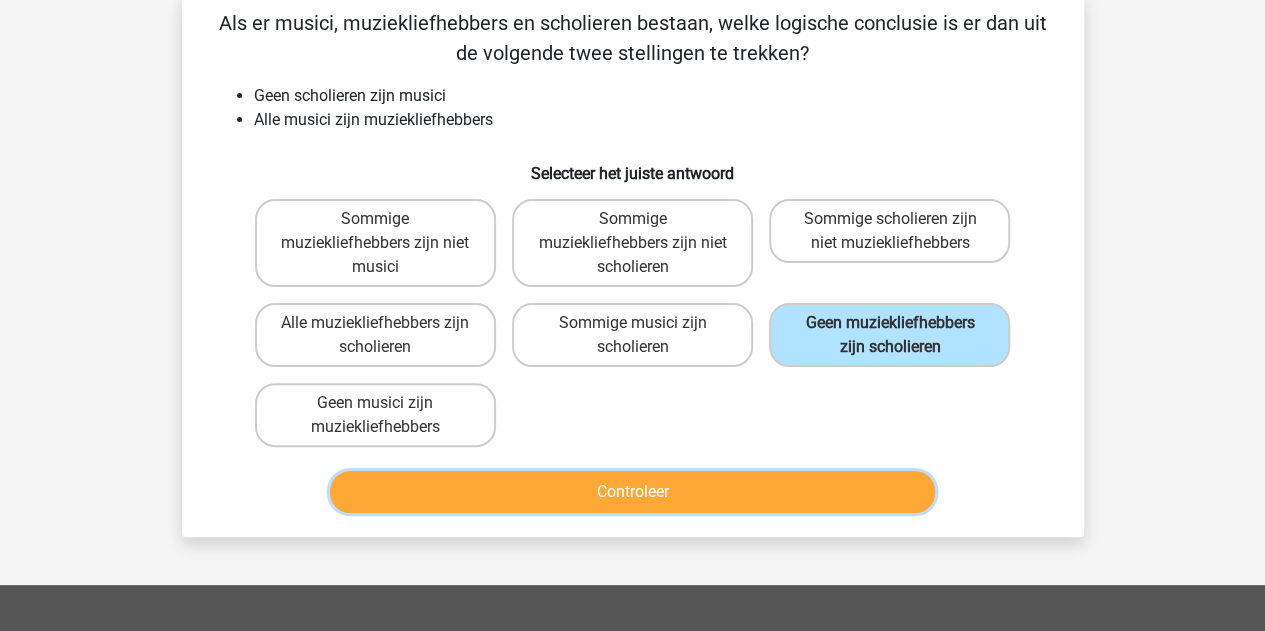 click on "Controleer" at bounding box center [632, 492] 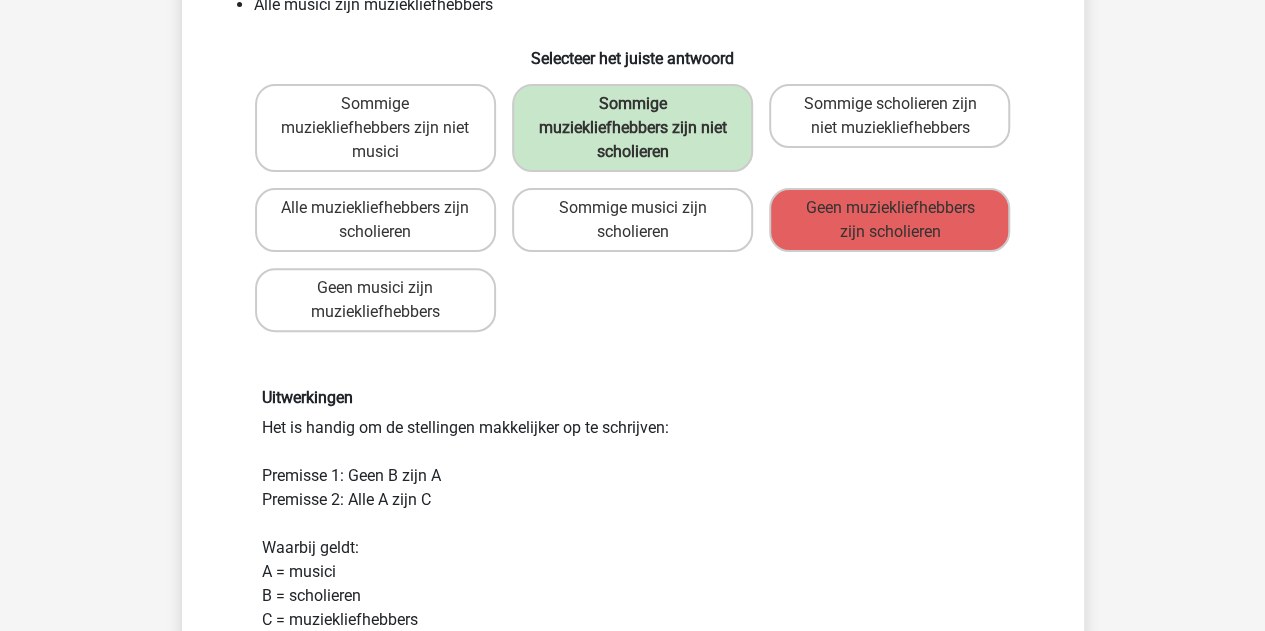 scroll, scrollTop: 400, scrollLeft: 0, axis: vertical 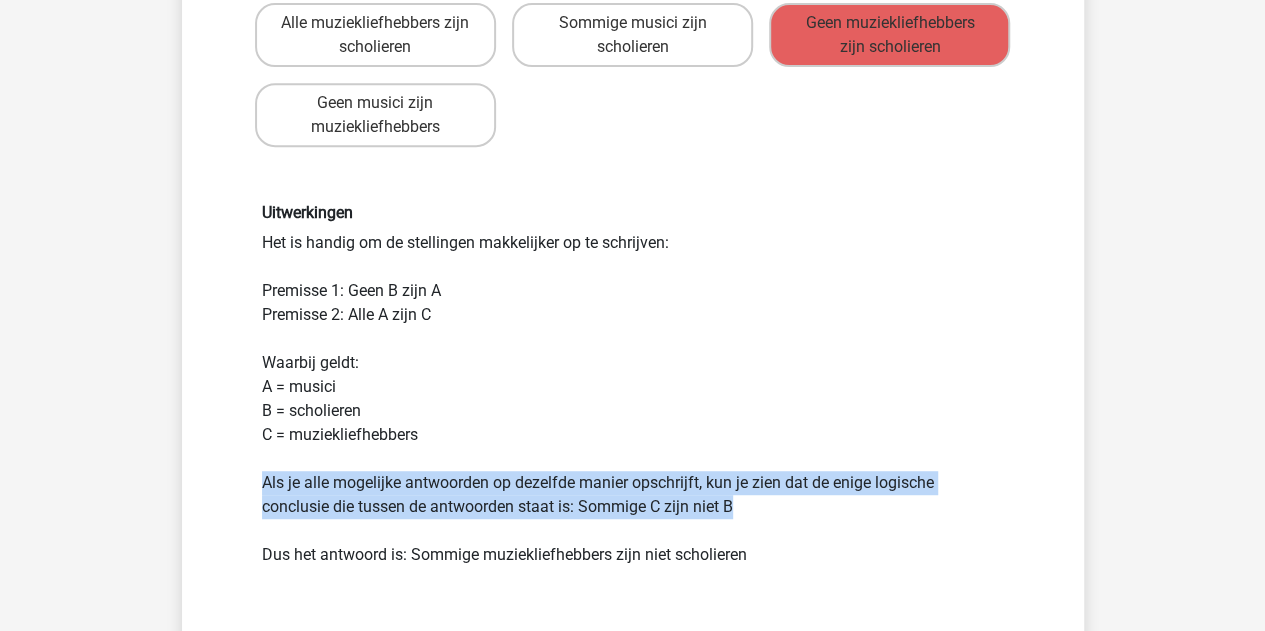 drag, startPoint x: 263, startPoint y: 487, endPoint x: 856, endPoint y: 509, distance: 593.40796 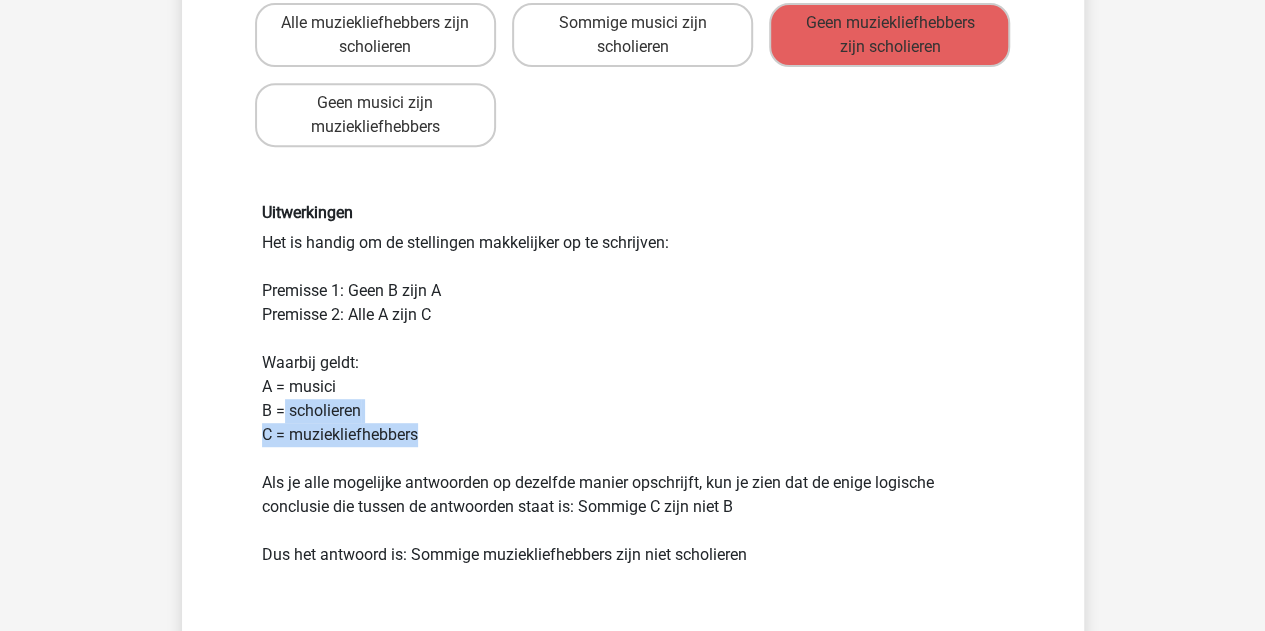 drag, startPoint x: 285, startPoint y: 405, endPoint x: 437, endPoint y: 433, distance: 154.55743 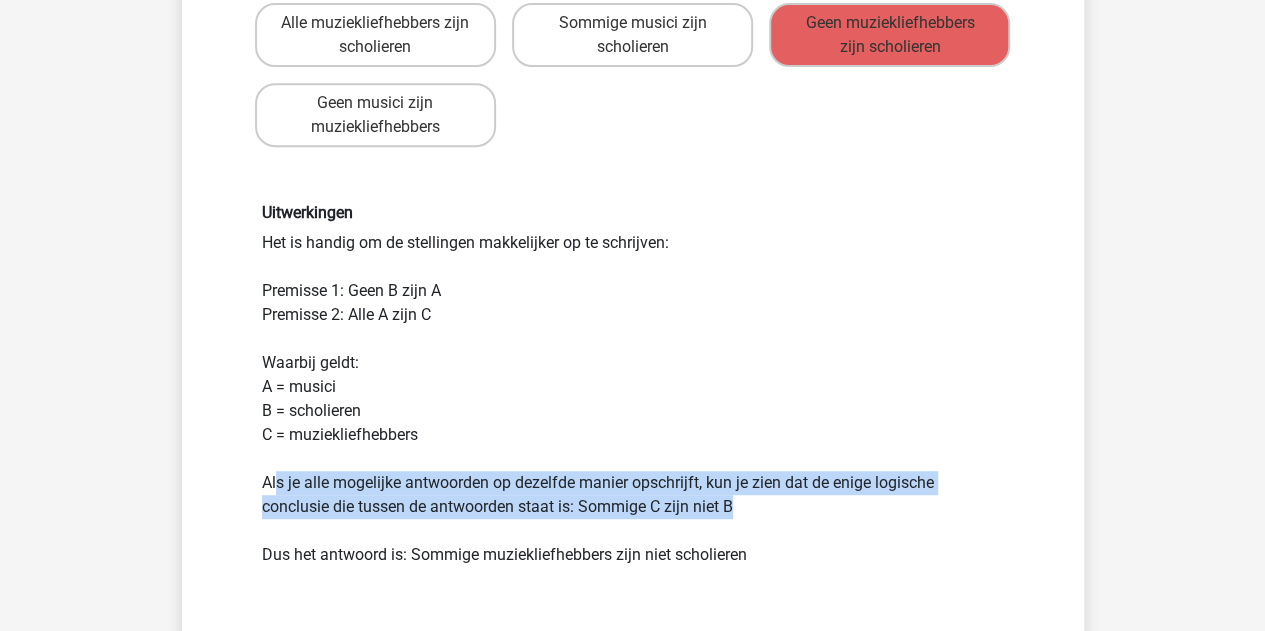 drag, startPoint x: 276, startPoint y: 487, endPoint x: 934, endPoint y: 509, distance: 658.3677 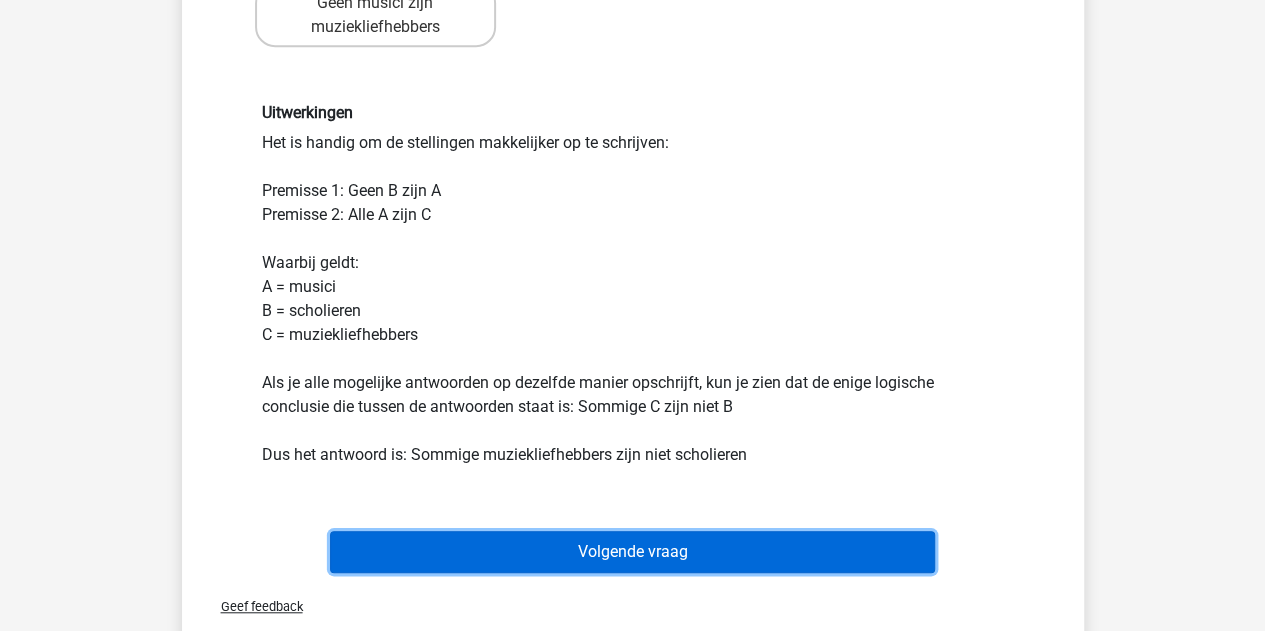 click on "Volgende vraag" at bounding box center (632, 552) 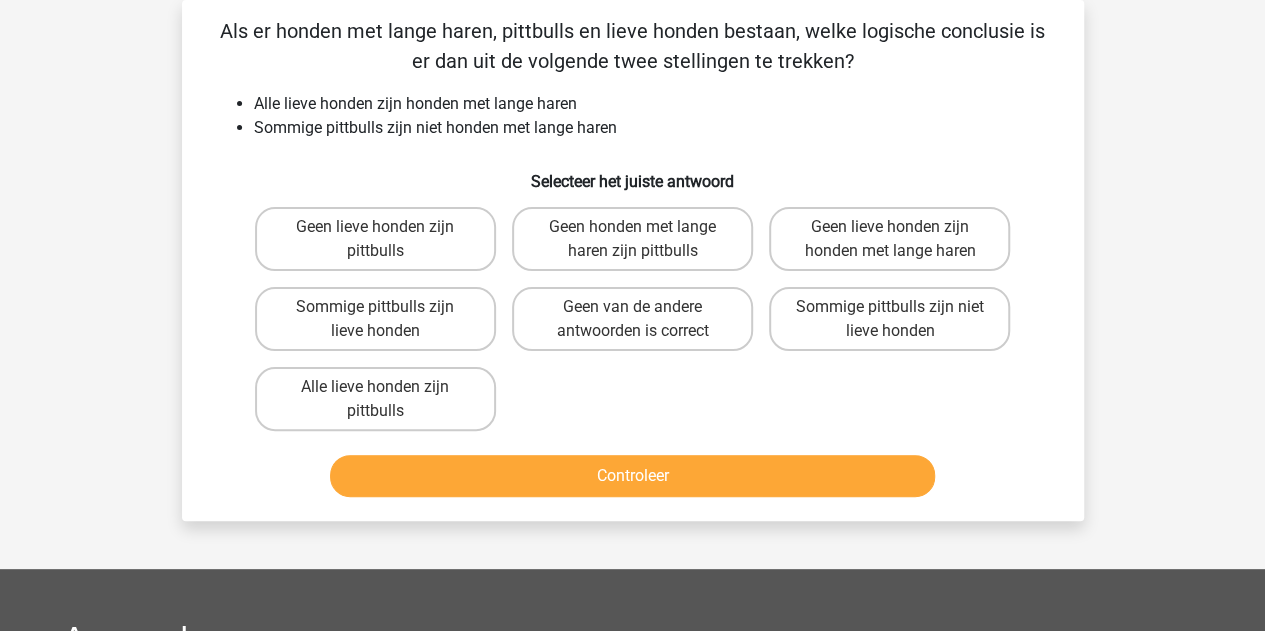 scroll, scrollTop: 0, scrollLeft: 0, axis: both 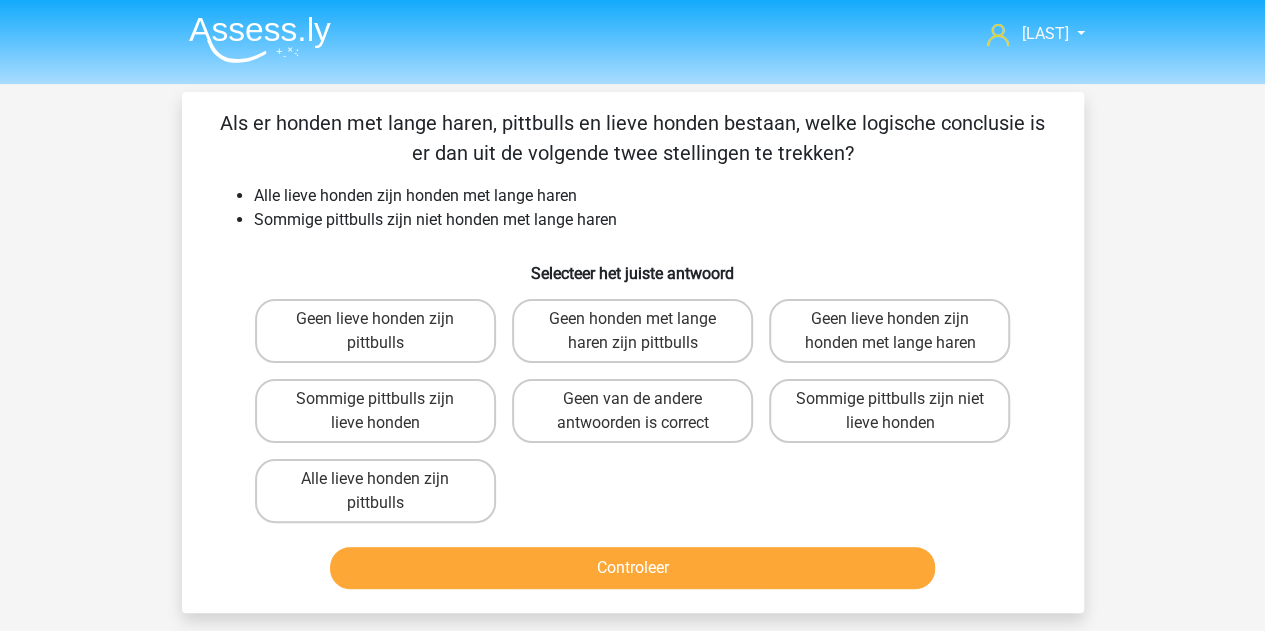 click on "Sommige pittbulls zijn niet lieve honden" at bounding box center (896, 405) 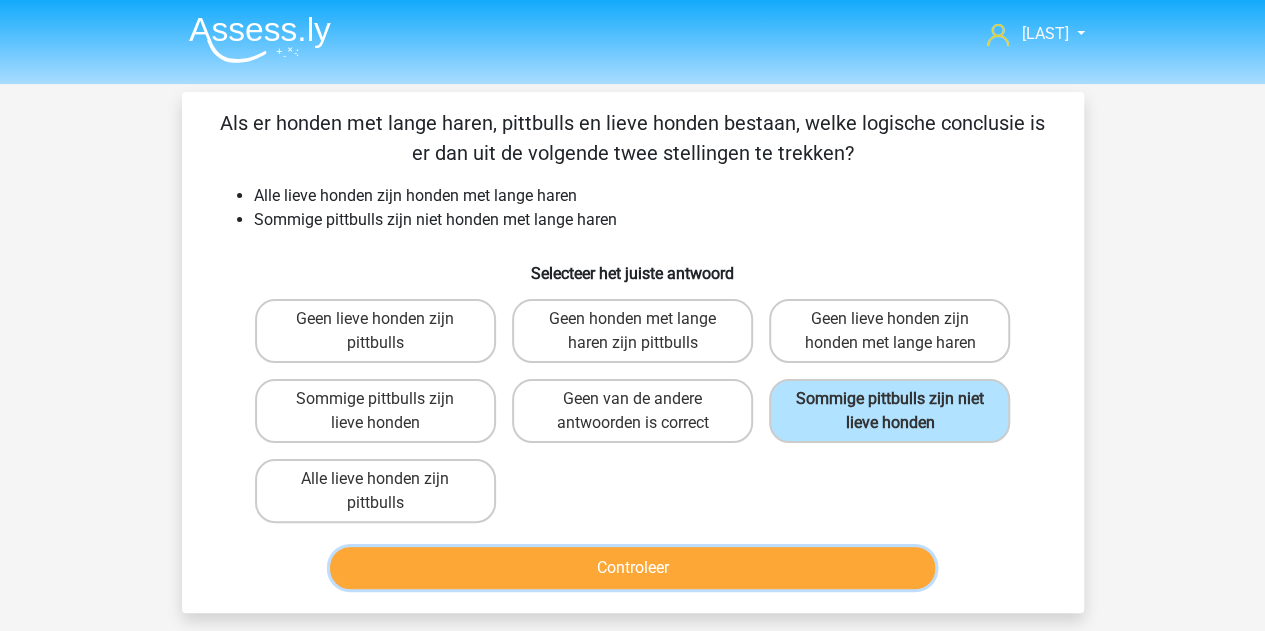 click on "Controleer" at bounding box center (632, 568) 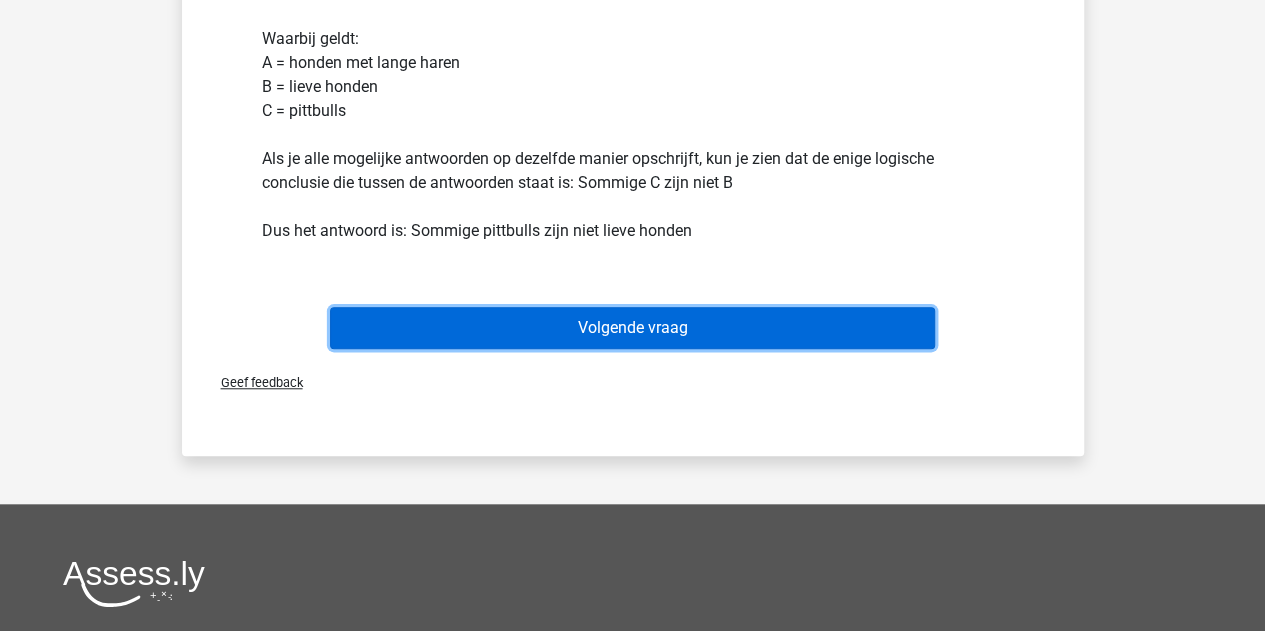 click on "Volgende vraag" at bounding box center [632, 328] 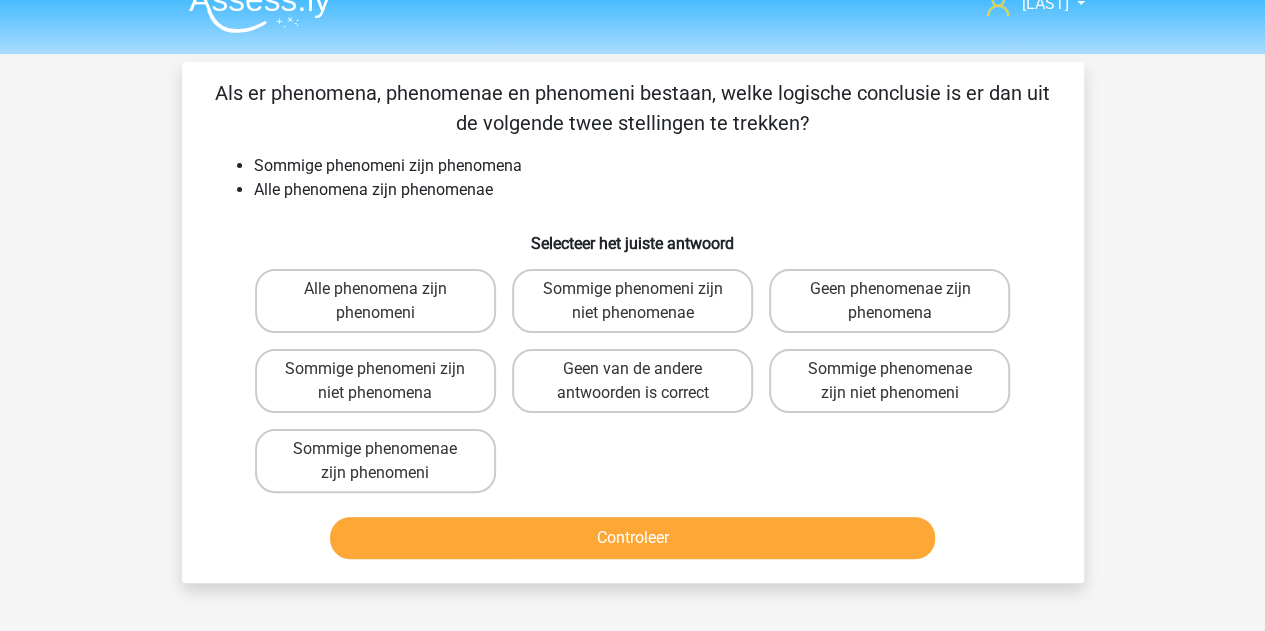 scroll, scrollTop: 0, scrollLeft: 0, axis: both 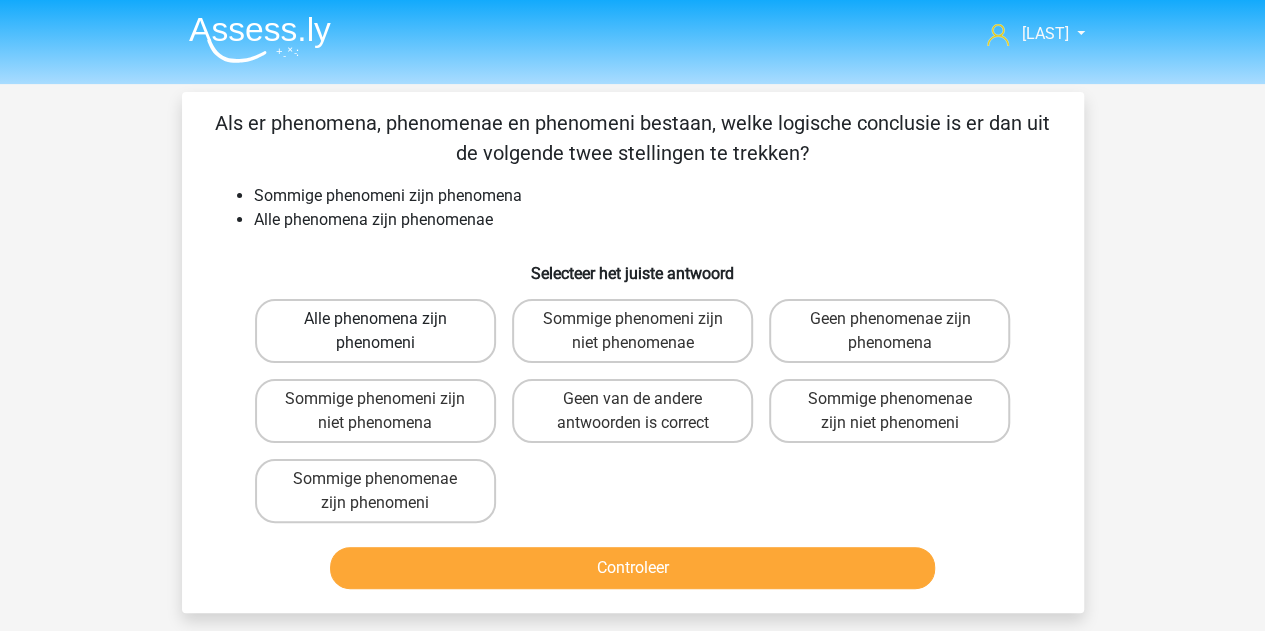 click on "Alle phenomena zijn phenomeni" at bounding box center [375, 331] 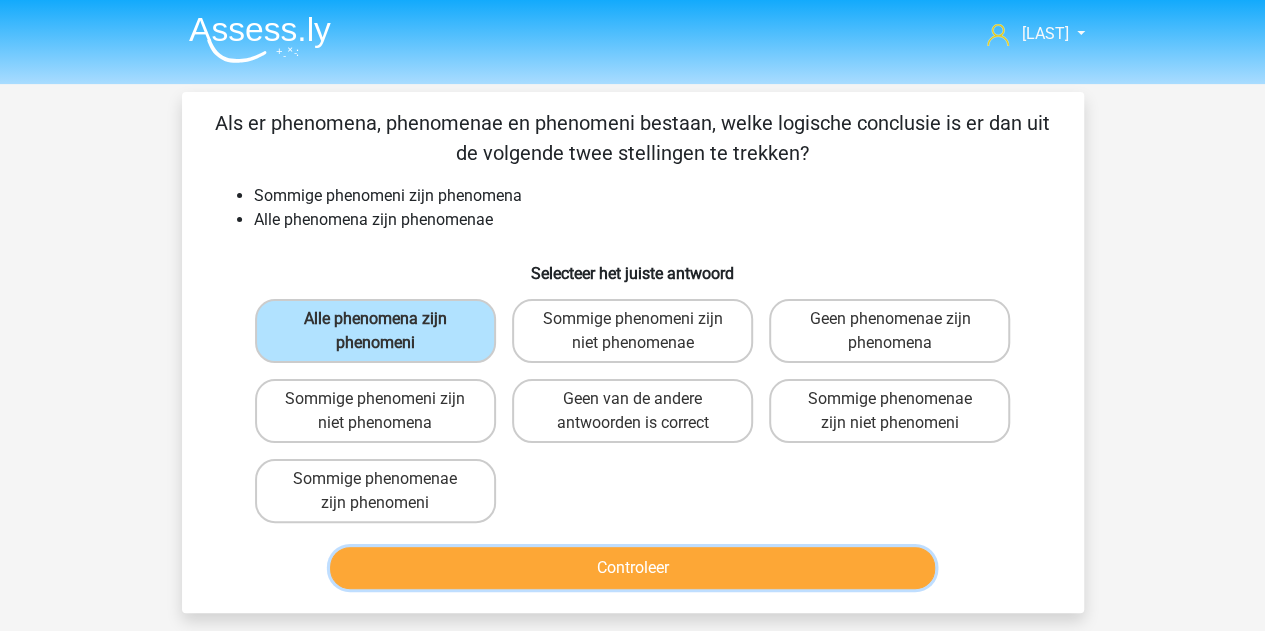 click on "Controleer" at bounding box center (632, 568) 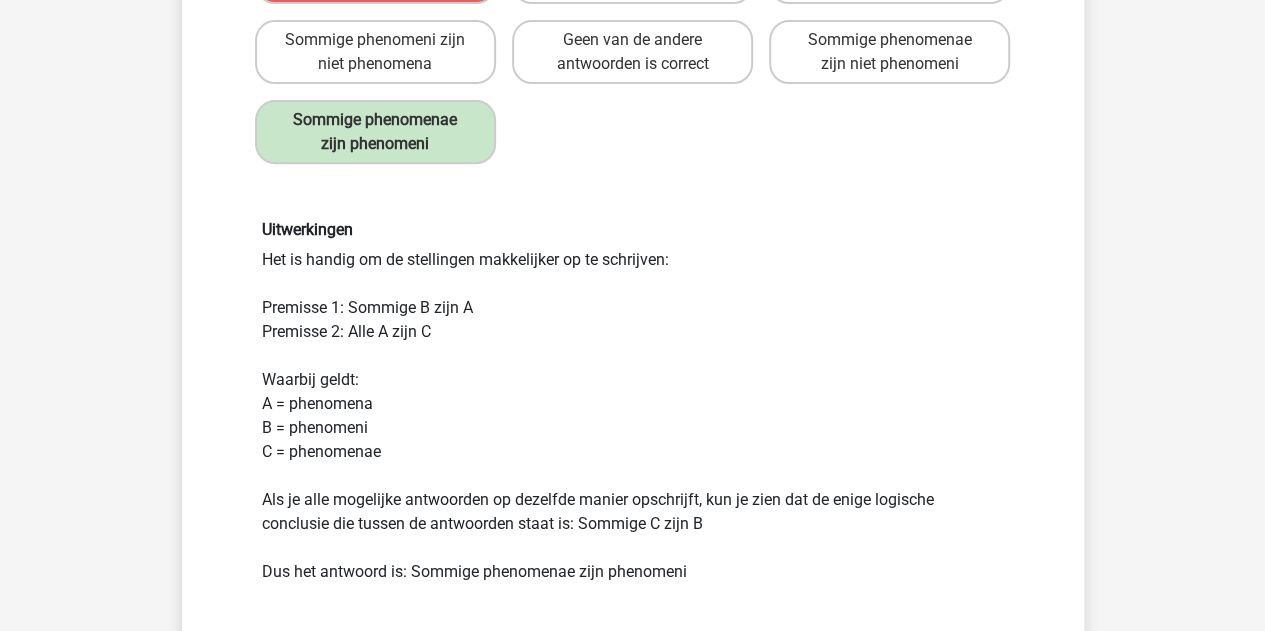 scroll, scrollTop: 400, scrollLeft: 0, axis: vertical 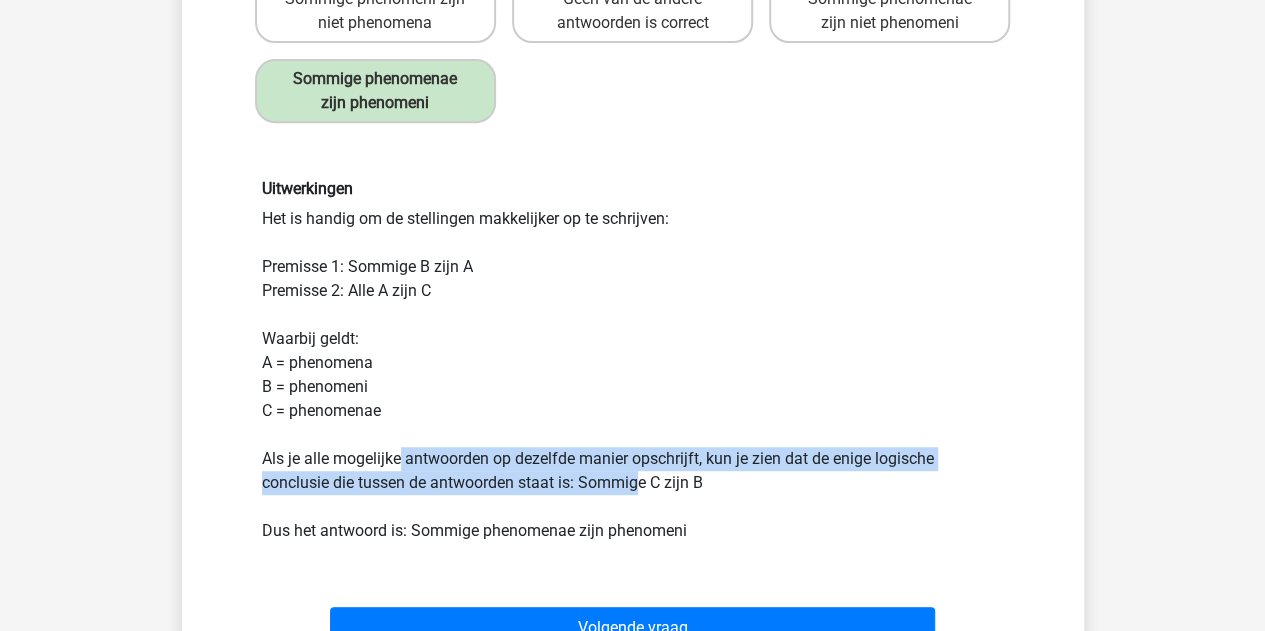 drag, startPoint x: 400, startPoint y: 461, endPoint x: 664, endPoint y: 474, distance: 264.3199 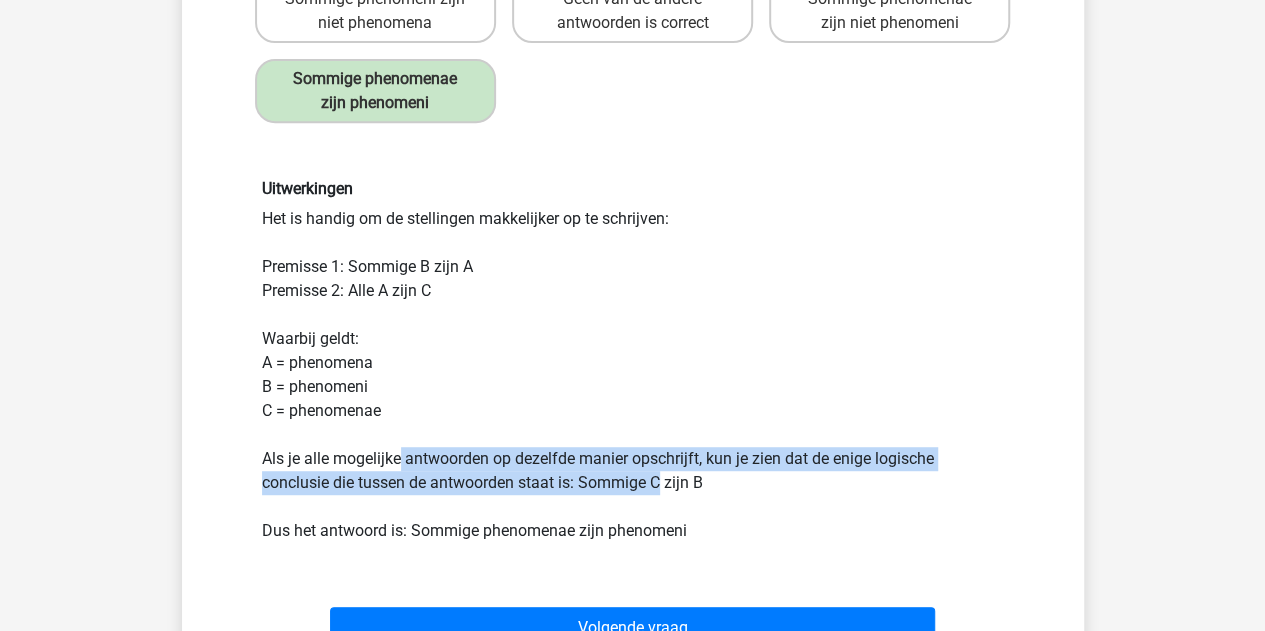 click on "Uitwerkingen
Het is handig om de stellingen makkelijker op te schrijven: Premisse 1: Sommige B zijn A Premisse 2: Alle A zijn C Waarbij geldt:  A = phenomena B = phenomeni C = phenomenae Als je alle mogelijke antwoorden op dezelfde manier opschrijft, kun je zien dat de enige logische conclusie die tussen de antwoorden staat is: Sommige C zijn B Dus het antwoord is: Sommige phenomenae zijn phenomeni" at bounding box center [633, 360] 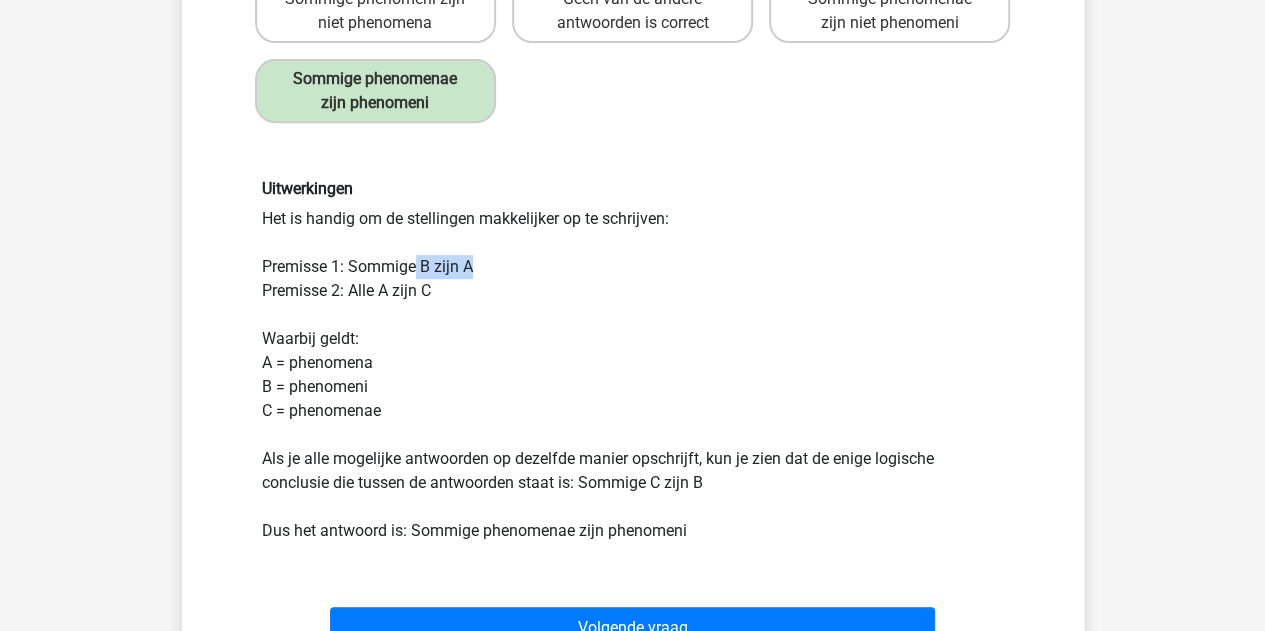 drag, startPoint x: 442, startPoint y: 267, endPoint x: 517, endPoint y: 268, distance: 75.00667 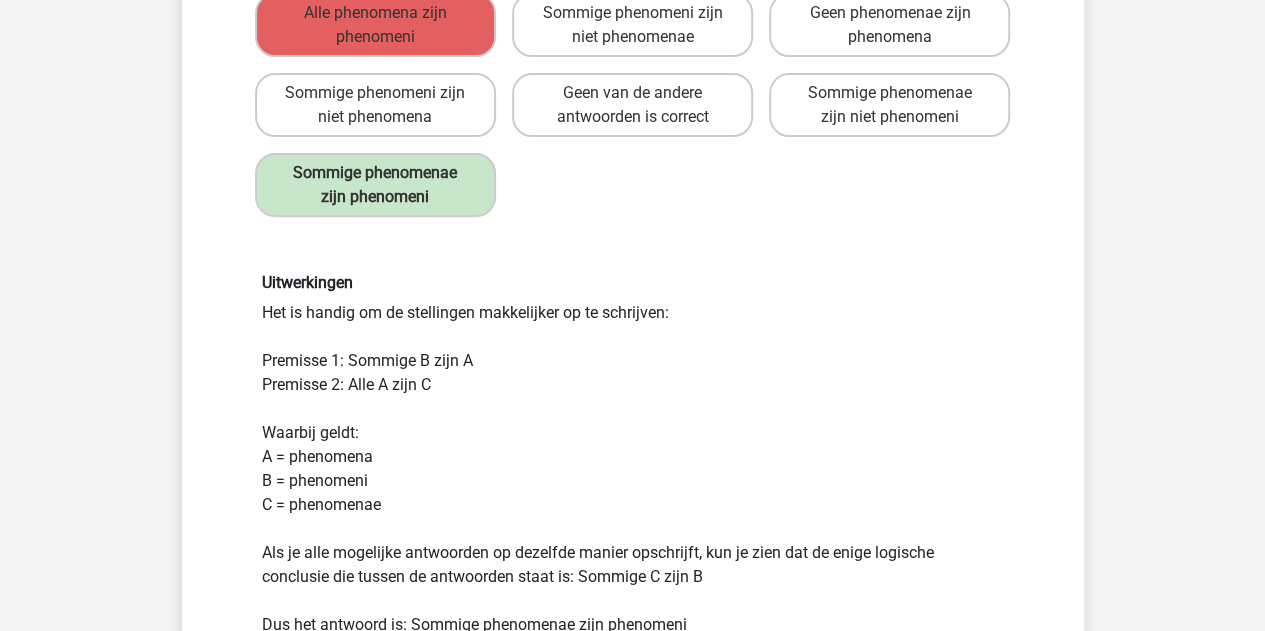 scroll, scrollTop: 600, scrollLeft: 0, axis: vertical 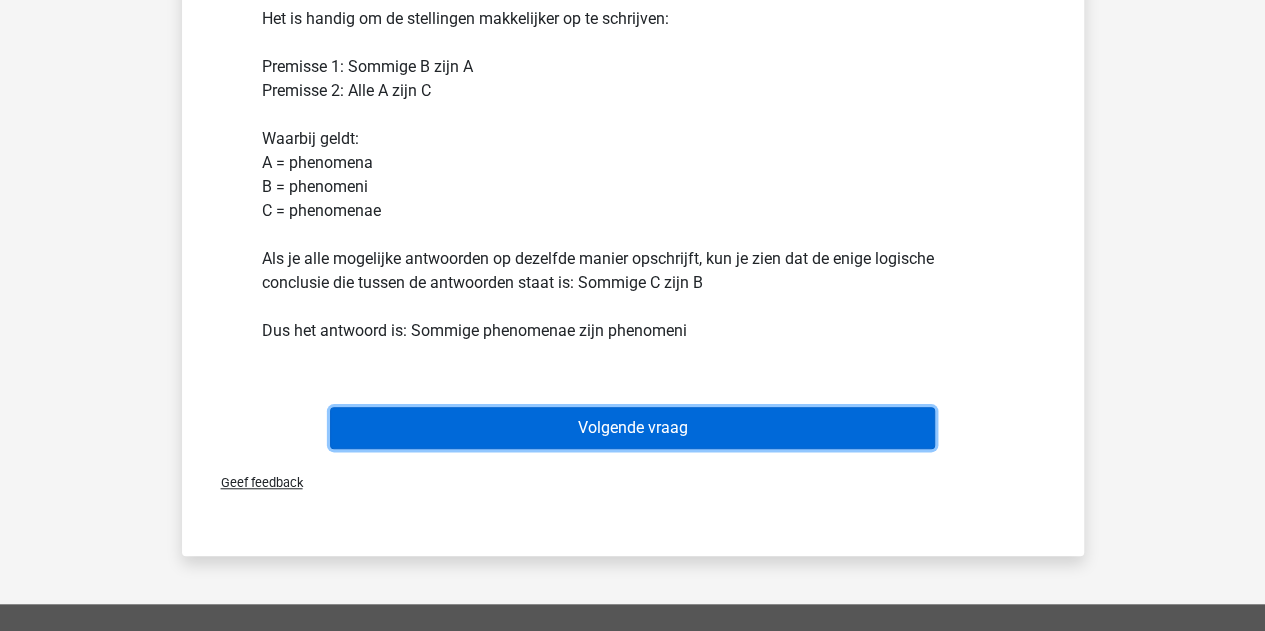click on "Volgende vraag" at bounding box center (632, 428) 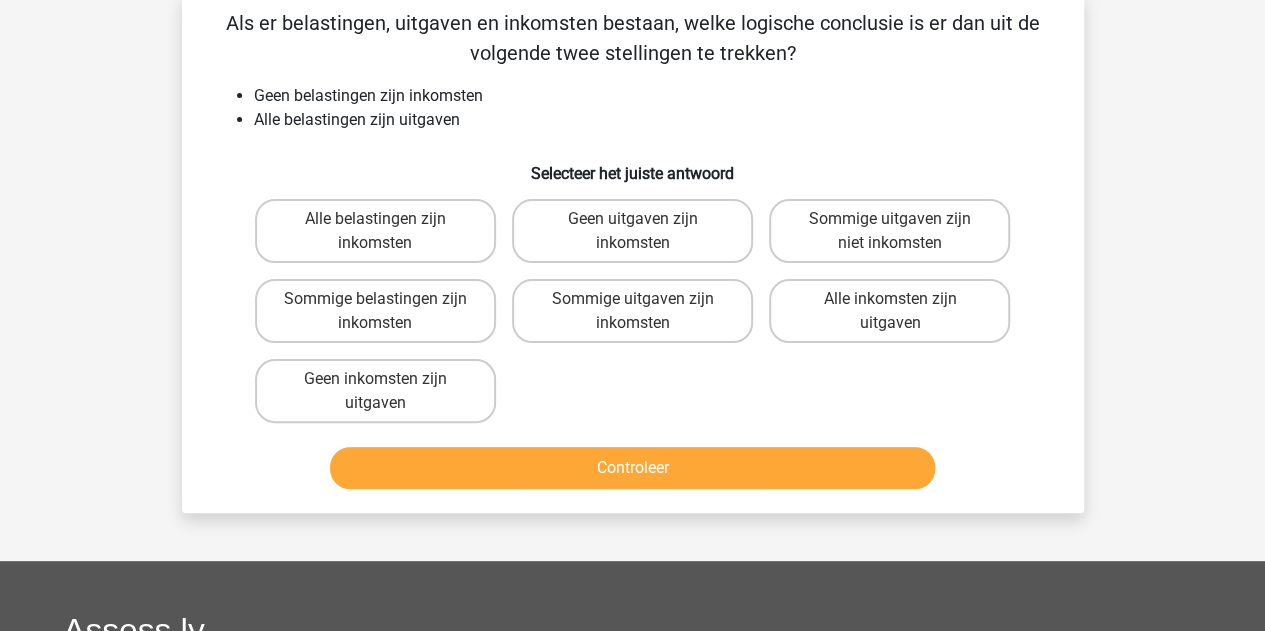 scroll, scrollTop: 92, scrollLeft: 0, axis: vertical 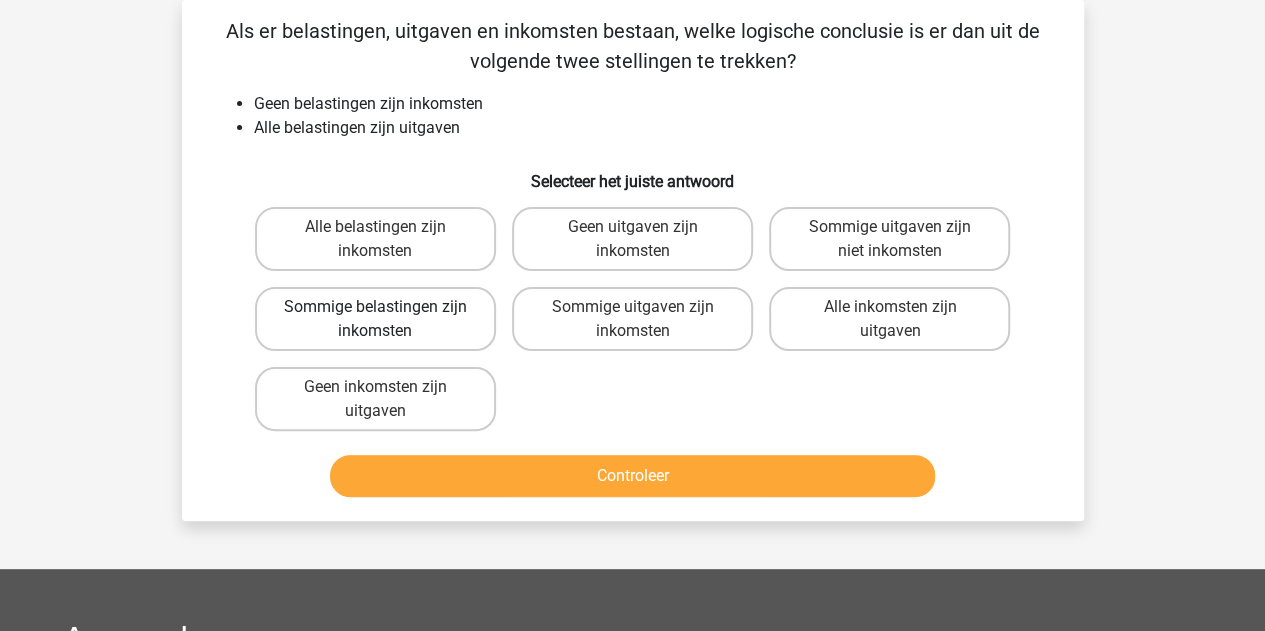 click on "Sommige belastingen zijn inkomsten" at bounding box center (375, 319) 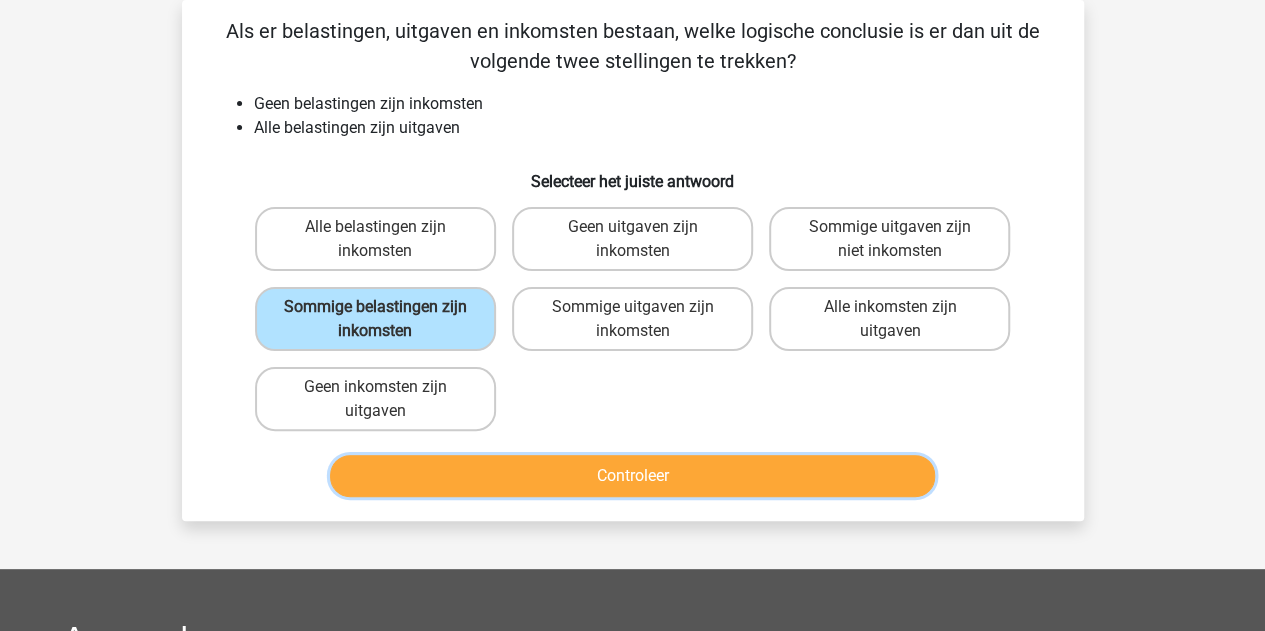 click on "Controleer" at bounding box center [632, 476] 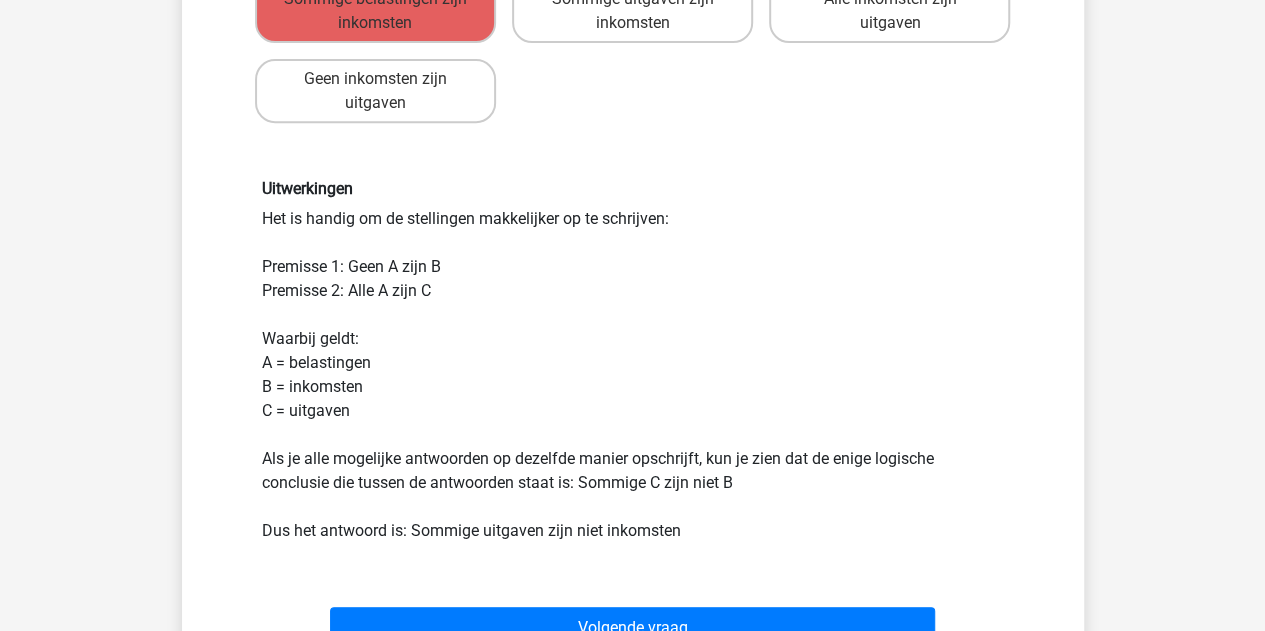 scroll, scrollTop: 300, scrollLeft: 0, axis: vertical 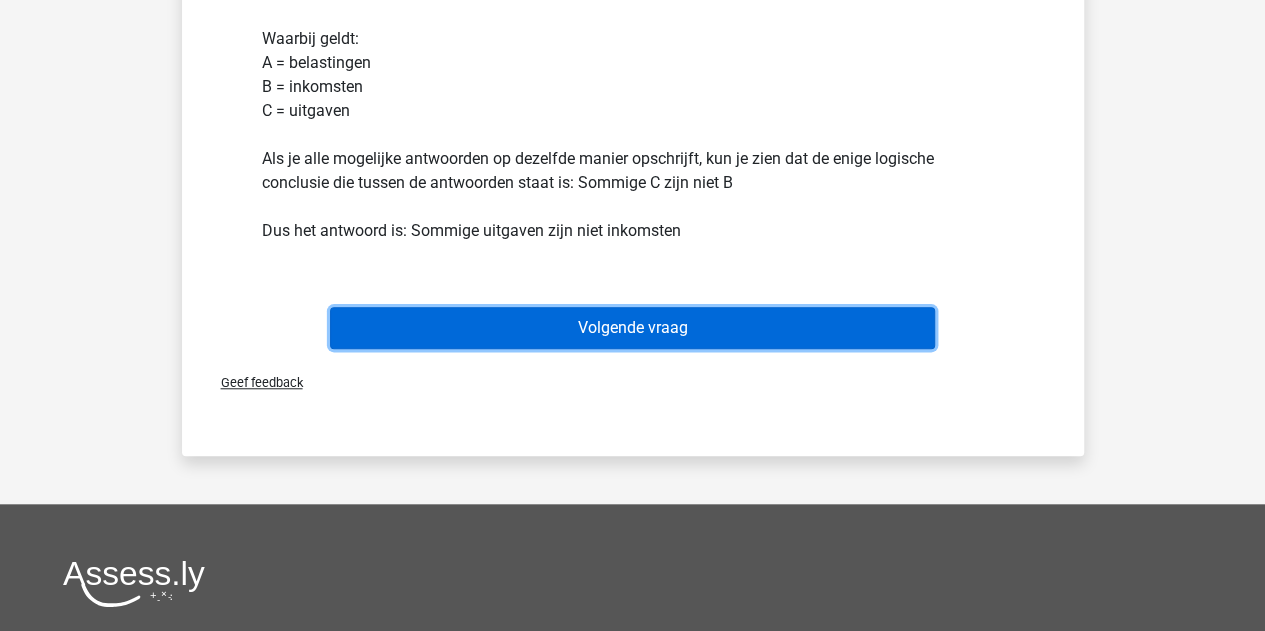 click on "Volgende vraag" at bounding box center (632, 328) 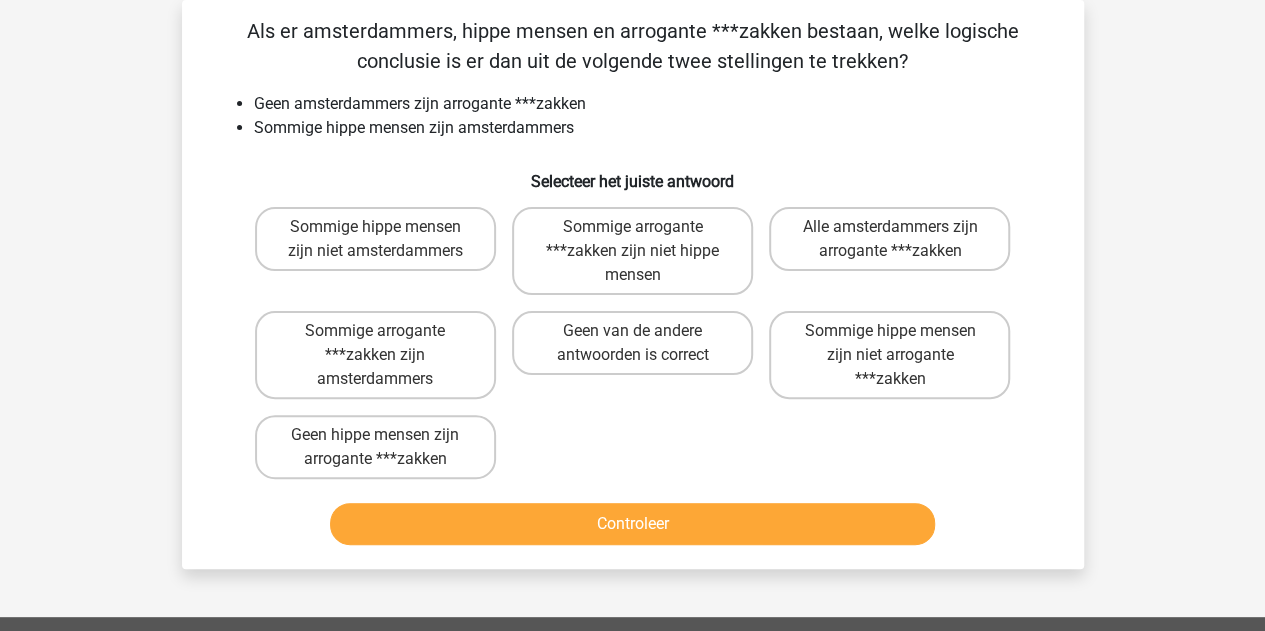 scroll, scrollTop: 0, scrollLeft: 0, axis: both 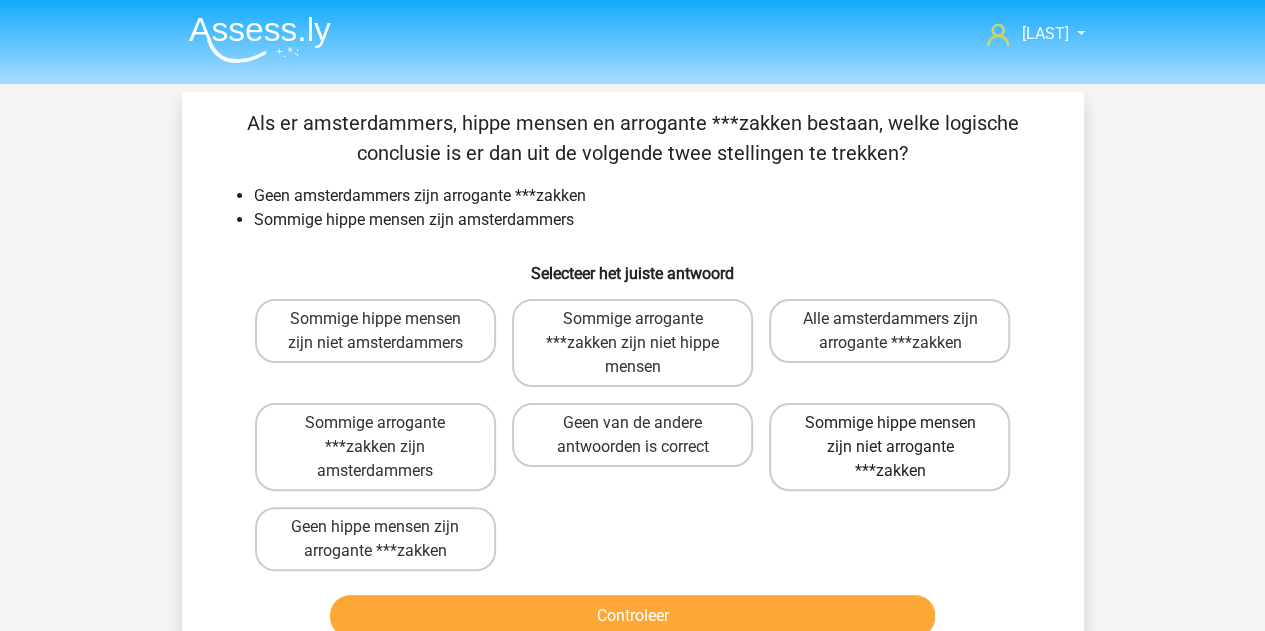 click on "Sommige hippe mensen zijn niet arrogante ***zakken" at bounding box center [889, 447] 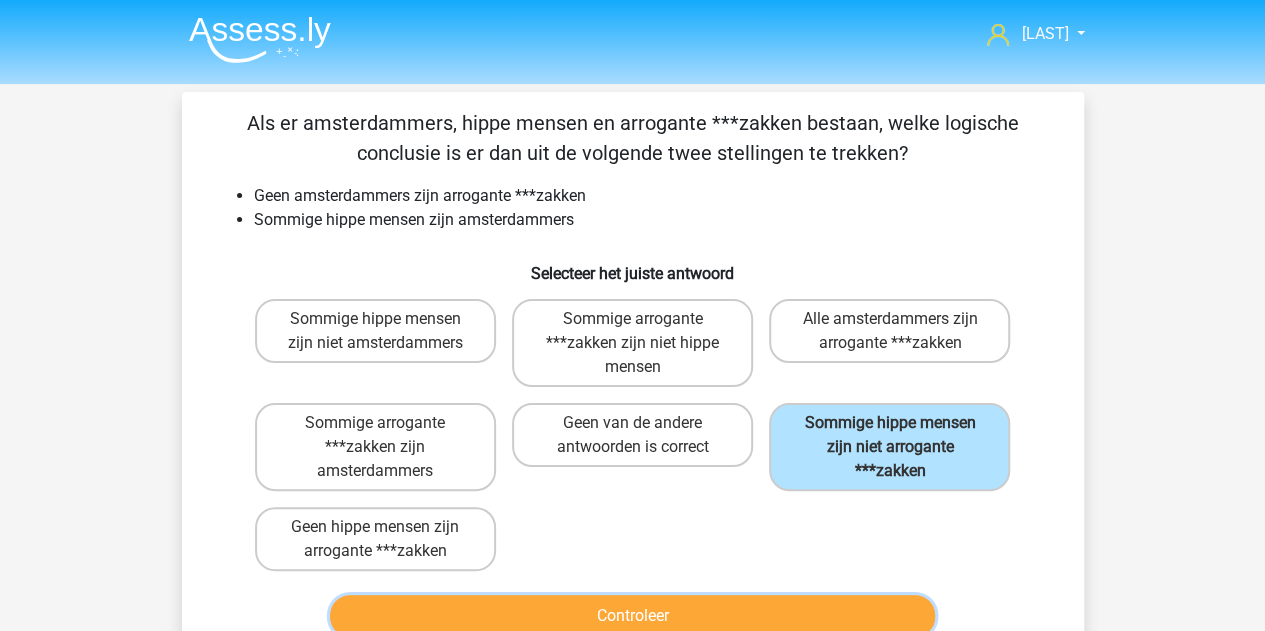 click on "Controleer" at bounding box center [632, 616] 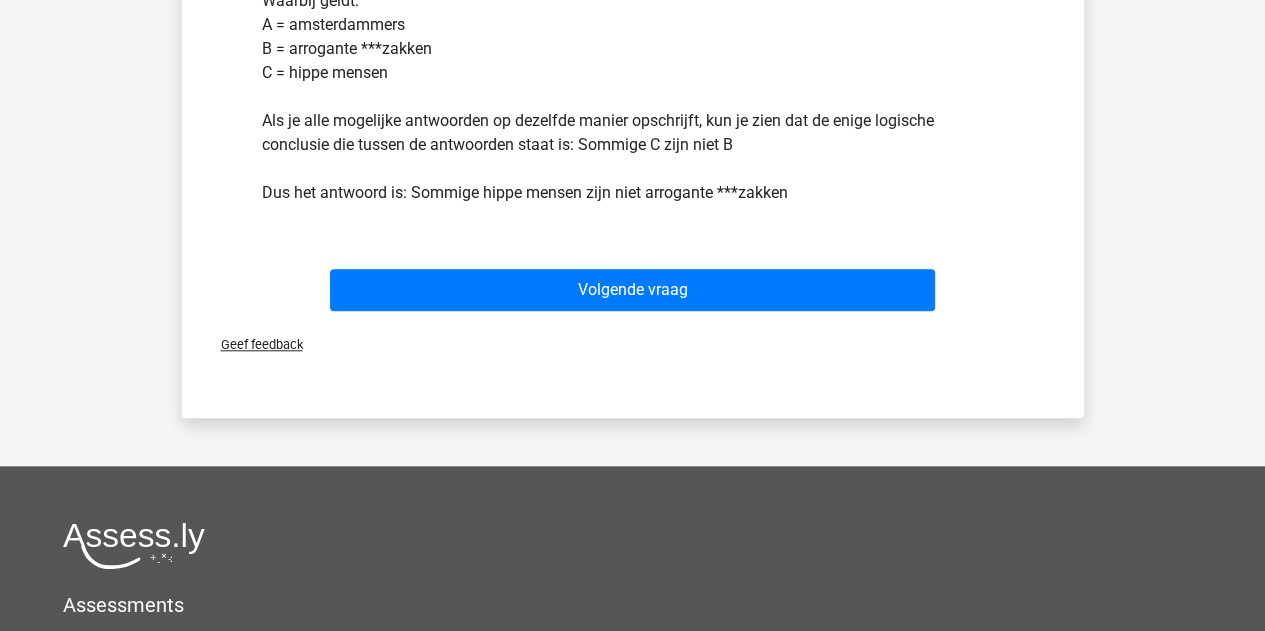 scroll, scrollTop: 800, scrollLeft: 0, axis: vertical 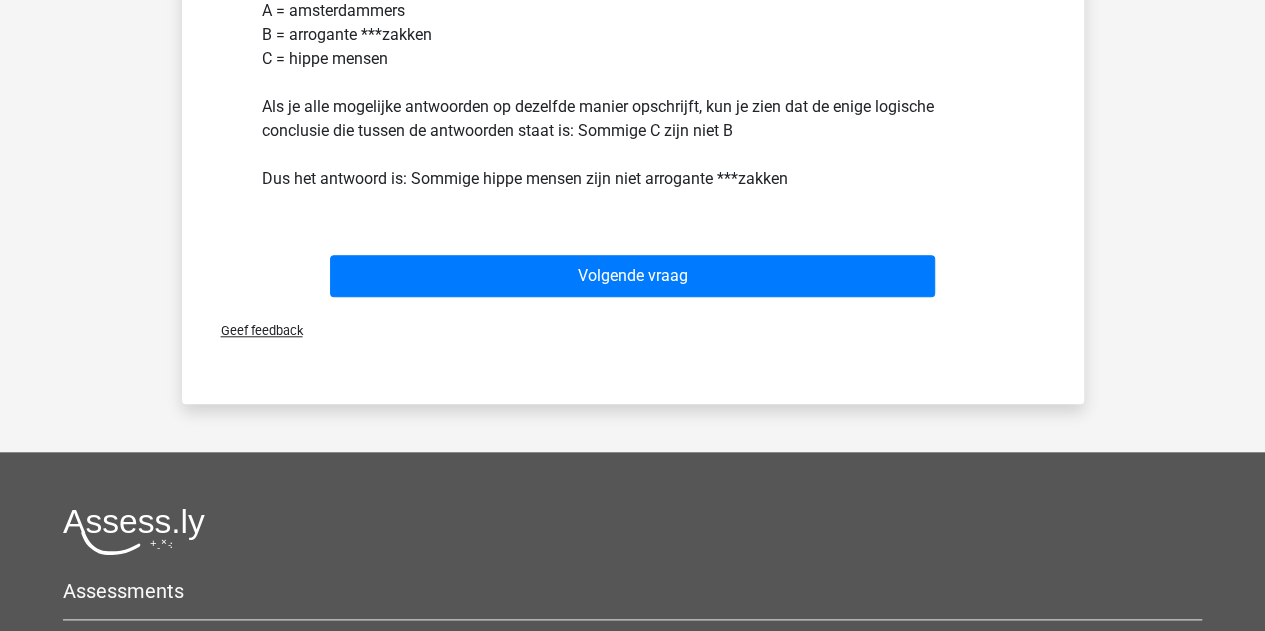 click on "Volgende vraag" at bounding box center [633, 272] 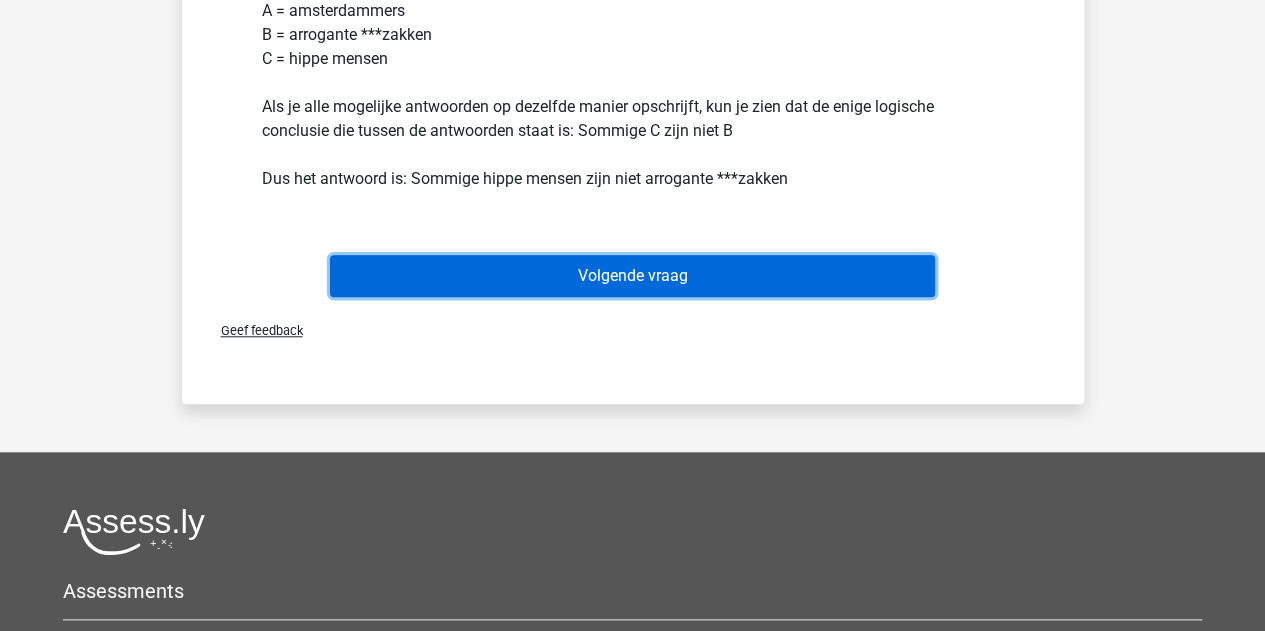 click on "Volgende vraag" at bounding box center [632, 276] 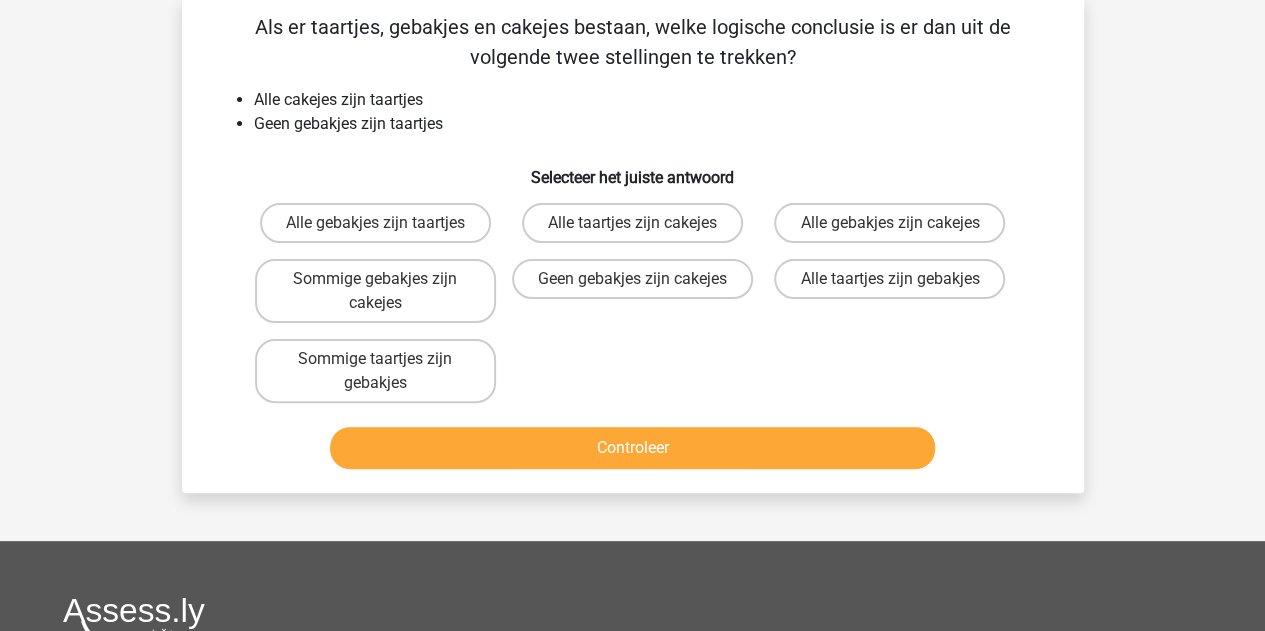 scroll, scrollTop: 92, scrollLeft: 0, axis: vertical 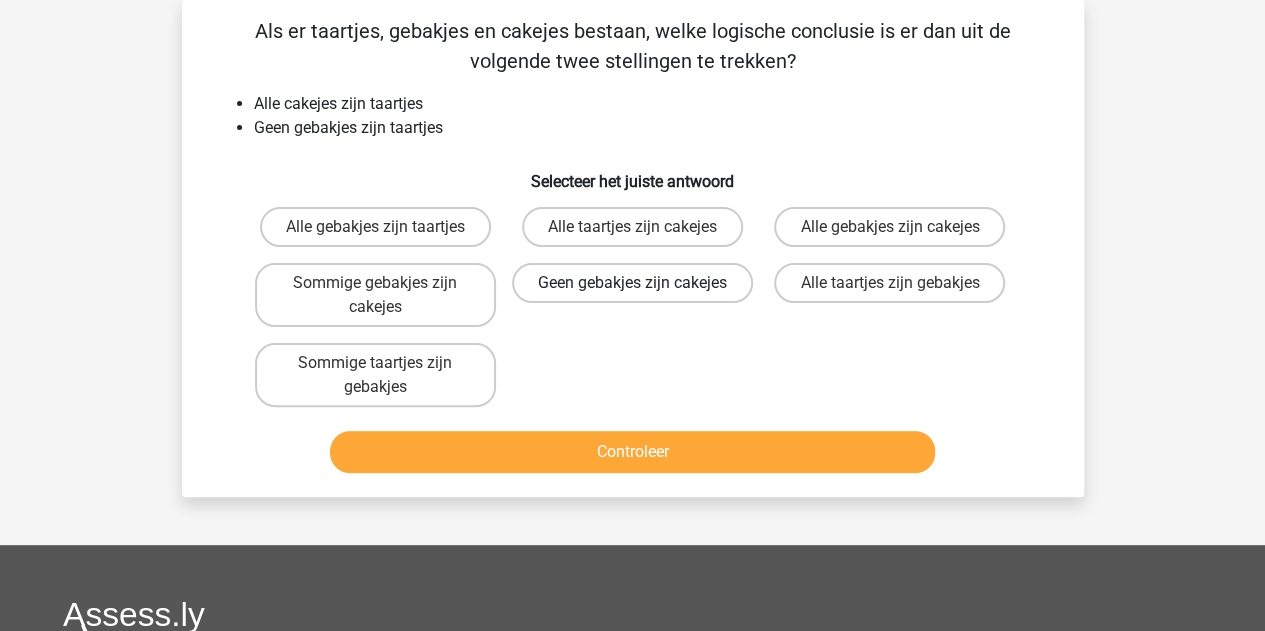 click on "Geen gebakjes zijn cakejes" at bounding box center (632, 283) 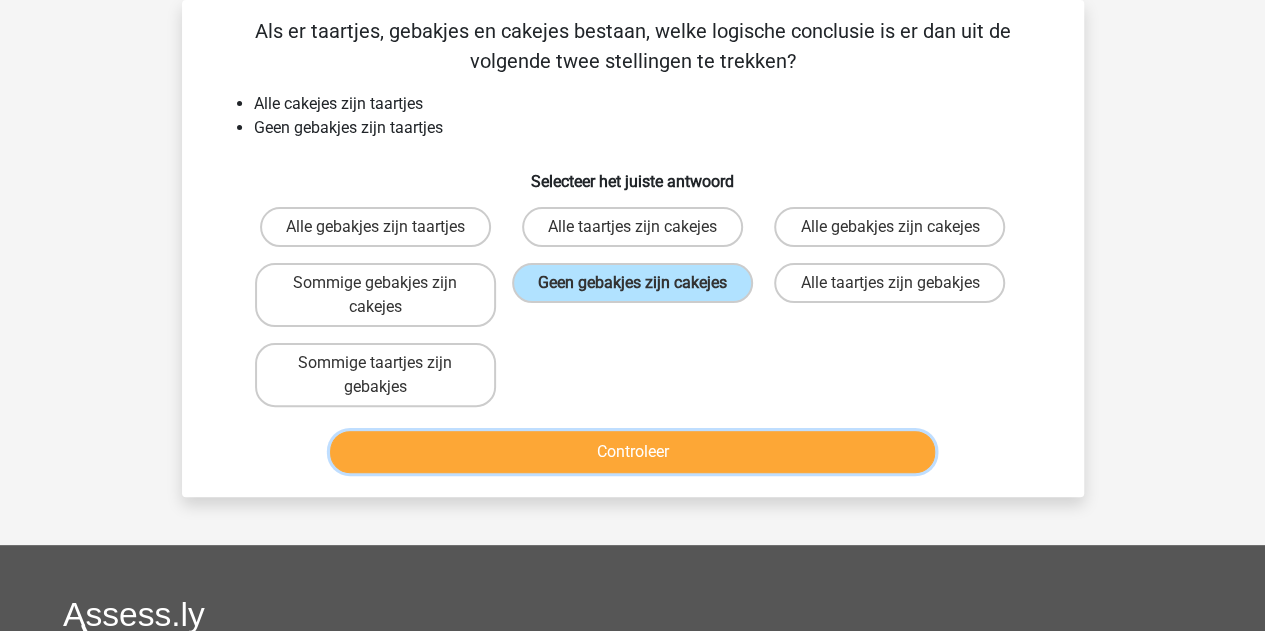 click on "Controleer" at bounding box center [632, 452] 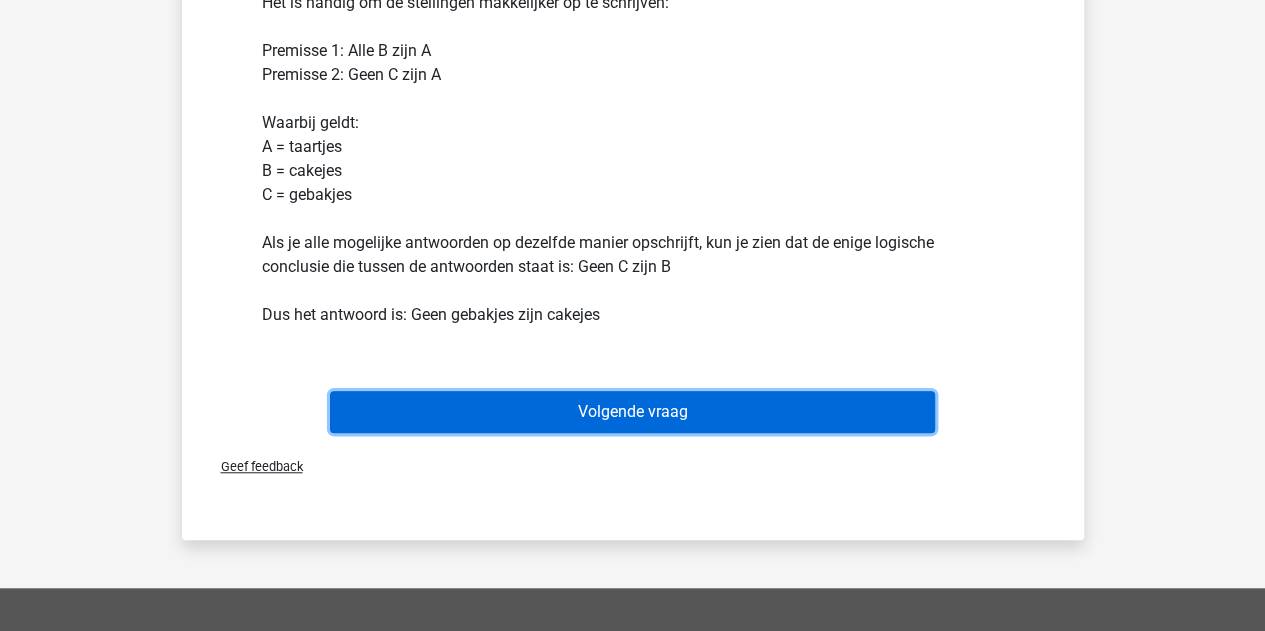 click on "Volgende vraag" at bounding box center (632, 412) 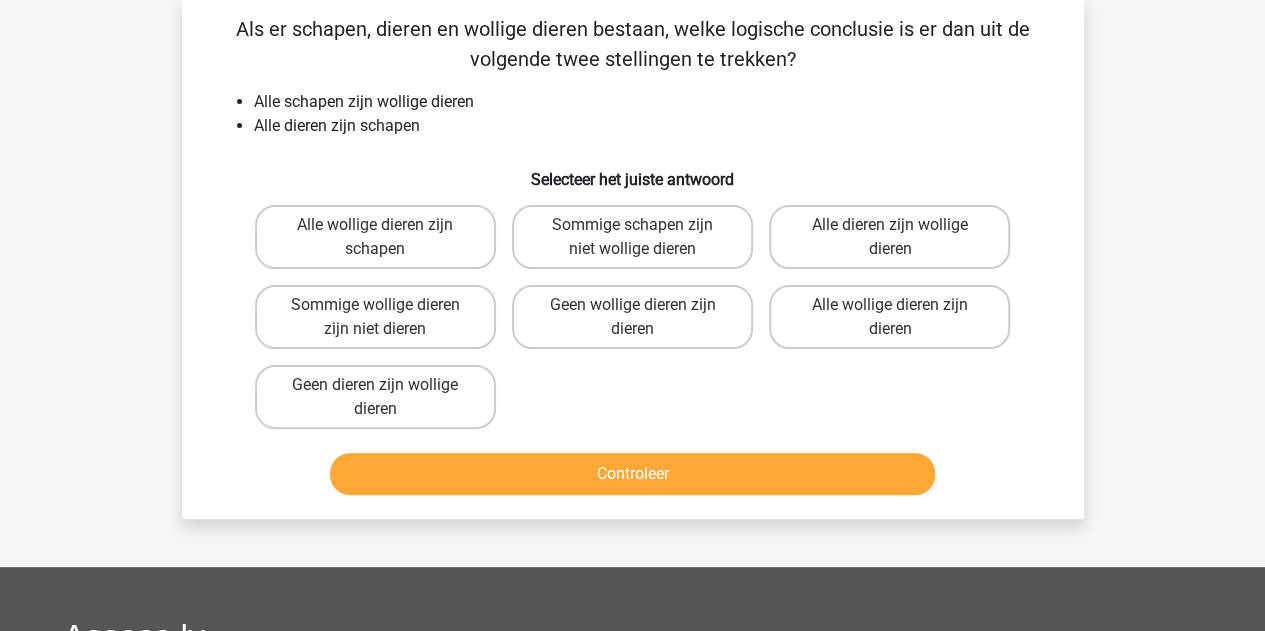 scroll, scrollTop: 92, scrollLeft: 0, axis: vertical 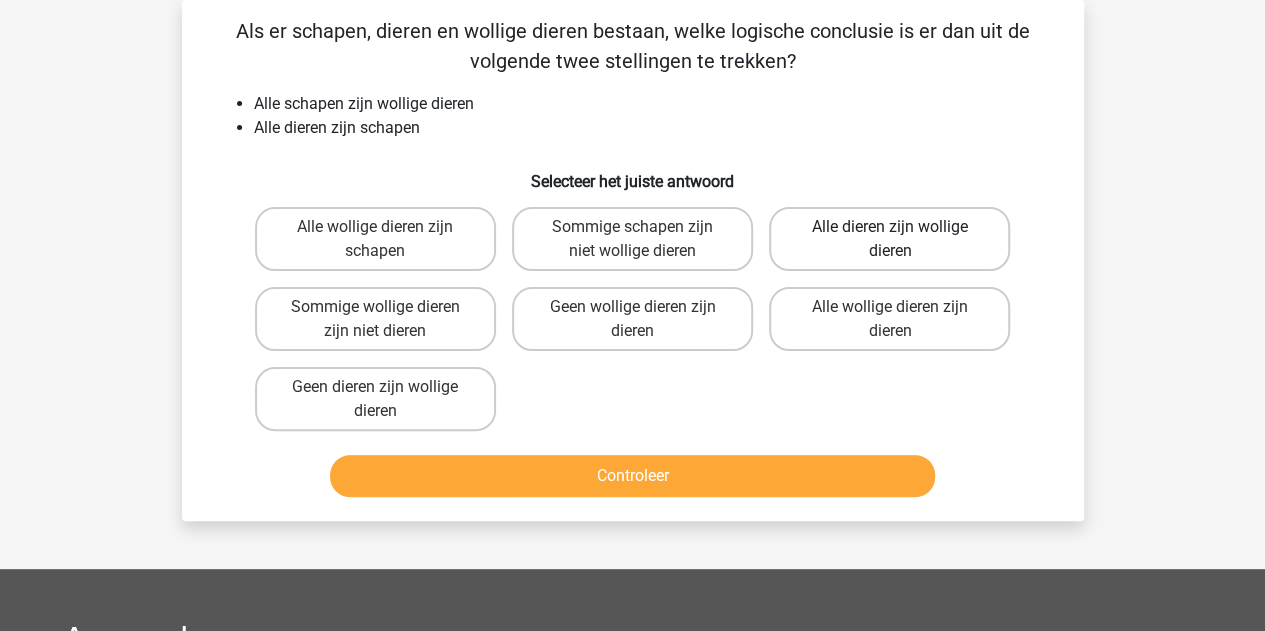 click on "Alle dieren zijn wollige dieren" at bounding box center (889, 239) 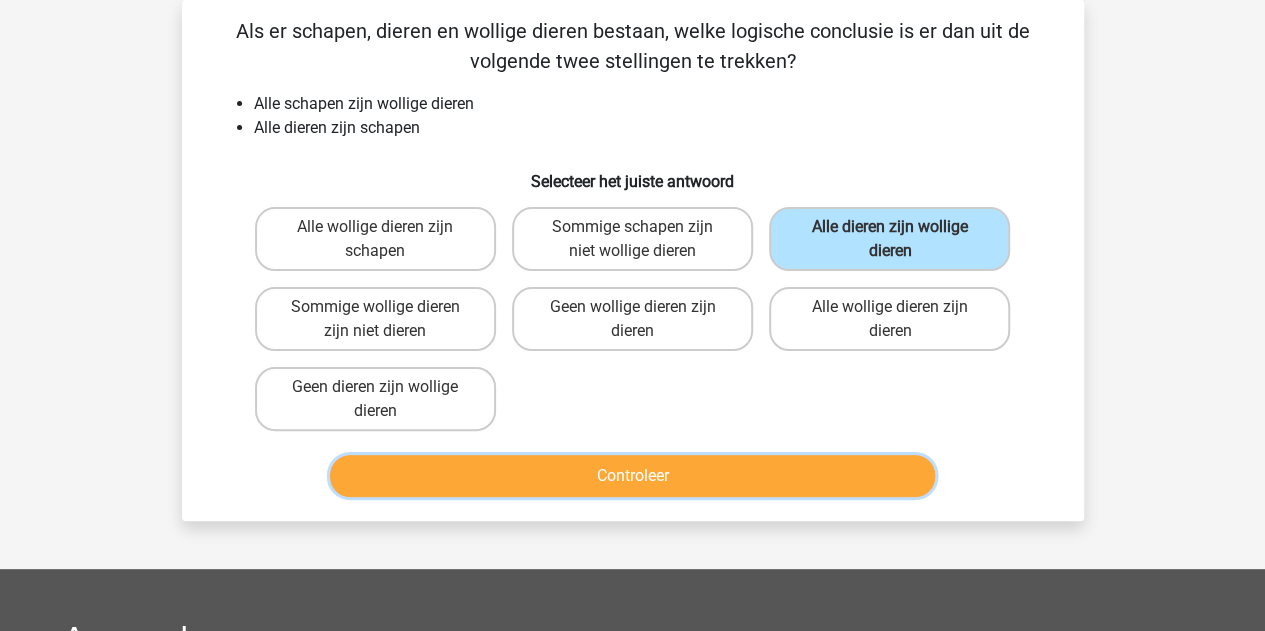 click on "Controleer" at bounding box center (632, 476) 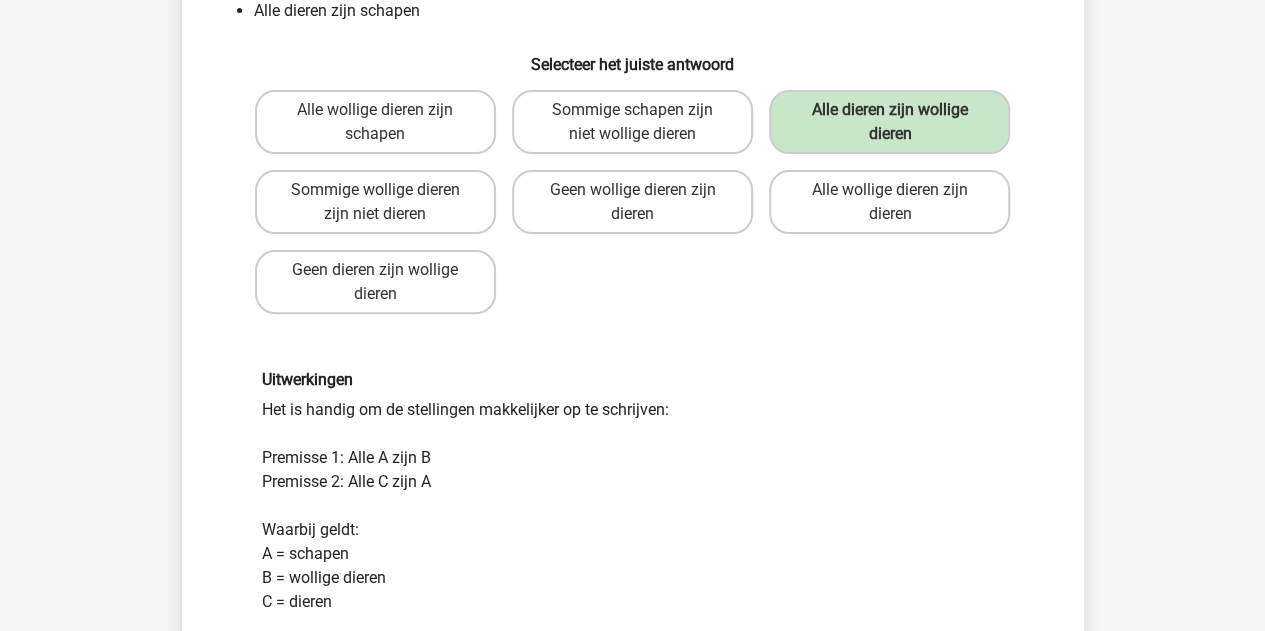 scroll, scrollTop: 492, scrollLeft: 0, axis: vertical 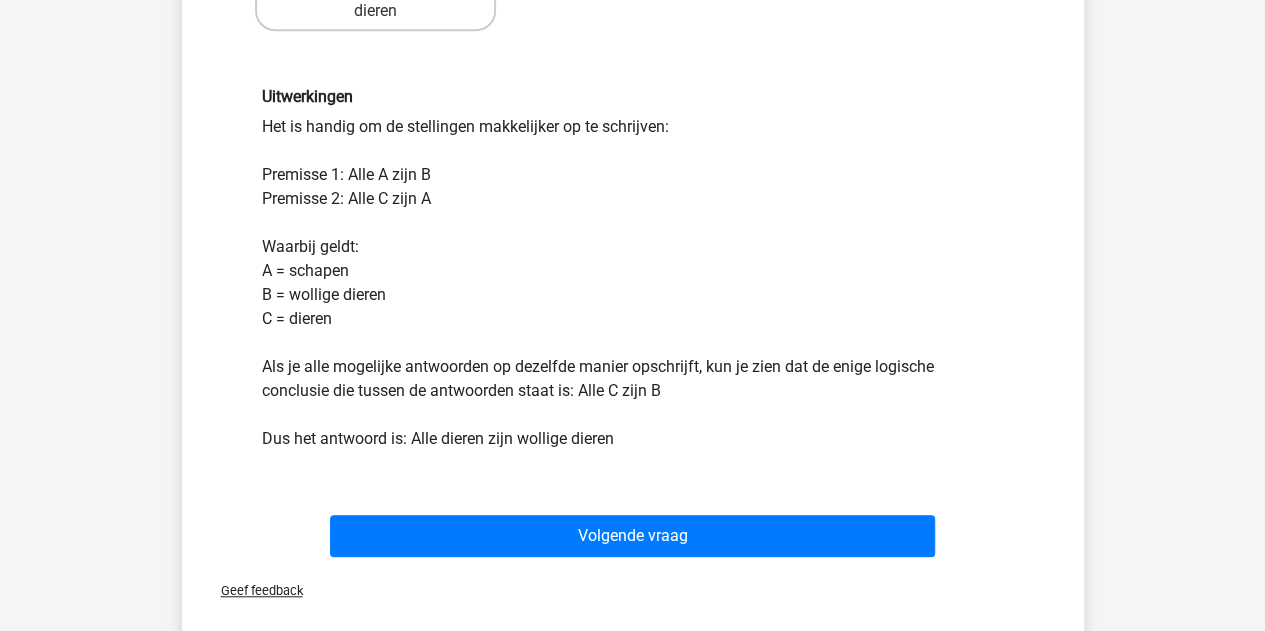 click on "Als er schapen, dieren en wollige dieren bestaan, welke logische conclusie is er dan uit de volgende twee stellingen te trekken? Alle schapen zijn wollige dieren Alle dieren zijn schapen
Selecteer het juiste antwoord
Alle wollige dieren zijn schapen
Sommige schapen zijn niet wollige dieren" at bounding box center [633, 90] 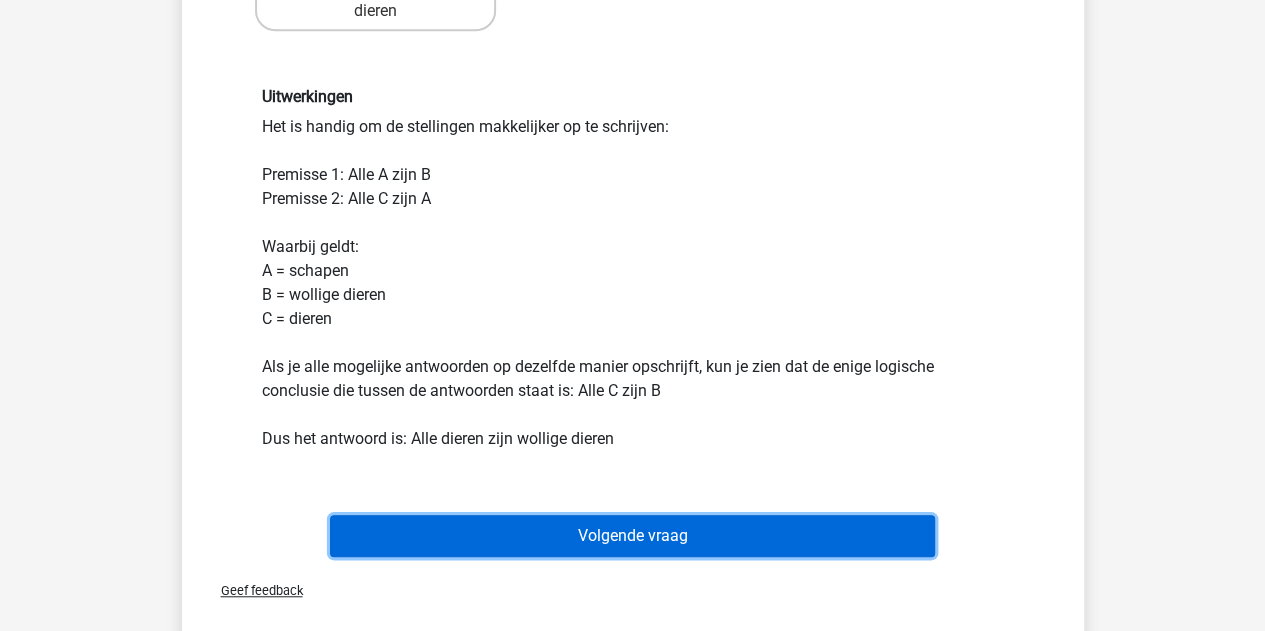 click on "Volgende vraag" at bounding box center (632, 536) 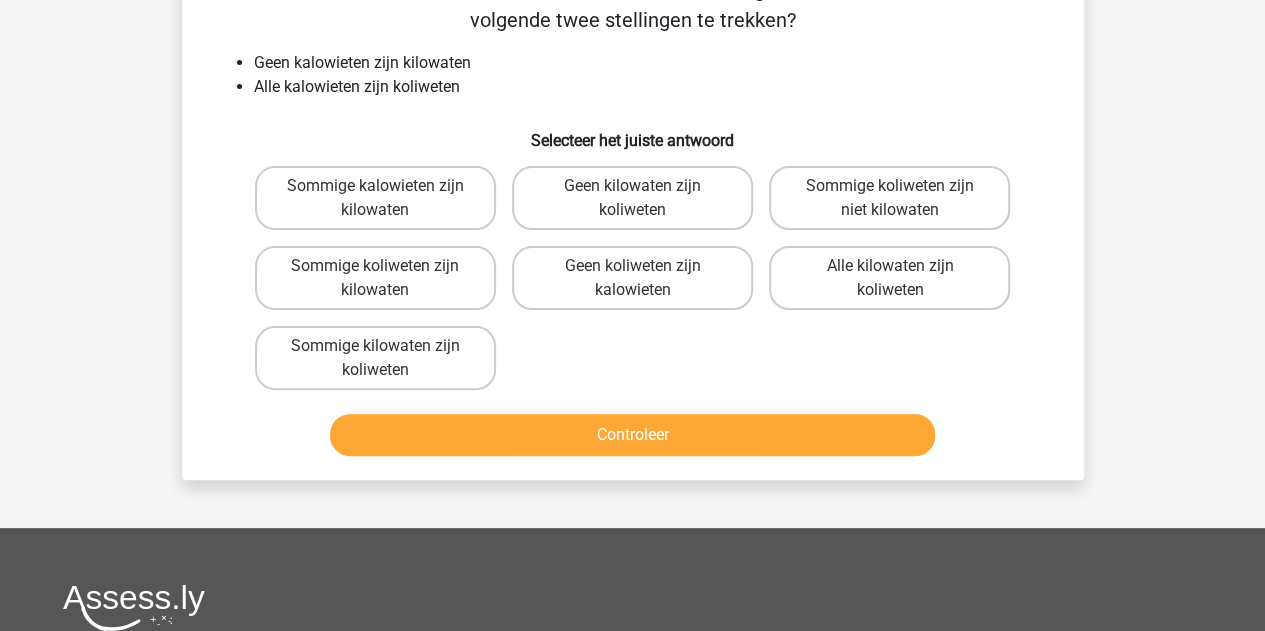 scroll, scrollTop: 92, scrollLeft: 0, axis: vertical 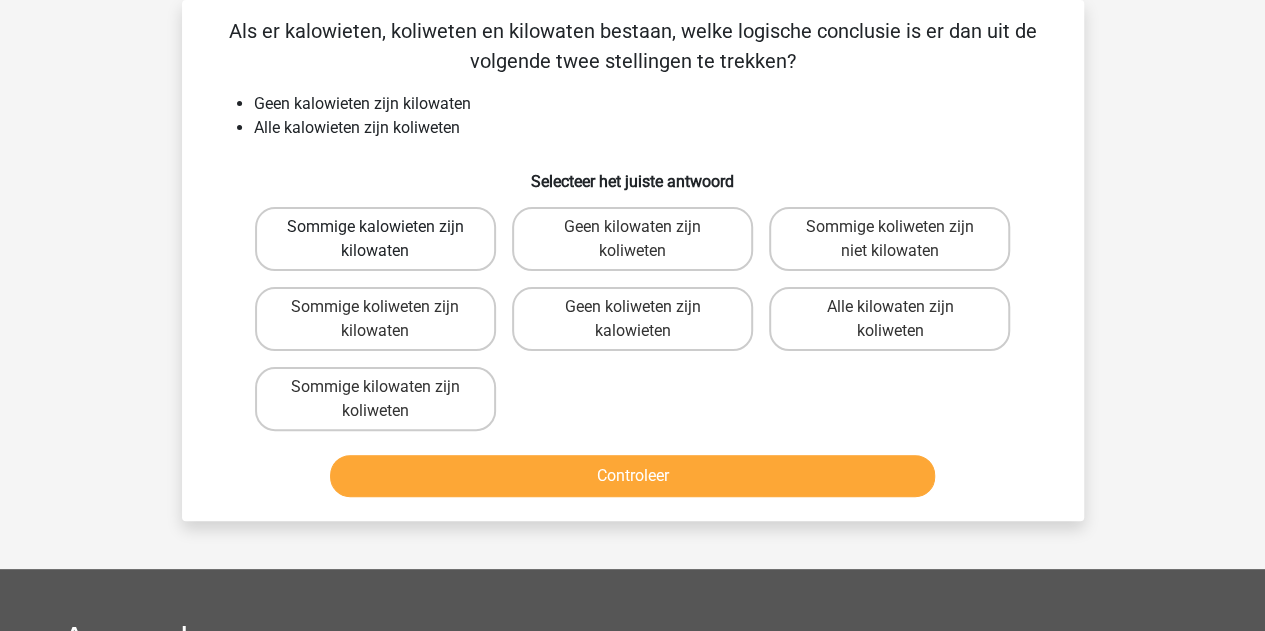 click on "Sommige kalowieten zijn kilowaten" at bounding box center [375, 239] 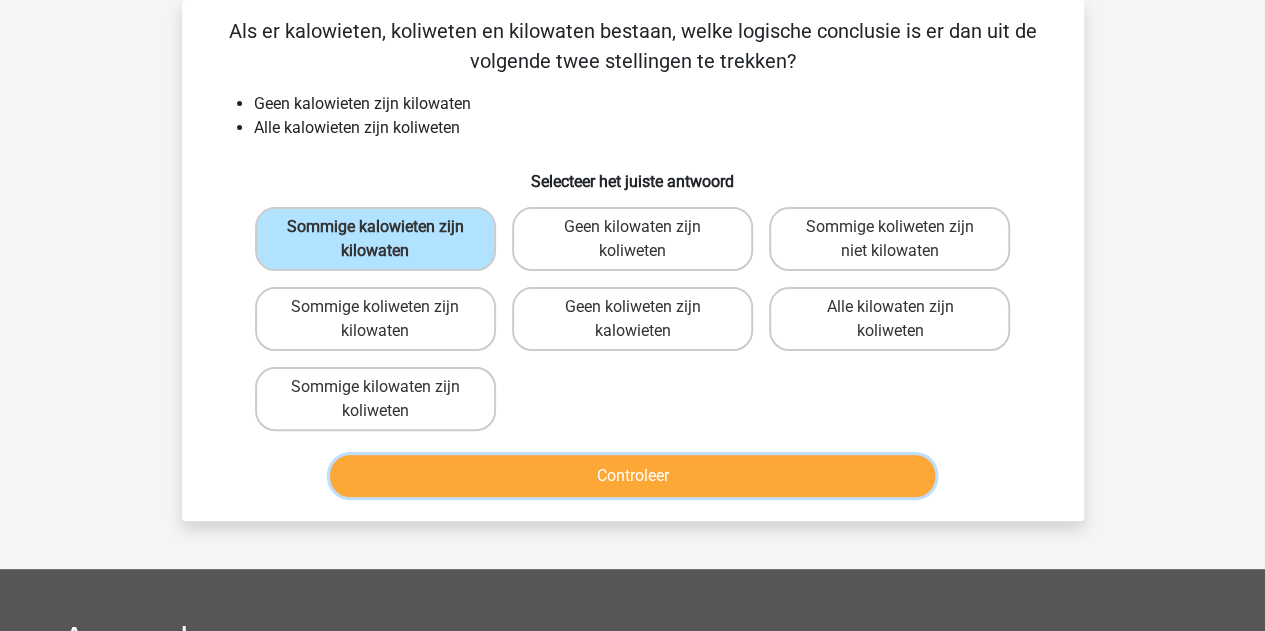 click on "Controleer" at bounding box center (632, 476) 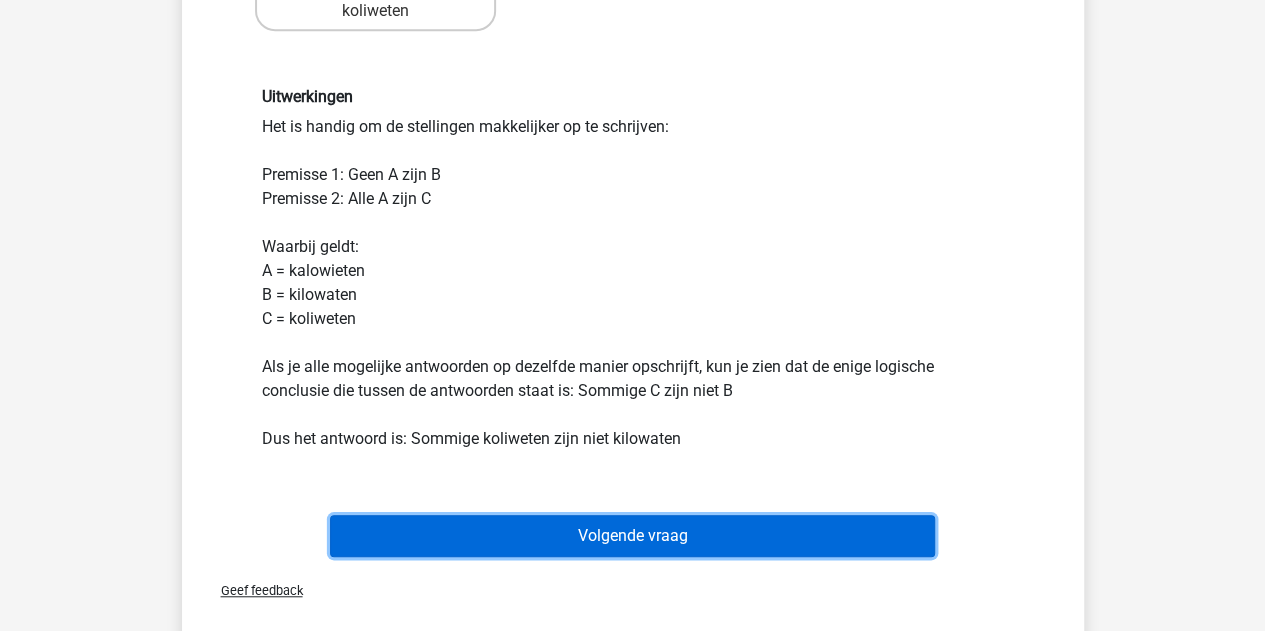 click on "Volgende vraag" at bounding box center (632, 536) 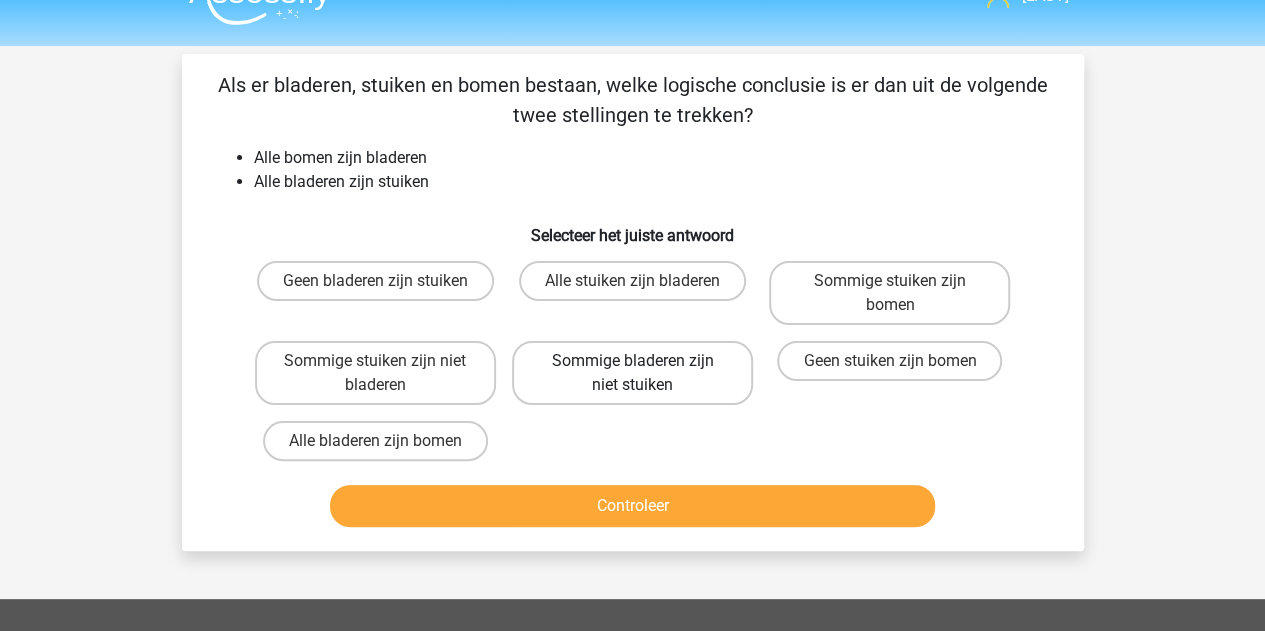scroll, scrollTop: 0, scrollLeft: 0, axis: both 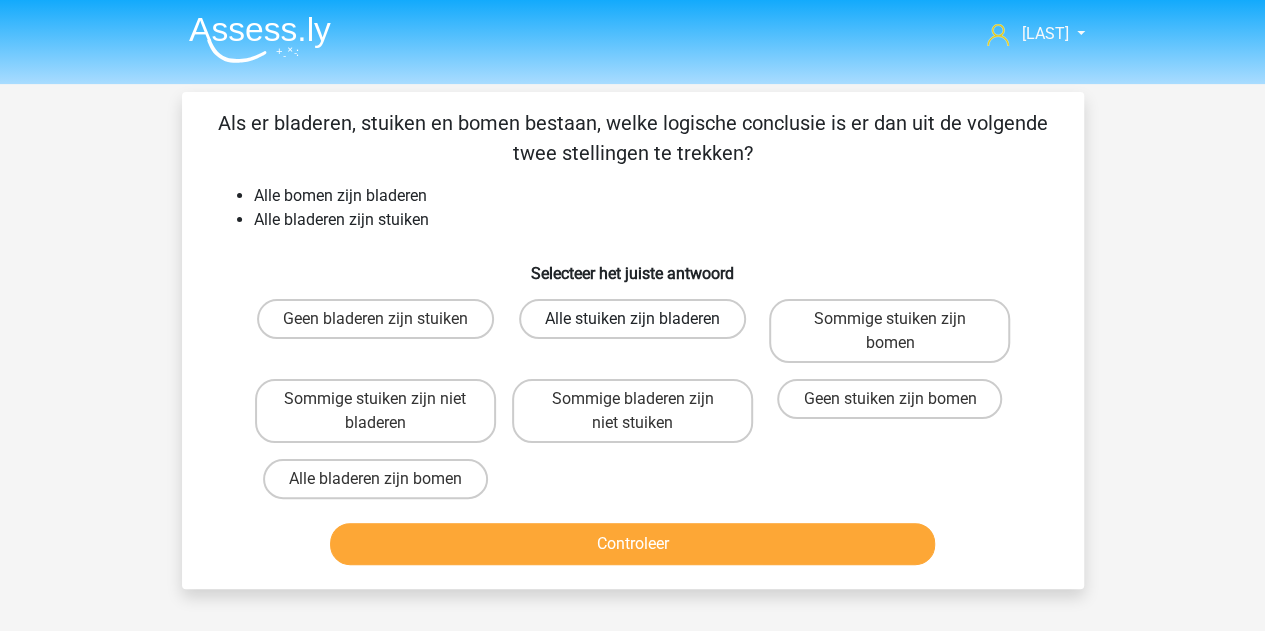 click on "Alle stuiken zijn bladeren" at bounding box center (632, 319) 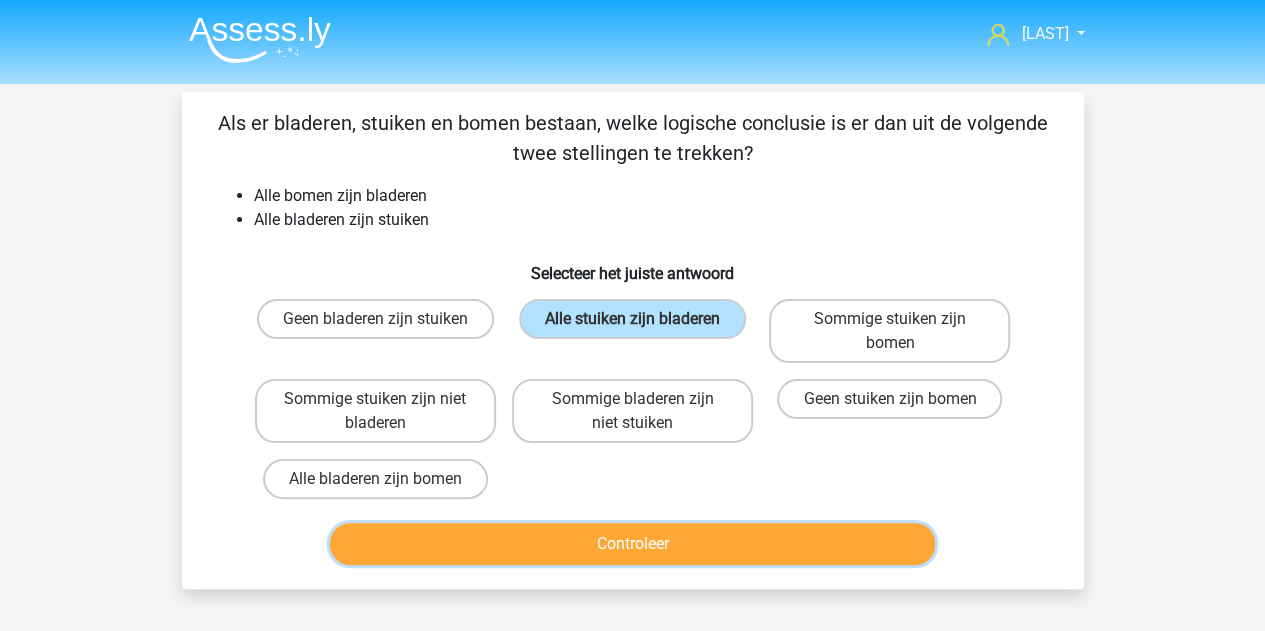 click on "Controleer" at bounding box center (632, 544) 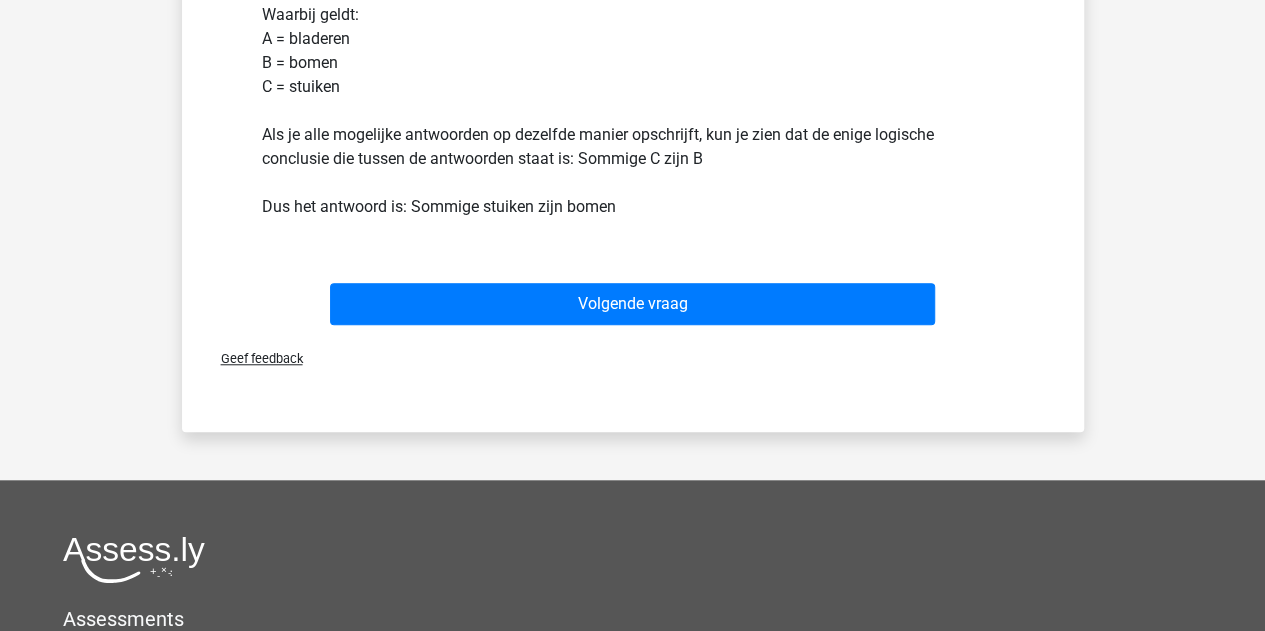 click on "Uitwerkingen
Het is handig om de stellingen makkelijker op te schrijven: Premisse 1: Alle B zijn A Premisse 2: Alle A zijn C Waarbij geldt:  A = bladeren B = bomen C = stuiken Als je alle mogelijke antwoorden op dezelfde manier opschrijft, kun je zien dat de enige logische conclusie die tussen de antwoorden staat is: Sommige C zijn B Dus het antwoord is: Sommige stuiken zijn bomen" at bounding box center [633, 36] 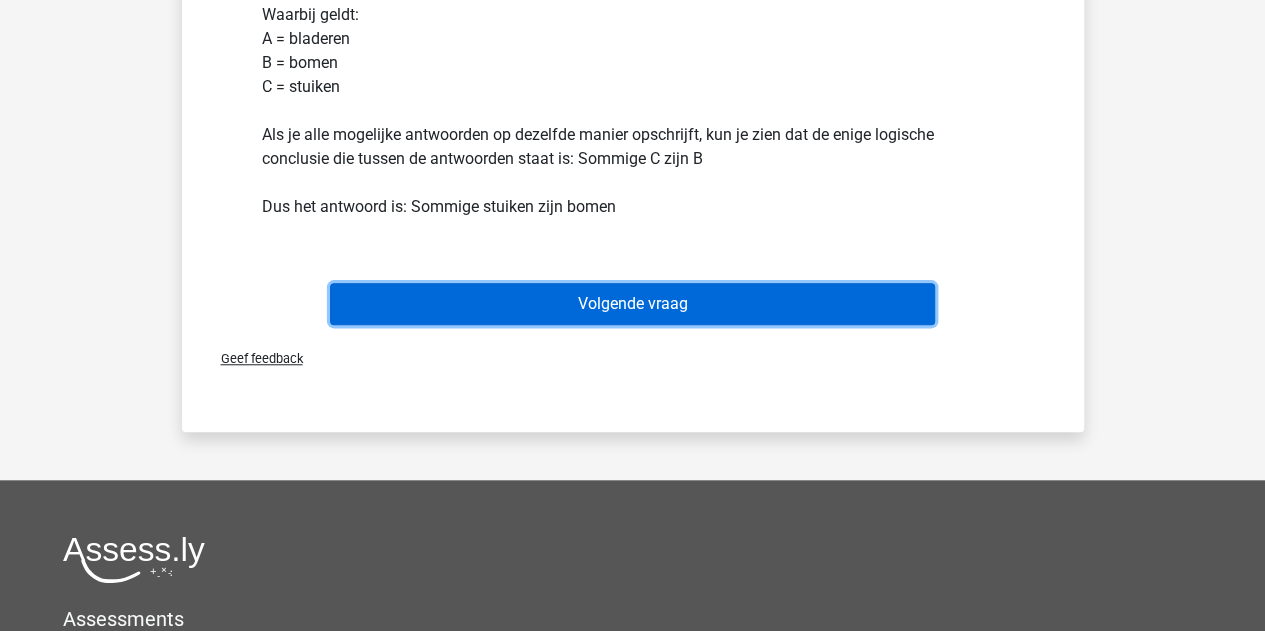 click on "Volgende vraag" at bounding box center [632, 304] 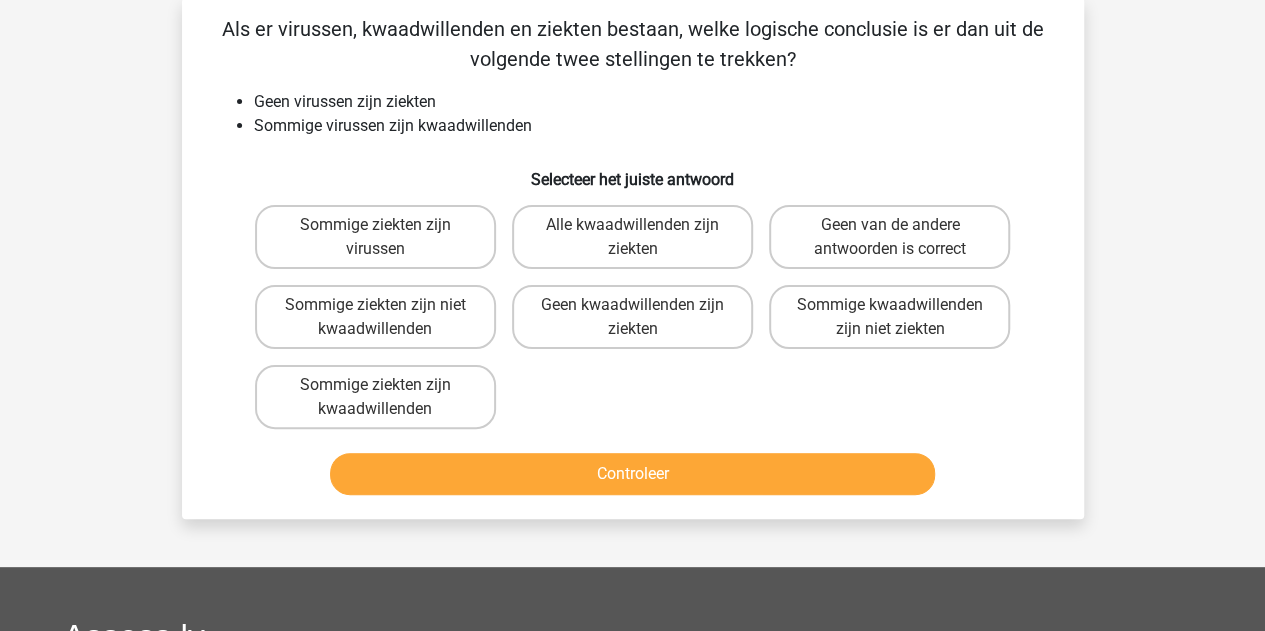 scroll, scrollTop: 92, scrollLeft: 0, axis: vertical 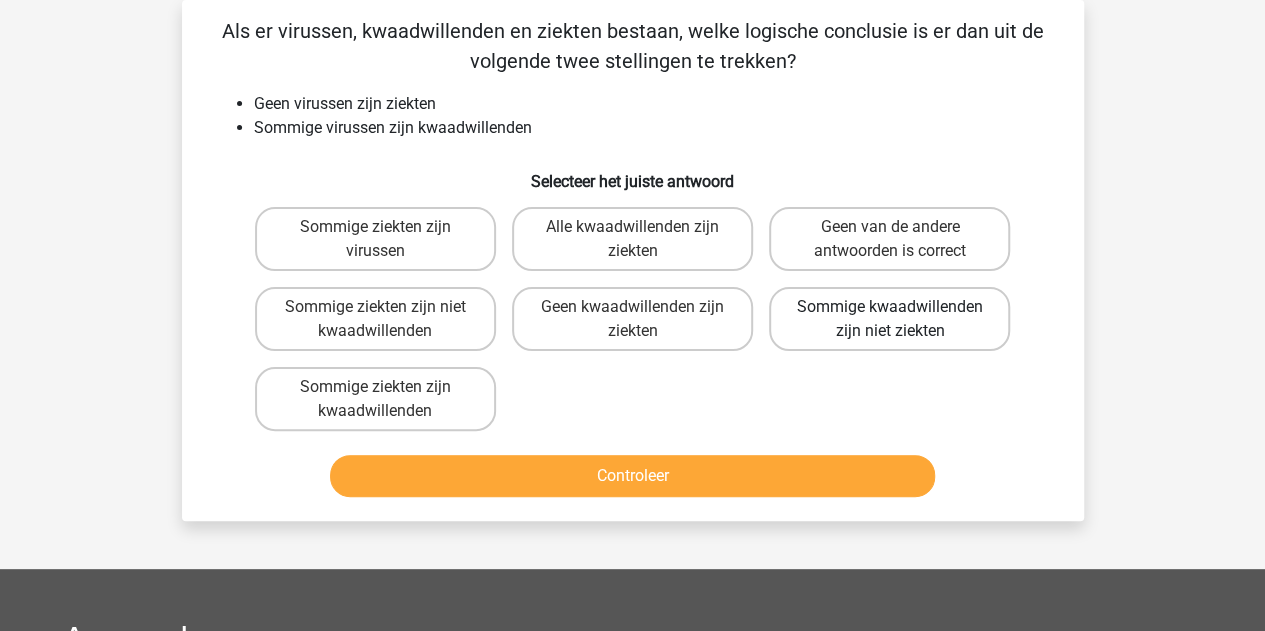 click on "Sommige kwaadwillenden zijn niet ziekten" at bounding box center [889, 319] 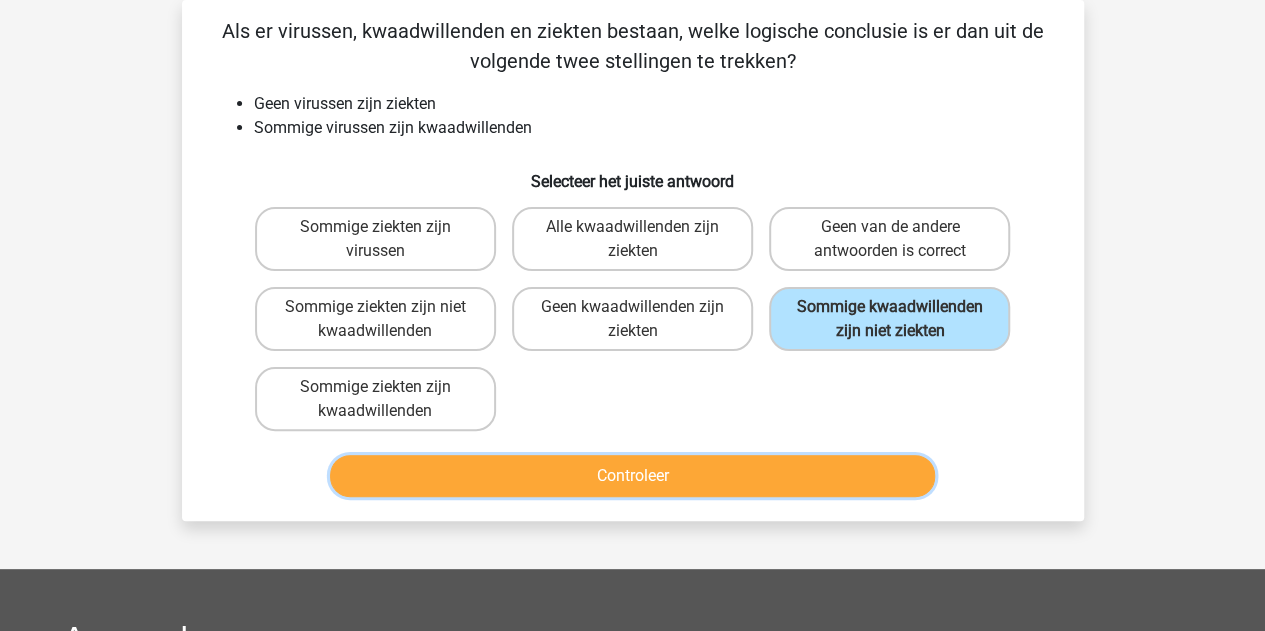 click on "Controleer" at bounding box center [632, 476] 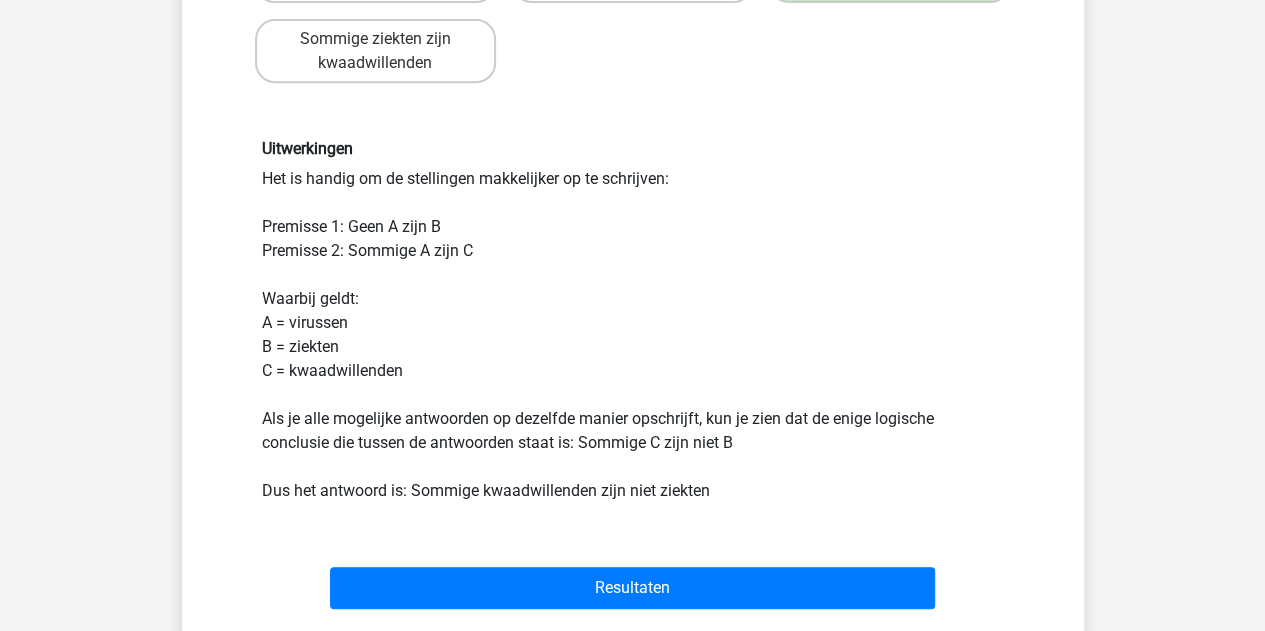 scroll, scrollTop: 592, scrollLeft: 0, axis: vertical 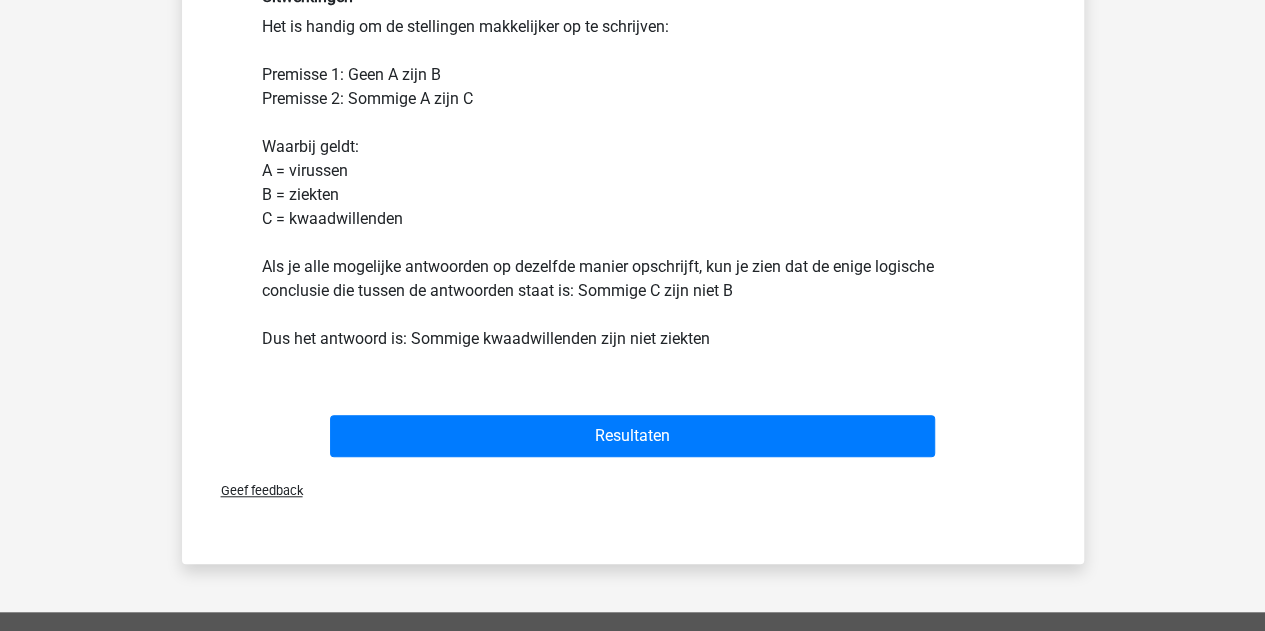 click on "Resultaten" at bounding box center (633, 432) 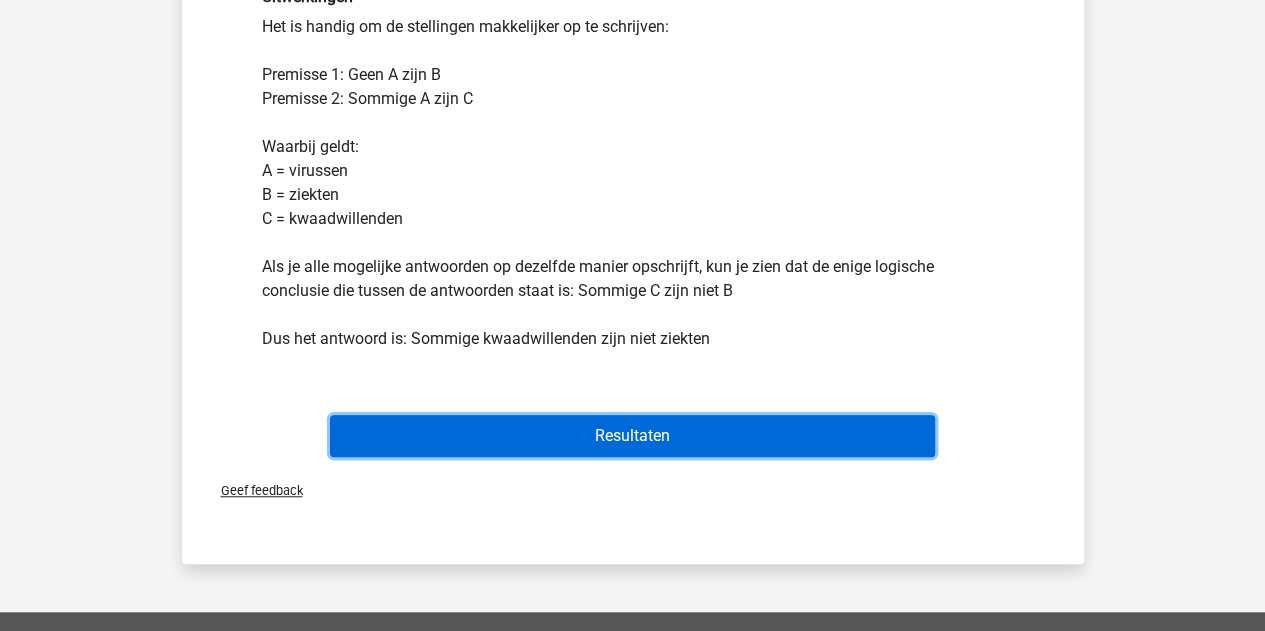 click on "Resultaten" at bounding box center (632, 436) 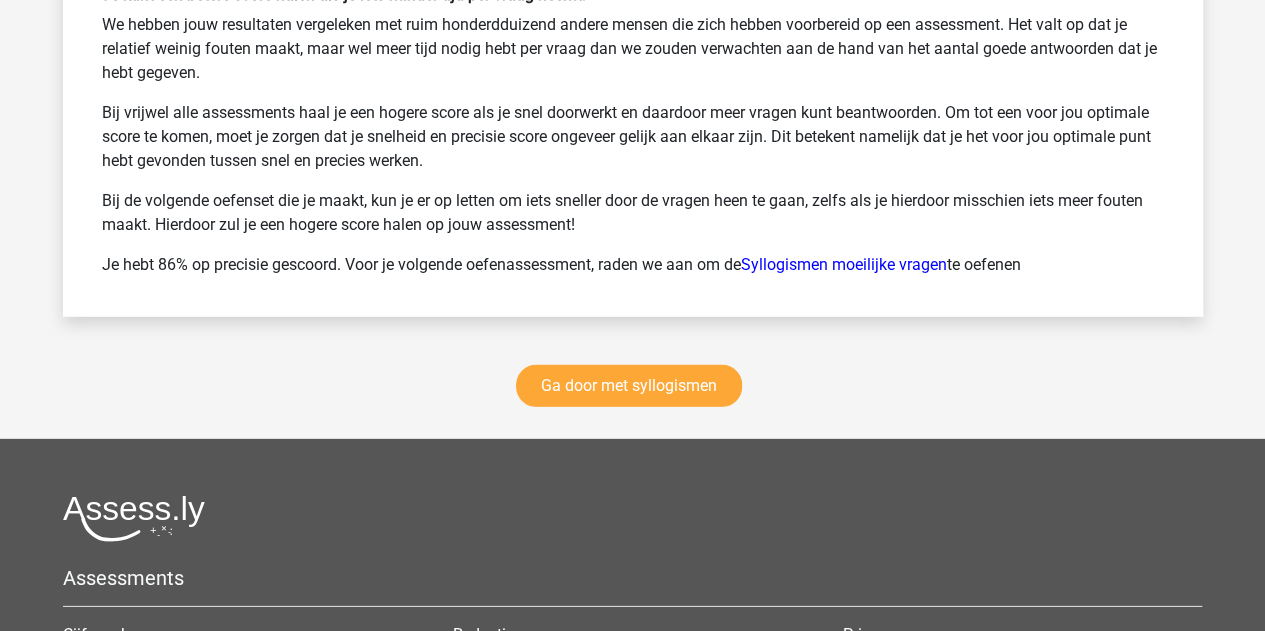 scroll, scrollTop: 3000, scrollLeft: 0, axis: vertical 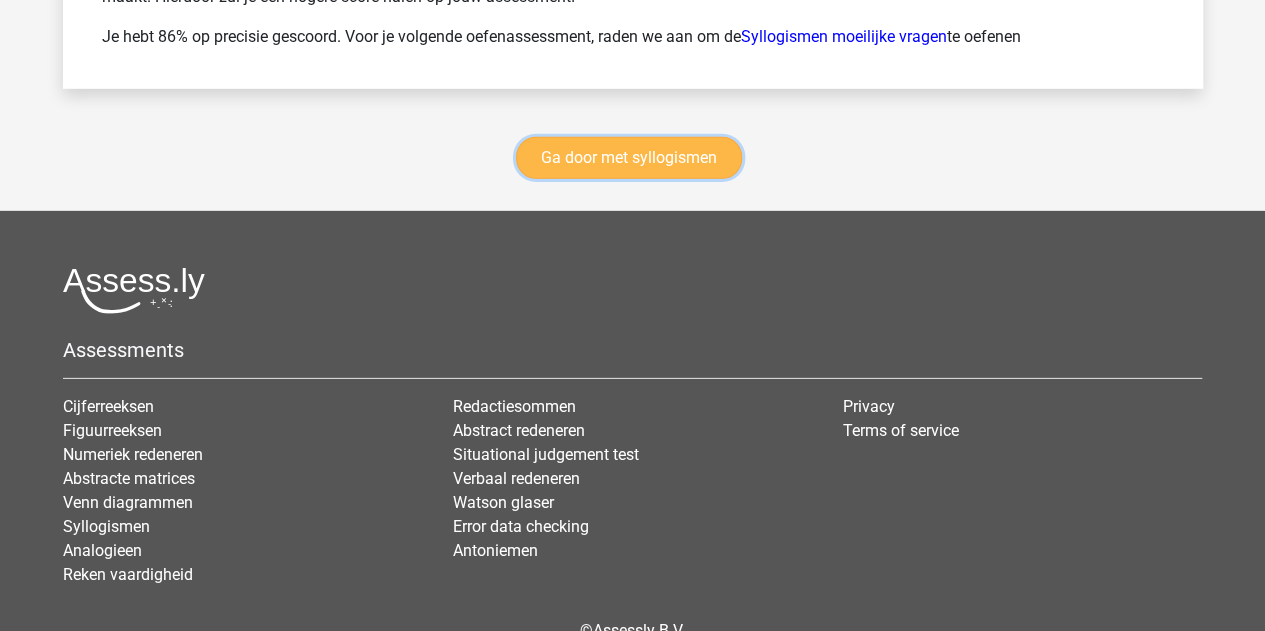 click on "Ga door met syllogismen" at bounding box center [629, 158] 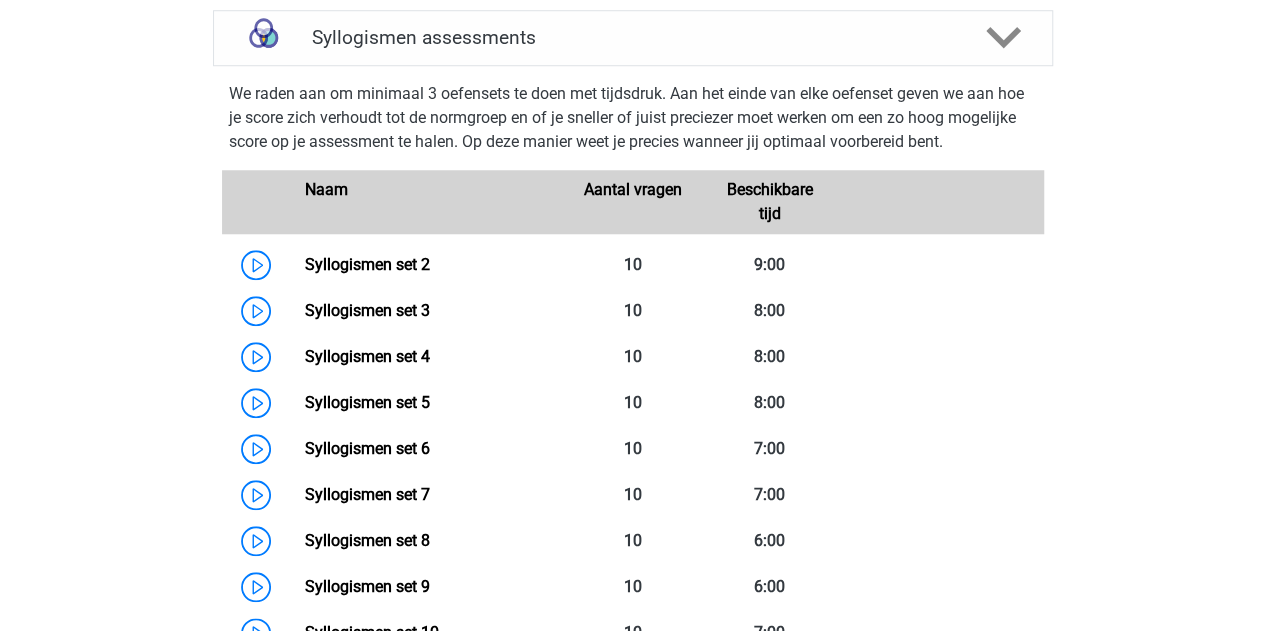 scroll, scrollTop: 419, scrollLeft: 0, axis: vertical 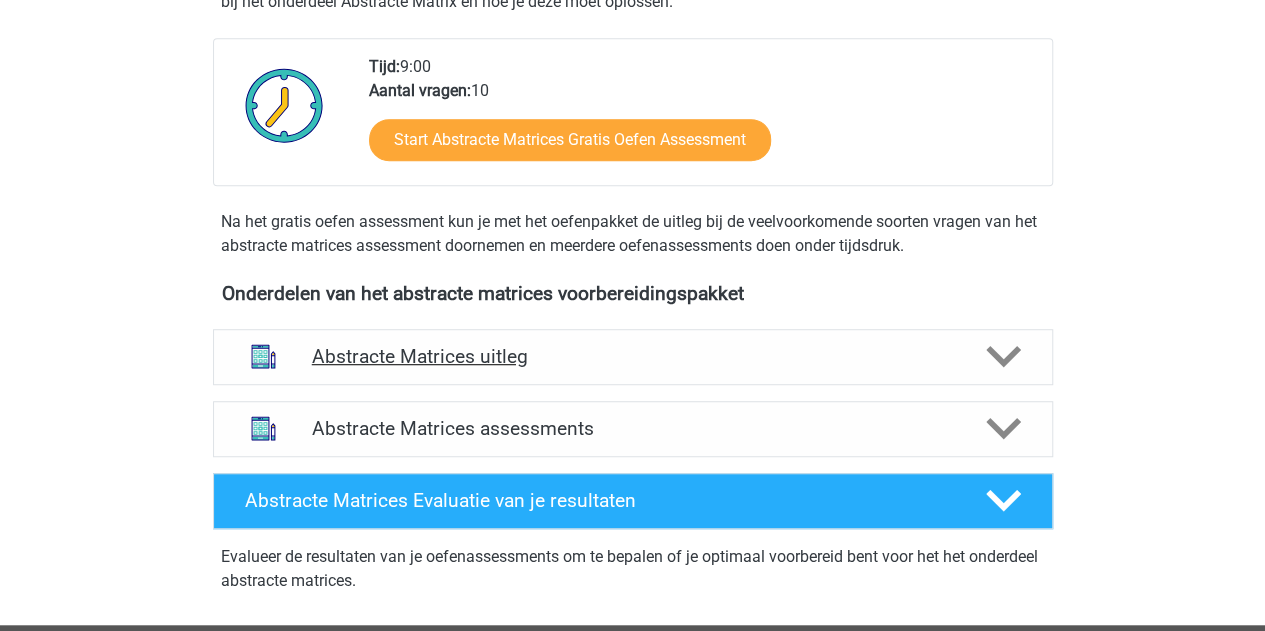 click on "Abstracte Matrices uitleg" at bounding box center (633, 356) 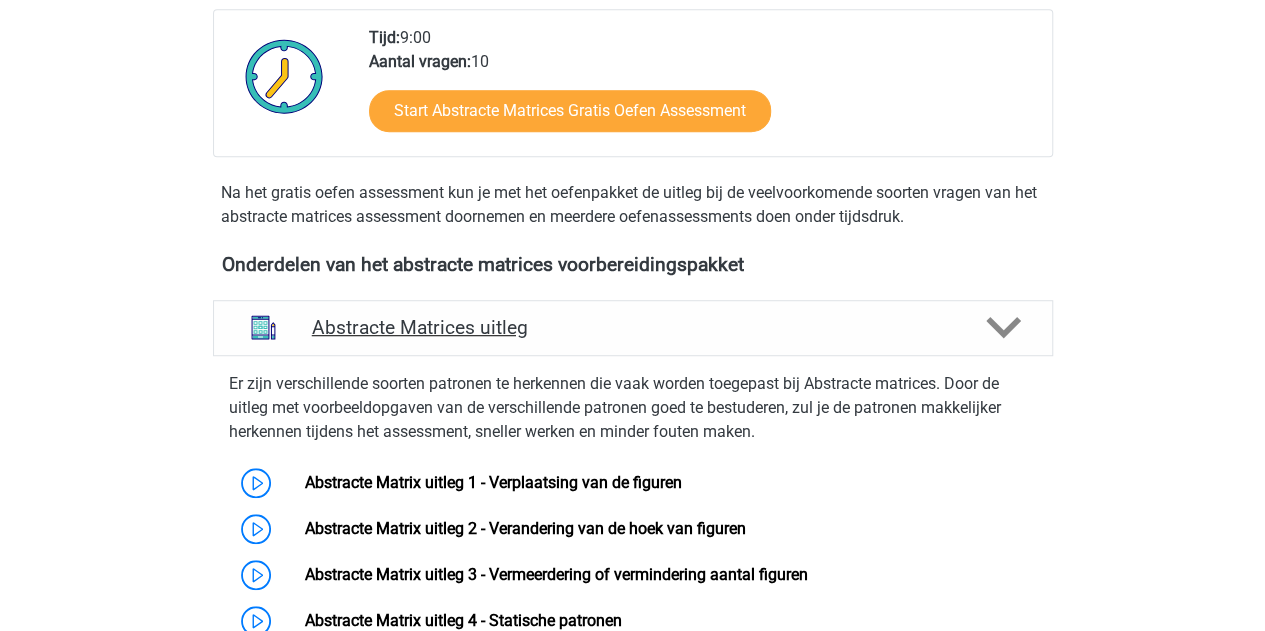 scroll, scrollTop: 800, scrollLeft: 0, axis: vertical 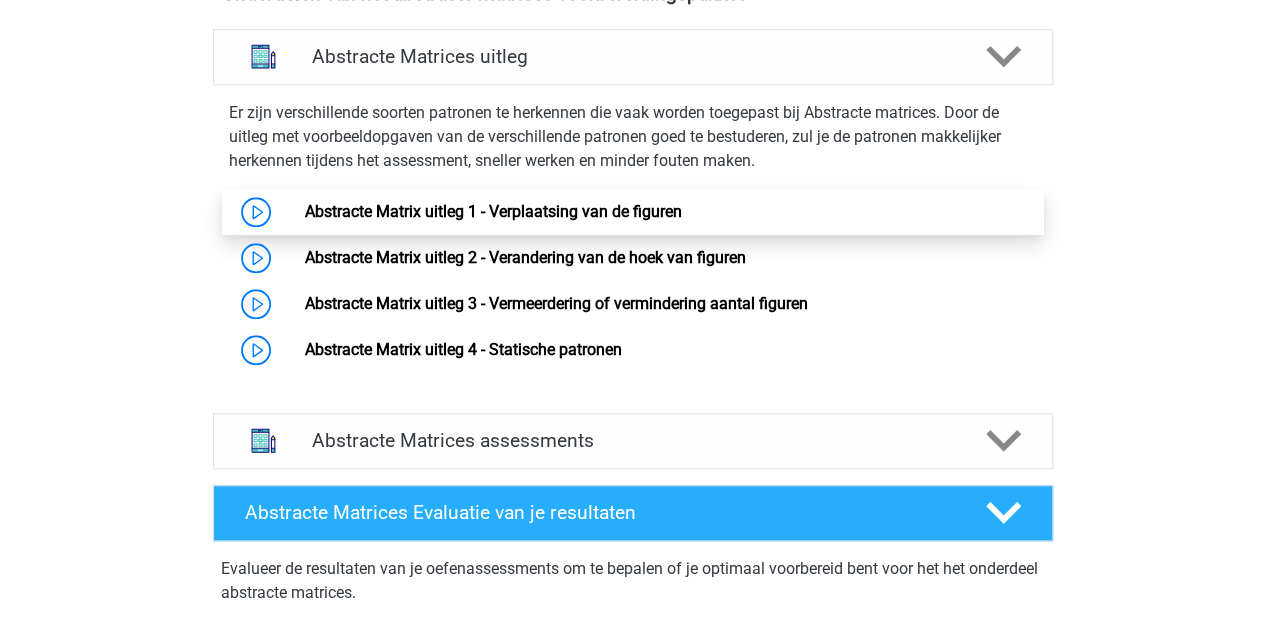 click on "Abstracte Matrix uitleg 1 - Verplaatsing van de figuren" at bounding box center [493, 211] 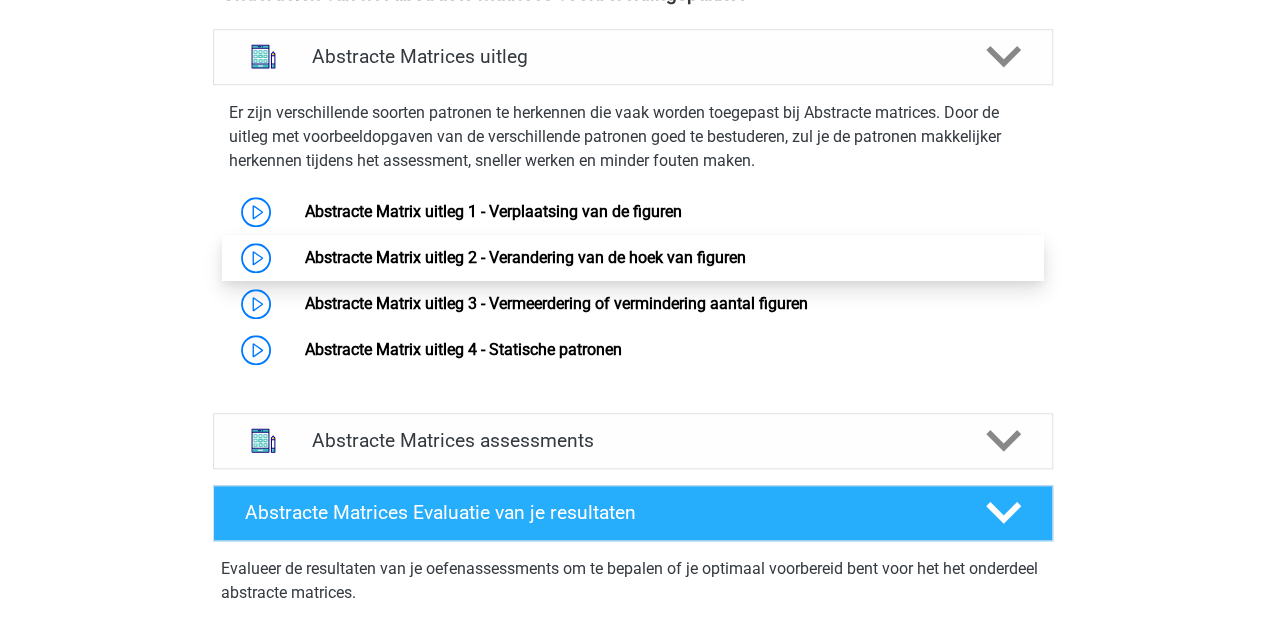 click on "Abstracte Matrix uitleg 2 - Verandering van de hoek van figuren" at bounding box center (525, 257) 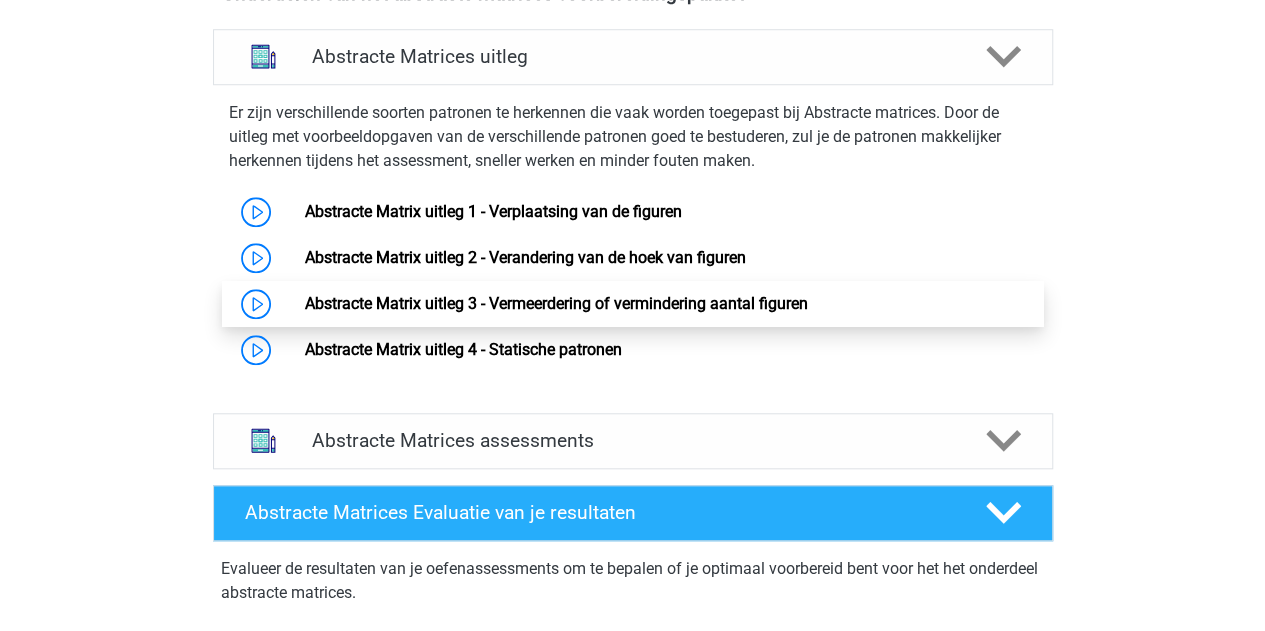 click on "Abstracte Matrix uitleg 3 - Vermeerdering of vermindering aantal figuren" at bounding box center (556, 303) 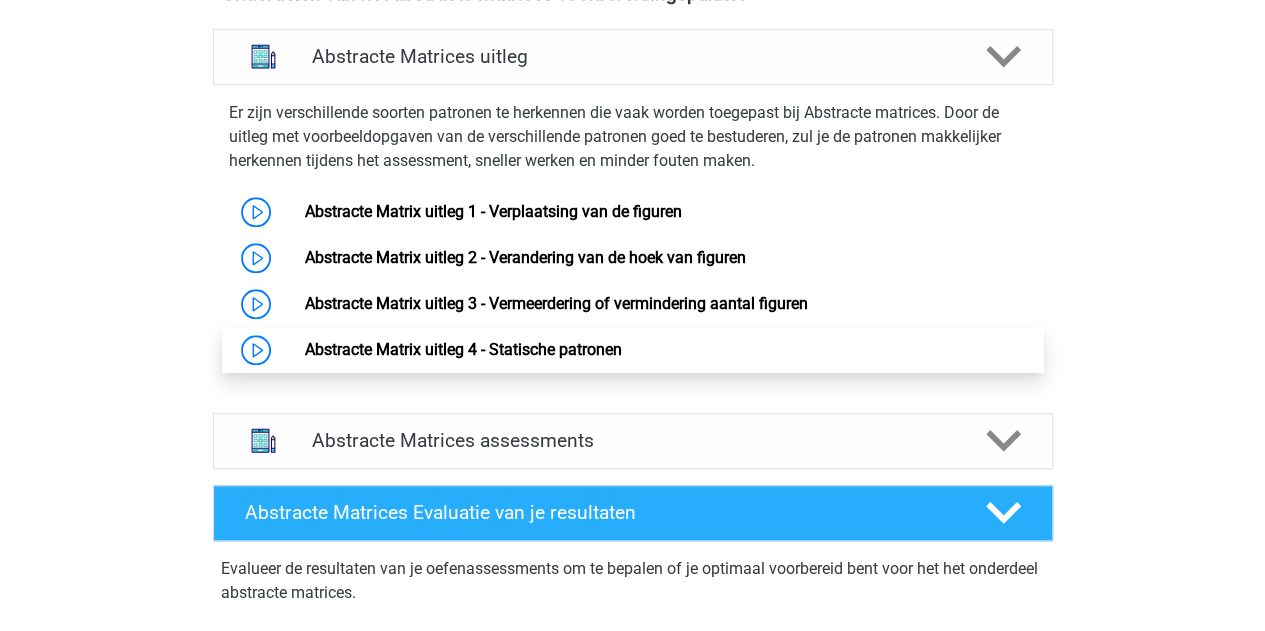 click on "Abstracte Matrix uitleg 4 - Statische patronen" at bounding box center [463, 349] 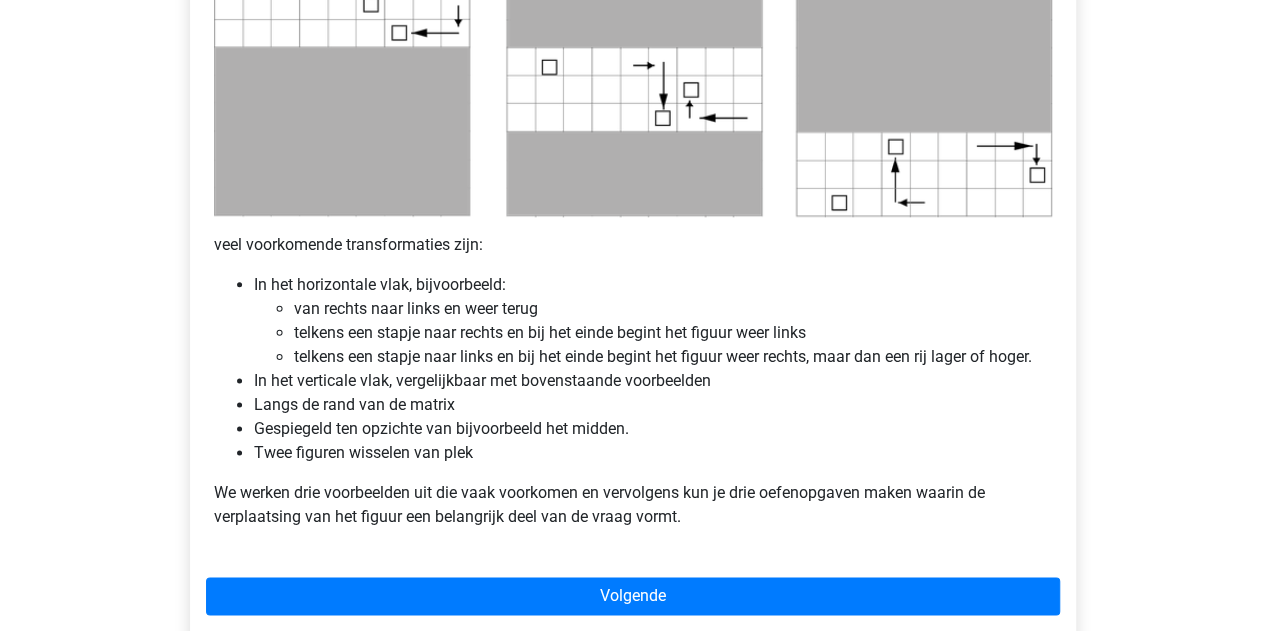 scroll, scrollTop: 1100, scrollLeft: 0, axis: vertical 